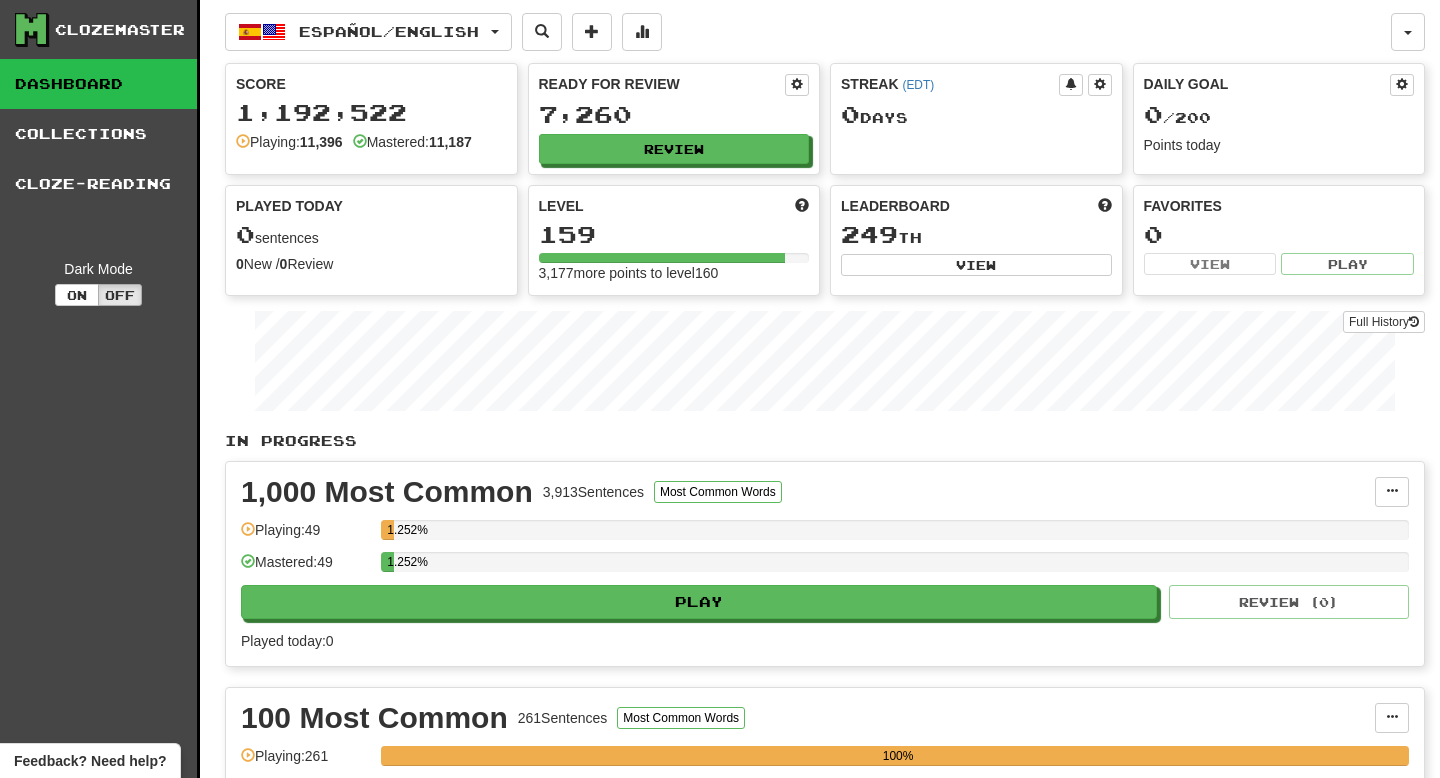 scroll, scrollTop: 0, scrollLeft: 0, axis: both 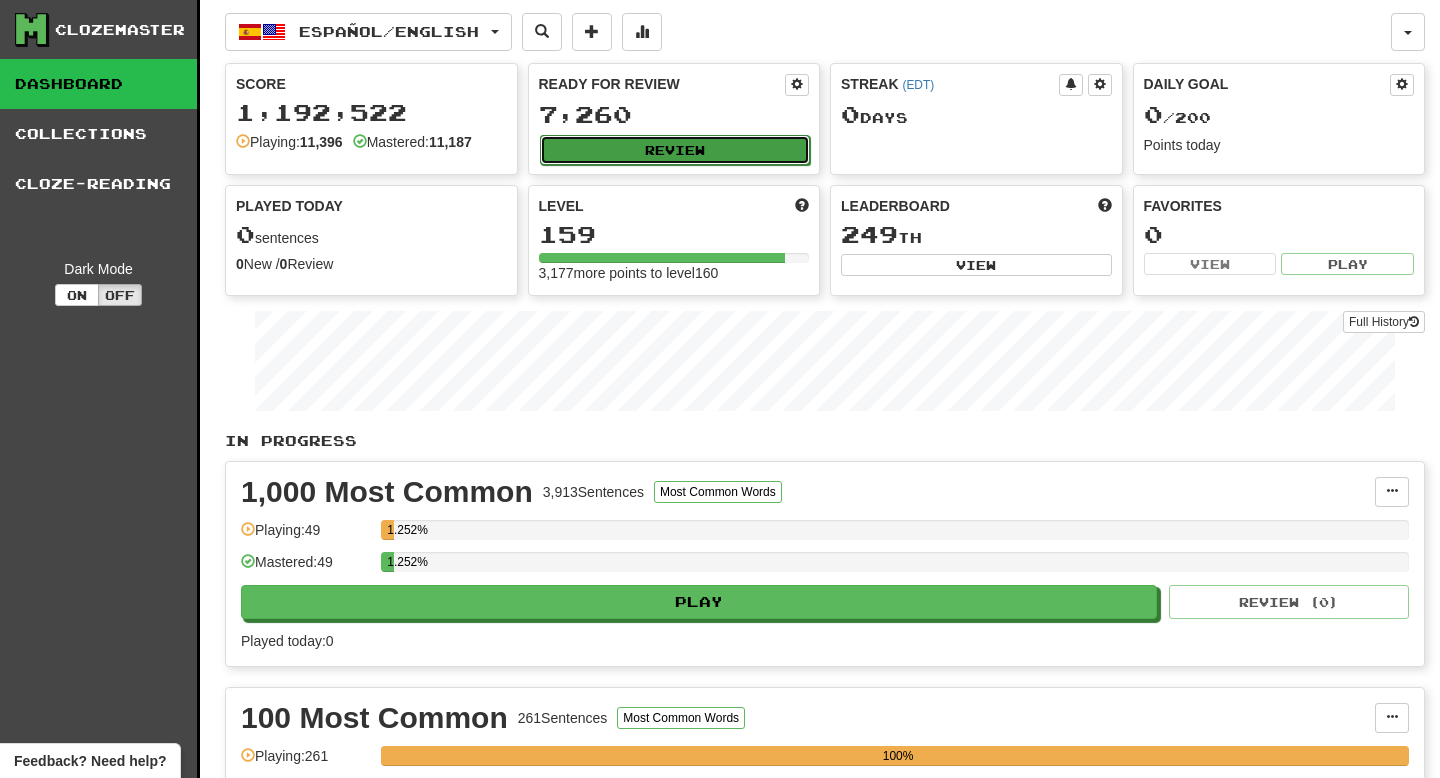 click on "Review" at bounding box center [675, 150] 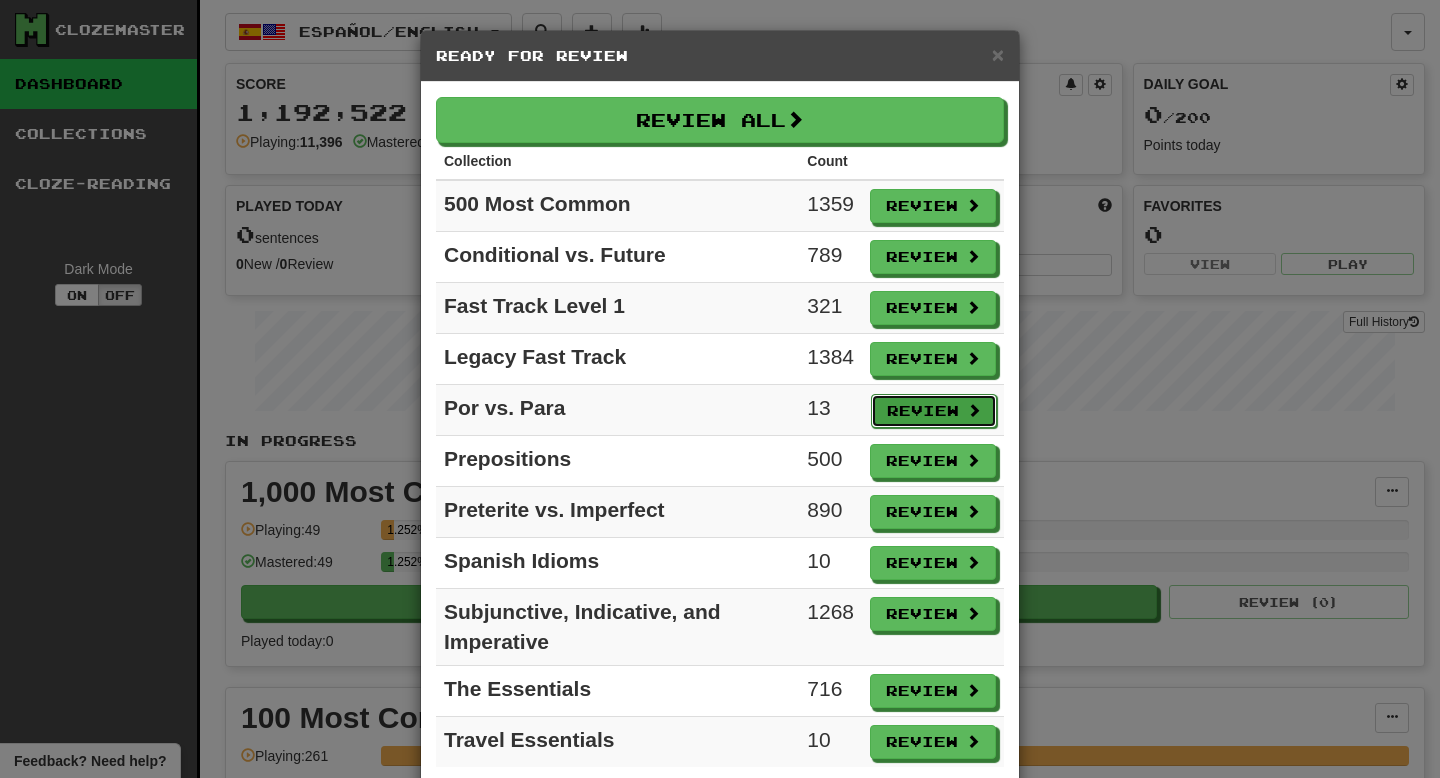 click on "Review" at bounding box center (934, 411) 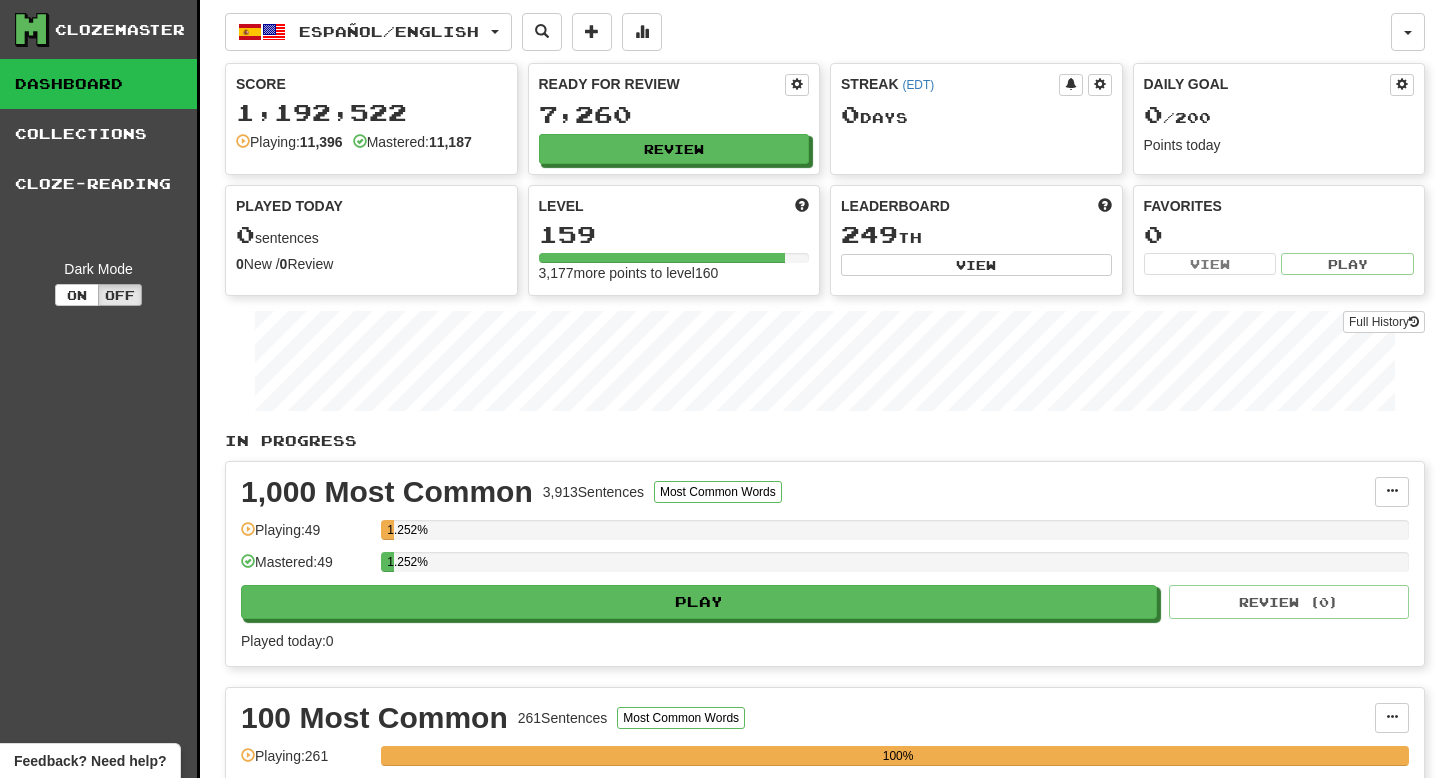 select on "**" 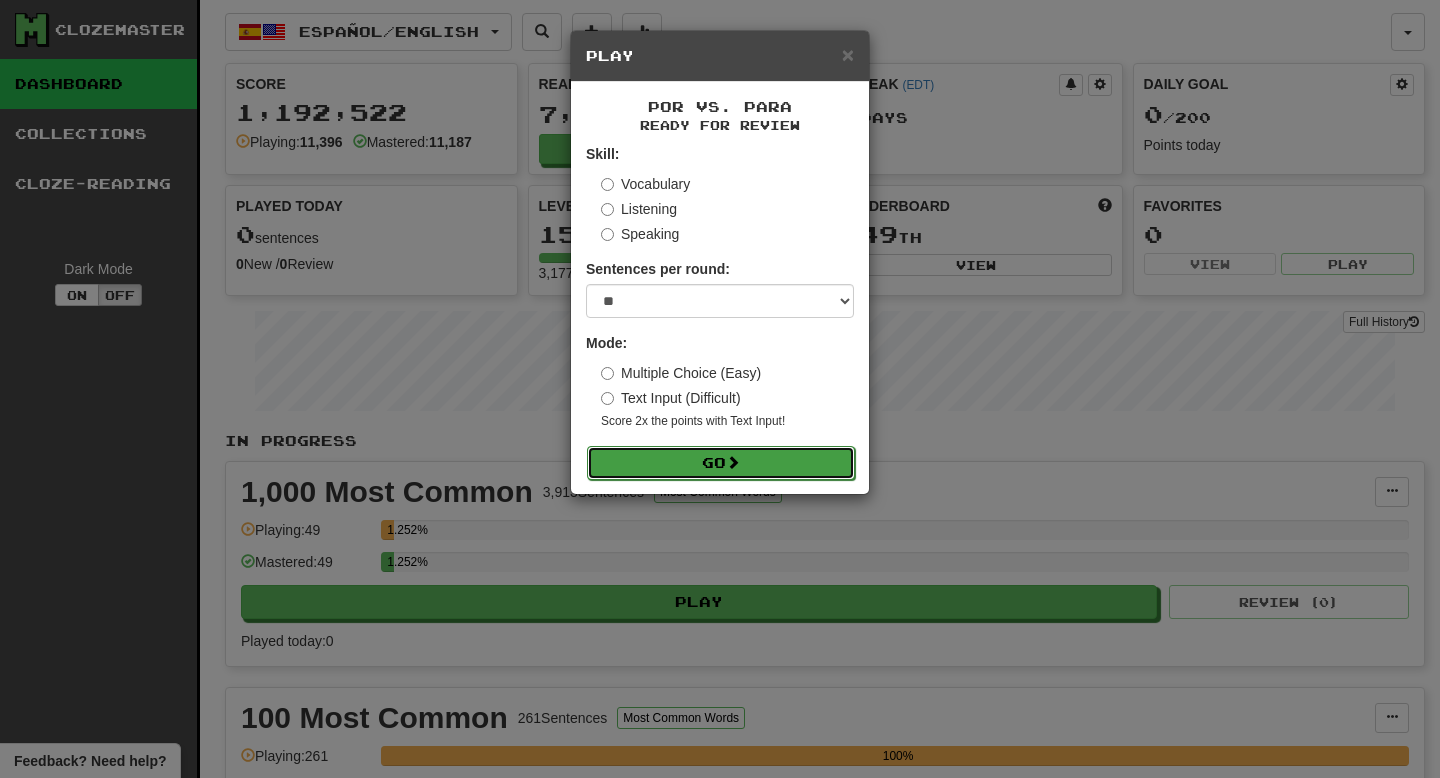 click on "Go" at bounding box center [721, 463] 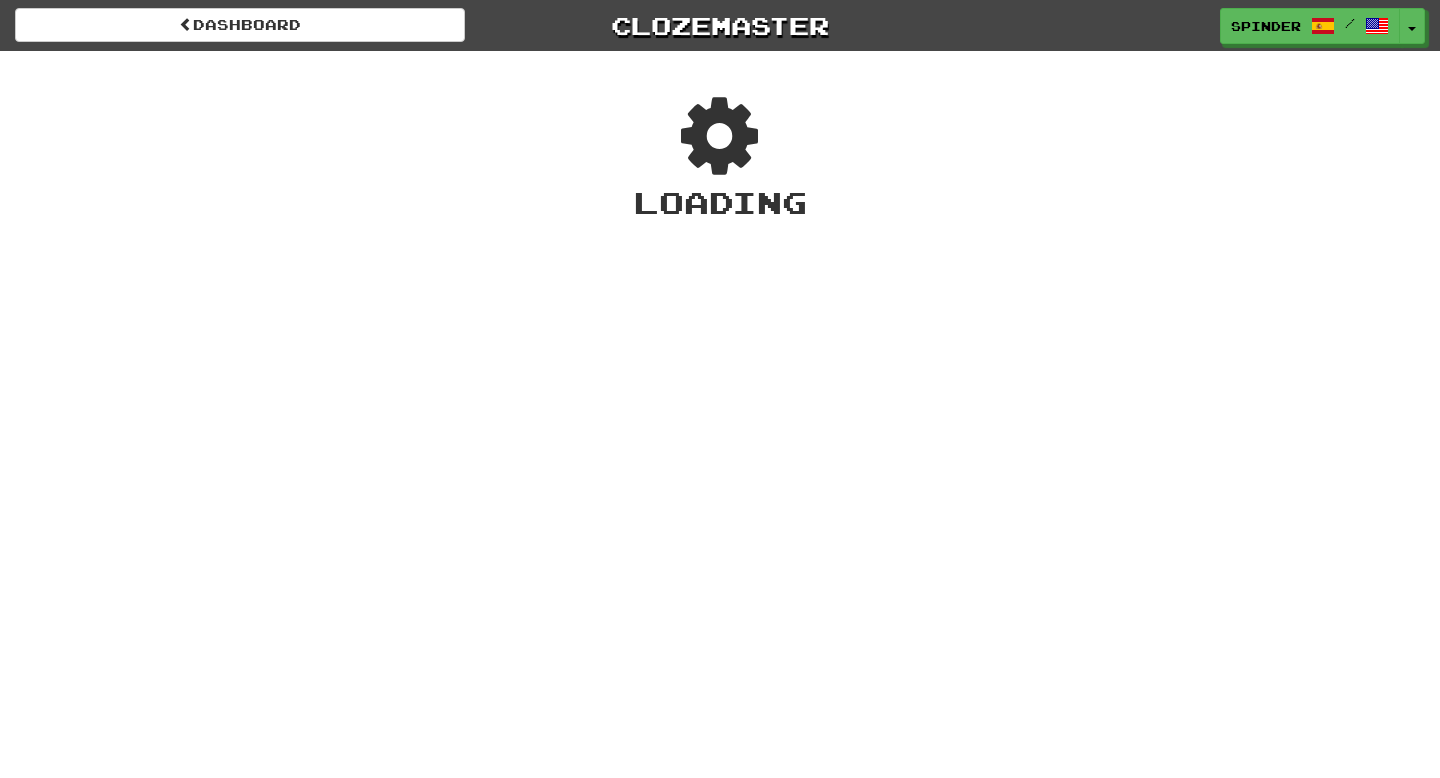 scroll, scrollTop: 0, scrollLeft: 0, axis: both 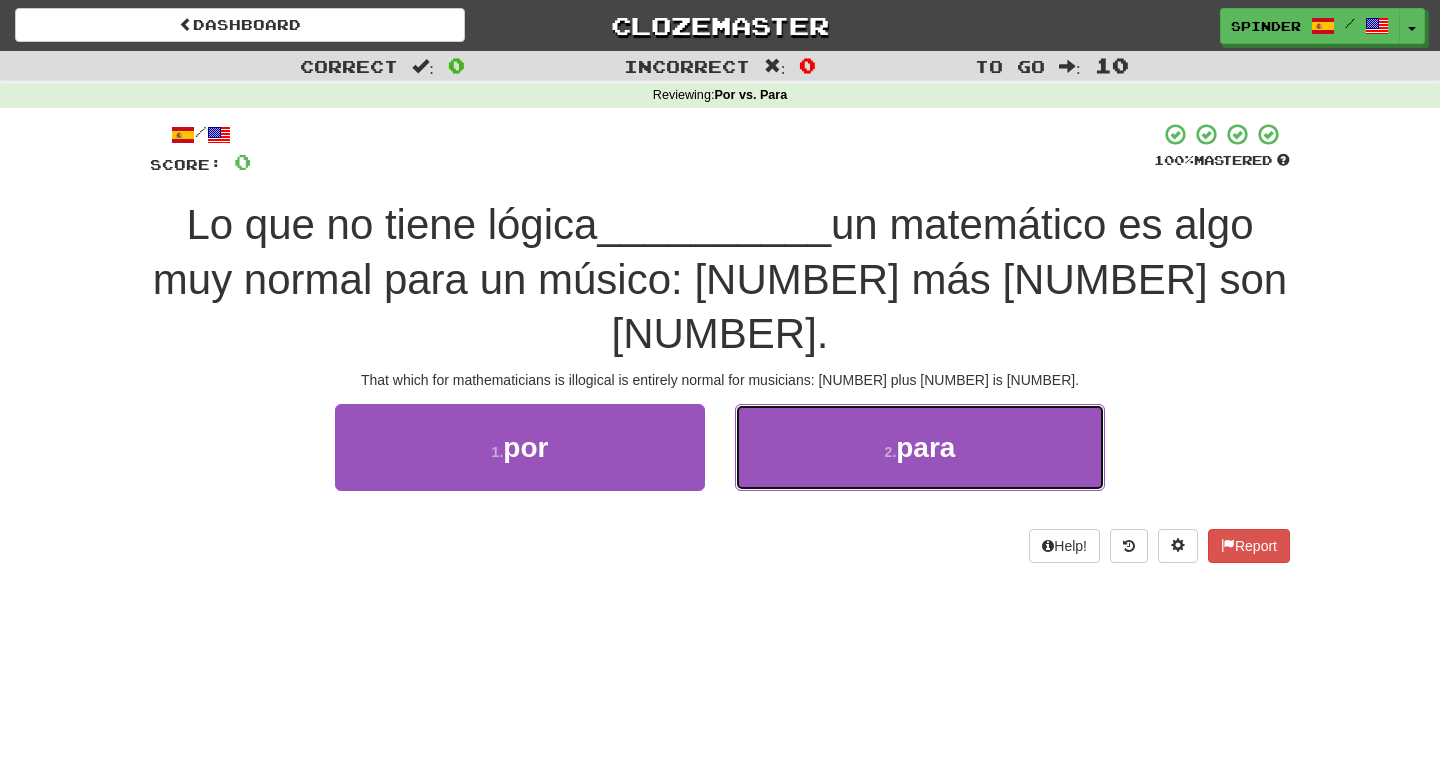 click on "2 .  para" at bounding box center [920, 447] 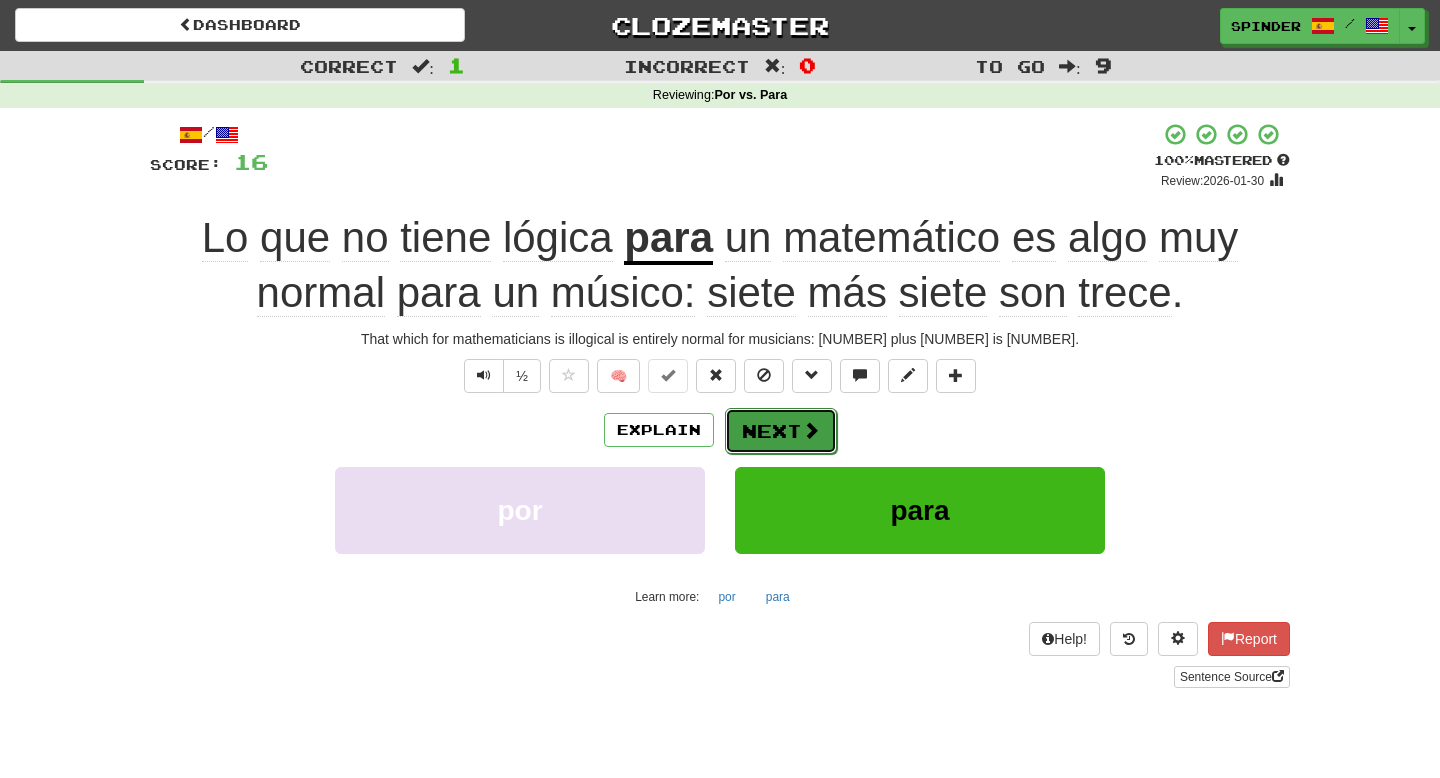 click on "Next" at bounding box center [781, 431] 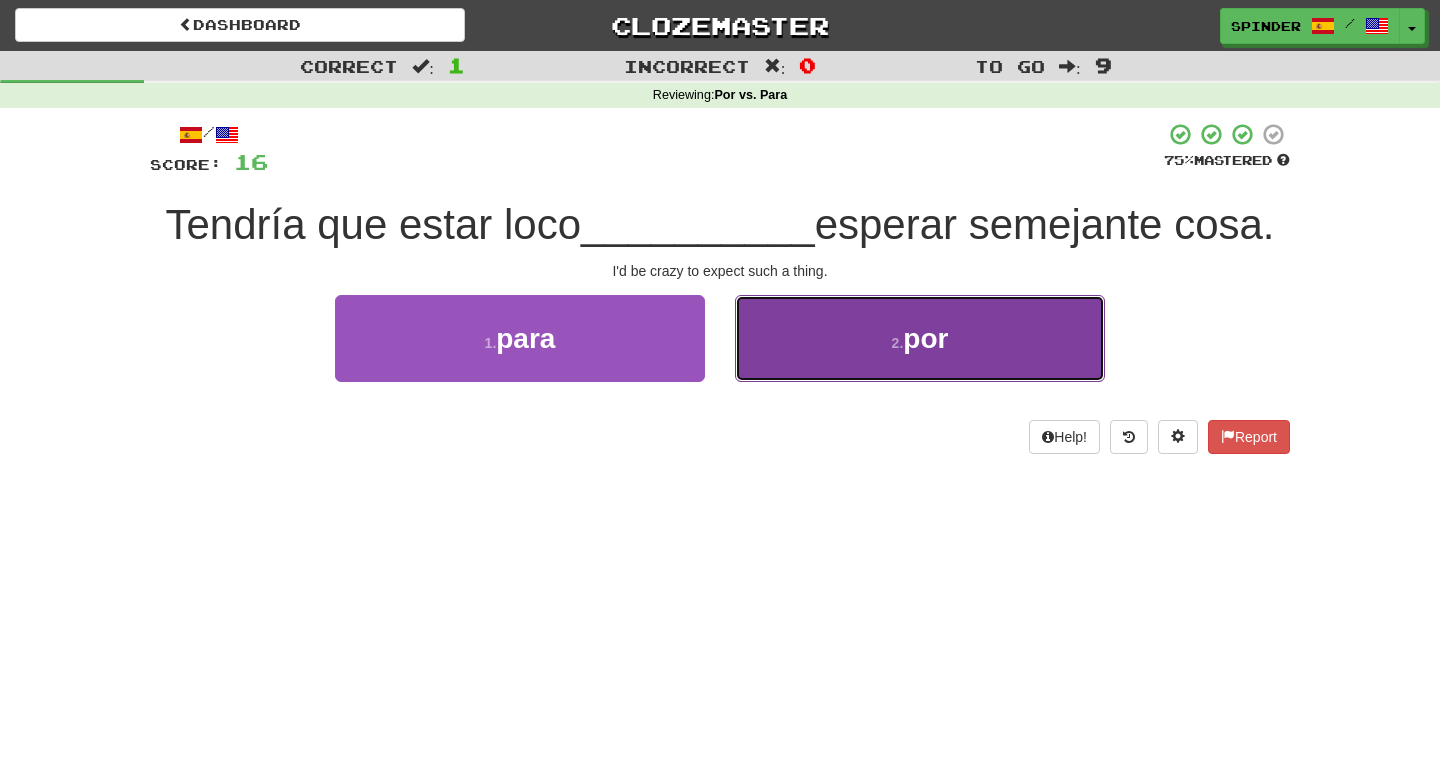click on "2 .  por" at bounding box center [920, 338] 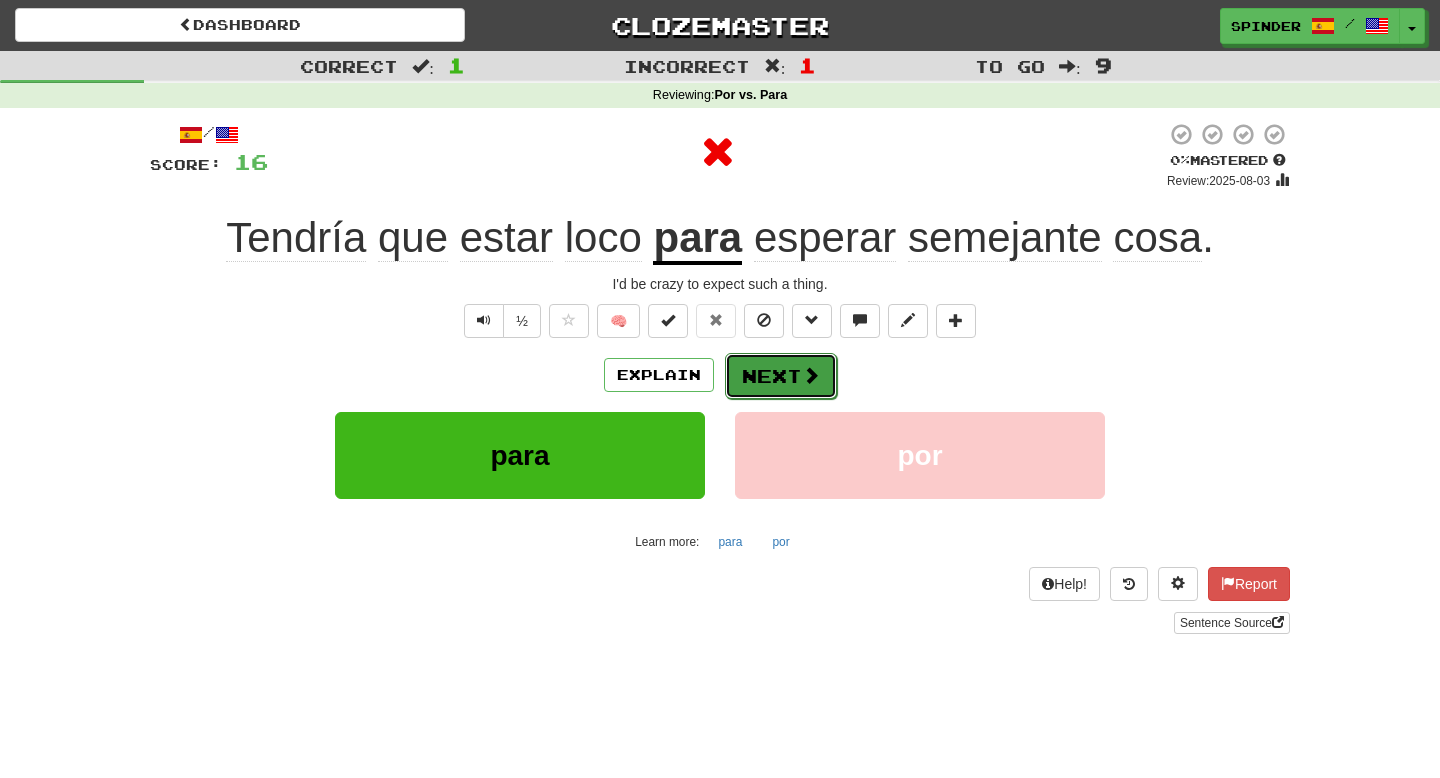 click on "Next" at bounding box center [781, 376] 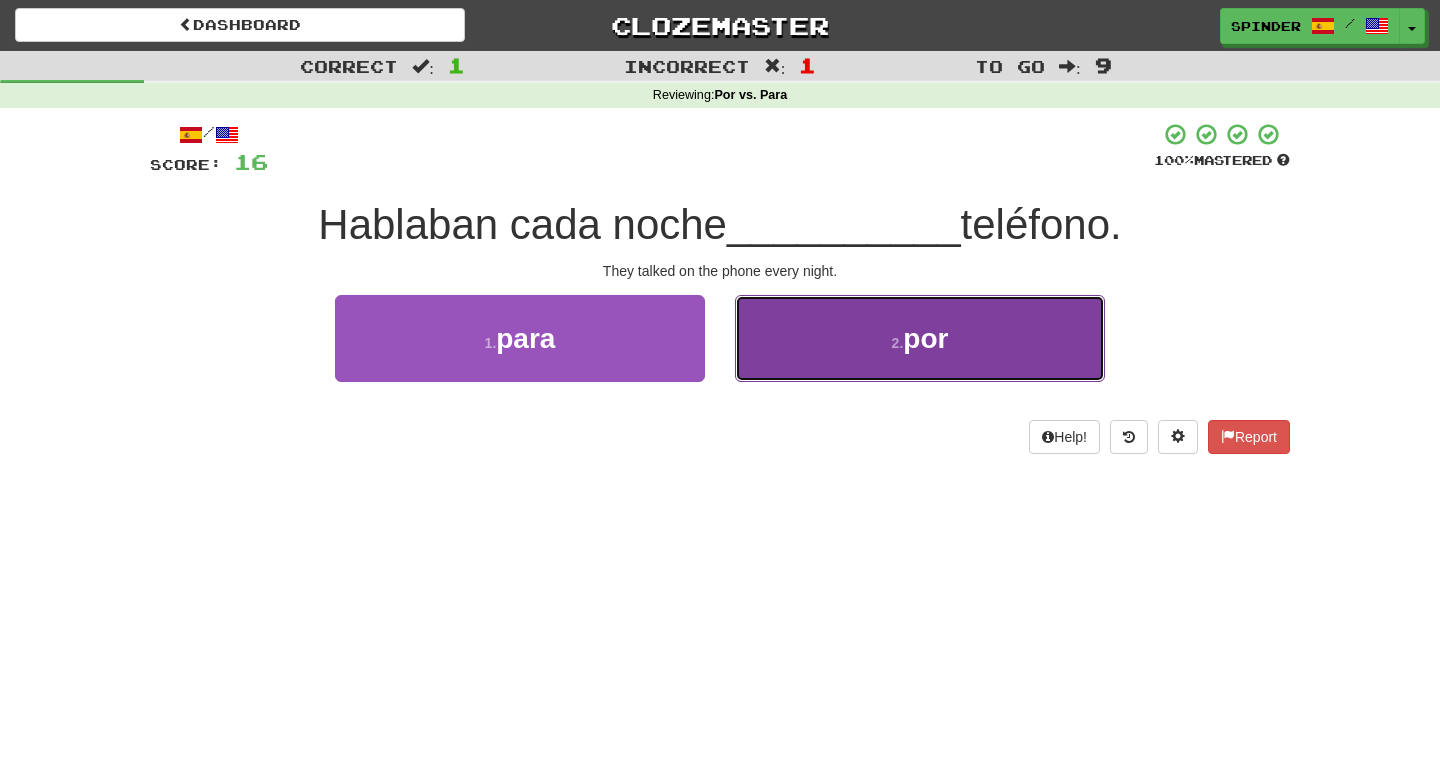 click on "2 .  por" at bounding box center (920, 338) 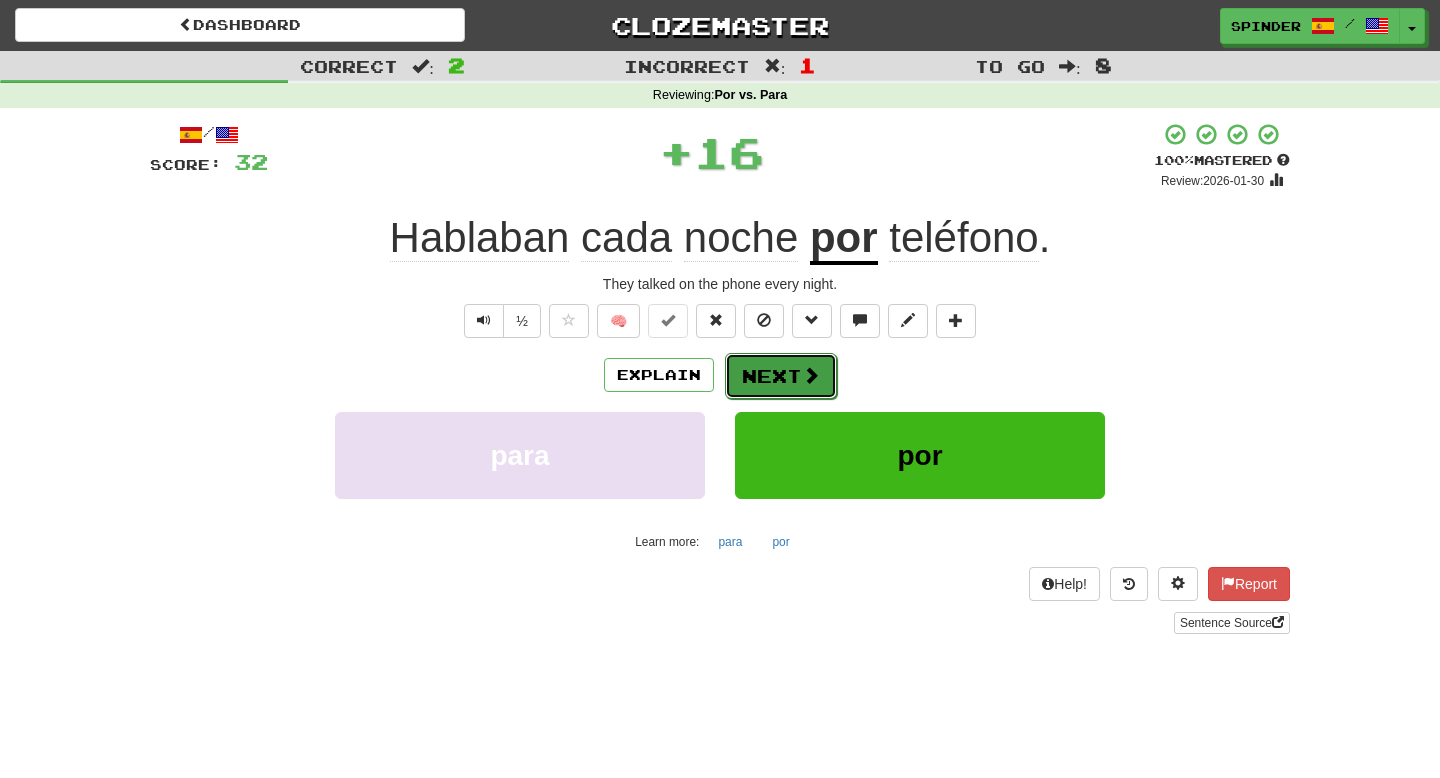 click on "Next" at bounding box center (781, 376) 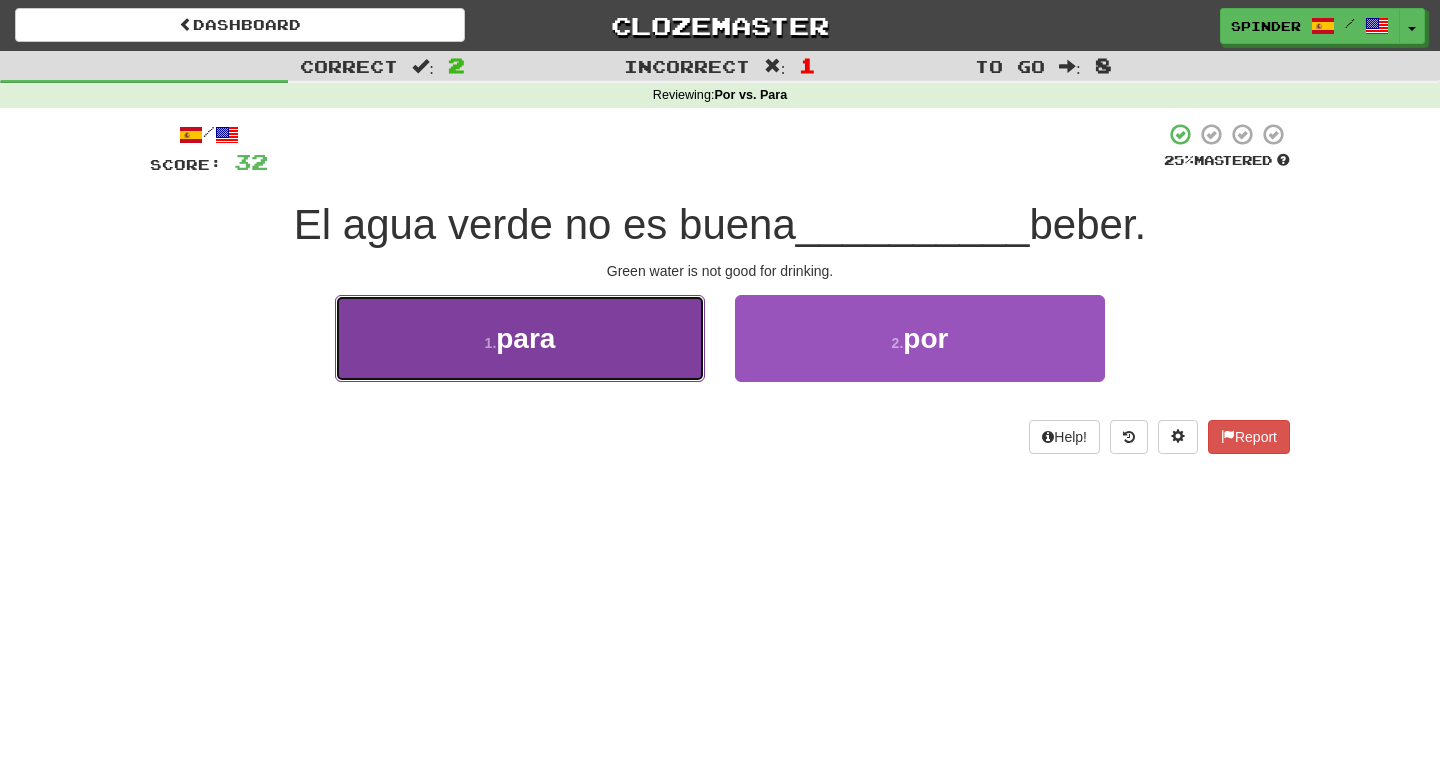 click on "1 .  para" at bounding box center [520, 338] 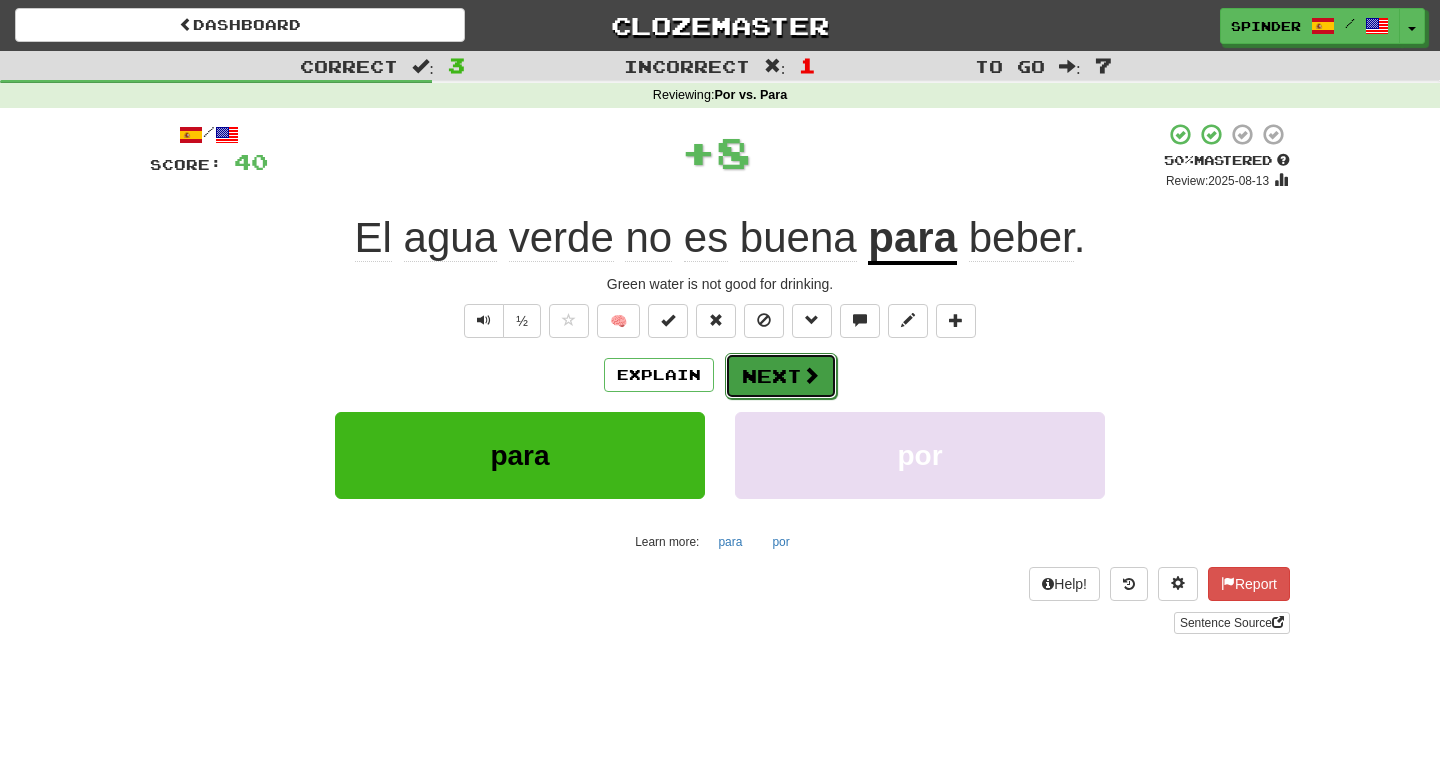 click on "Next" at bounding box center (781, 376) 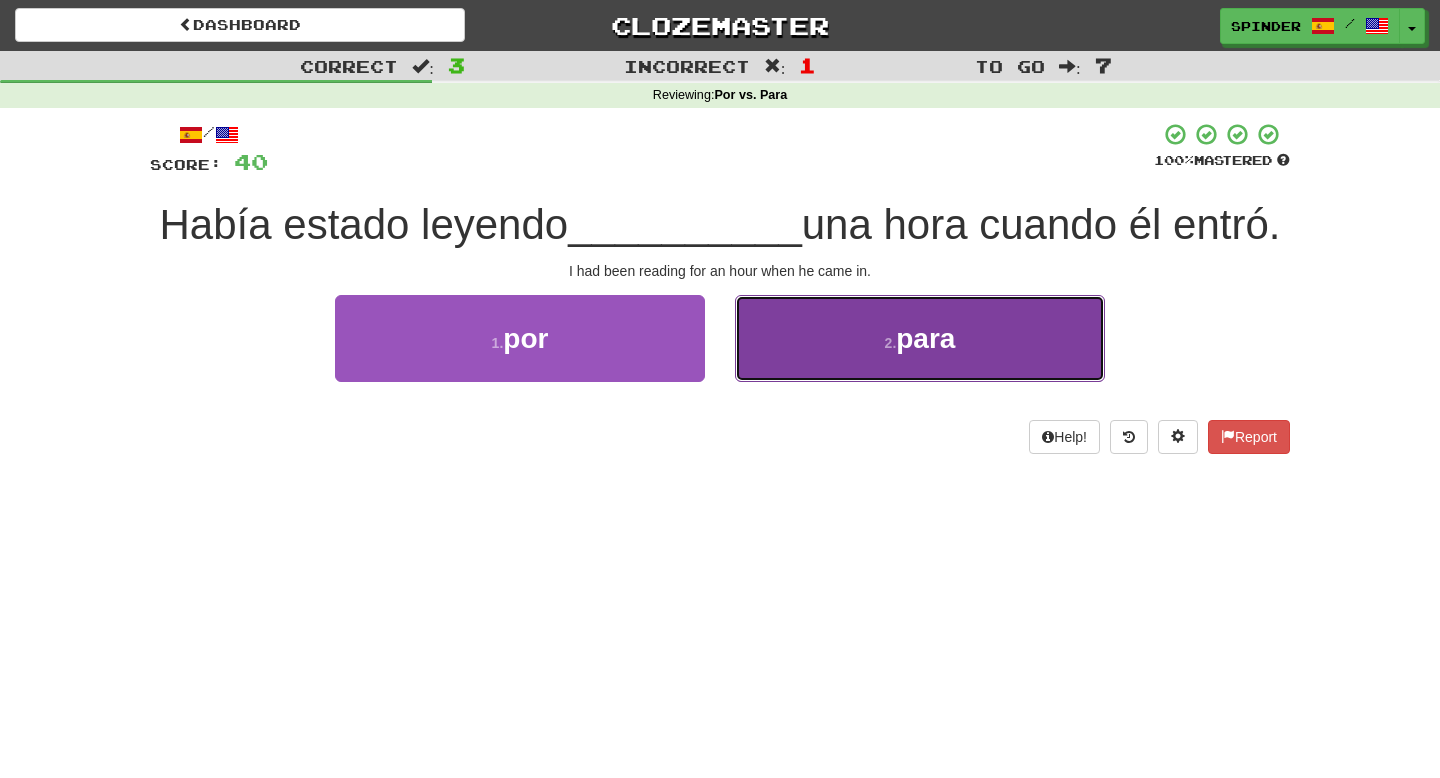 click on "2 .  para" at bounding box center [920, 338] 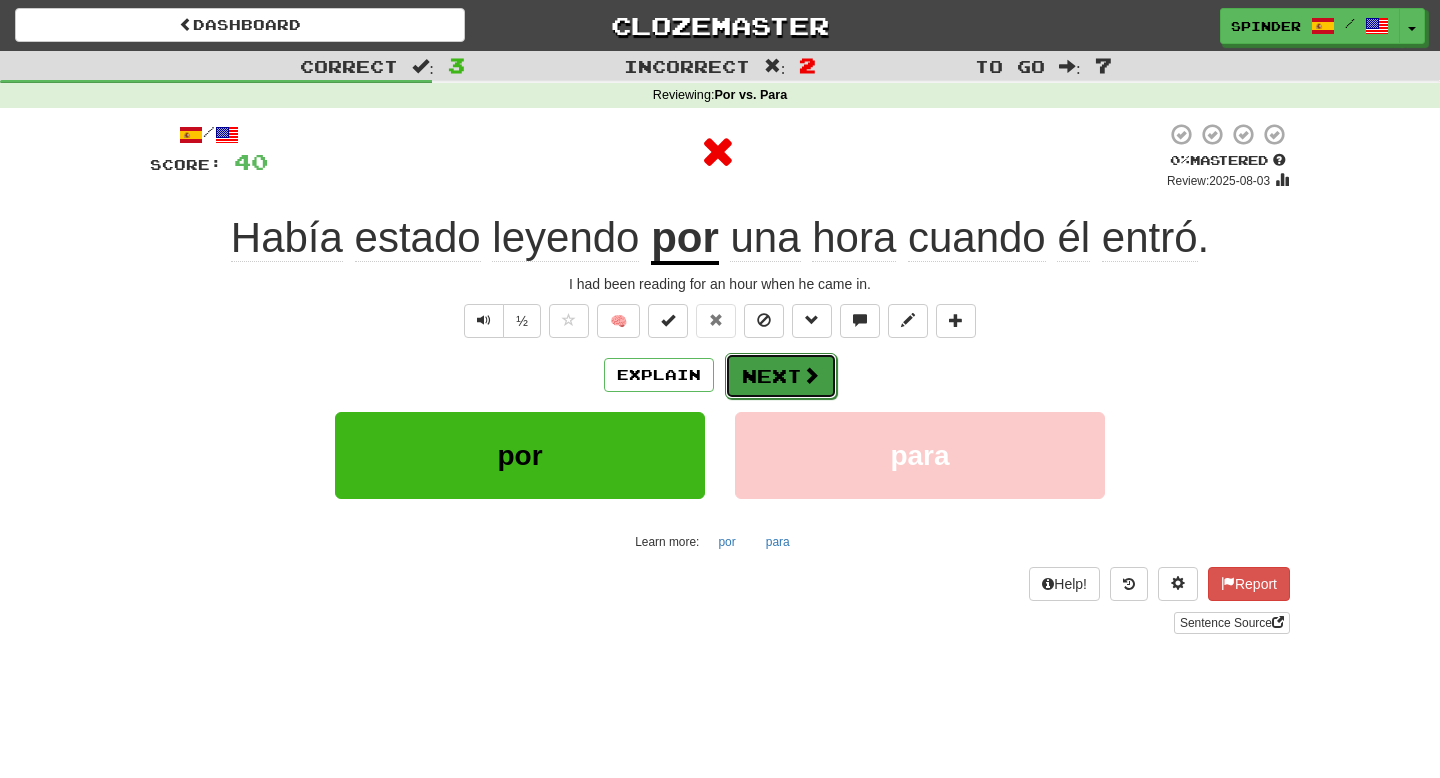 click on "Next" at bounding box center [781, 376] 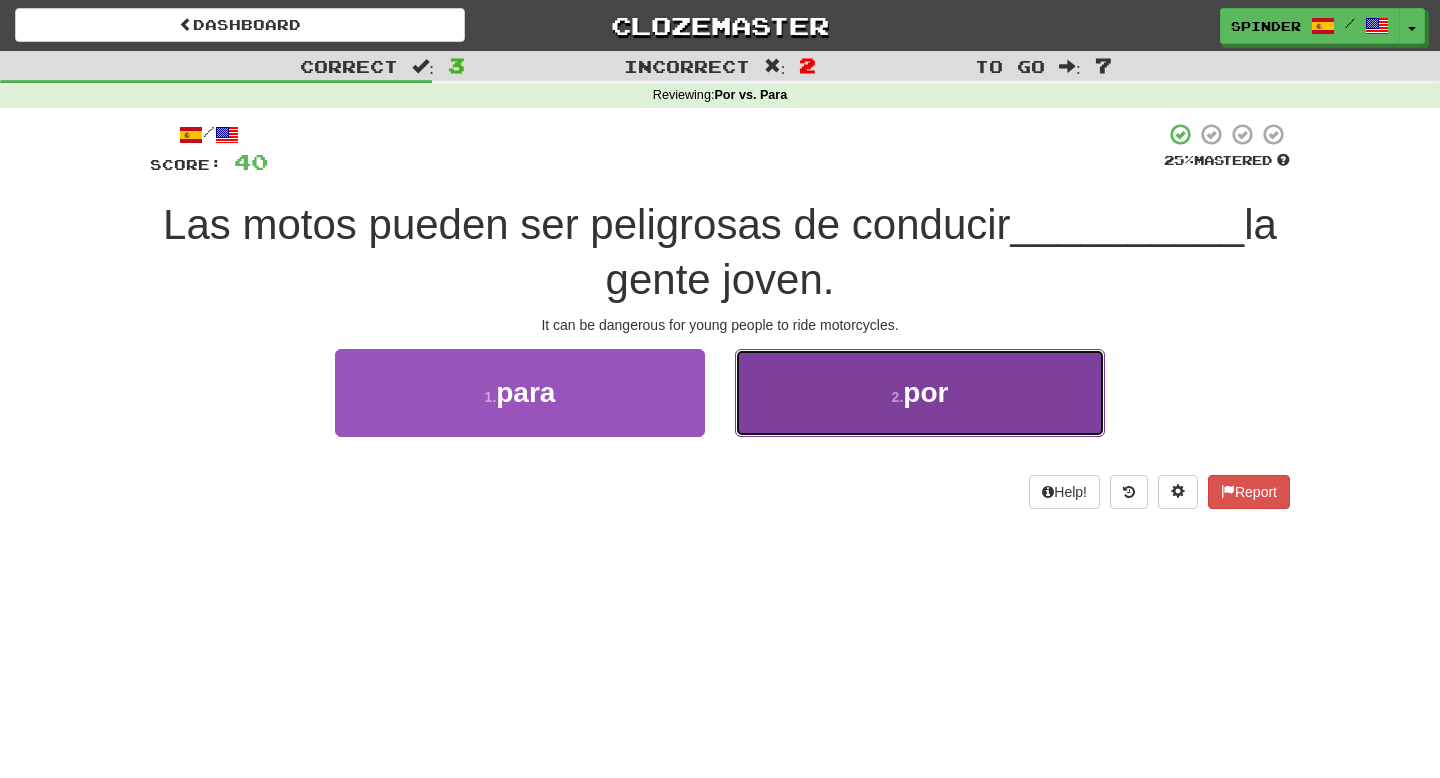 click on "2 .  por" at bounding box center (920, 392) 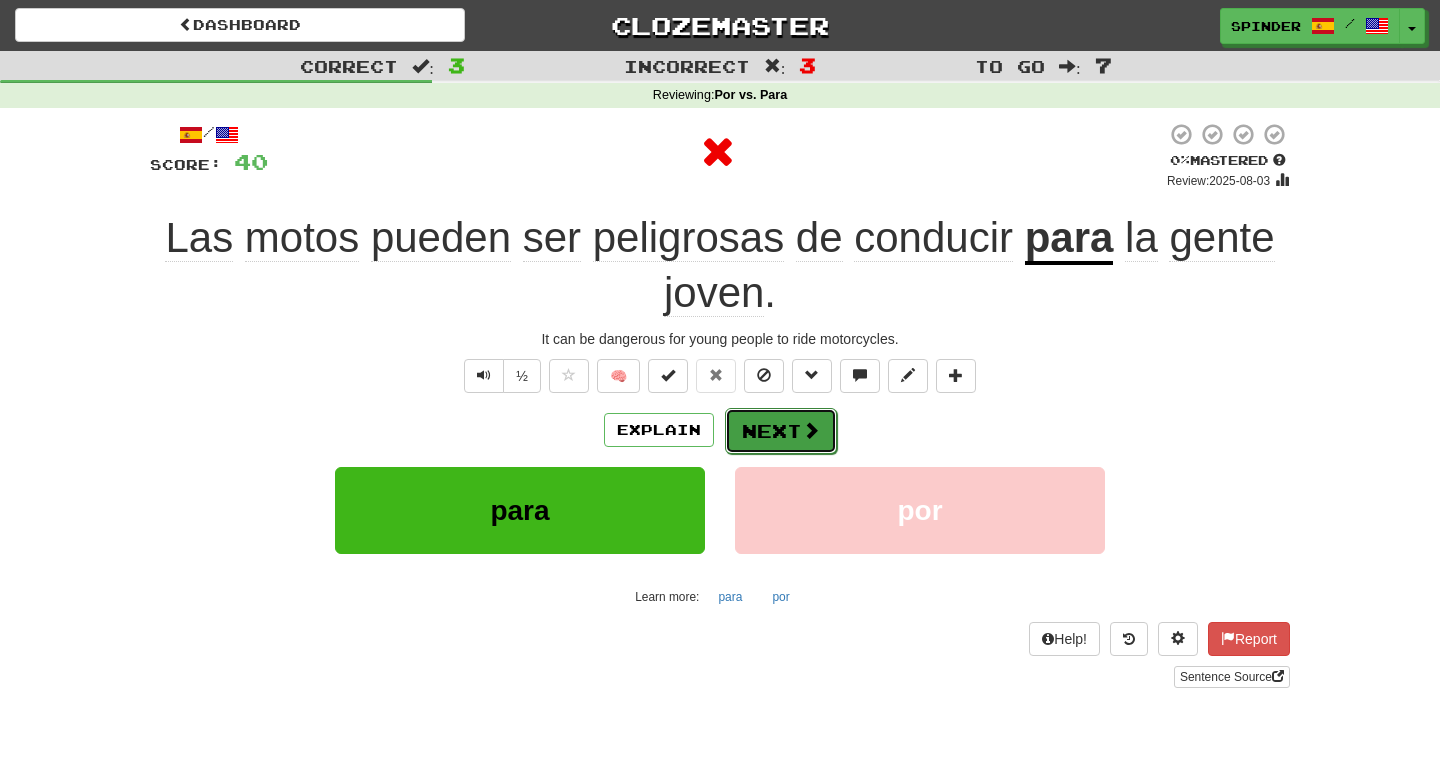 click on "Next" at bounding box center [781, 431] 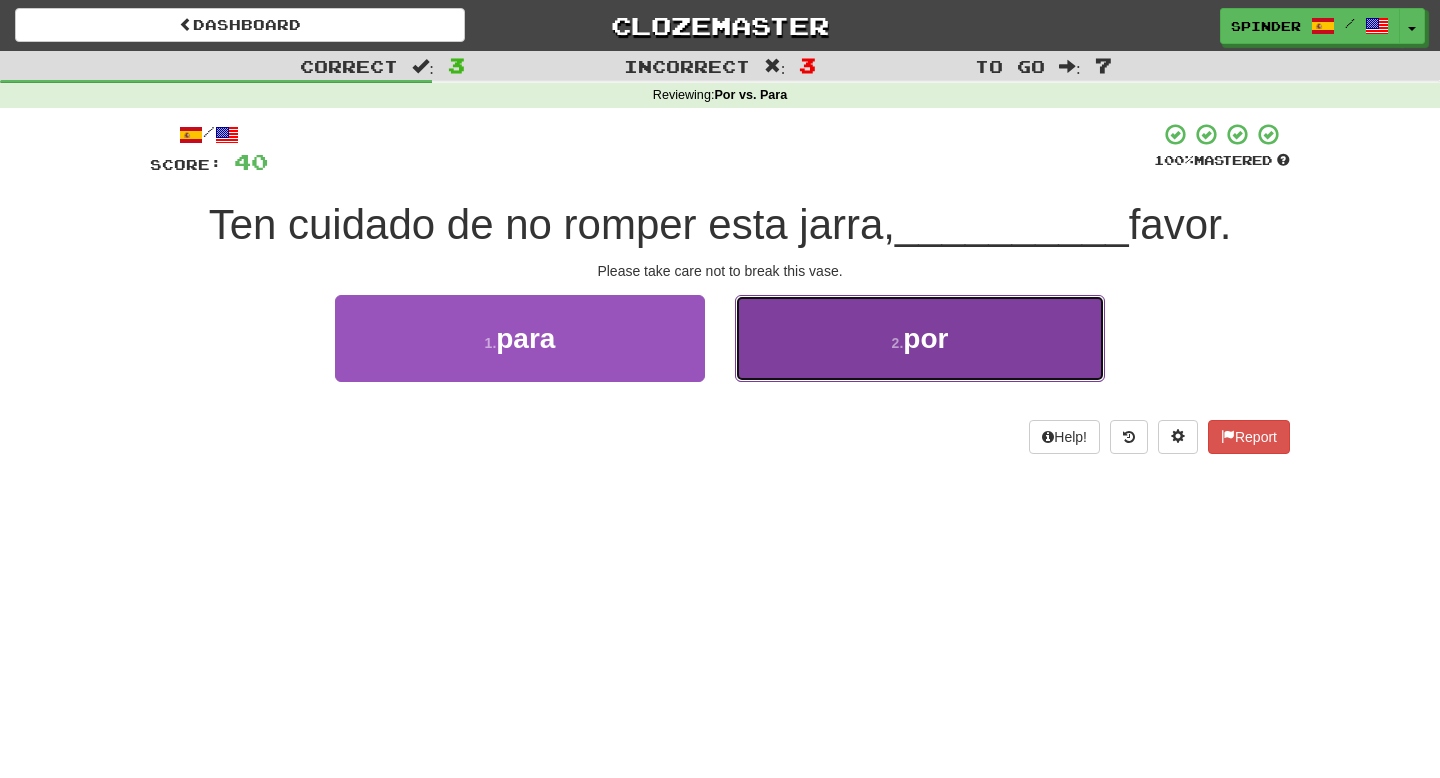 click on "2 .  por" at bounding box center (920, 338) 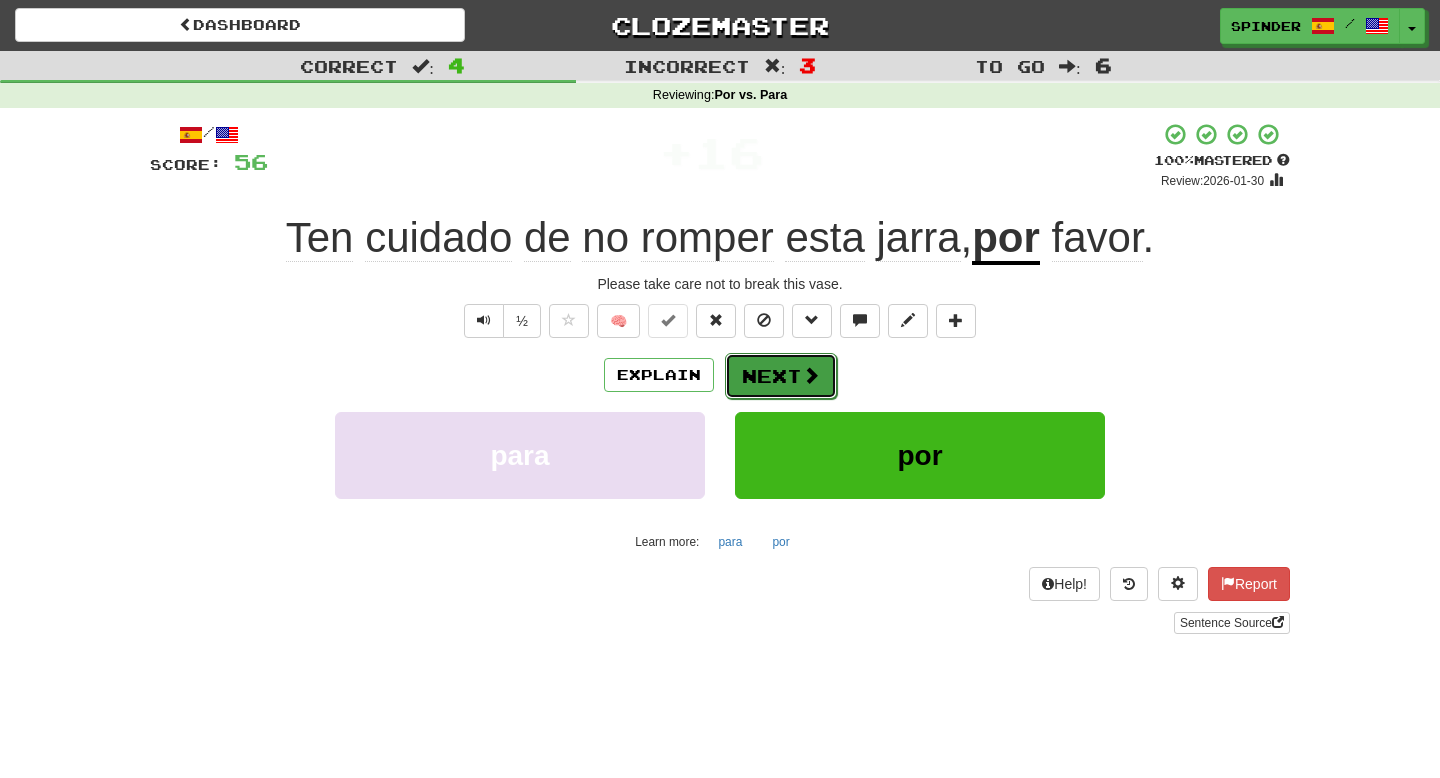 click on "Next" at bounding box center (781, 376) 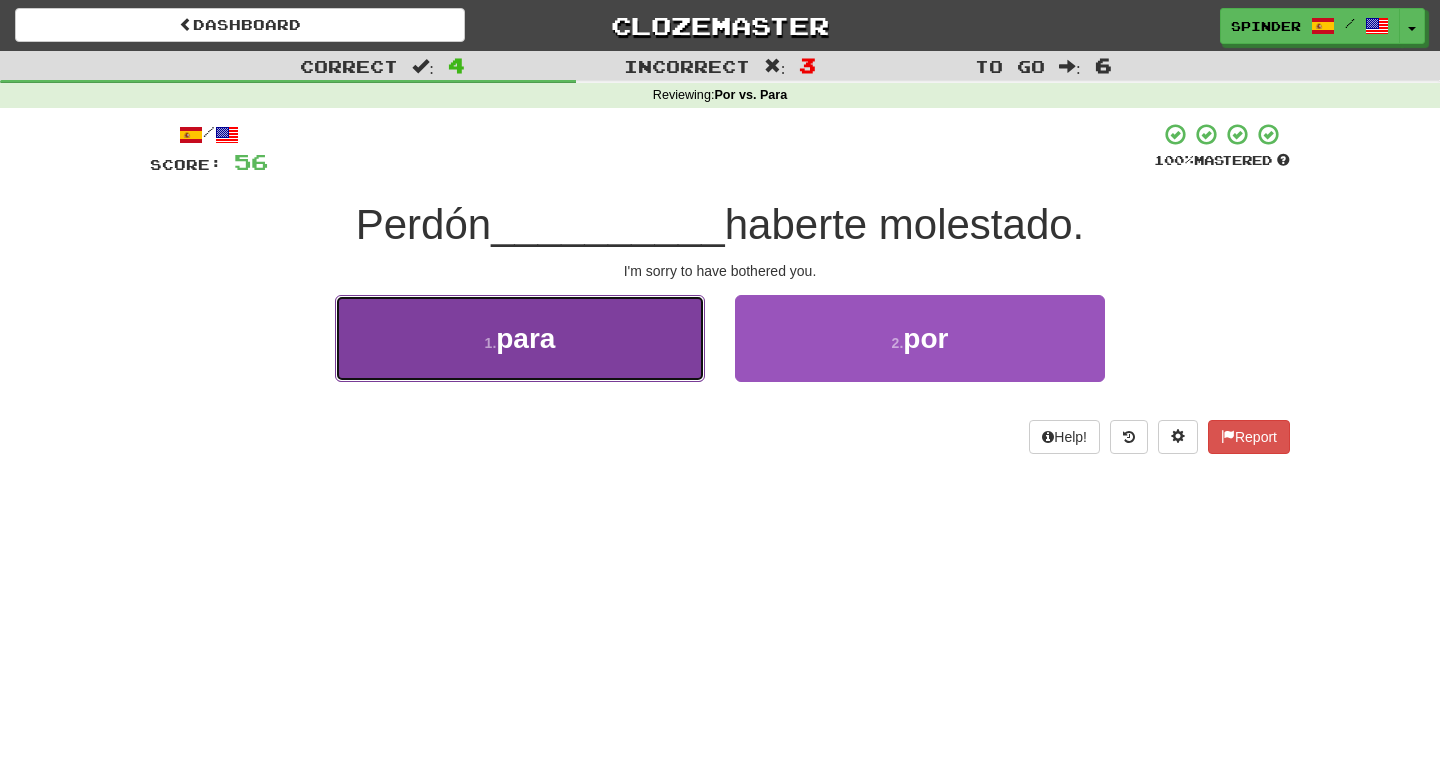 click on "1 .  para" at bounding box center [520, 338] 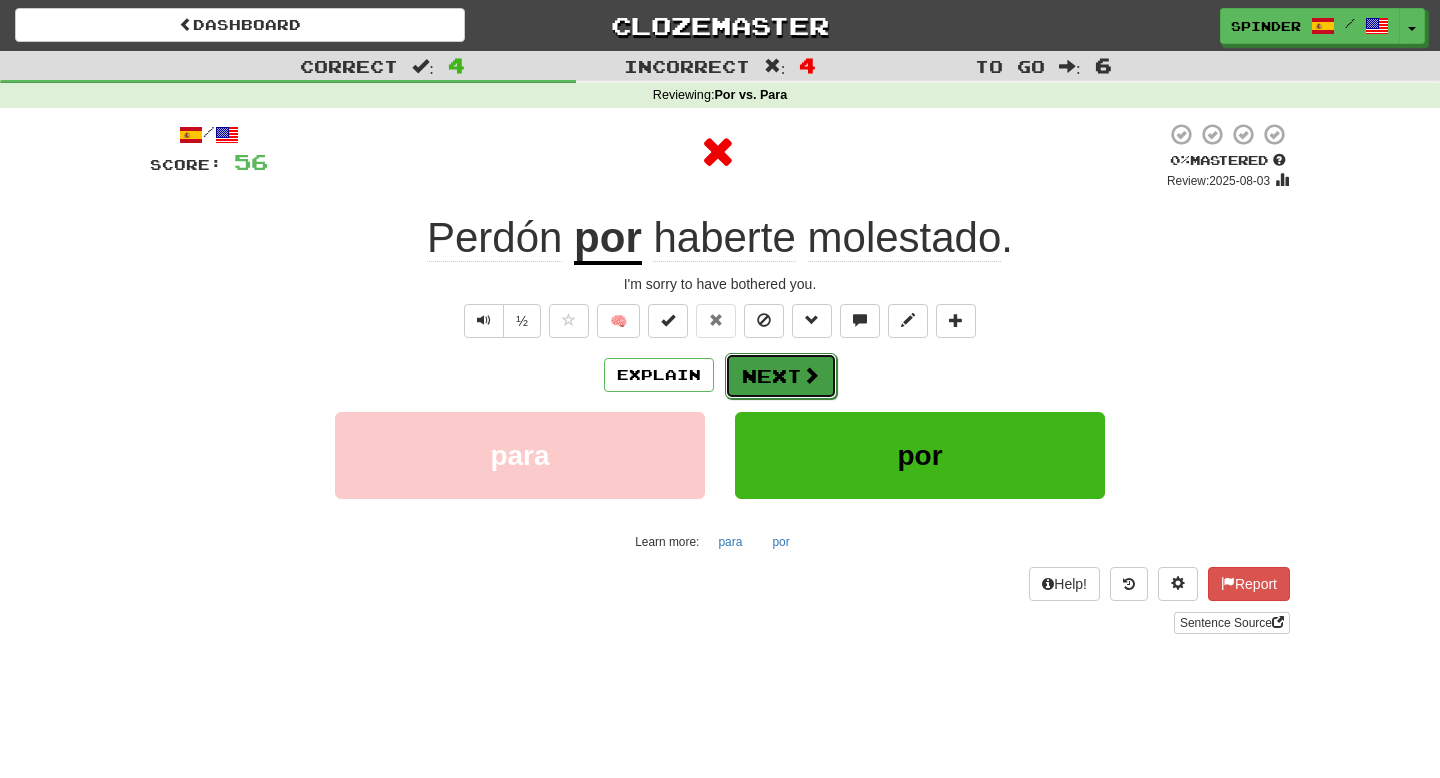 click on "Next" at bounding box center (781, 376) 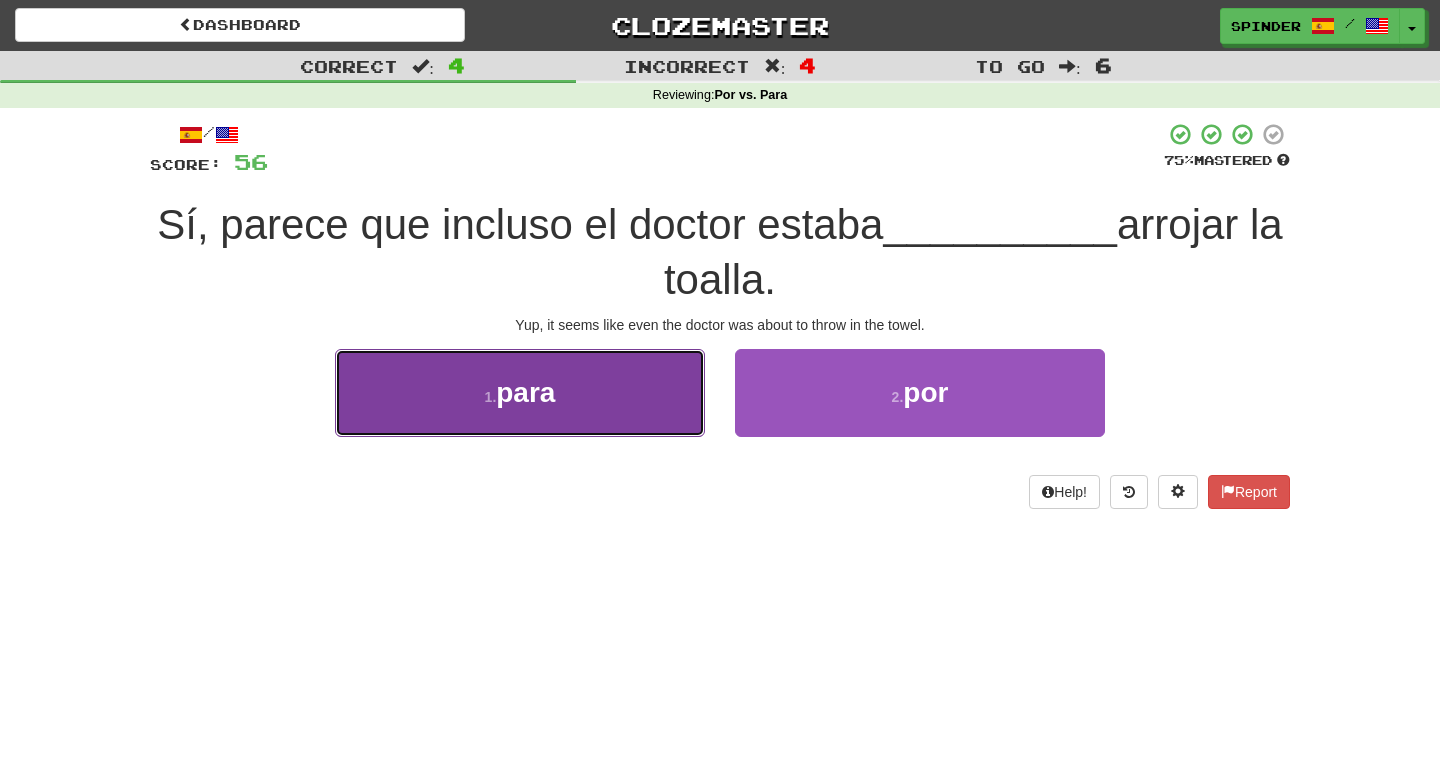 click on "1 .  para" at bounding box center (520, 392) 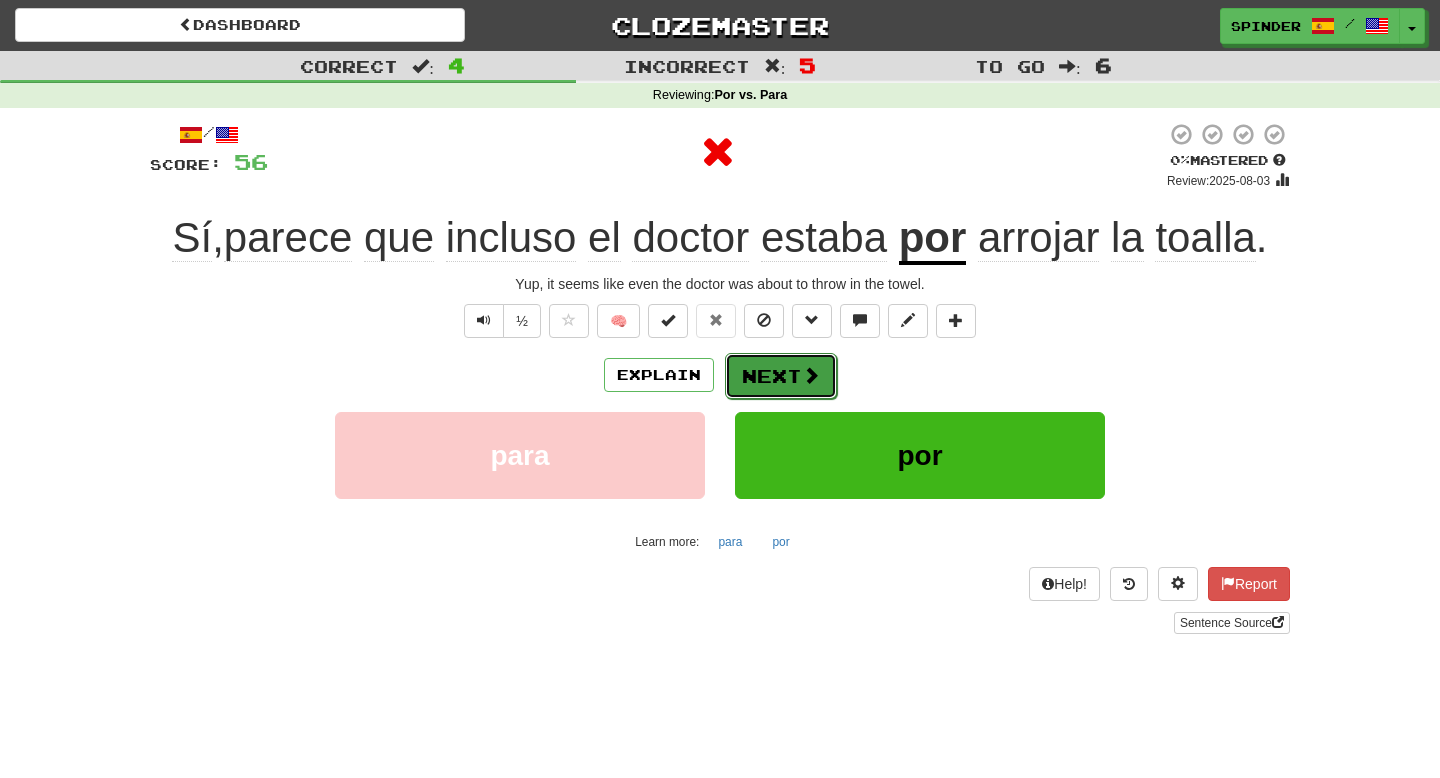 click on "Next" at bounding box center (781, 376) 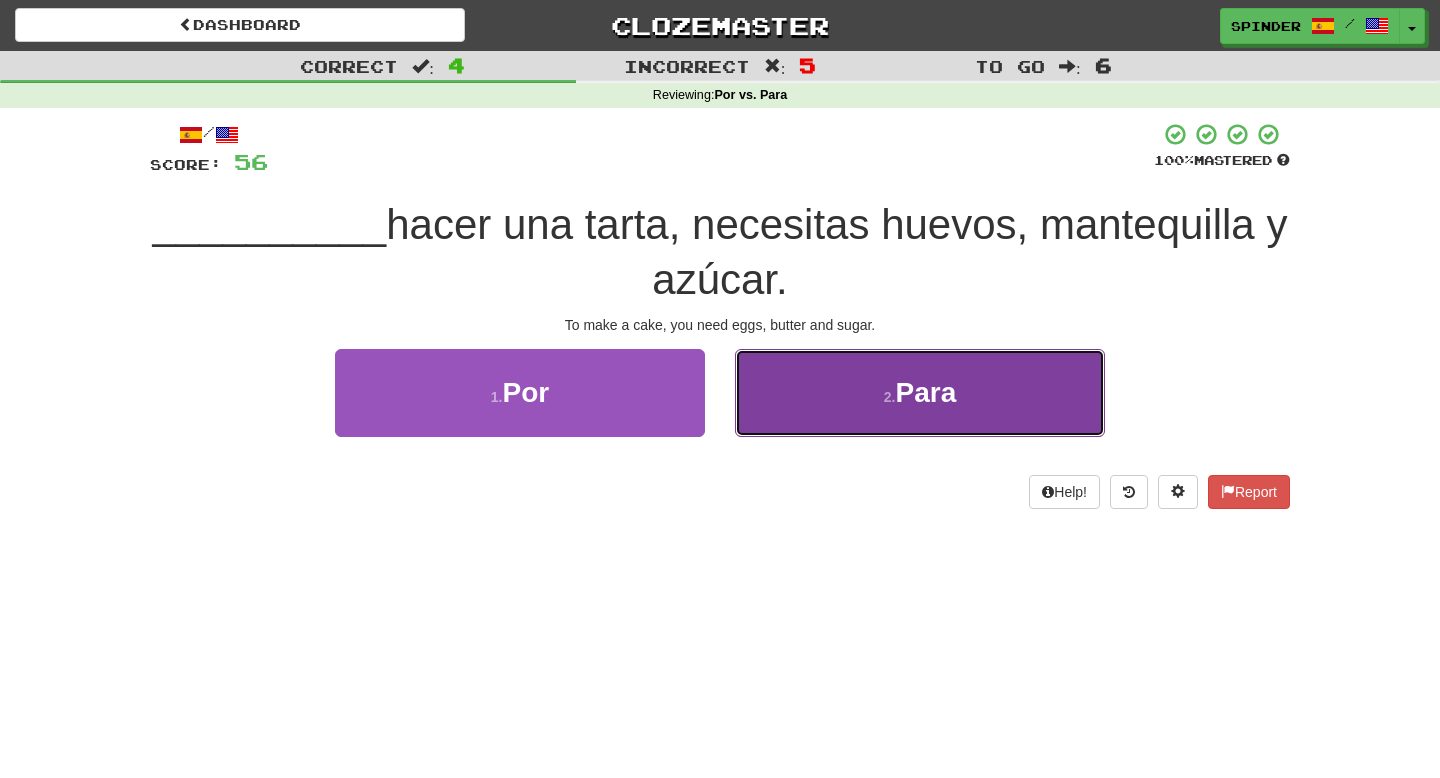 click on "2 .  Para" at bounding box center [920, 392] 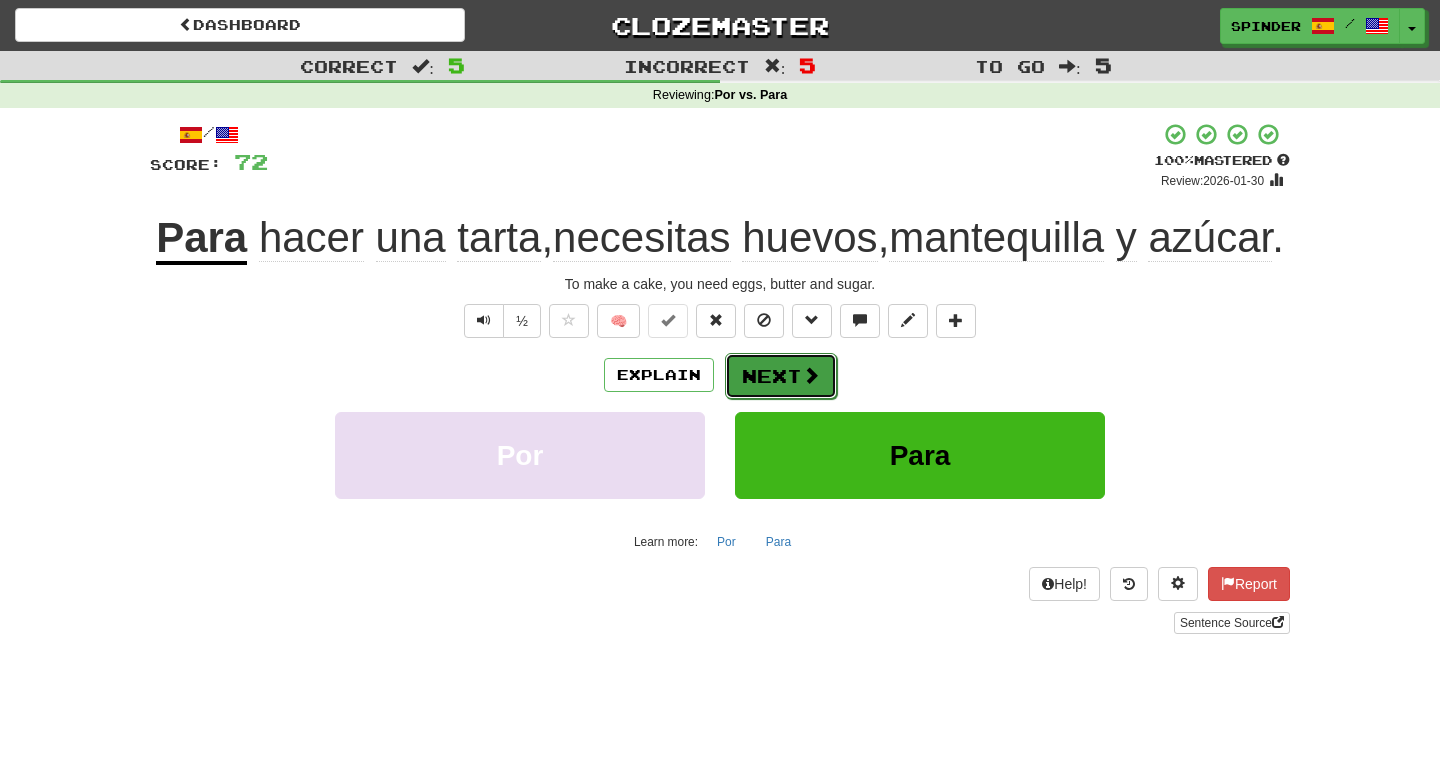 click on "Next" at bounding box center [781, 376] 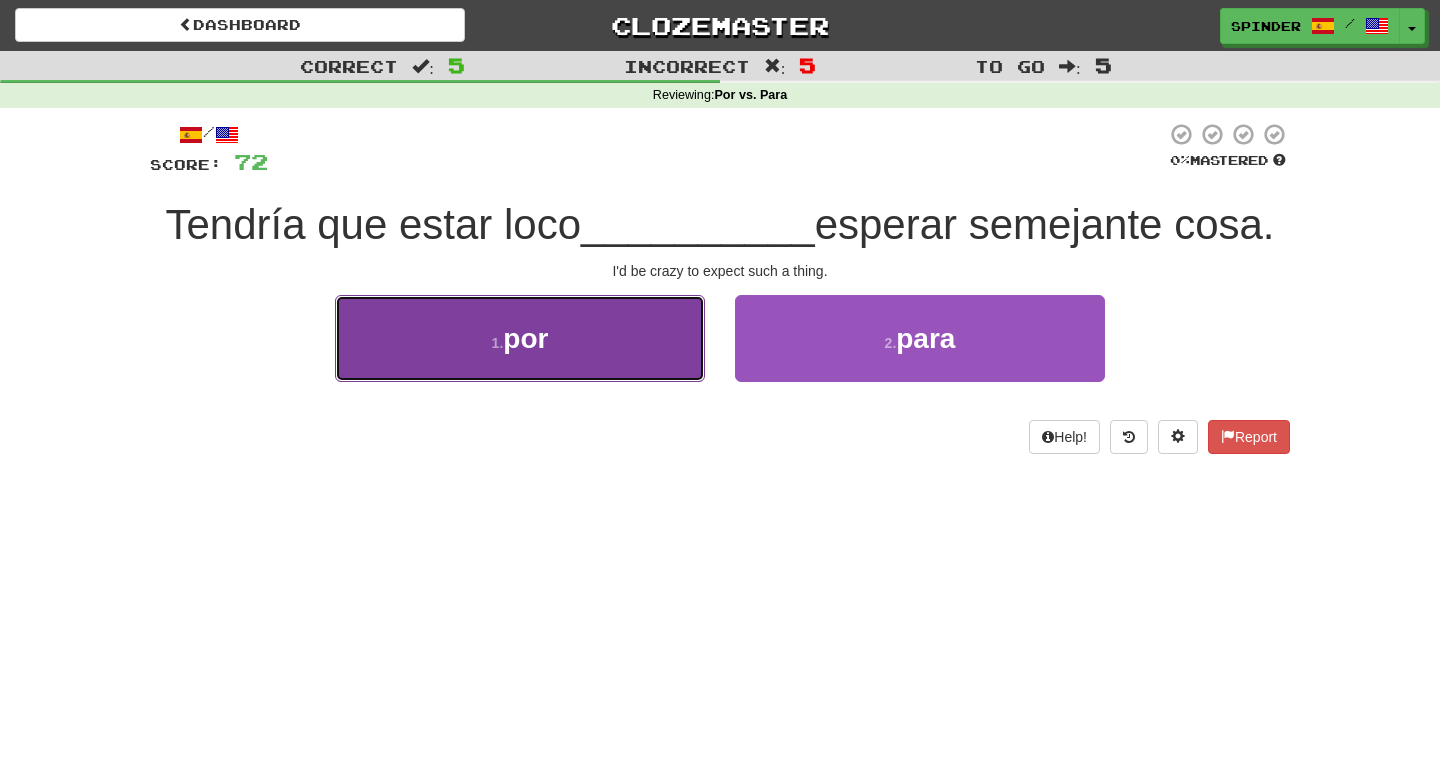 click on "1 .  por" at bounding box center [520, 338] 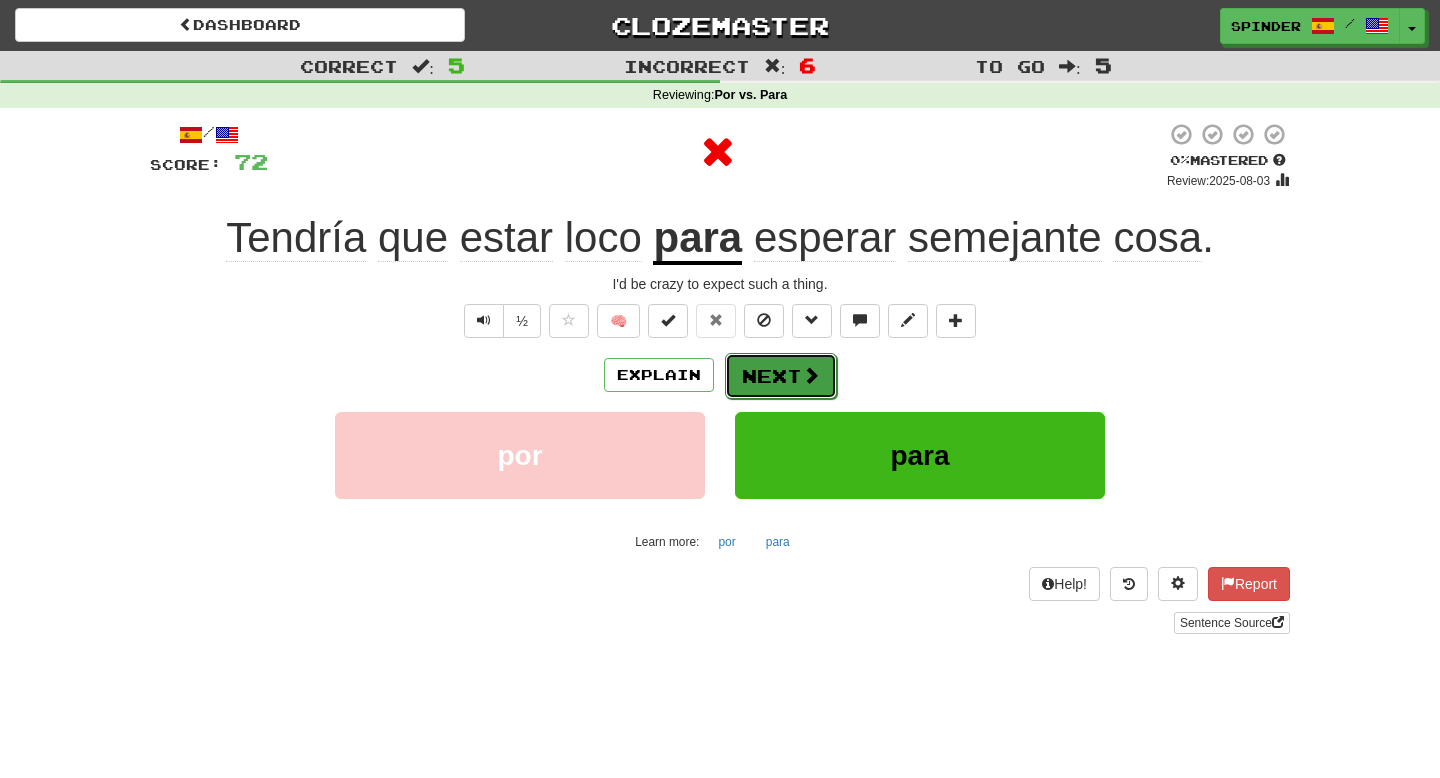 click on "Next" at bounding box center (781, 376) 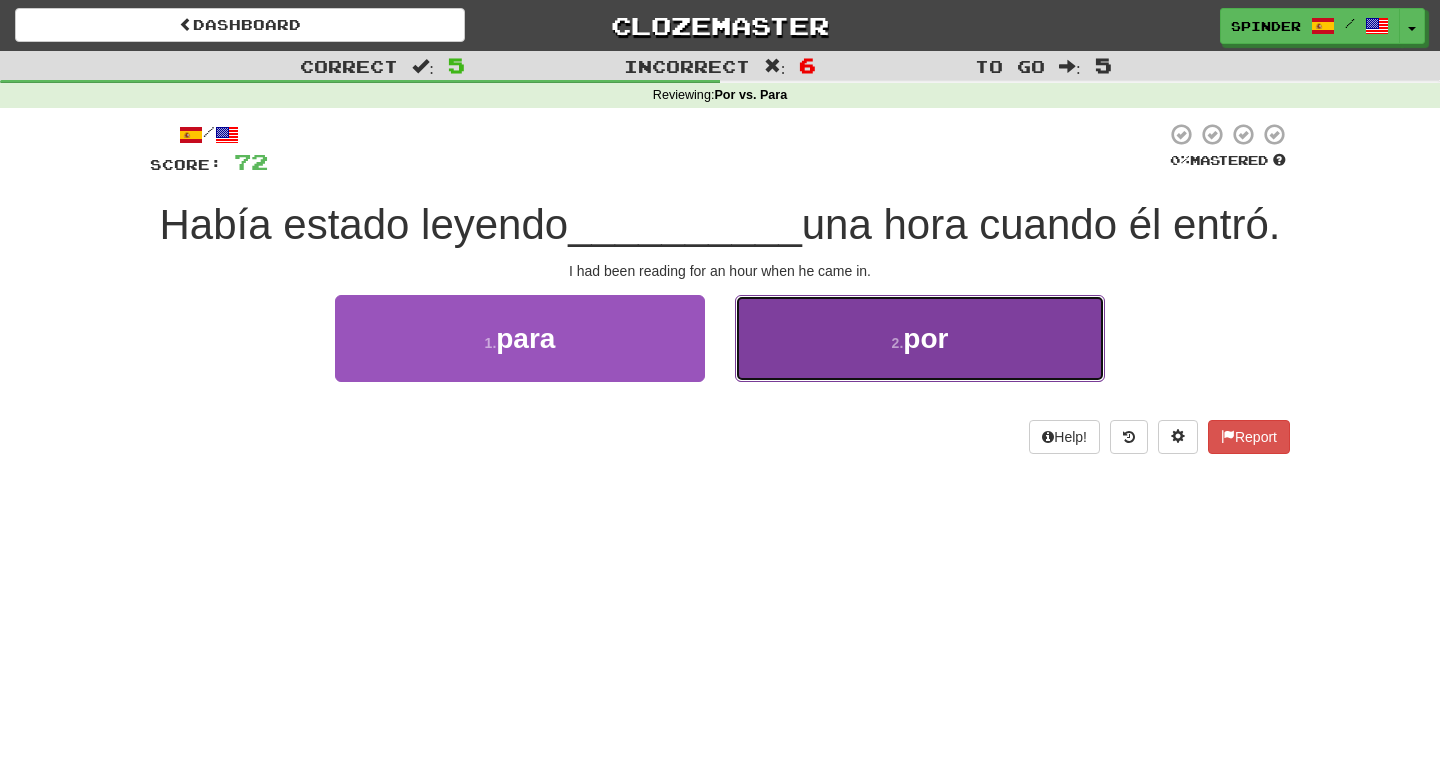 click on "2 .  por" at bounding box center [920, 338] 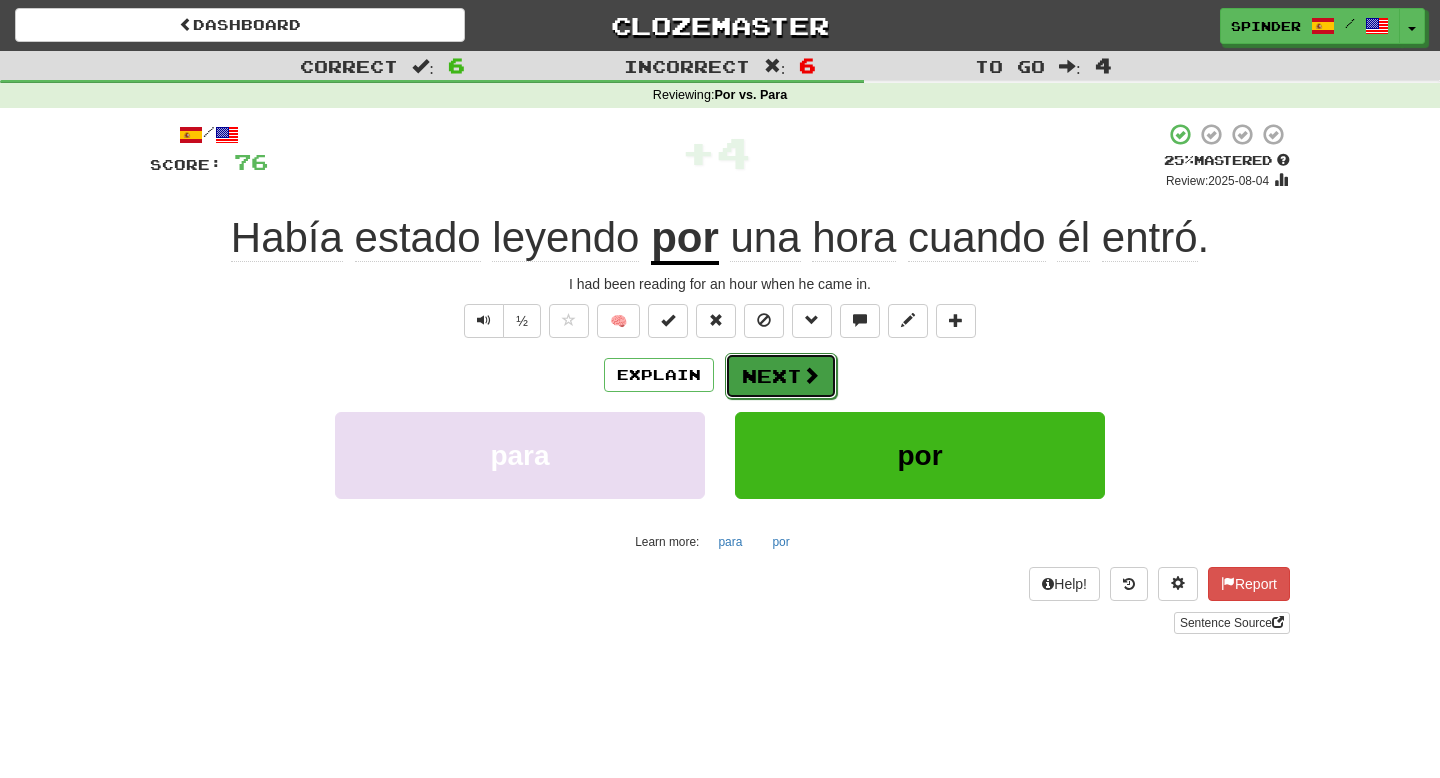 click on "Next" at bounding box center (781, 376) 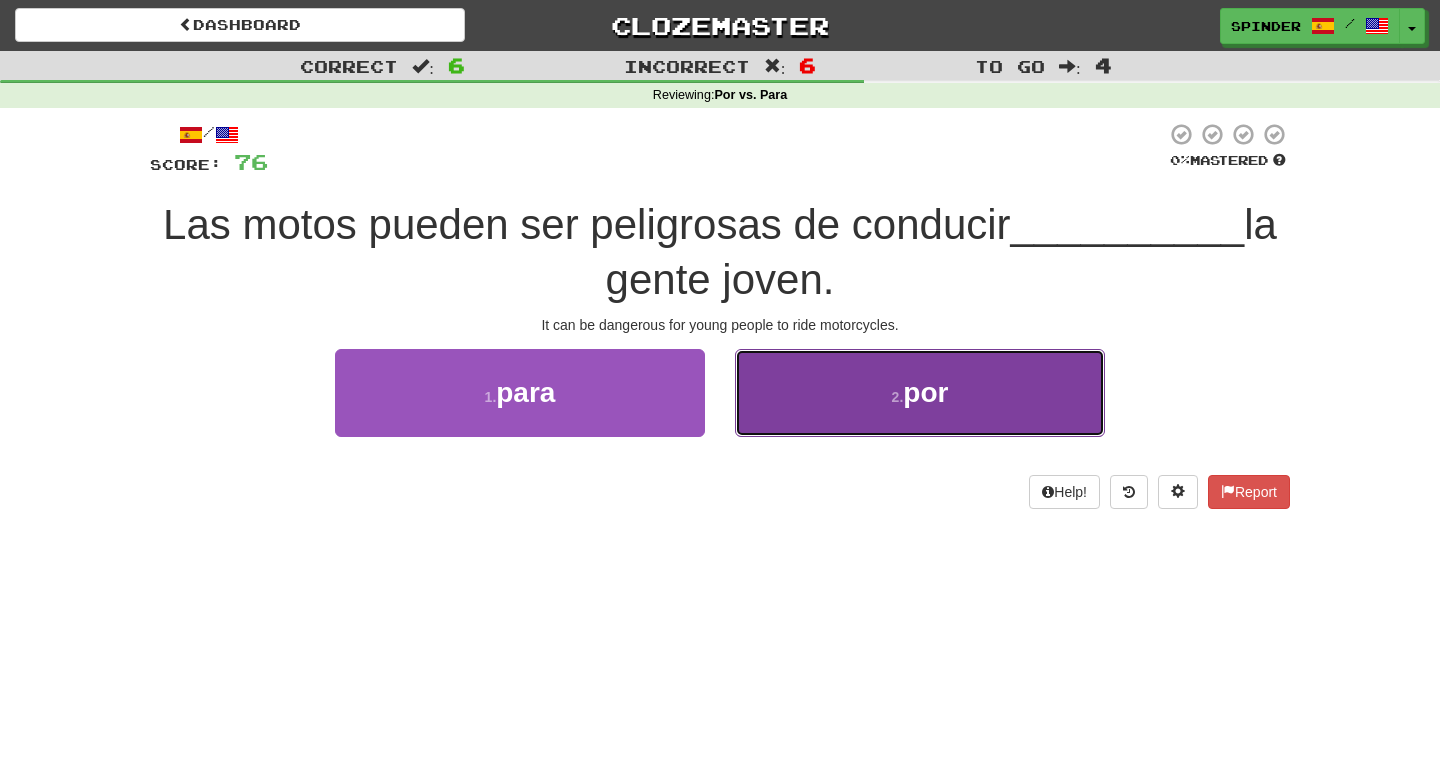 click on "2 .  por" at bounding box center (920, 392) 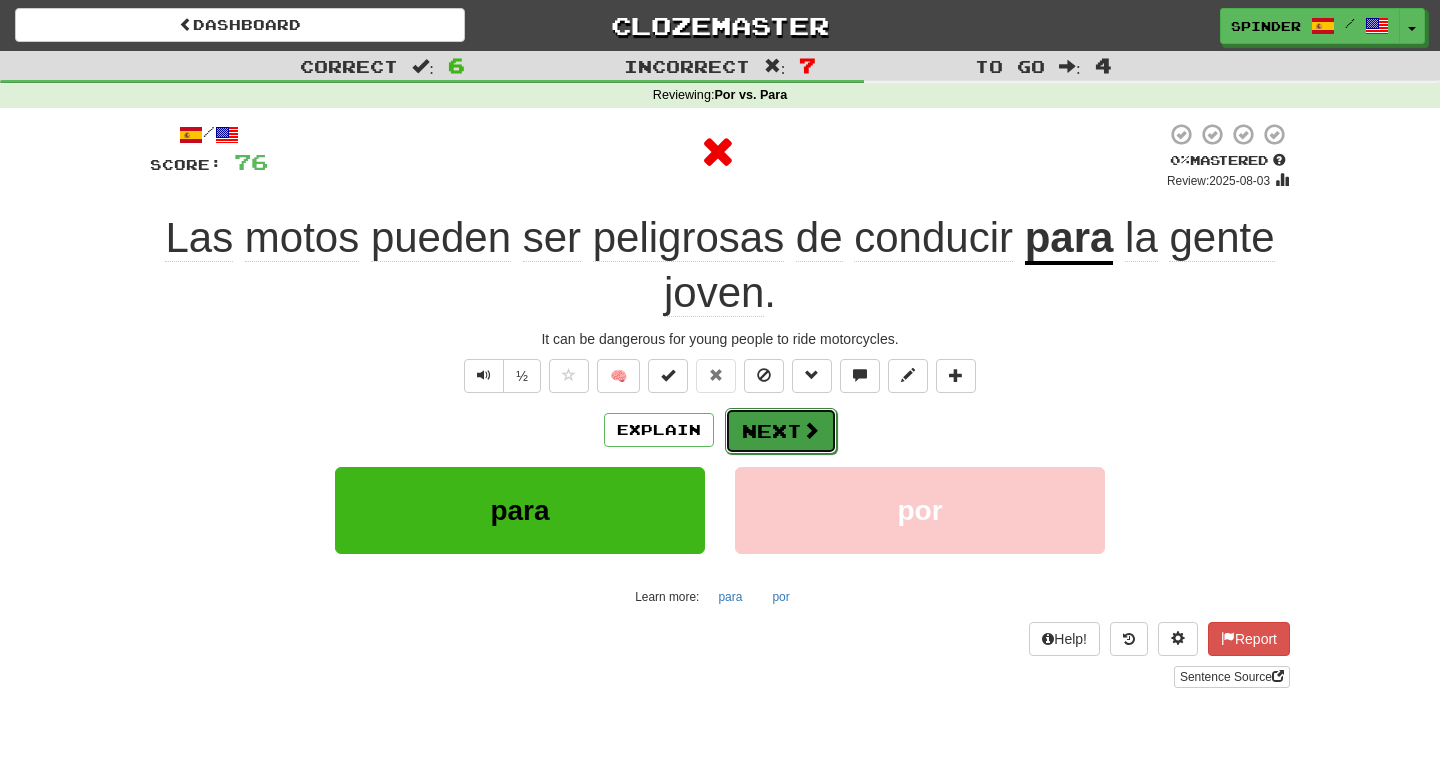 click on "Next" at bounding box center [781, 431] 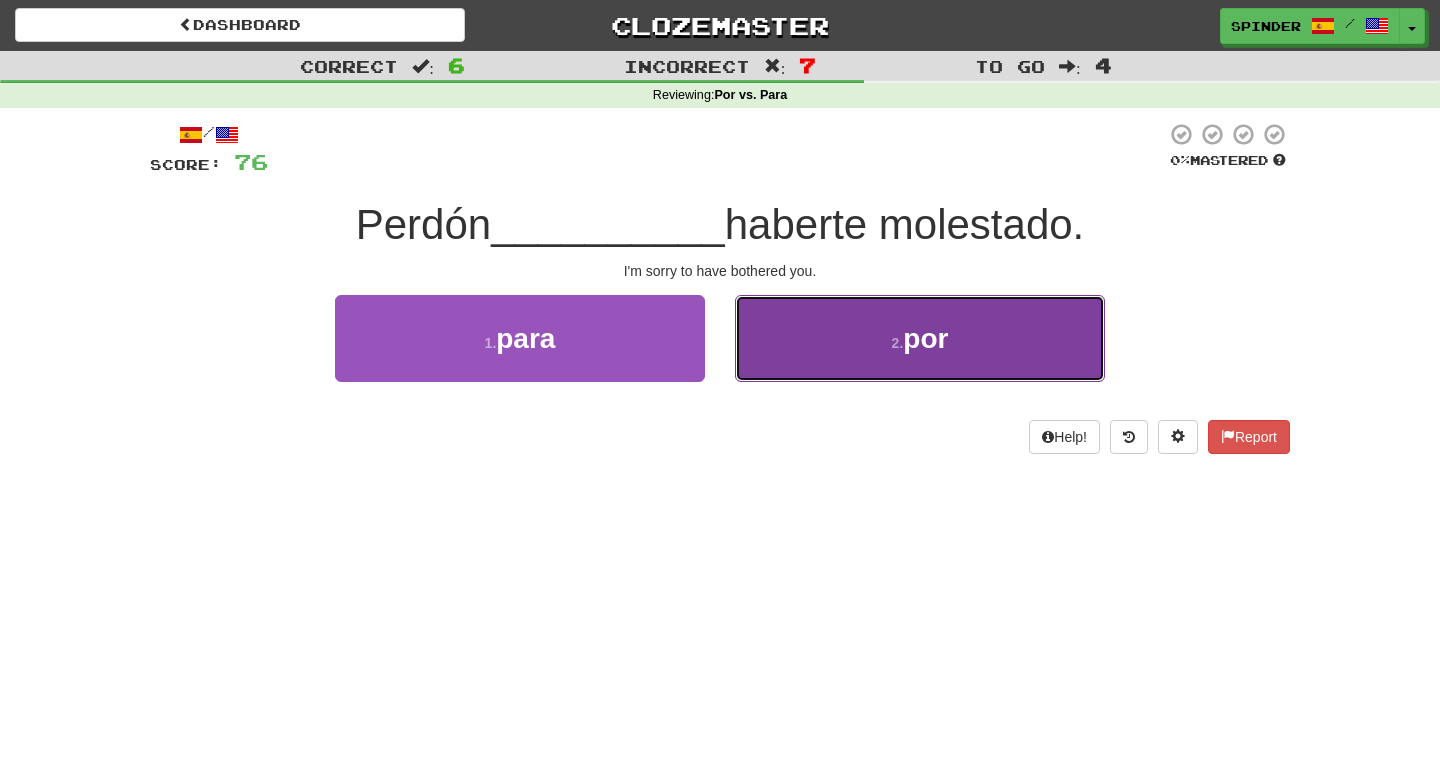 click on "2 .  por" at bounding box center [920, 338] 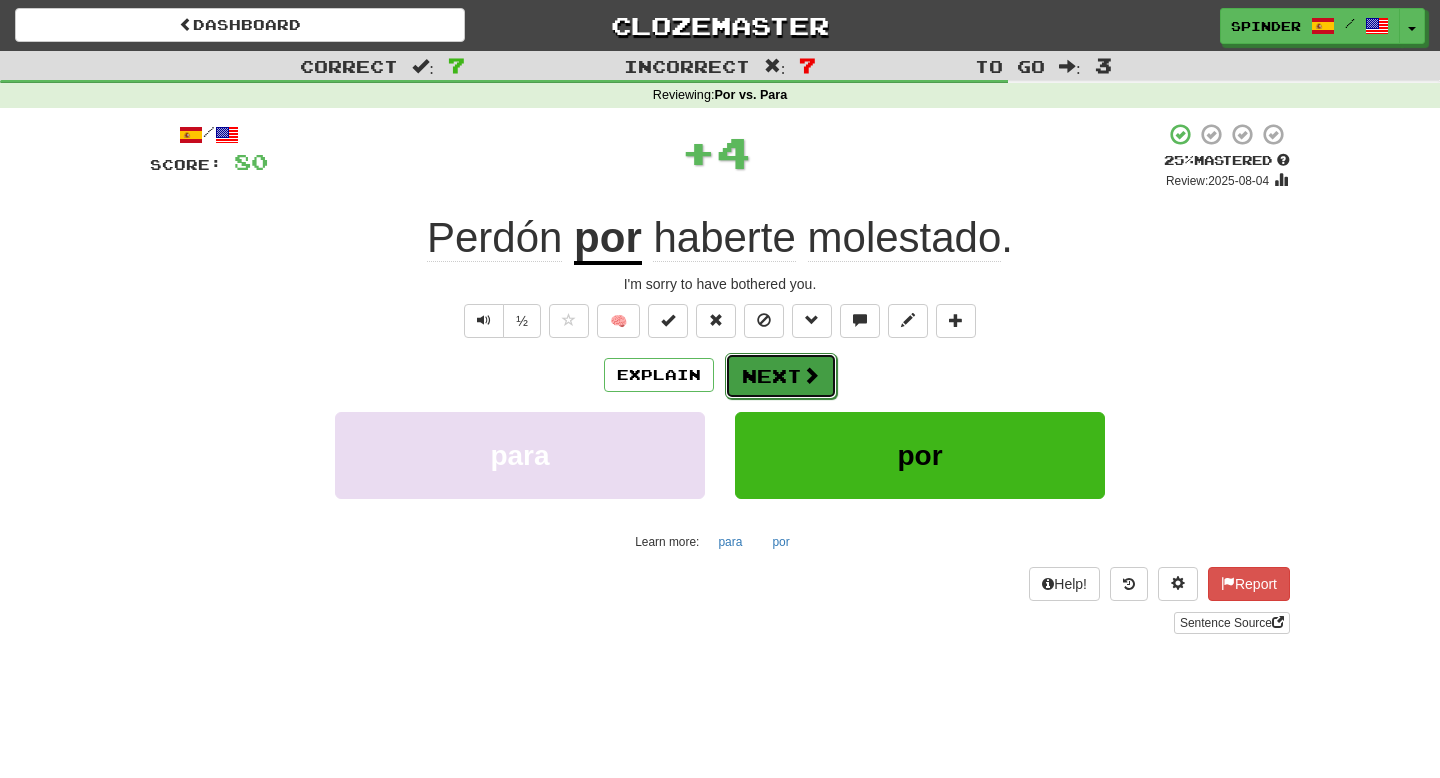 click on "Next" at bounding box center (781, 376) 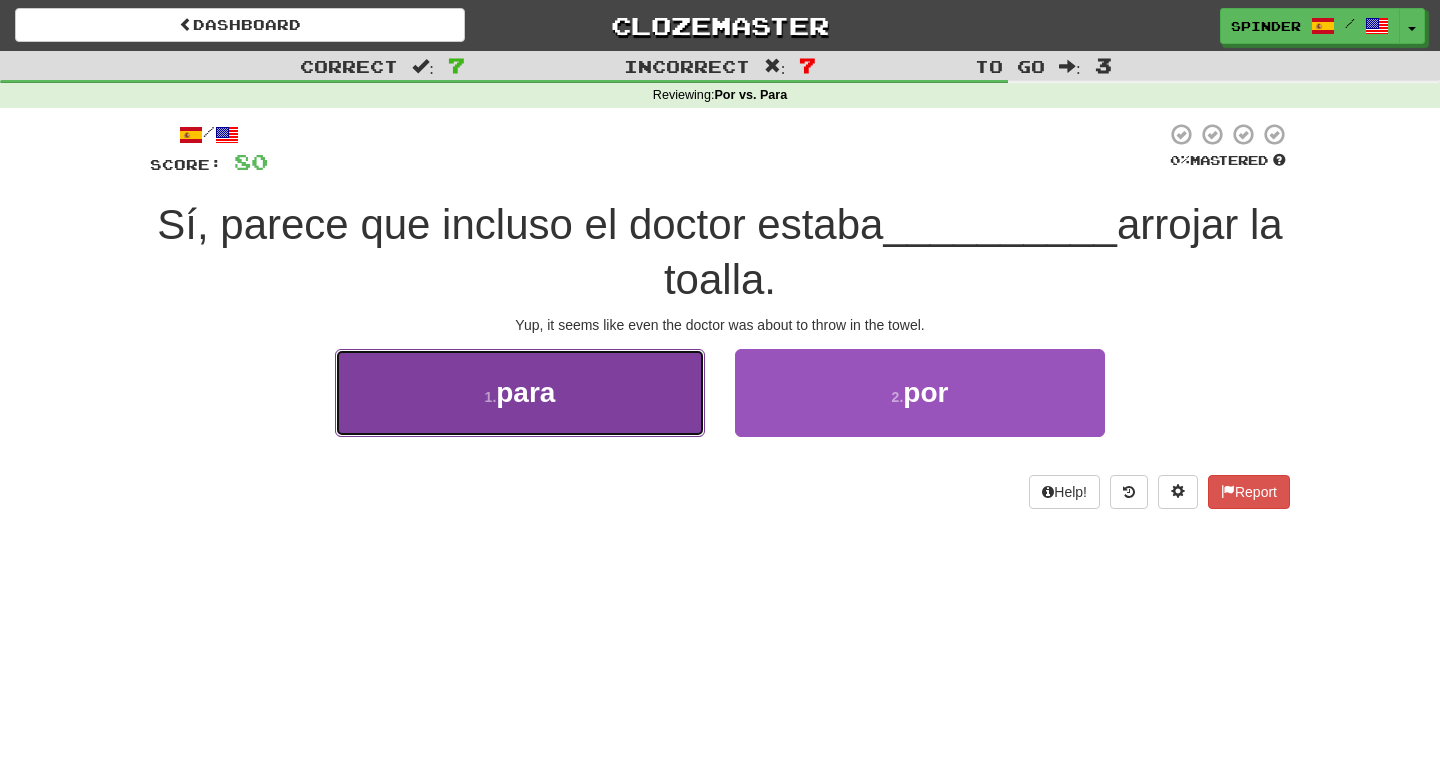 click on "1 .  para" at bounding box center (520, 392) 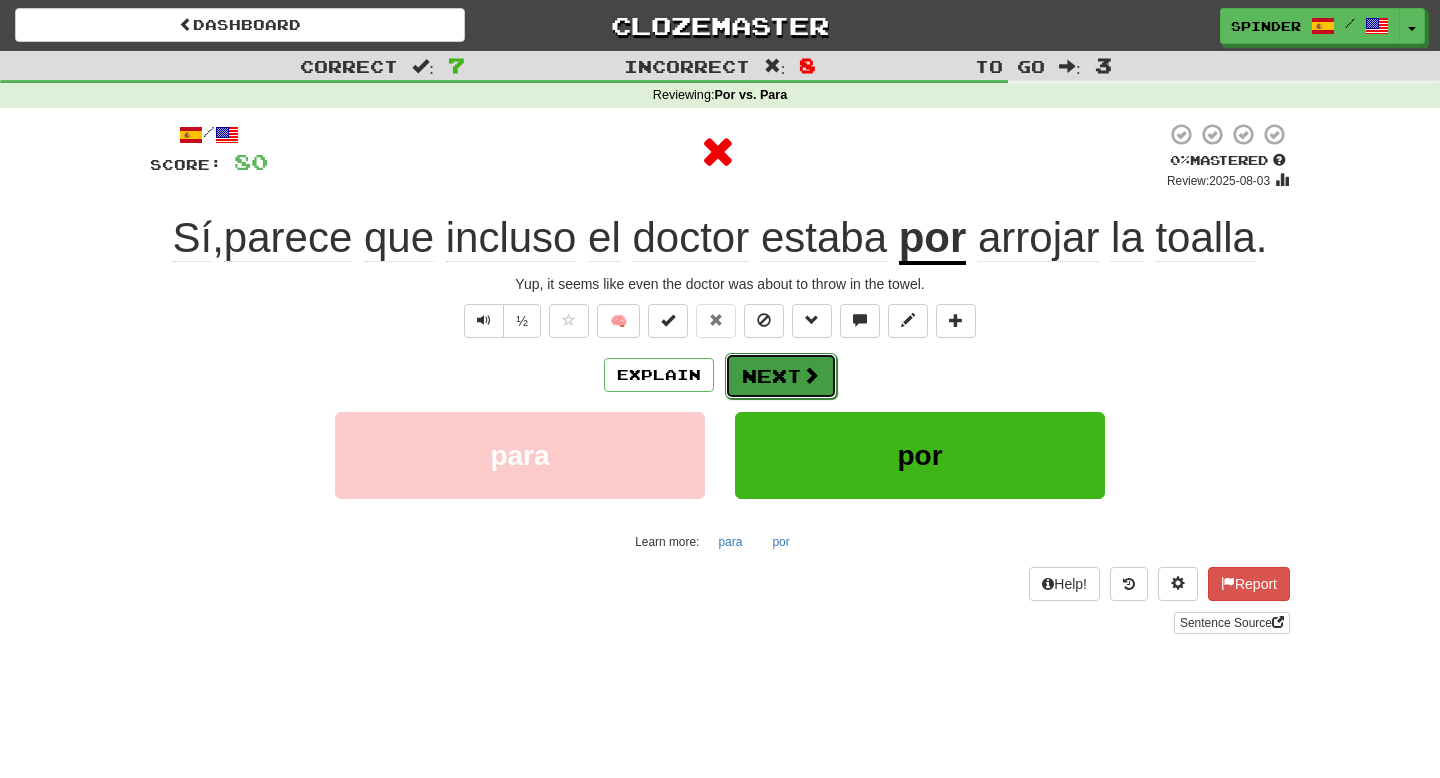 click at bounding box center [811, 375] 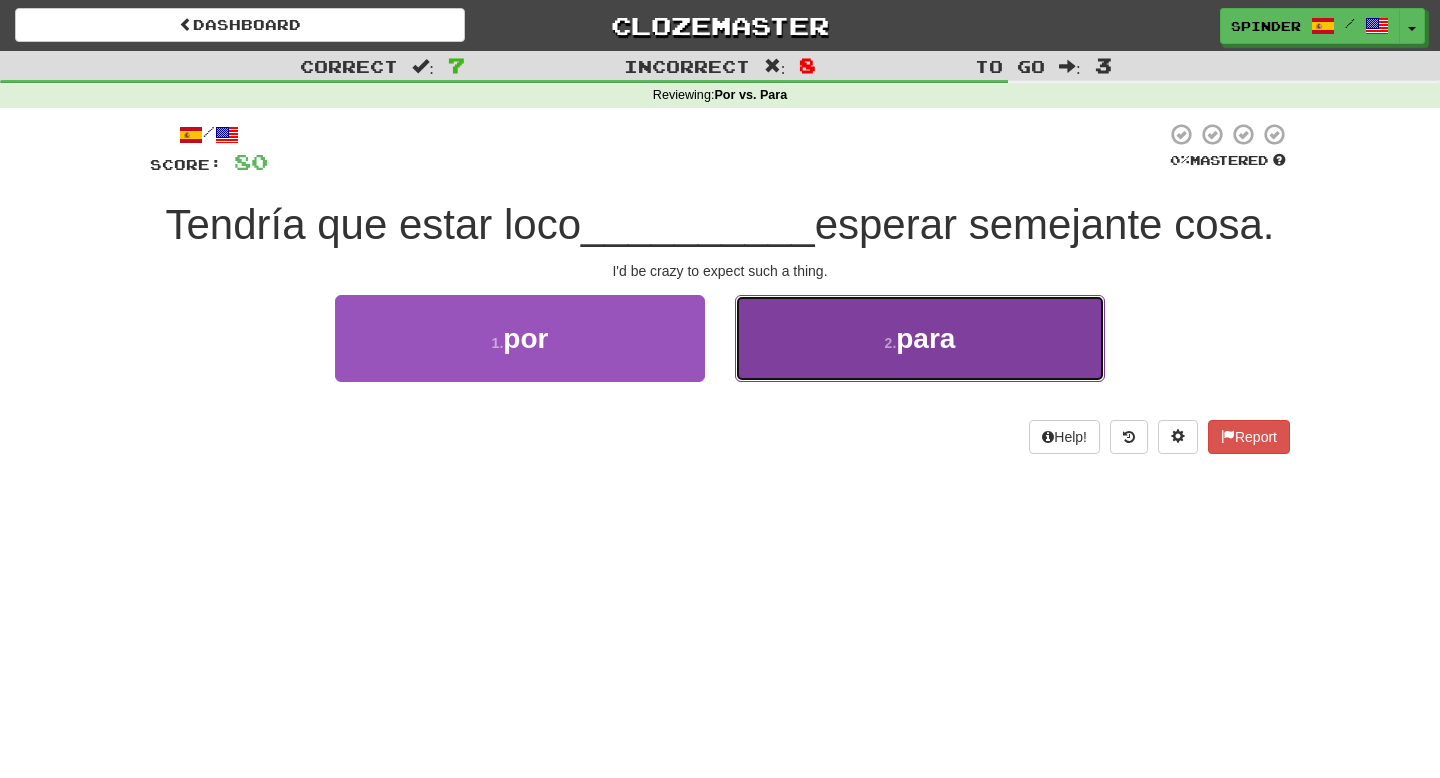 click on "2 .  para" at bounding box center (920, 338) 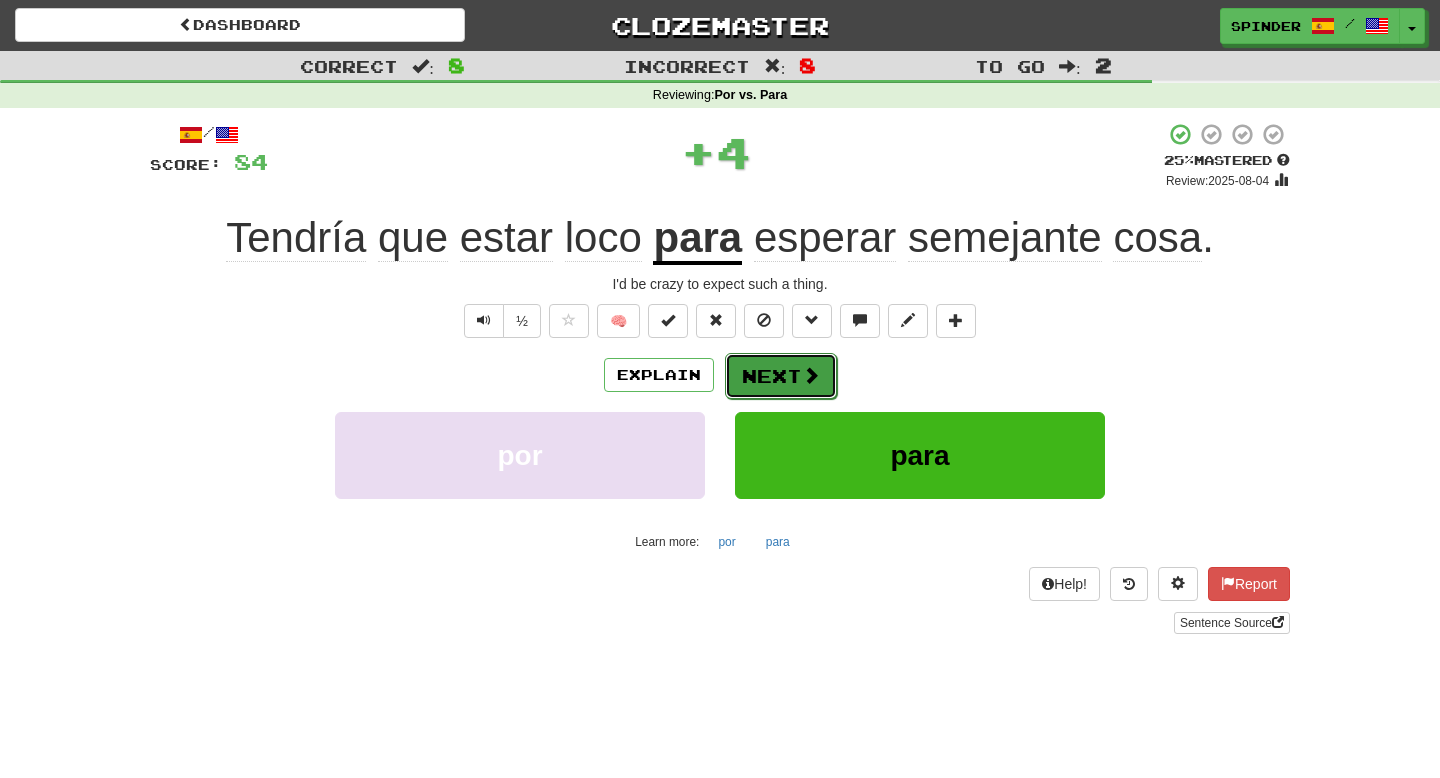 click at bounding box center [811, 375] 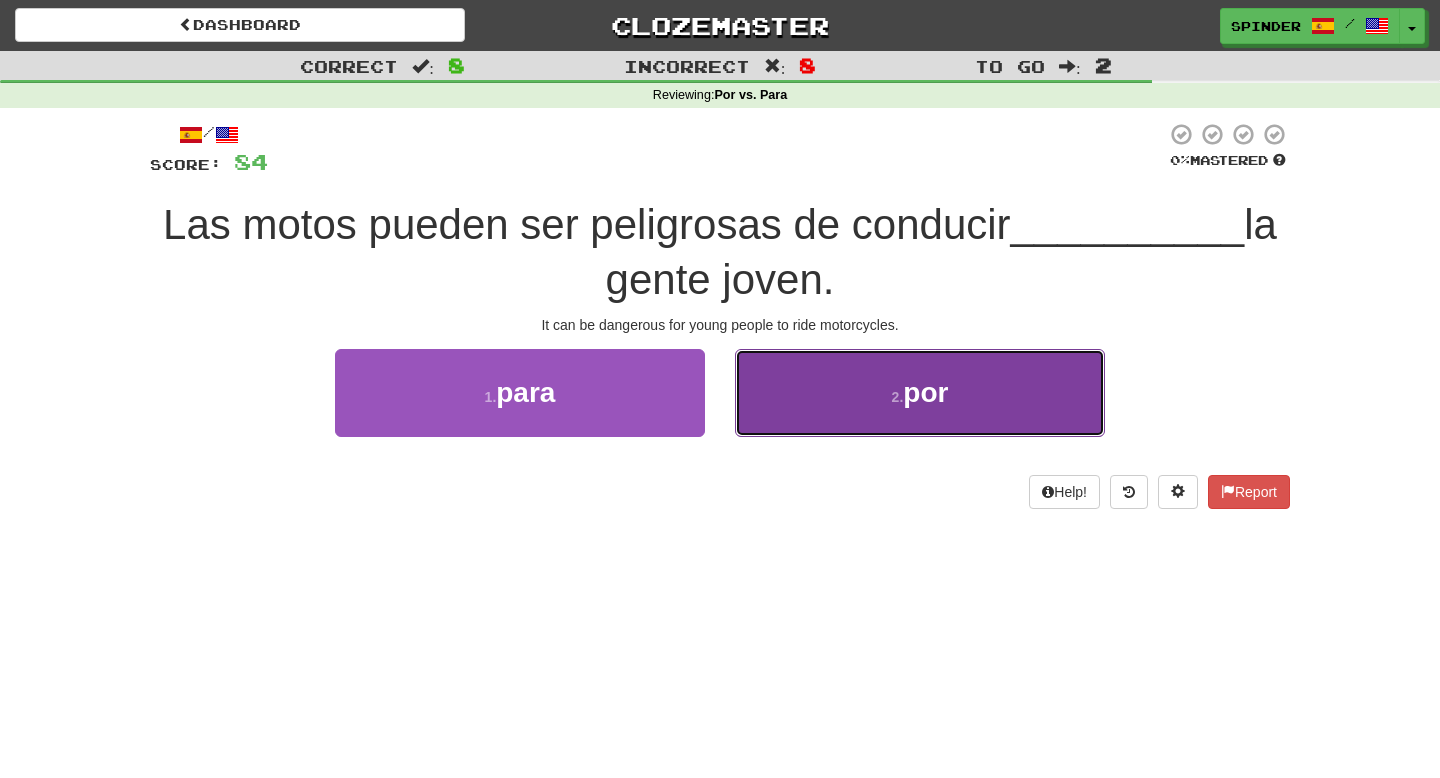 click on "2 .  por" at bounding box center [920, 392] 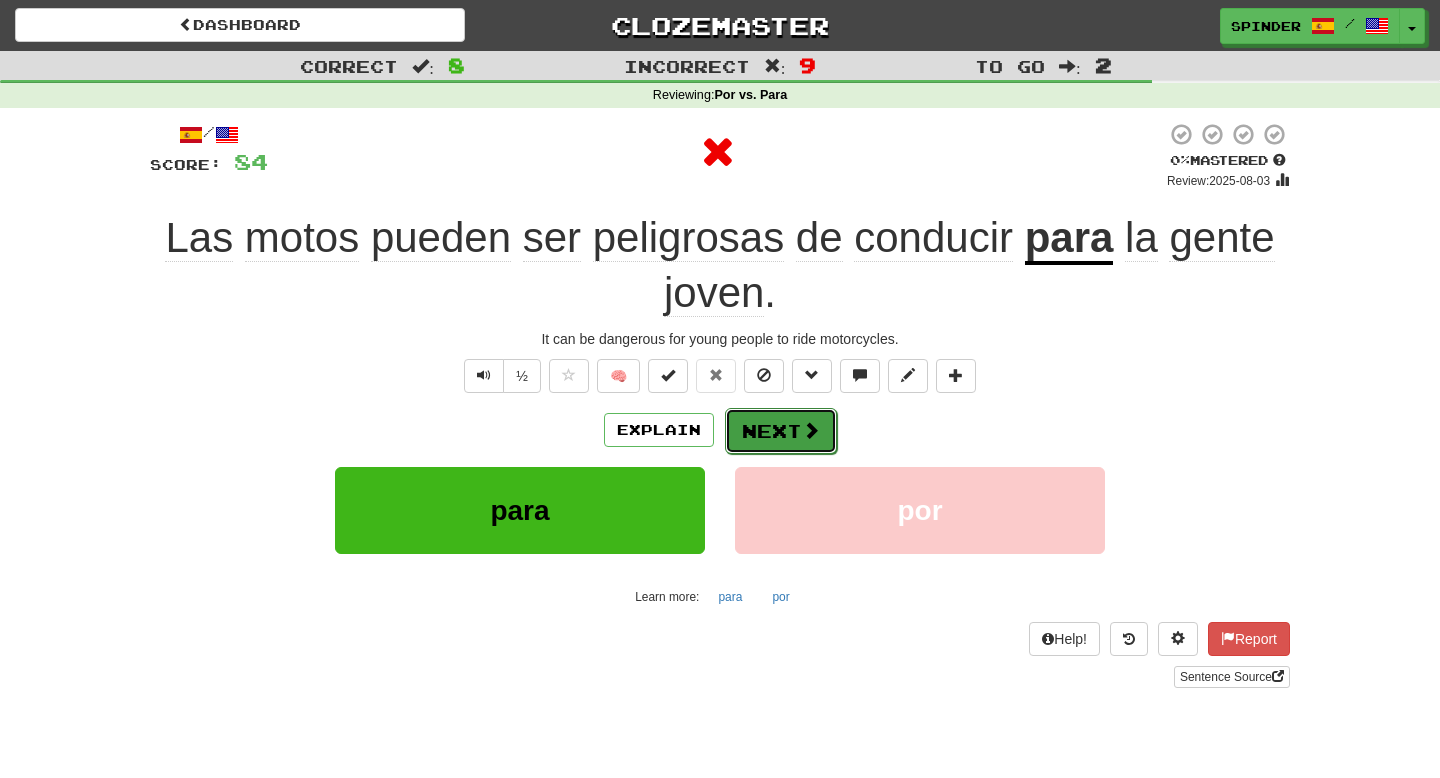 click on "Next" at bounding box center (781, 431) 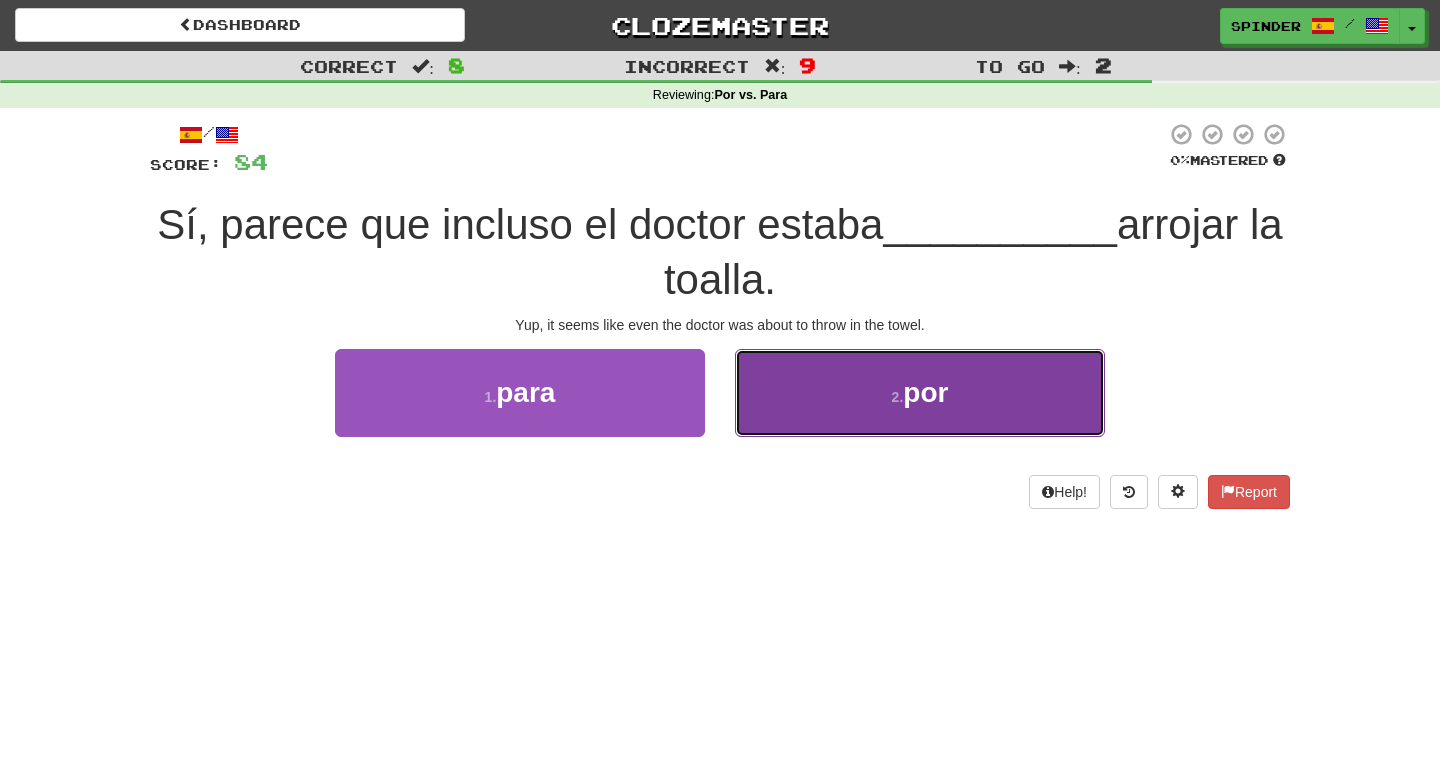 click on "2 .  por" at bounding box center [920, 392] 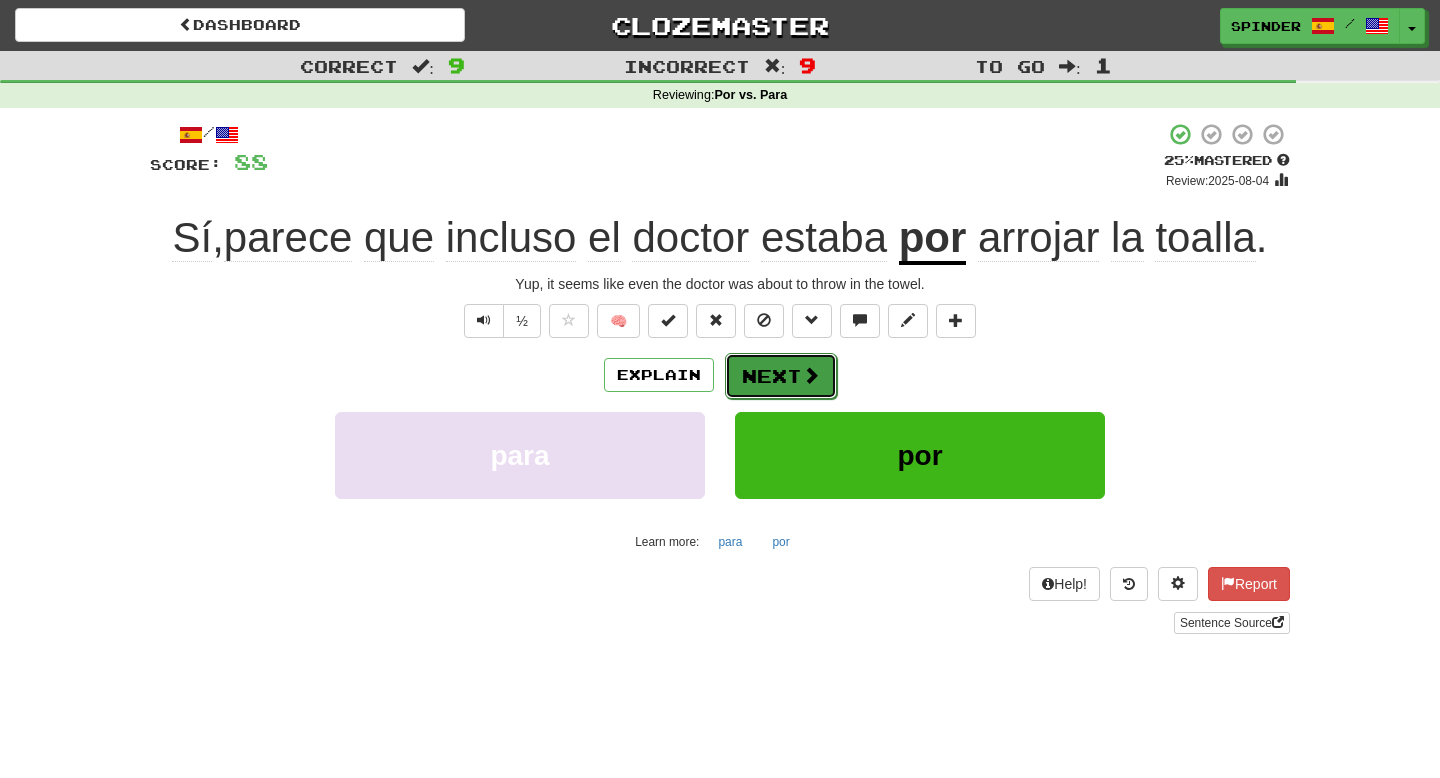 click on "Next" at bounding box center (781, 376) 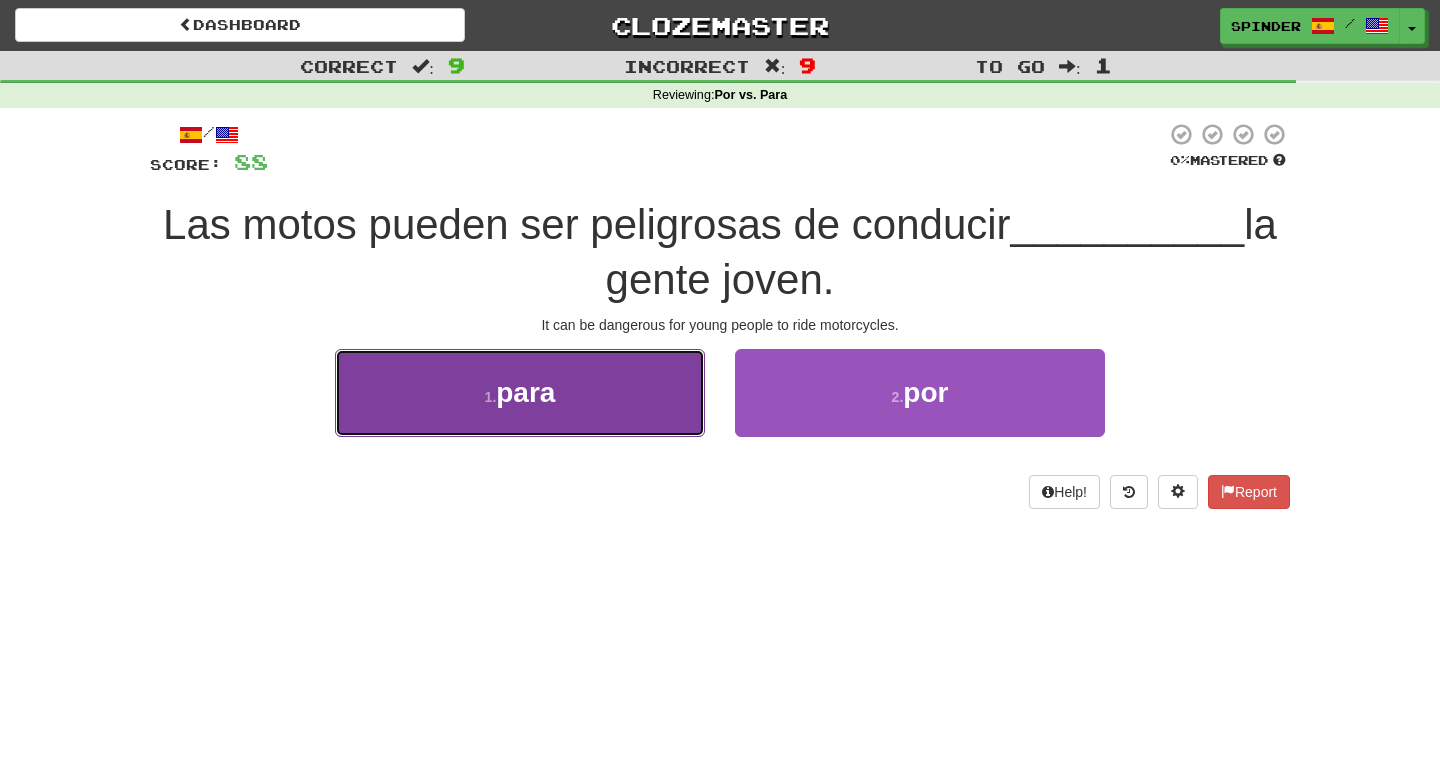 click on "1 .  para" at bounding box center [520, 392] 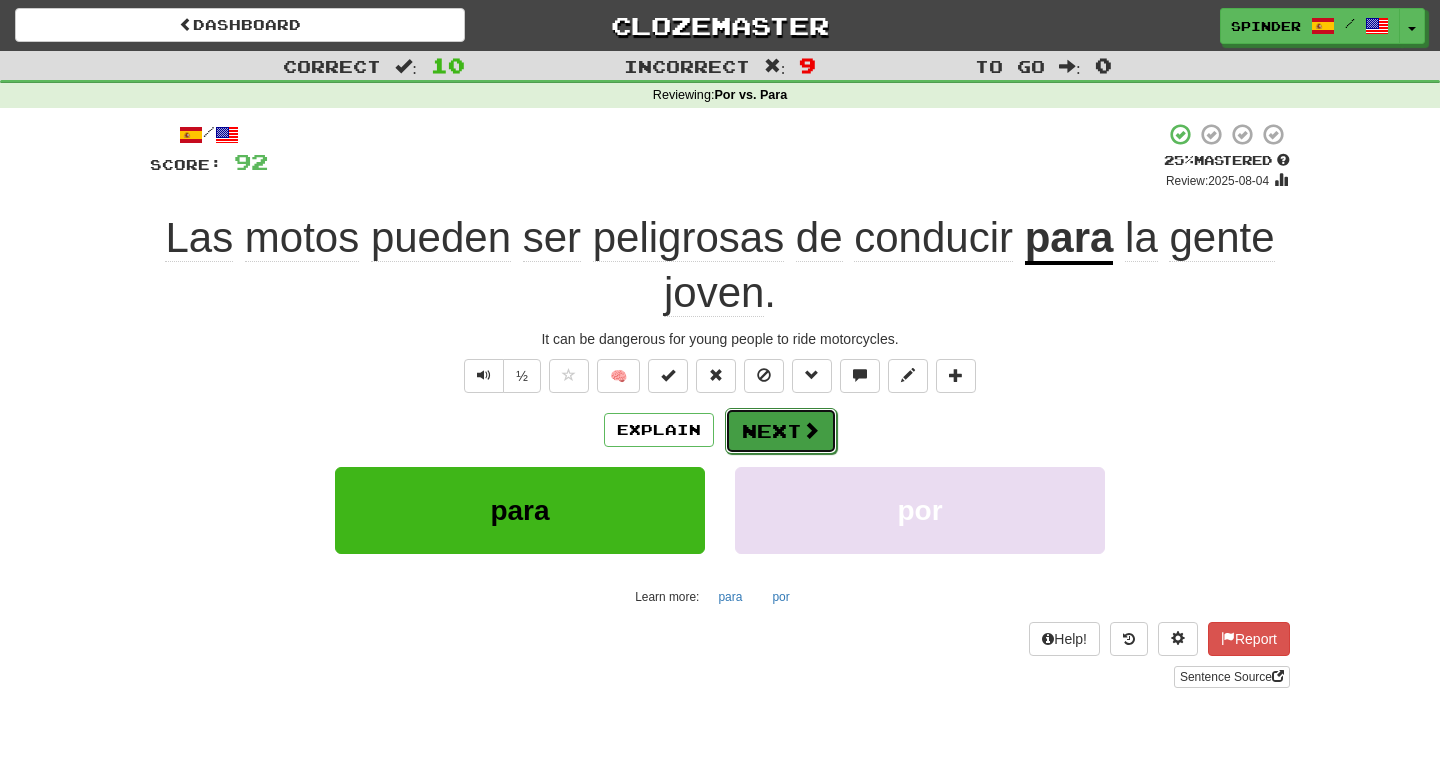 click on "Next" at bounding box center (781, 431) 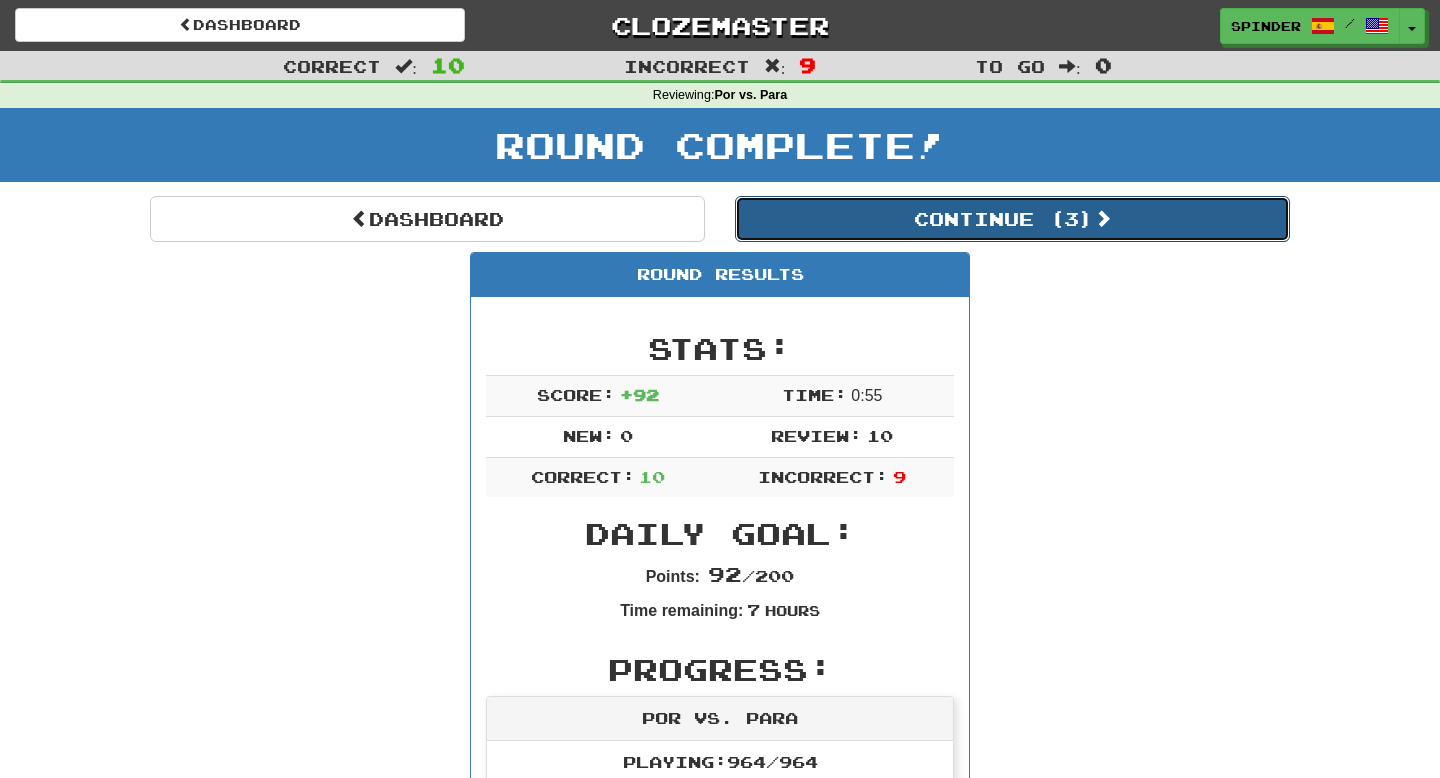 click on "Continue ( 3 )" at bounding box center [1012, 219] 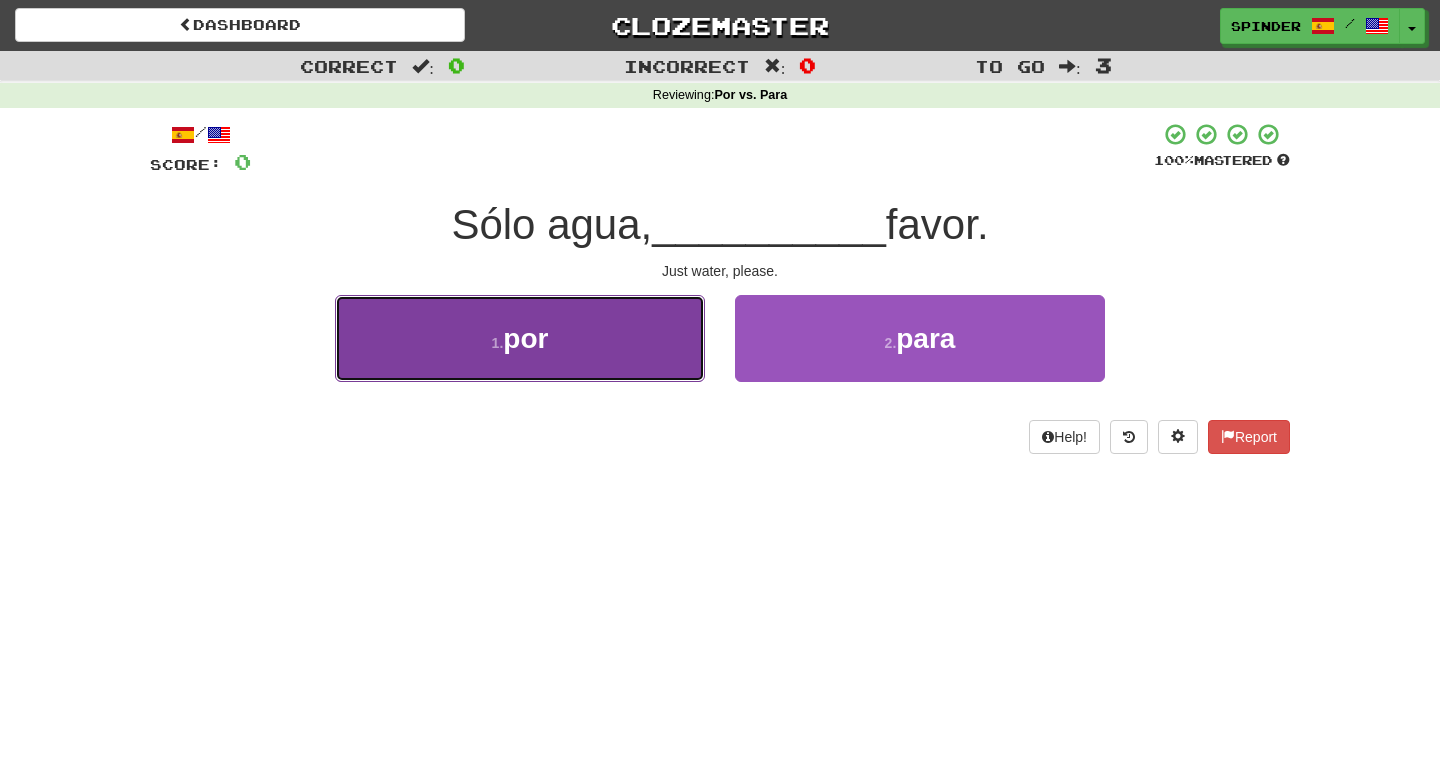 click on "1 .  por" at bounding box center [520, 338] 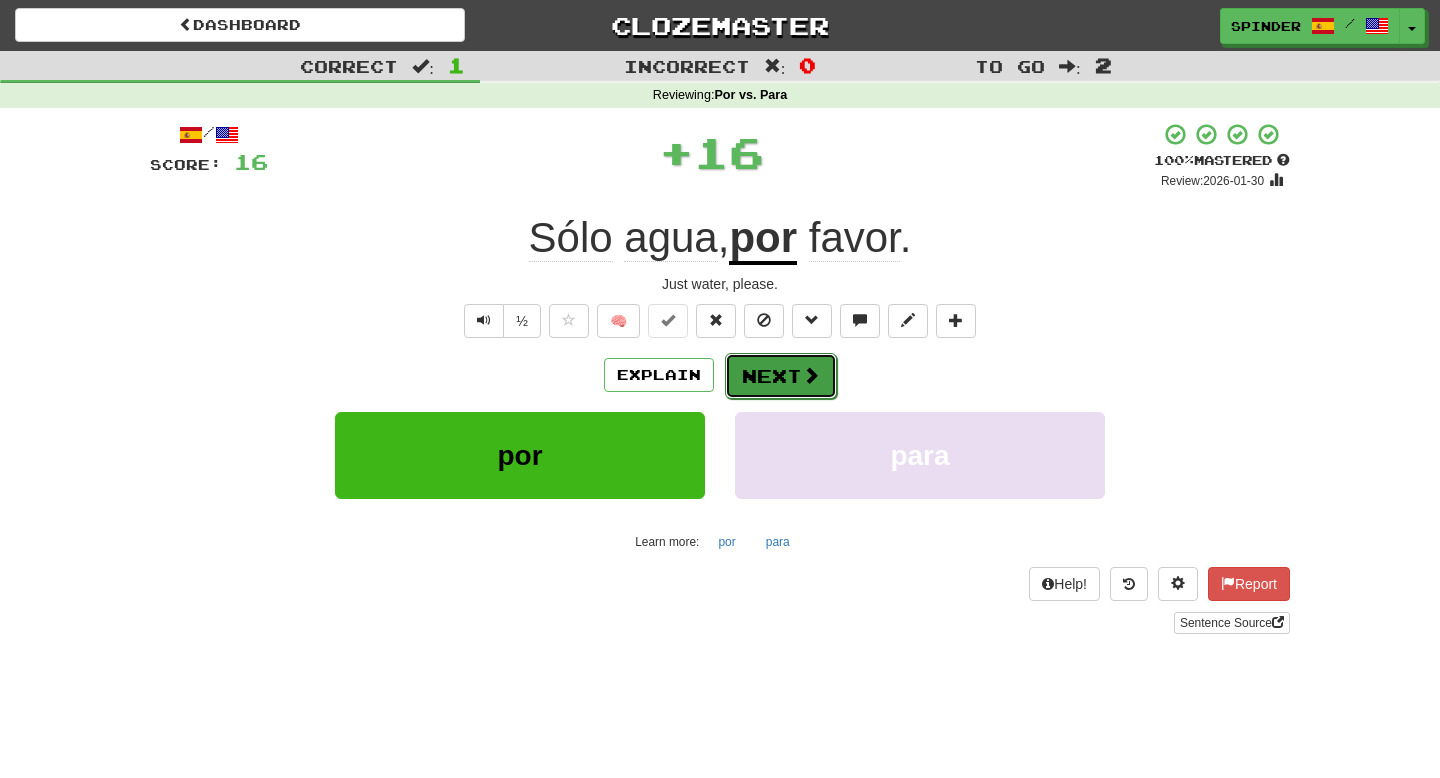 click on "Next" at bounding box center [781, 376] 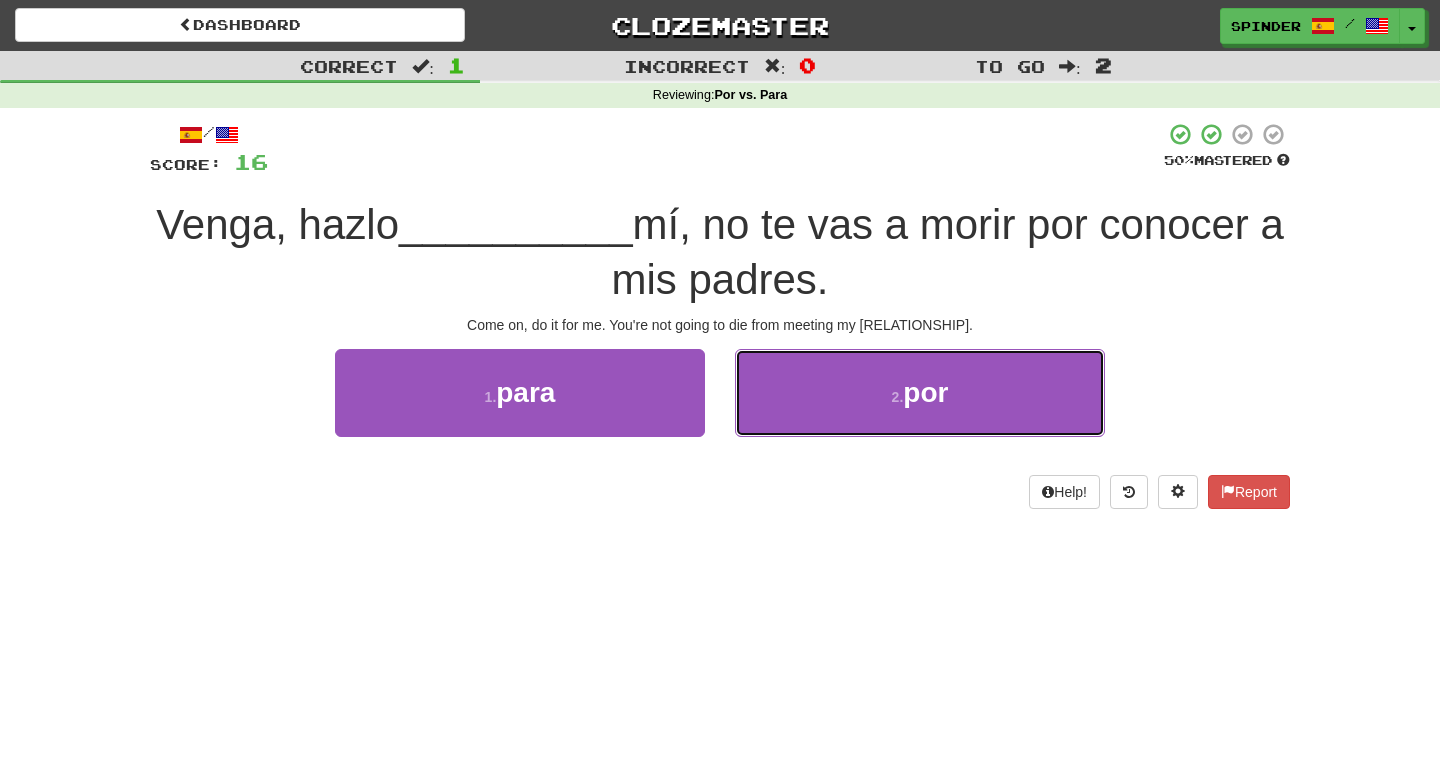 click on "2 .  por" at bounding box center (920, 392) 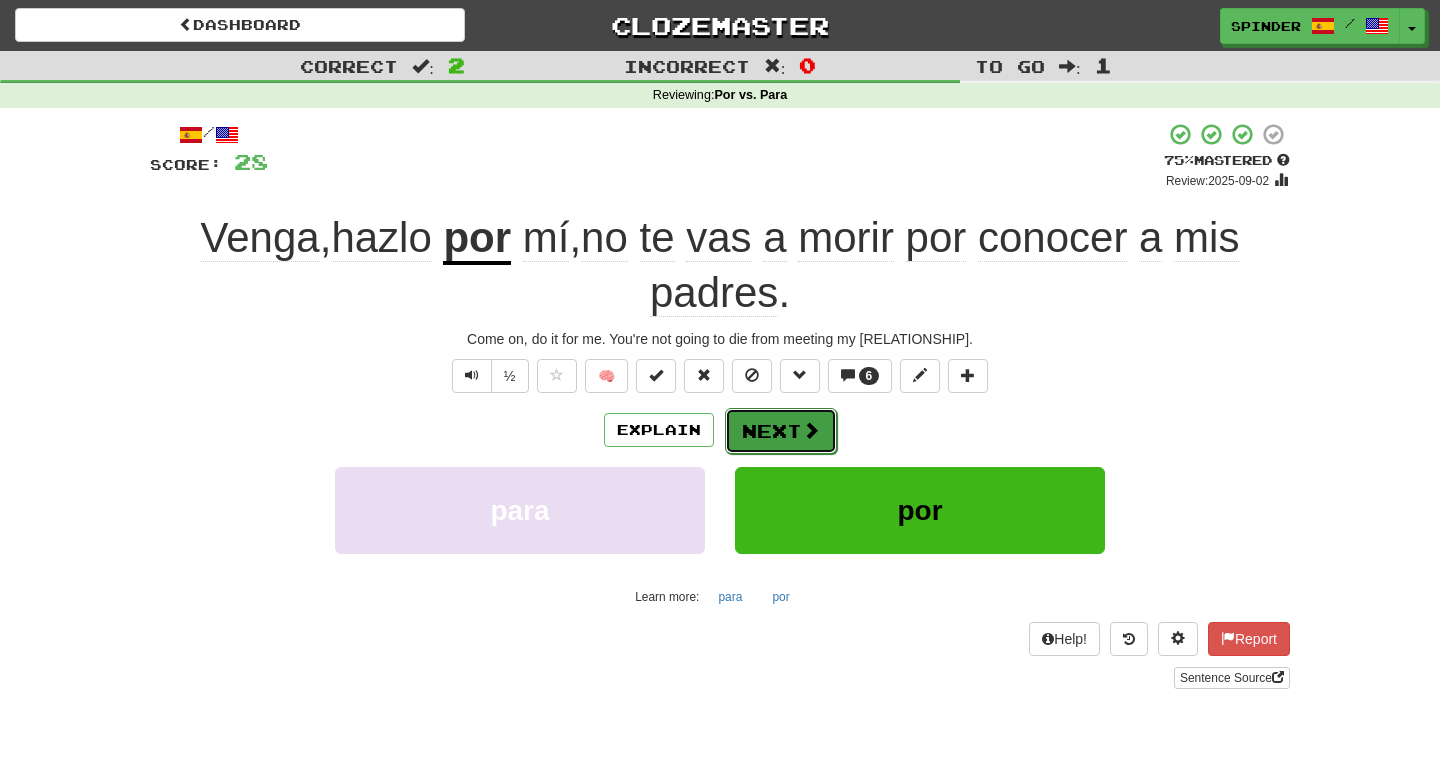 click on "Next" at bounding box center (781, 431) 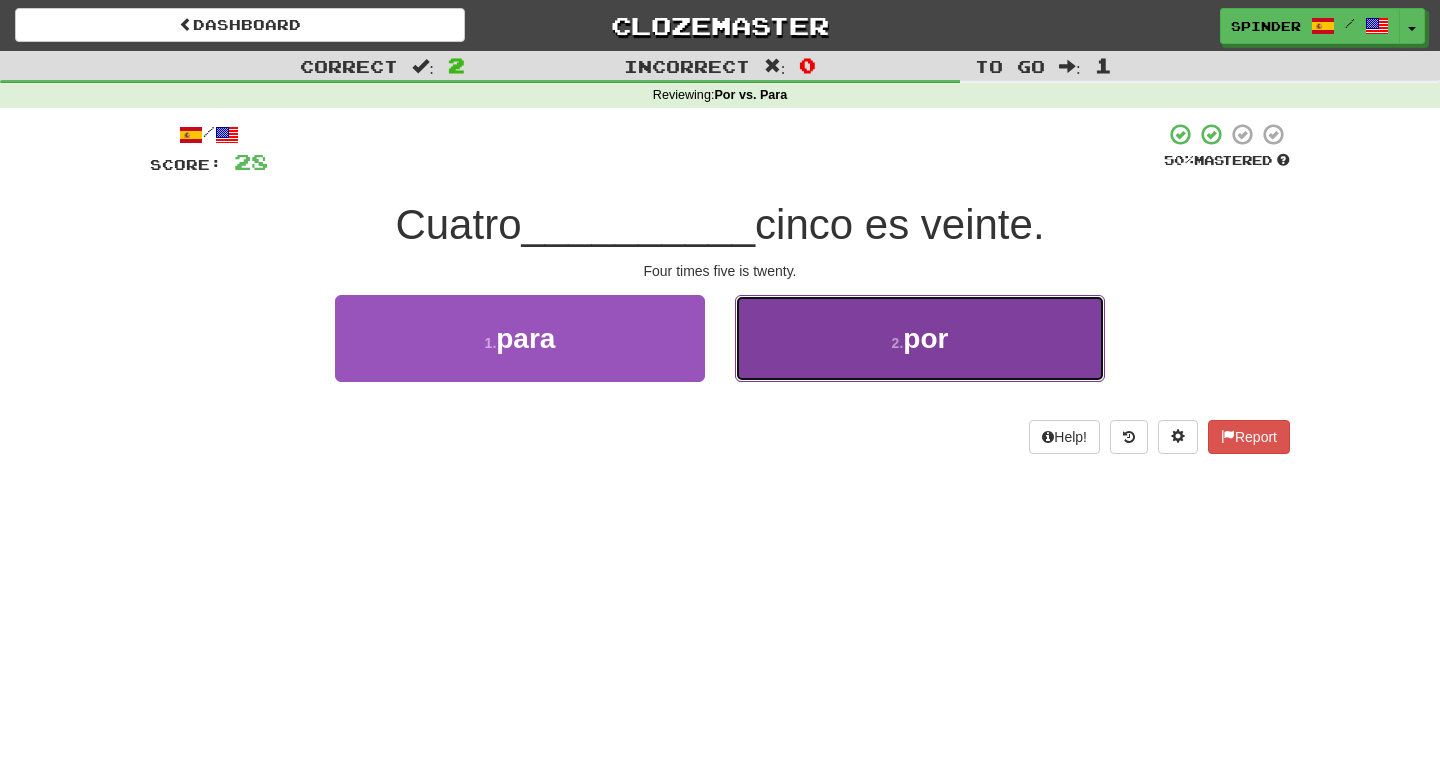 click on "2 .  por" at bounding box center [920, 338] 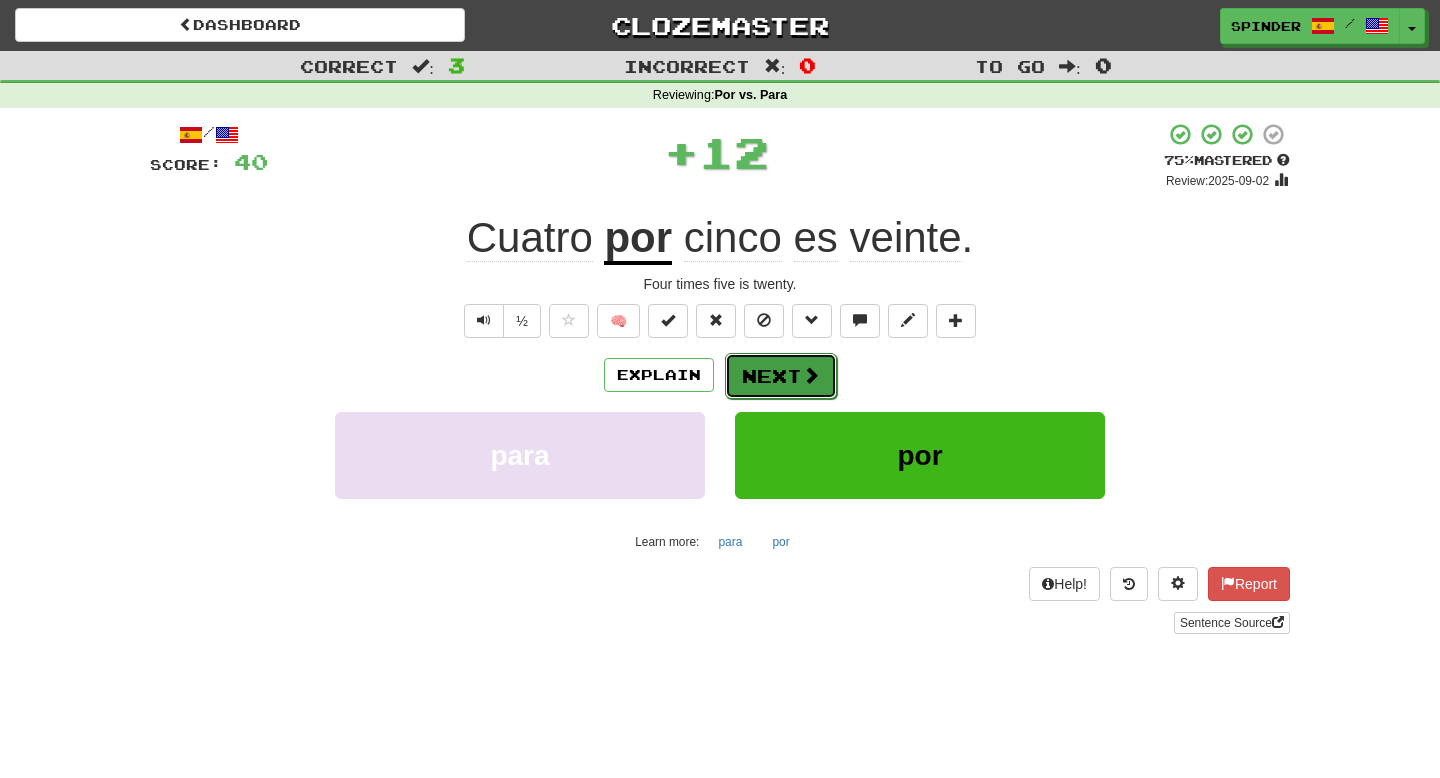 click on "Next" at bounding box center [781, 376] 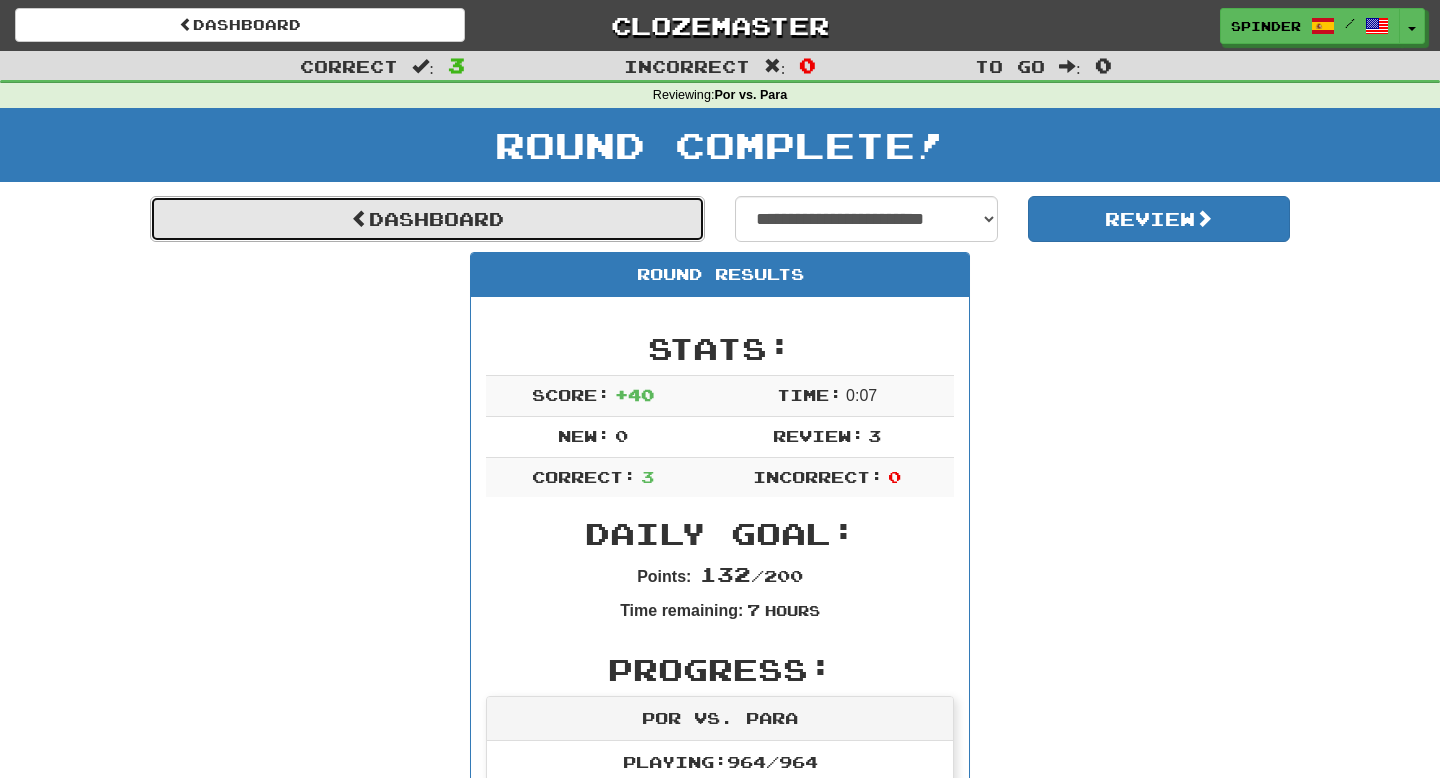 click on "Dashboard" at bounding box center (427, 219) 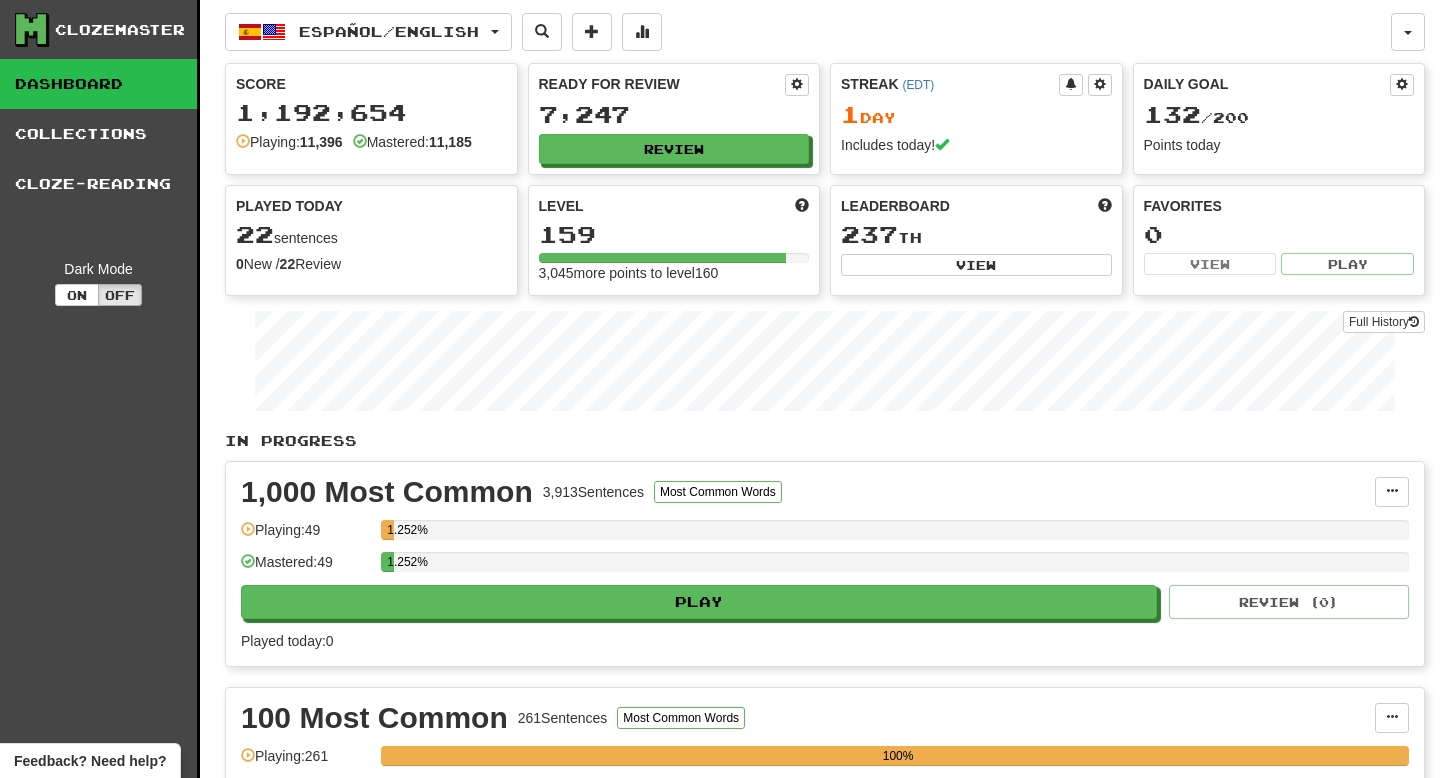 scroll, scrollTop: 0, scrollLeft: 0, axis: both 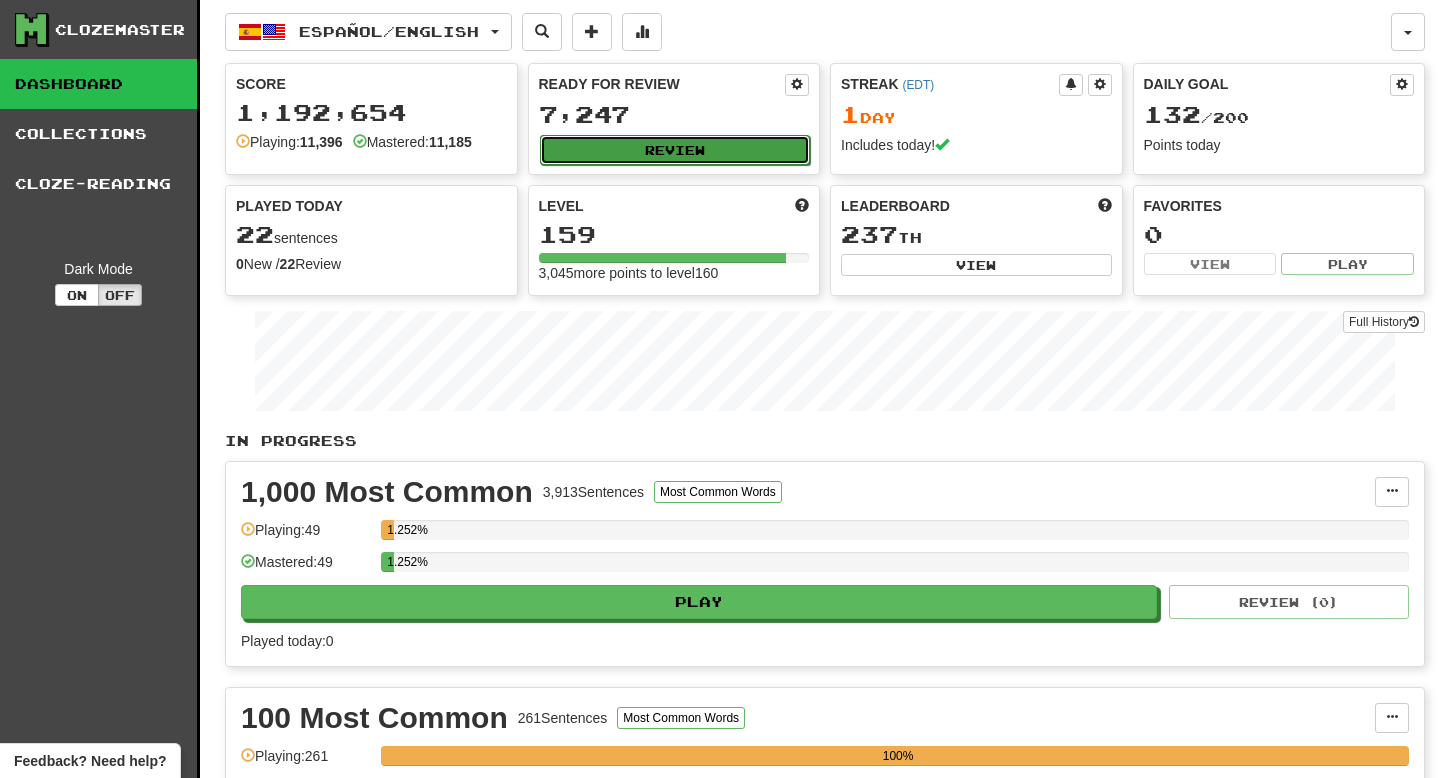 click on "Review" at bounding box center [675, 150] 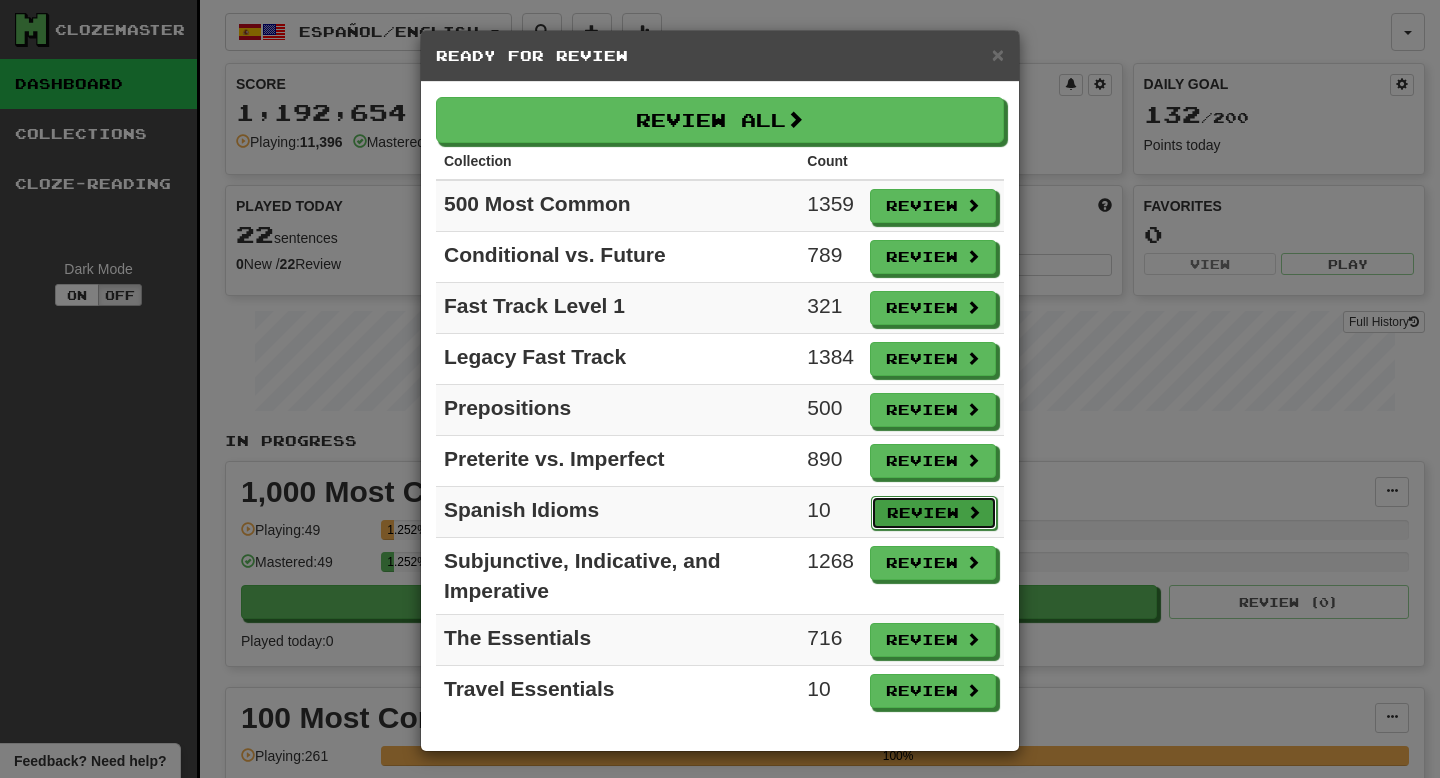 click on "Review" at bounding box center (934, 513) 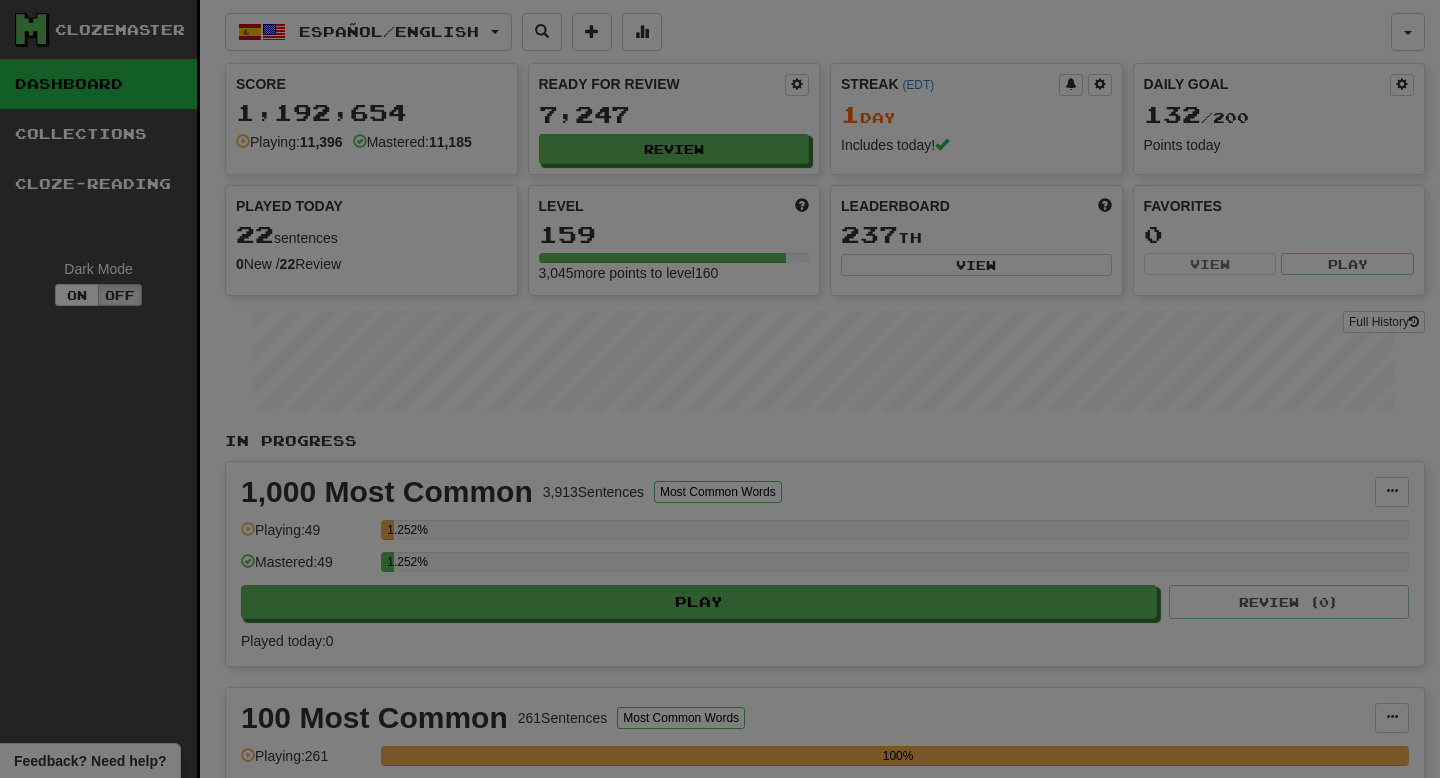 select on "**" 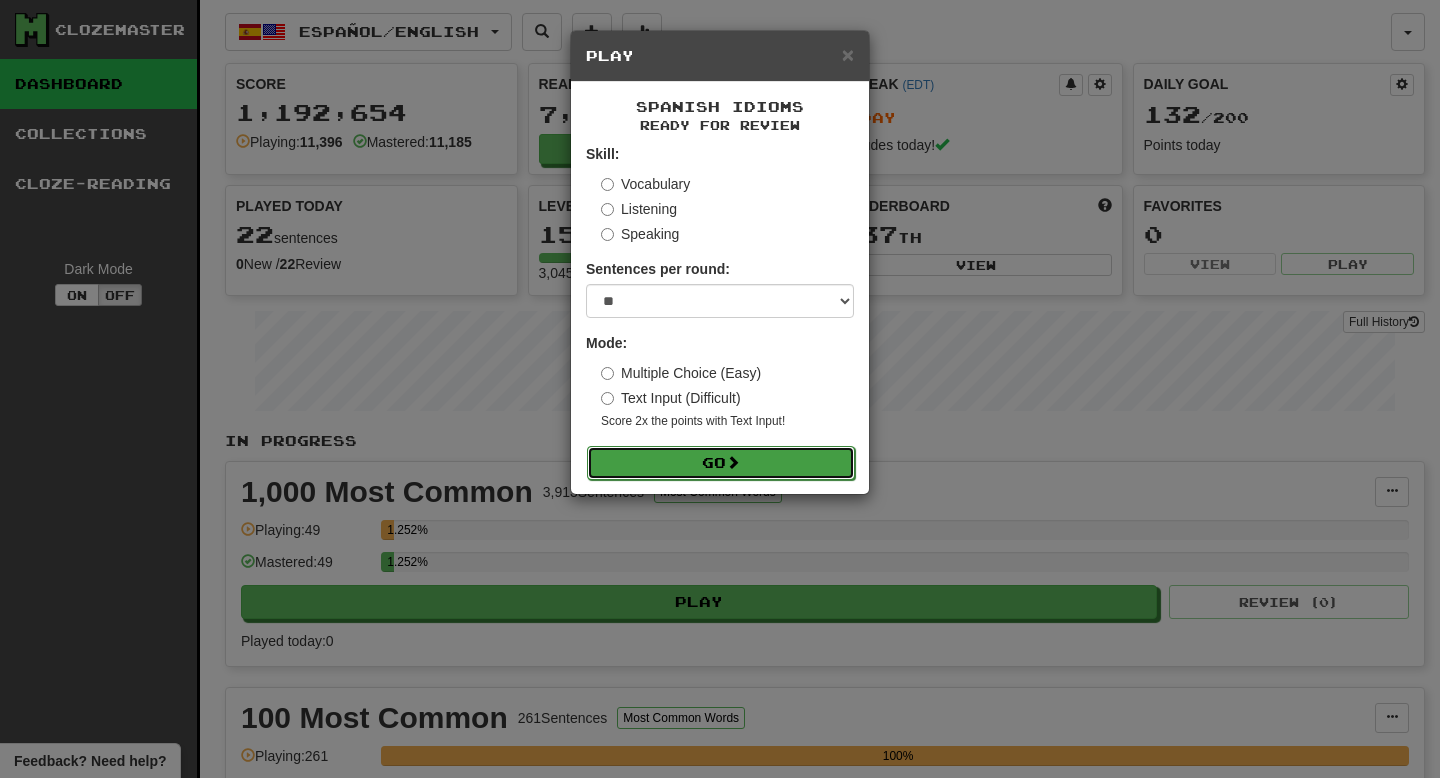 click on "Go" at bounding box center (721, 463) 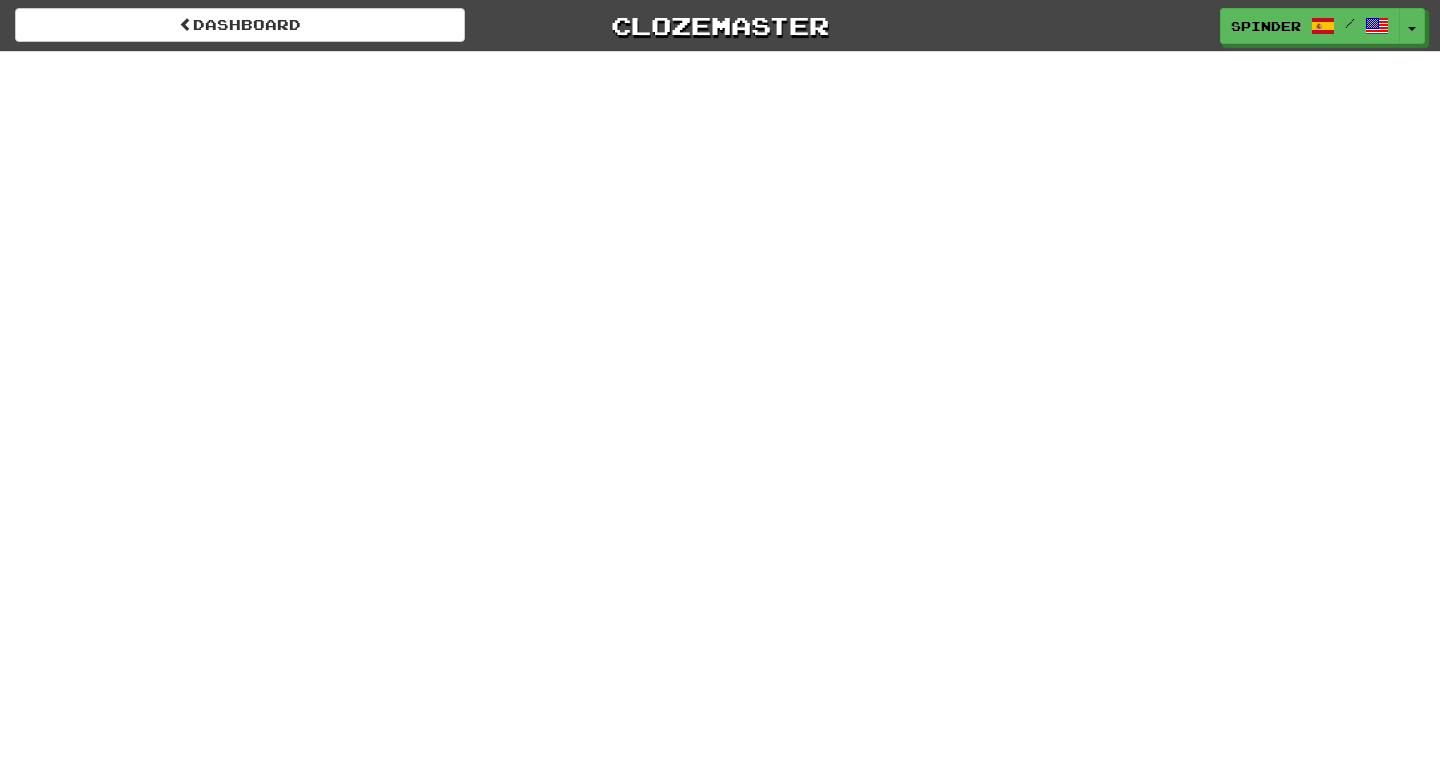 scroll, scrollTop: 0, scrollLeft: 0, axis: both 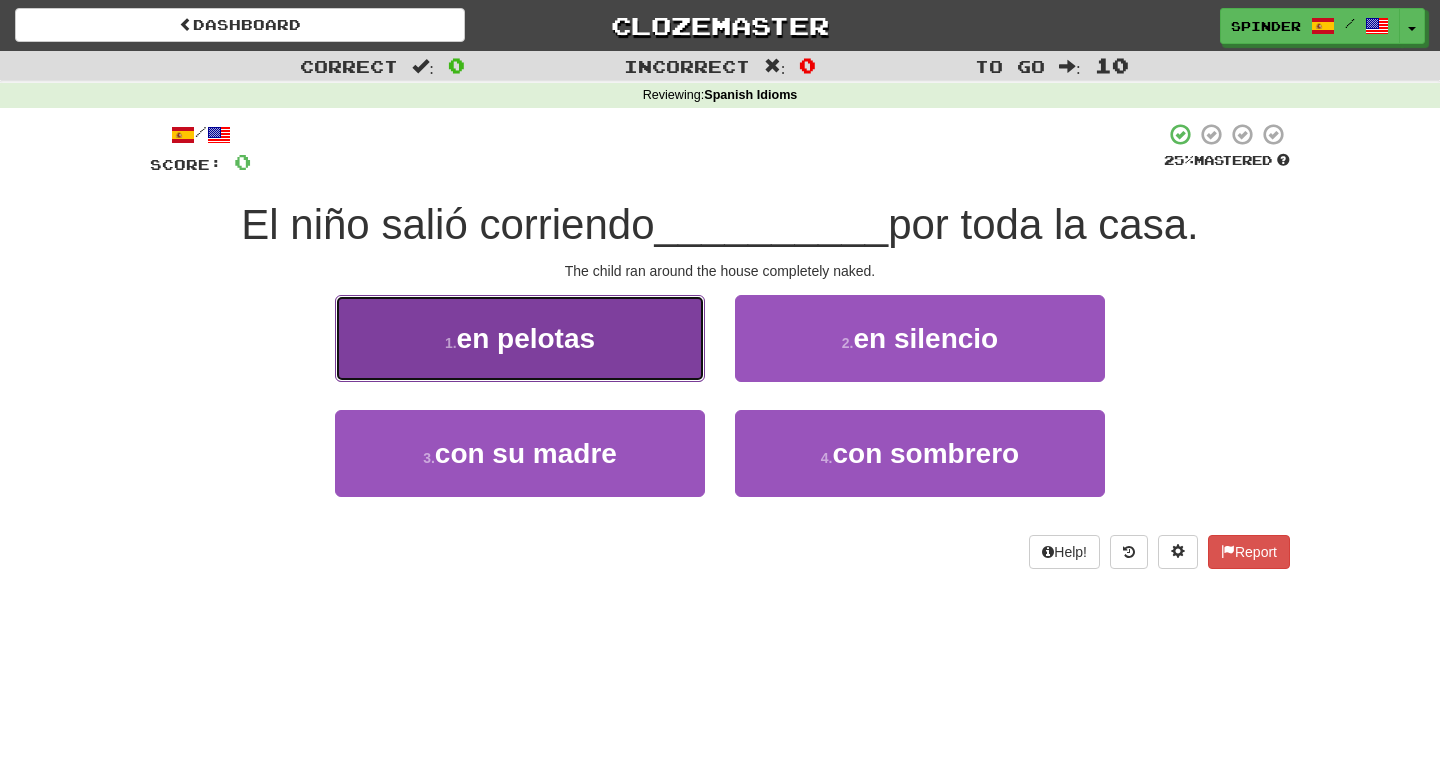 click on "1 .  en pelotas" at bounding box center [520, 338] 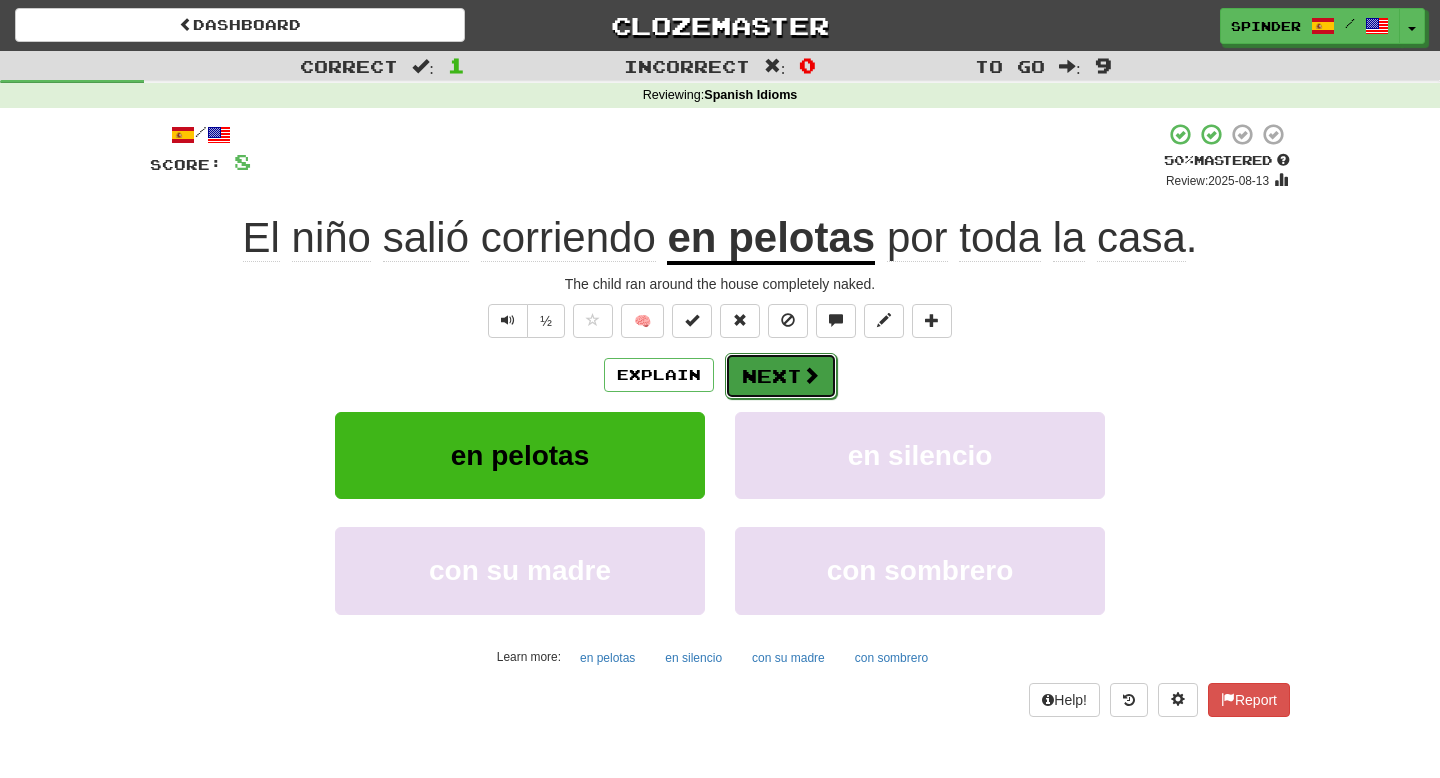 click on "Next" at bounding box center (781, 376) 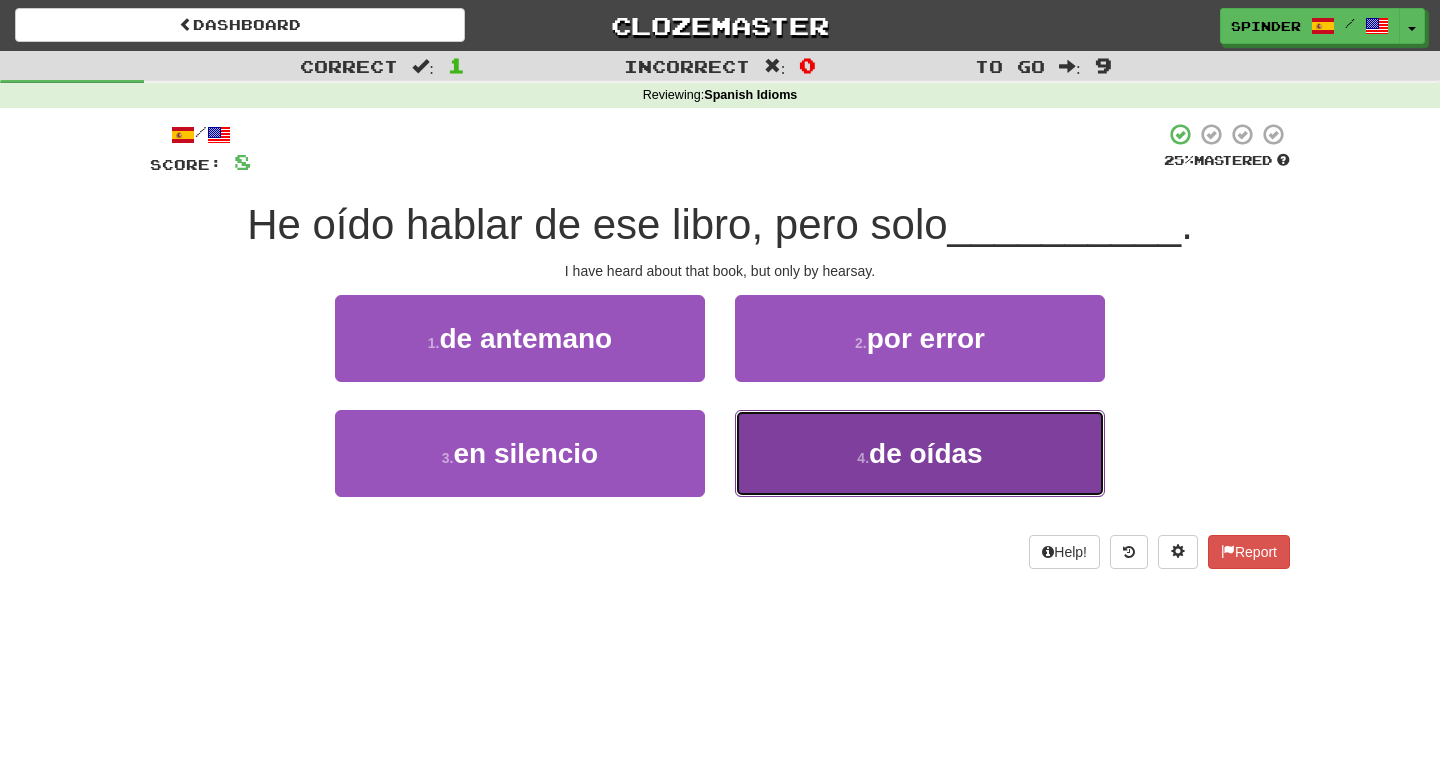 click on "4 .  de oídas" at bounding box center (920, 453) 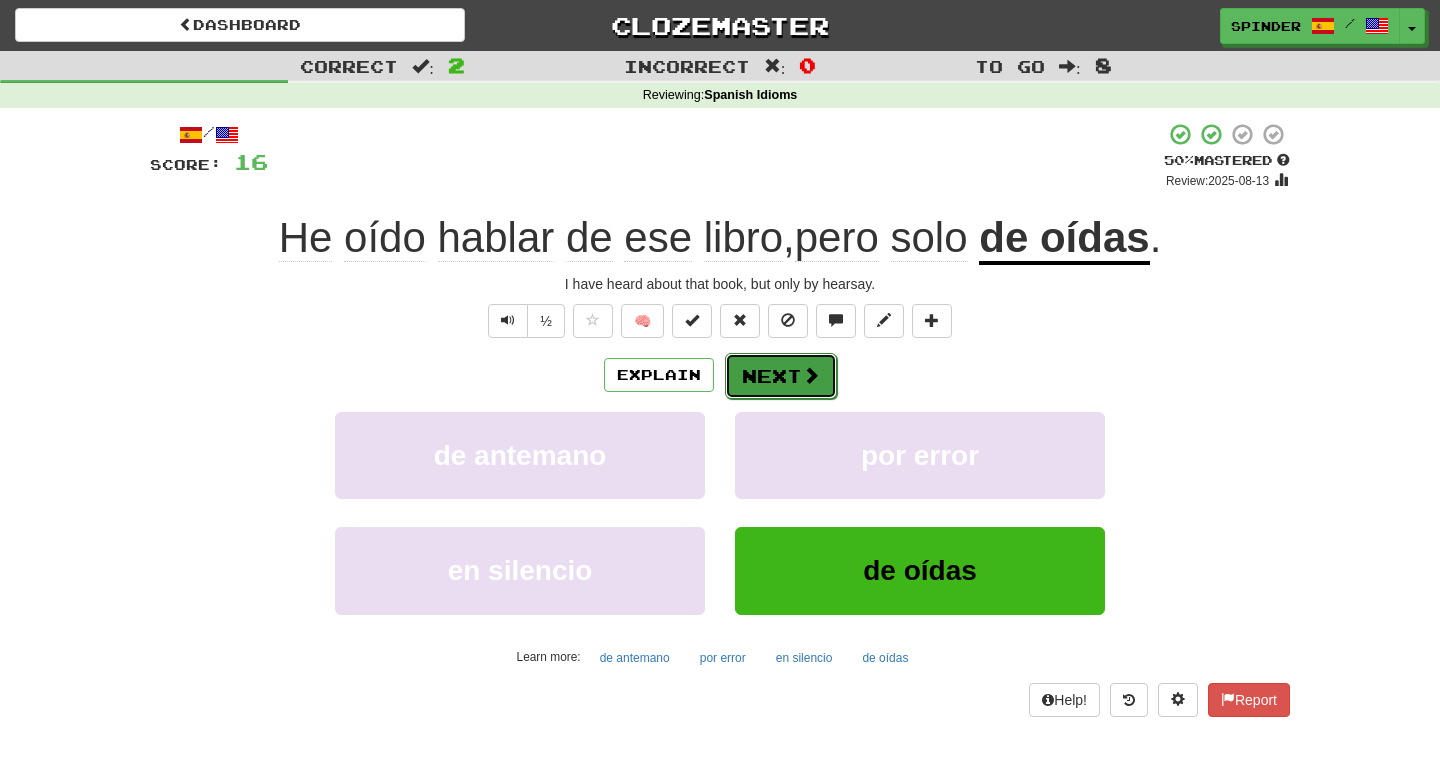 click on "Next" at bounding box center (781, 376) 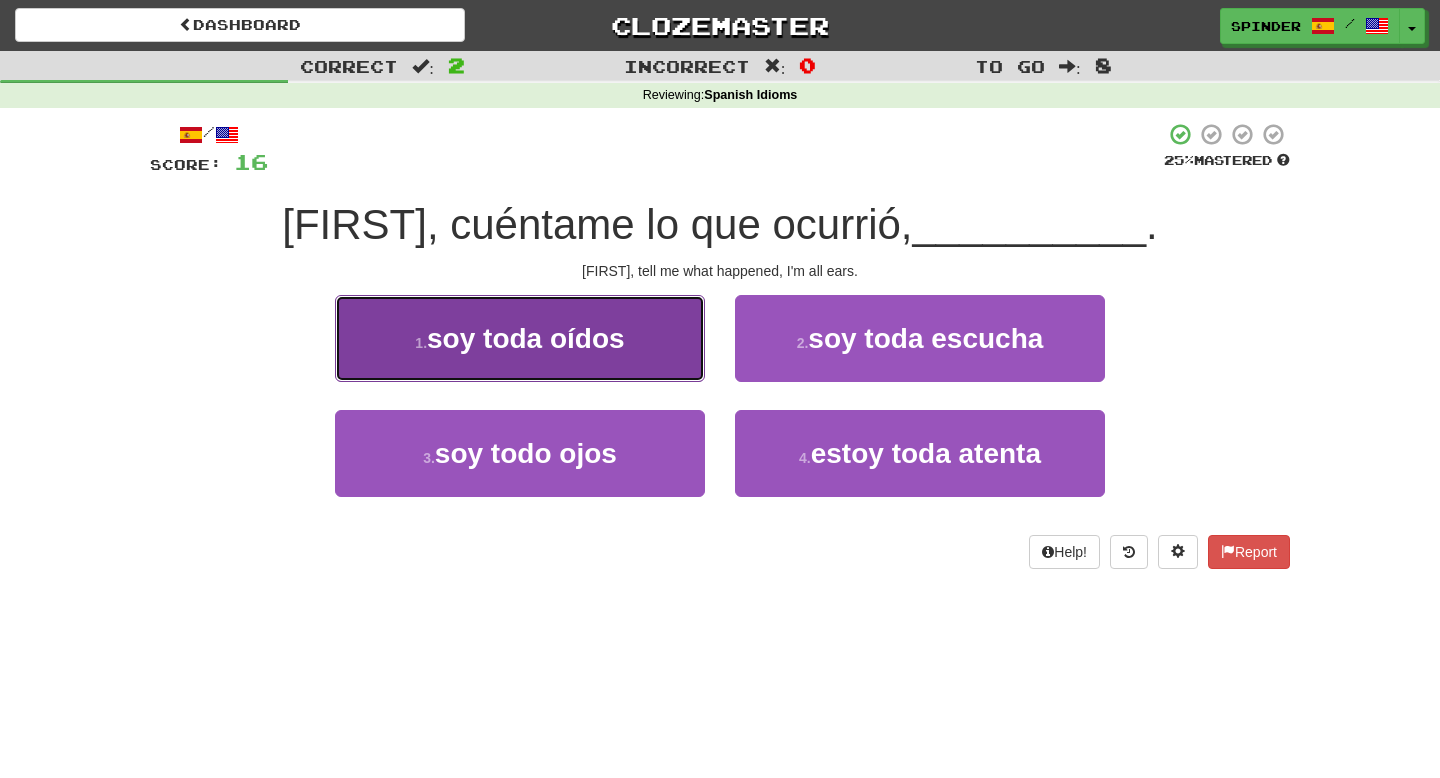 click on "1 .  soy toda oídos" at bounding box center (520, 338) 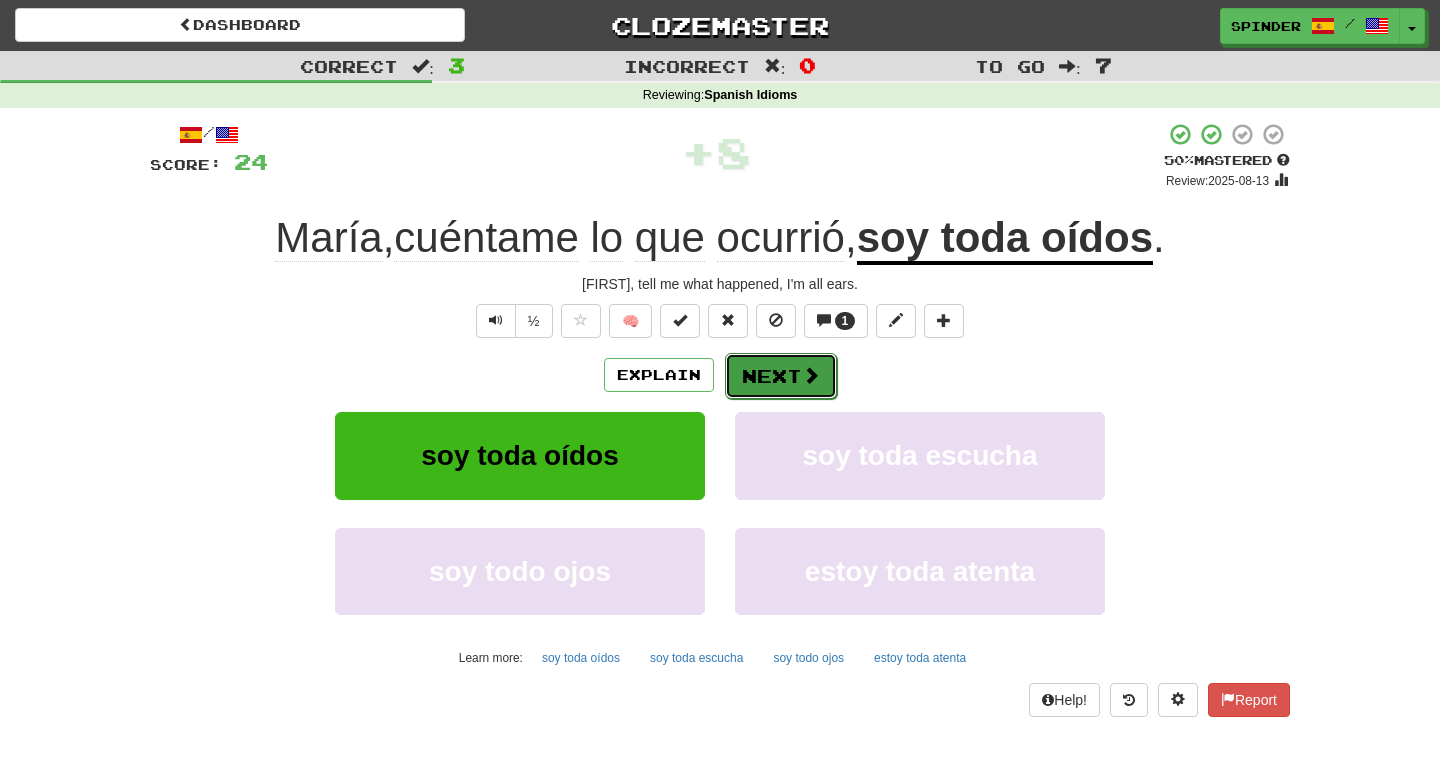 click on "Next" at bounding box center (781, 376) 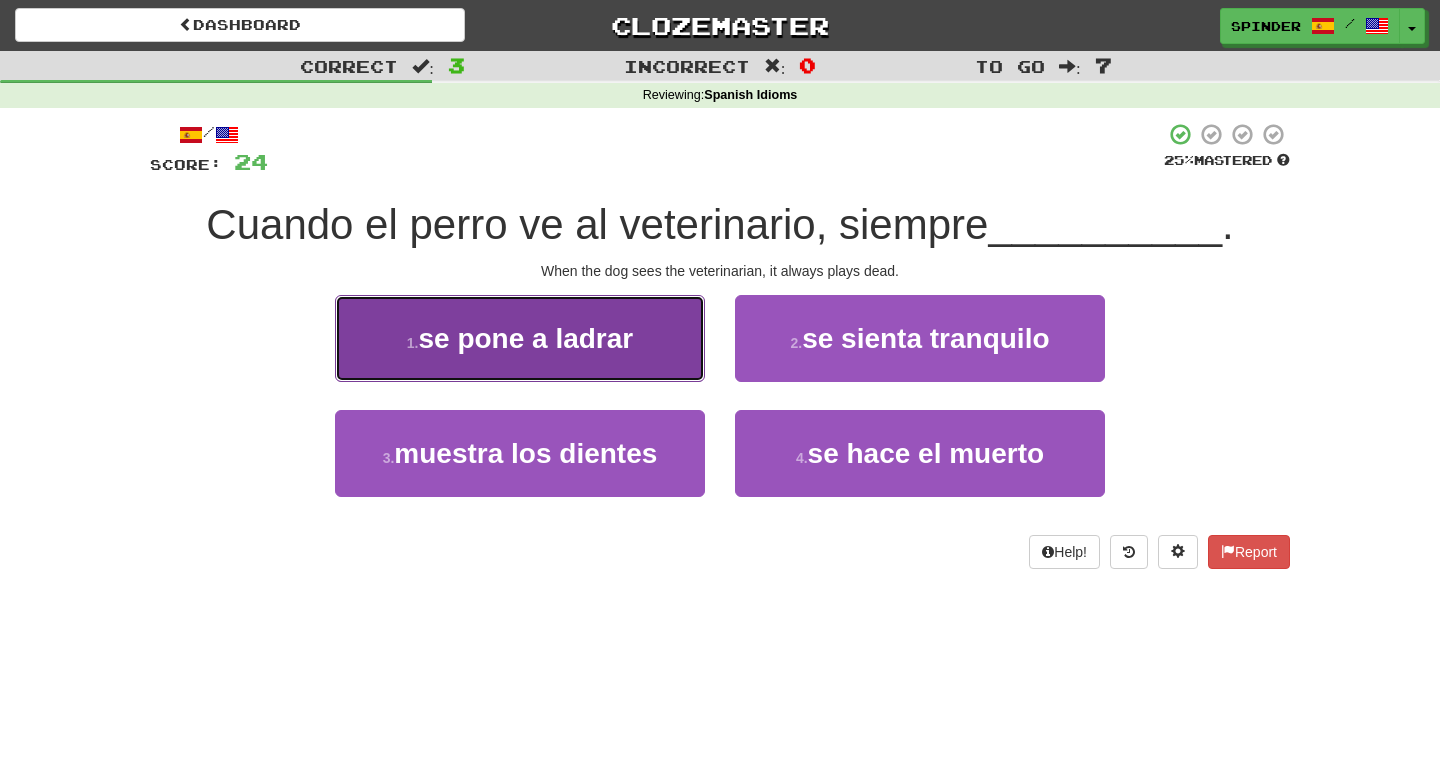 click on "1 .  se pone a ladrar" at bounding box center (520, 338) 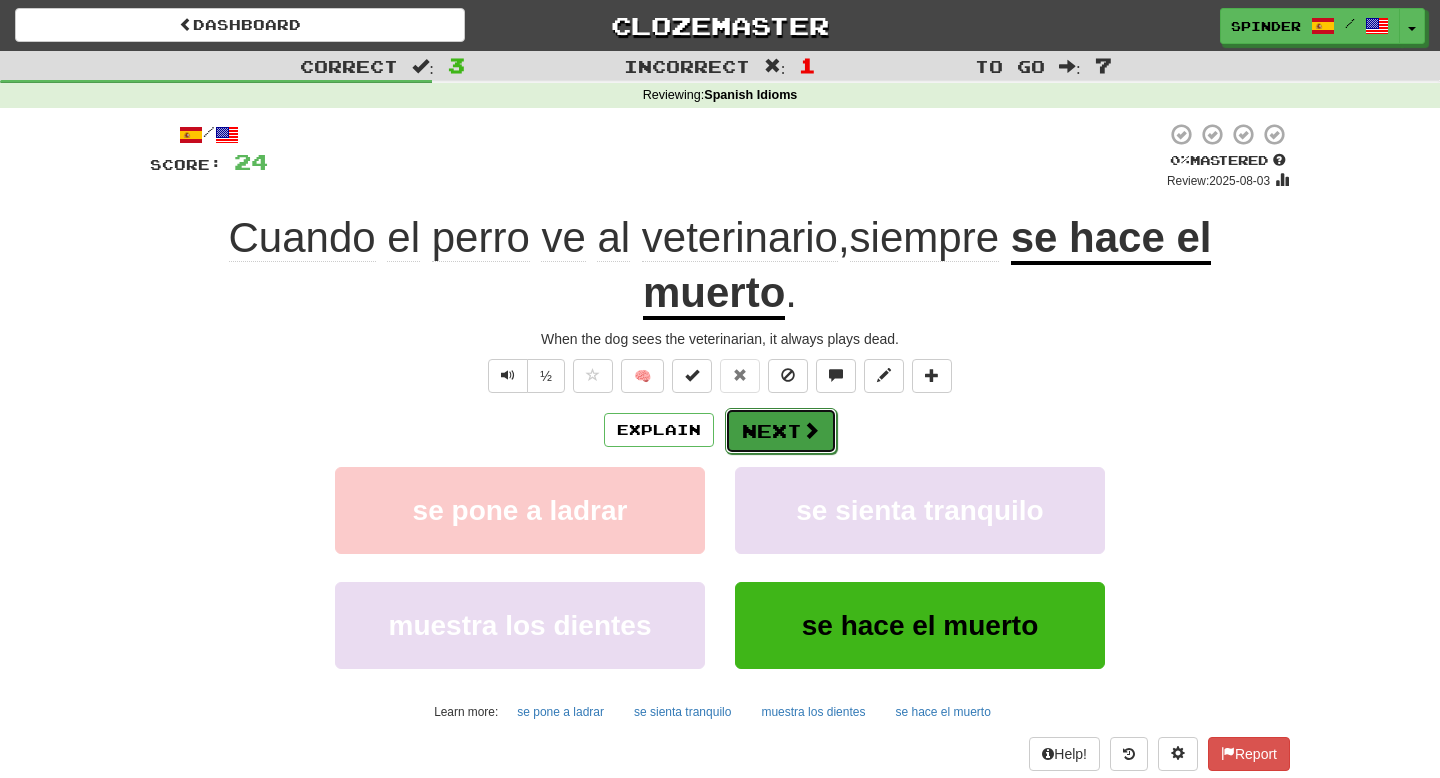 click on "Next" at bounding box center [781, 431] 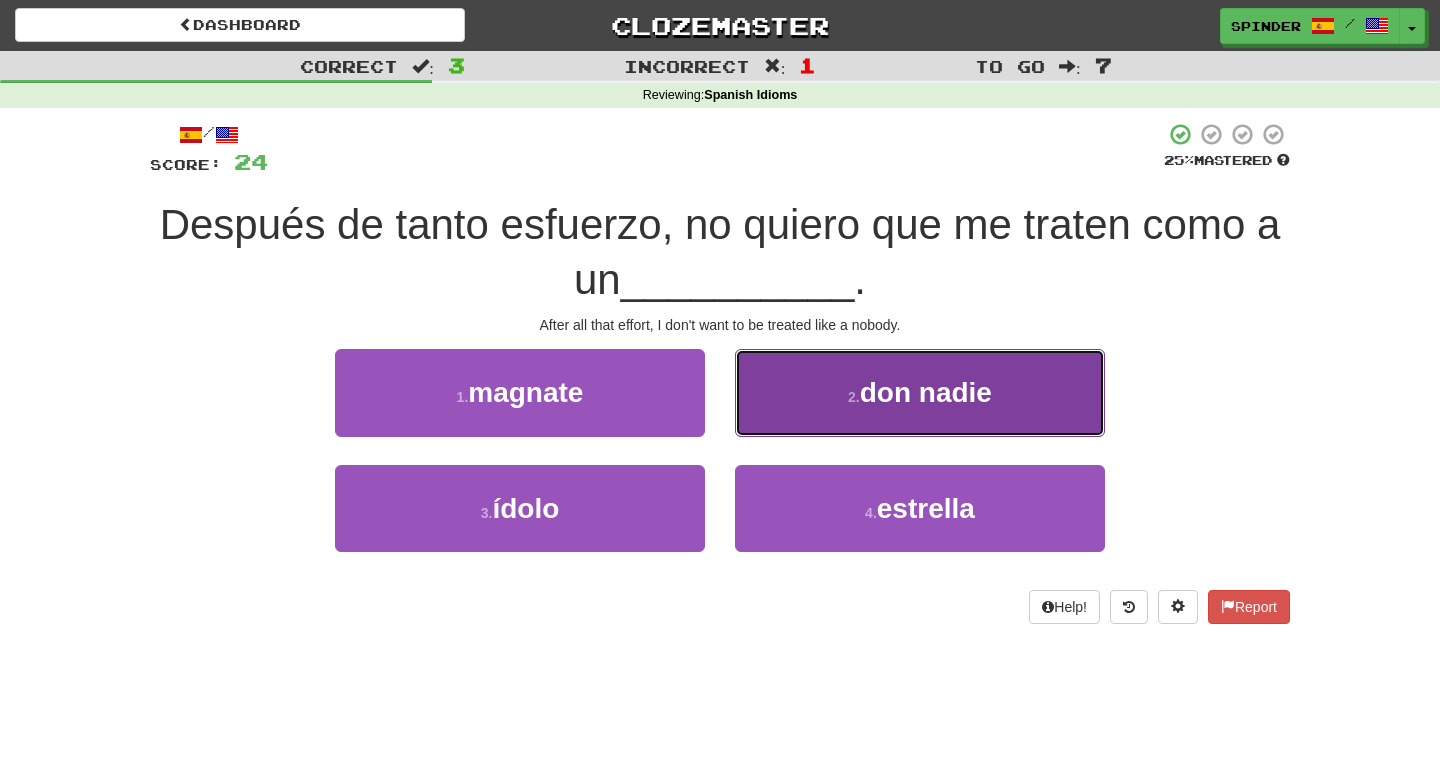 click on "2 .  don nadie" at bounding box center (920, 392) 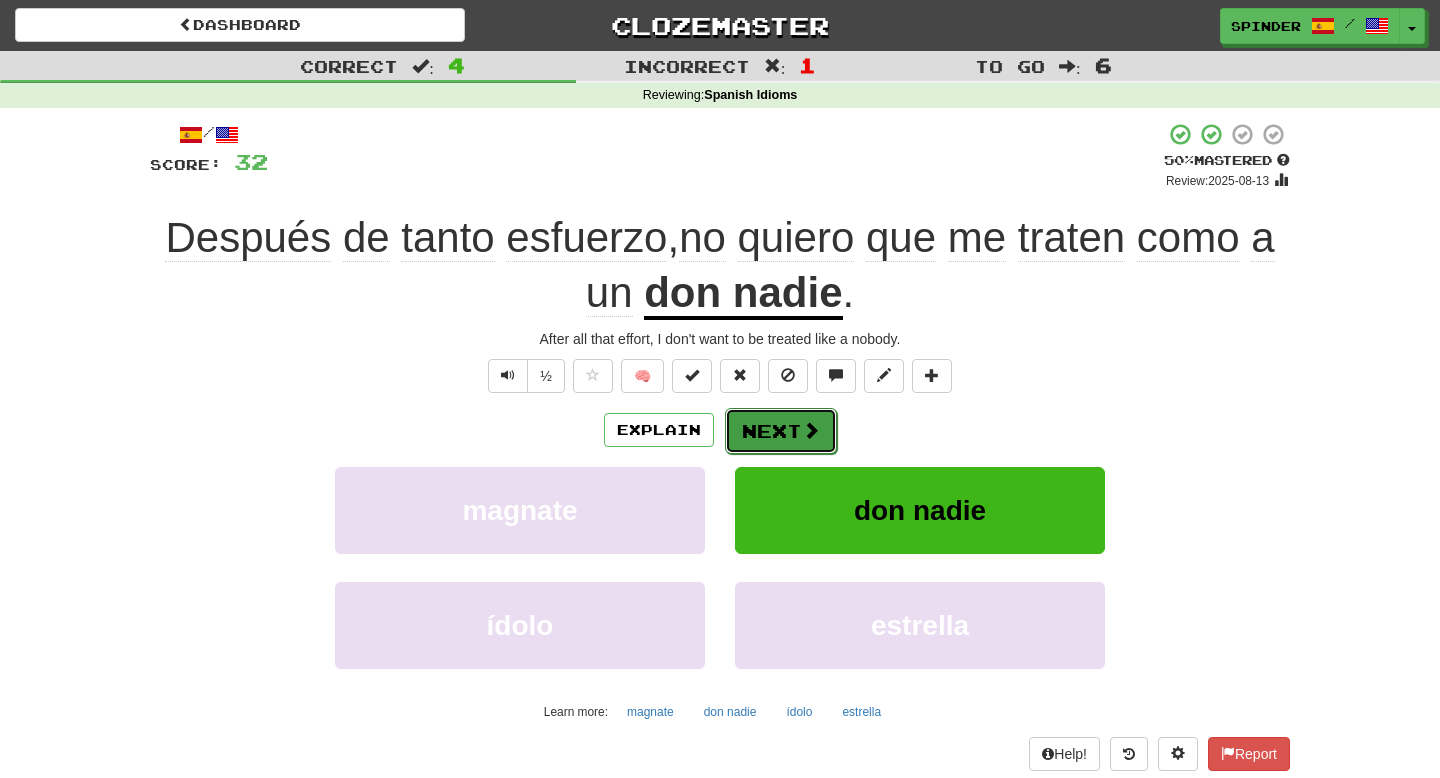 click on "Next" at bounding box center [781, 431] 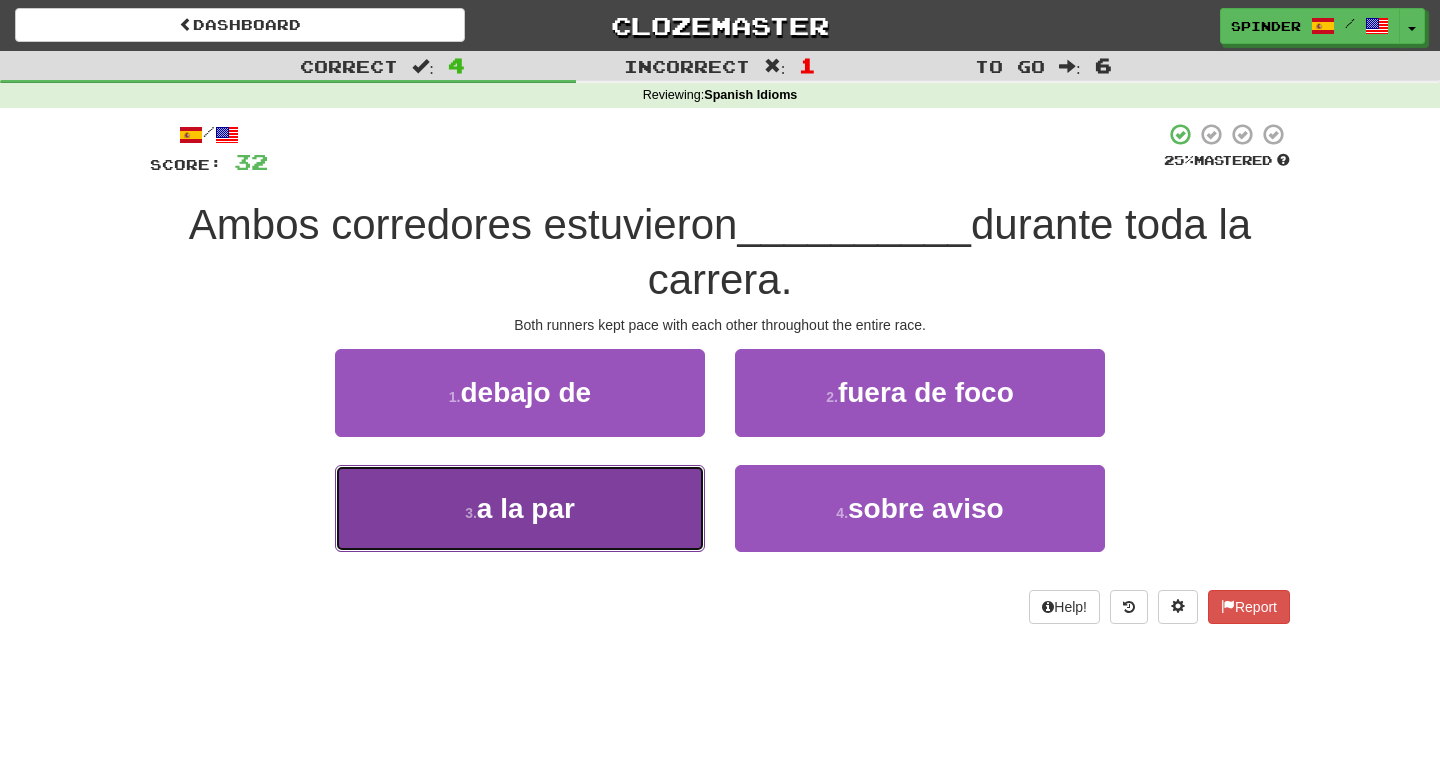 click on "3 .  a la par" at bounding box center [520, 508] 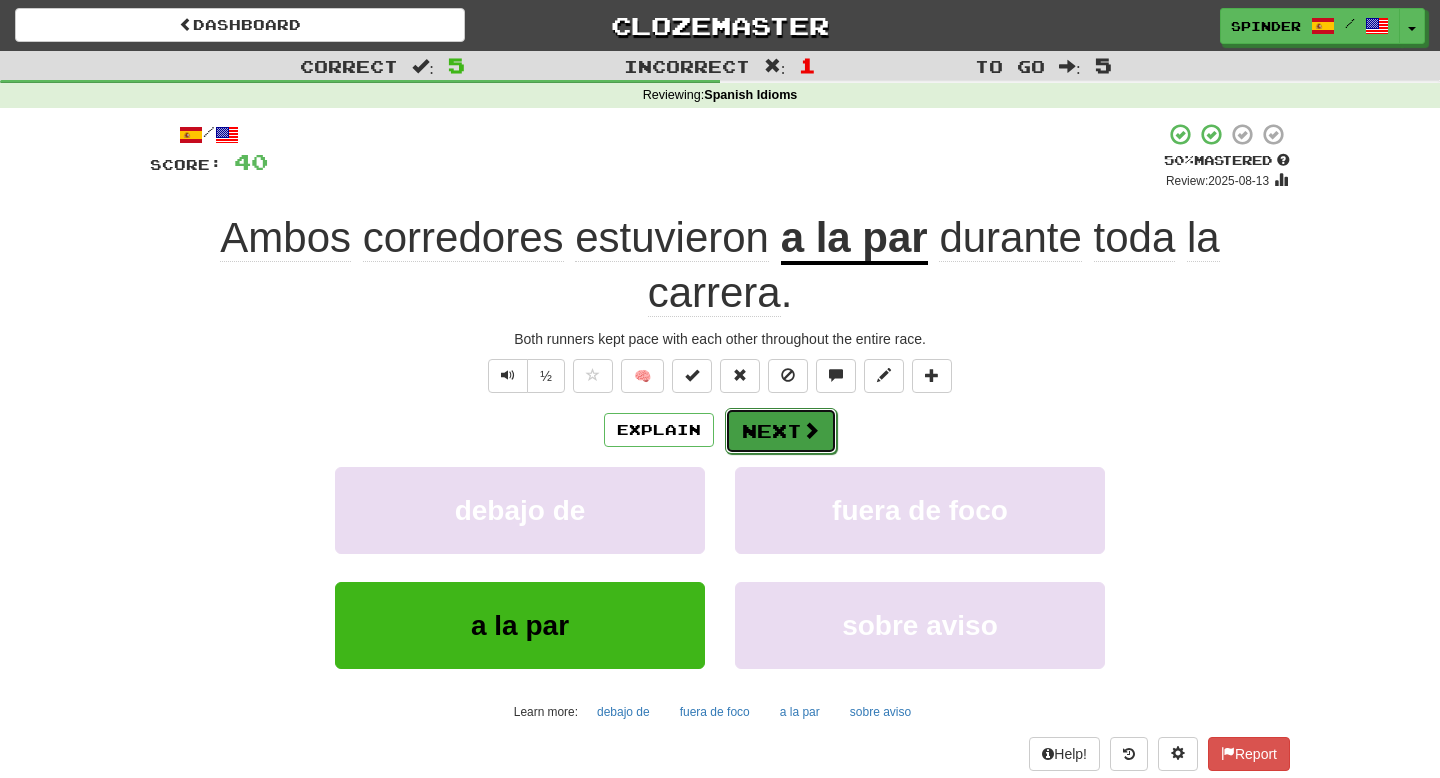 click on "Next" at bounding box center (781, 431) 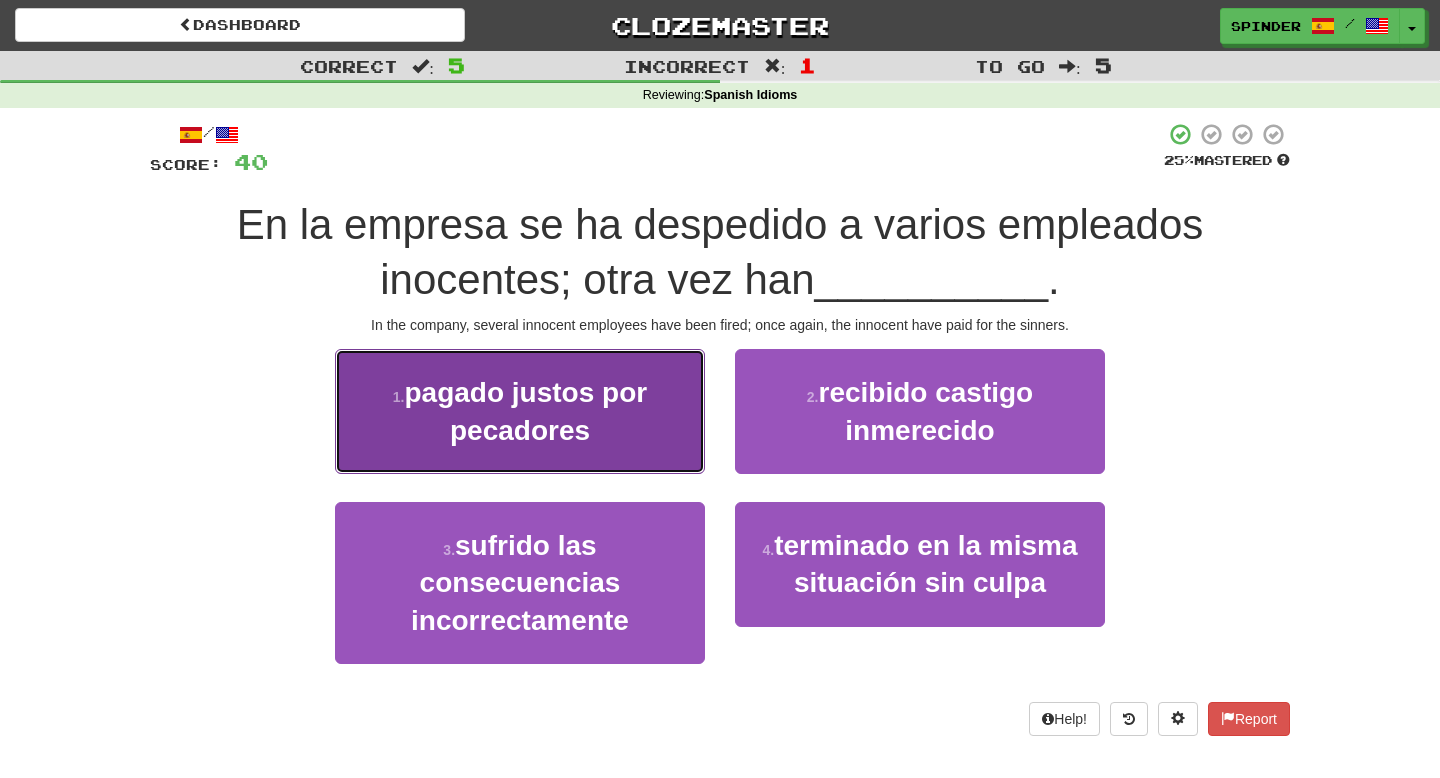 click on "1 .  pagado justos por pecadores" at bounding box center [520, 411] 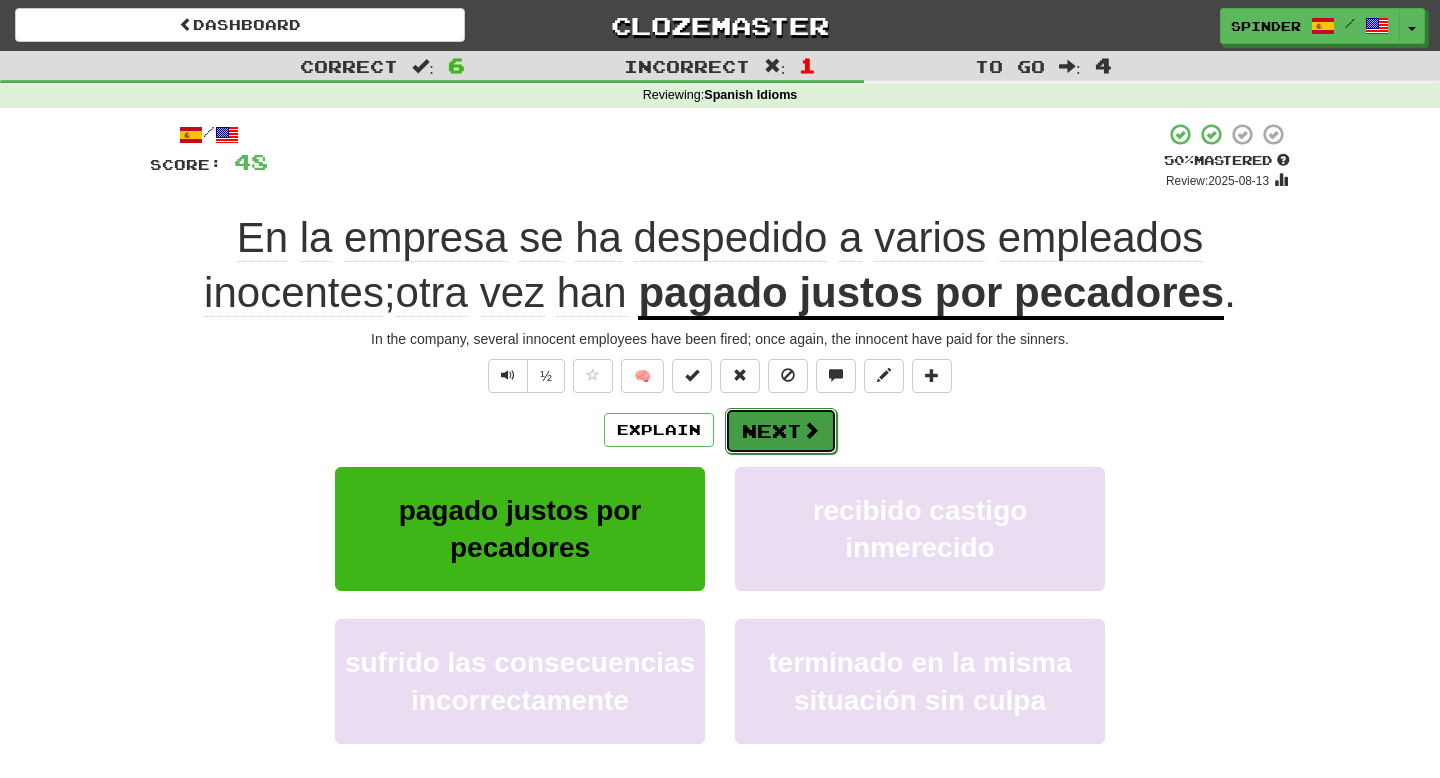 click on "Next" at bounding box center [781, 431] 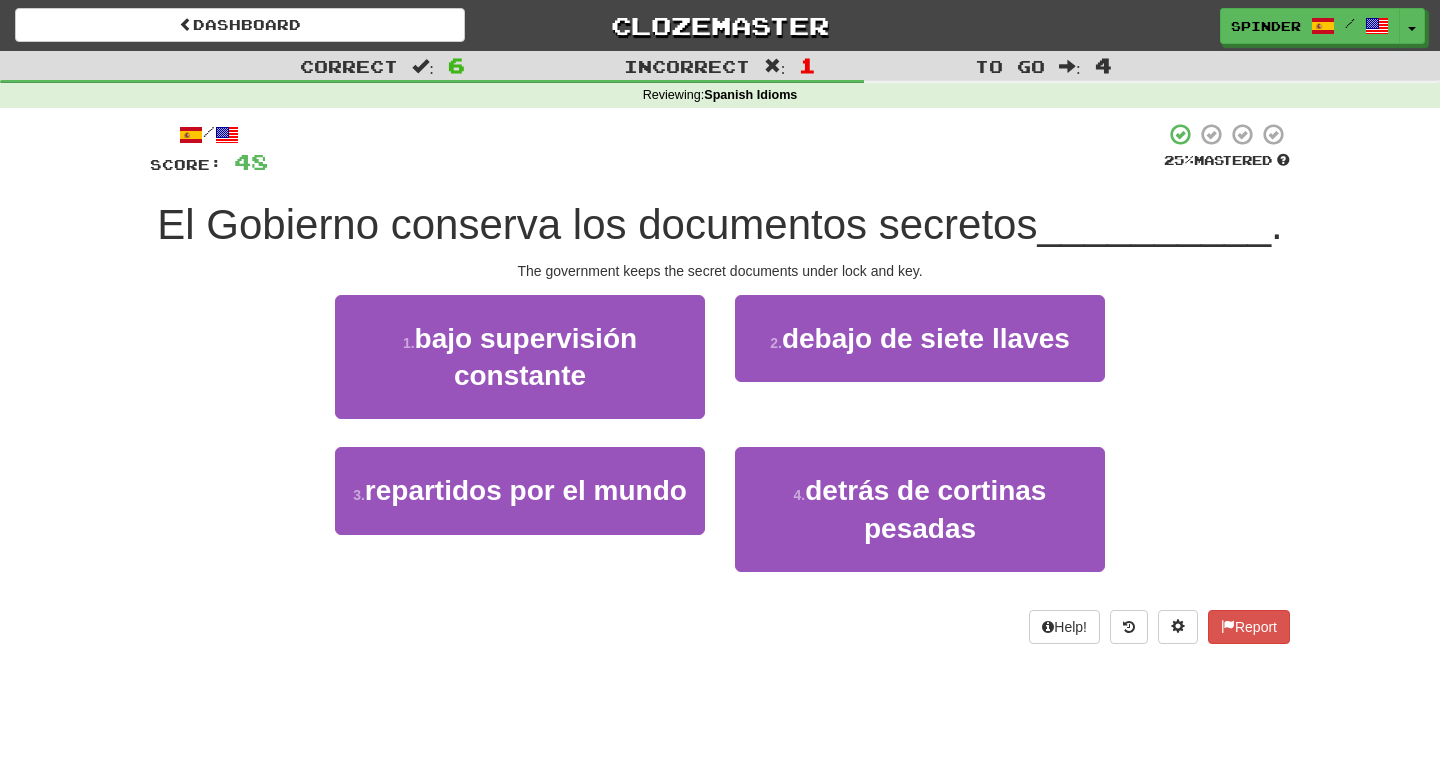 click on "2 .  debajo de siete llaves" at bounding box center (920, 352) 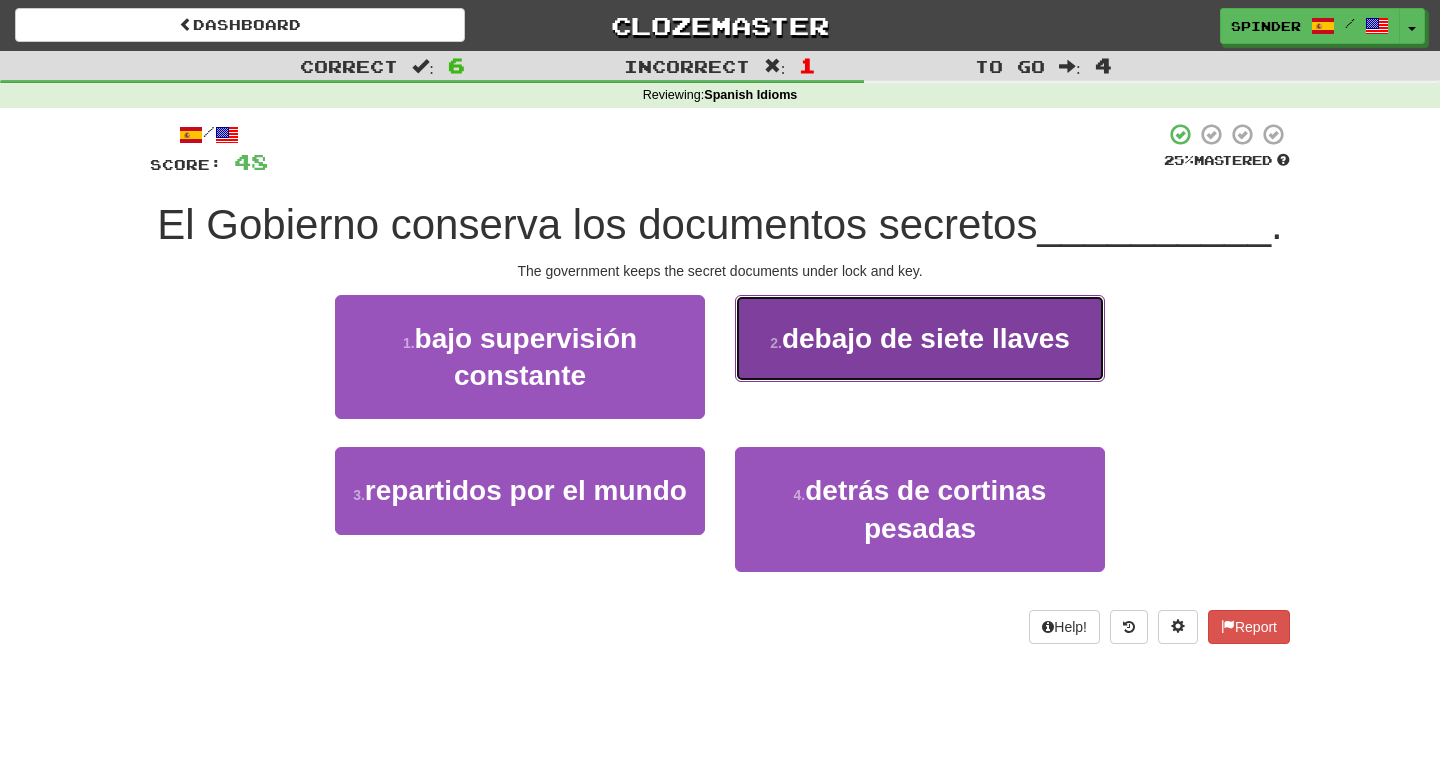 click on "2 .  debajo de siete llaves" at bounding box center [920, 338] 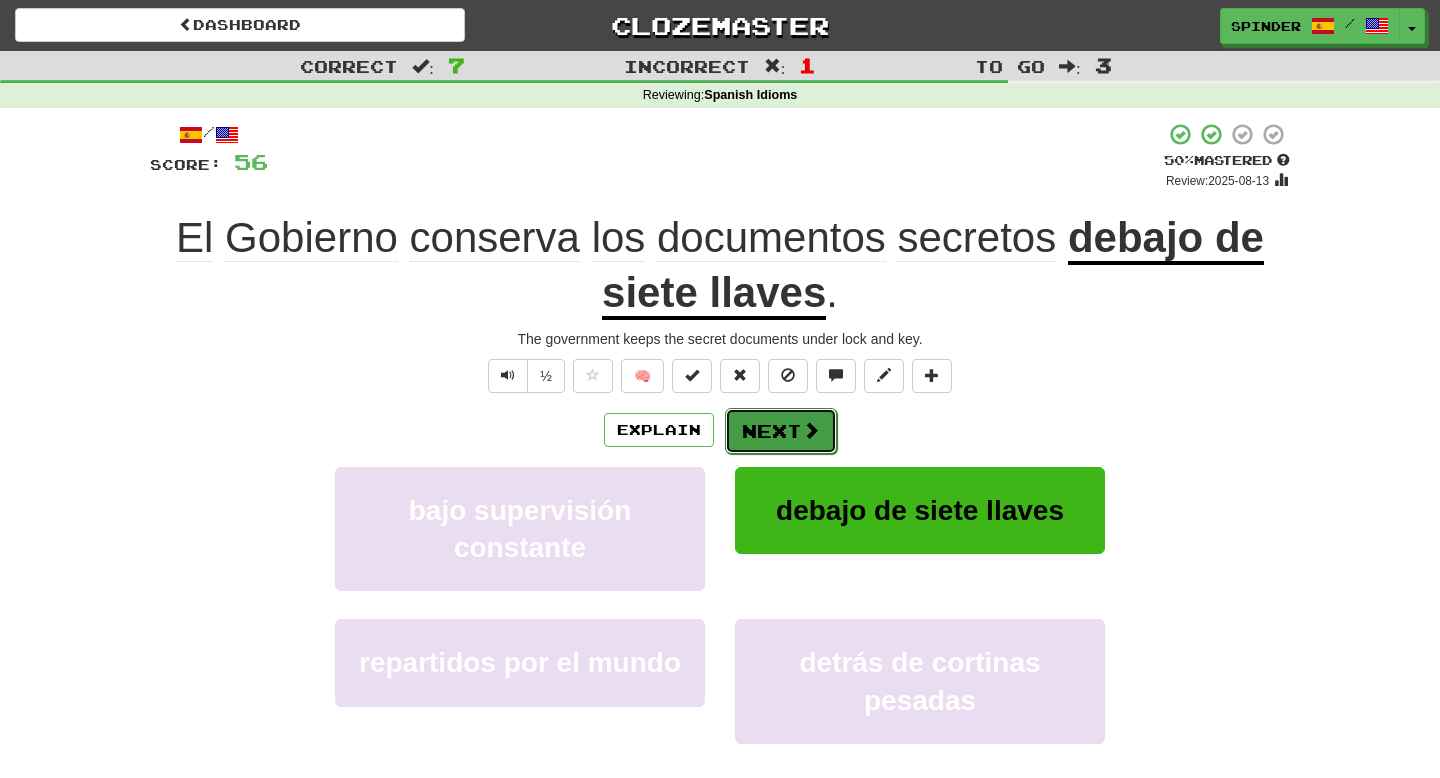 click on "Next" at bounding box center (781, 431) 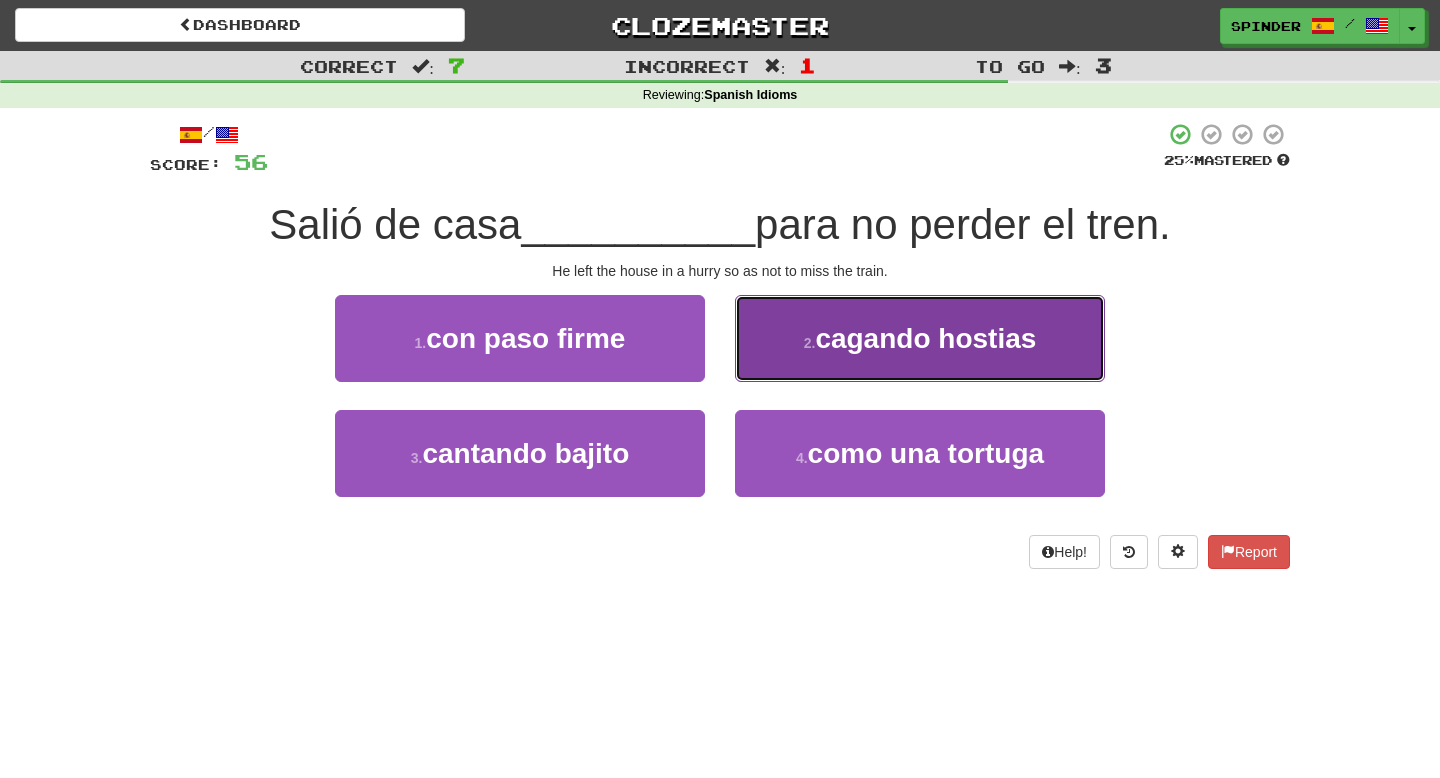 click on "2 .  cagando hostias" at bounding box center [920, 338] 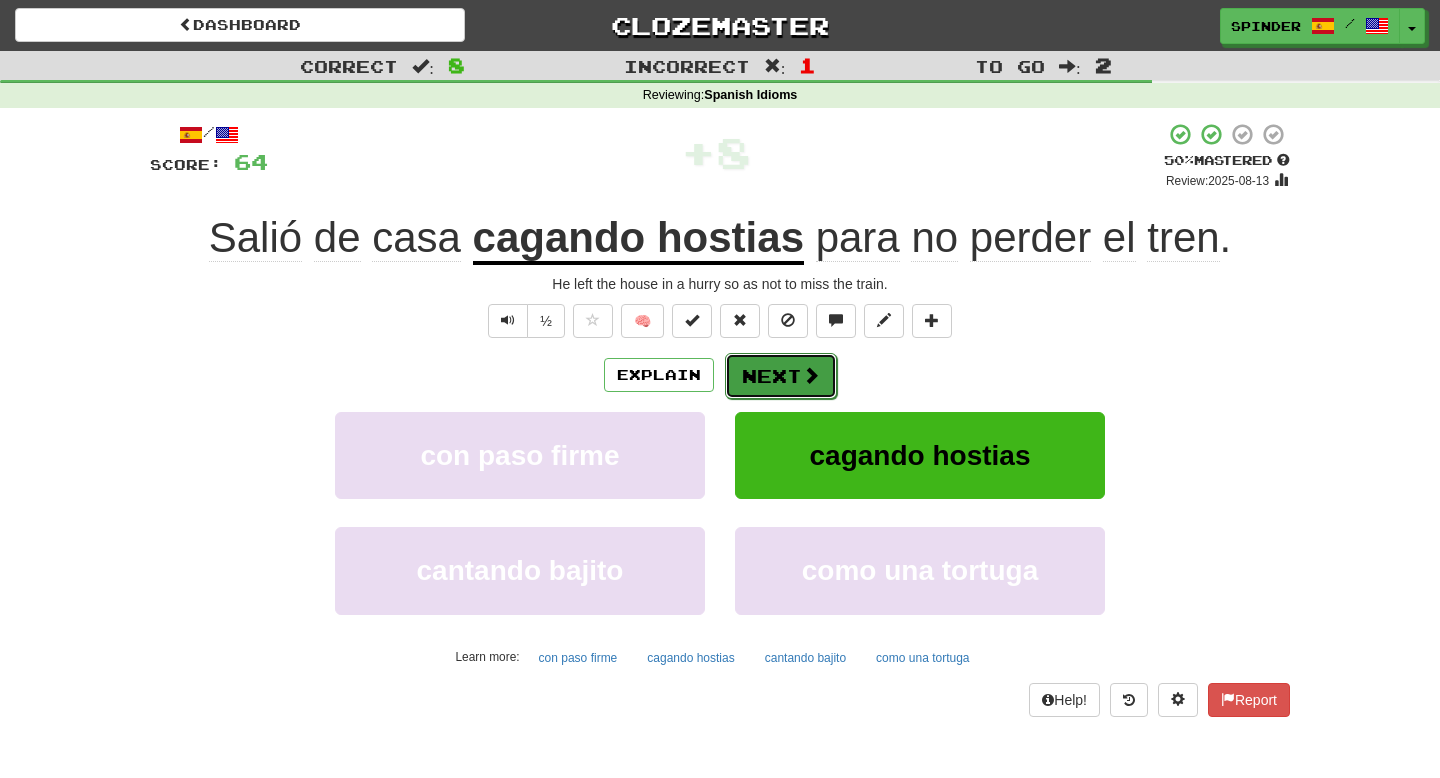 click on "Next" at bounding box center [781, 376] 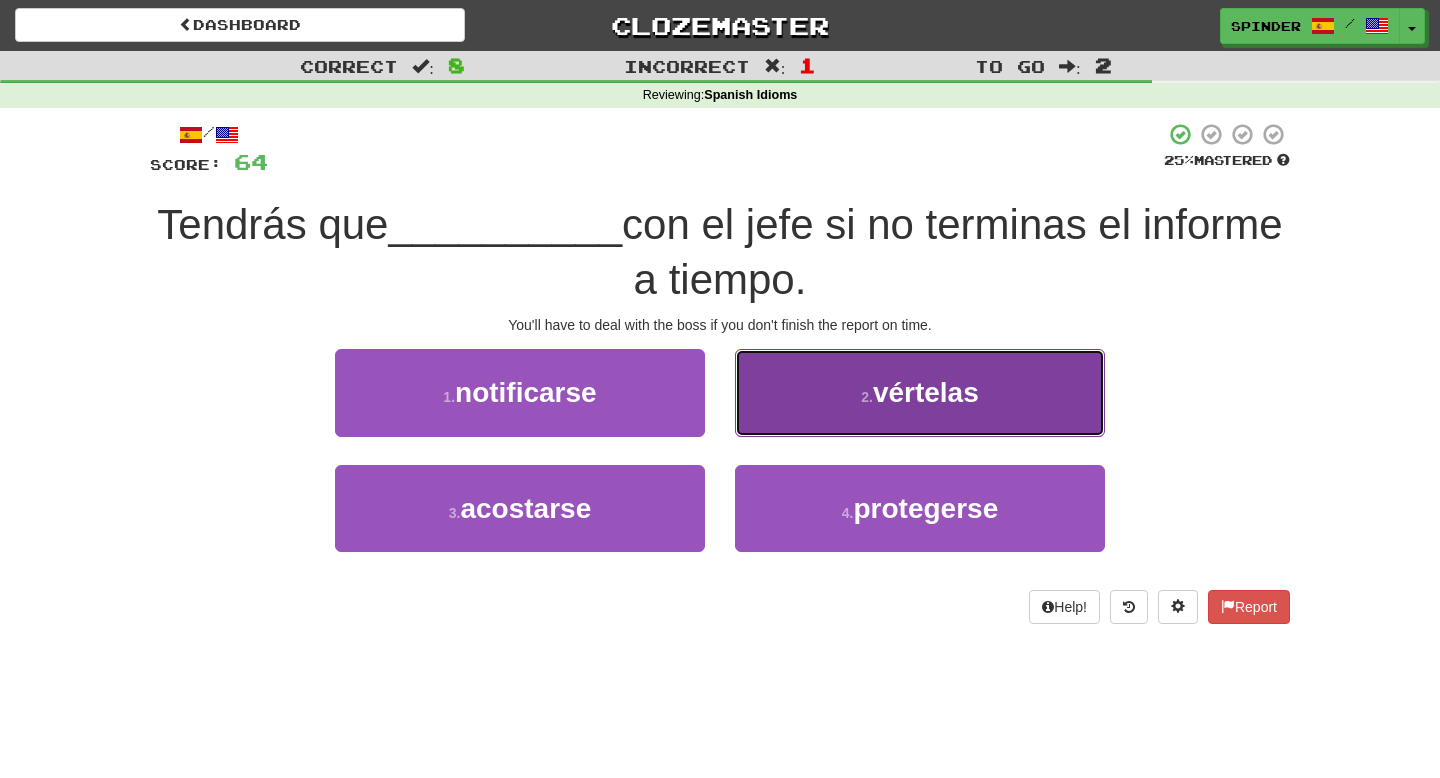 click on "2 .  vértelas" at bounding box center [920, 392] 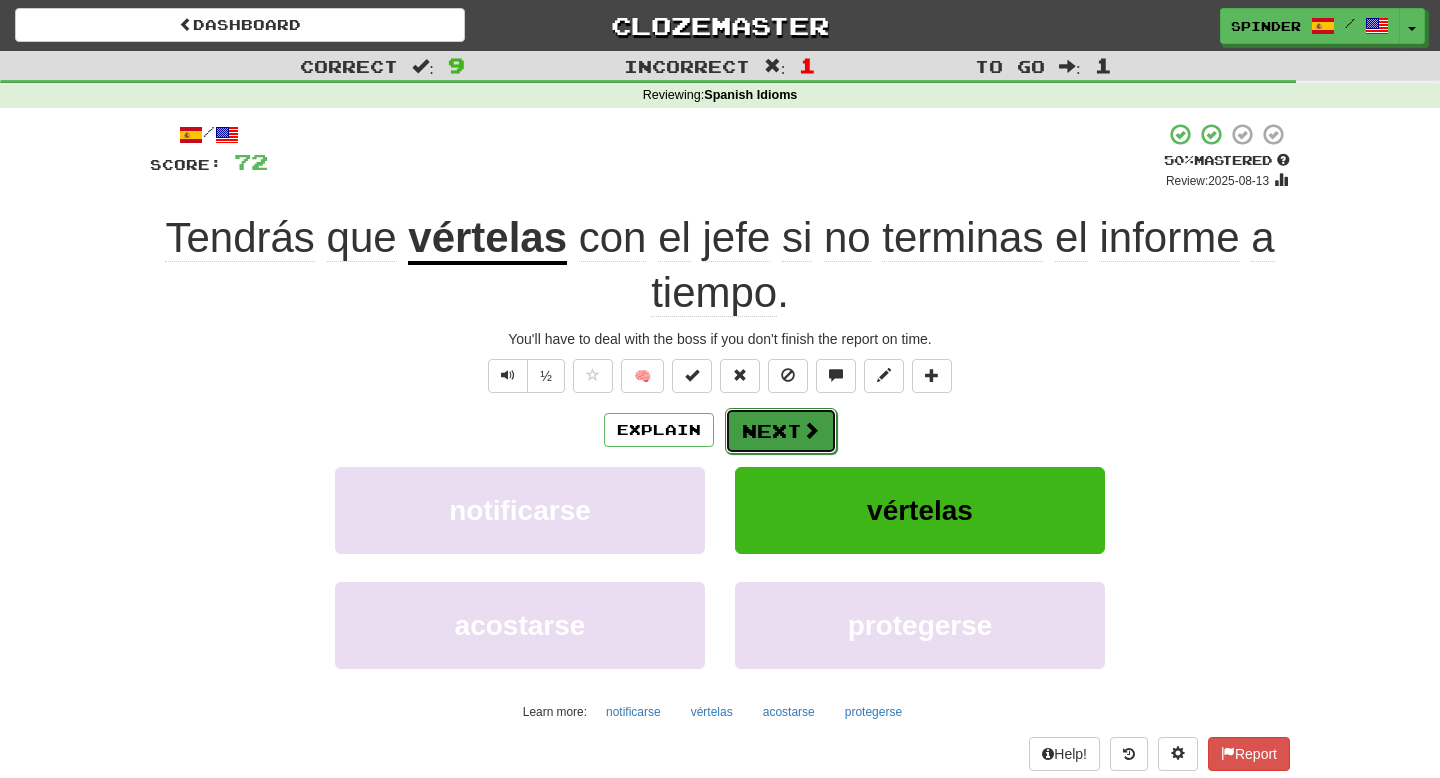 click on "Next" at bounding box center [781, 431] 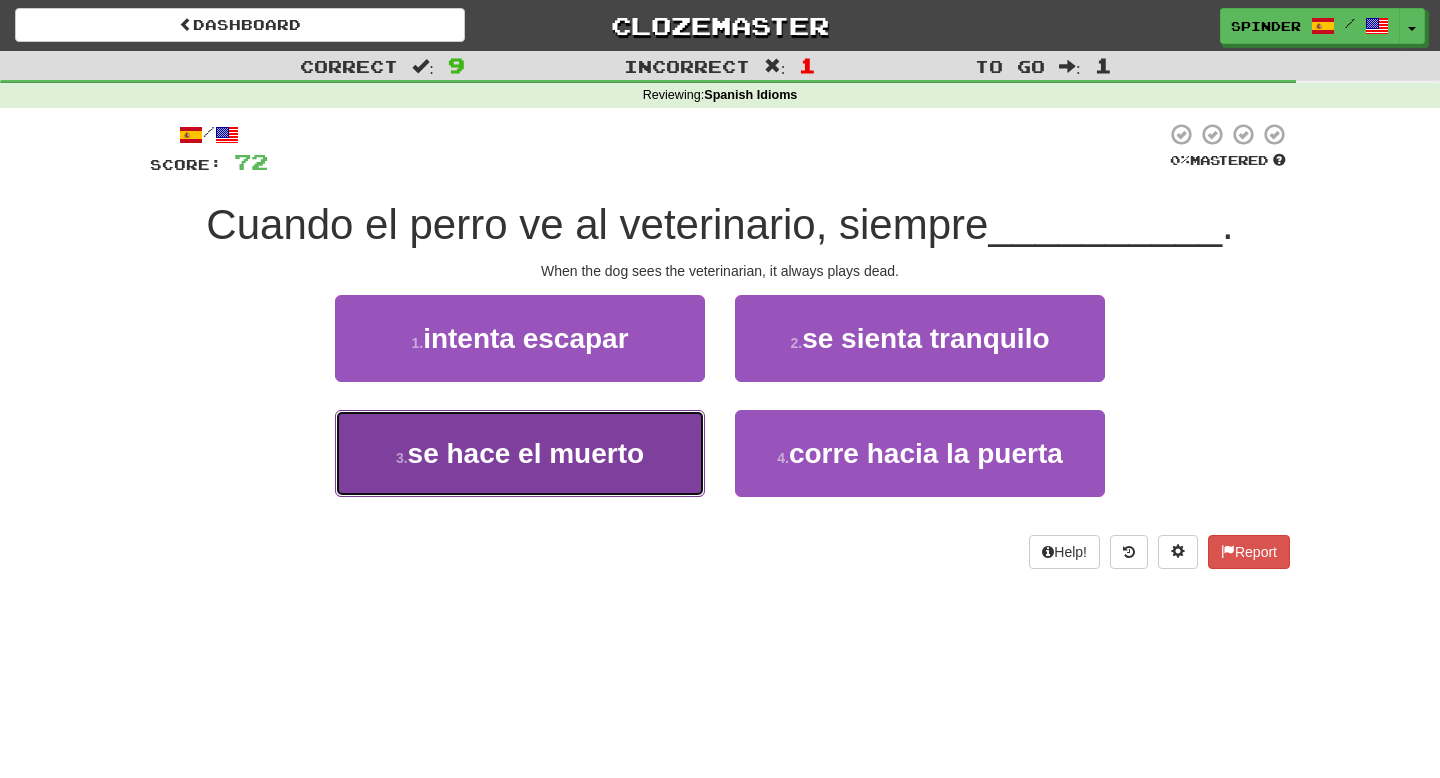 click on "3 .  se hace el muerto" at bounding box center [520, 453] 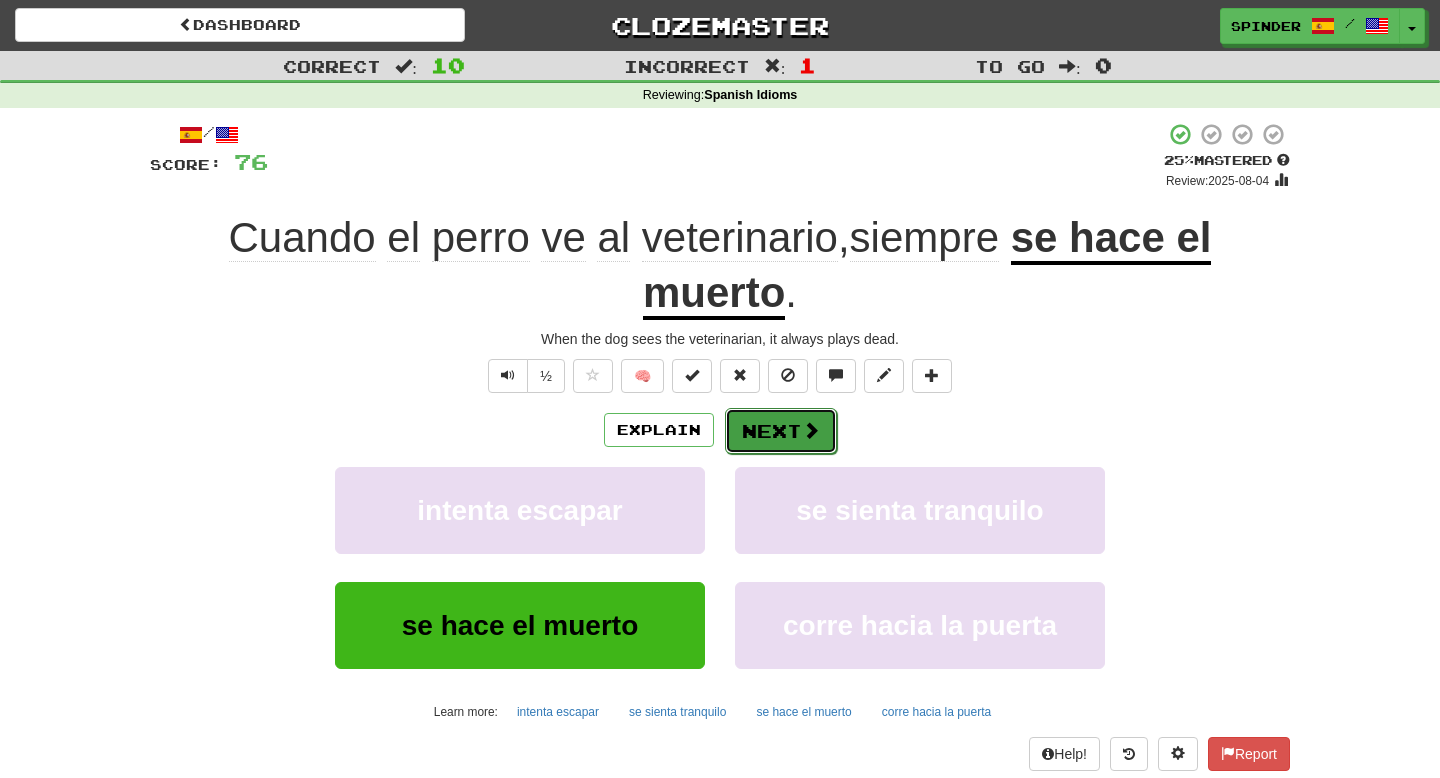 click on "Next" at bounding box center (781, 431) 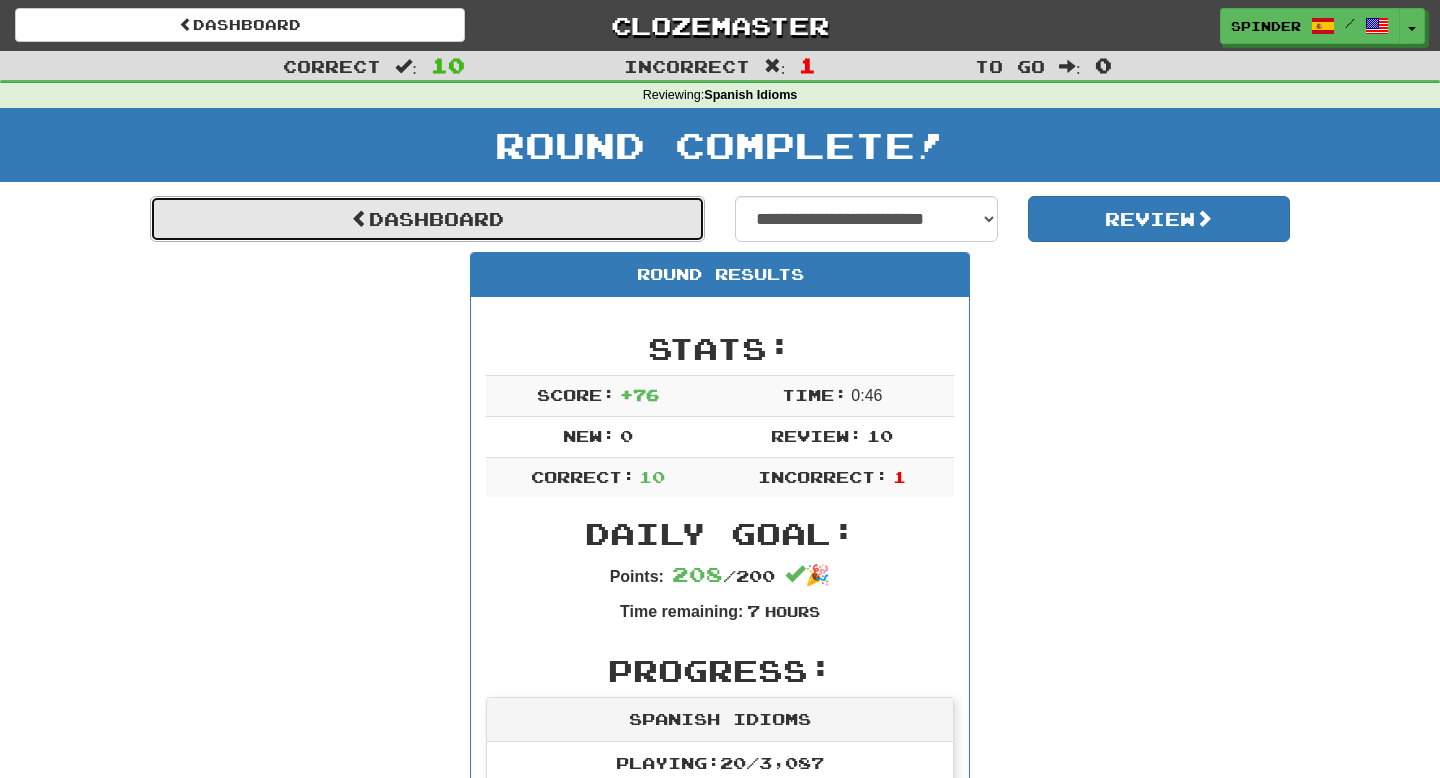 click on "Dashboard" at bounding box center (427, 219) 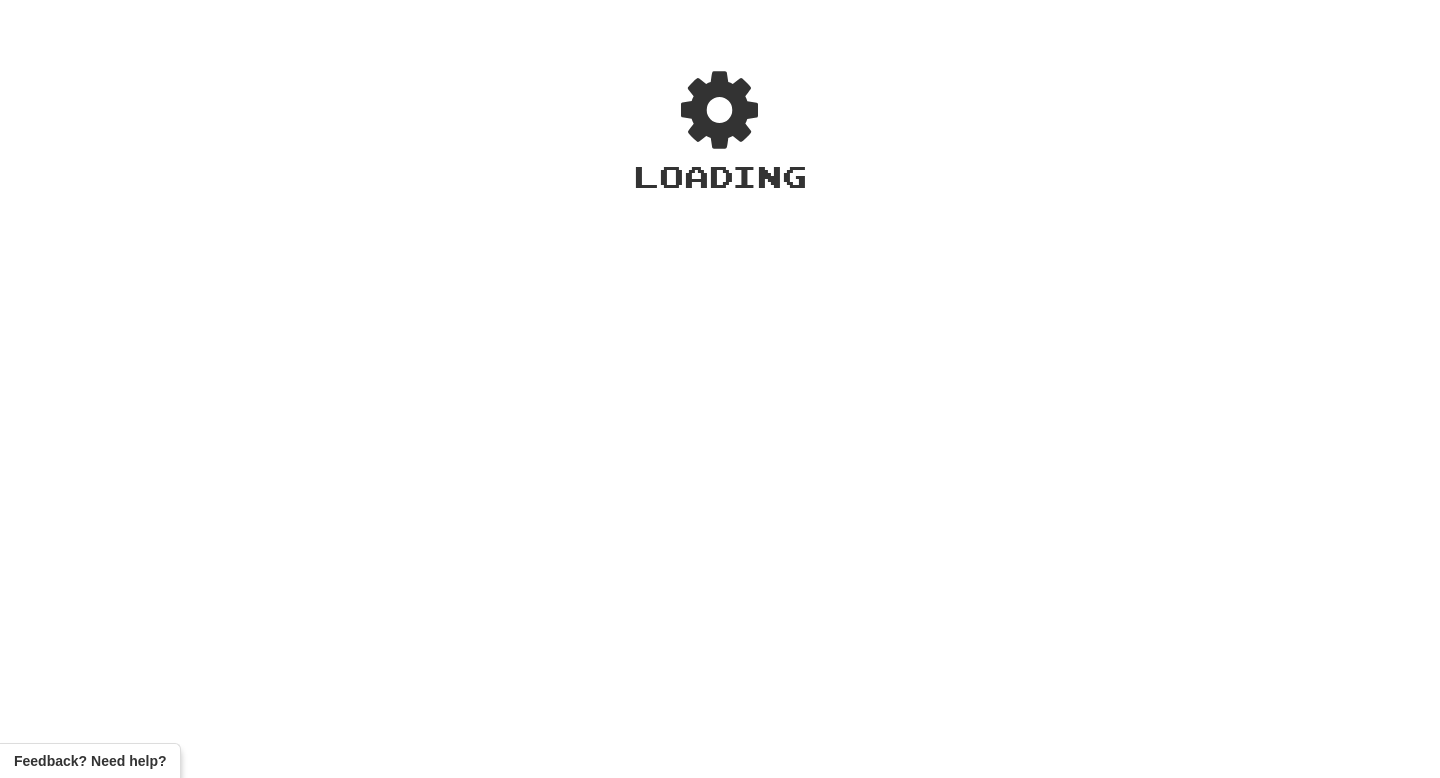 scroll, scrollTop: 0, scrollLeft: 0, axis: both 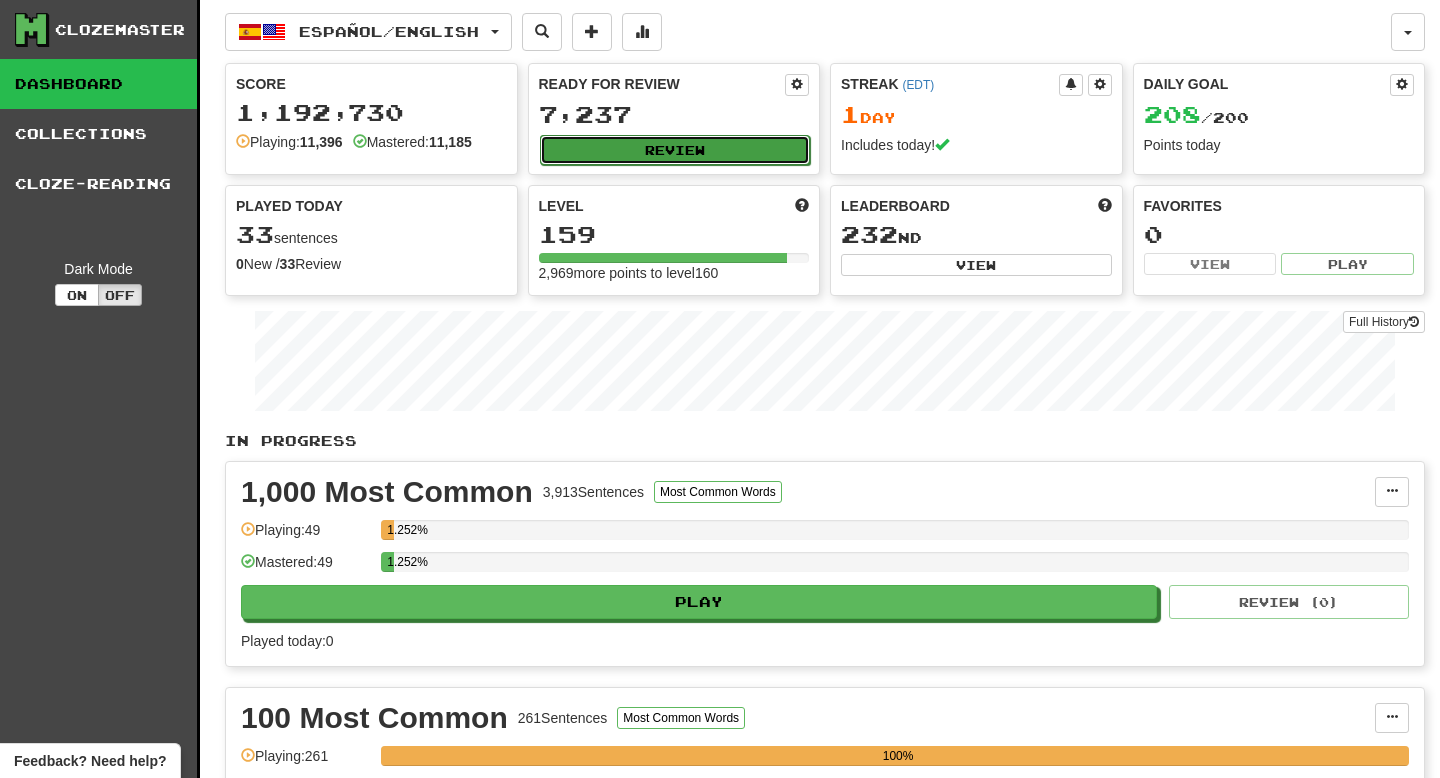 click on "Review" at bounding box center (675, 150) 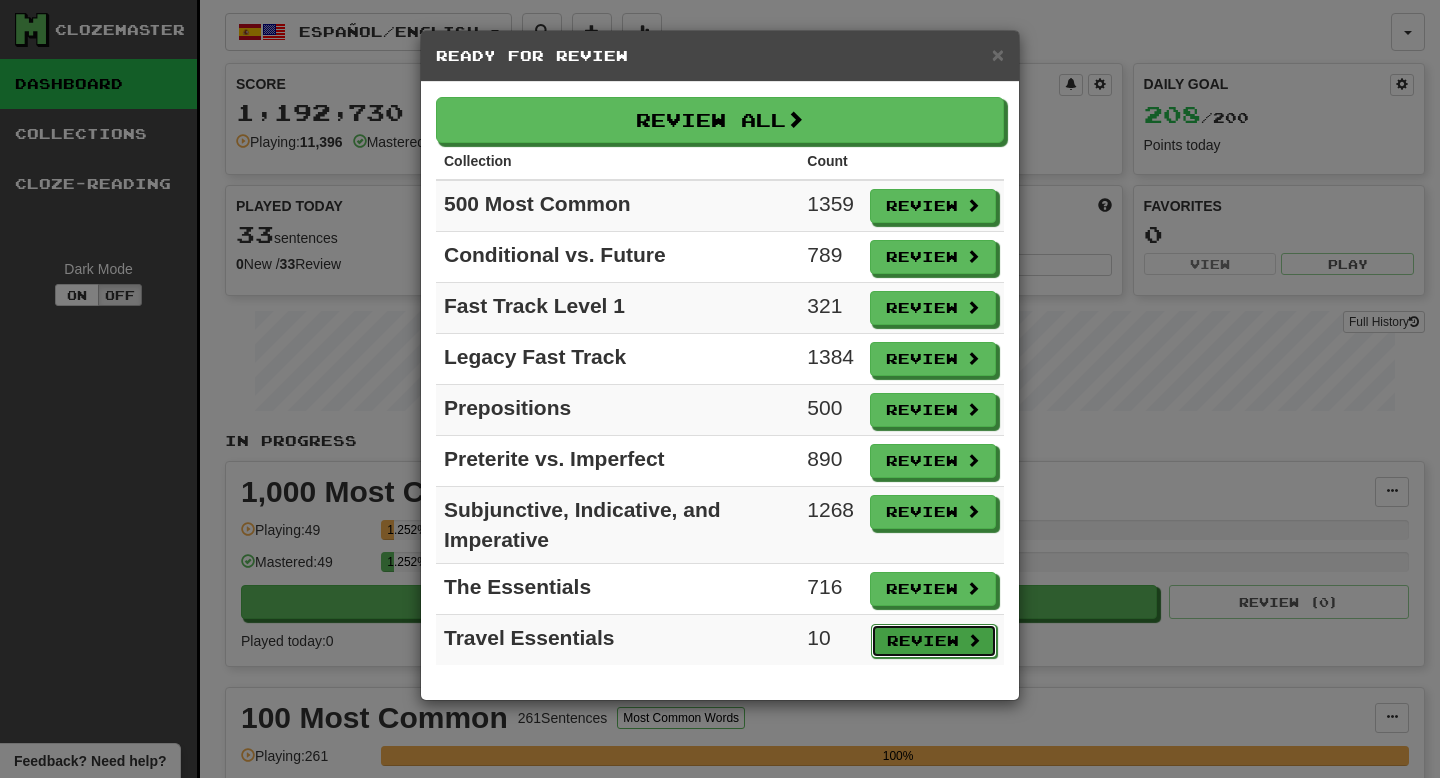 click on "Review" at bounding box center (934, 641) 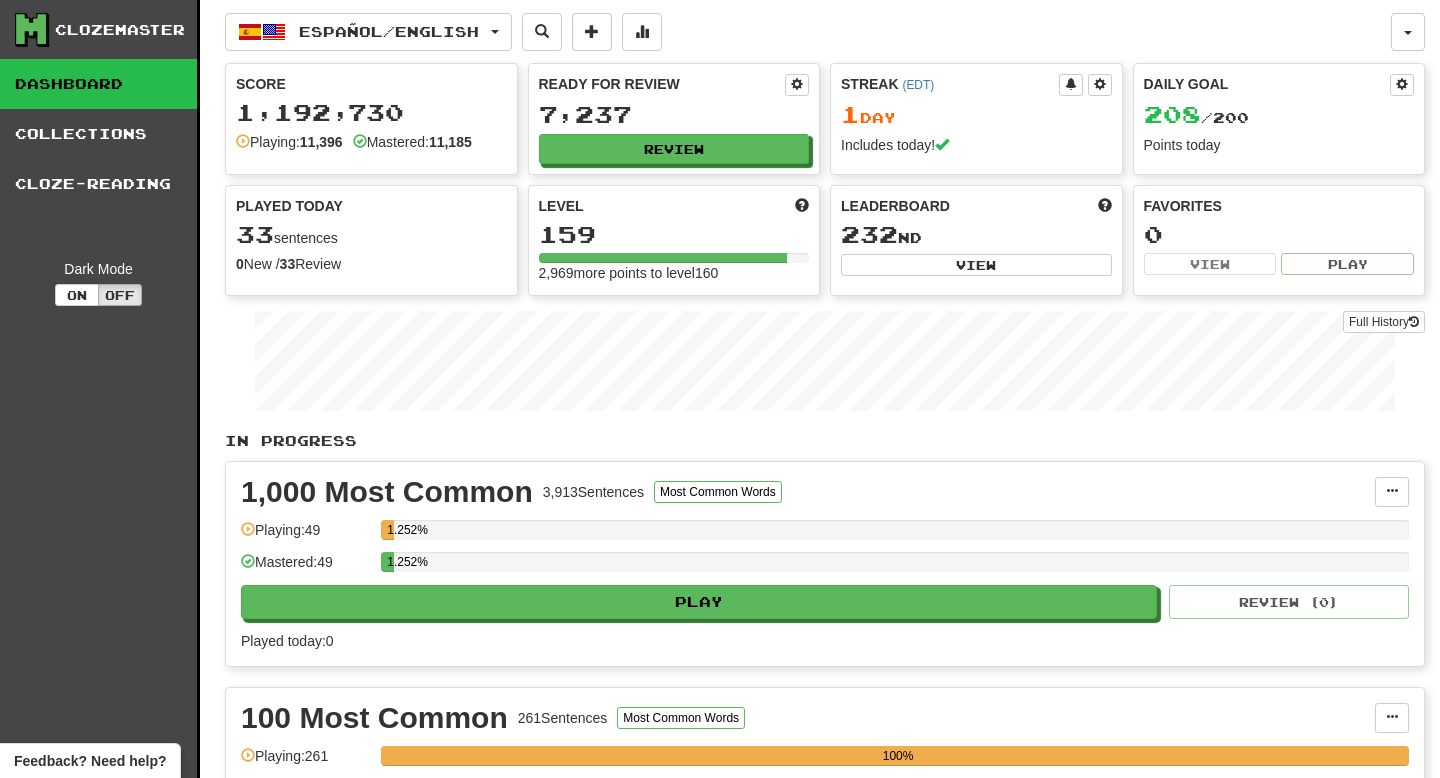 select on "**" 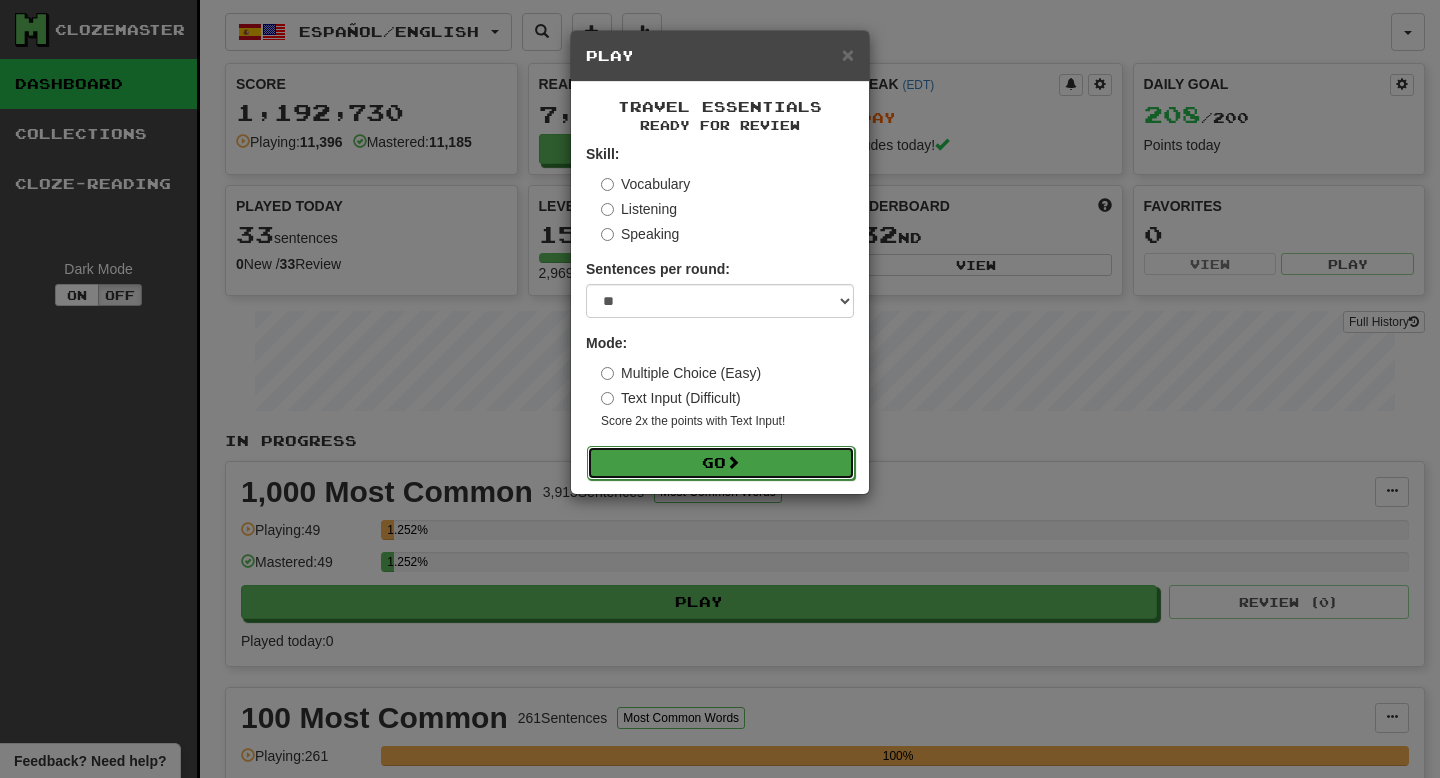 click on "Go" at bounding box center [721, 463] 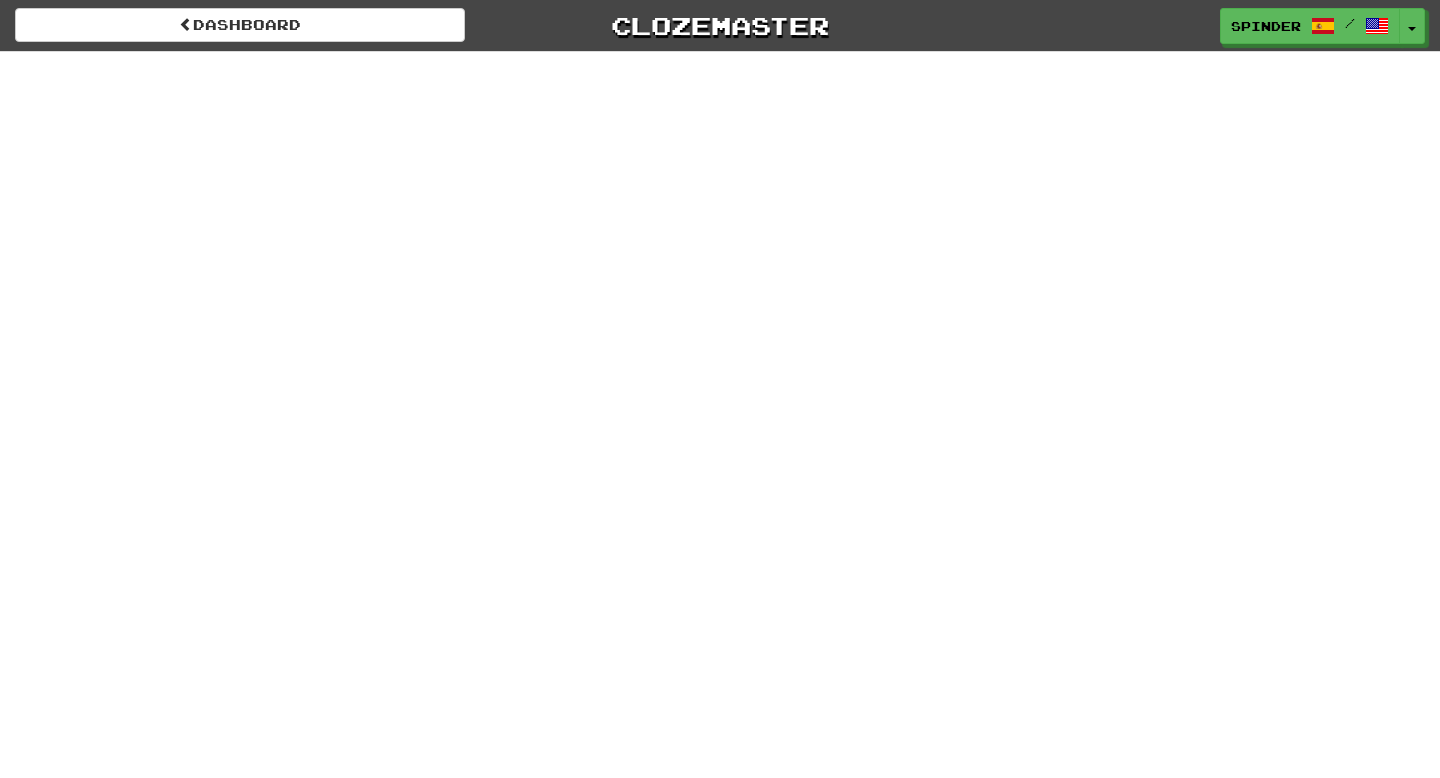 scroll, scrollTop: 0, scrollLeft: 0, axis: both 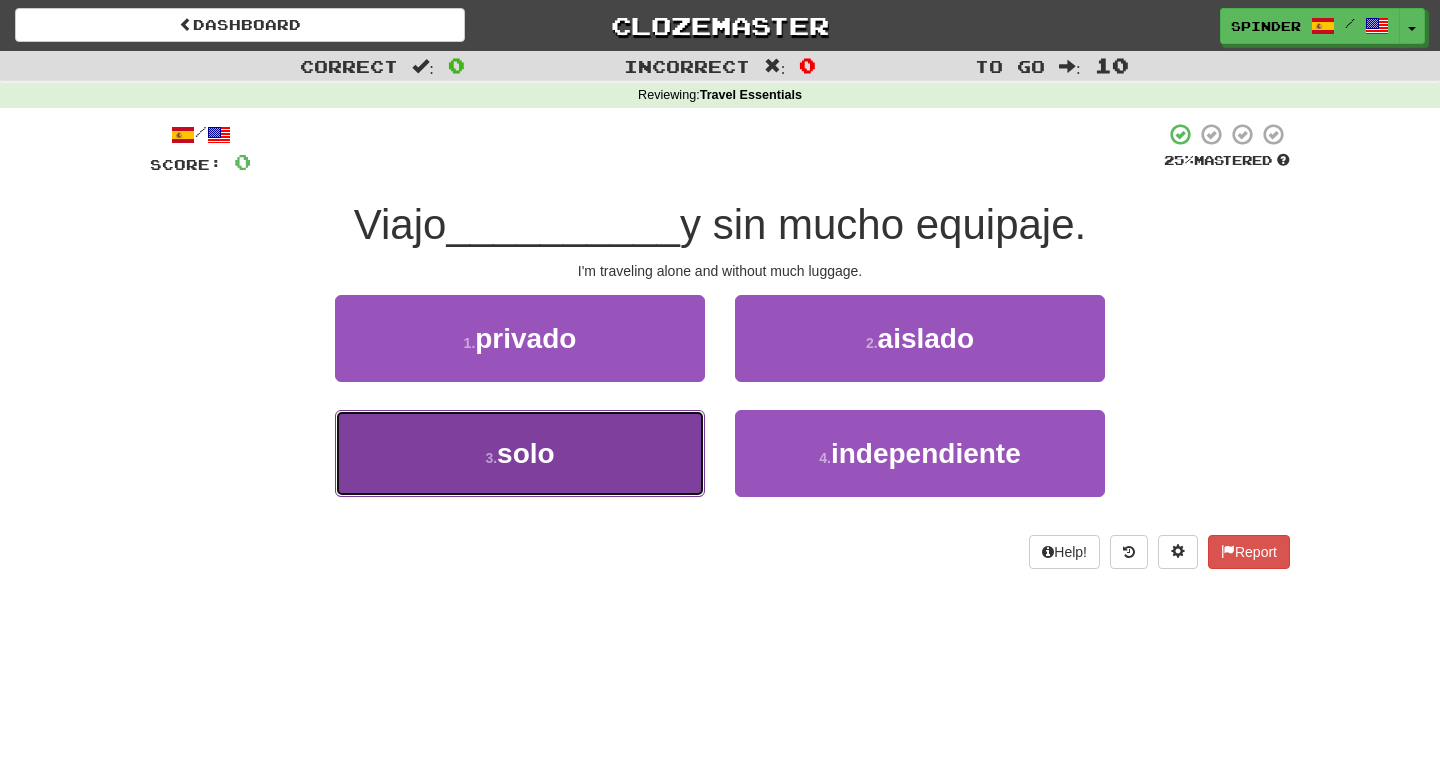 click on "3 .  solo" at bounding box center (520, 453) 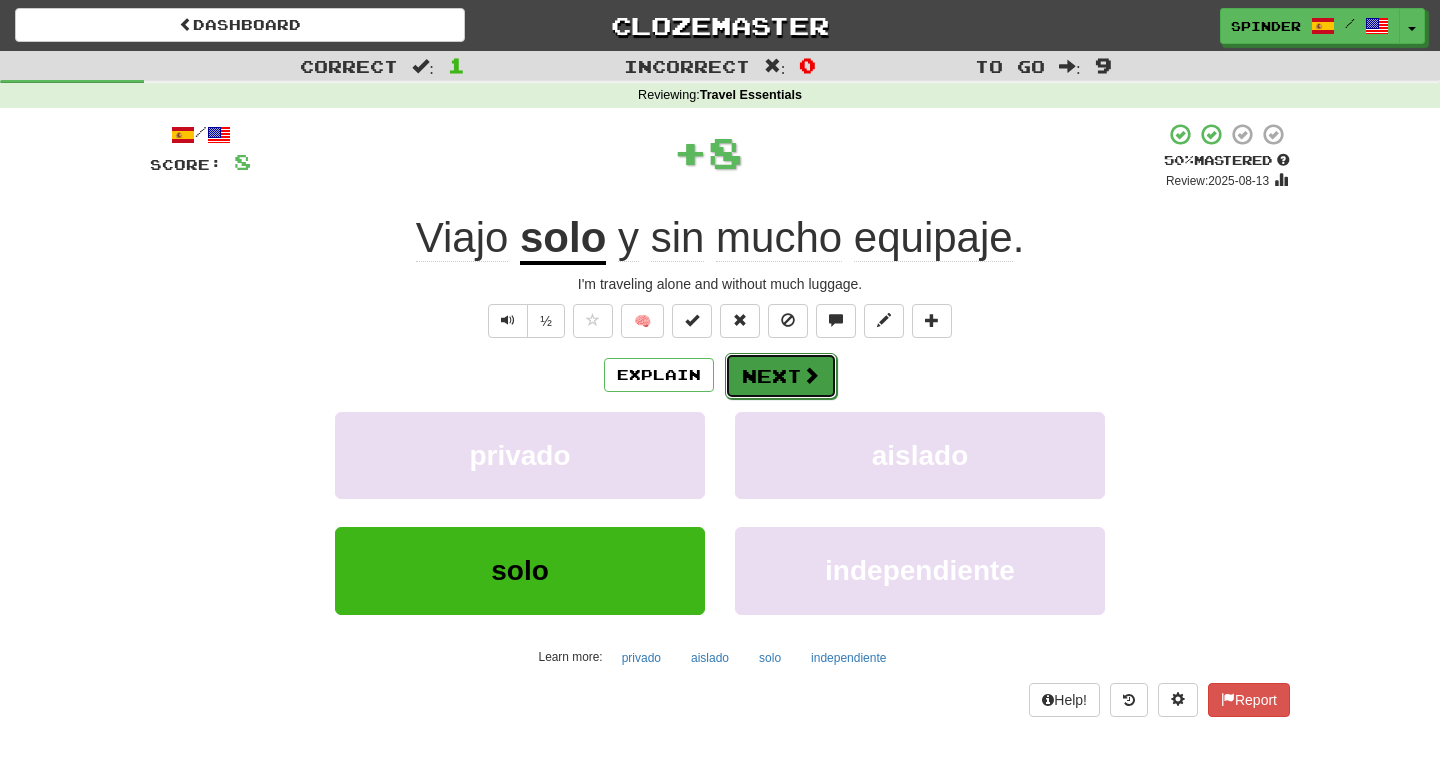 click on "Next" at bounding box center [781, 376] 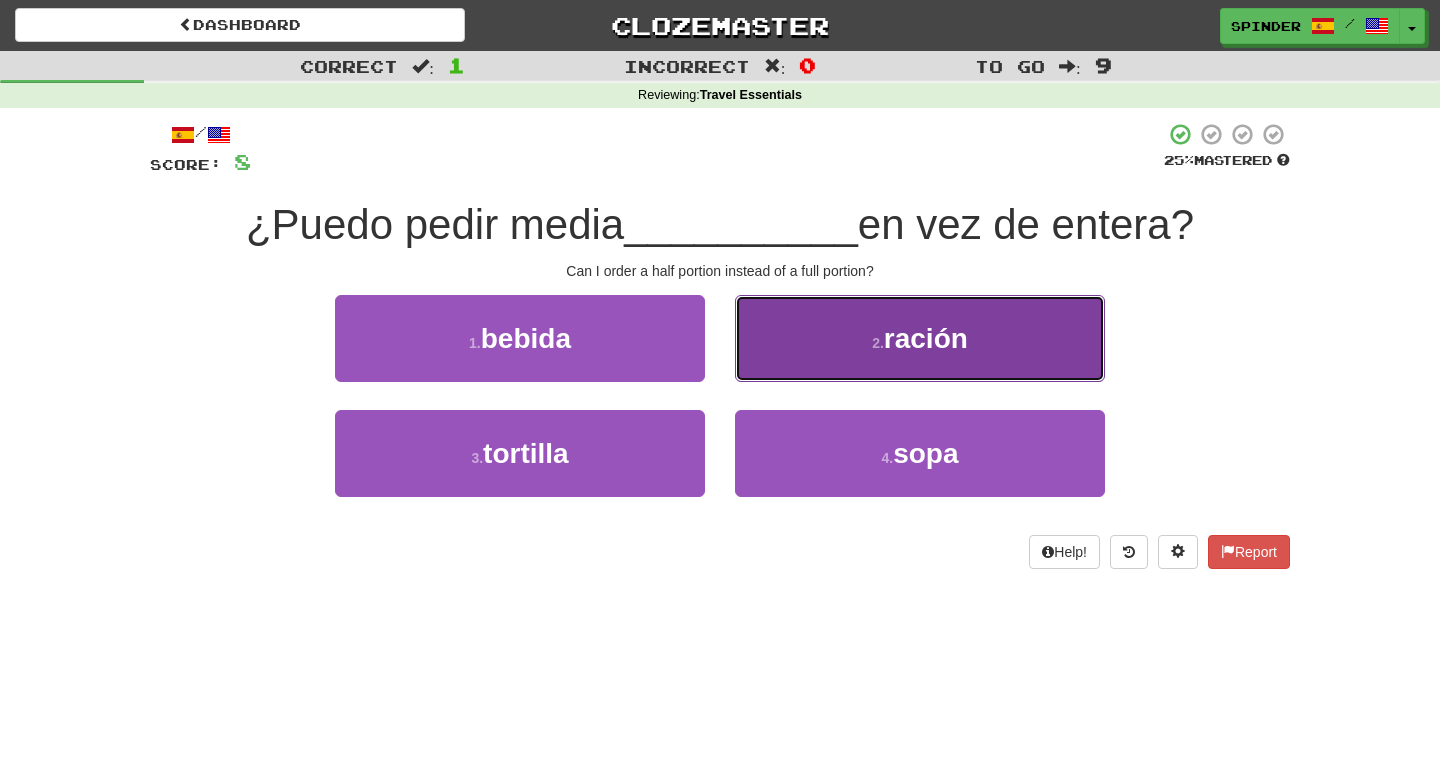 click on "2 .  ración" at bounding box center (920, 338) 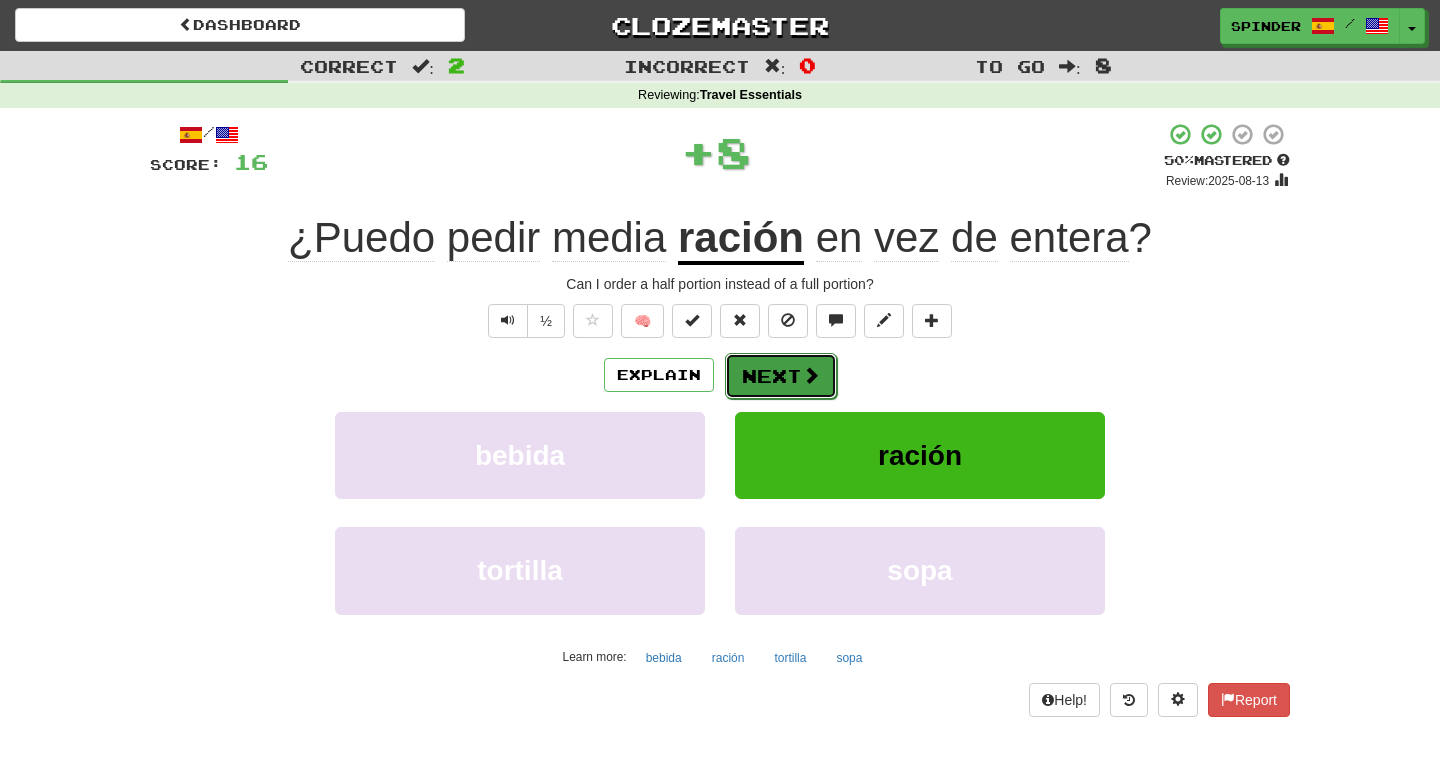 click on "Next" at bounding box center [781, 376] 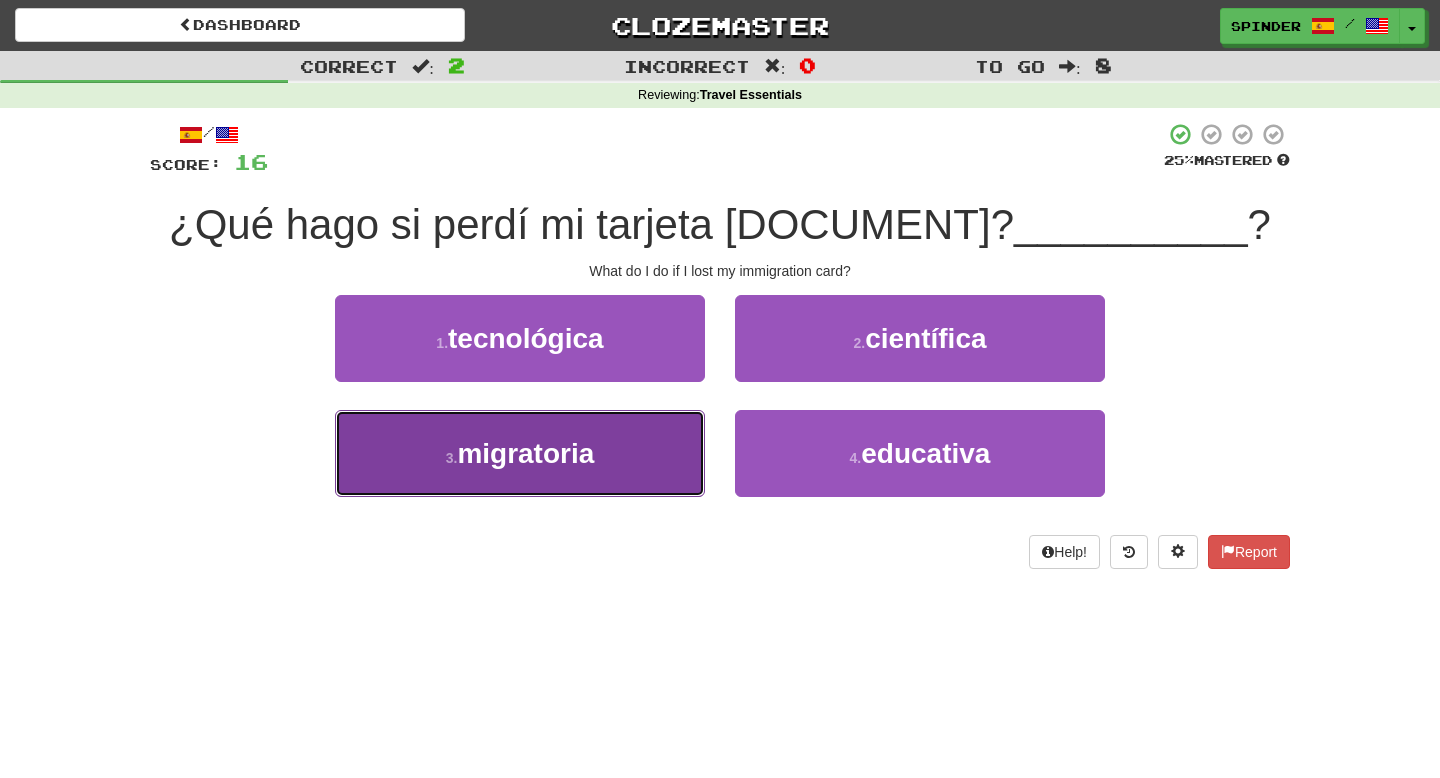 click on "3 .  migratoria" at bounding box center [520, 453] 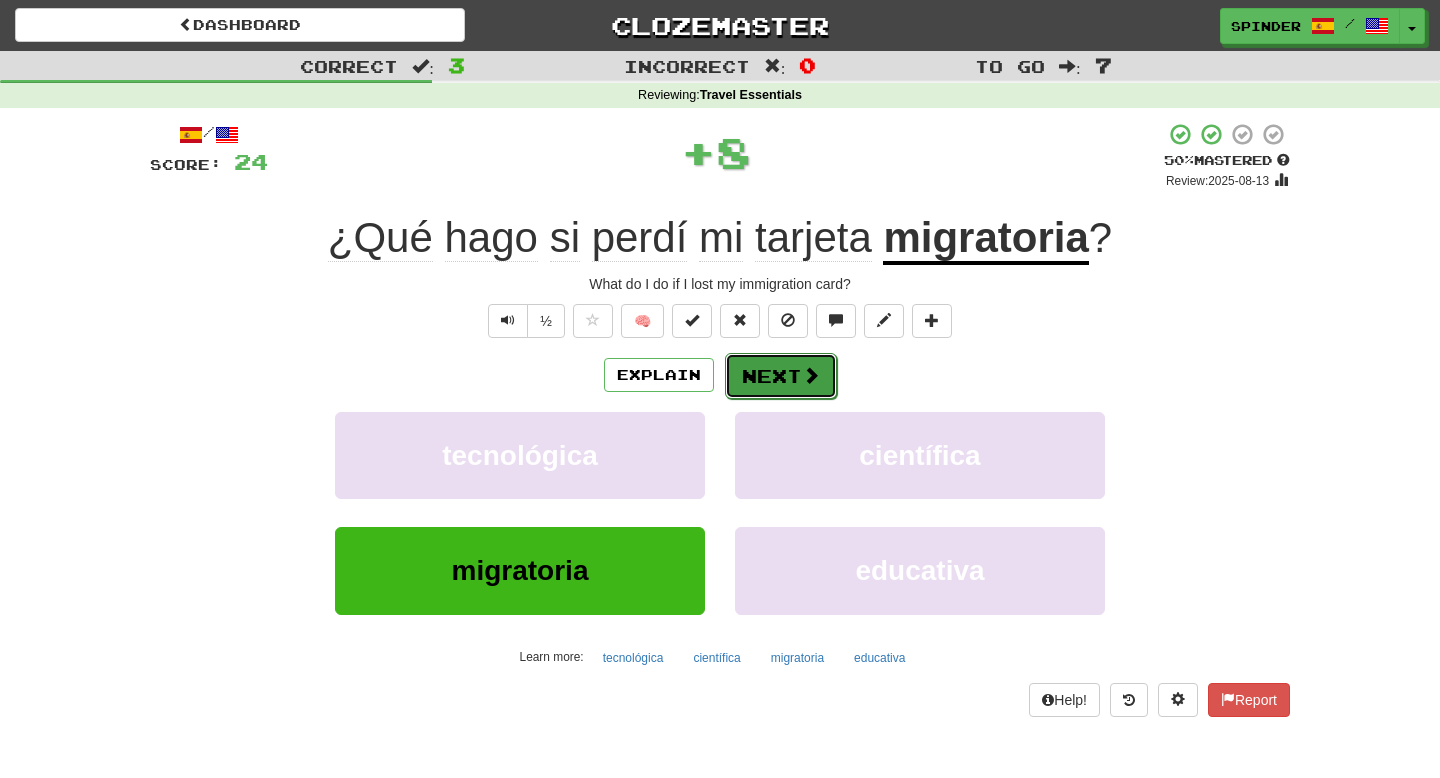 click on "Next" at bounding box center [781, 376] 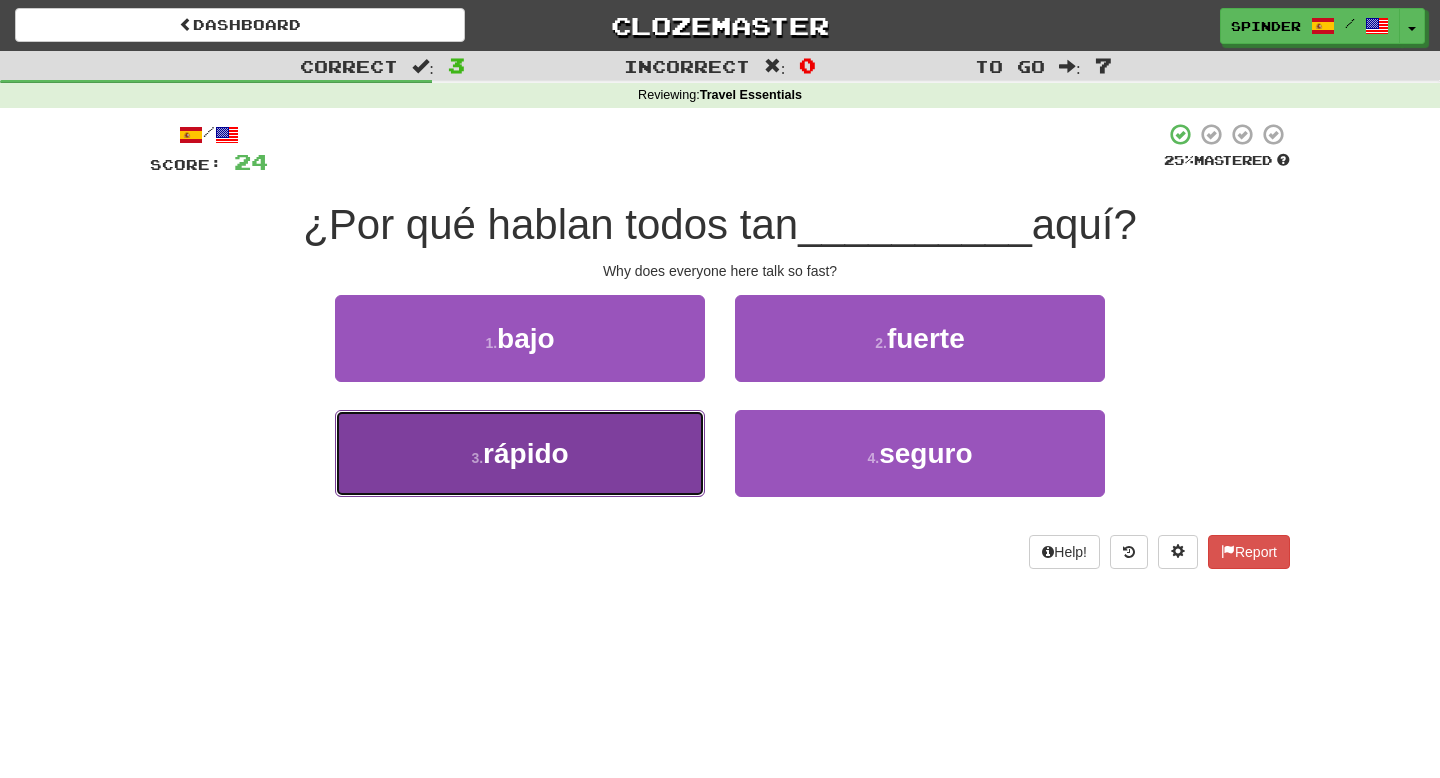click on "3 .  rápido" at bounding box center [520, 453] 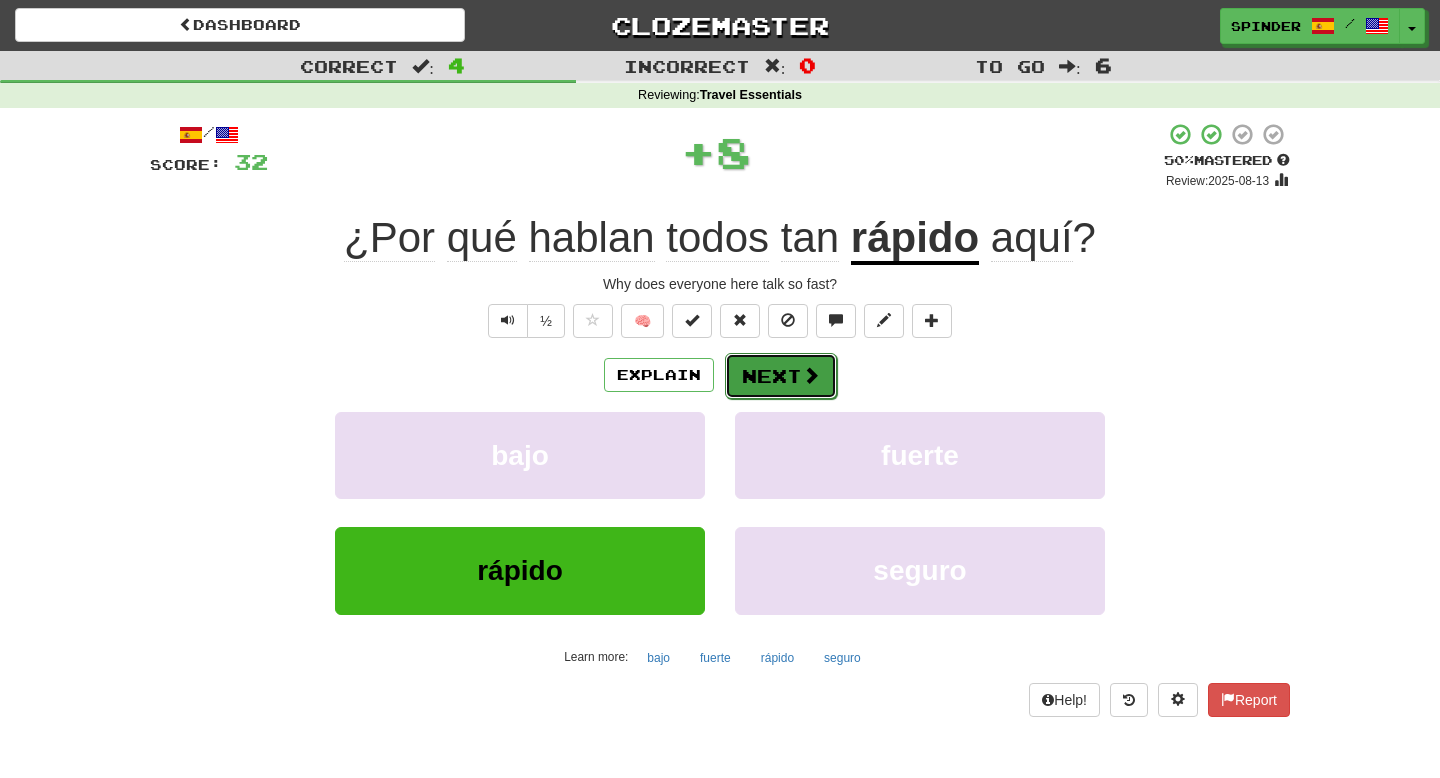 click at bounding box center (811, 375) 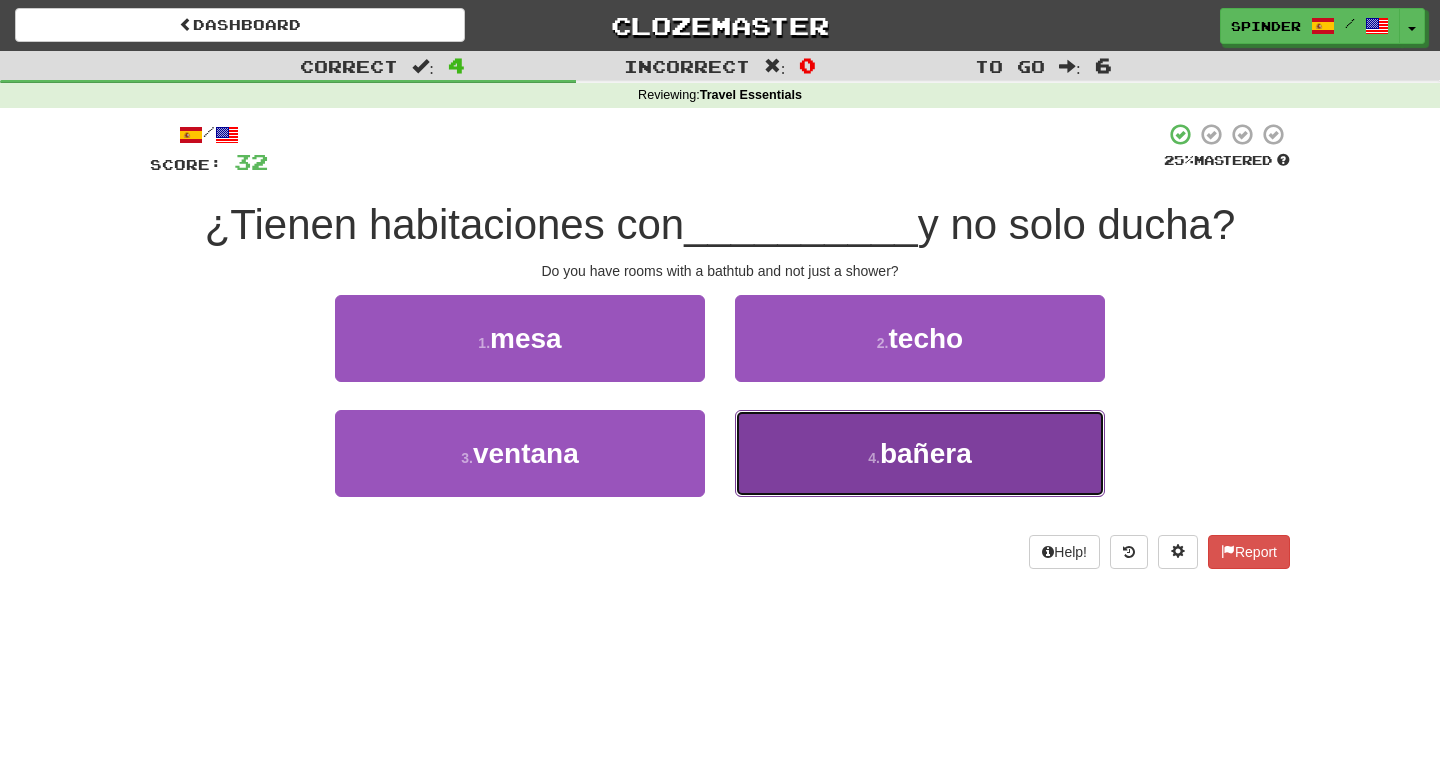 click on "4 .  bañera" at bounding box center [920, 453] 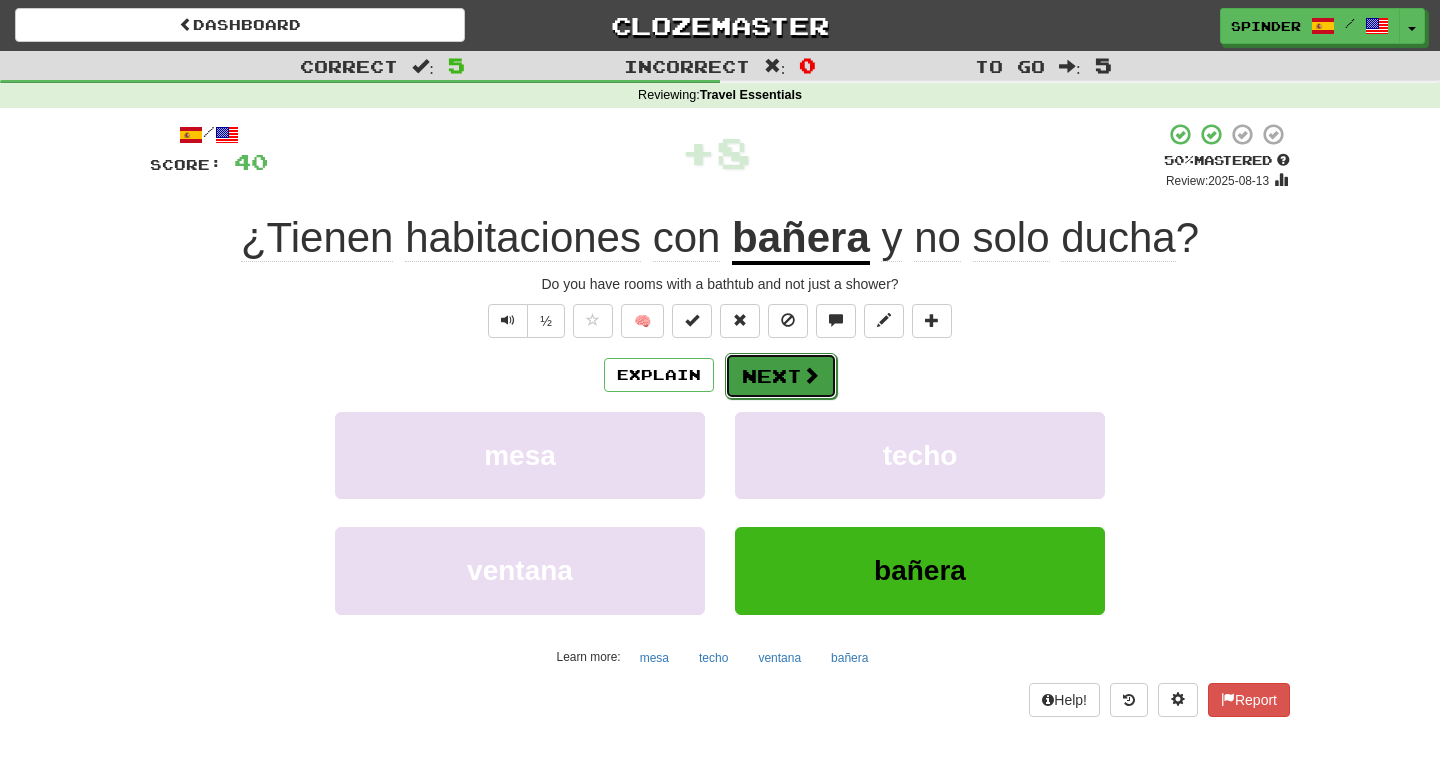 click on "Next" at bounding box center (781, 376) 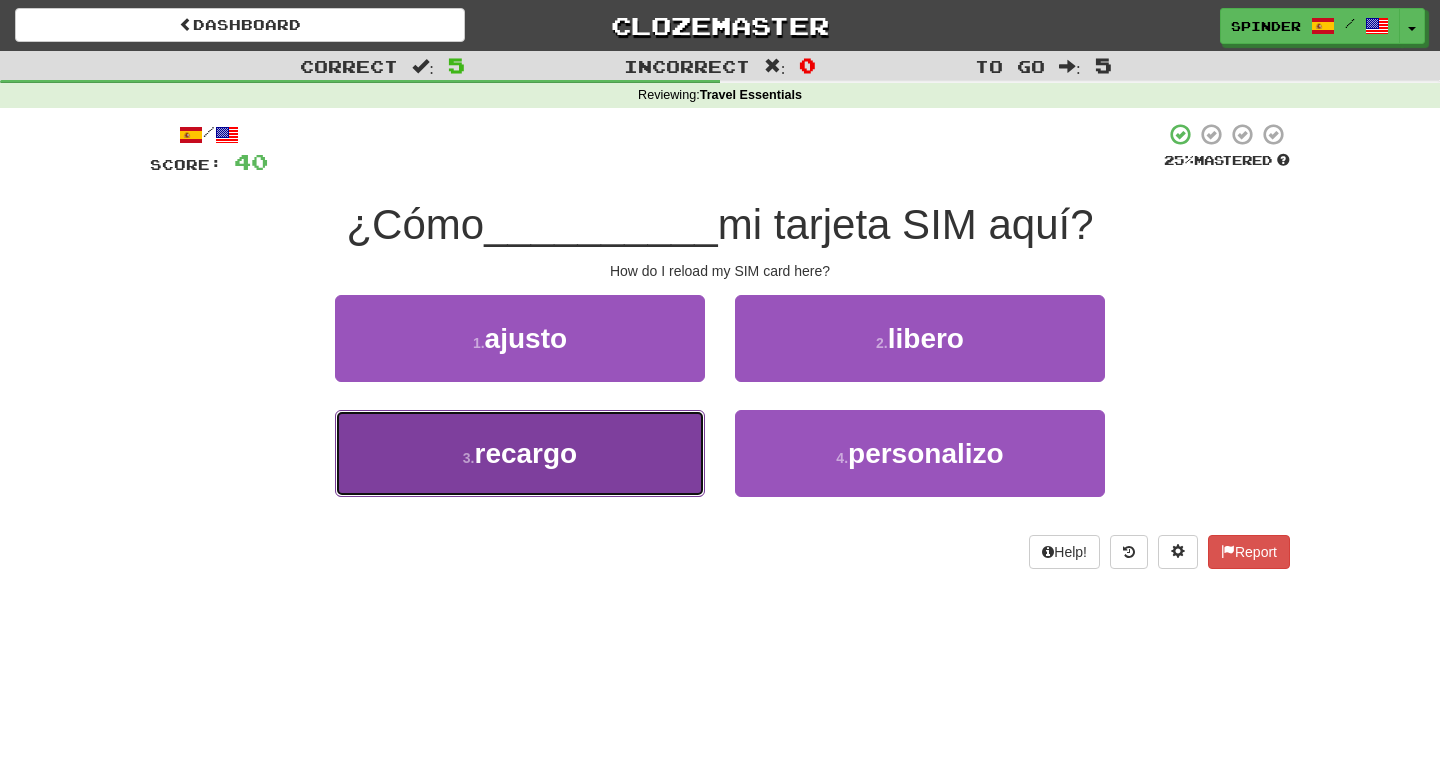 click on "3 .  recargo" at bounding box center [520, 453] 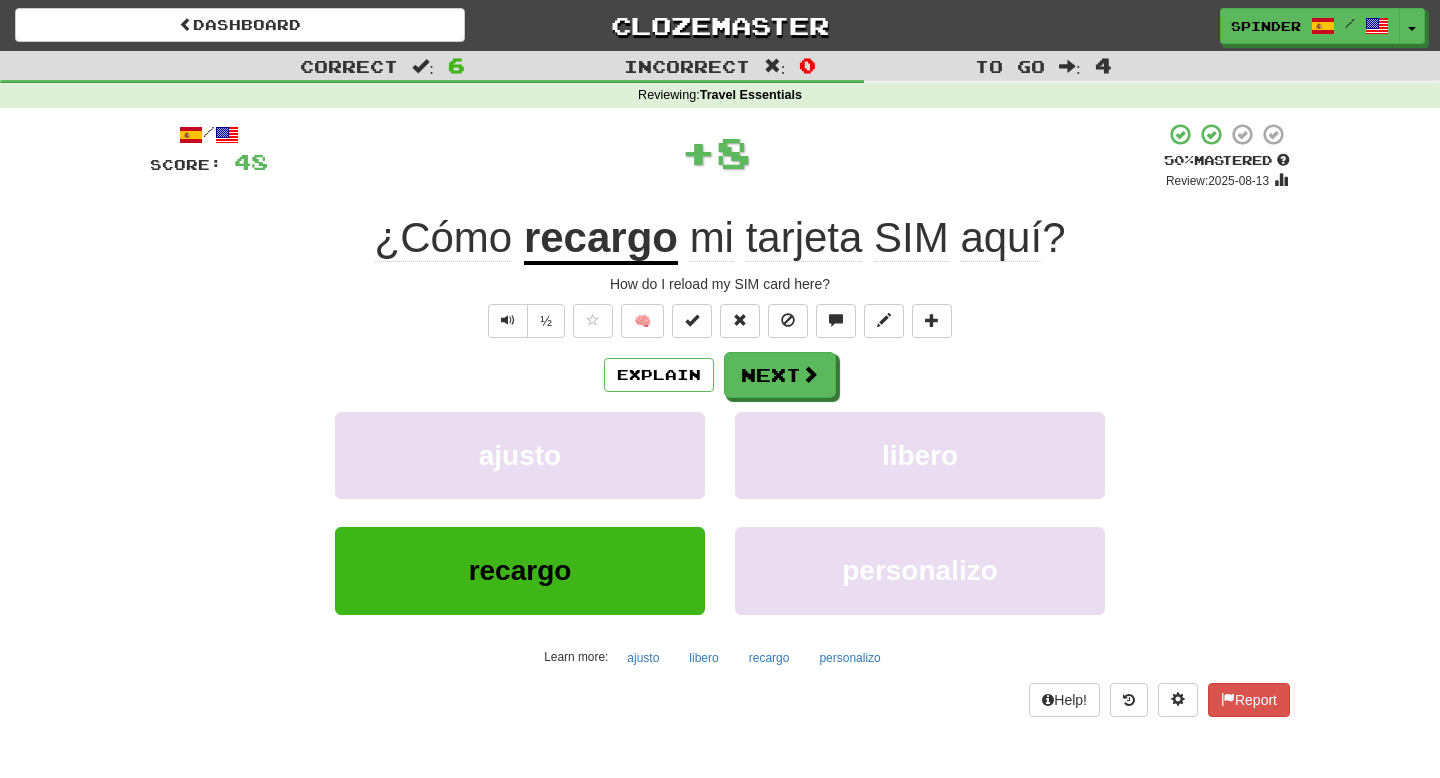 click on "Explain Next ajusto libero recargo personalizo Learn more: ajusto libero recargo personalizo" at bounding box center (720, 512) 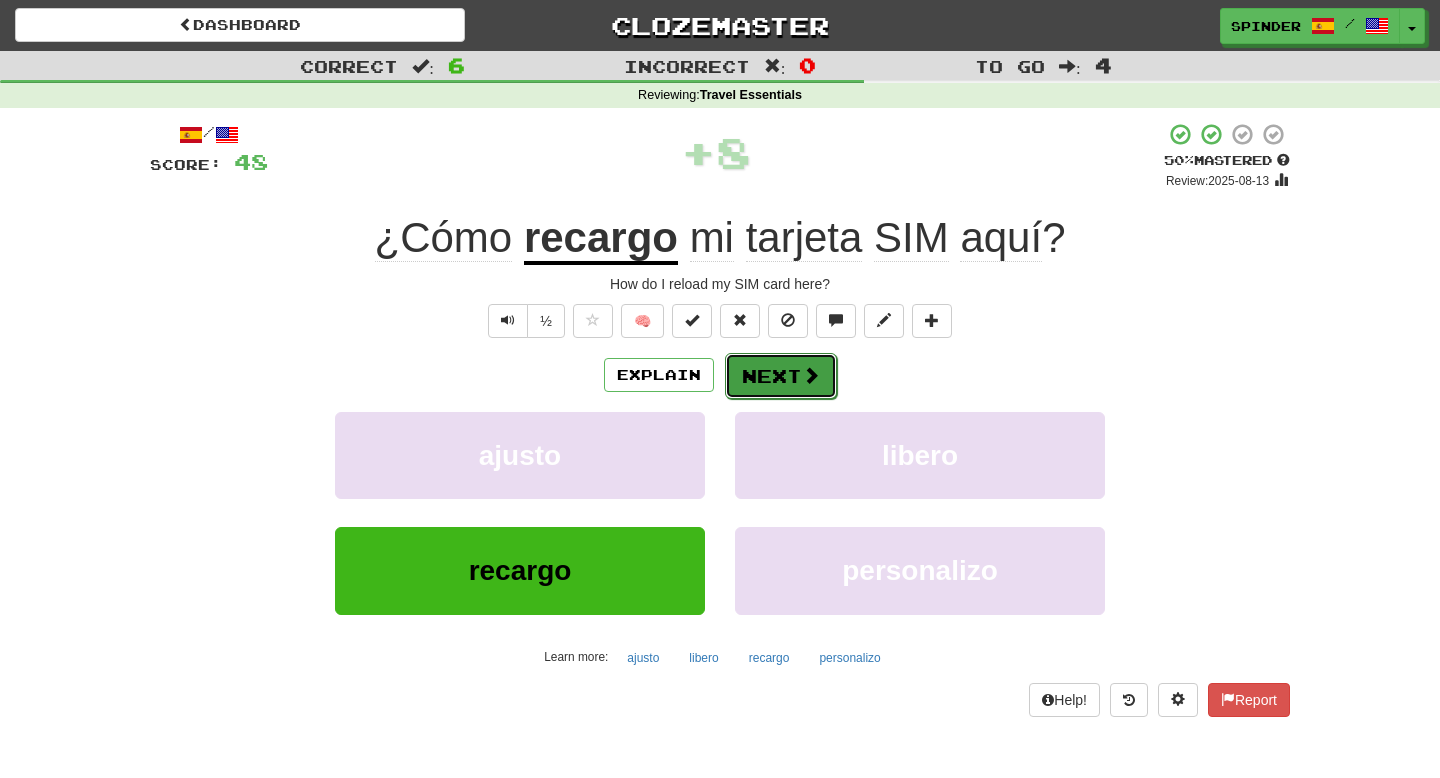 click on "Next" at bounding box center (781, 376) 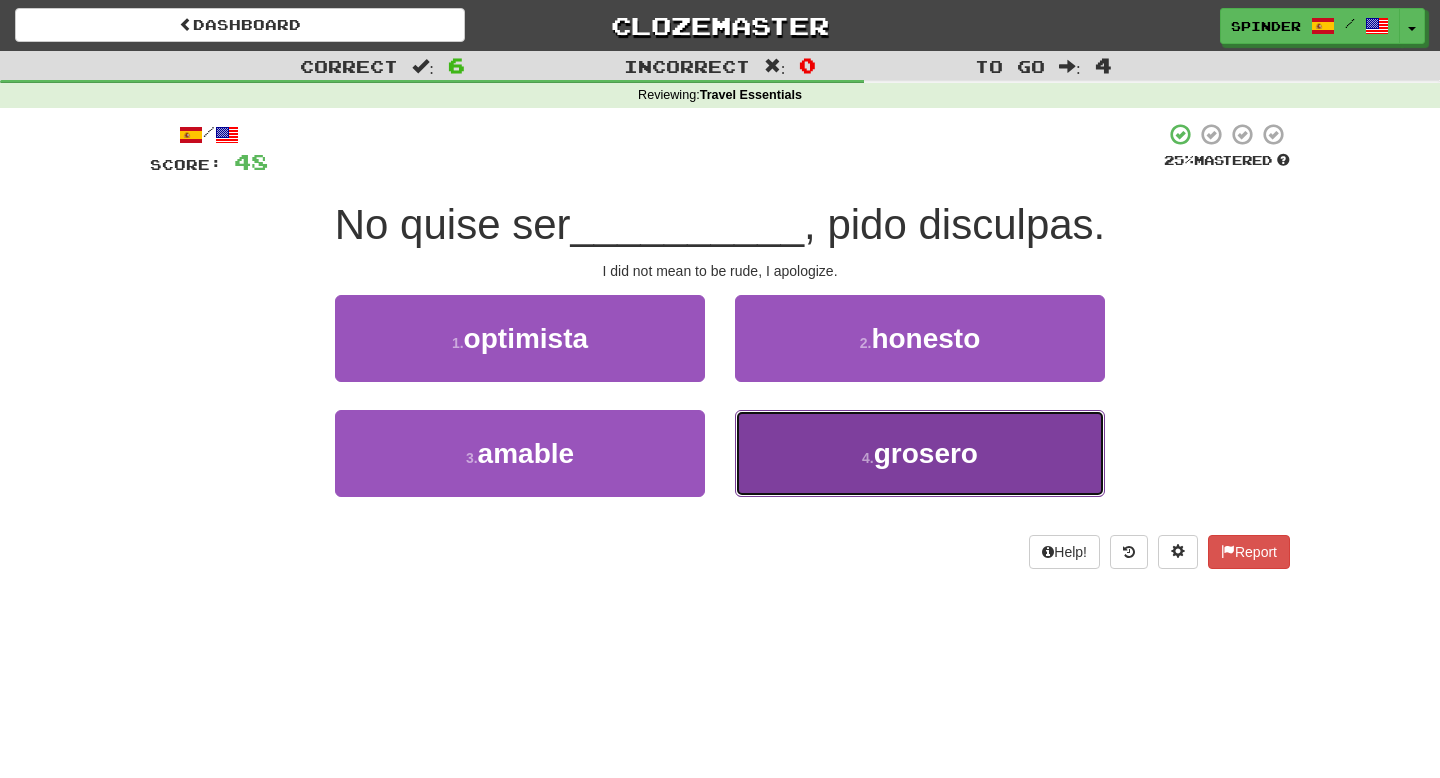 click on "4 .  grosero" at bounding box center (920, 453) 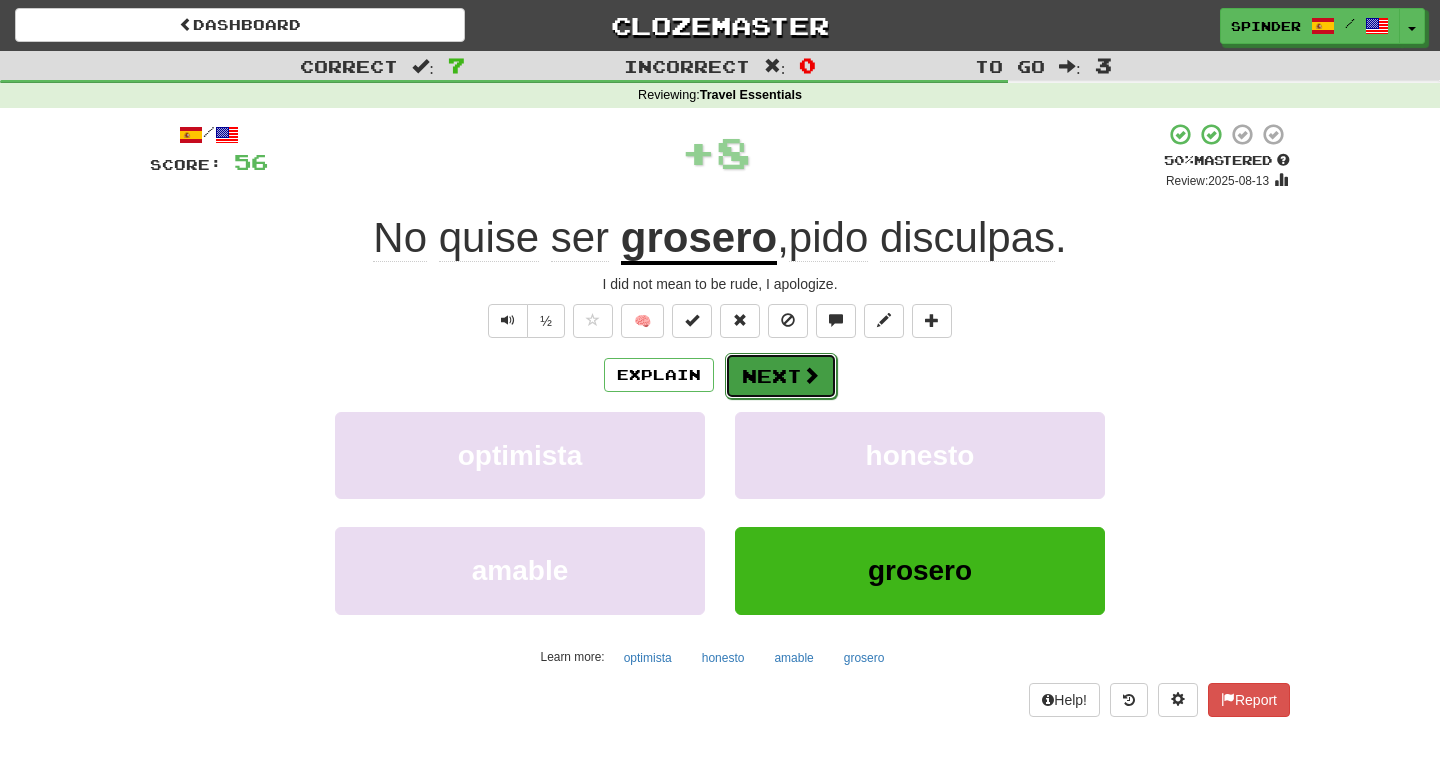 click on "Next" at bounding box center (781, 376) 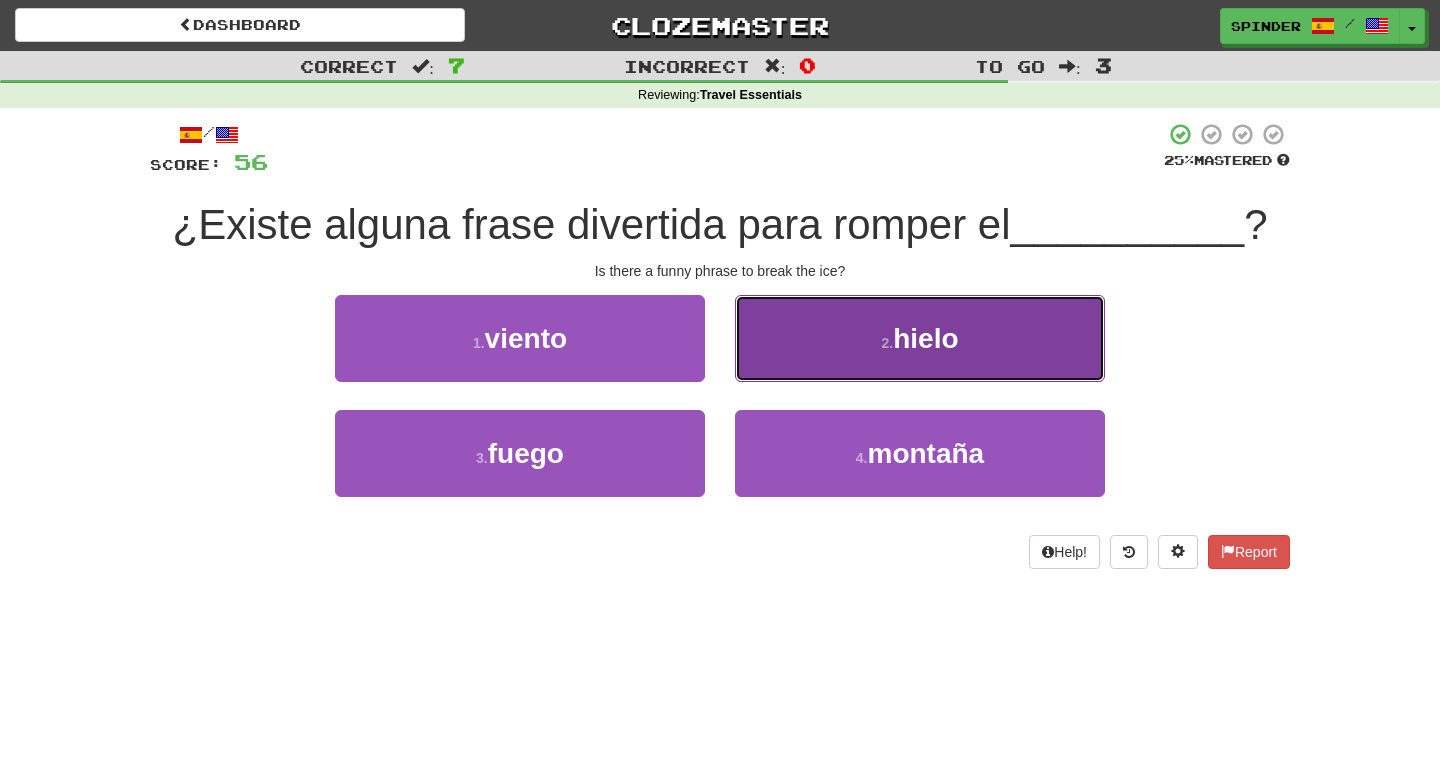 click on "2 .  hielo" at bounding box center [920, 338] 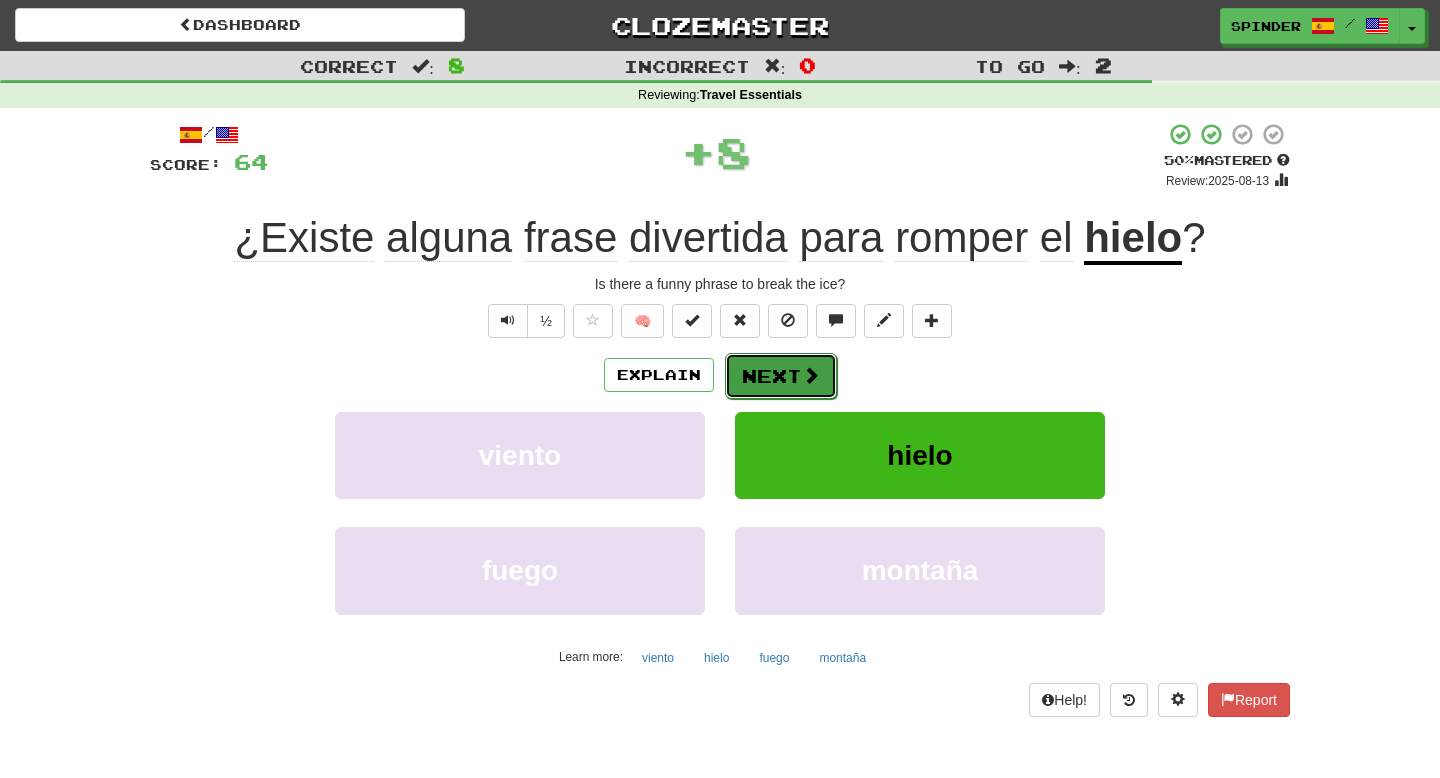 click on "Next" at bounding box center [781, 376] 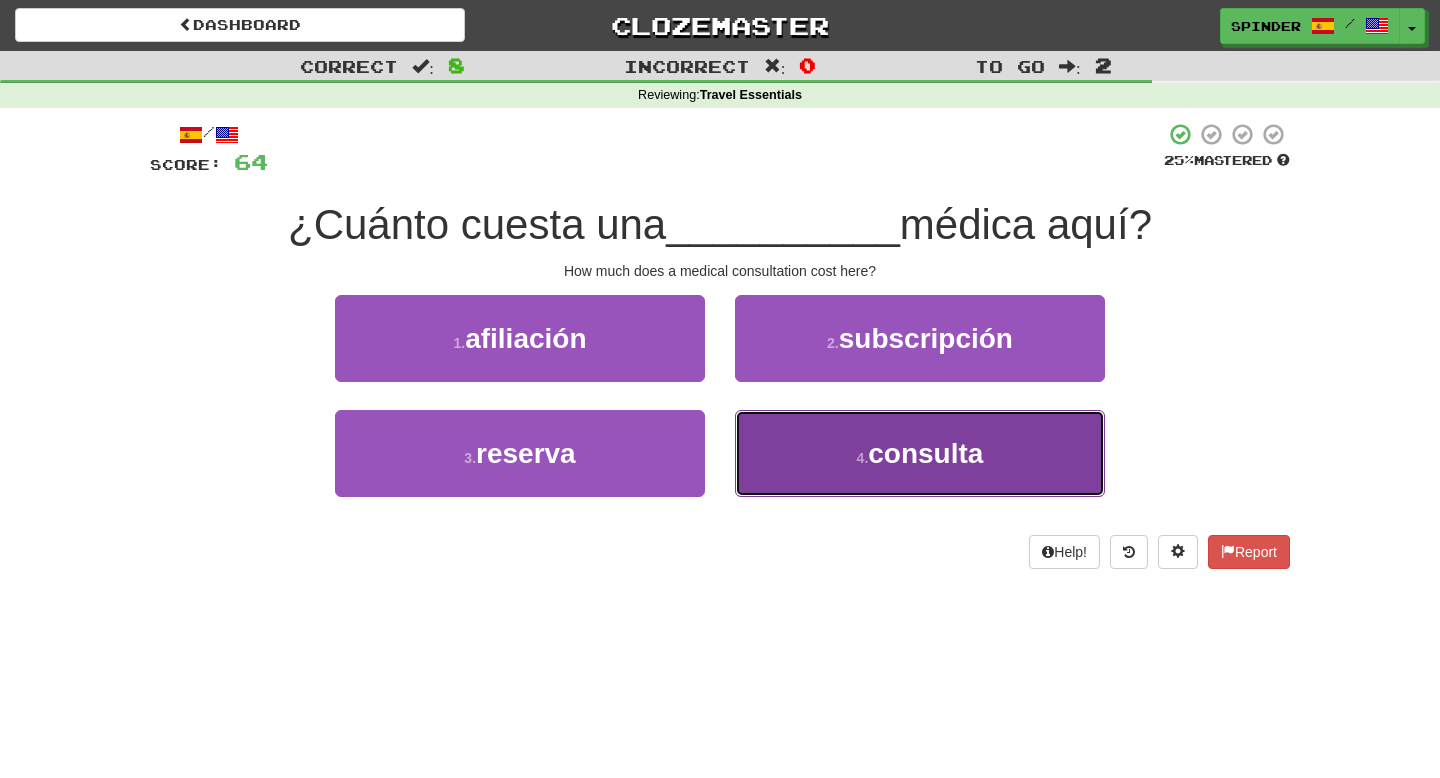 click on "4 .  consulta" at bounding box center [920, 453] 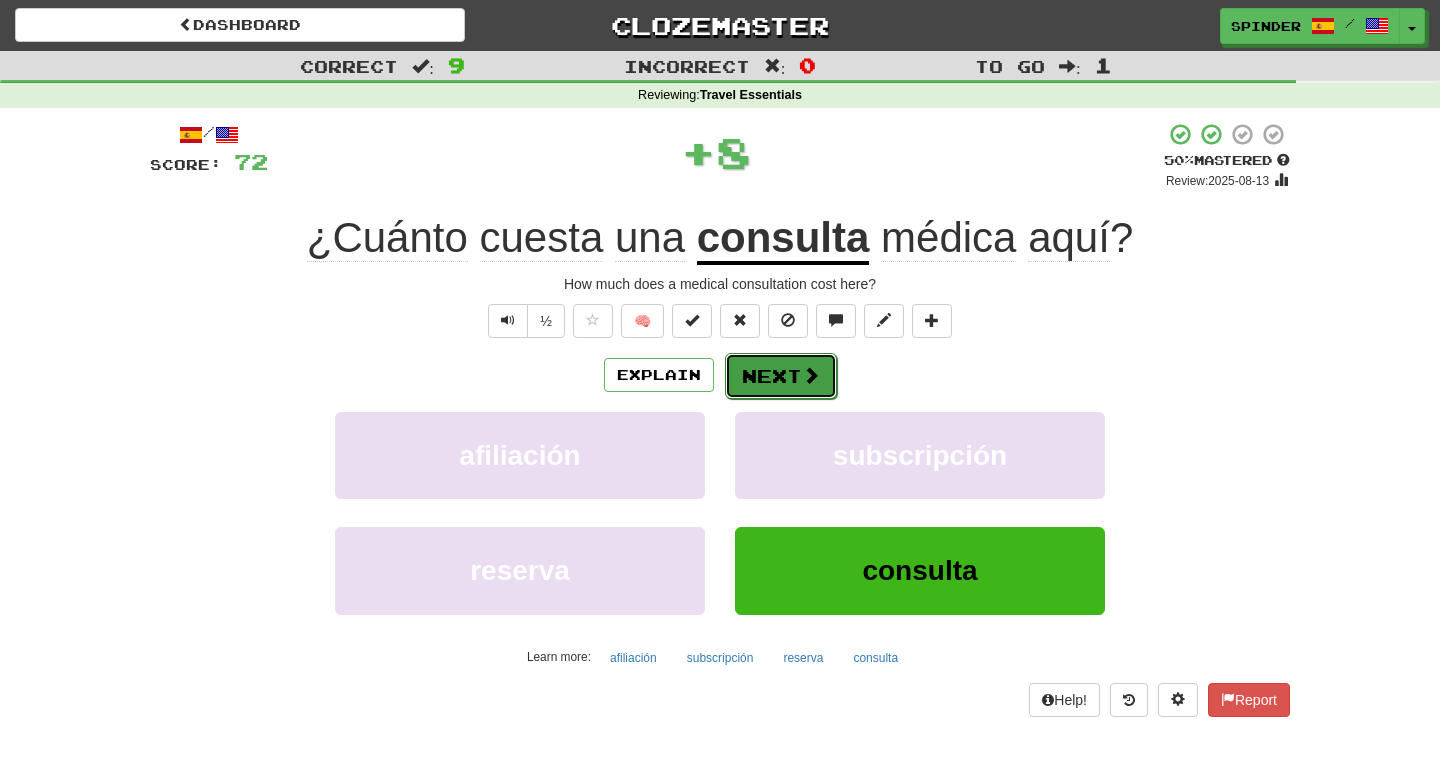 click on "Next" at bounding box center (781, 376) 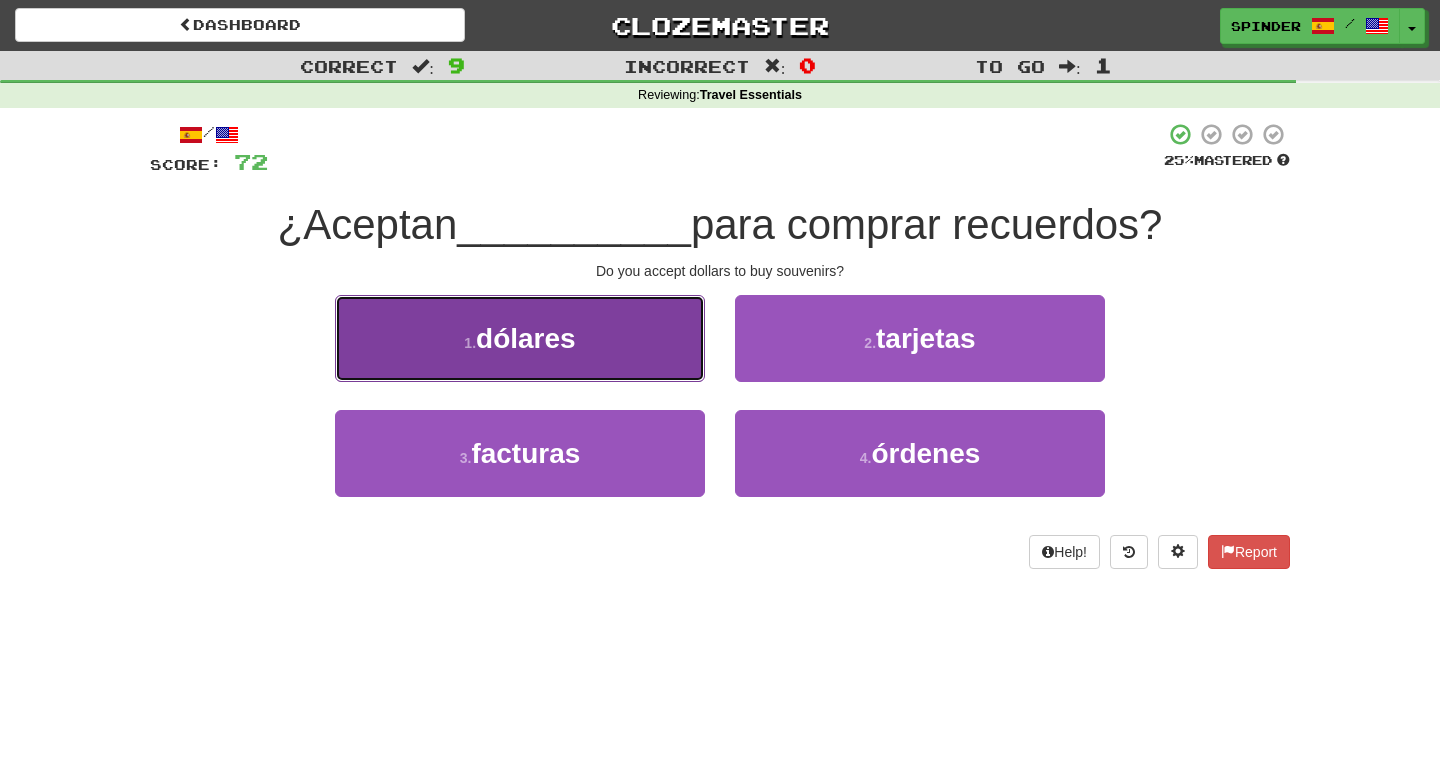 click on "1 .  dólares" at bounding box center (520, 338) 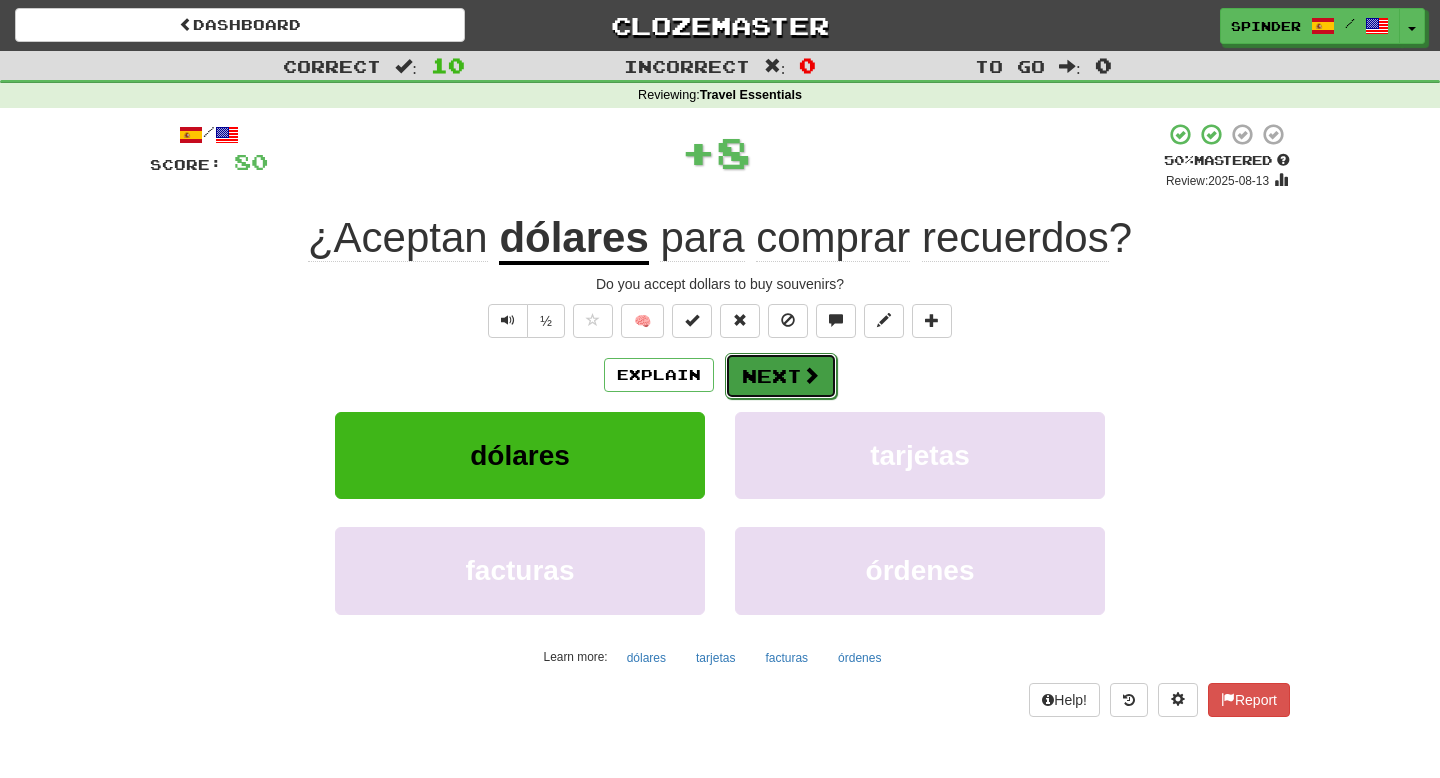 click on "Next" at bounding box center [781, 376] 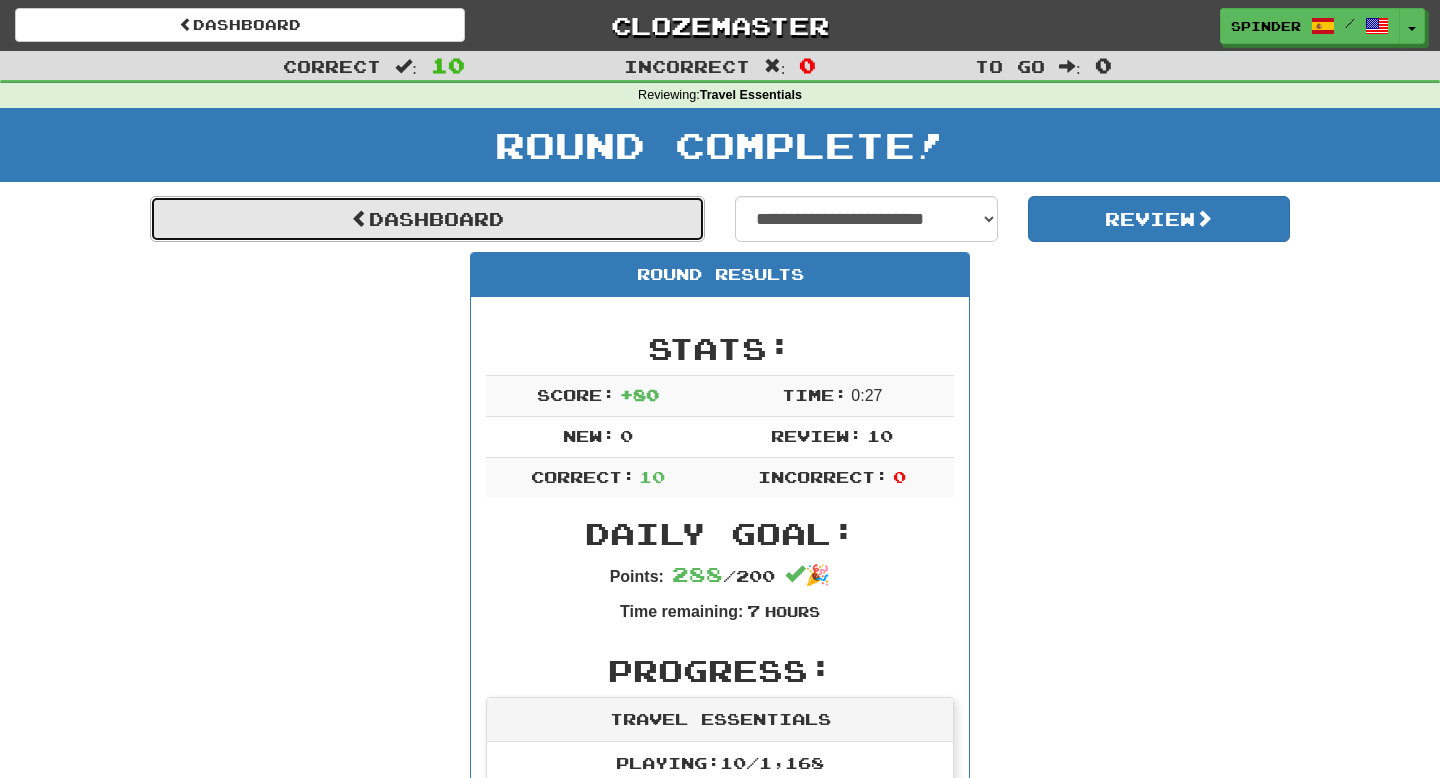 click on "Dashboard" at bounding box center [427, 219] 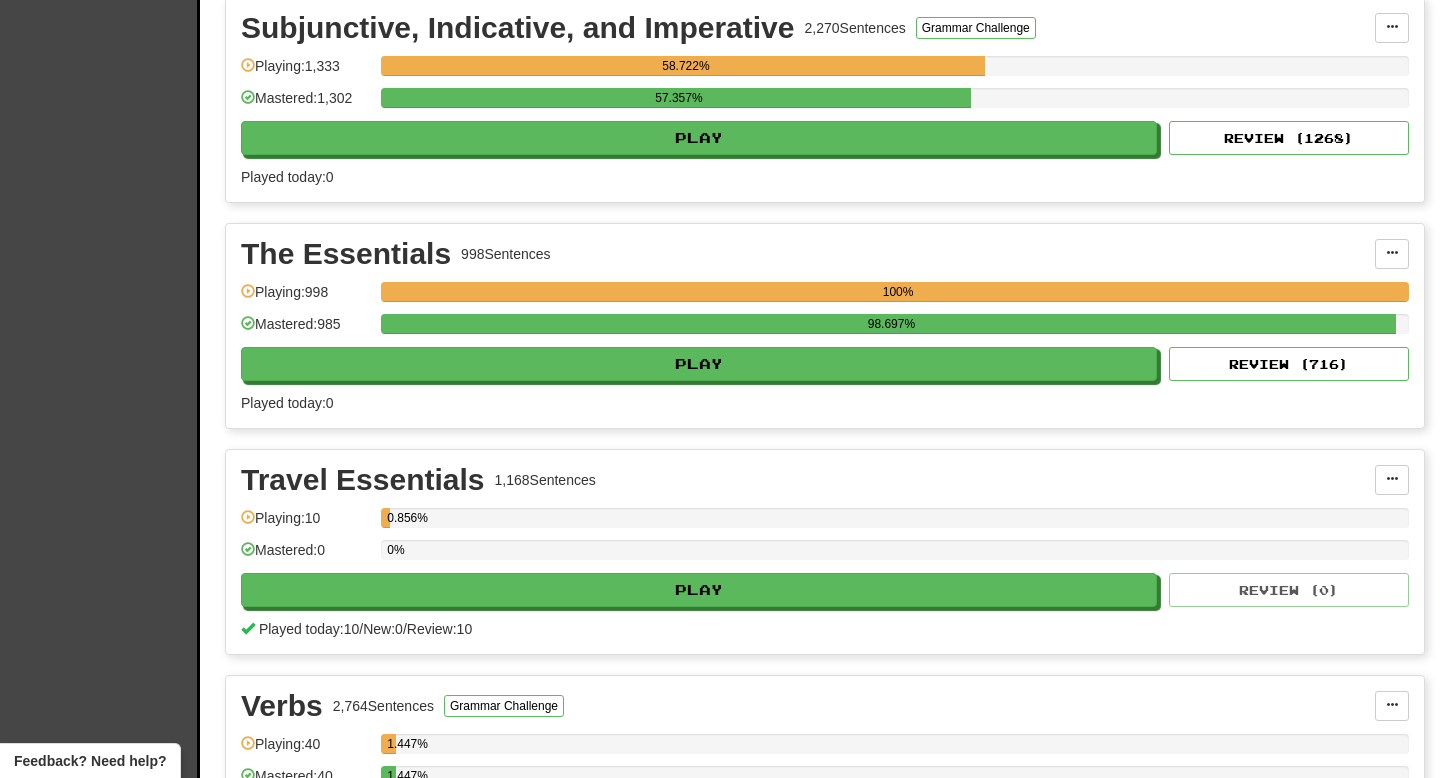 scroll, scrollTop: 3636, scrollLeft: 0, axis: vertical 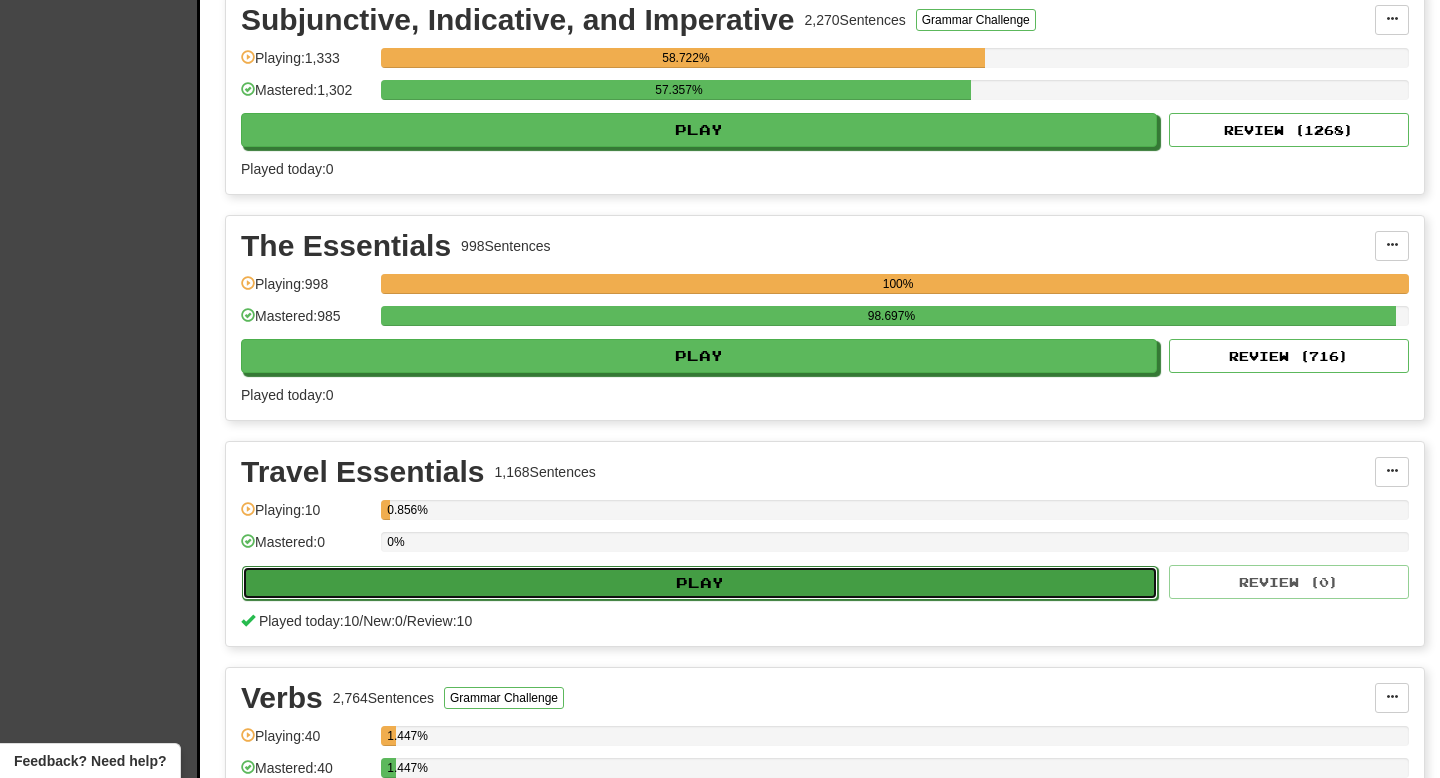 click on "Play" at bounding box center (700, 583) 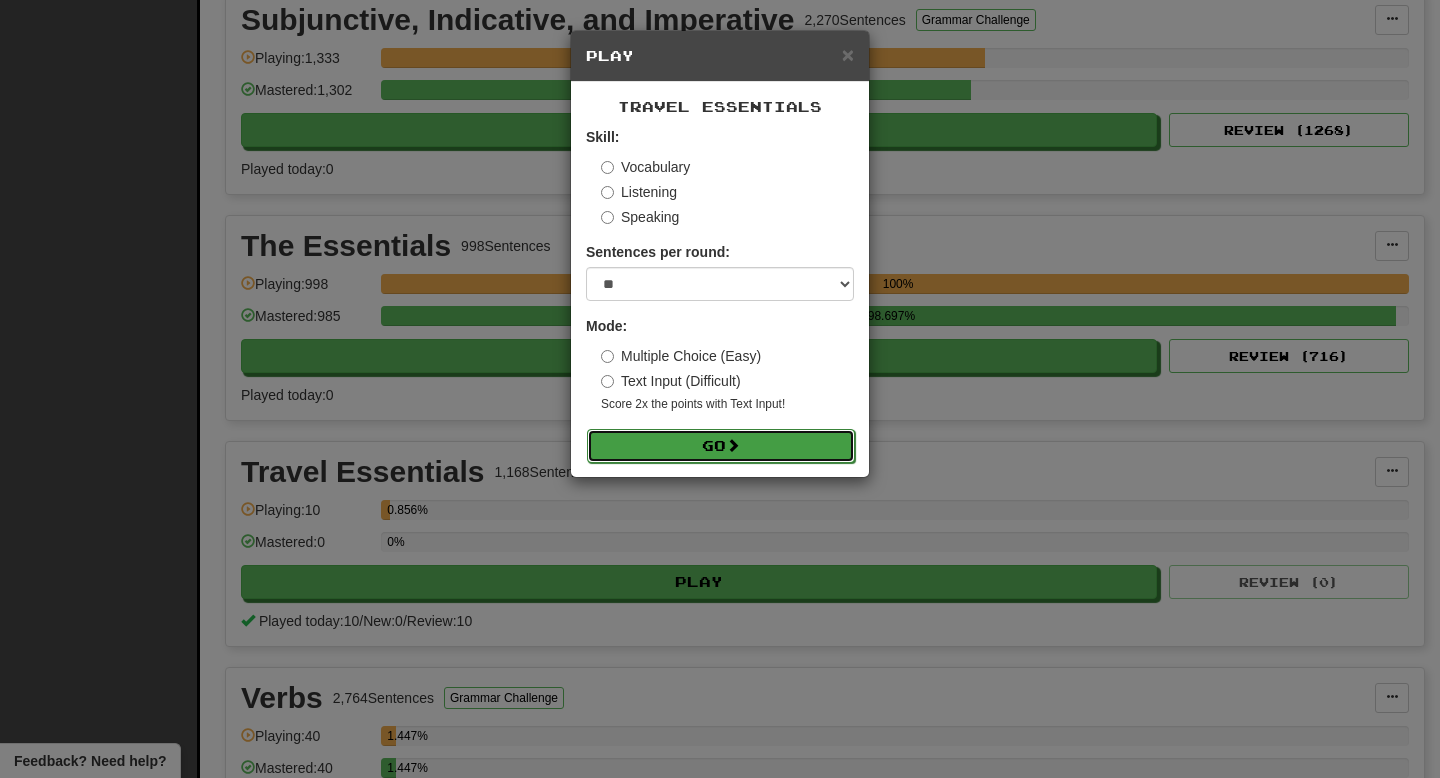 click at bounding box center (733, 445) 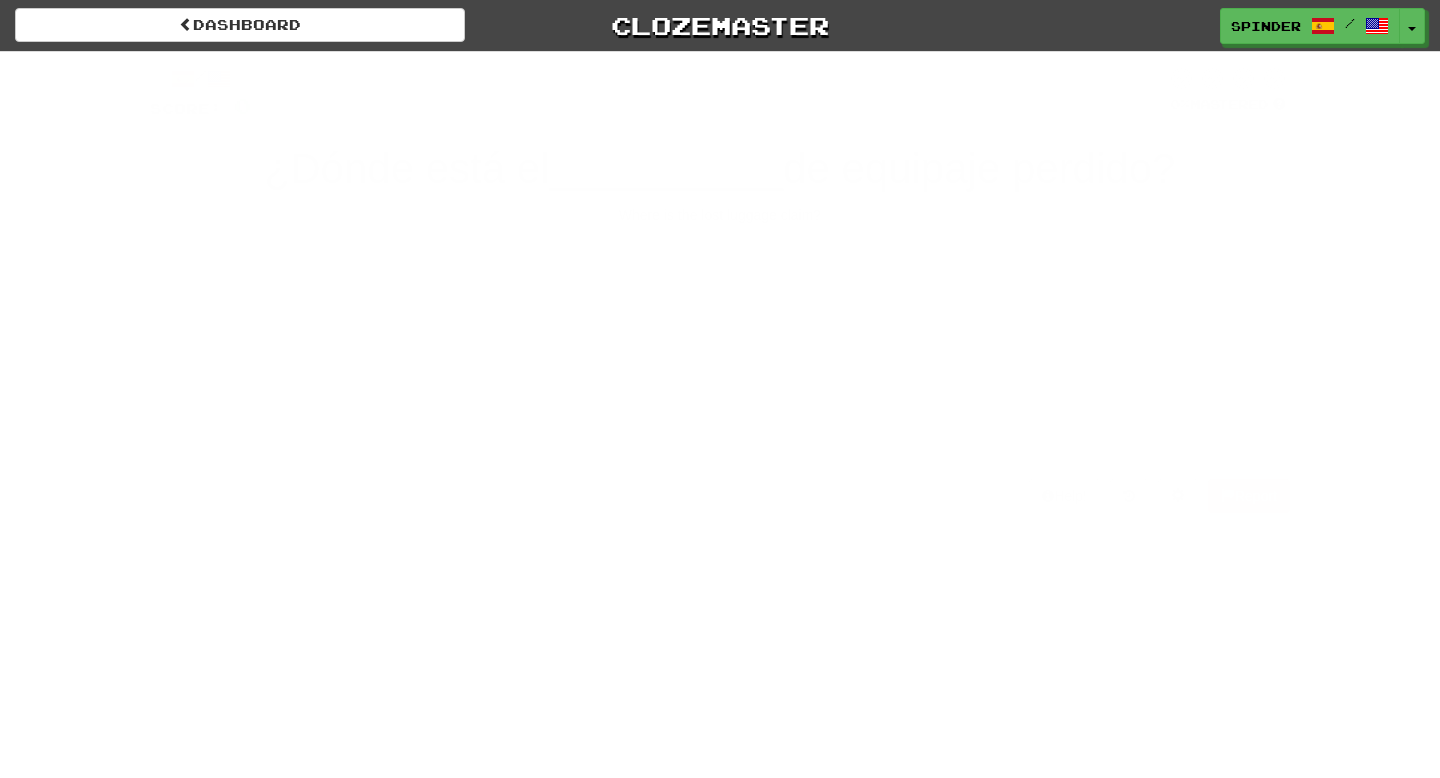 scroll, scrollTop: 0, scrollLeft: 0, axis: both 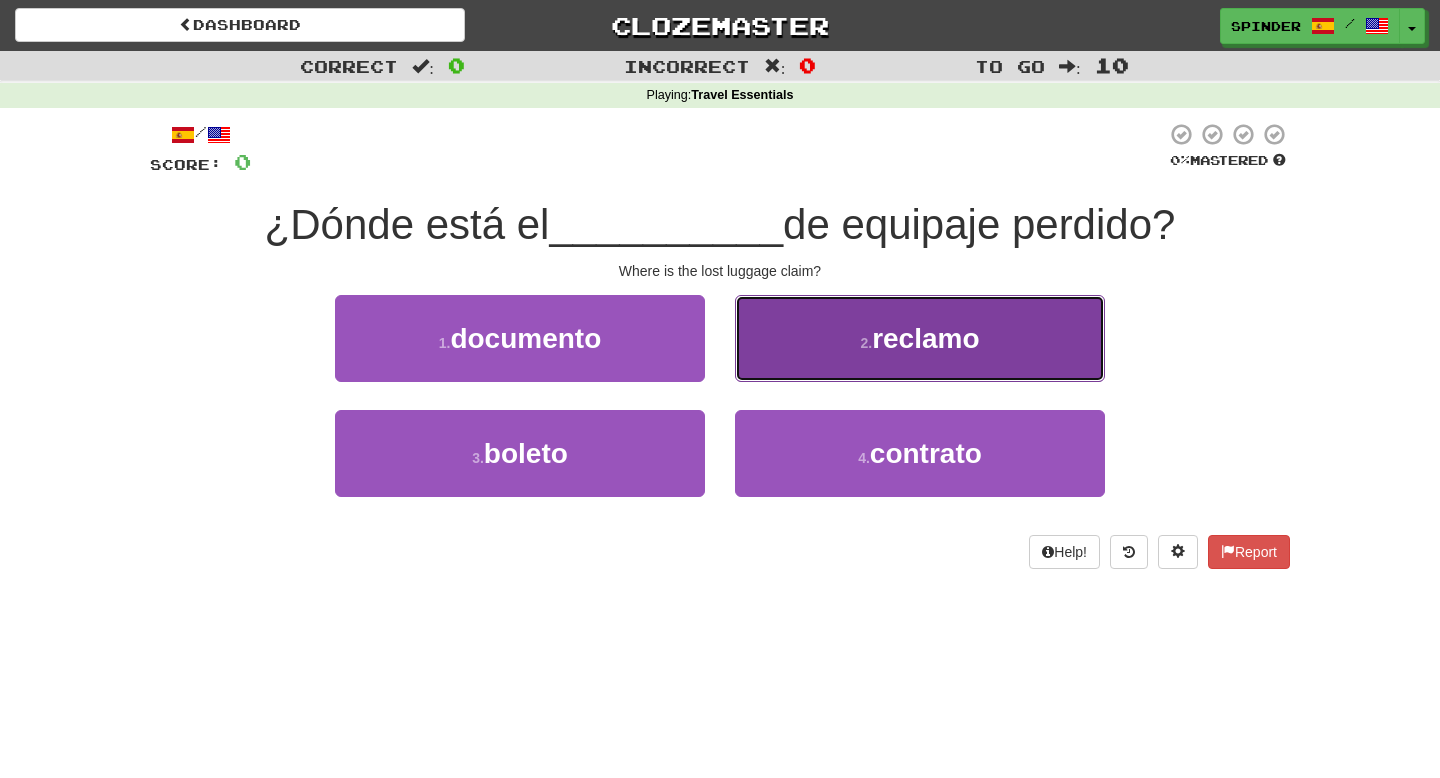 click on "2 .  reclamo" at bounding box center [920, 338] 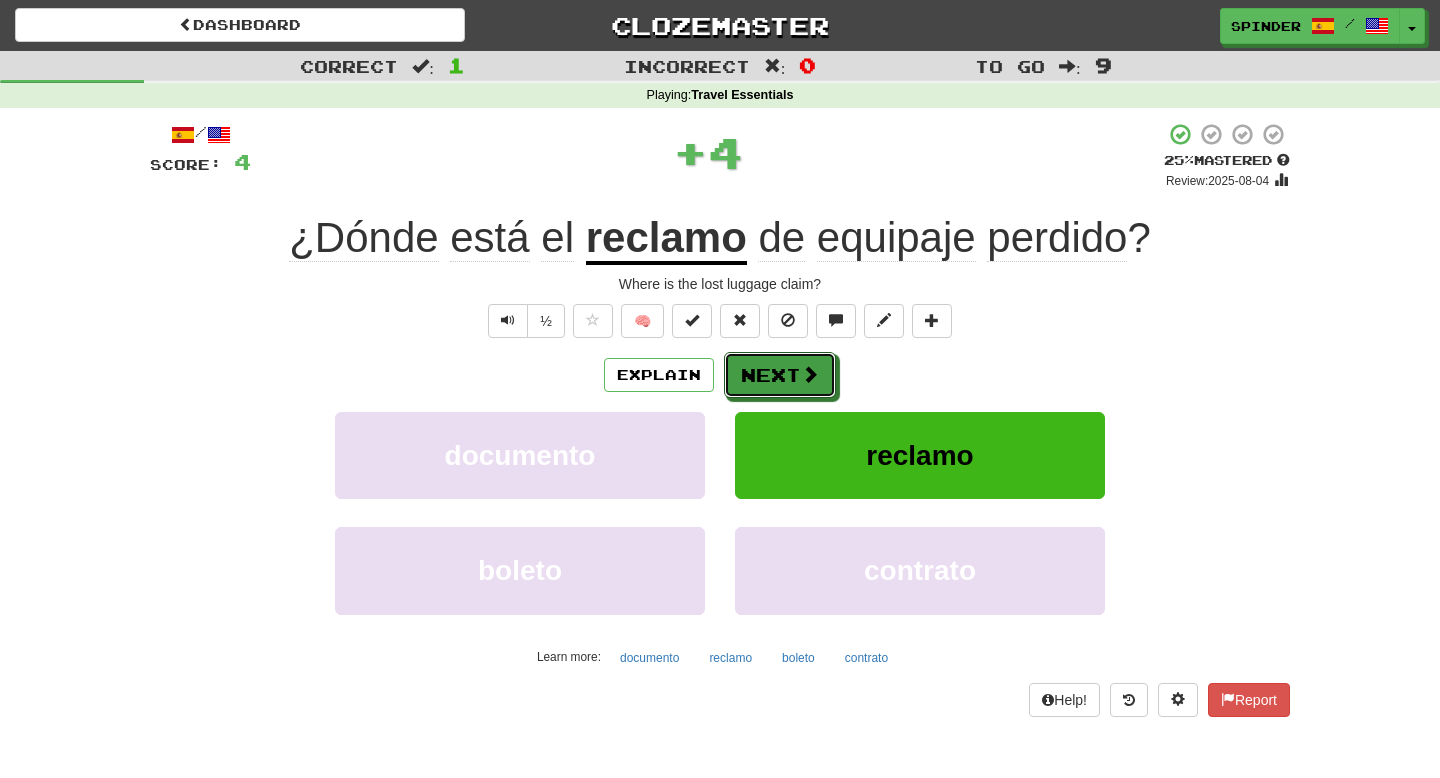 click on "Next" at bounding box center (780, 375) 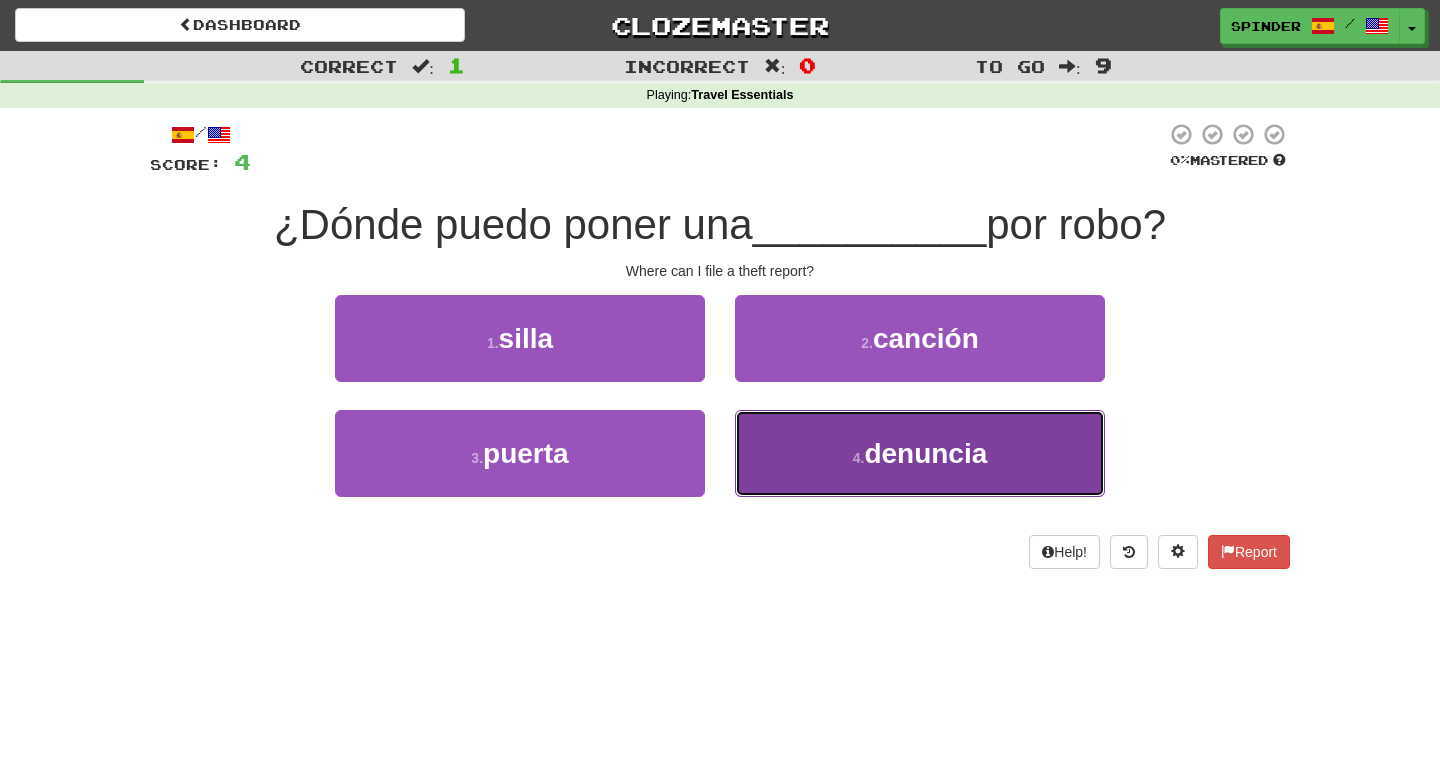 click on "4 .  denuncia" at bounding box center [920, 453] 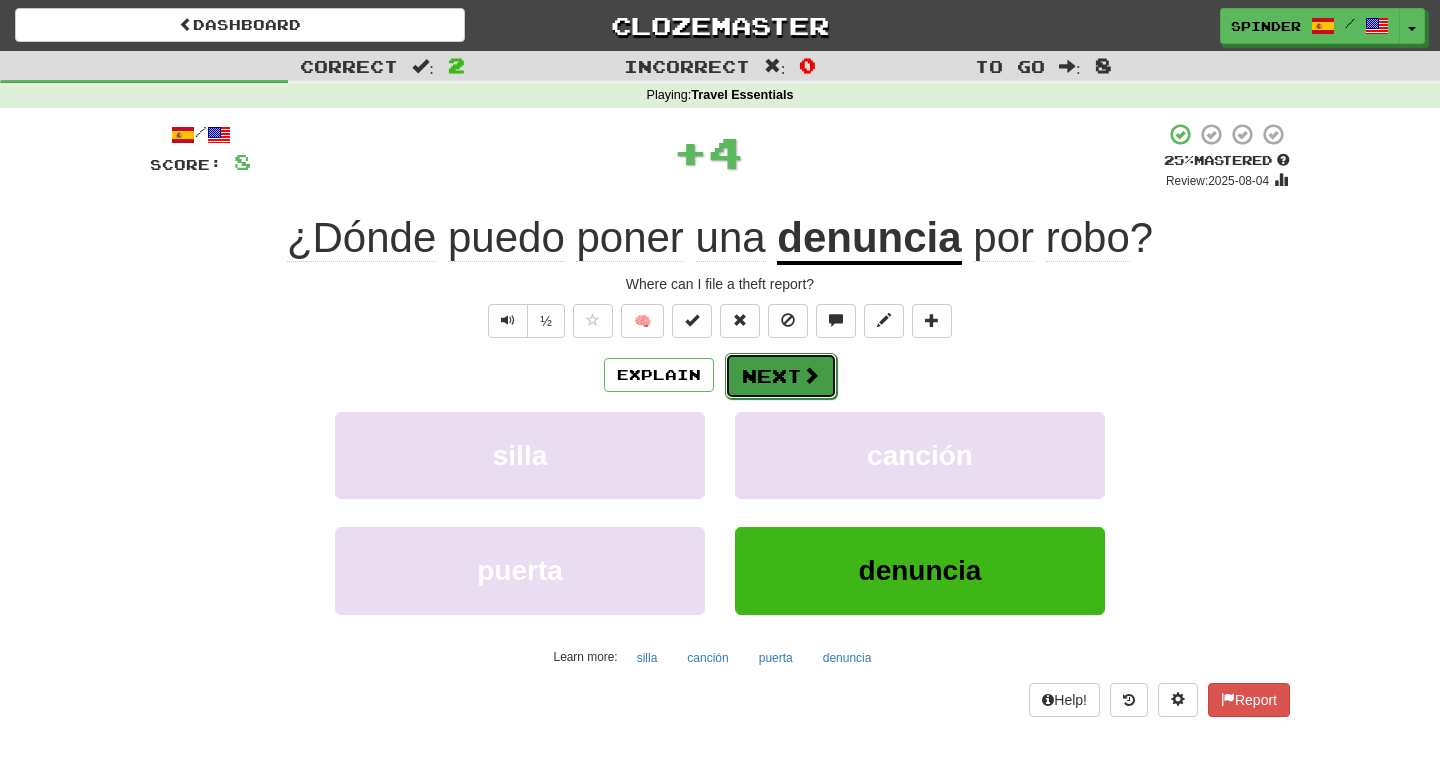 click on "Next" at bounding box center [781, 376] 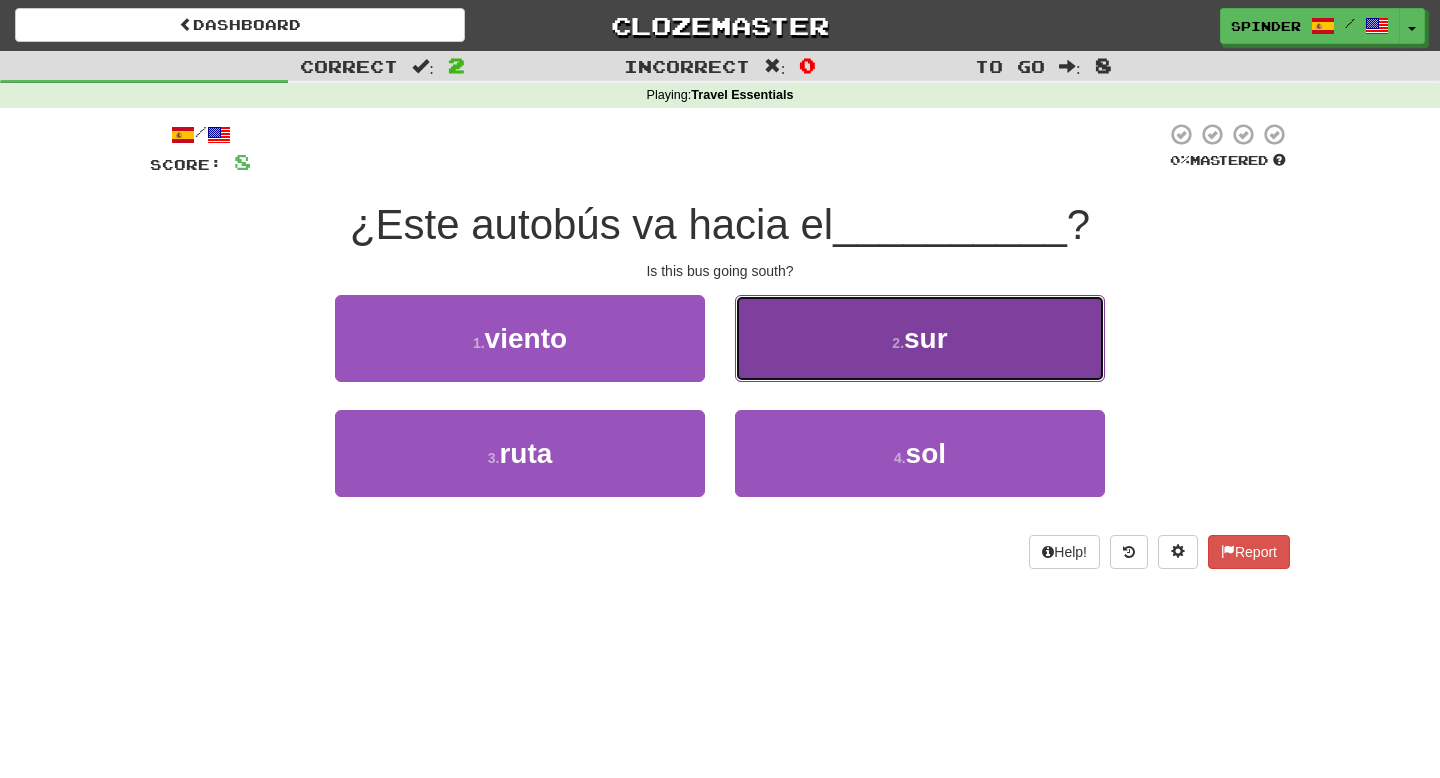 click on "2 .  sur" at bounding box center [920, 338] 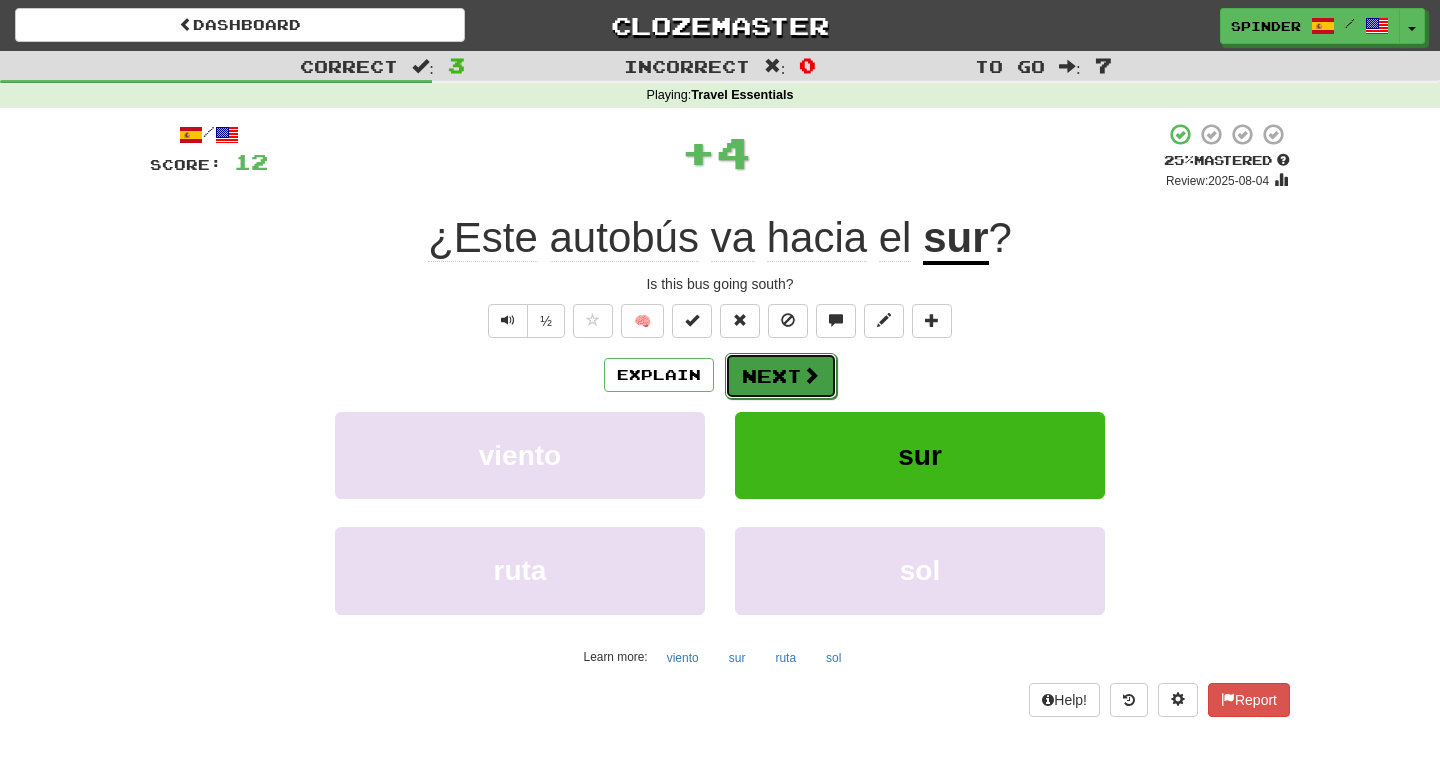 click on "Next" at bounding box center (781, 376) 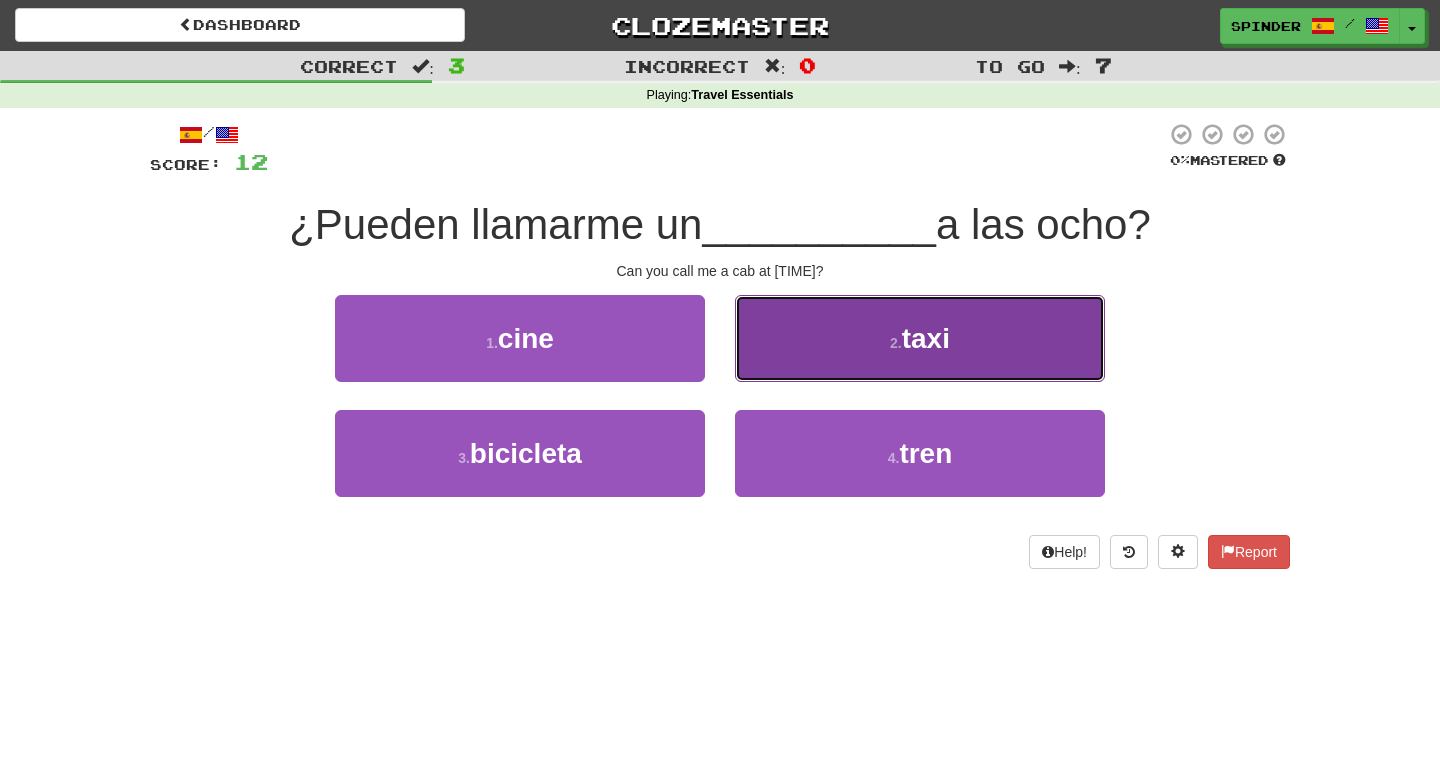click on "2 .  taxi" at bounding box center (920, 338) 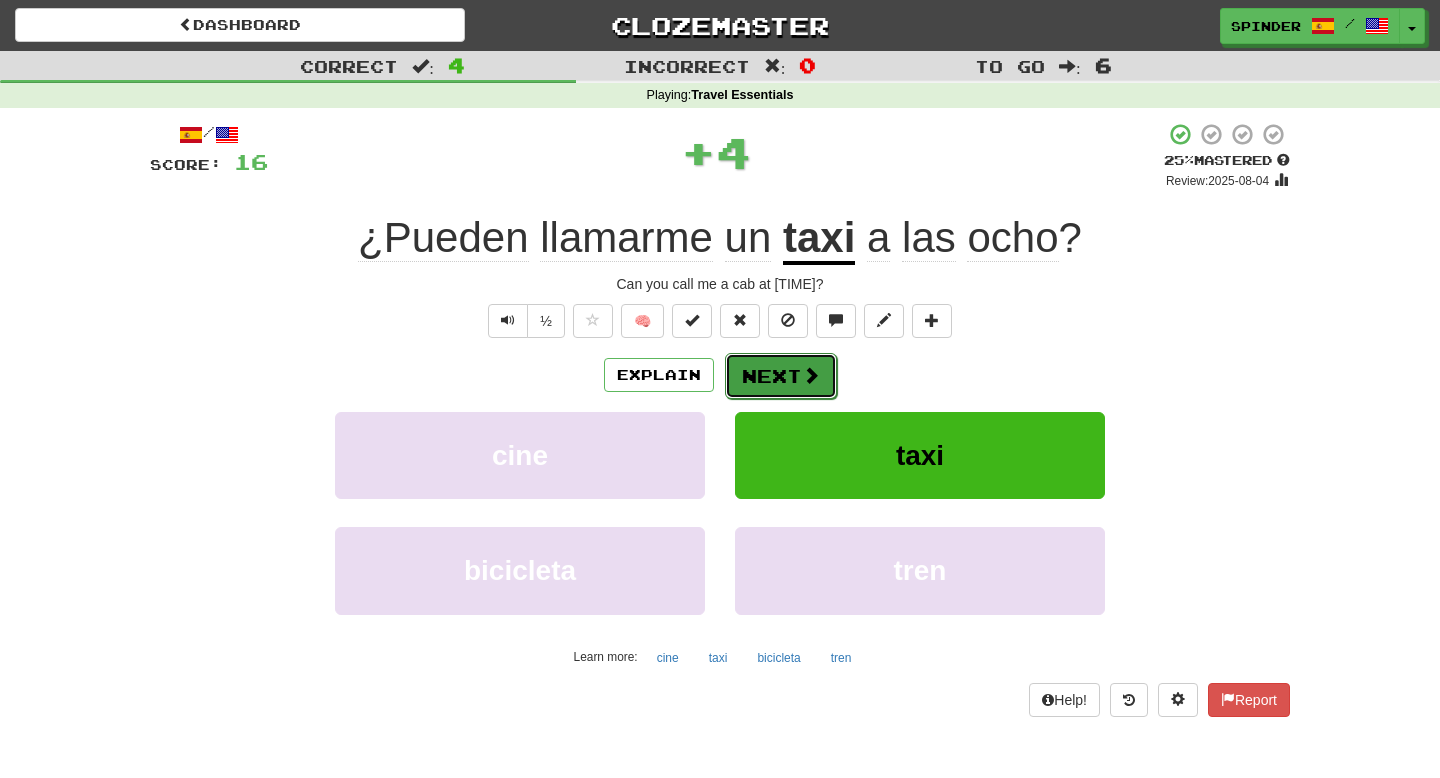 click on "Next" at bounding box center (781, 376) 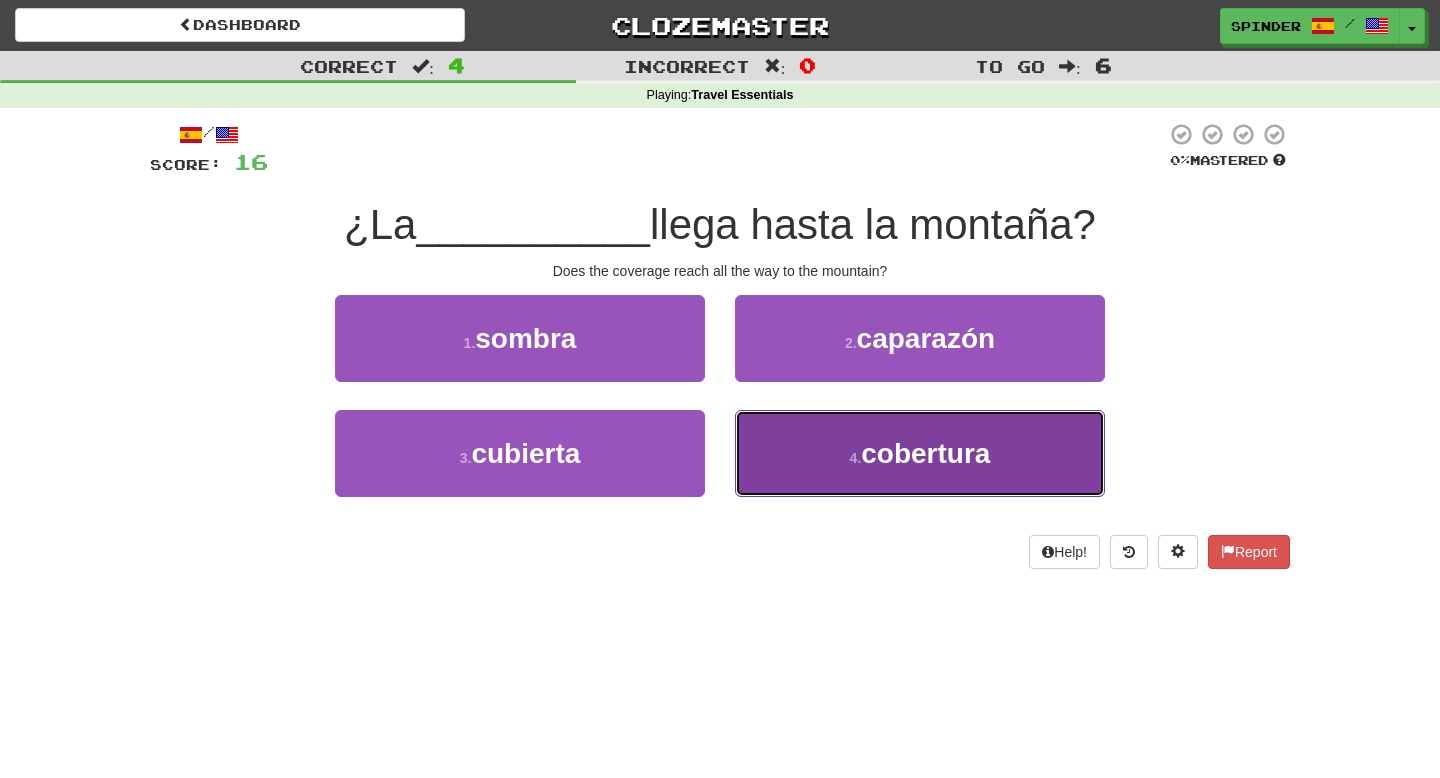 click on "4 .  cobertura" at bounding box center [920, 453] 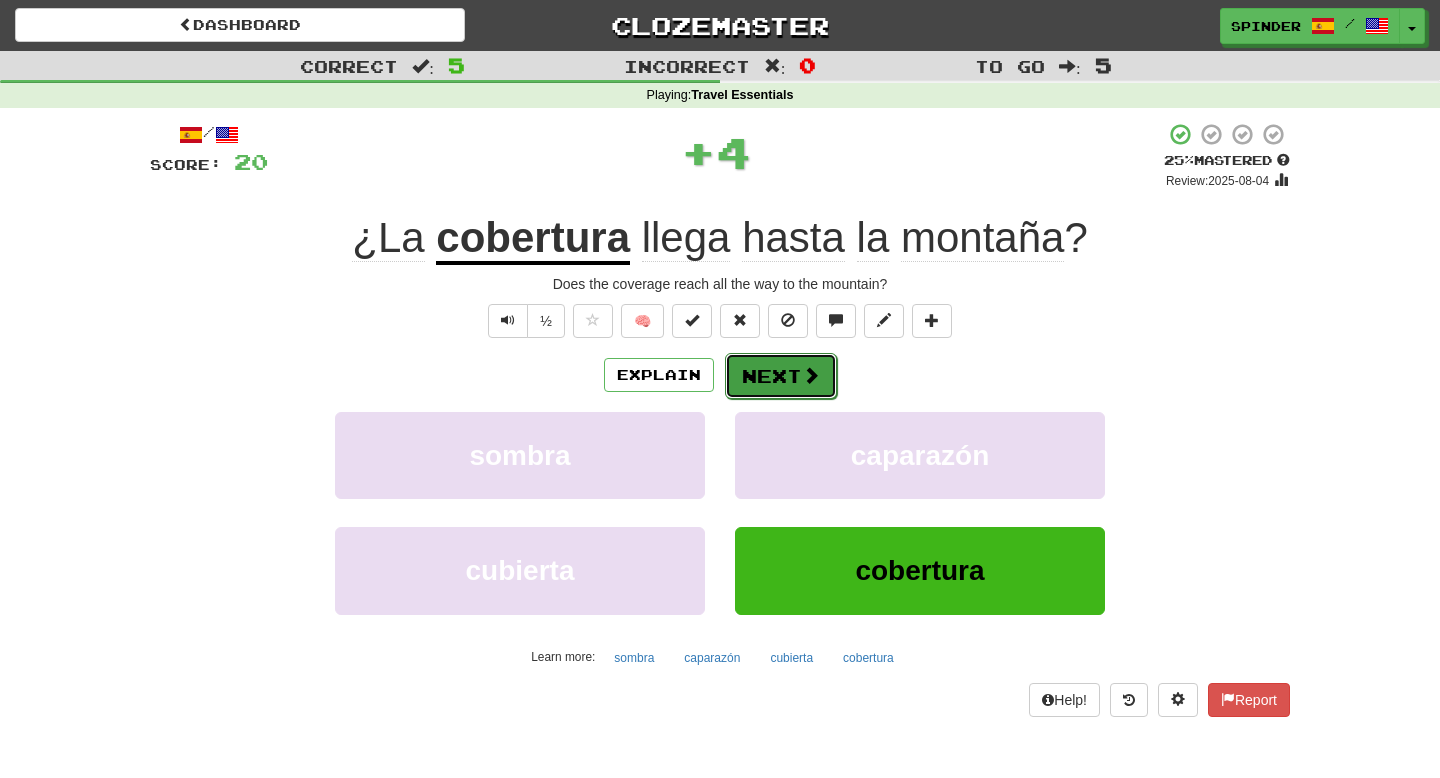 click on "Next" at bounding box center [781, 376] 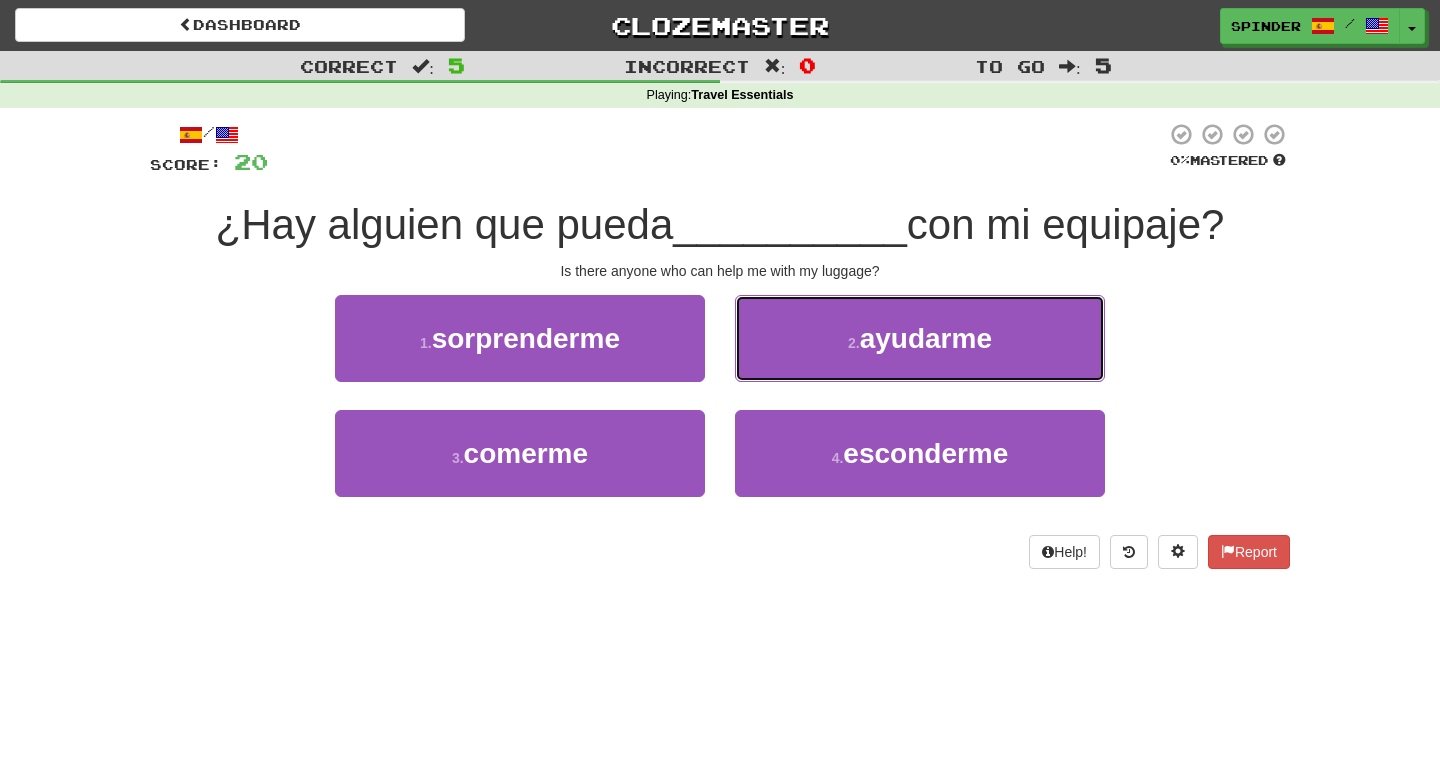 click on "2 .  ayudarme" at bounding box center (920, 338) 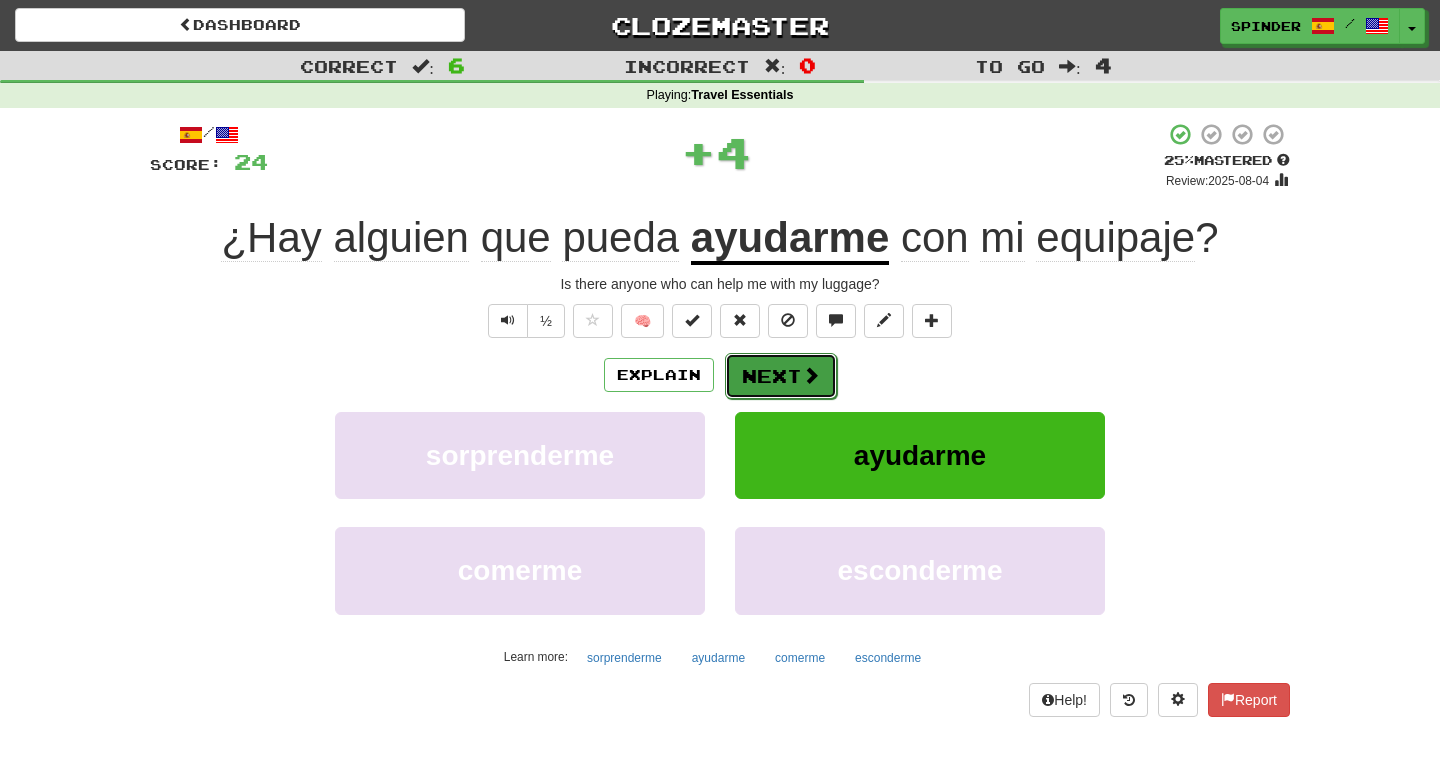 click on "Next" at bounding box center [781, 376] 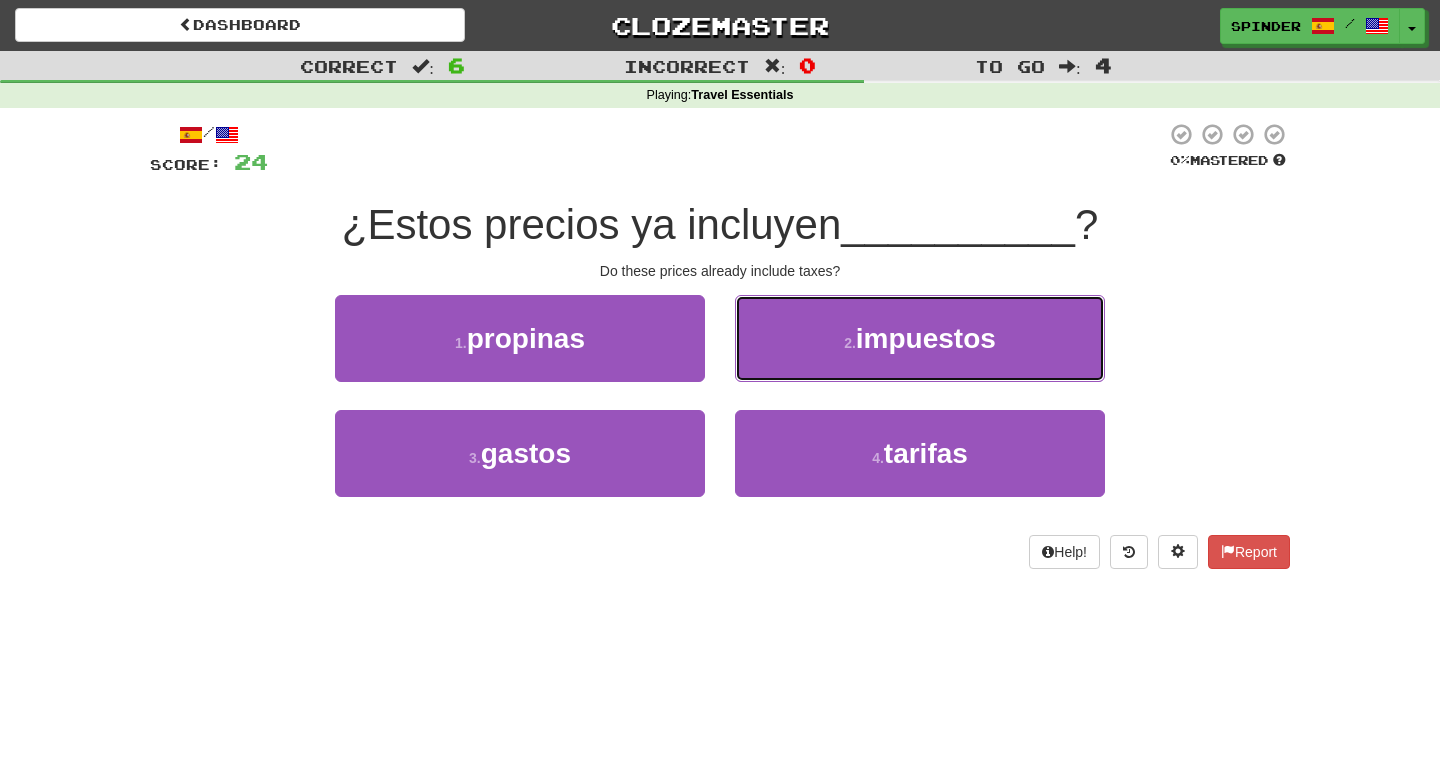 click on "2 .  impuestos" at bounding box center (920, 338) 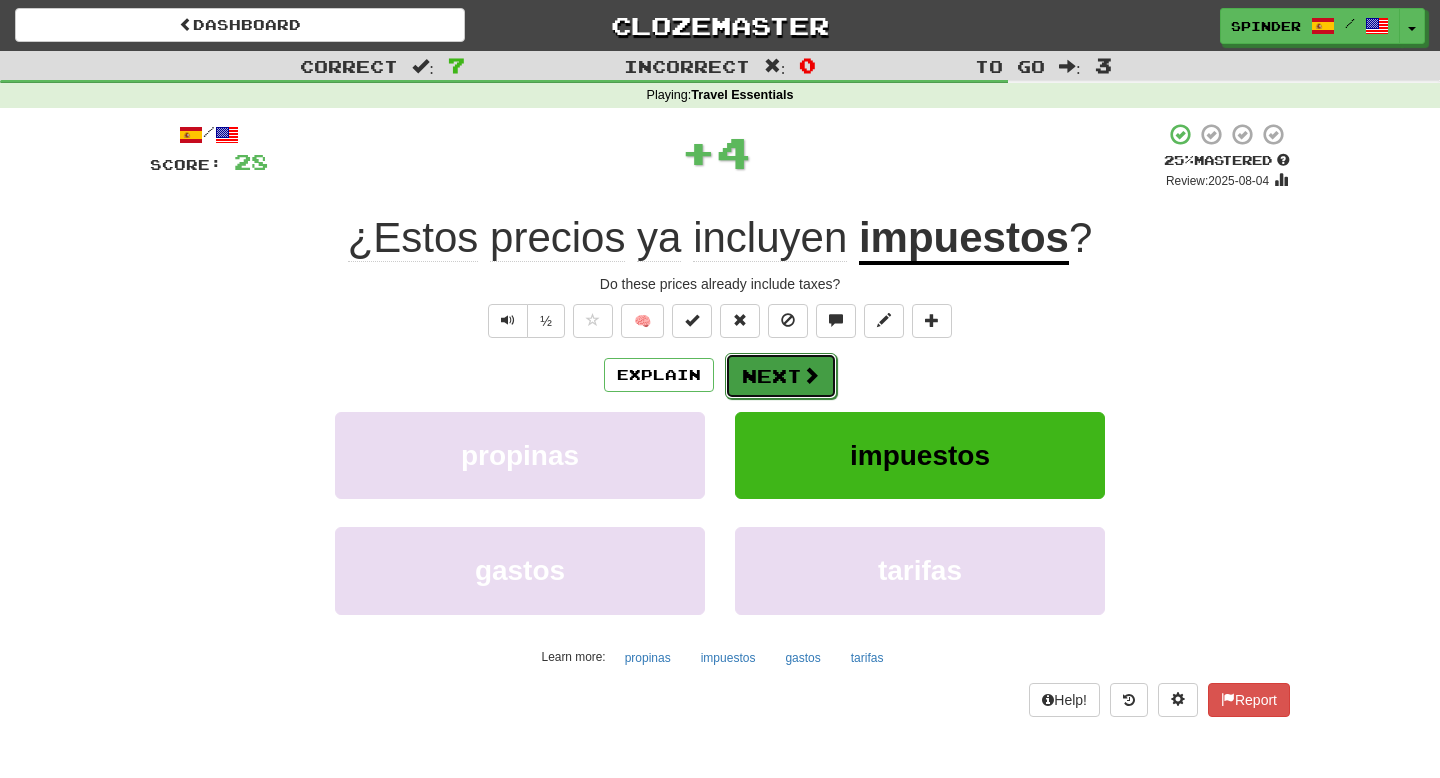 click on "Next" at bounding box center [781, 376] 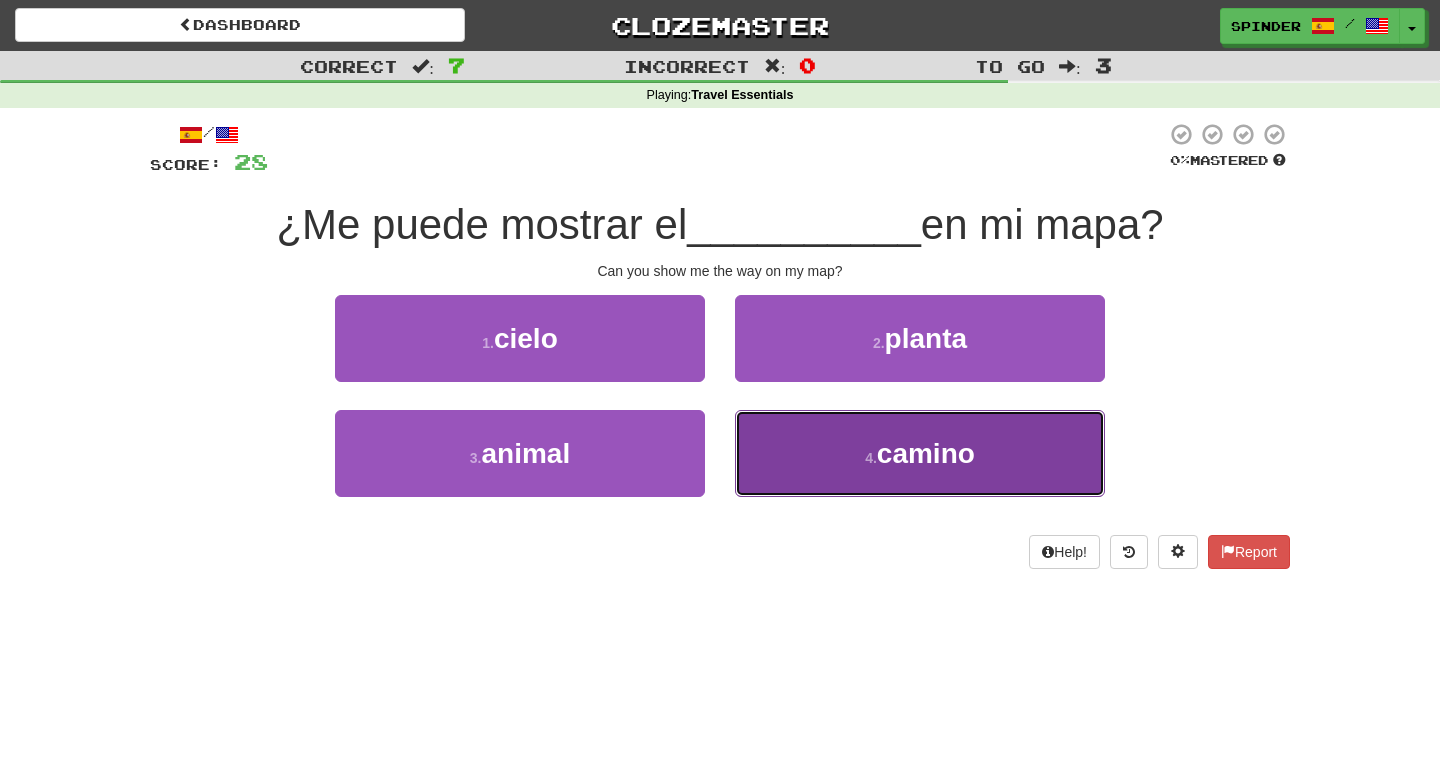 click on "4 .  camino" at bounding box center (920, 453) 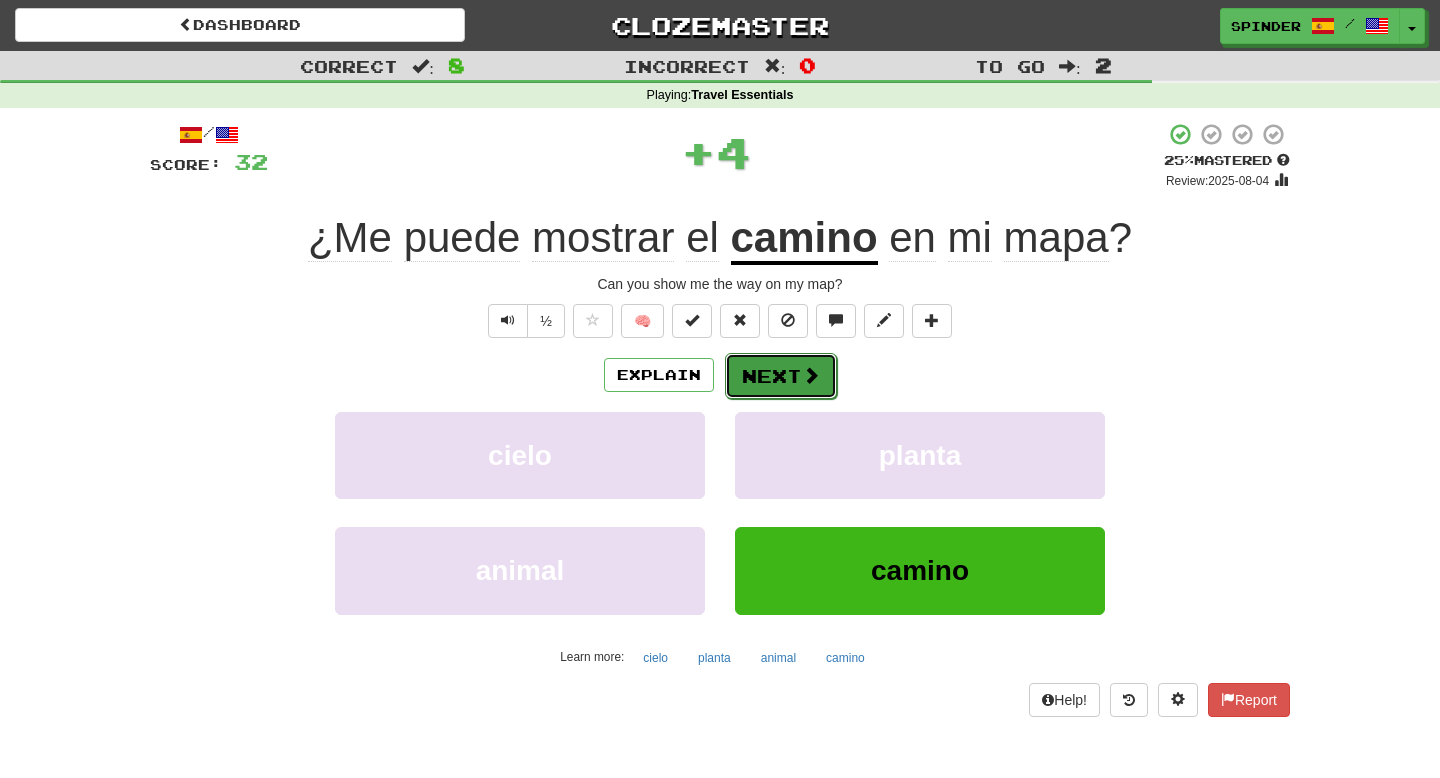 click on "Next" at bounding box center (781, 376) 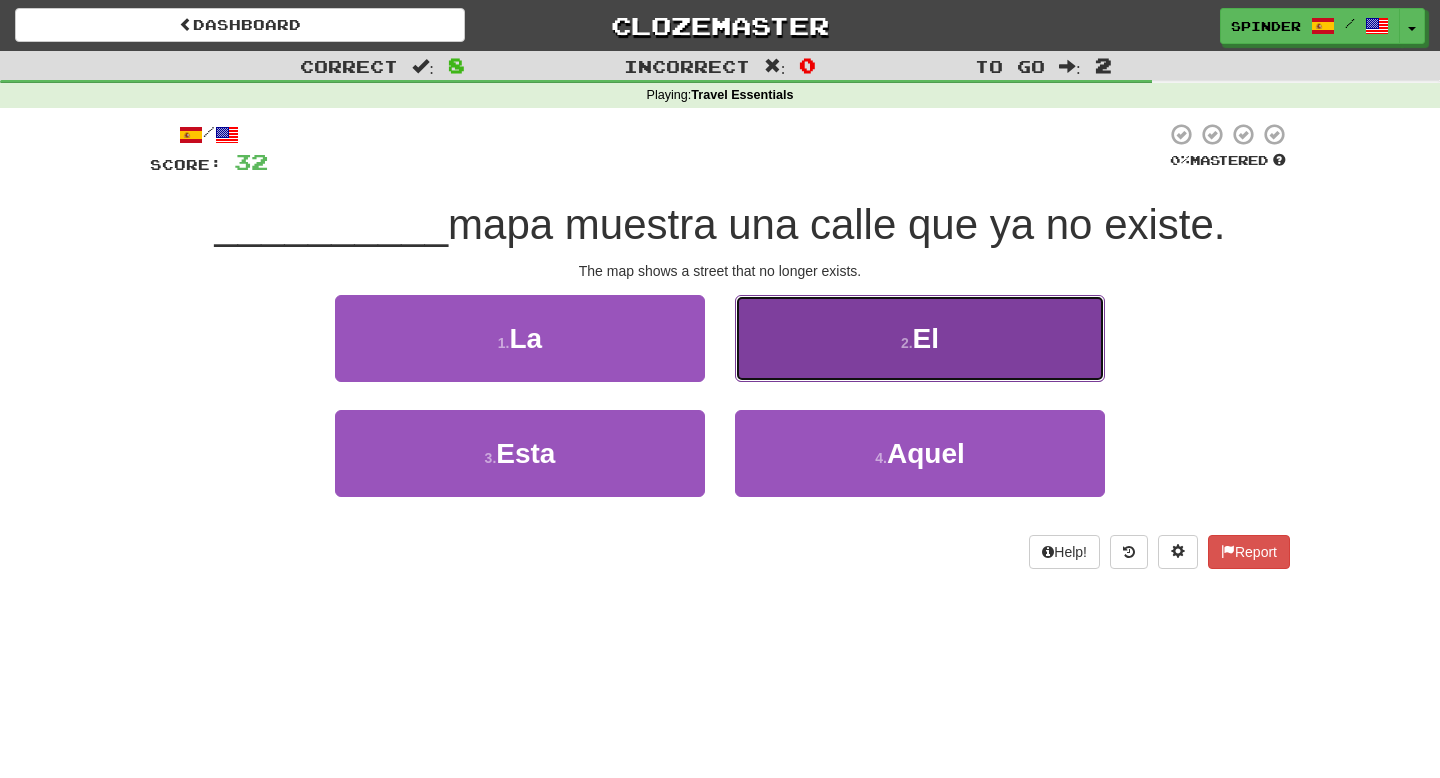 click on "2 .  El" at bounding box center (920, 338) 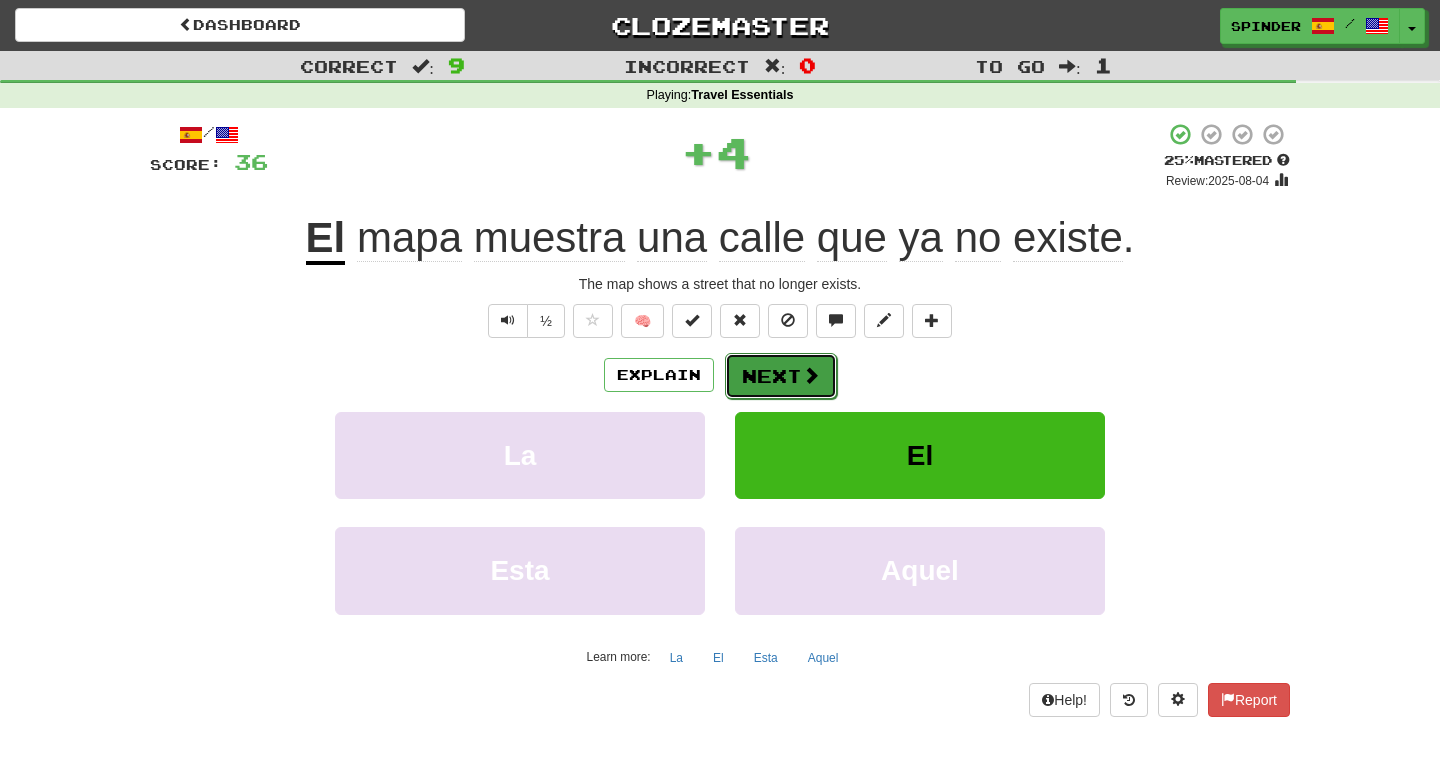 click on "Next" at bounding box center (781, 376) 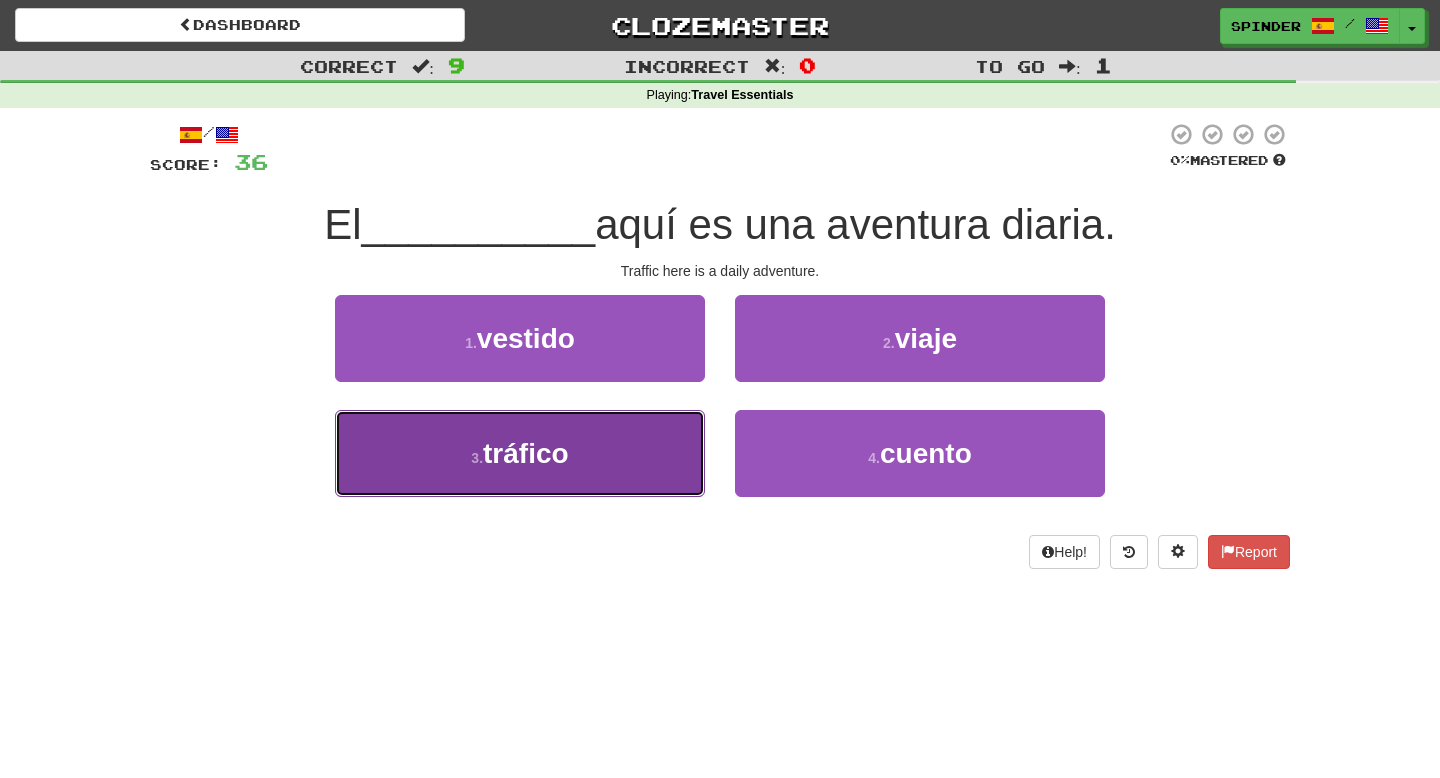 click on "3 .  tráfico" at bounding box center [520, 453] 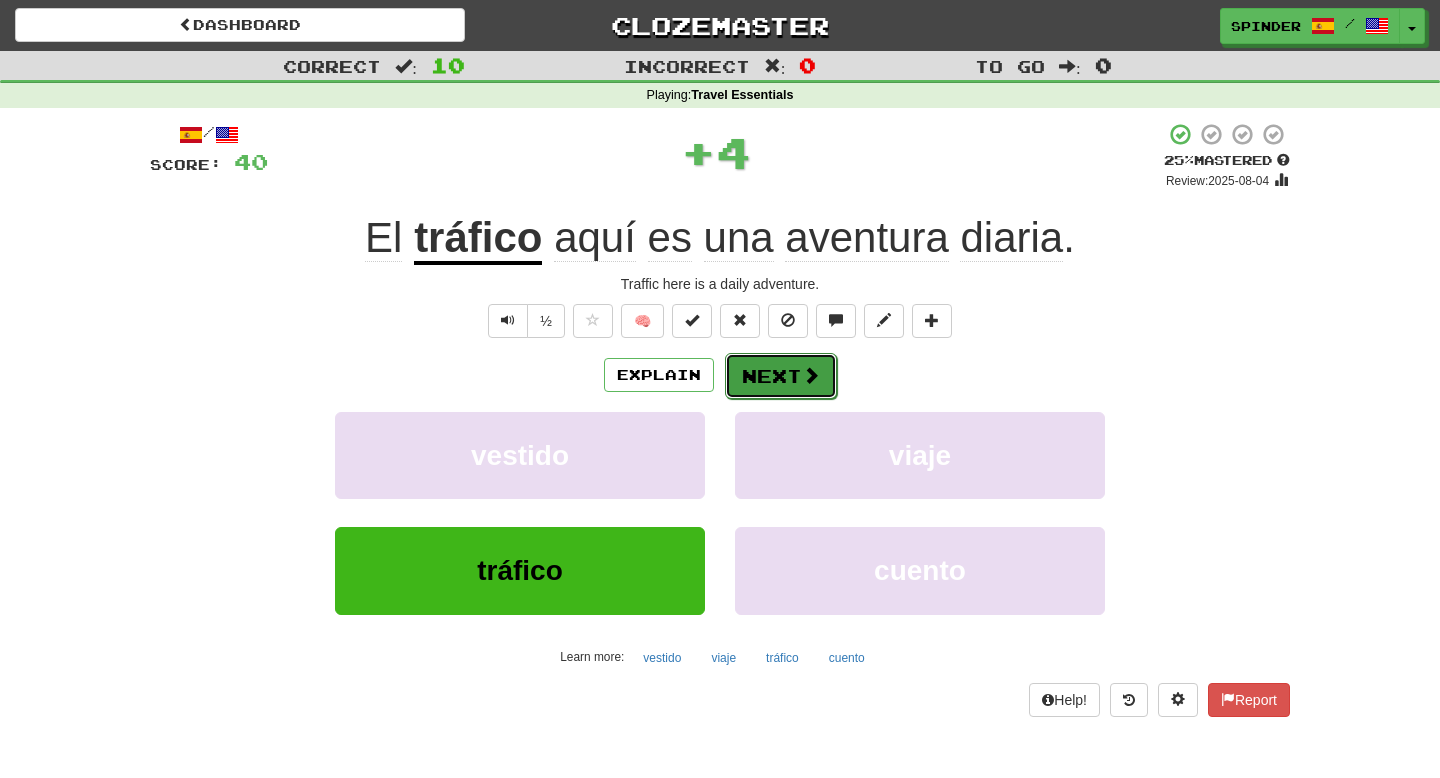 click on "Next" at bounding box center [781, 376] 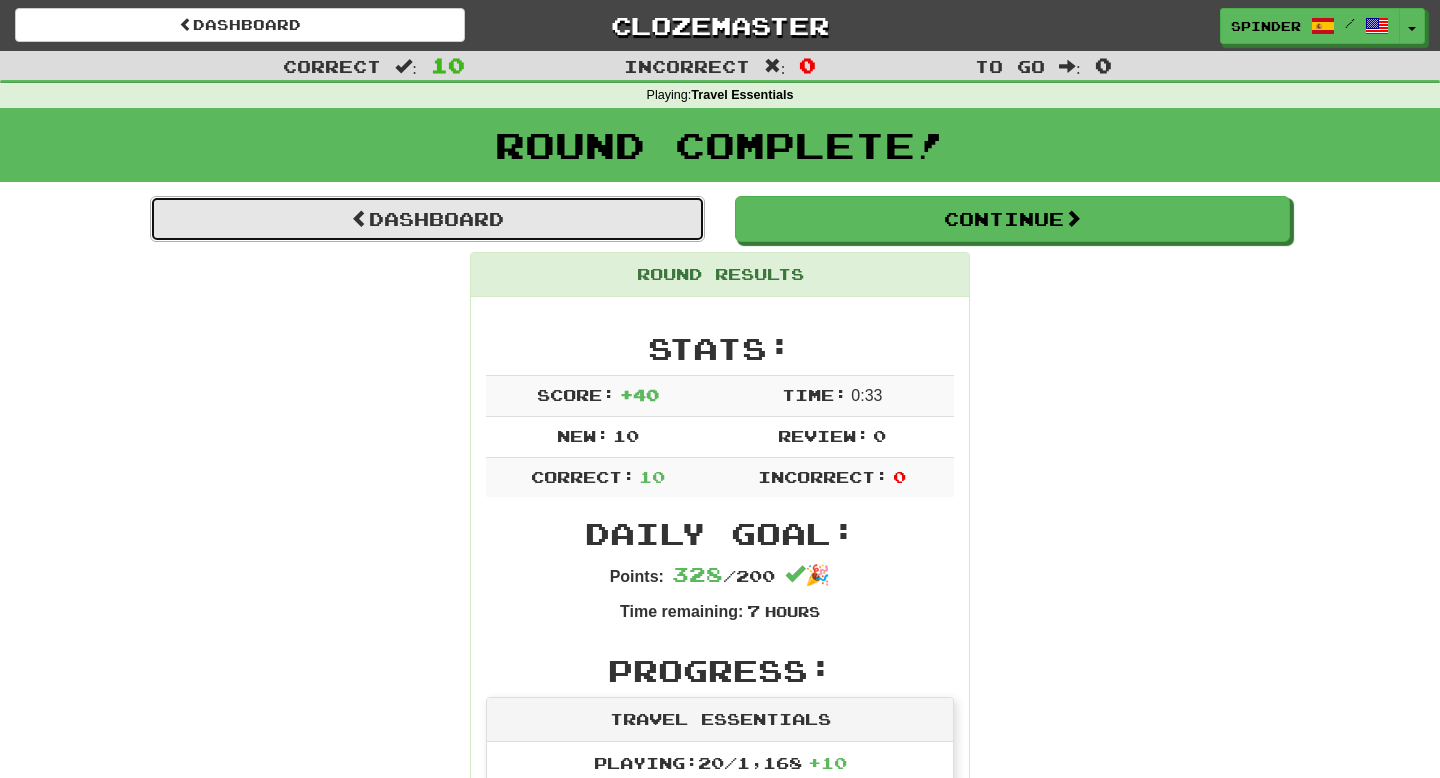 click on "Dashboard" at bounding box center [427, 219] 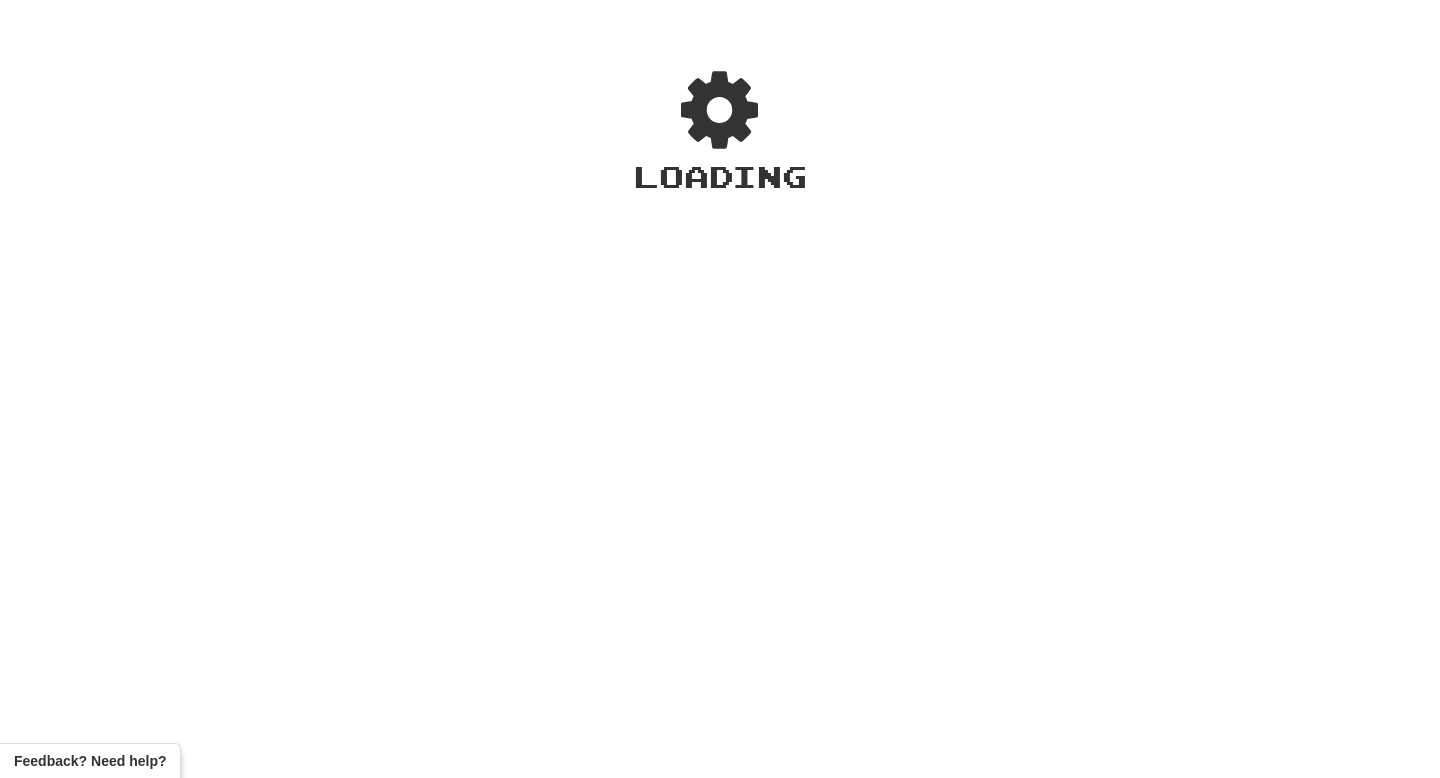 scroll, scrollTop: 0, scrollLeft: 0, axis: both 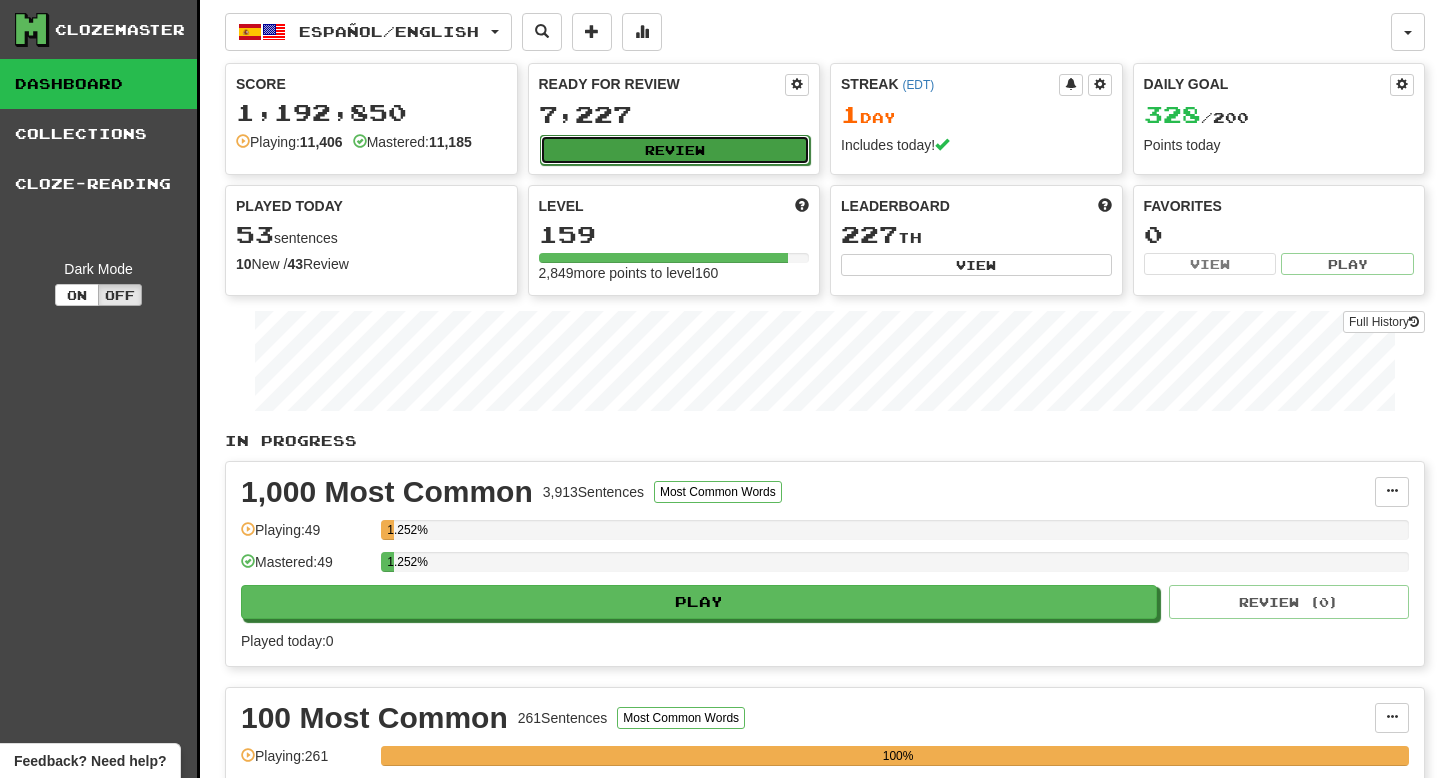 click on "Review" at bounding box center [675, 150] 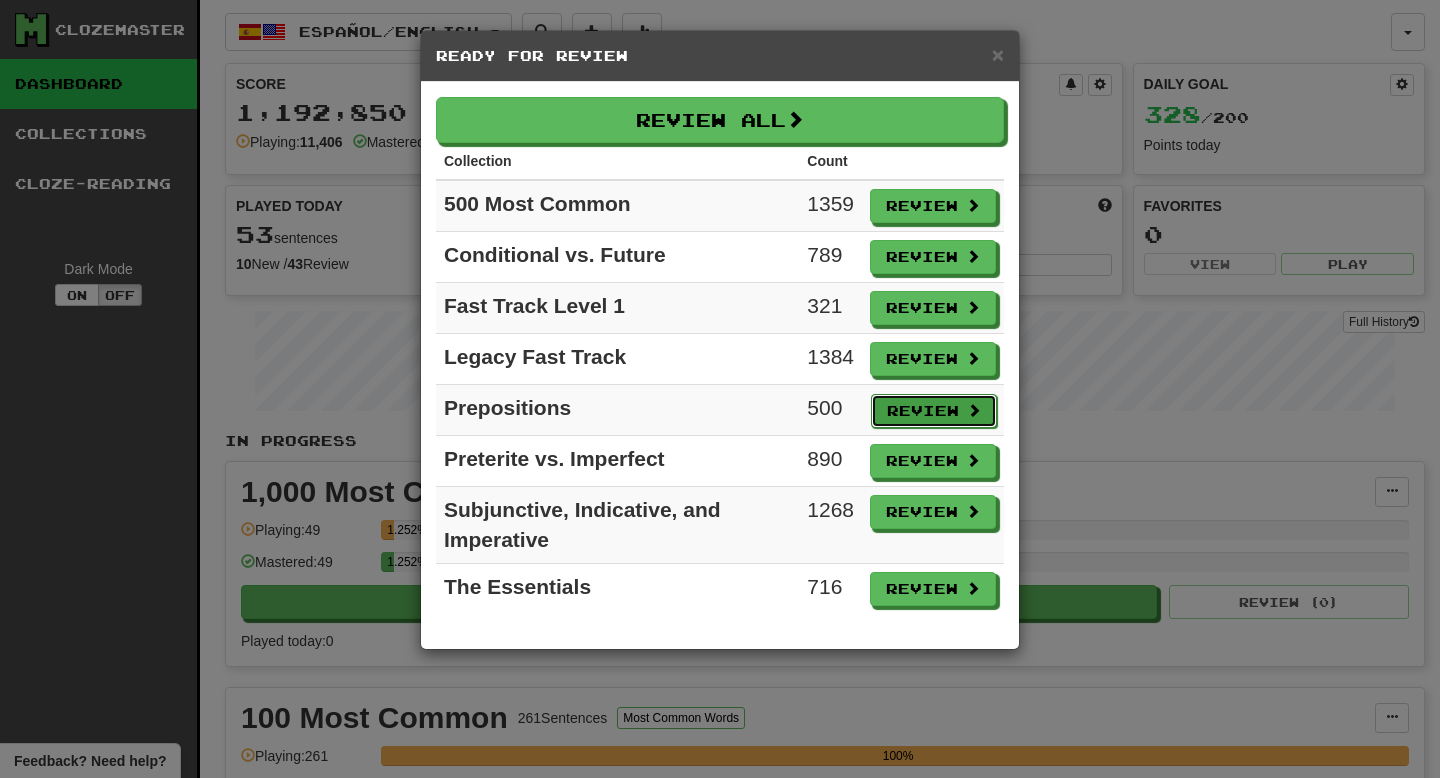 click on "Review" at bounding box center (934, 411) 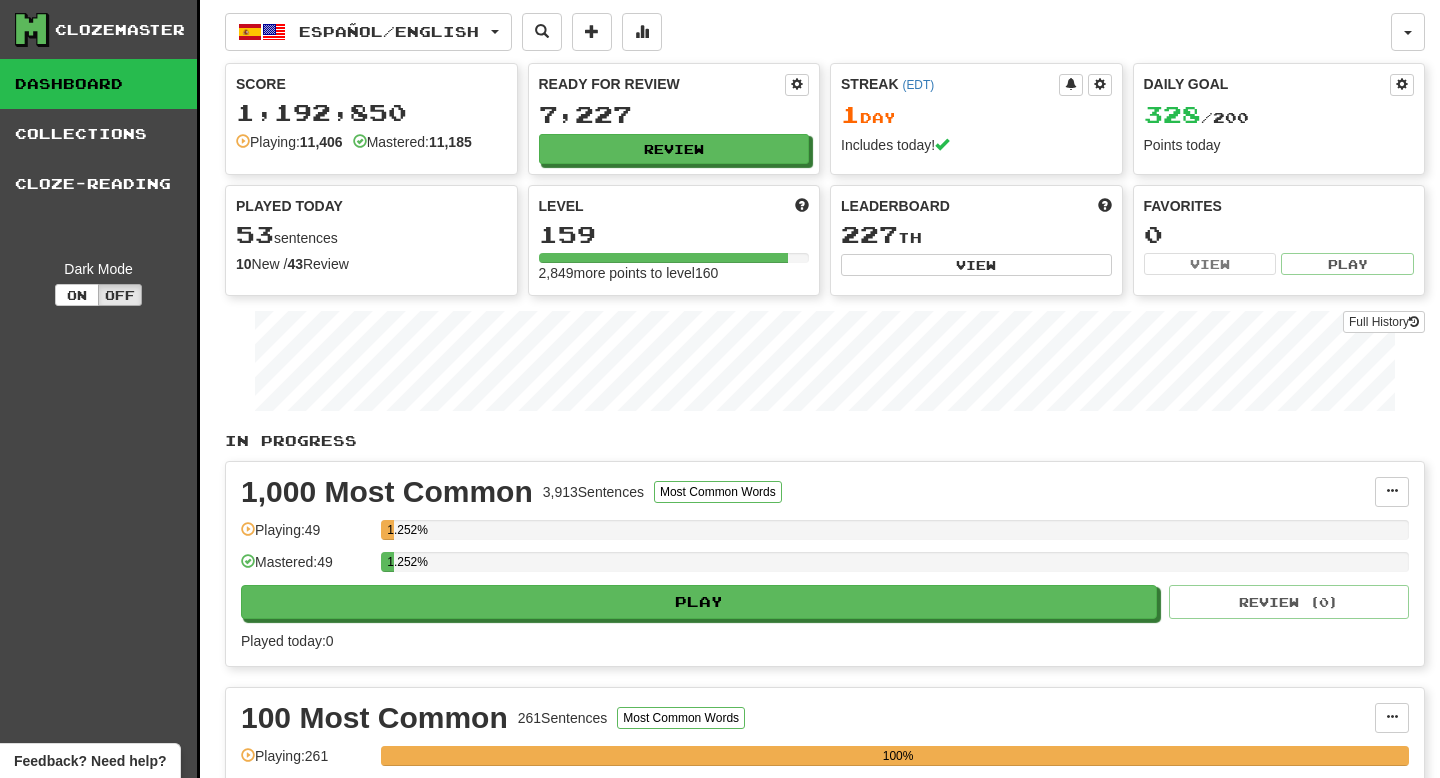 select on "**" 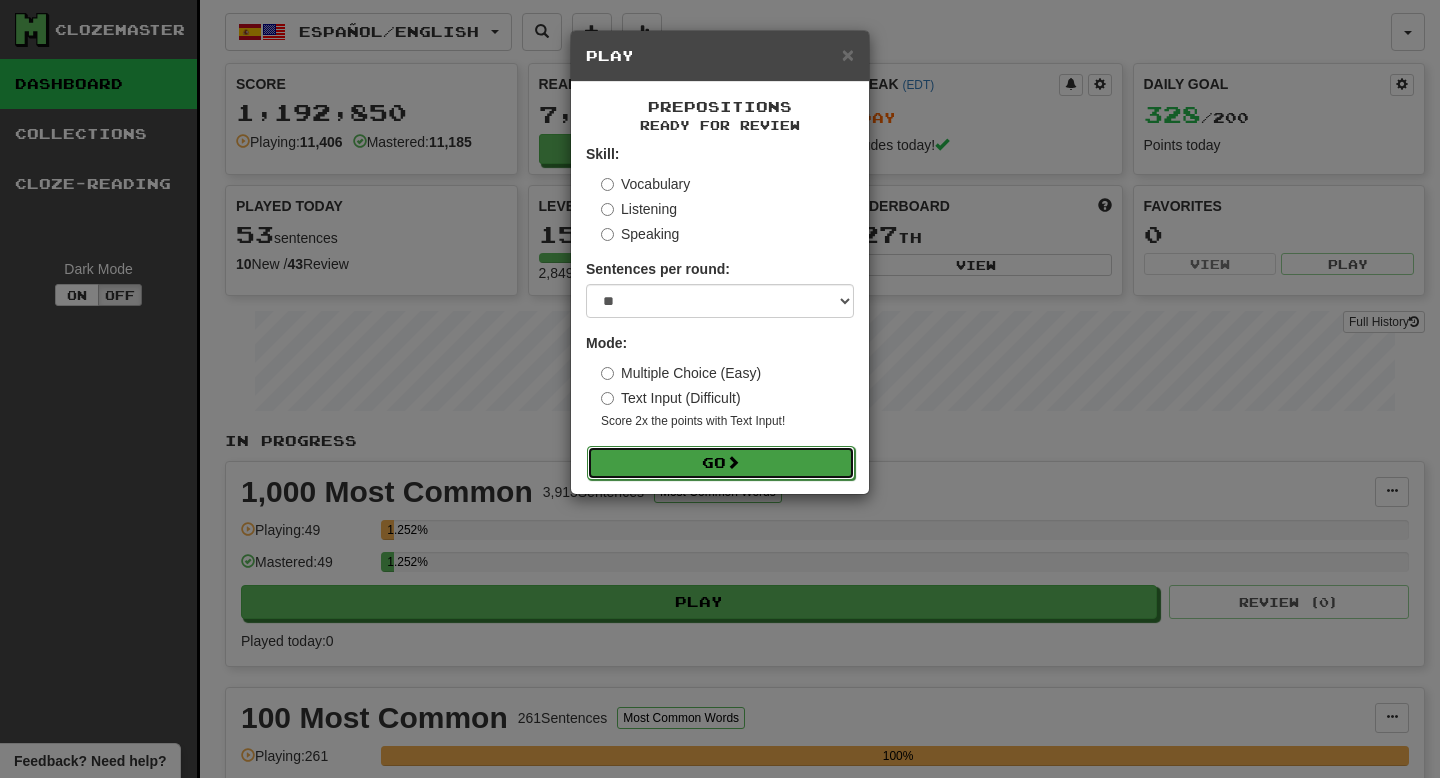 click on "Go" at bounding box center [721, 463] 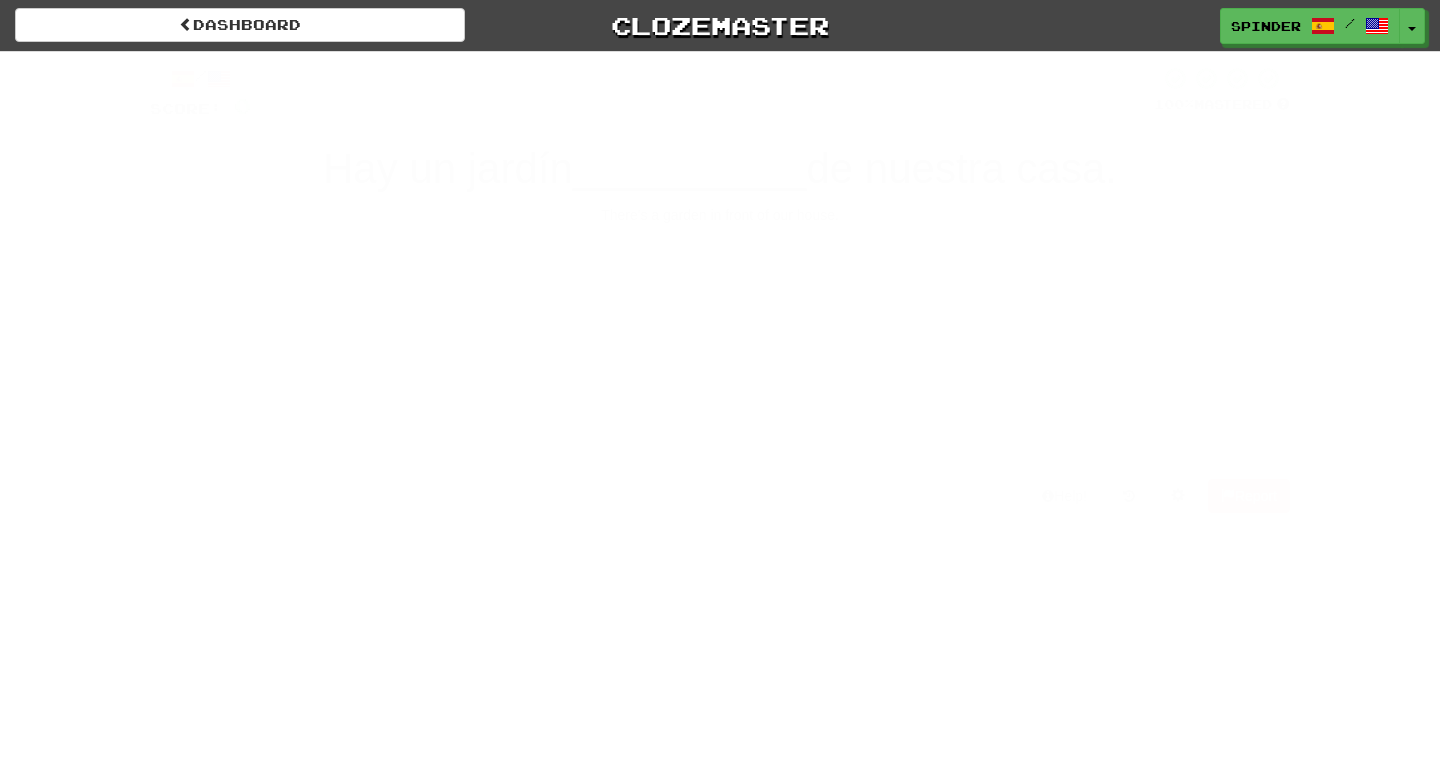 scroll, scrollTop: 0, scrollLeft: 0, axis: both 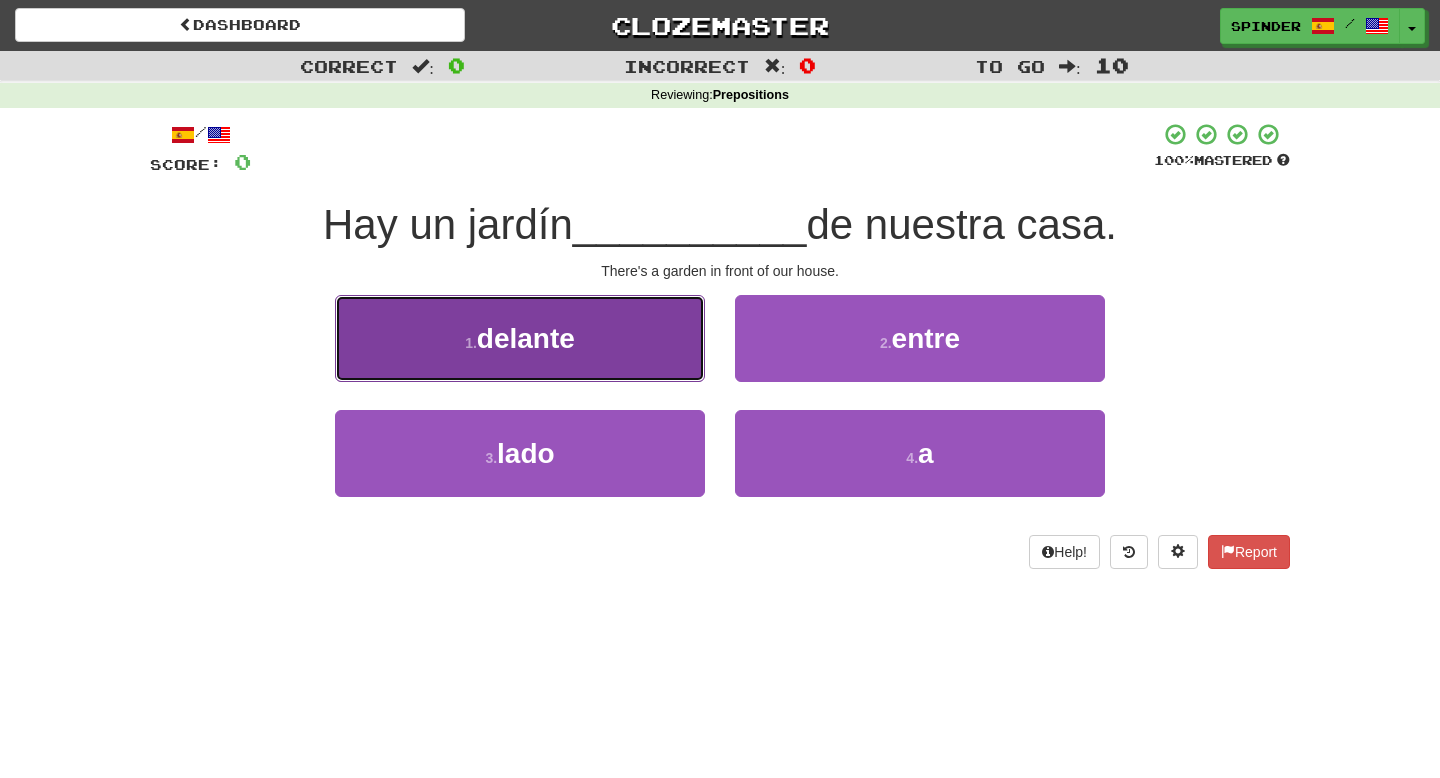 click on "1 . delante" at bounding box center (520, 338) 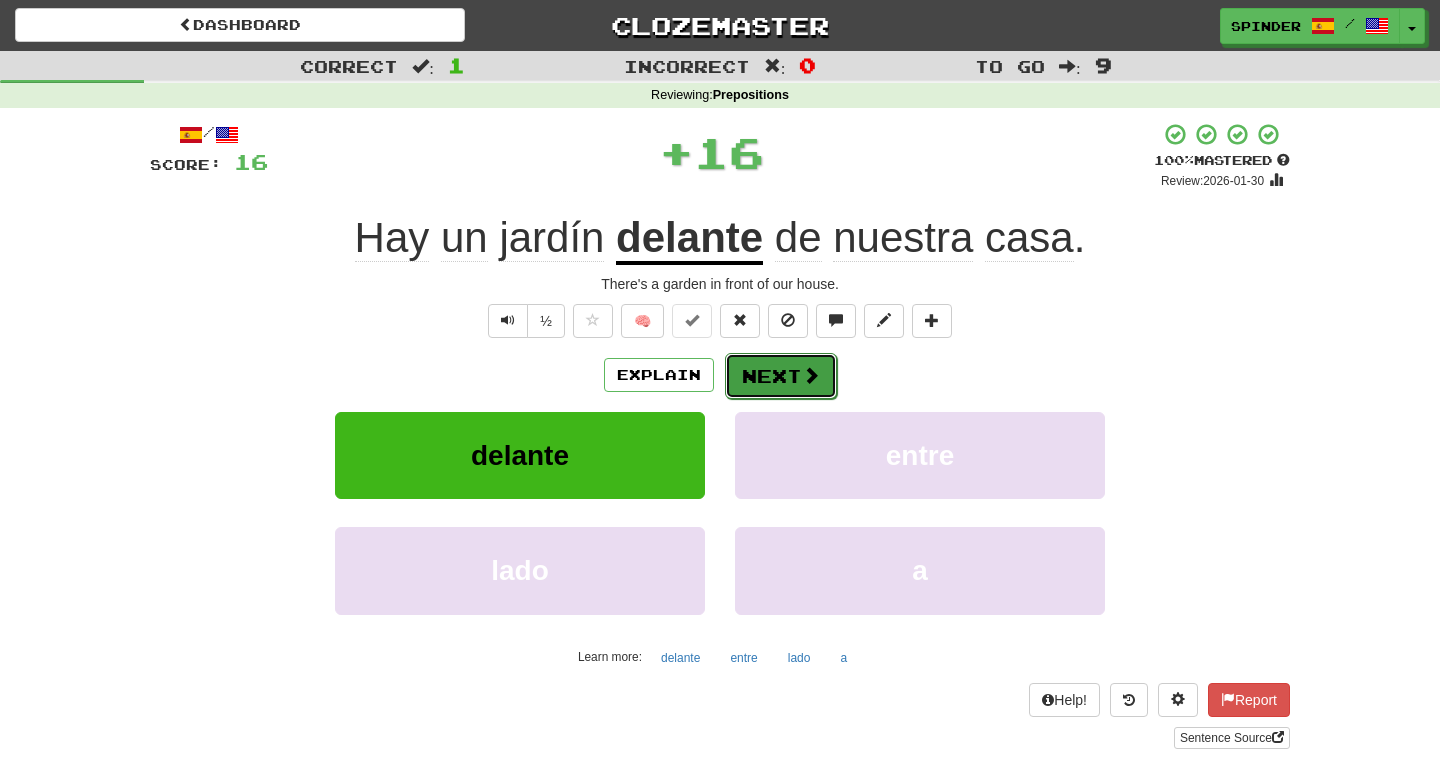 click on "Next" at bounding box center (781, 376) 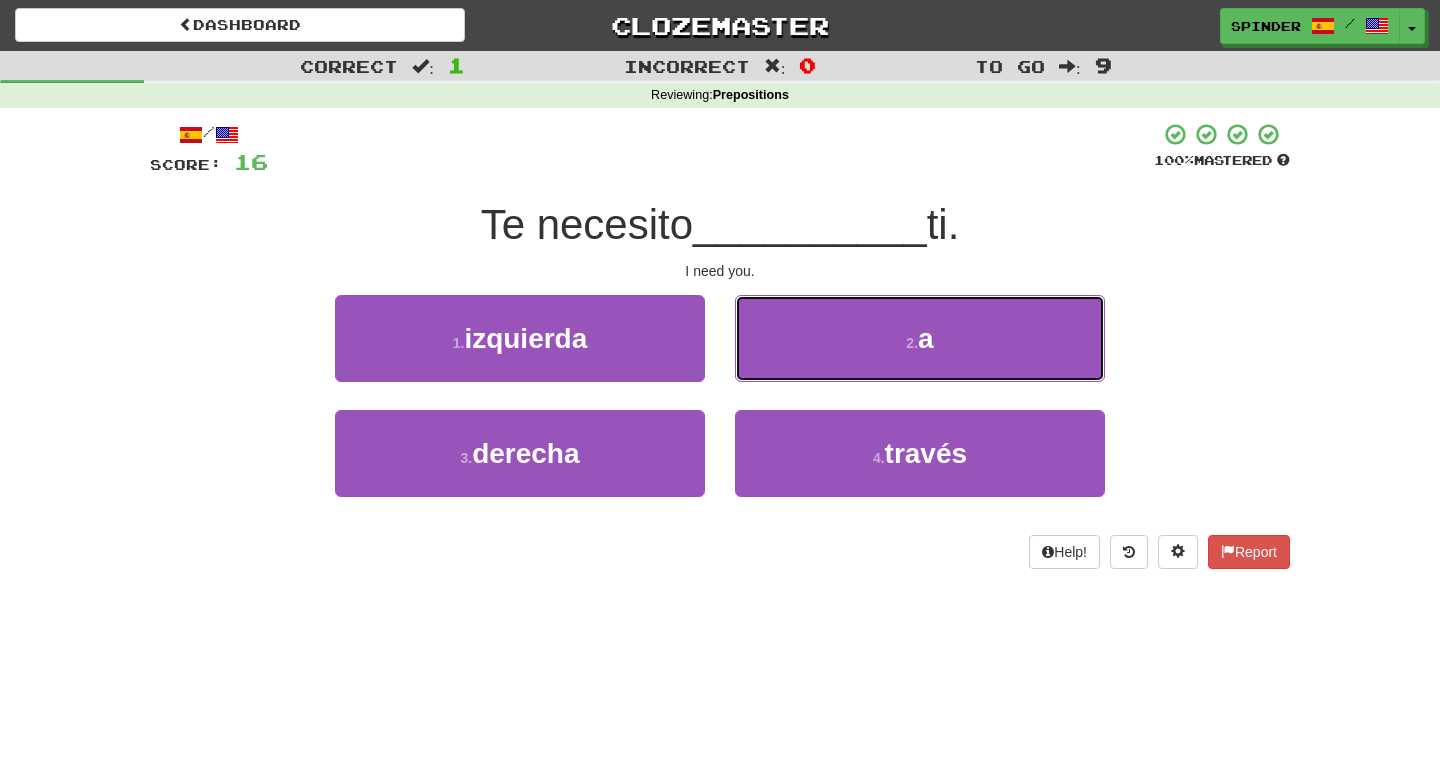 click on "2 .  a" at bounding box center [920, 338] 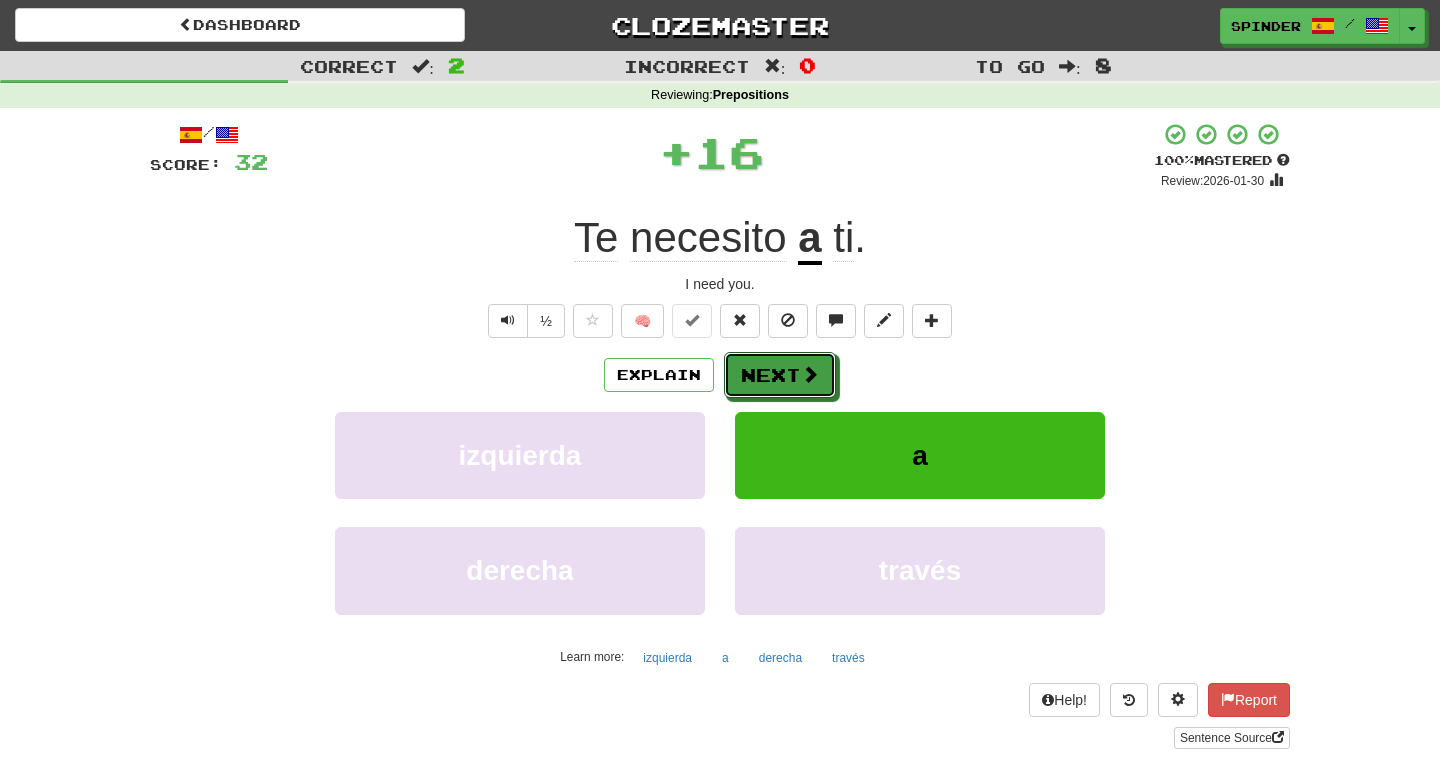 click on "Next" at bounding box center [780, 375] 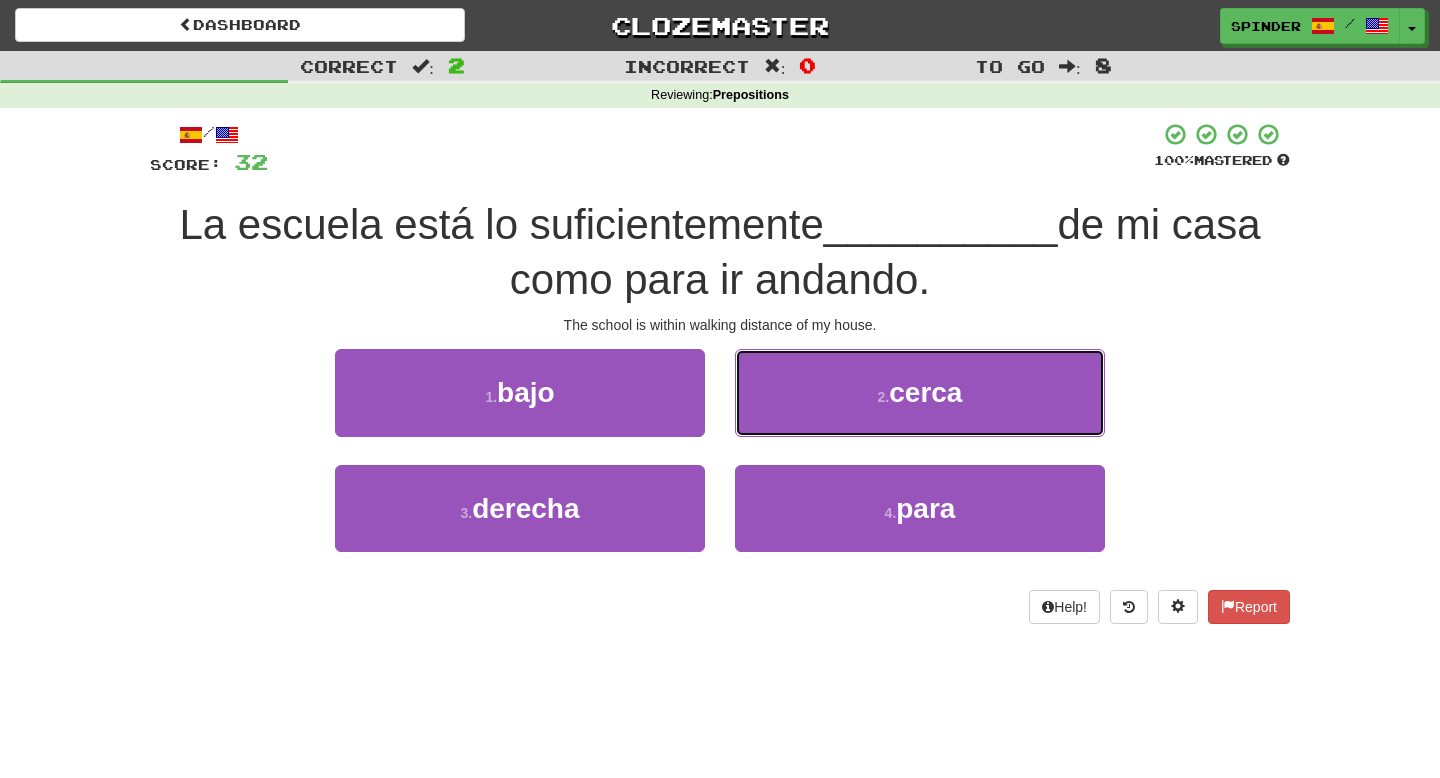 click on "2 .  cerca" at bounding box center [920, 392] 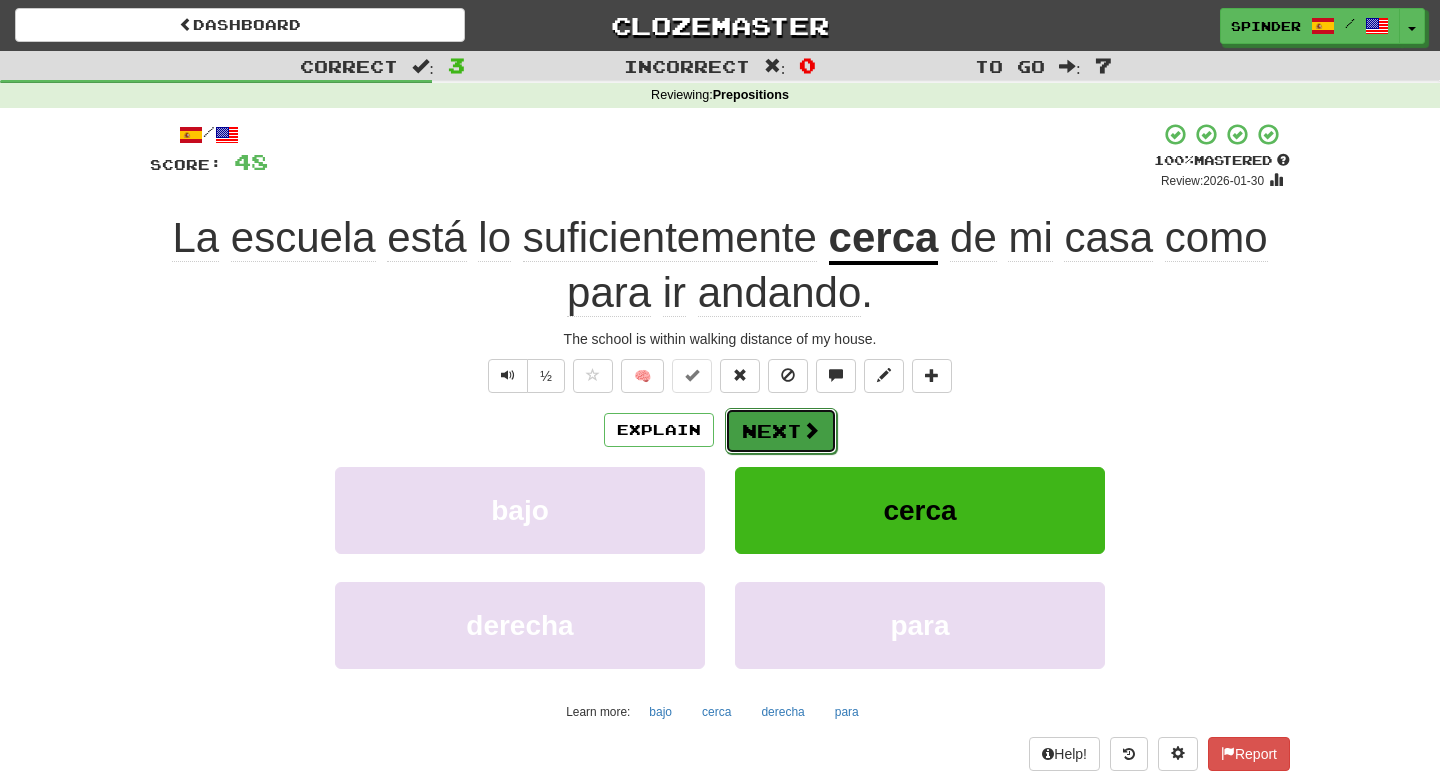 click on "Next" at bounding box center (781, 431) 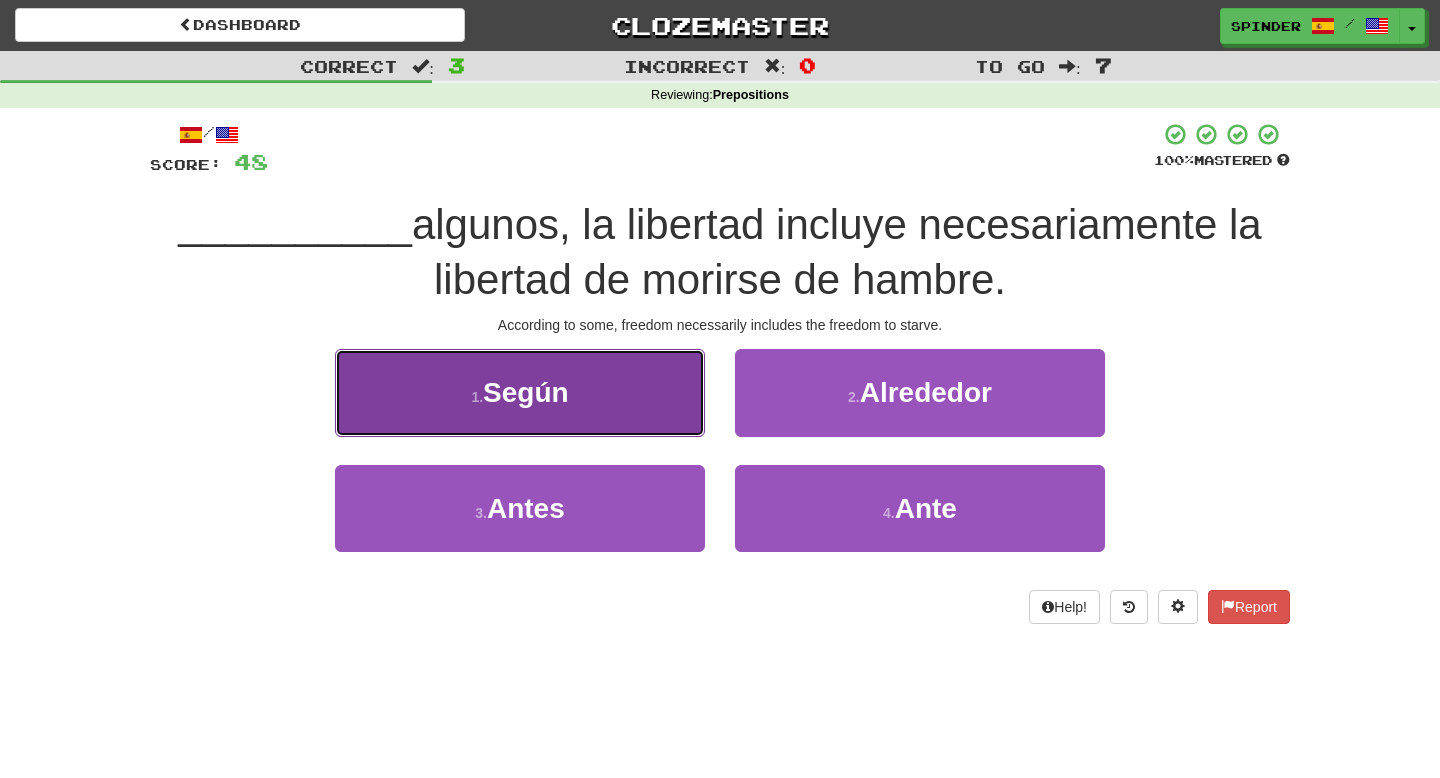 click on "1 .  Según" at bounding box center [520, 392] 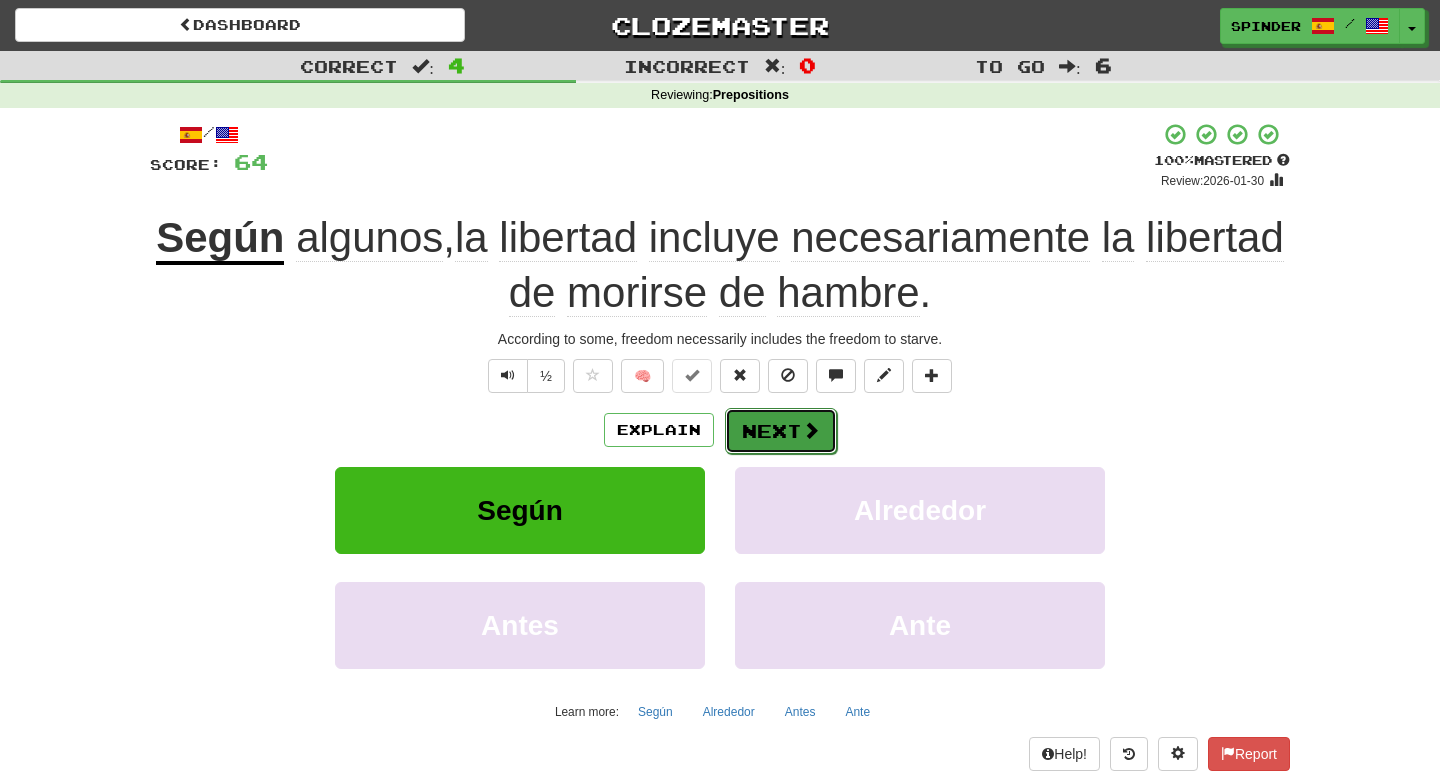 click on "Next" at bounding box center [781, 431] 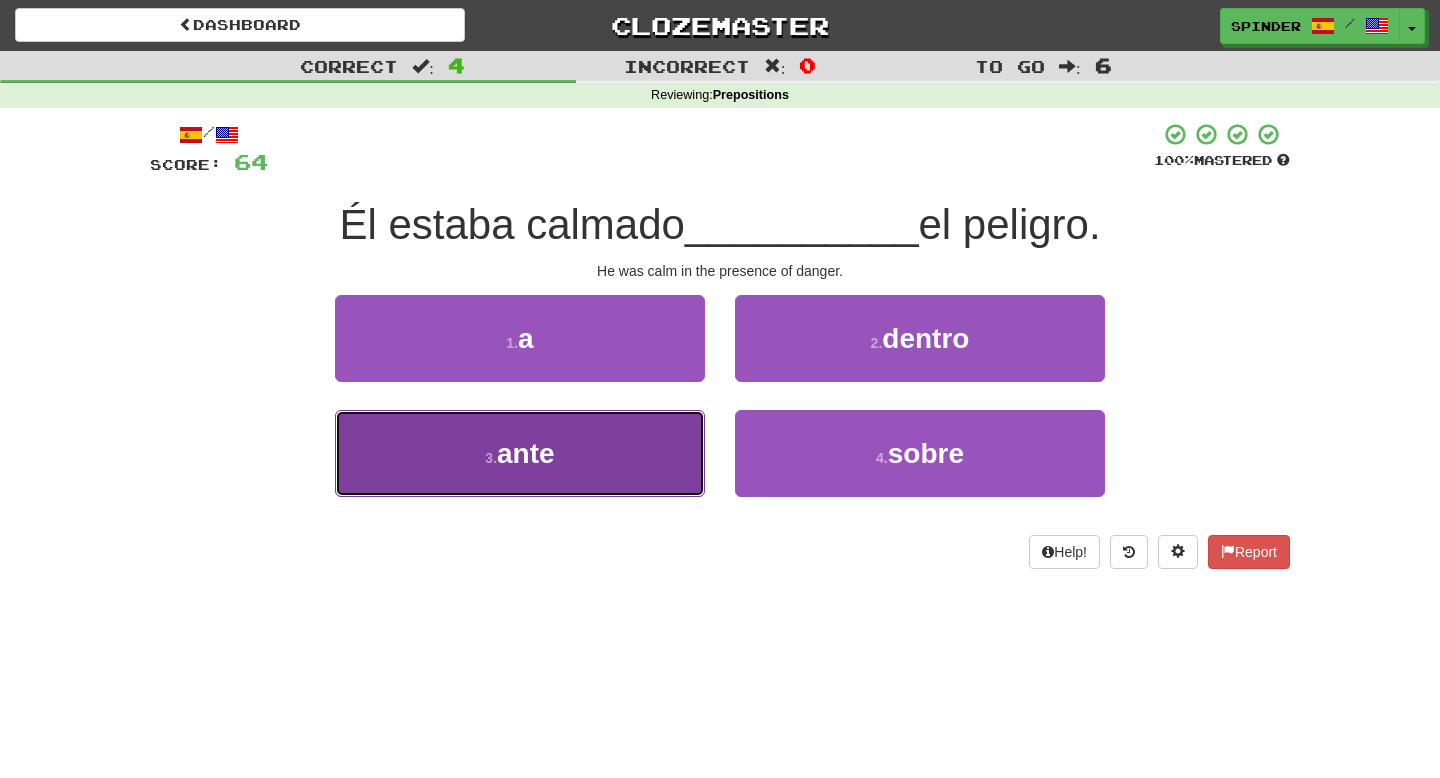 click on "3 . ante" at bounding box center [520, 453] 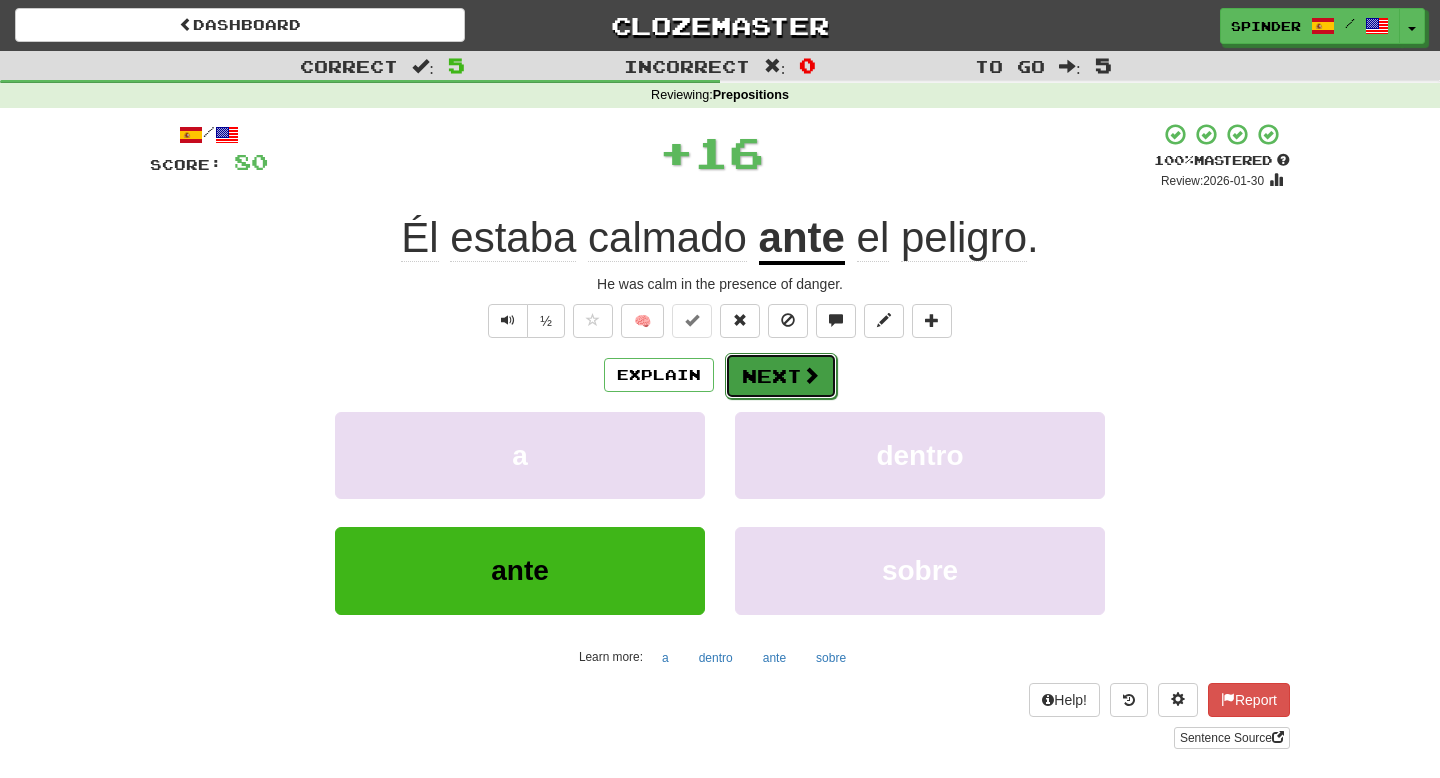 click at bounding box center (811, 375) 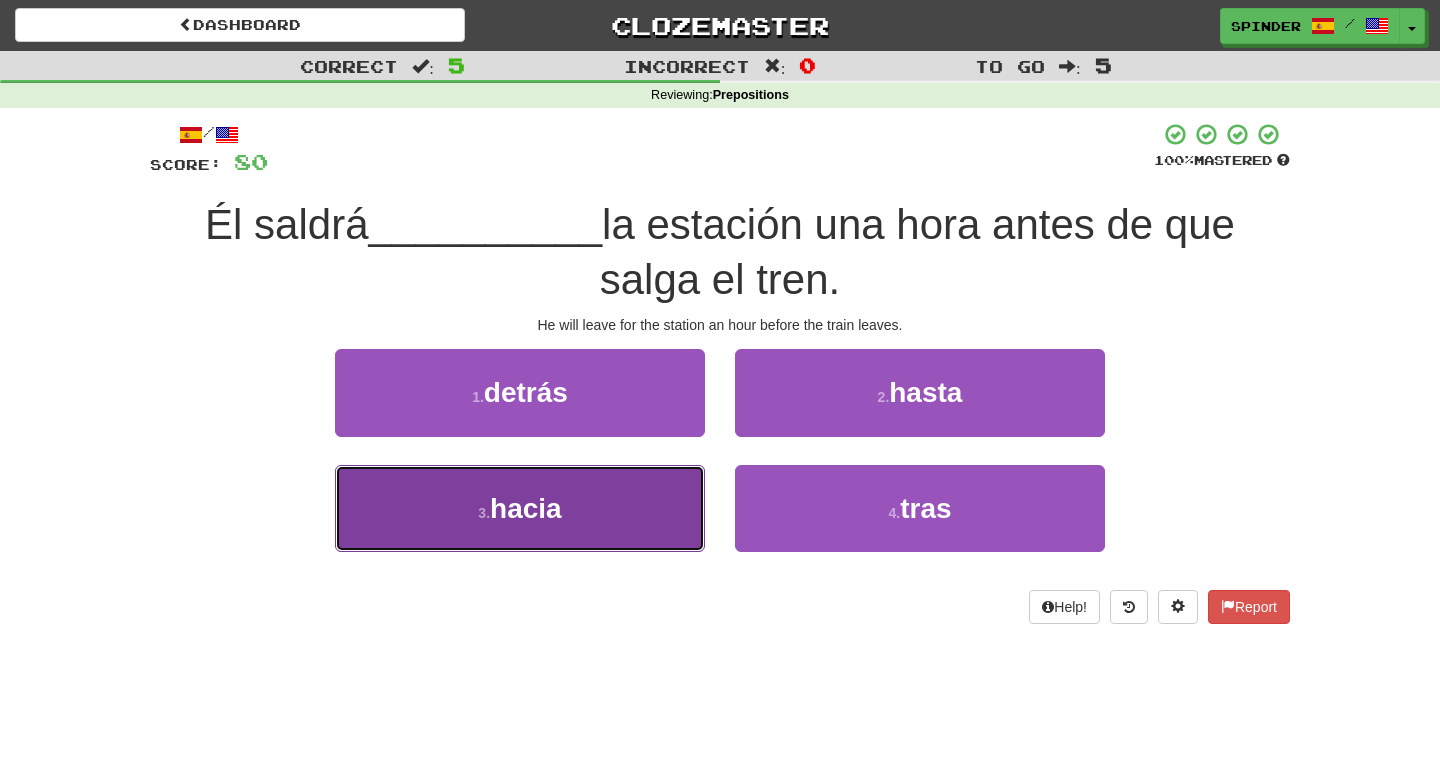 click on "3 .  hacia" at bounding box center (520, 508) 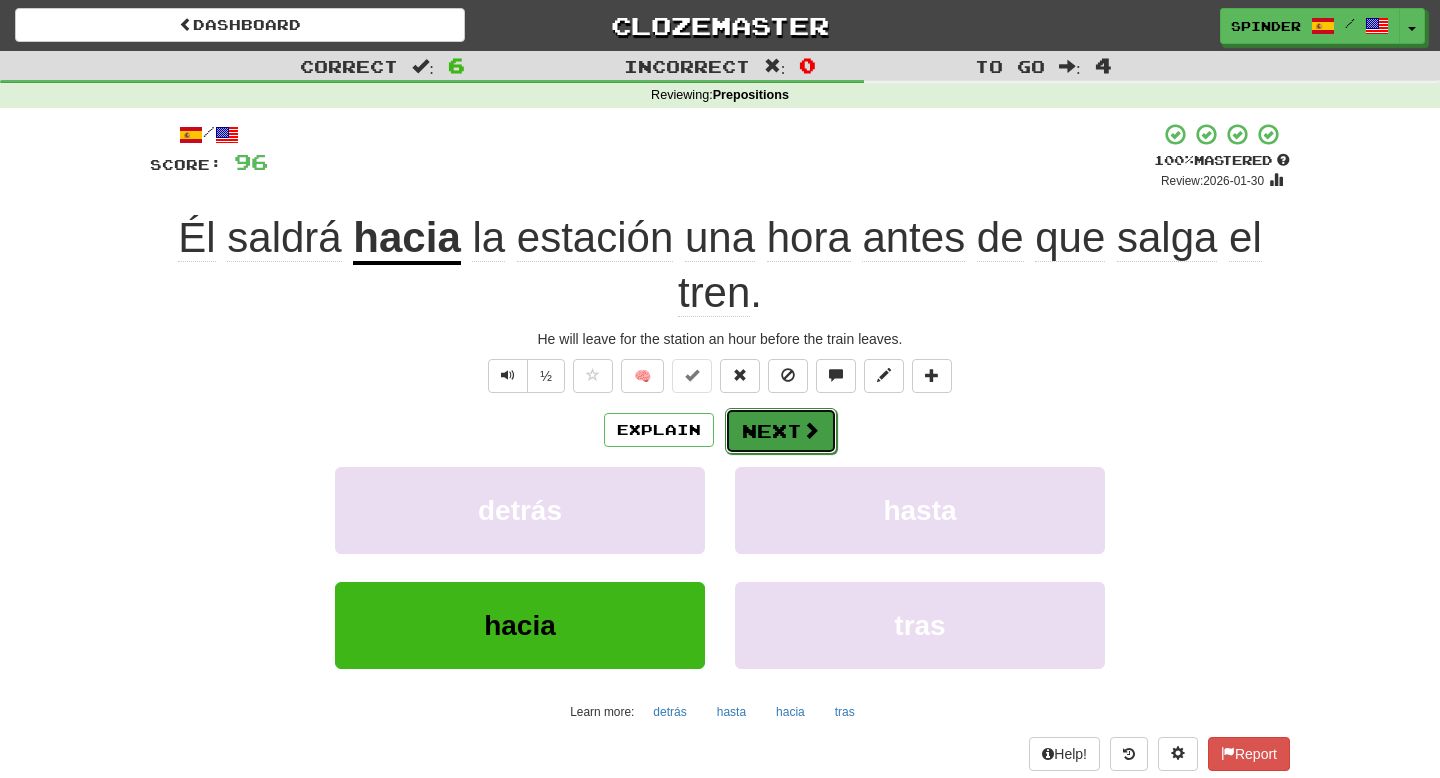 click on "Next" at bounding box center [781, 431] 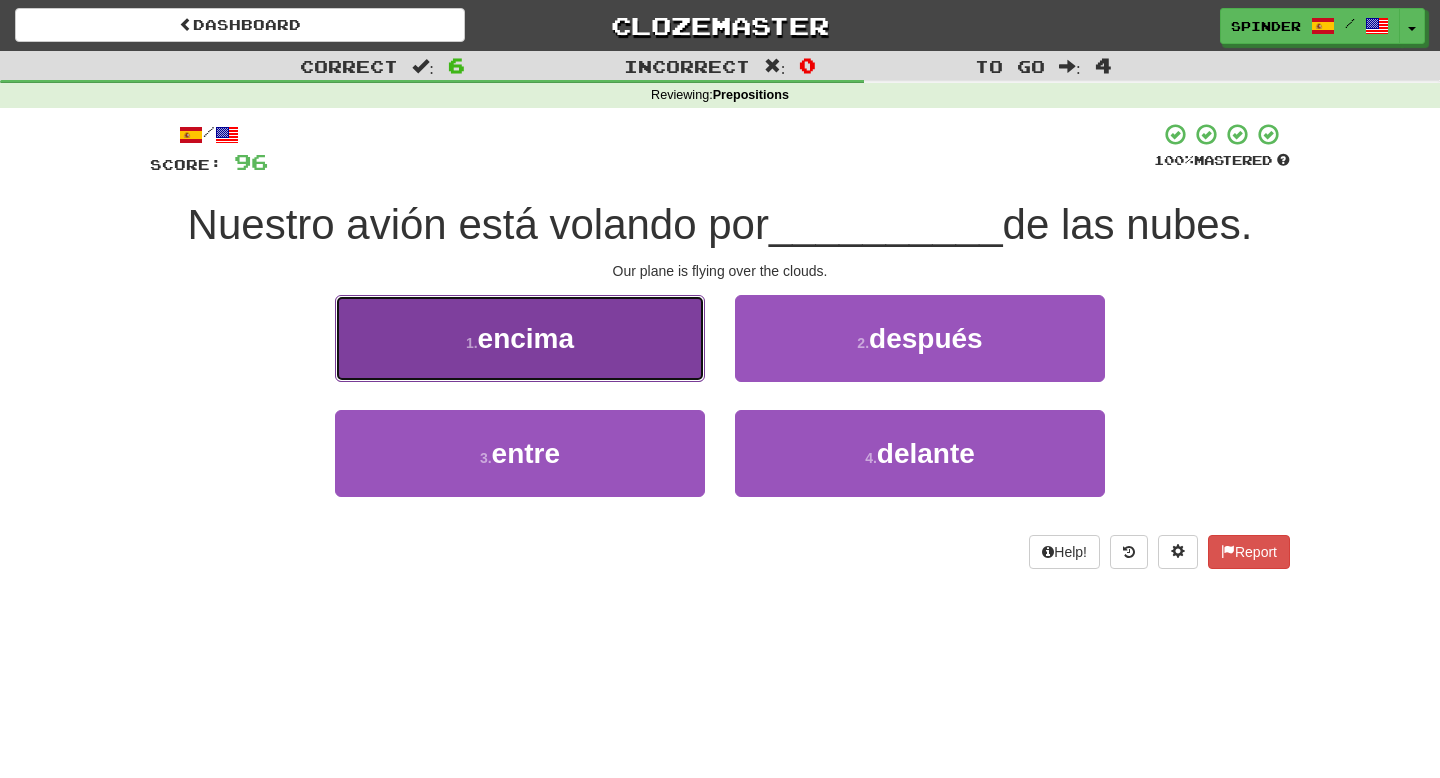 click on "1 .  encima" at bounding box center (520, 338) 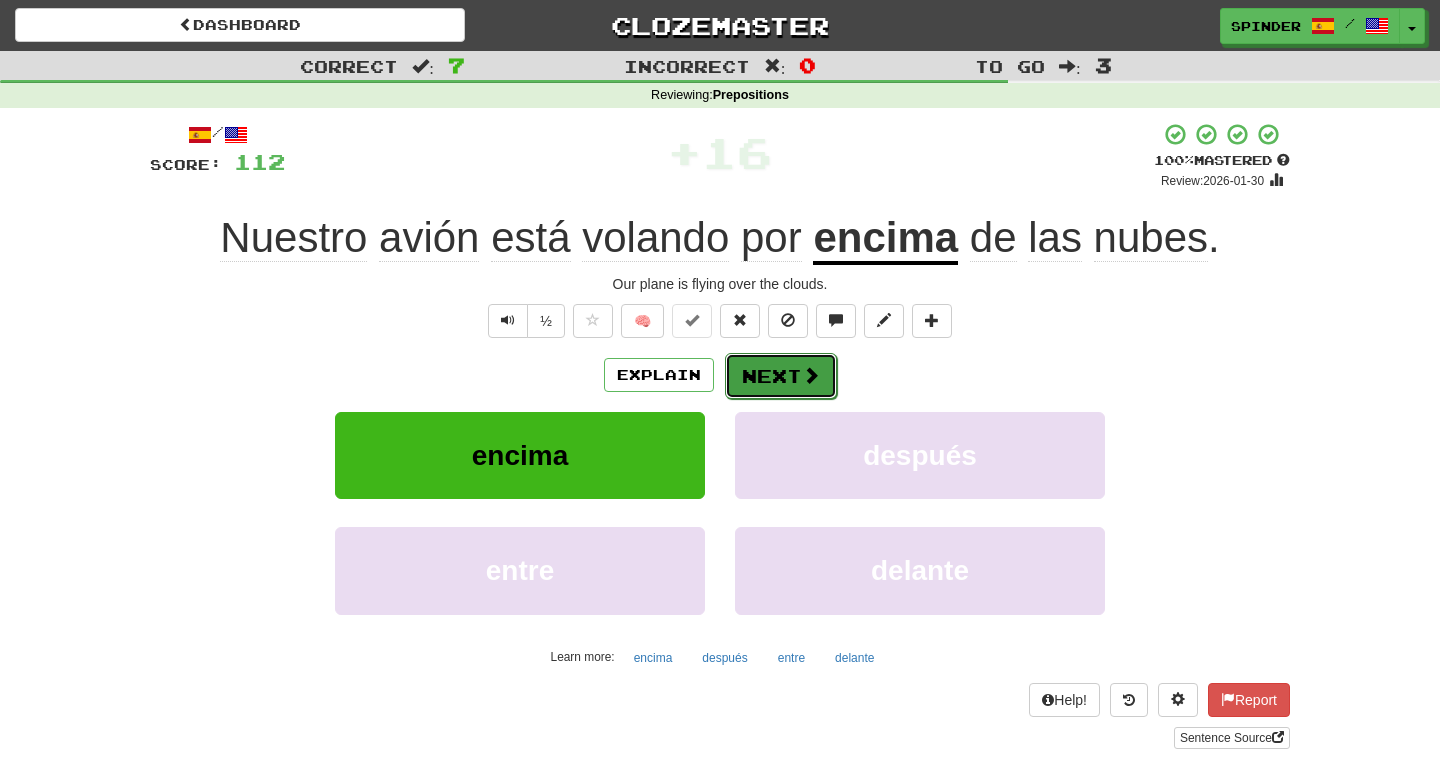 click on "Next" at bounding box center [781, 376] 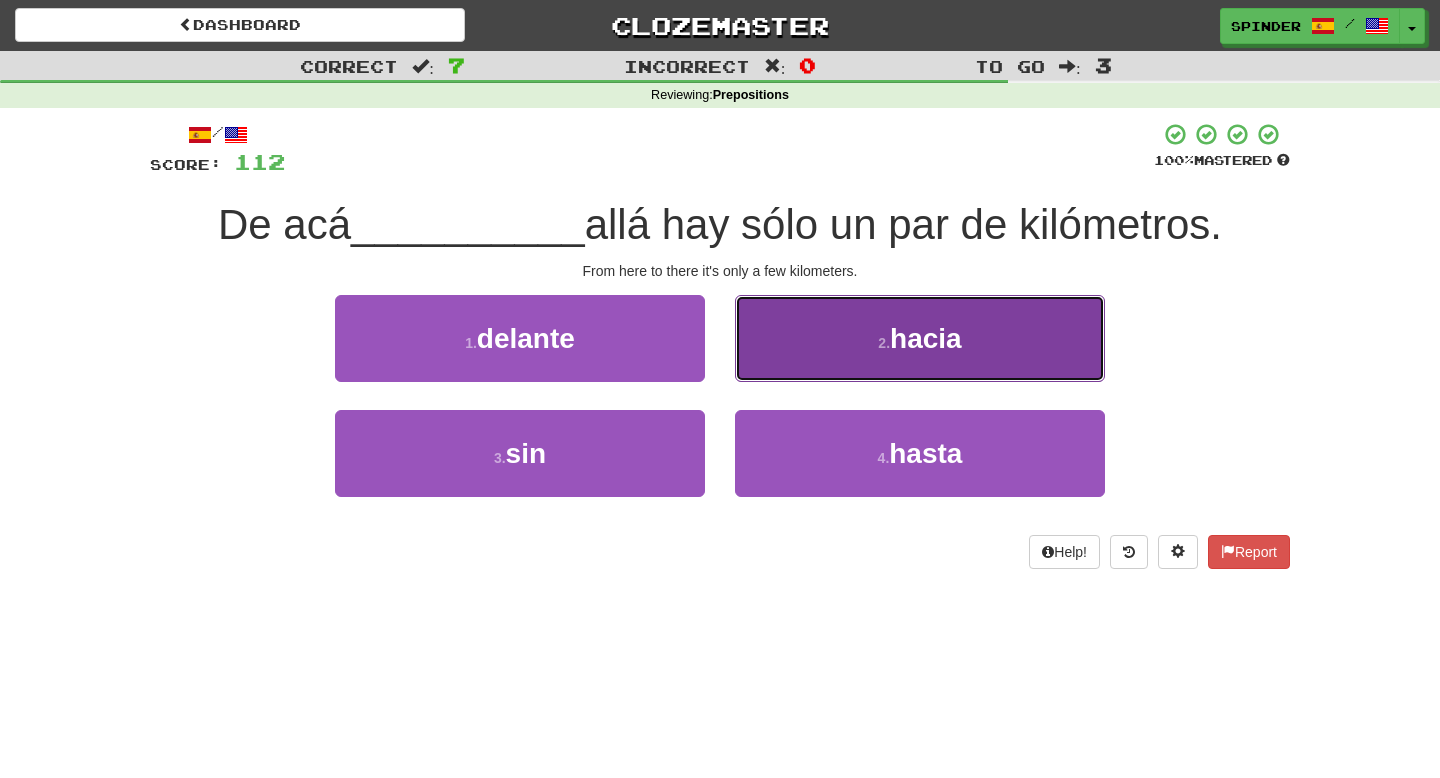 click on "2 . hacia" at bounding box center [920, 338] 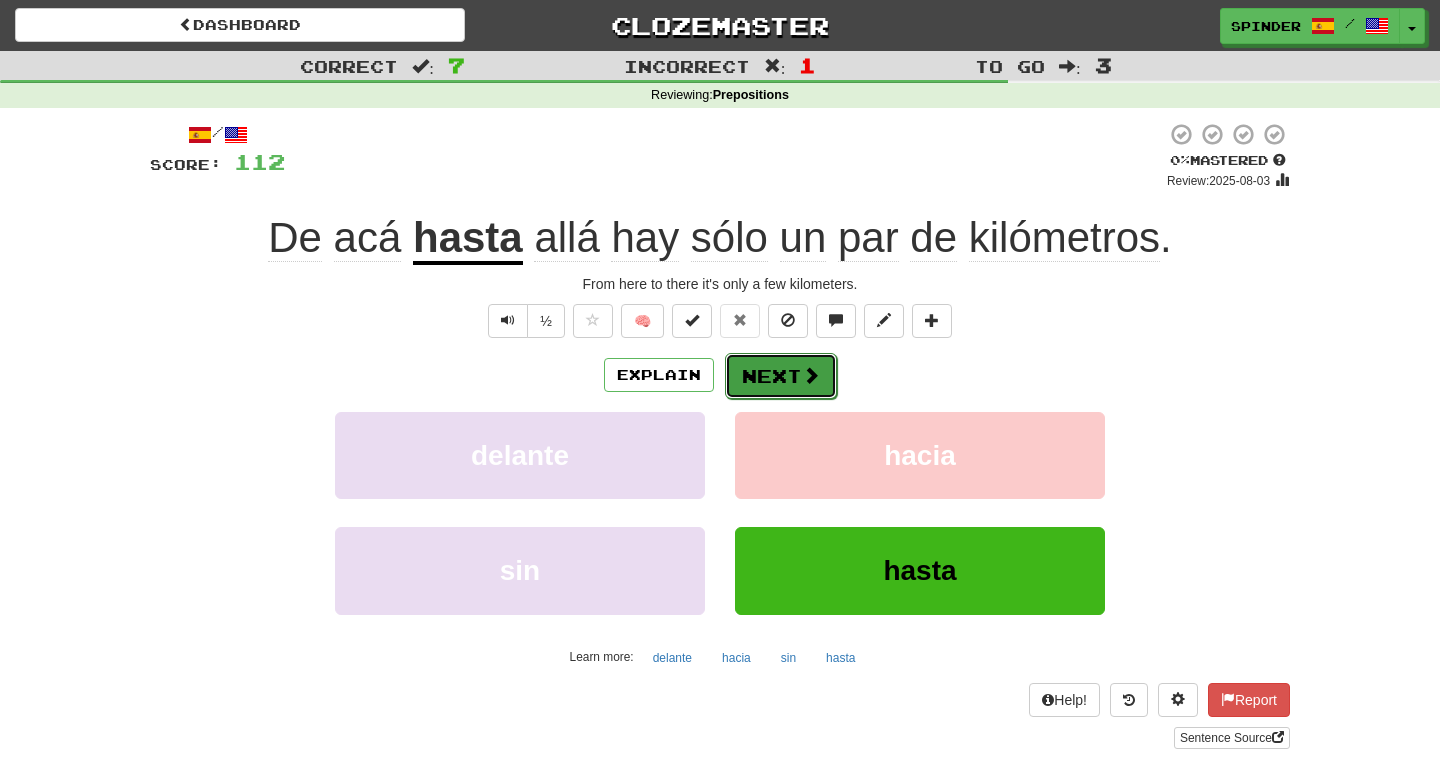 click on "Next" at bounding box center [781, 376] 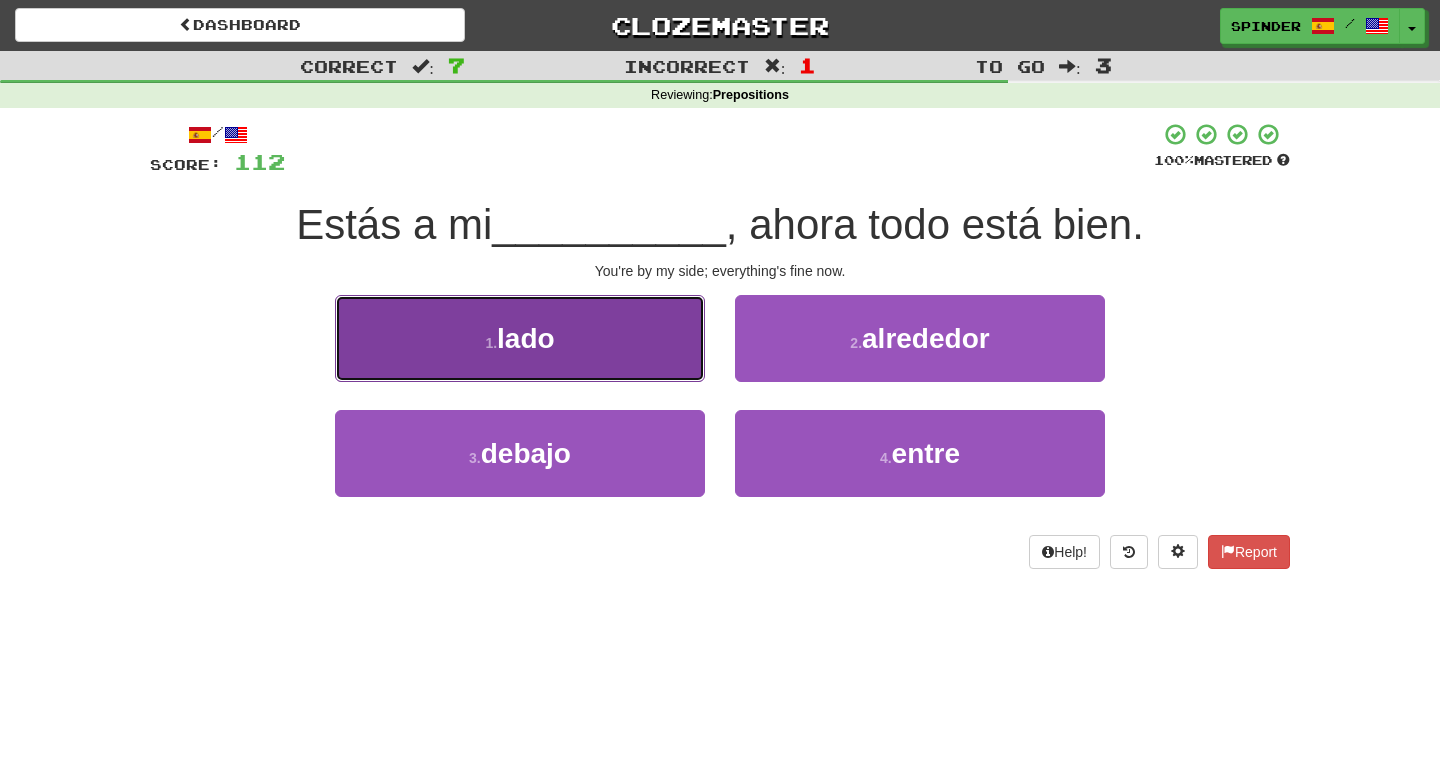 click on "1 .  lado" at bounding box center [520, 338] 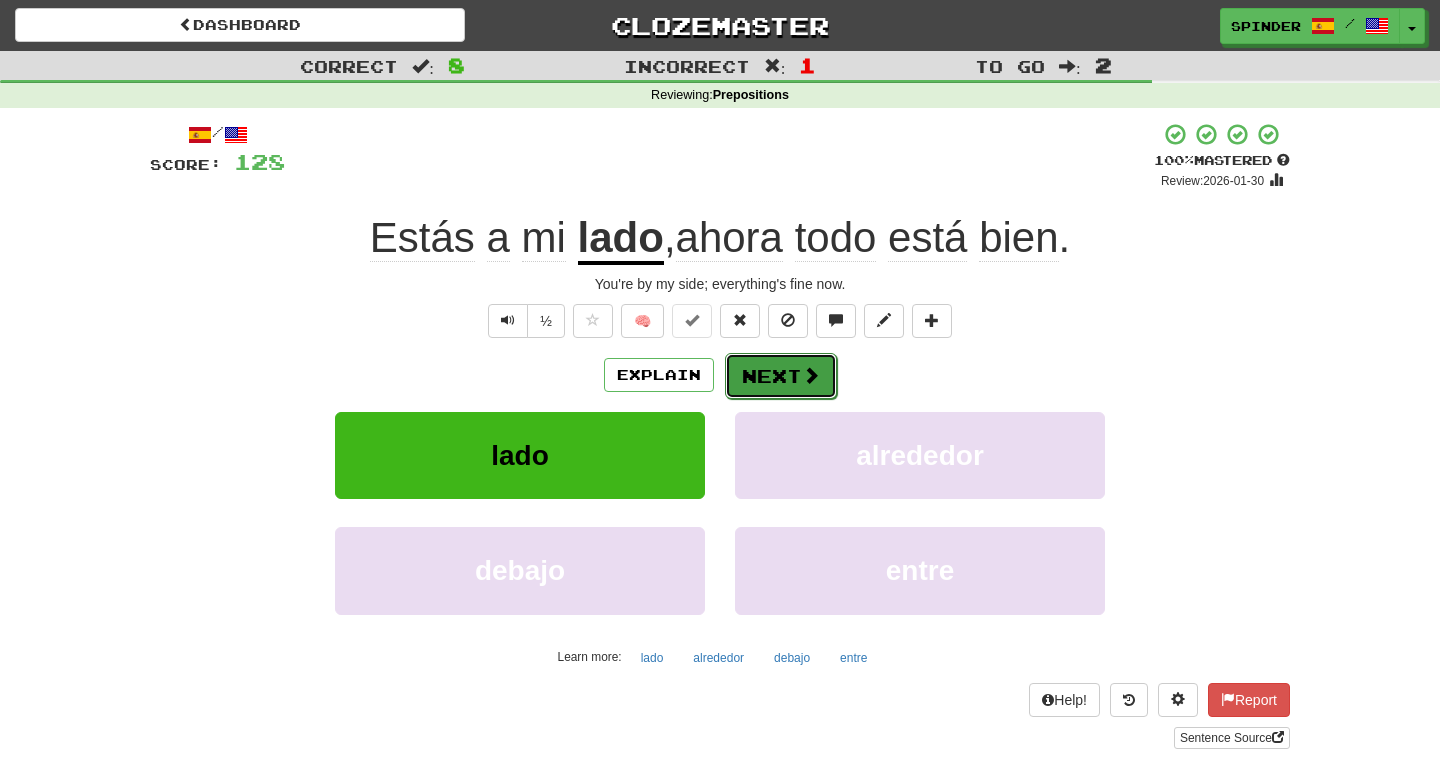 click on "Next" at bounding box center [781, 376] 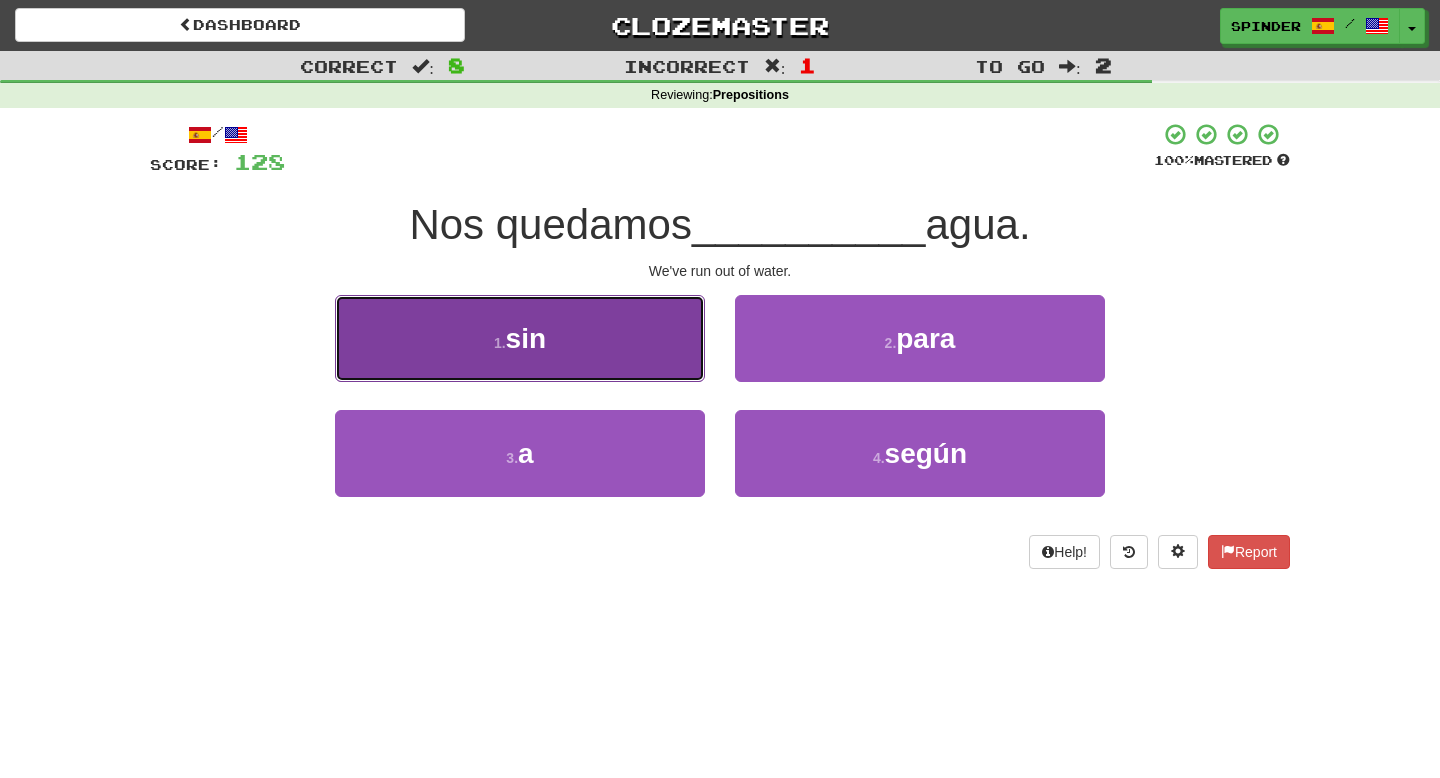 click on "1 .  sin" at bounding box center (520, 338) 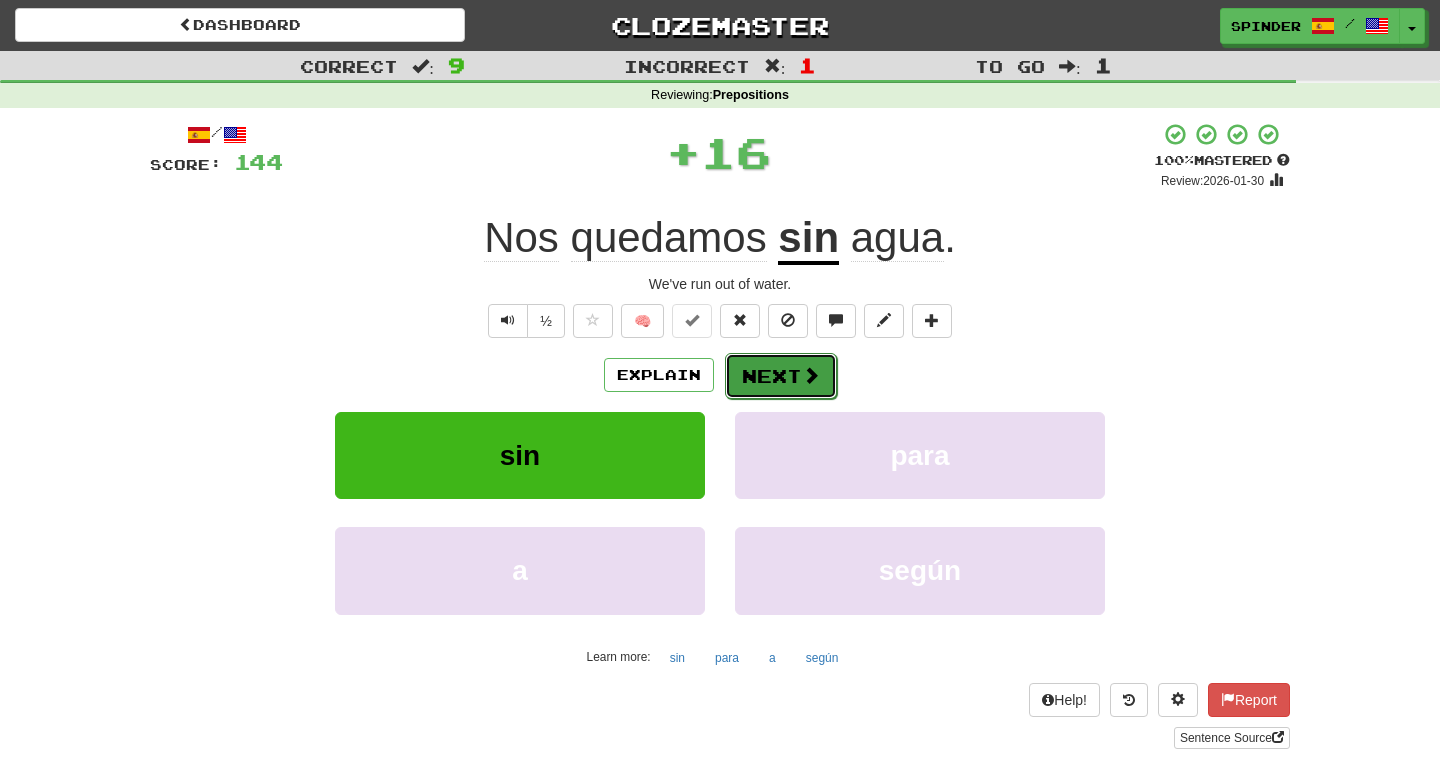 click on "Next" at bounding box center (781, 376) 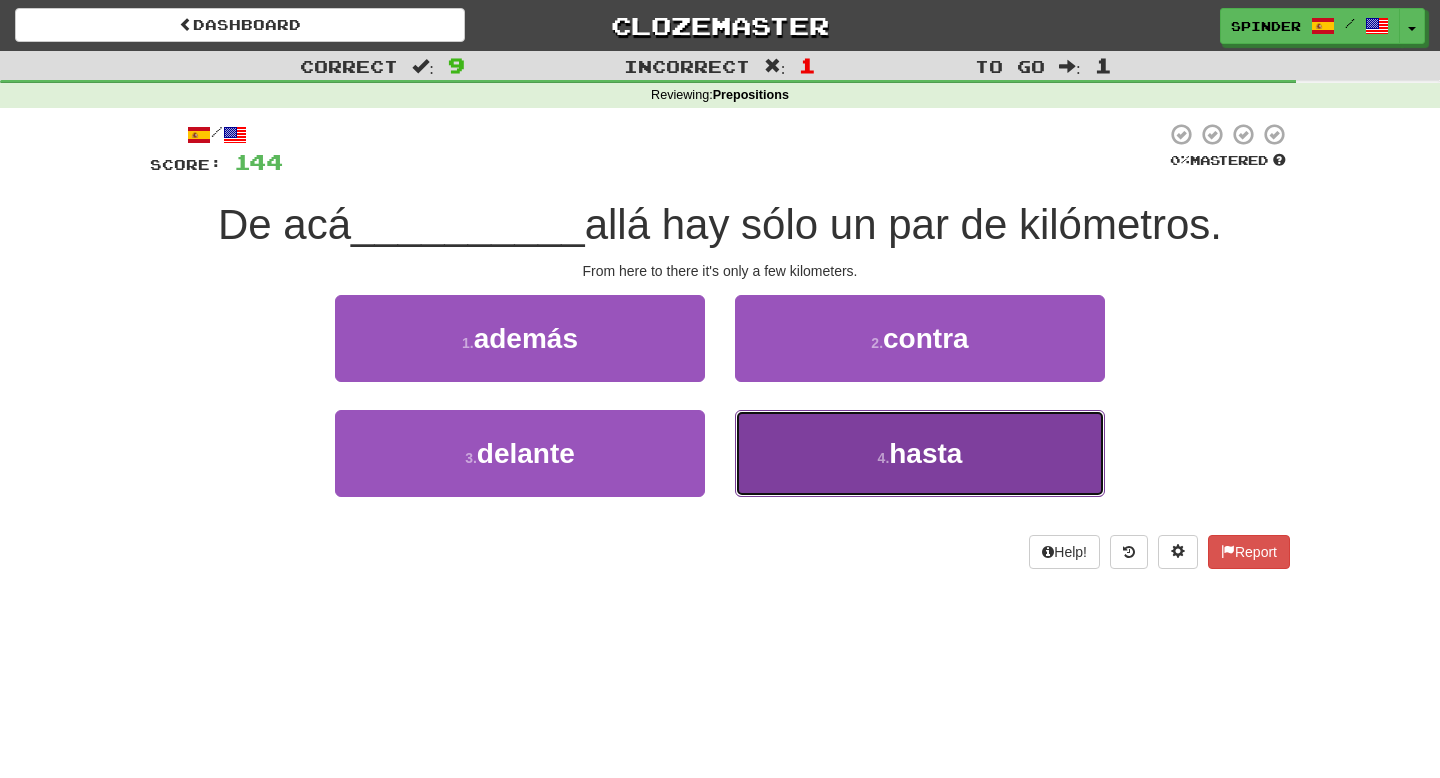 click on "4 .  hasta" at bounding box center (920, 453) 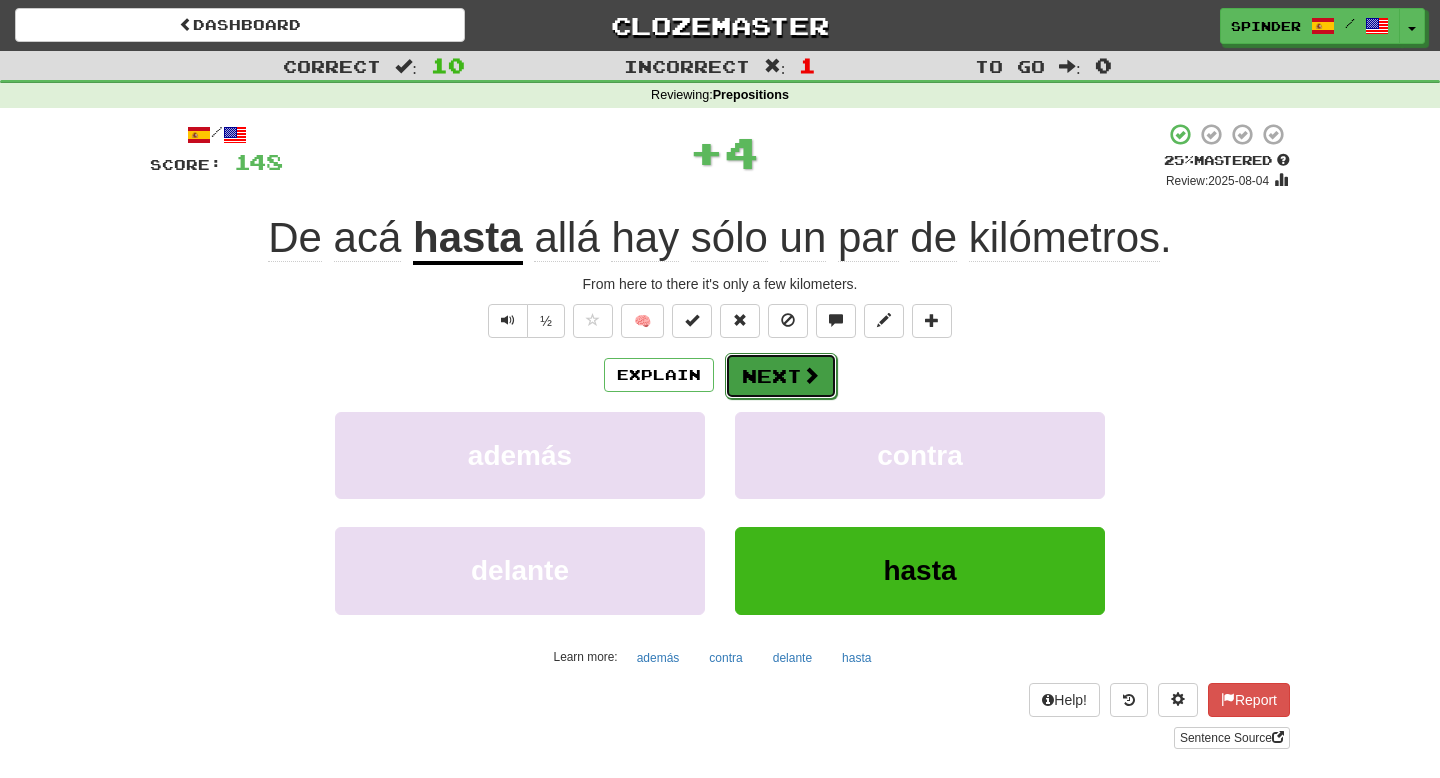 click on "Next" at bounding box center [781, 376] 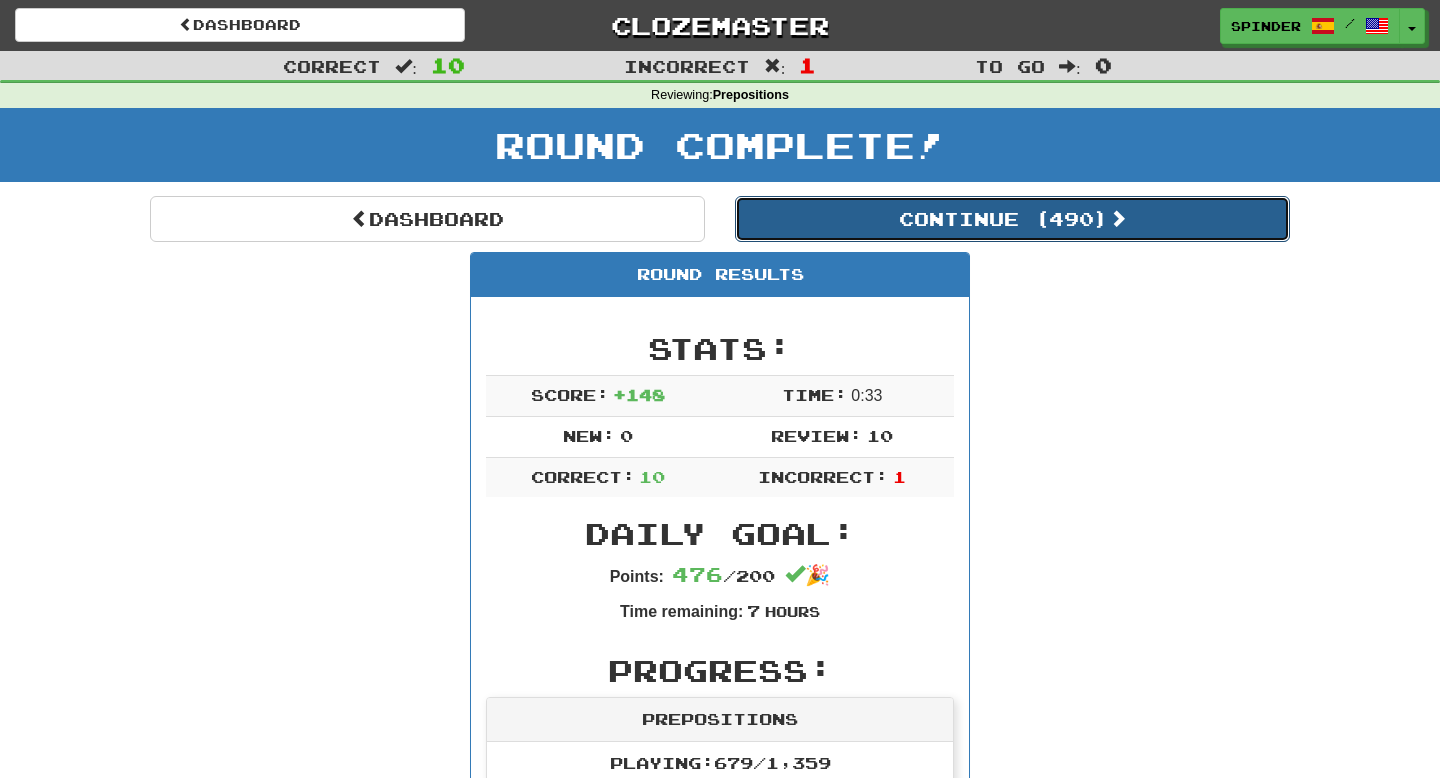 click on "Continue ( 490 )" at bounding box center [1012, 219] 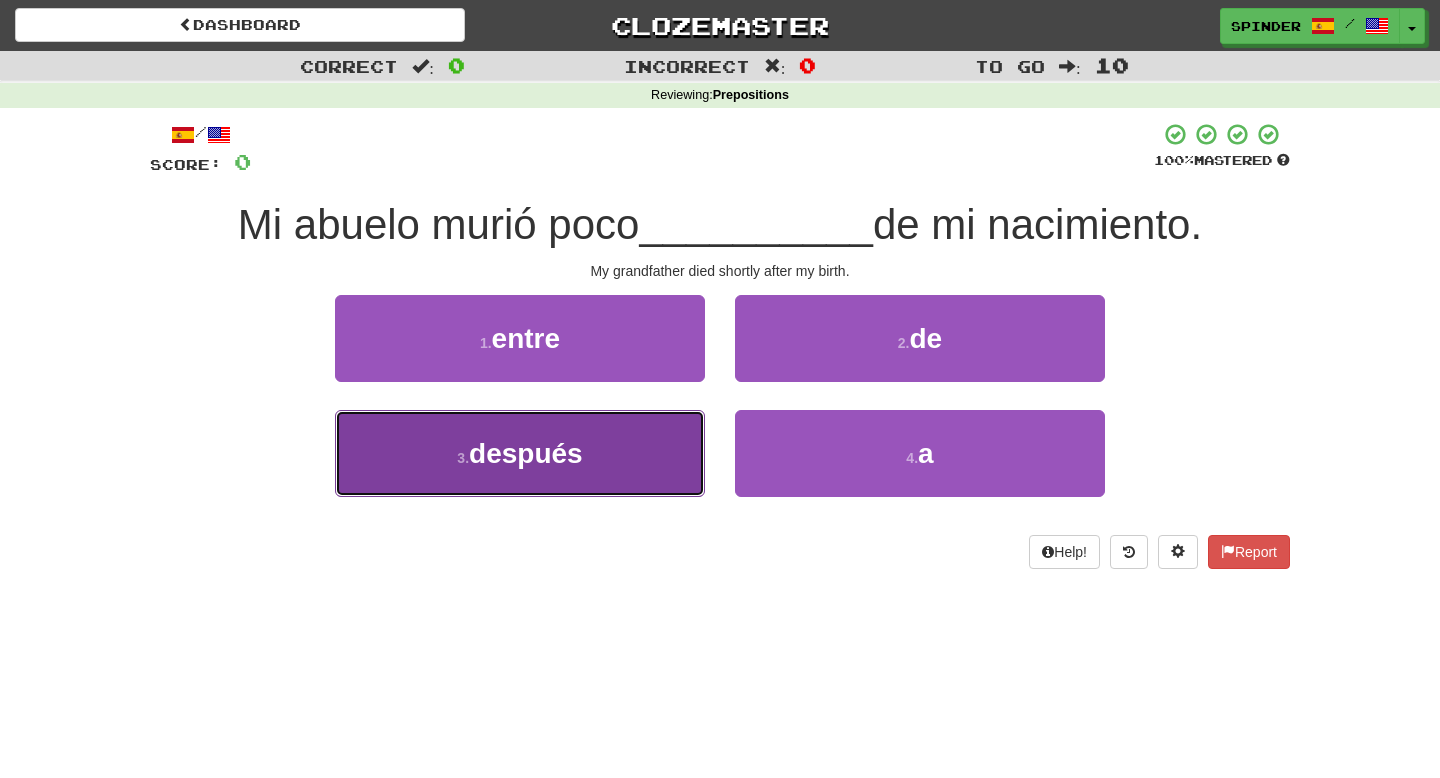click on "3 . después" at bounding box center (520, 453) 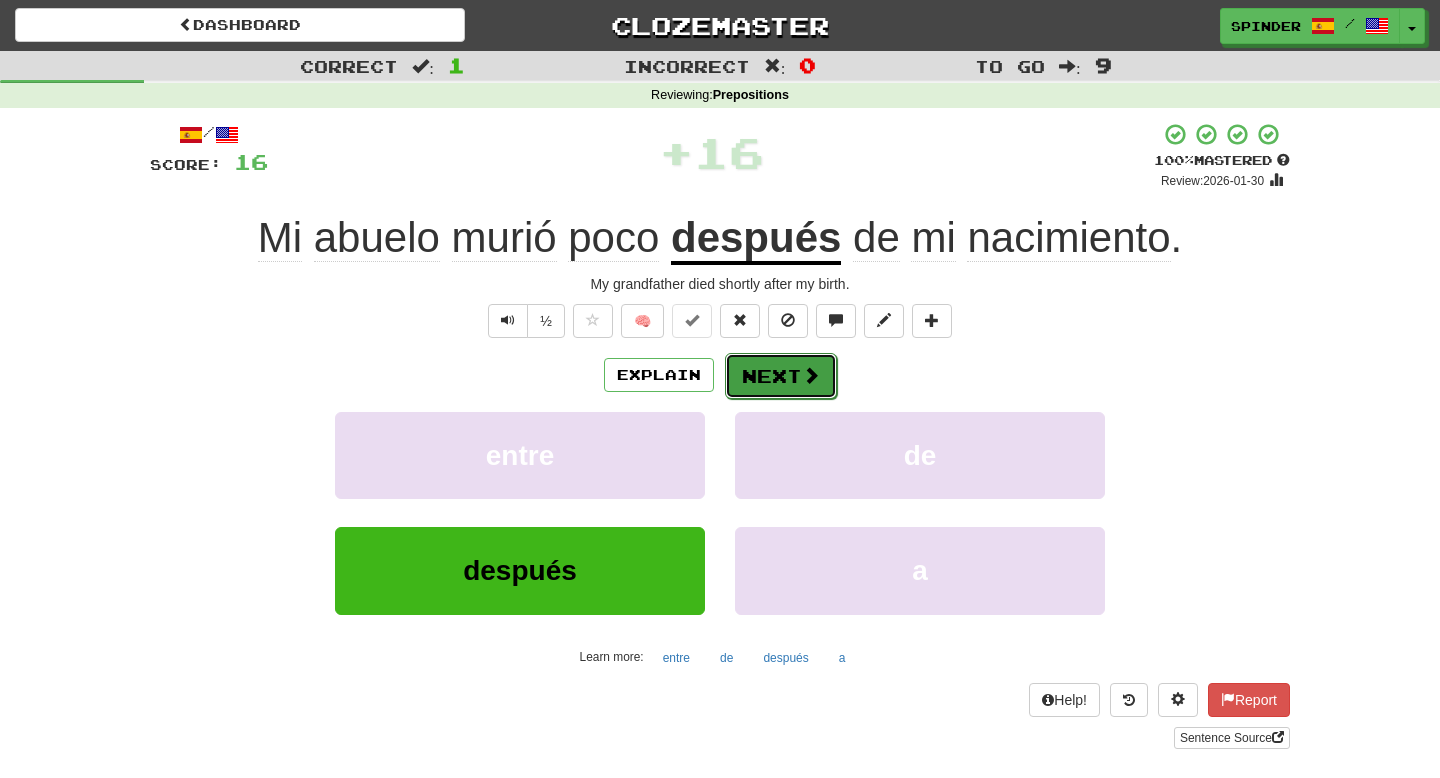 click at bounding box center (811, 375) 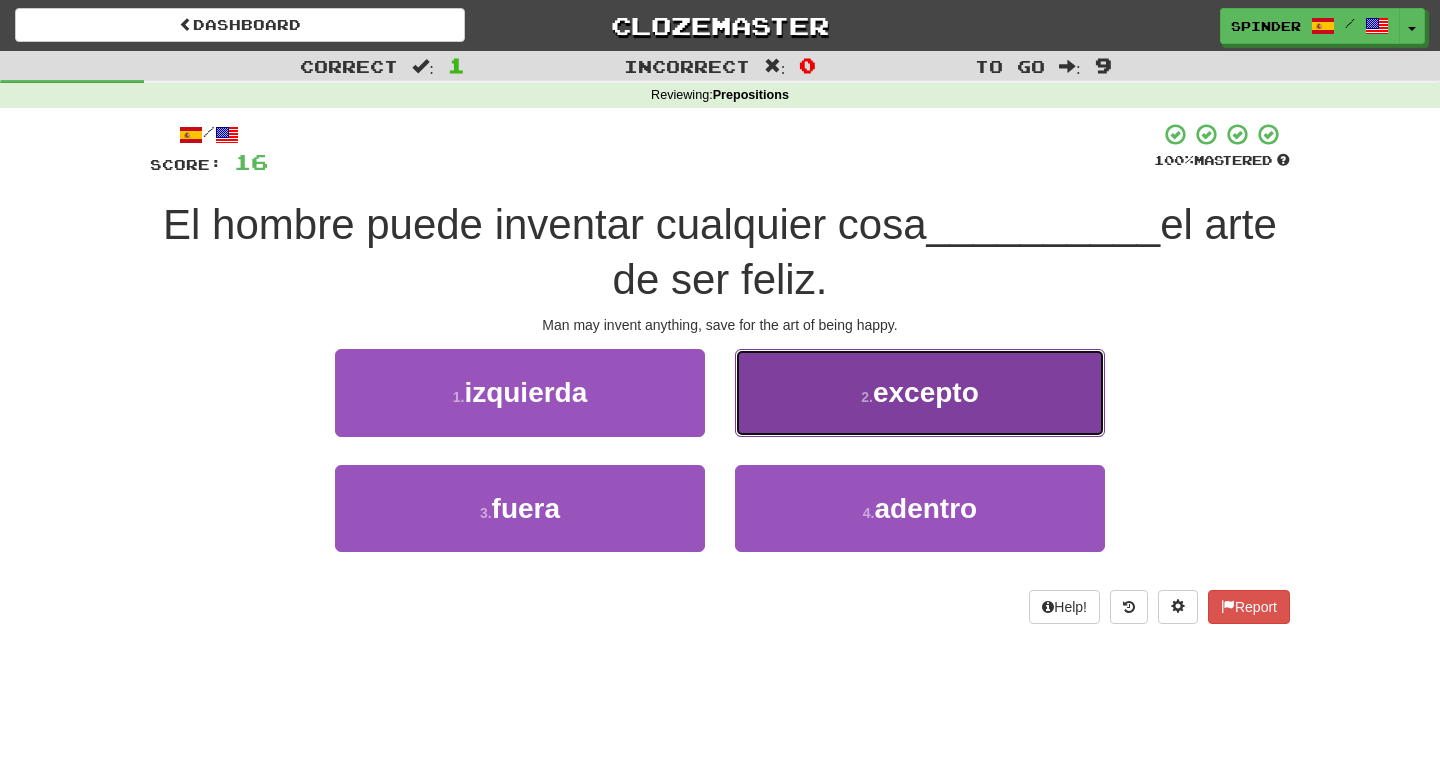 click on "2 .  excepto" at bounding box center (920, 392) 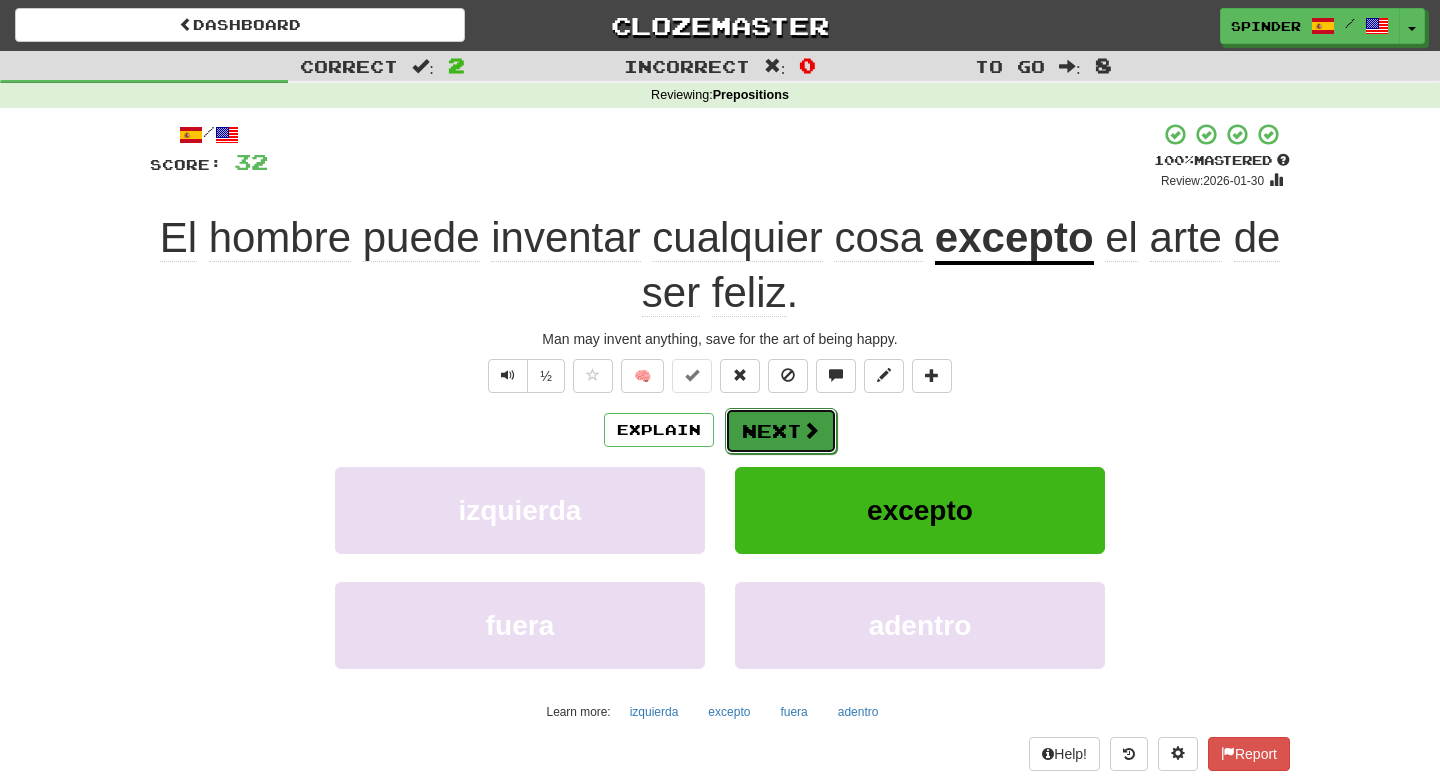 click on "Next" at bounding box center [781, 431] 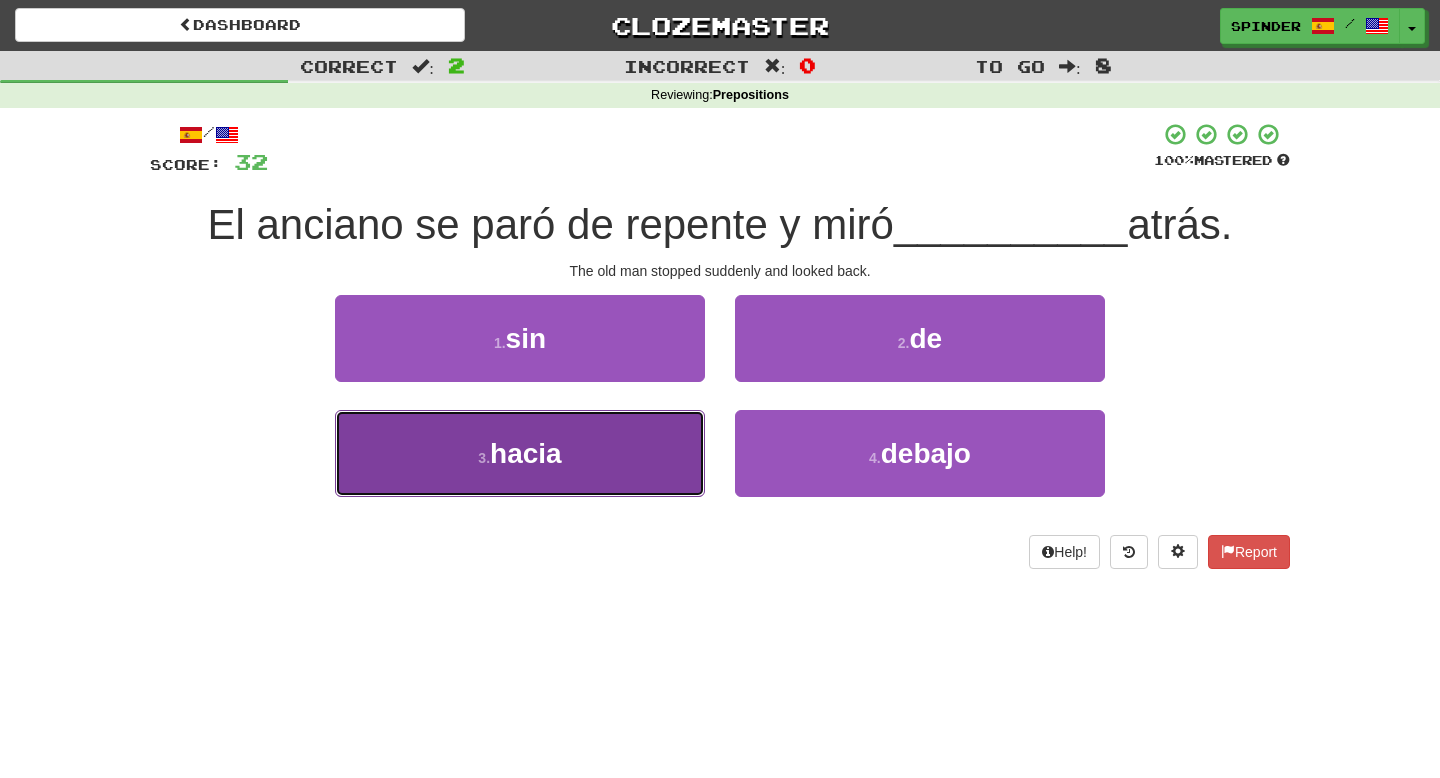 click on "3 .  hacia" at bounding box center [520, 453] 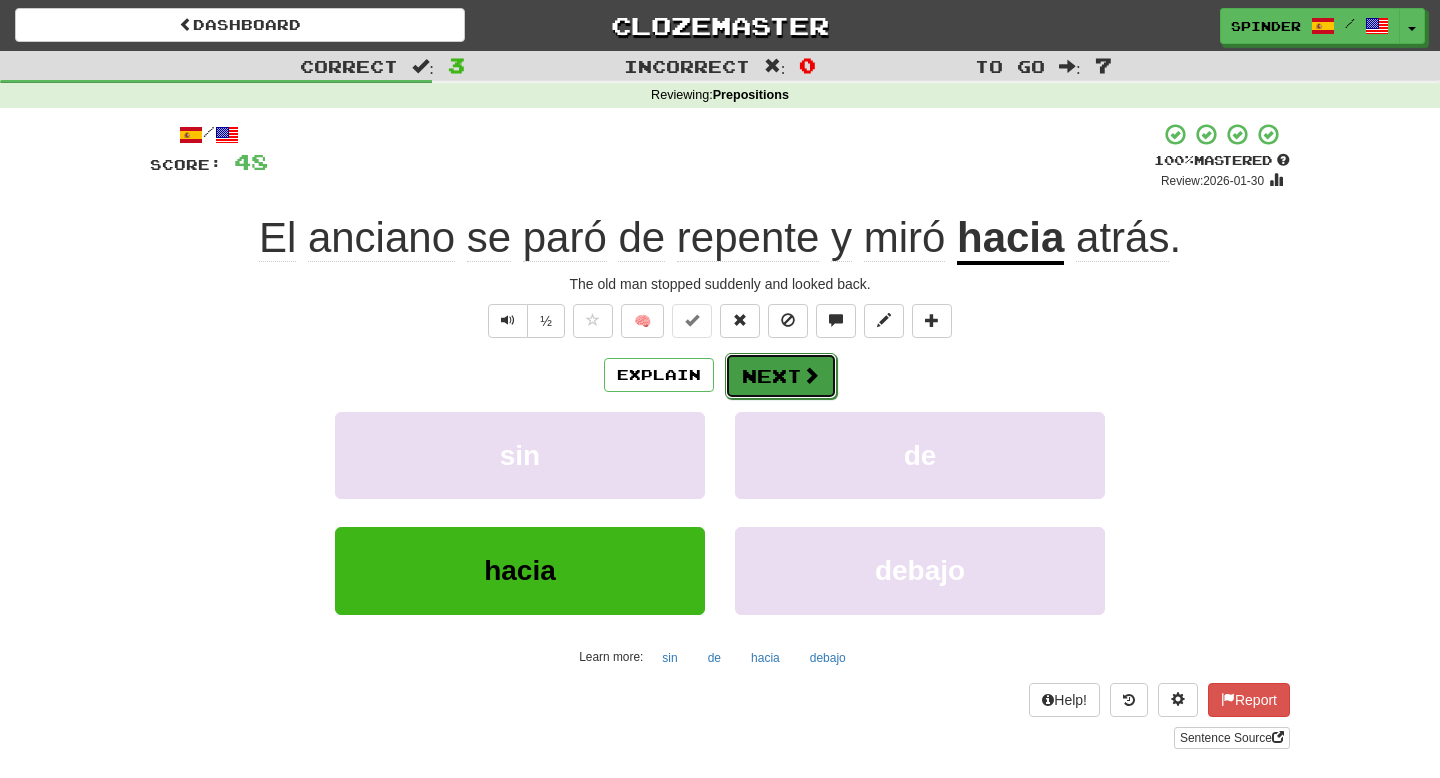 click on "Next" at bounding box center (781, 376) 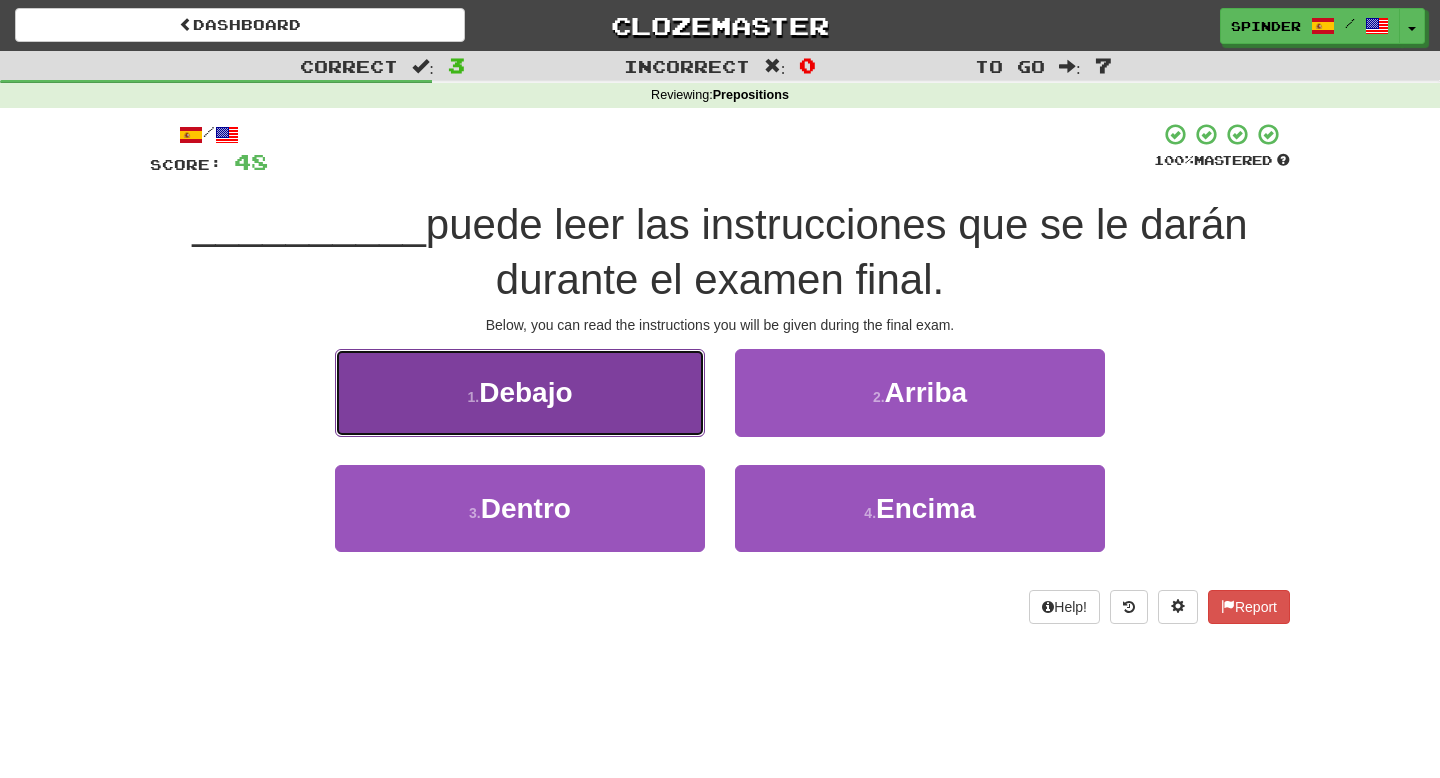 click on "1 .  Debajo" at bounding box center (520, 392) 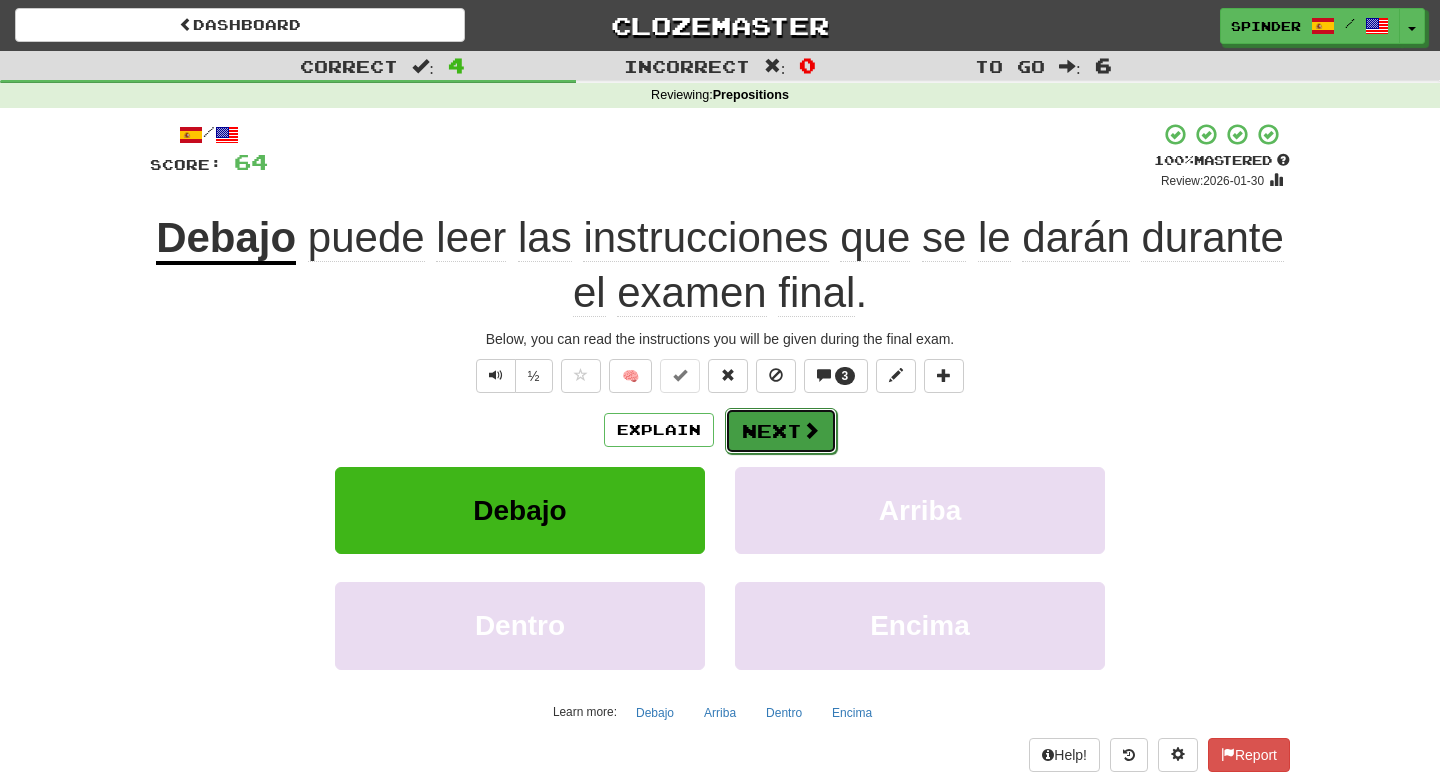 click on "Next" at bounding box center [781, 431] 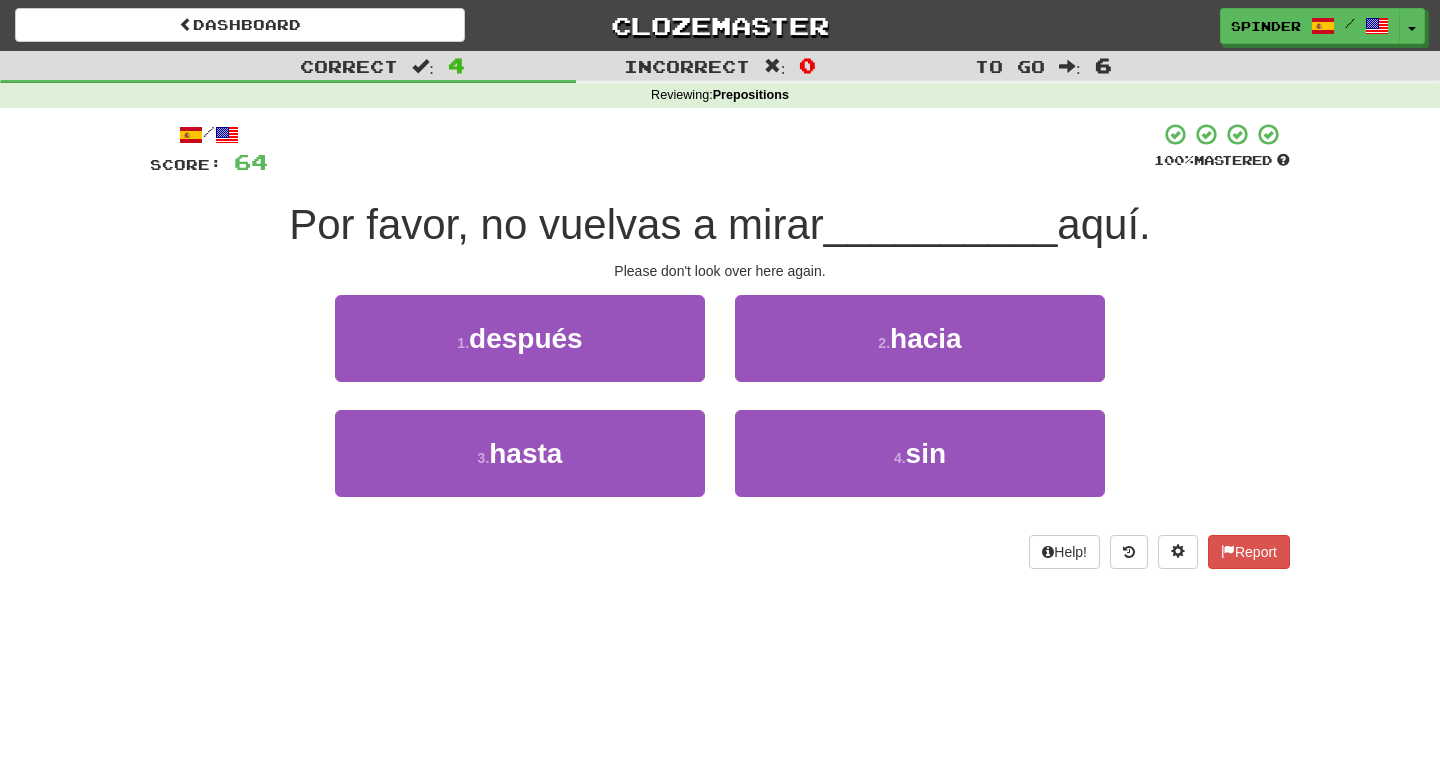 click on "2 .  hacia" at bounding box center (920, 352) 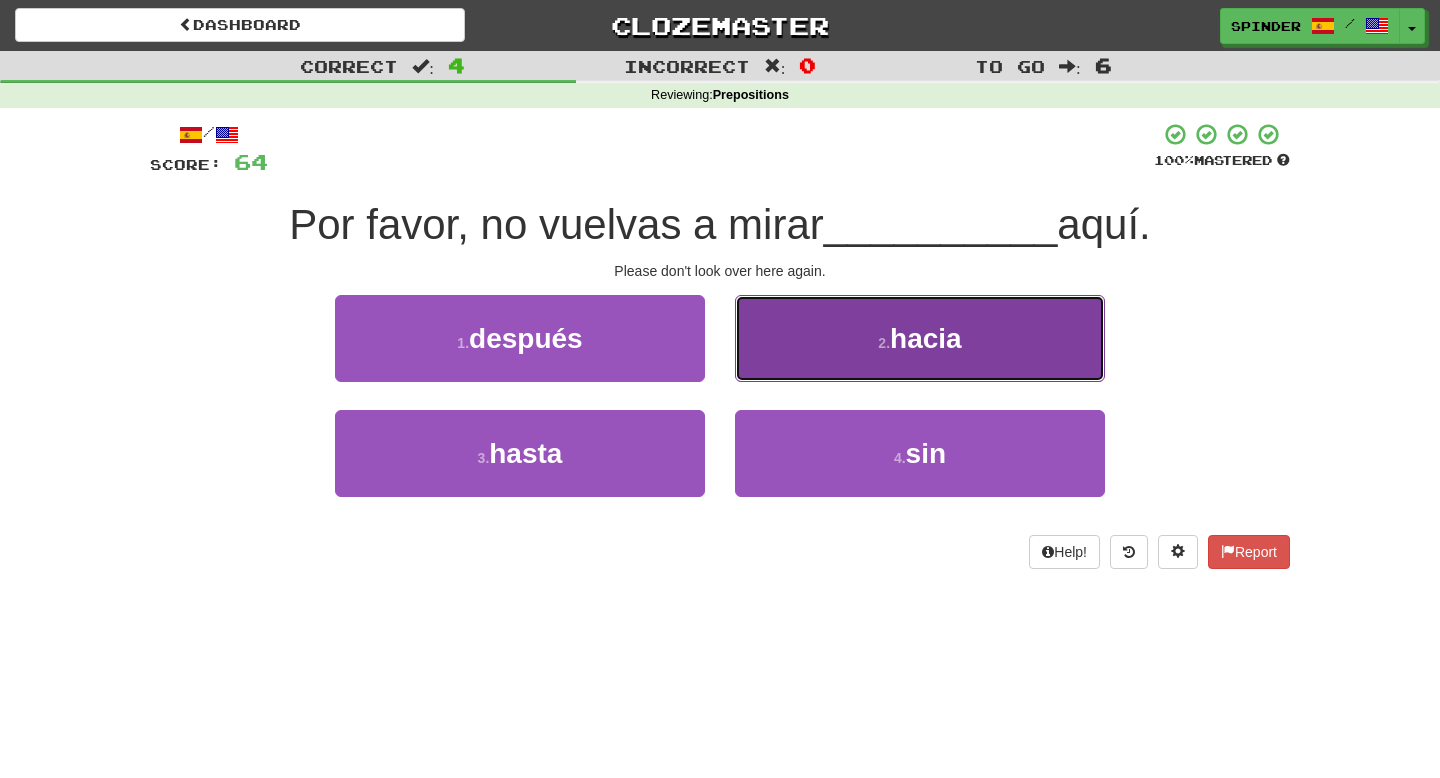 click on "2 .  hacia" at bounding box center (920, 338) 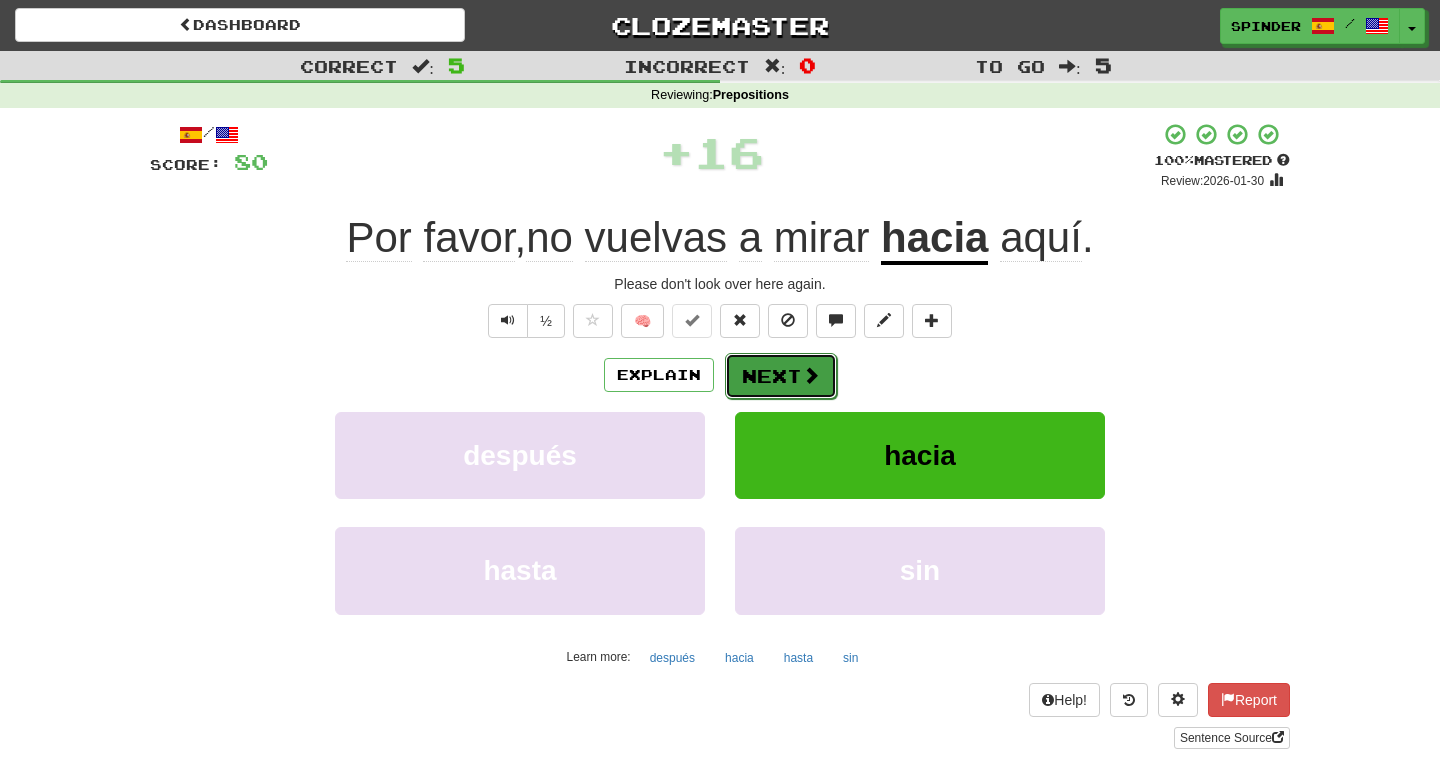 click on "Next" at bounding box center [781, 376] 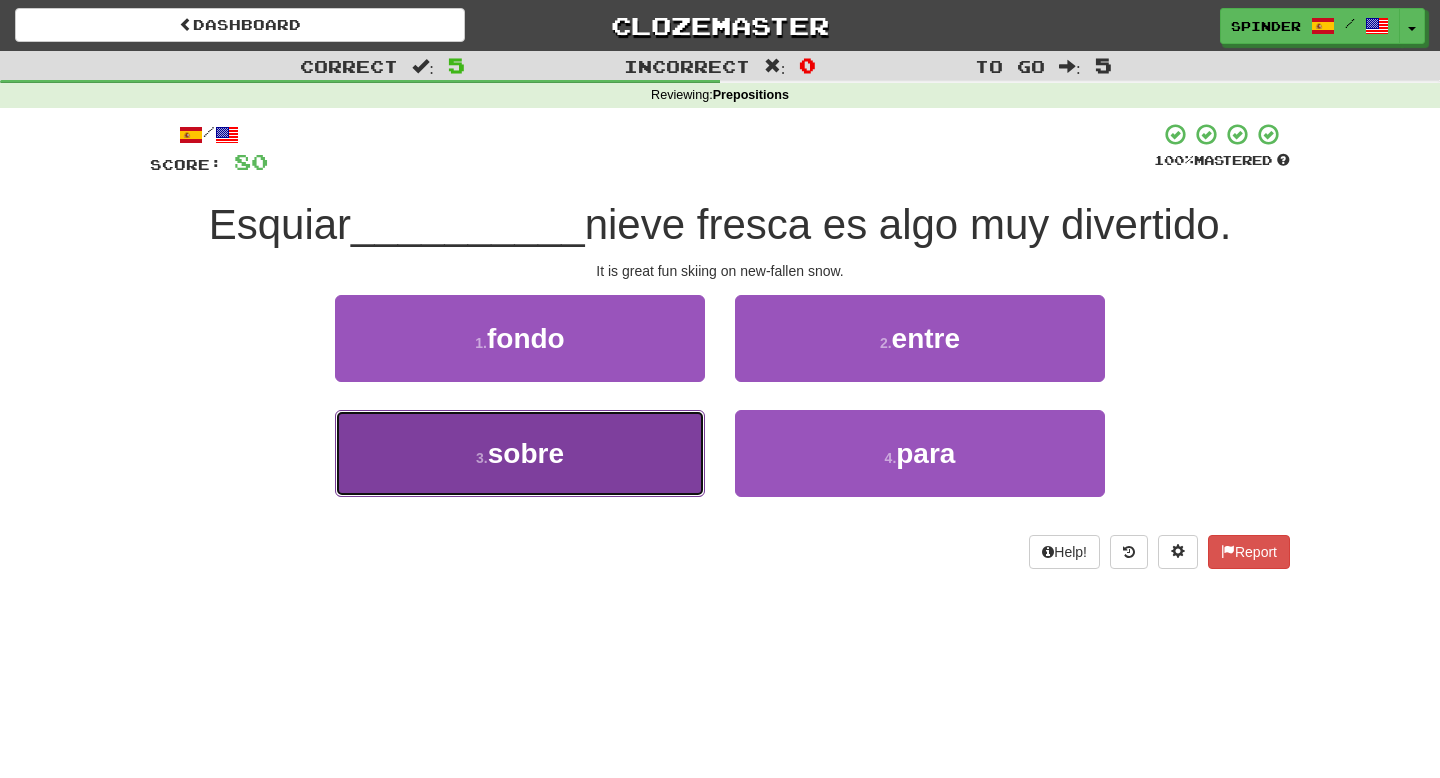 click on "3 .  sobre" at bounding box center [520, 453] 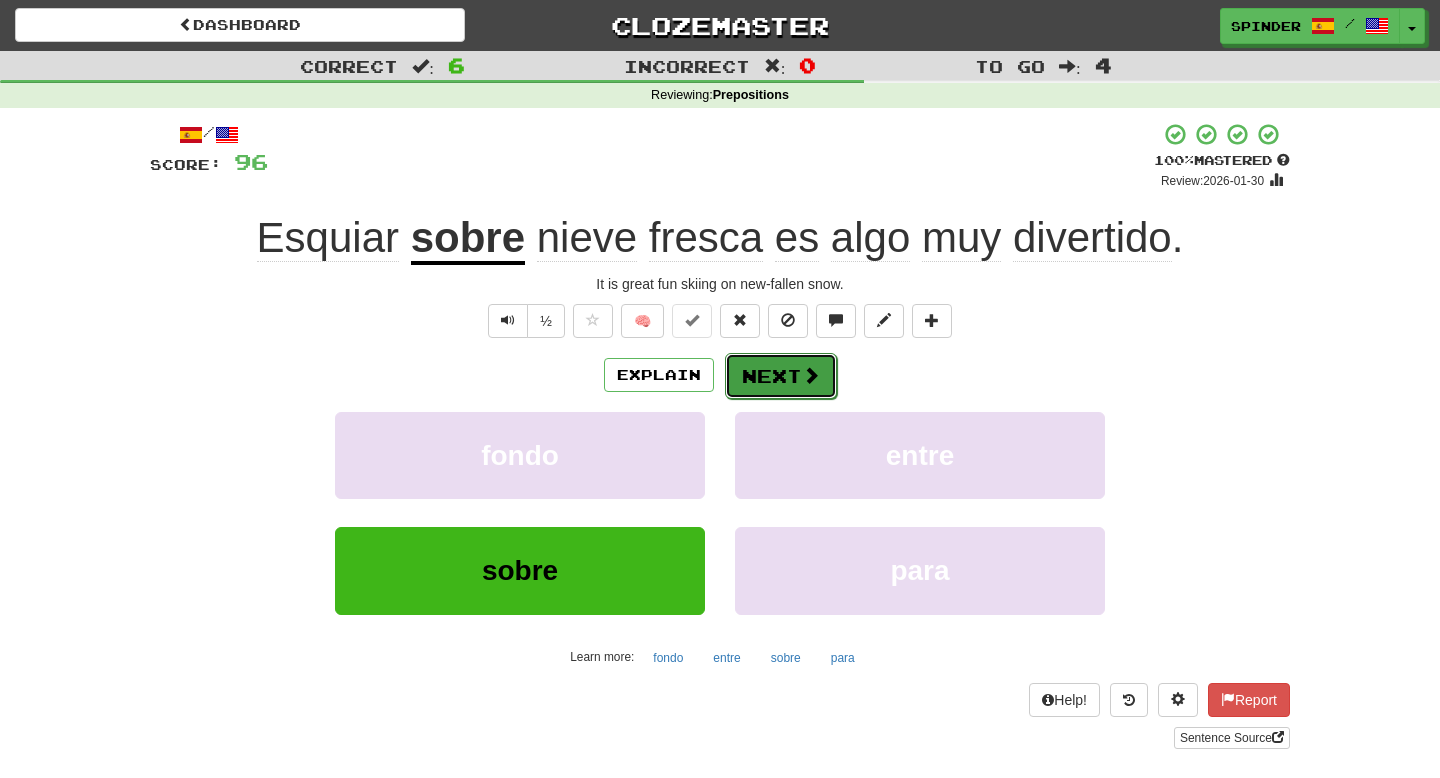 click on "Next" at bounding box center [781, 376] 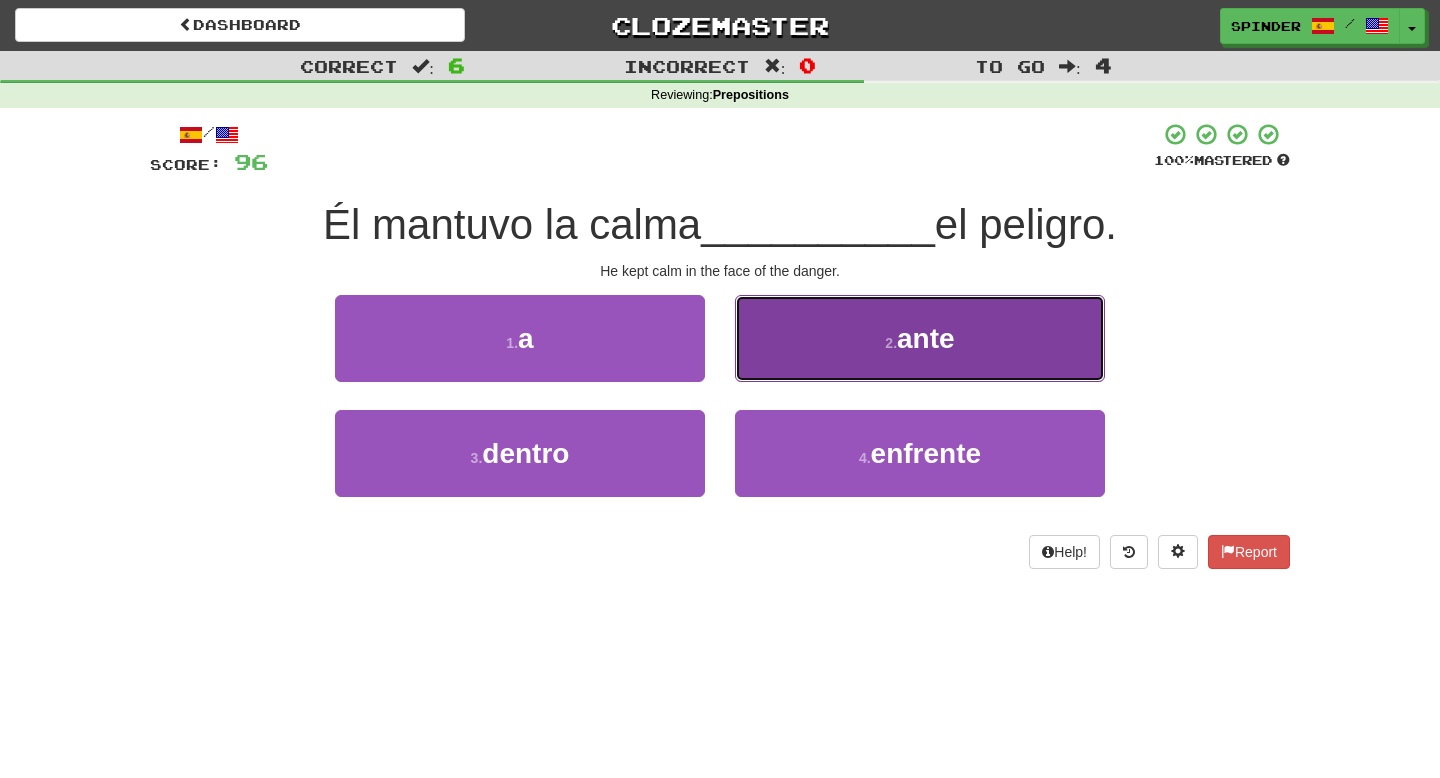 click on "2 .  ante" at bounding box center (920, 338) 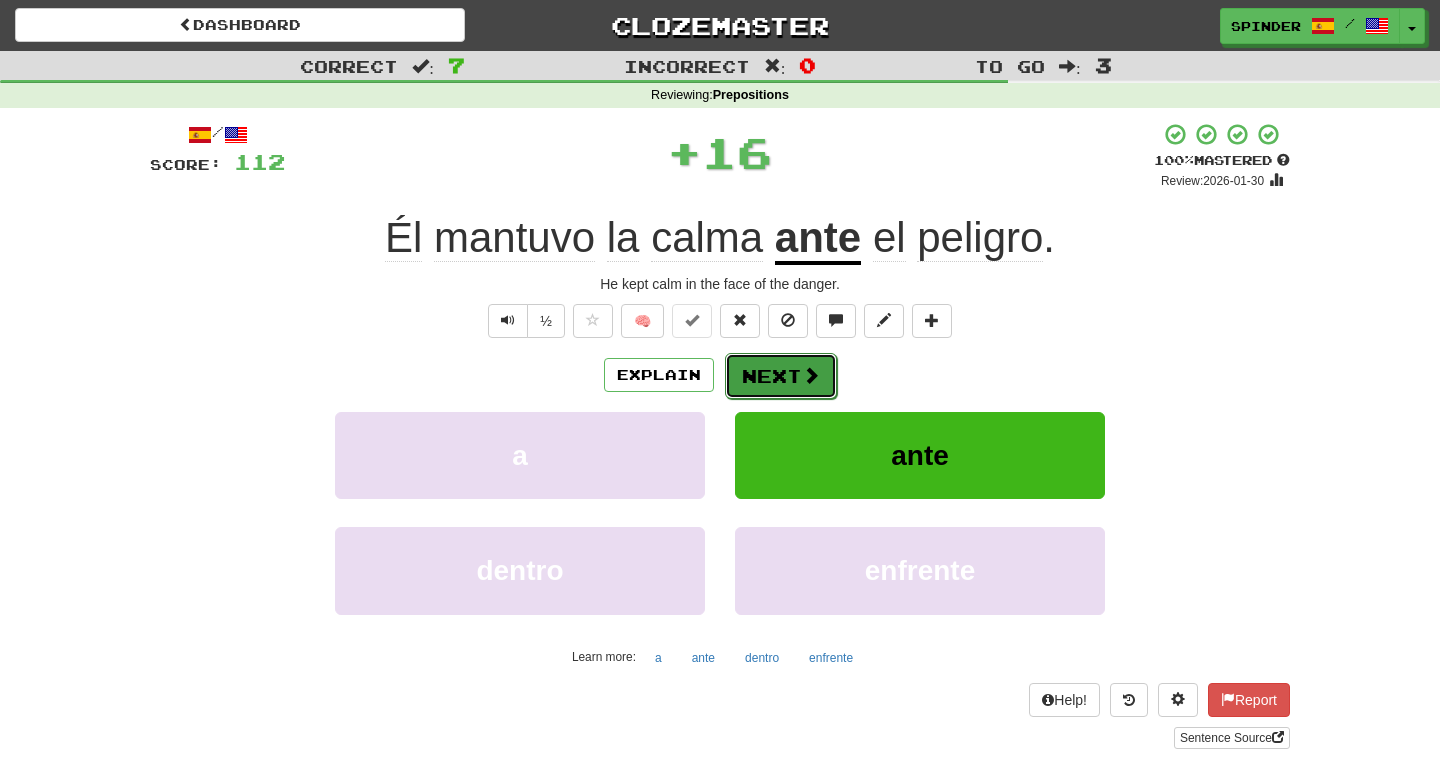 click on "Next" at bounding box center [781, 376] 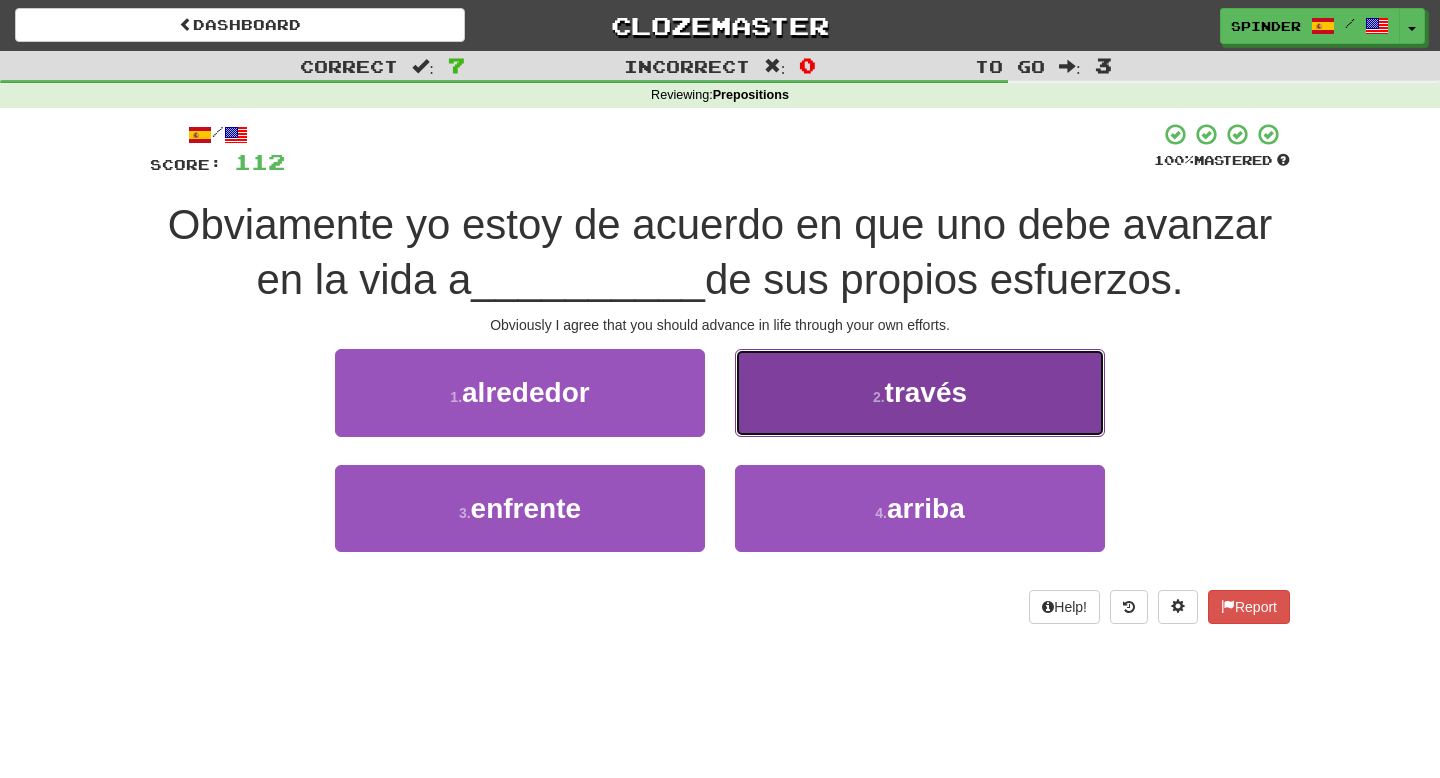 click on "2 .  través" at bounding box center (920, 392) 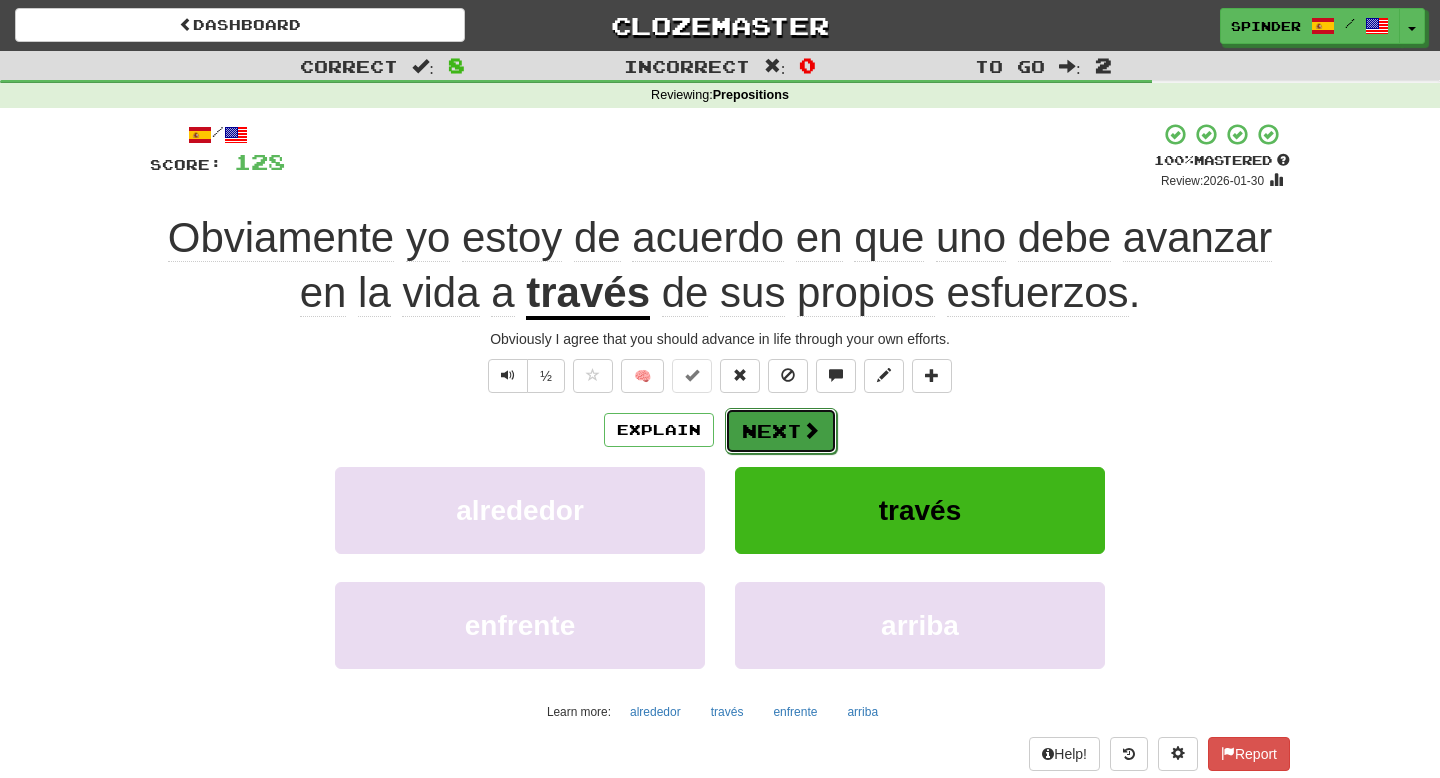 click on "Next" at bounding box center (781, 431) 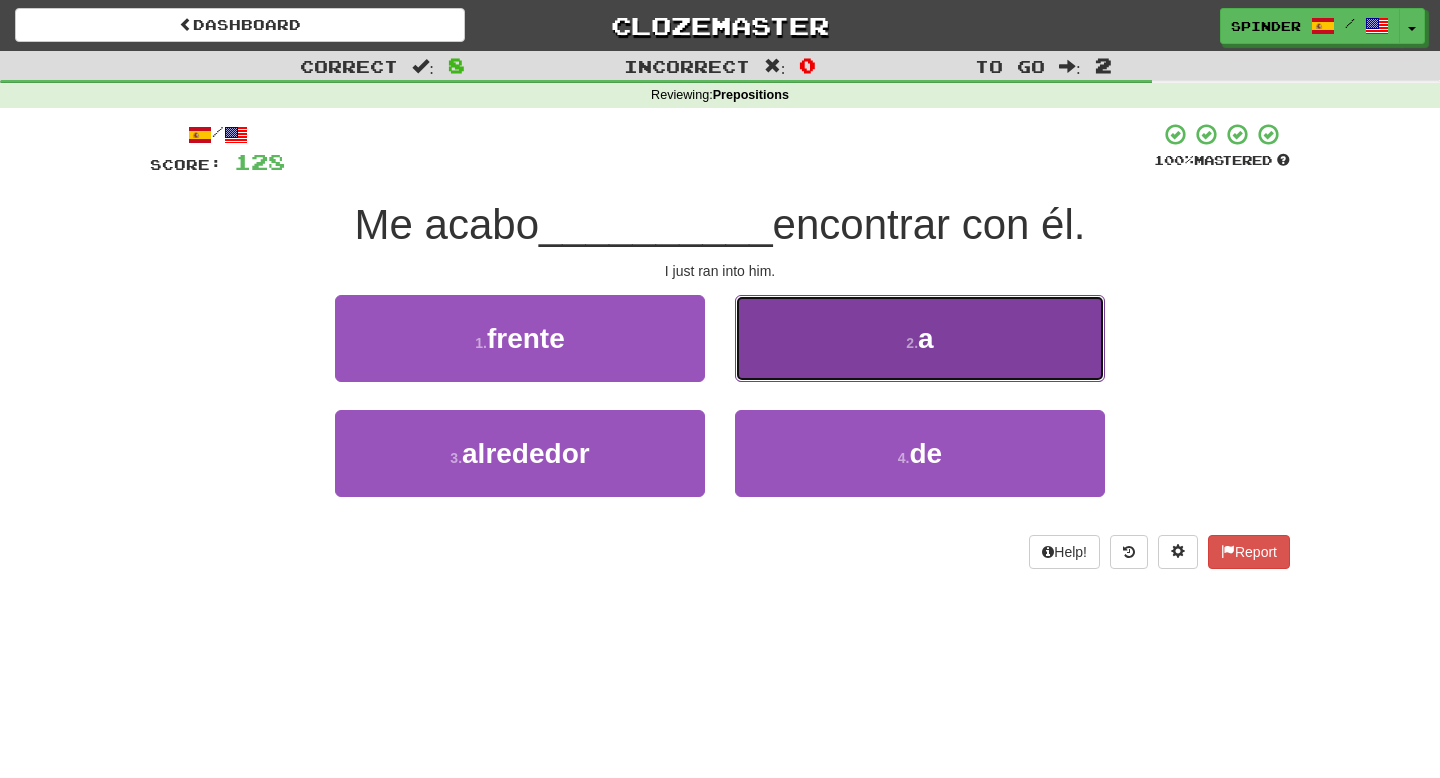 click on "2 .  a" at bounding box center [920, 338] 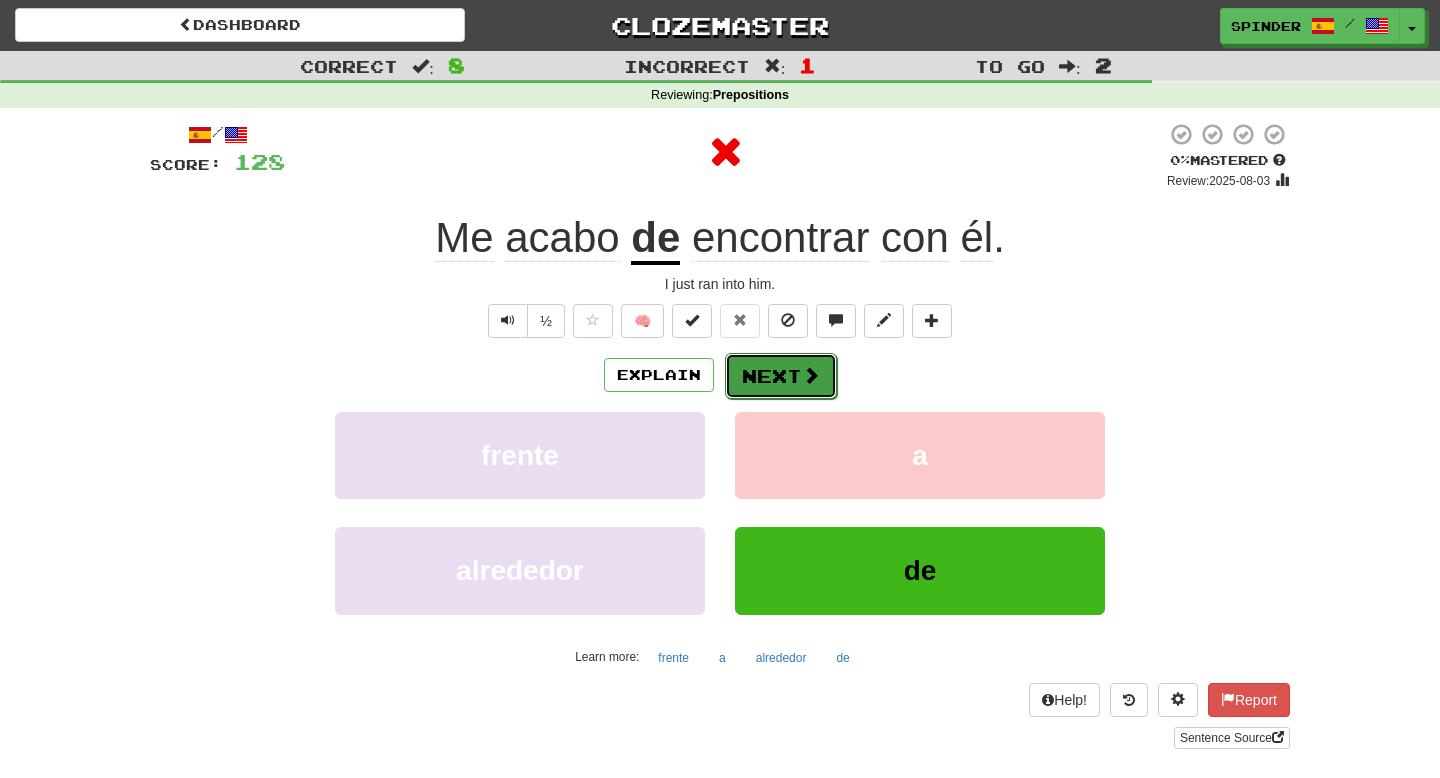click on "Next" at bounding box center (781, 376) 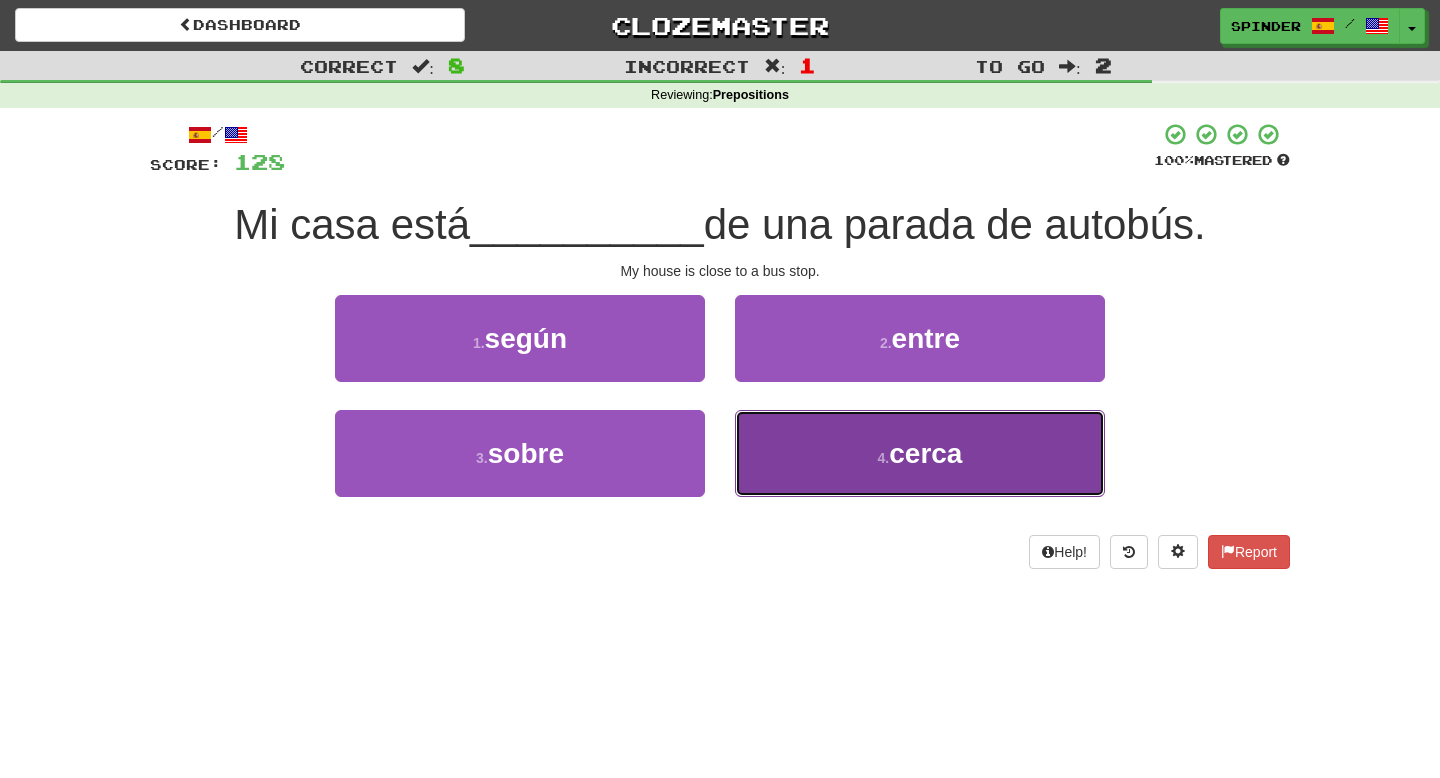 click on "4 .  cerca" at bounding box center (920, 453) 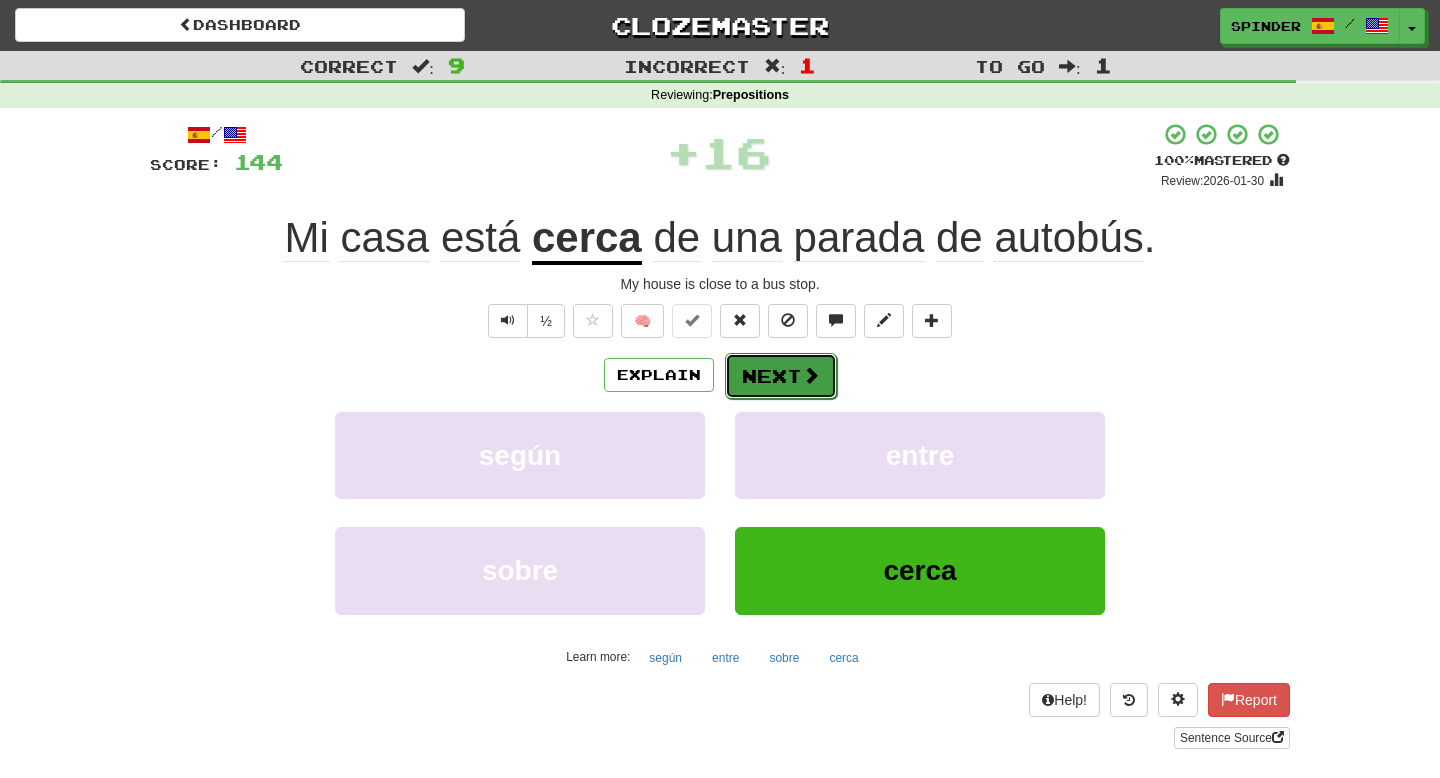 click on "Next" at bounding box center (781, 376) 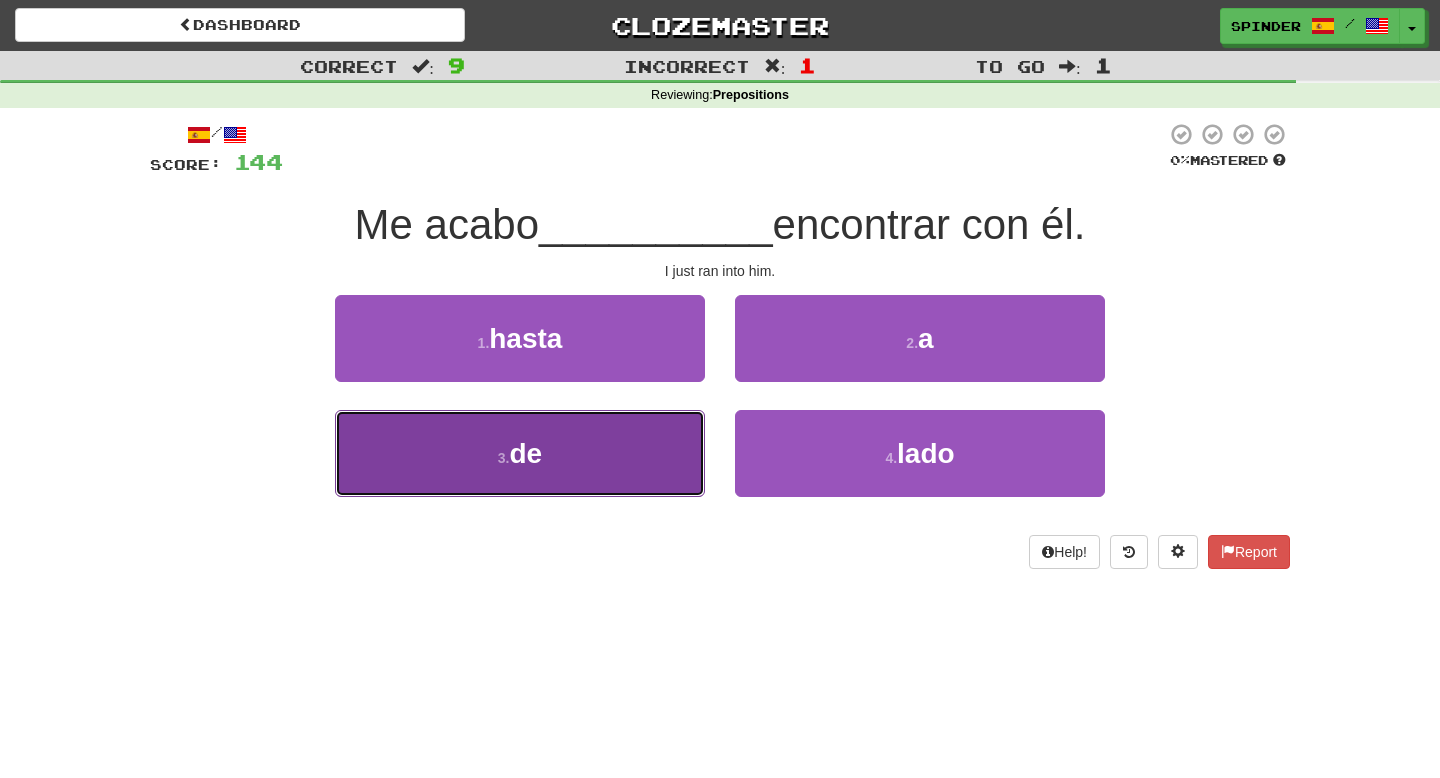 click on "3 .  de" at bounding box center [520, 453] 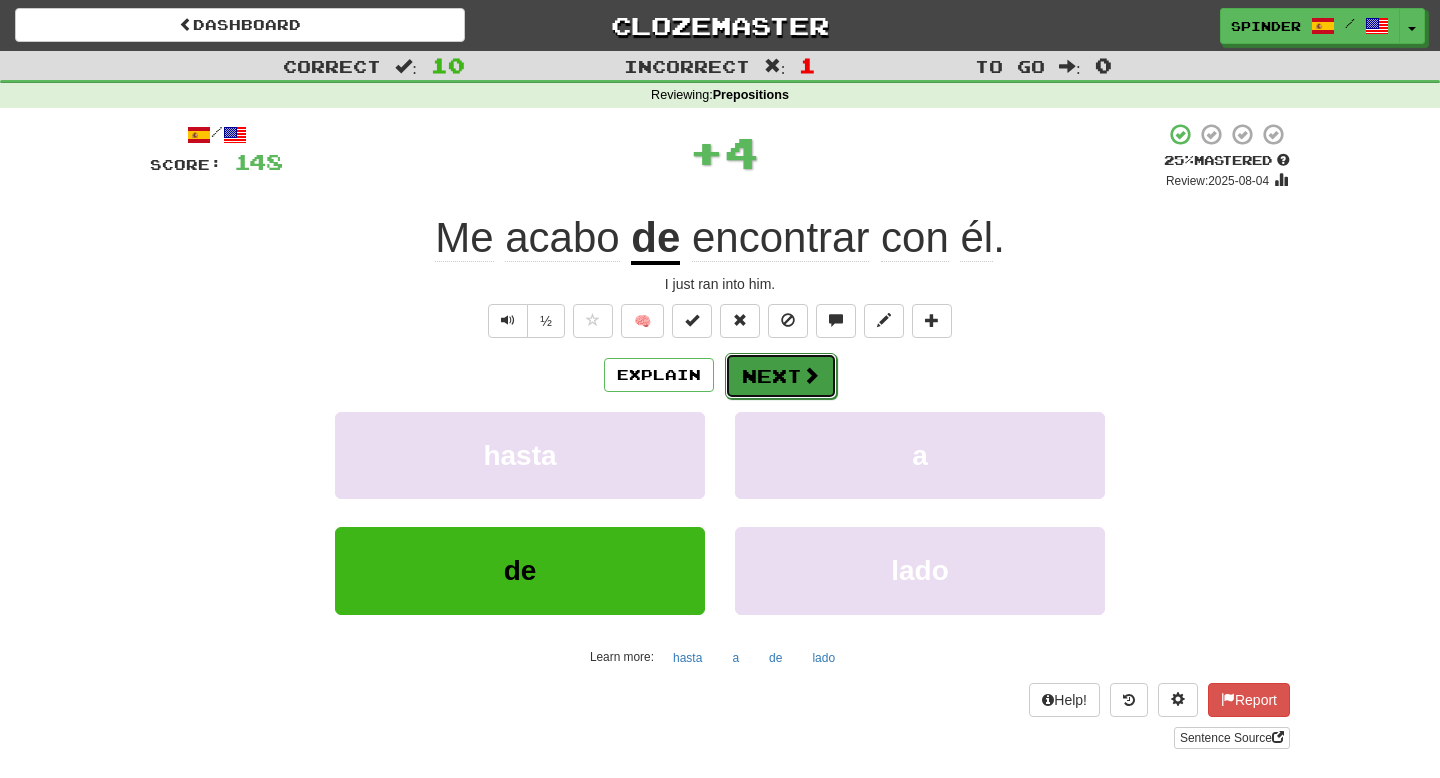 click on "Next" at bounding box center [781, 376] 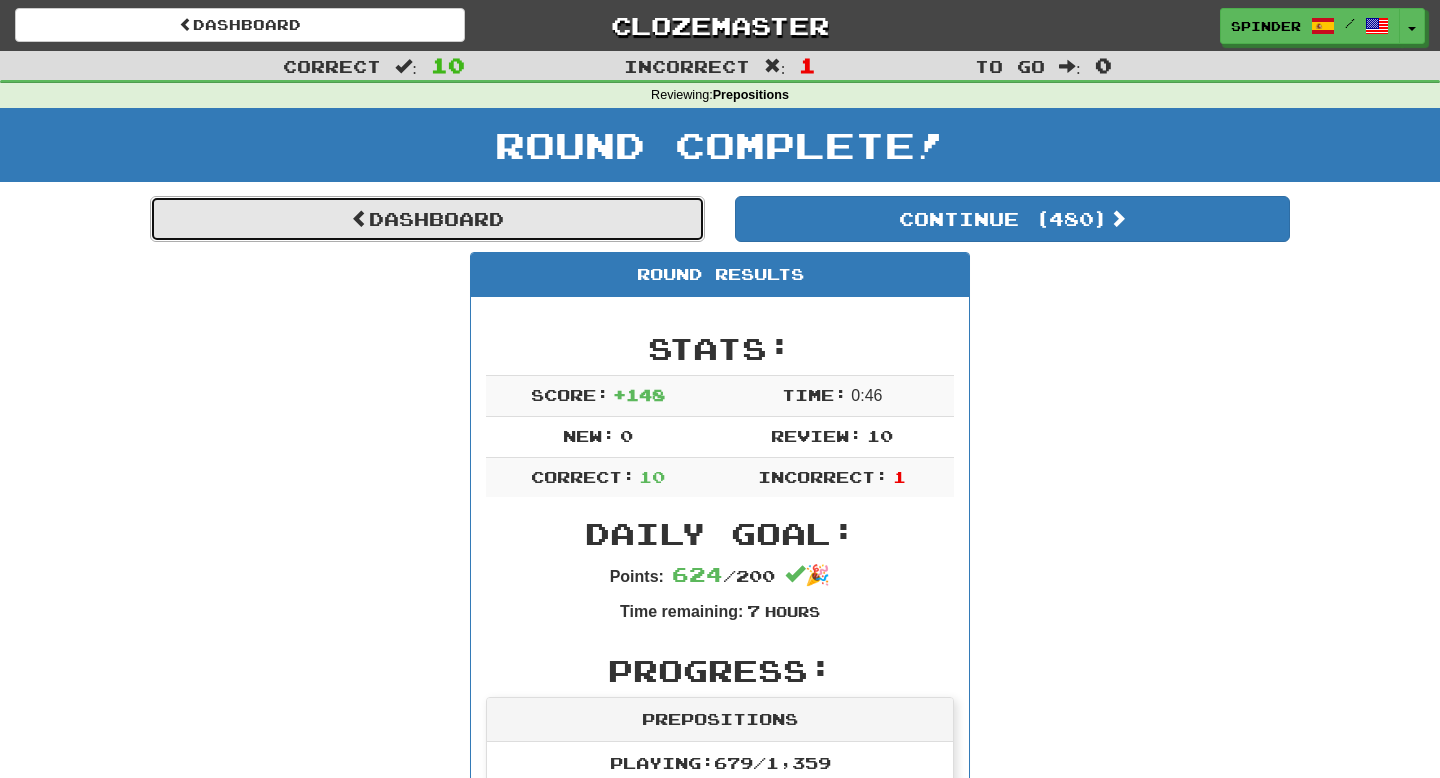 click on "Dashboard" at bounding box center (427, 219) 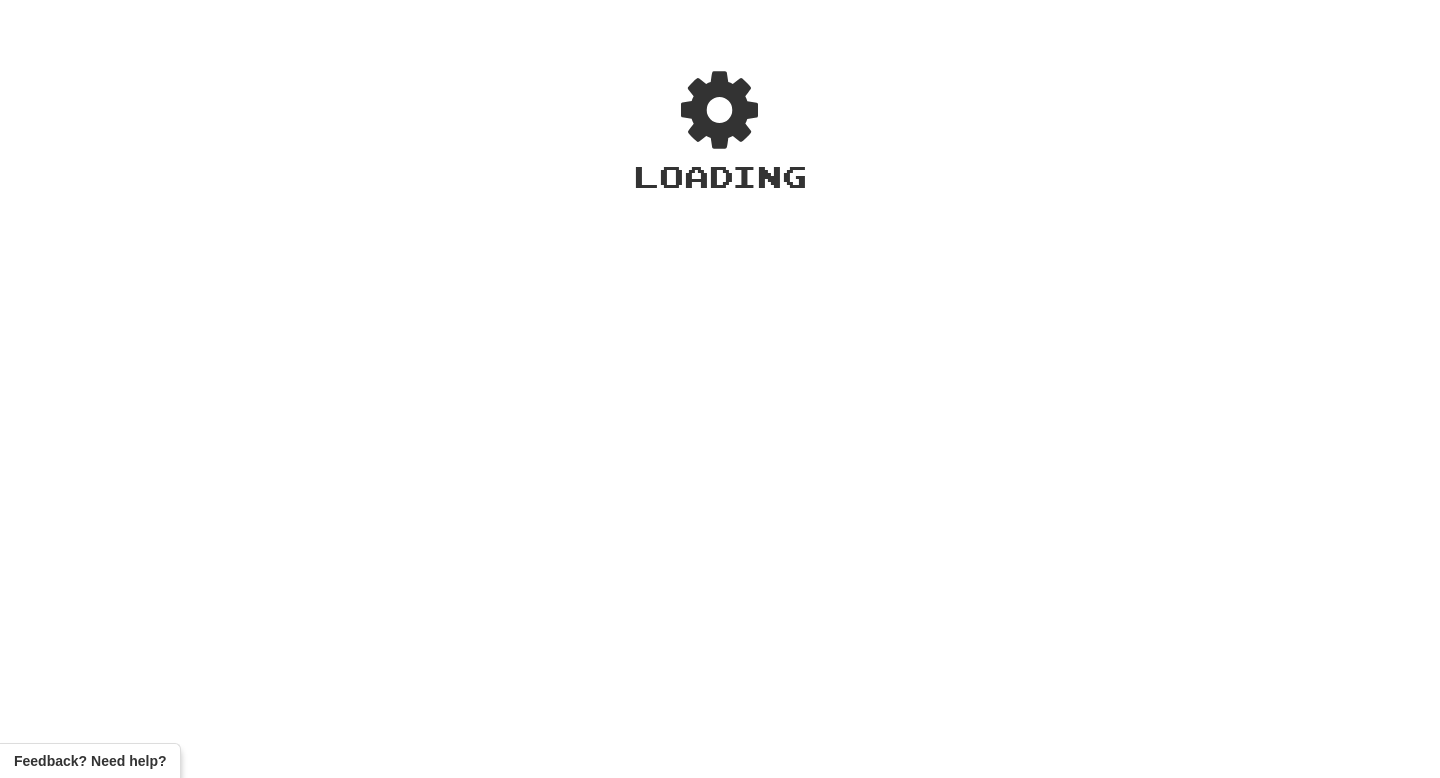 scroll, scrollTop: 0, scrollLeft: 0, axis: both 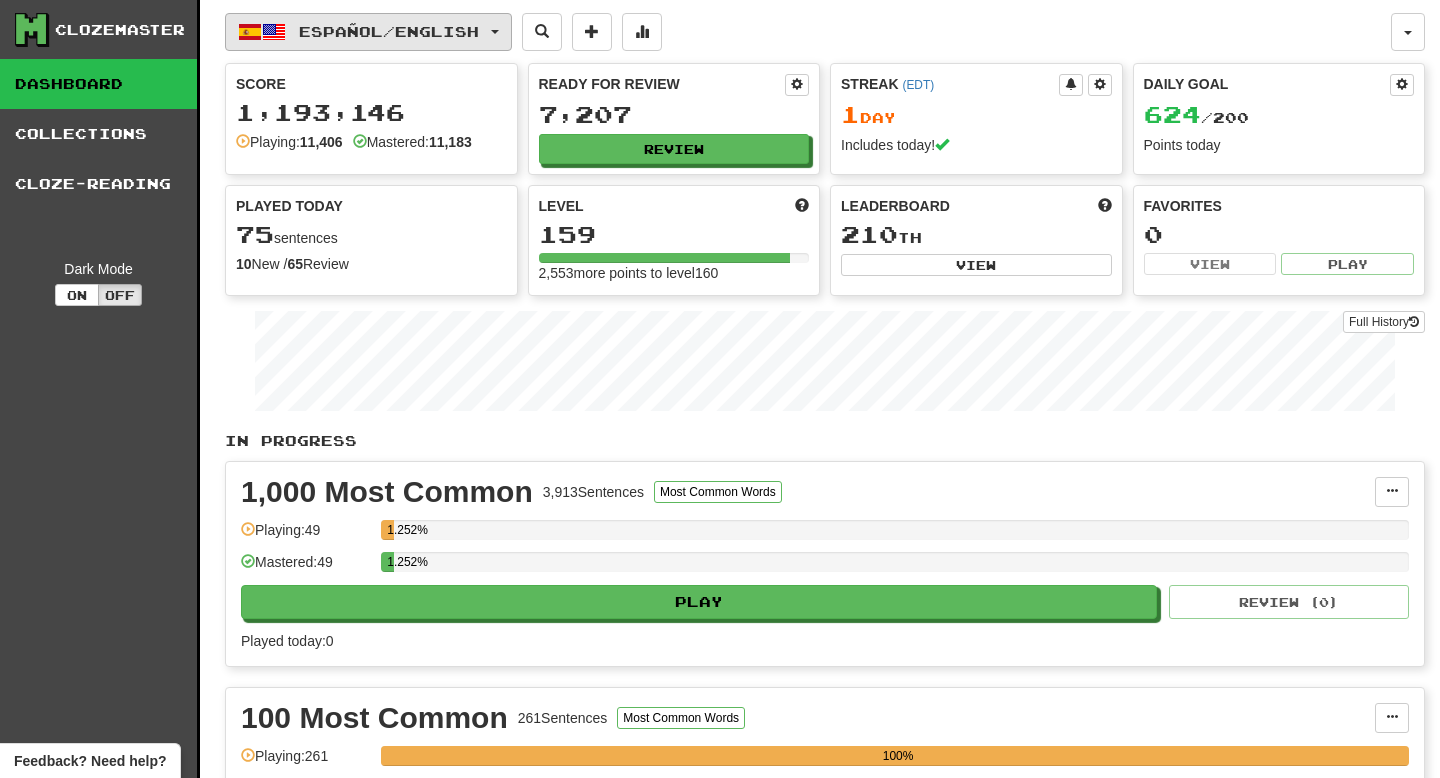 click on "Español  /  English" at bounding box center (389, 31) 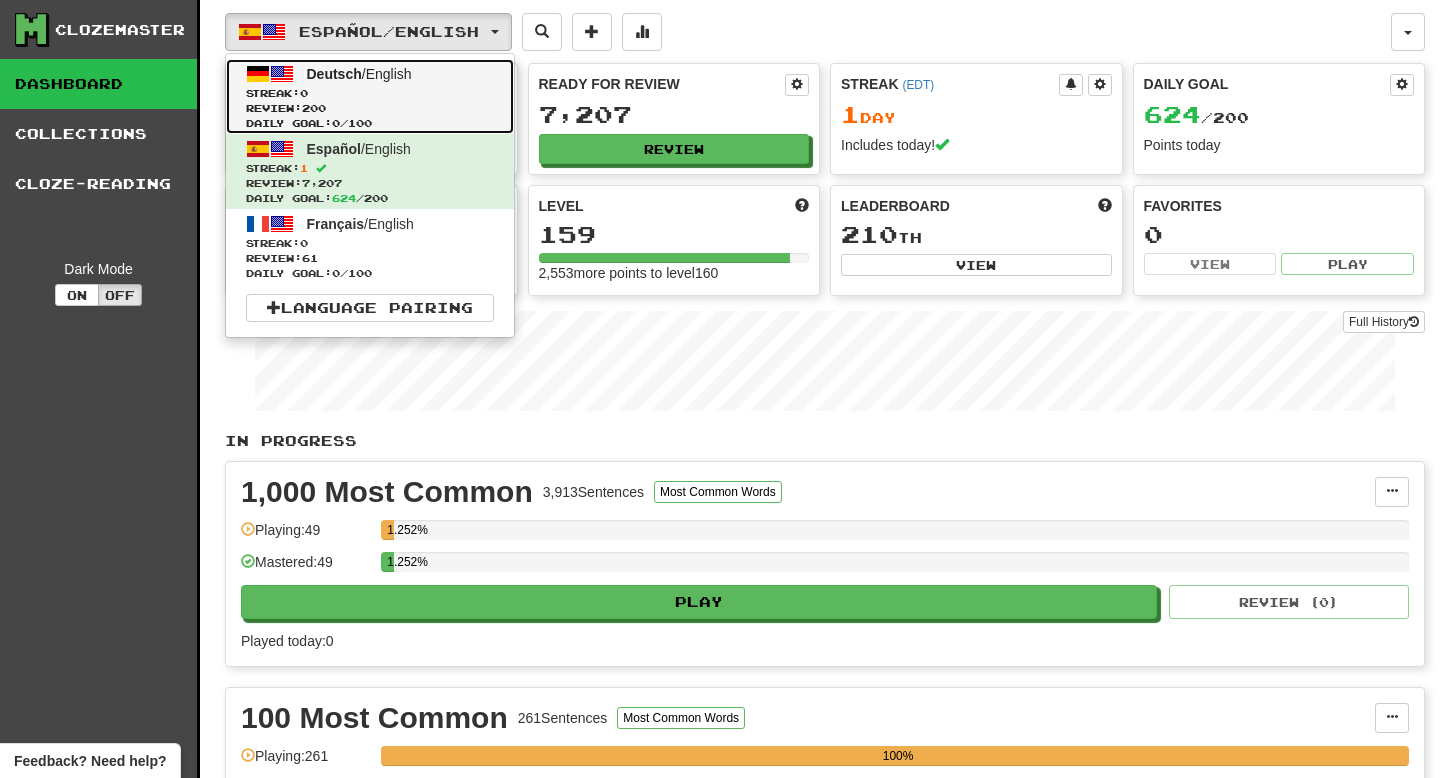 click on "Review:  200" at bounding box center (370, 108) 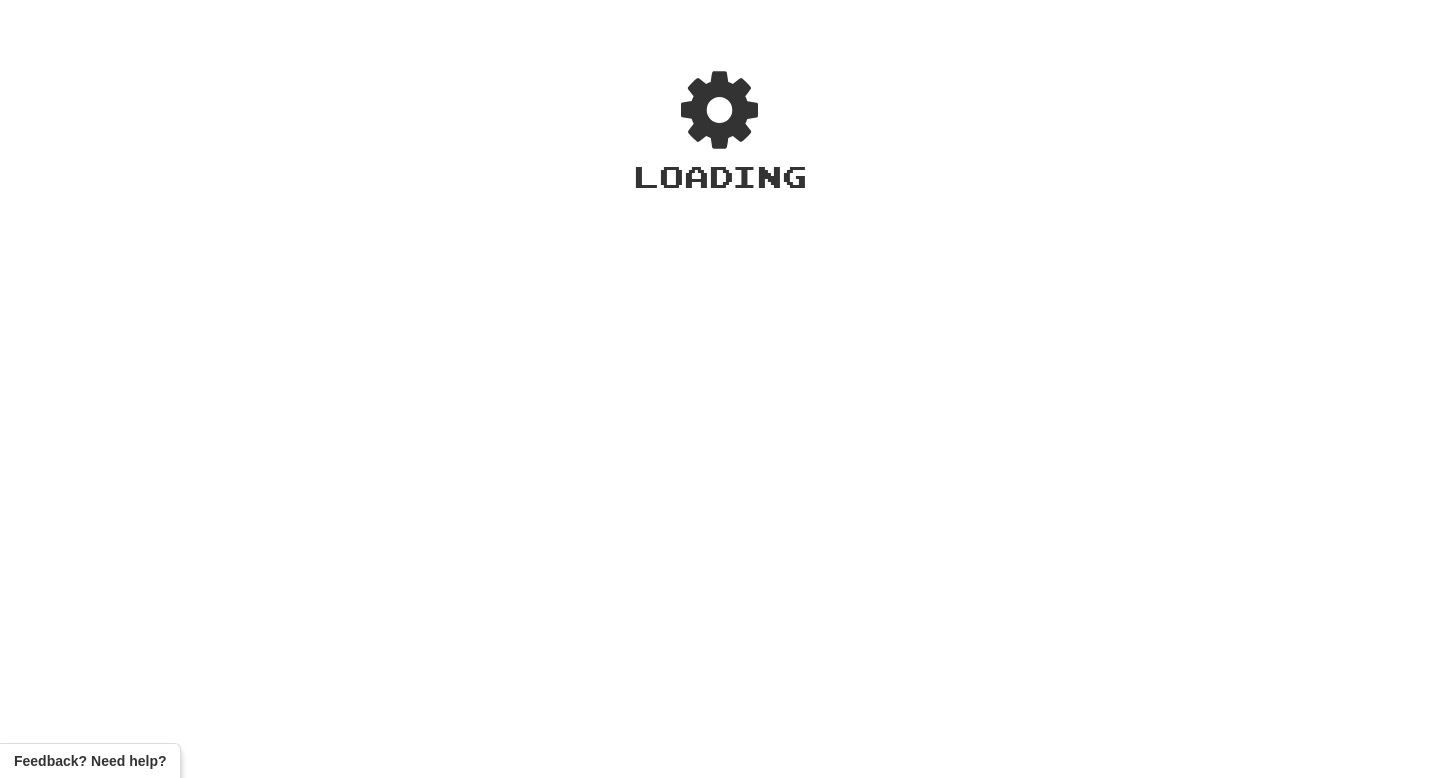 scroll, scrollTop: 0, scrollLeft: 0, axis: both 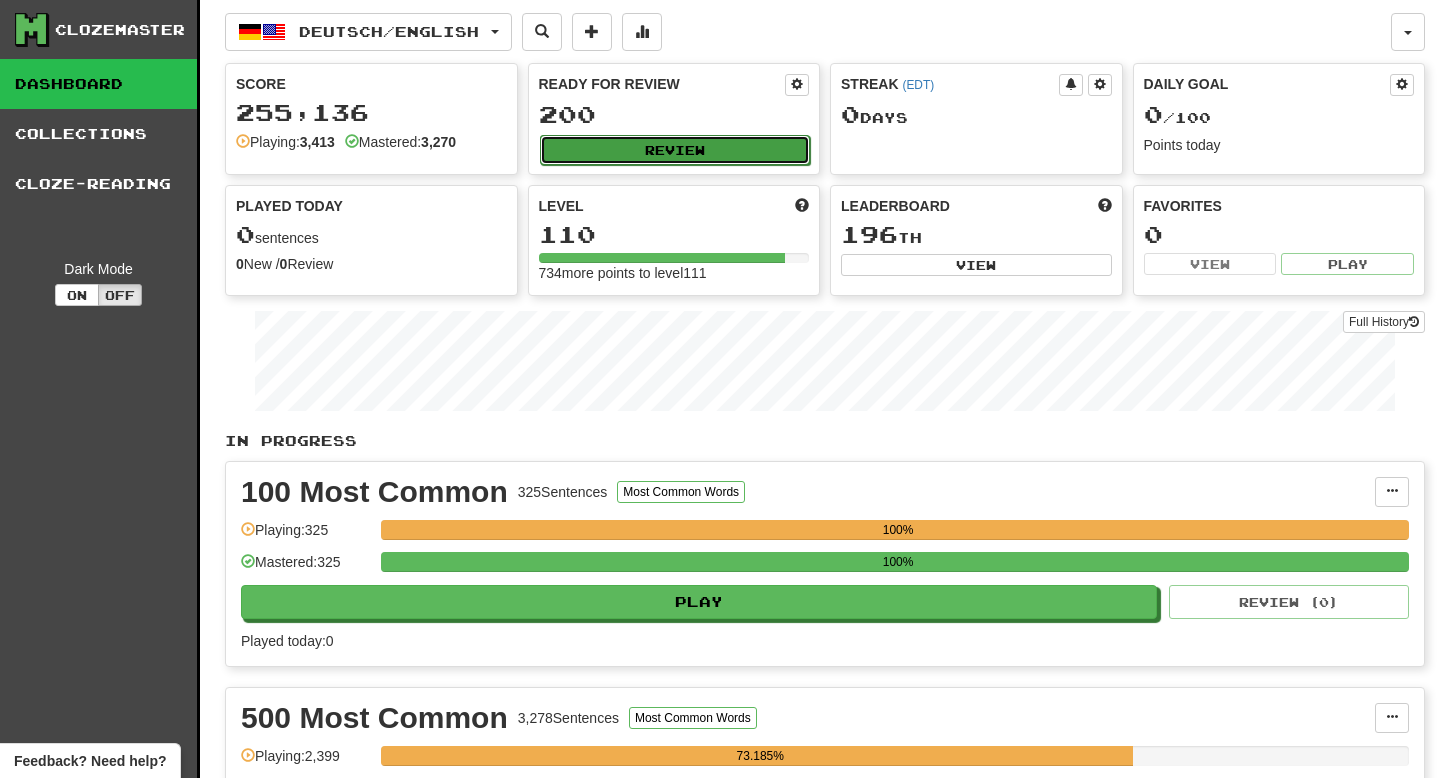 click on "Review" at bounding box center (675, 150) 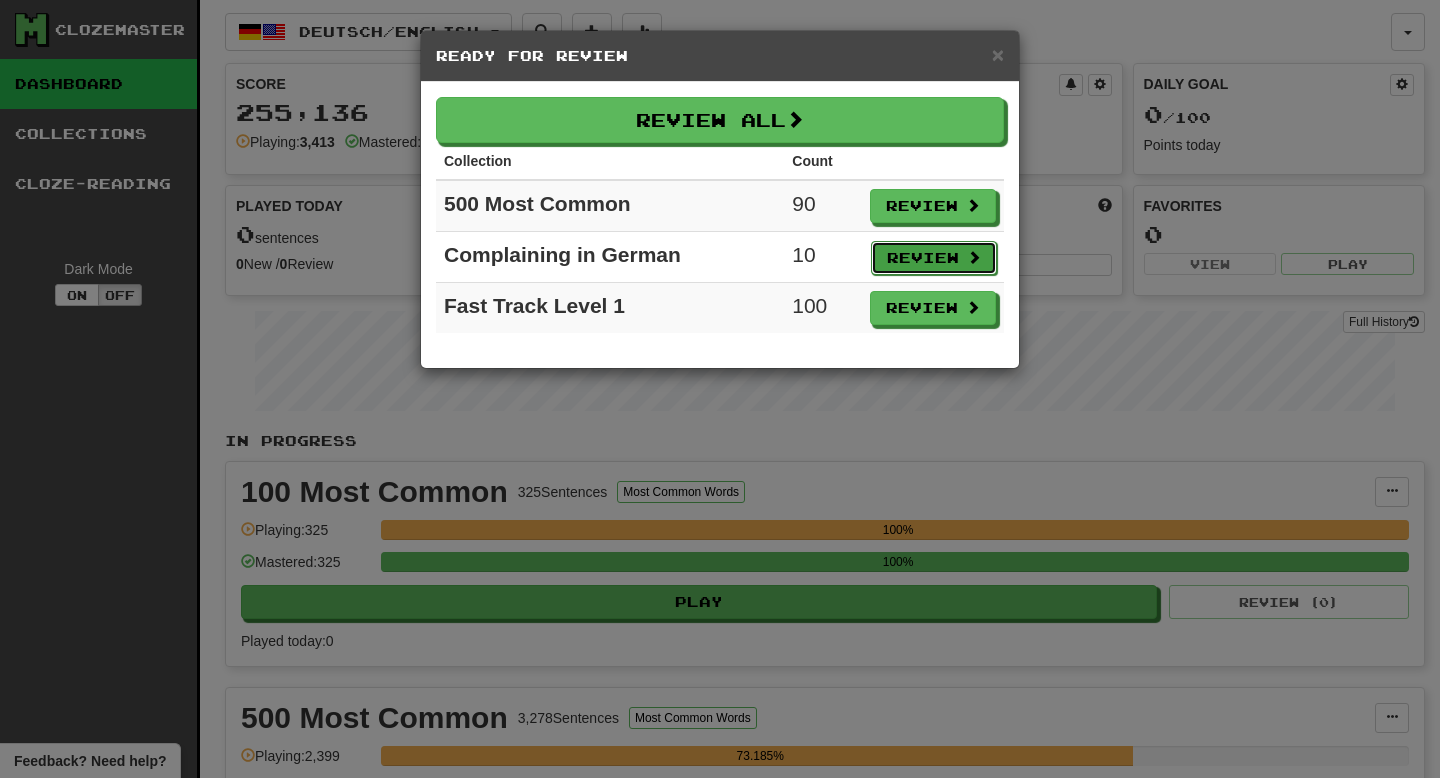 click on "Review" at bounding box center (934, 258) 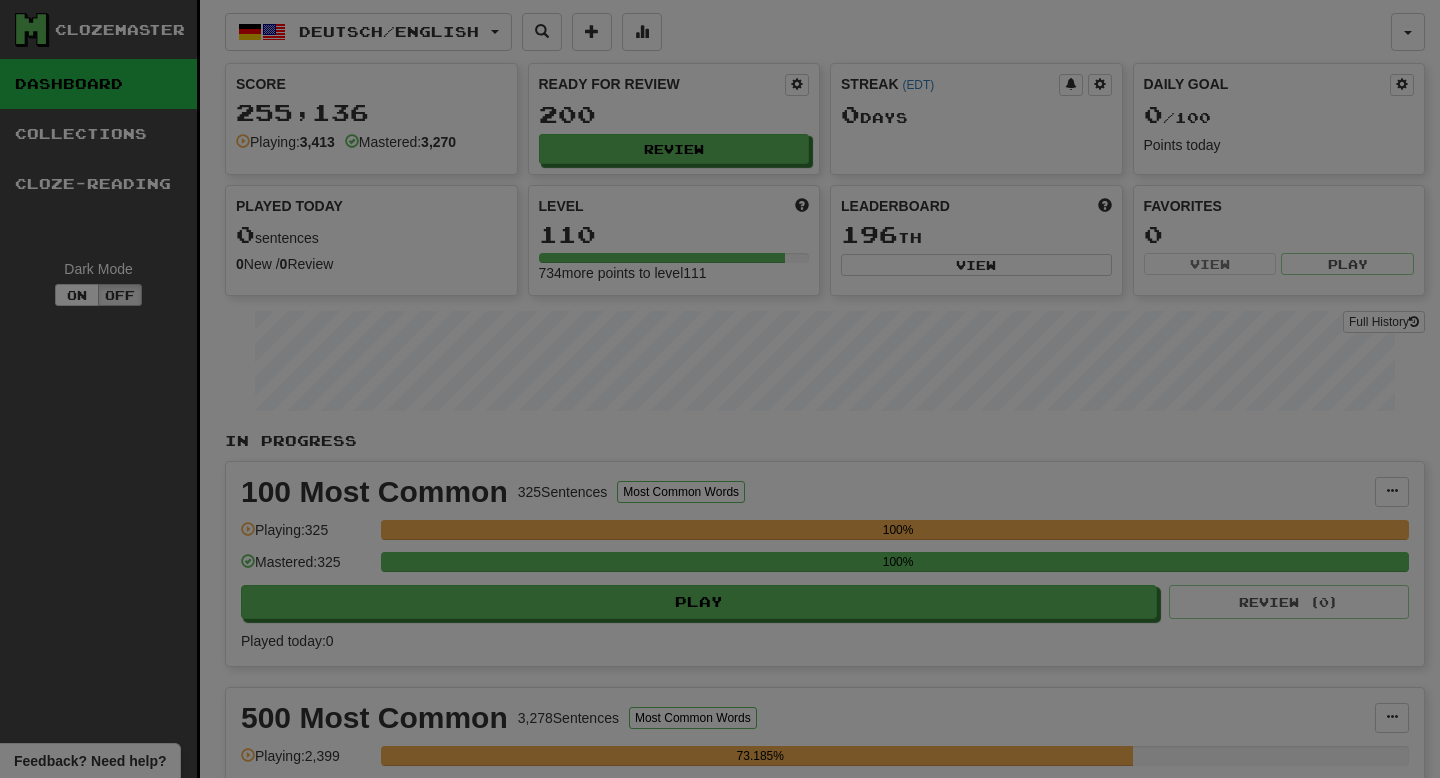 select on "**" 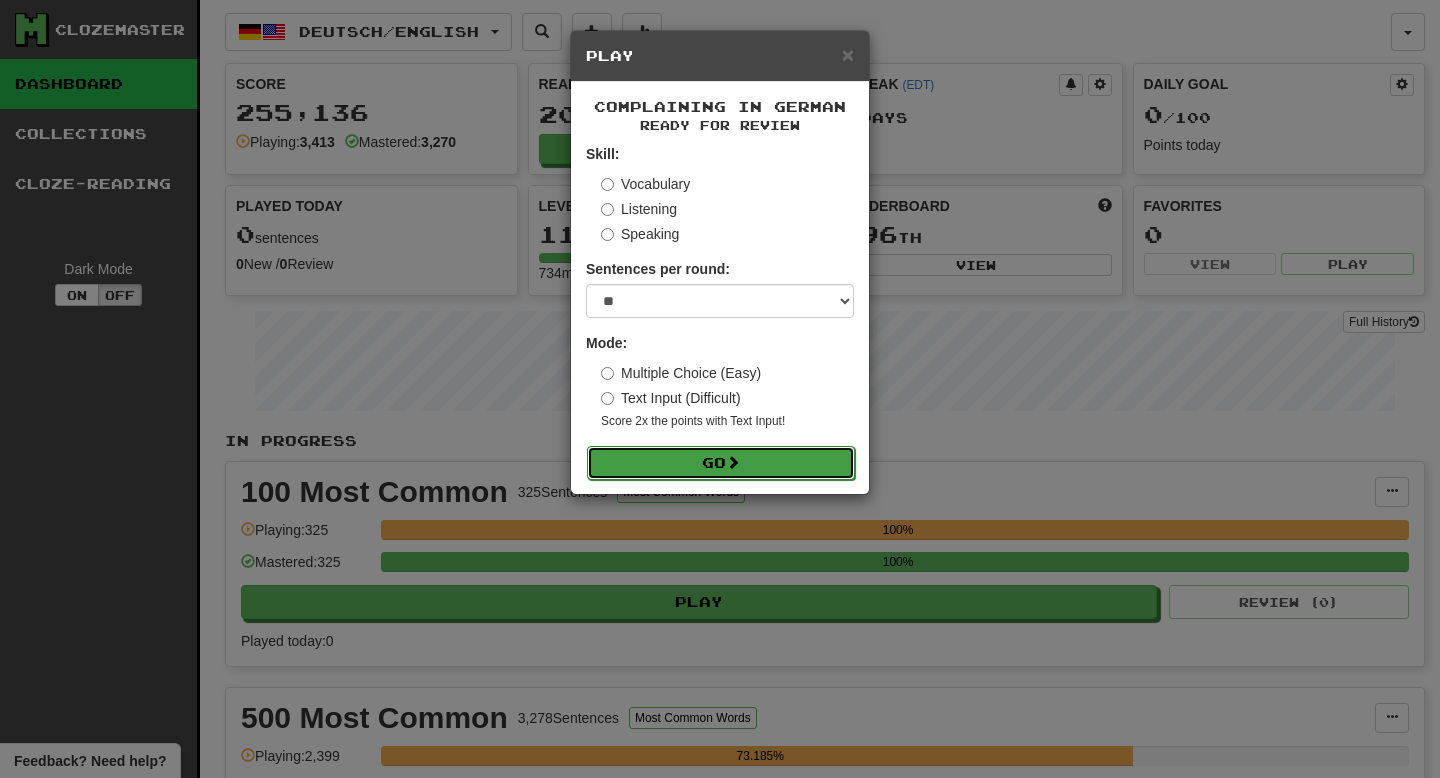 click on "Go" at bounding box center (721, 463) 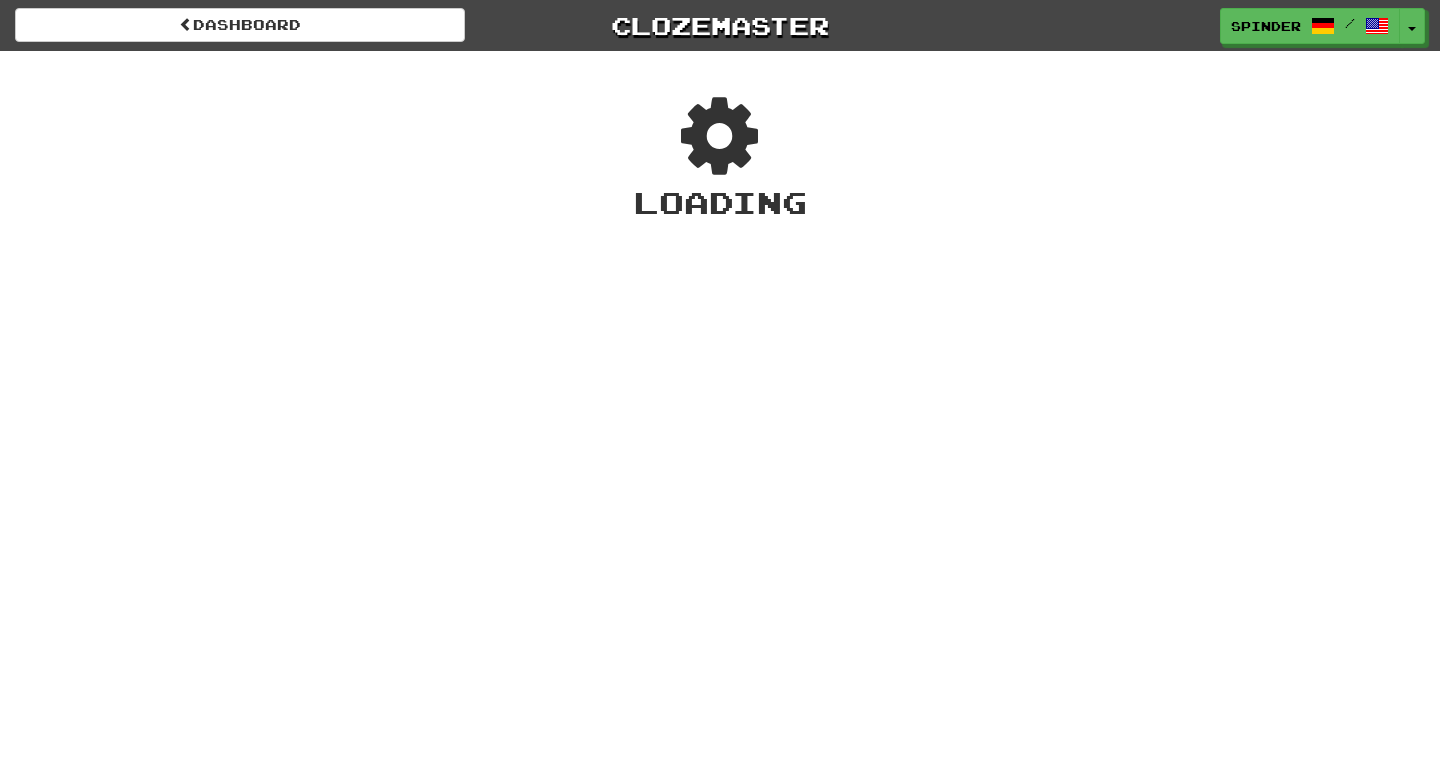 scroll, scrollTop: 0, scrollLeft: 0, axis: both 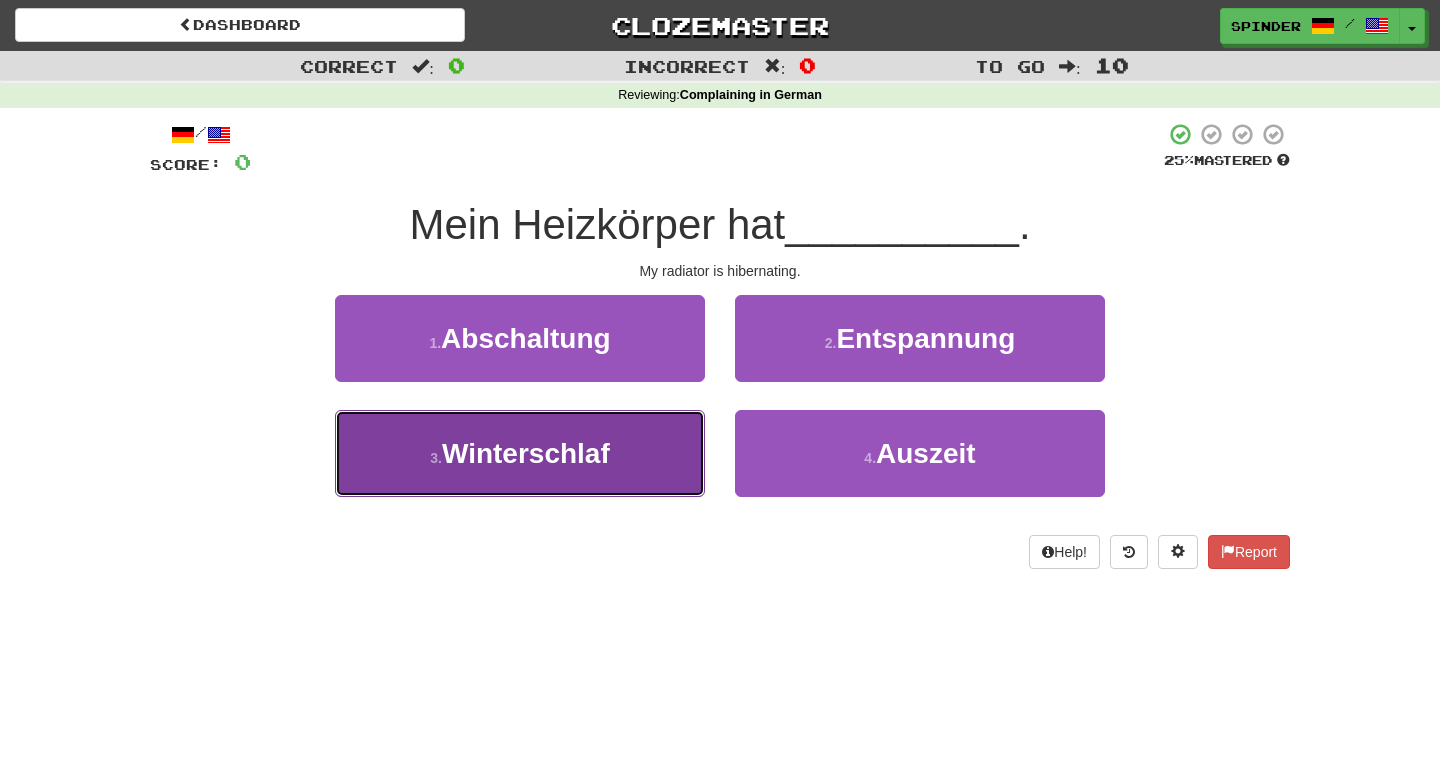 click on "3 .  Winterschlaf" at bounding box center [520, 453] 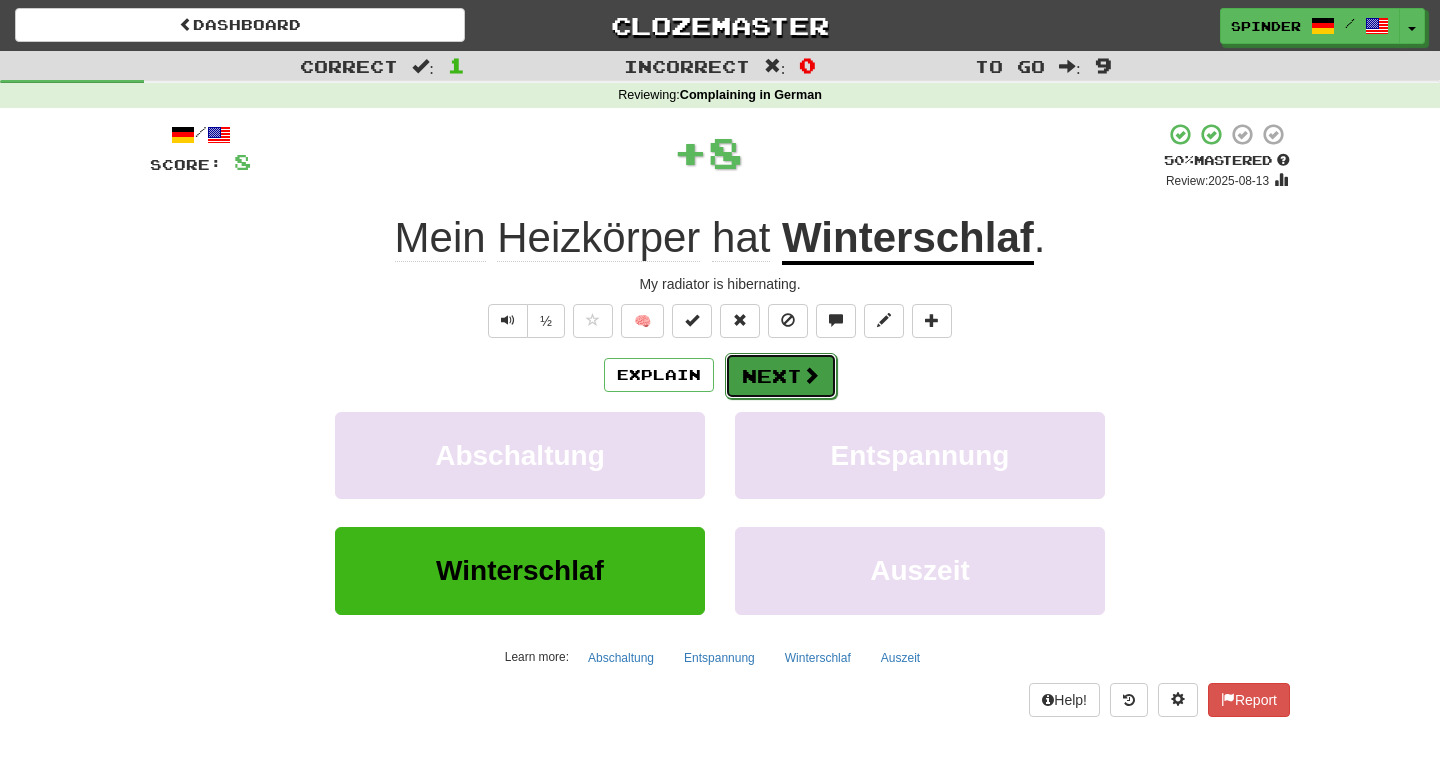 click on "Next" at bounding box center (781, 376) 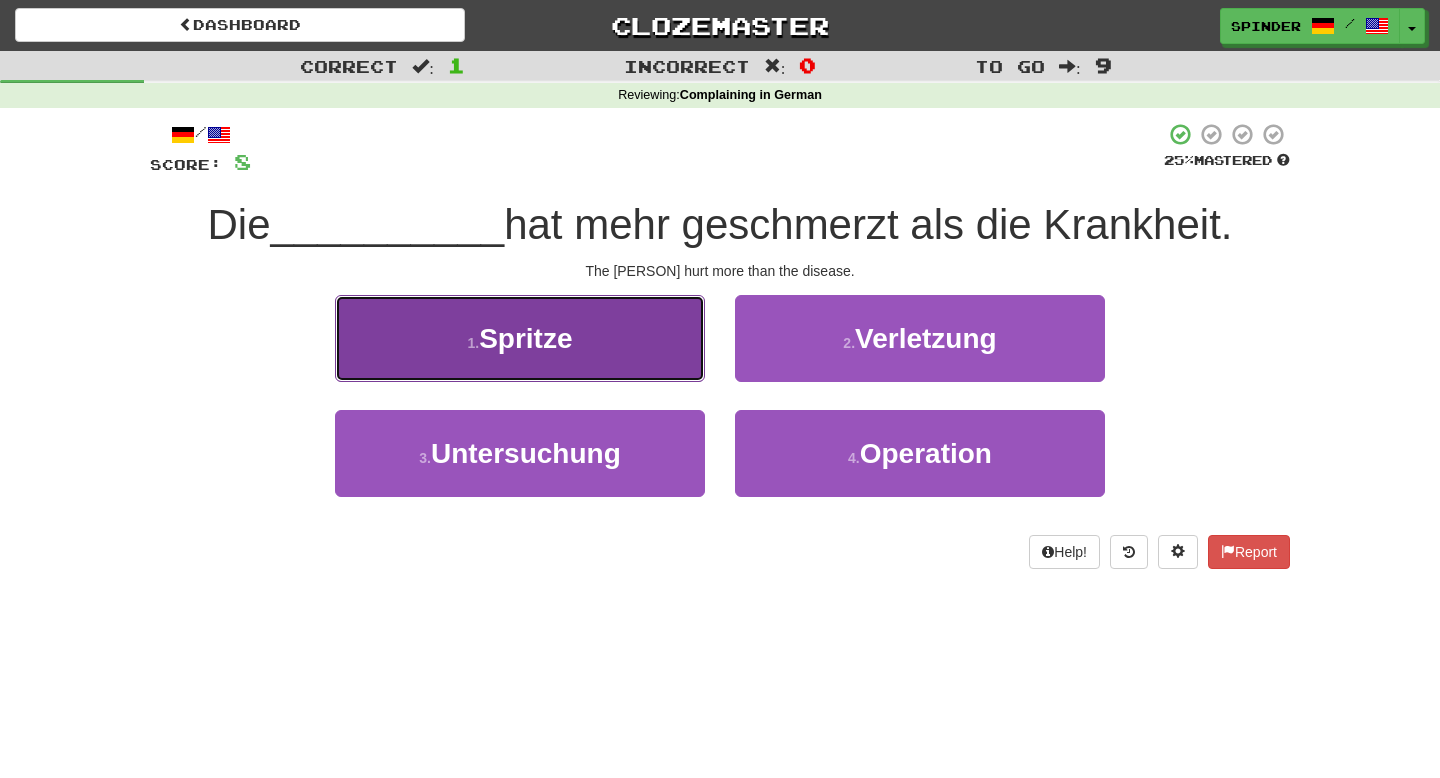 click on "1 .  Spritze" at bounding box center [520, 338] 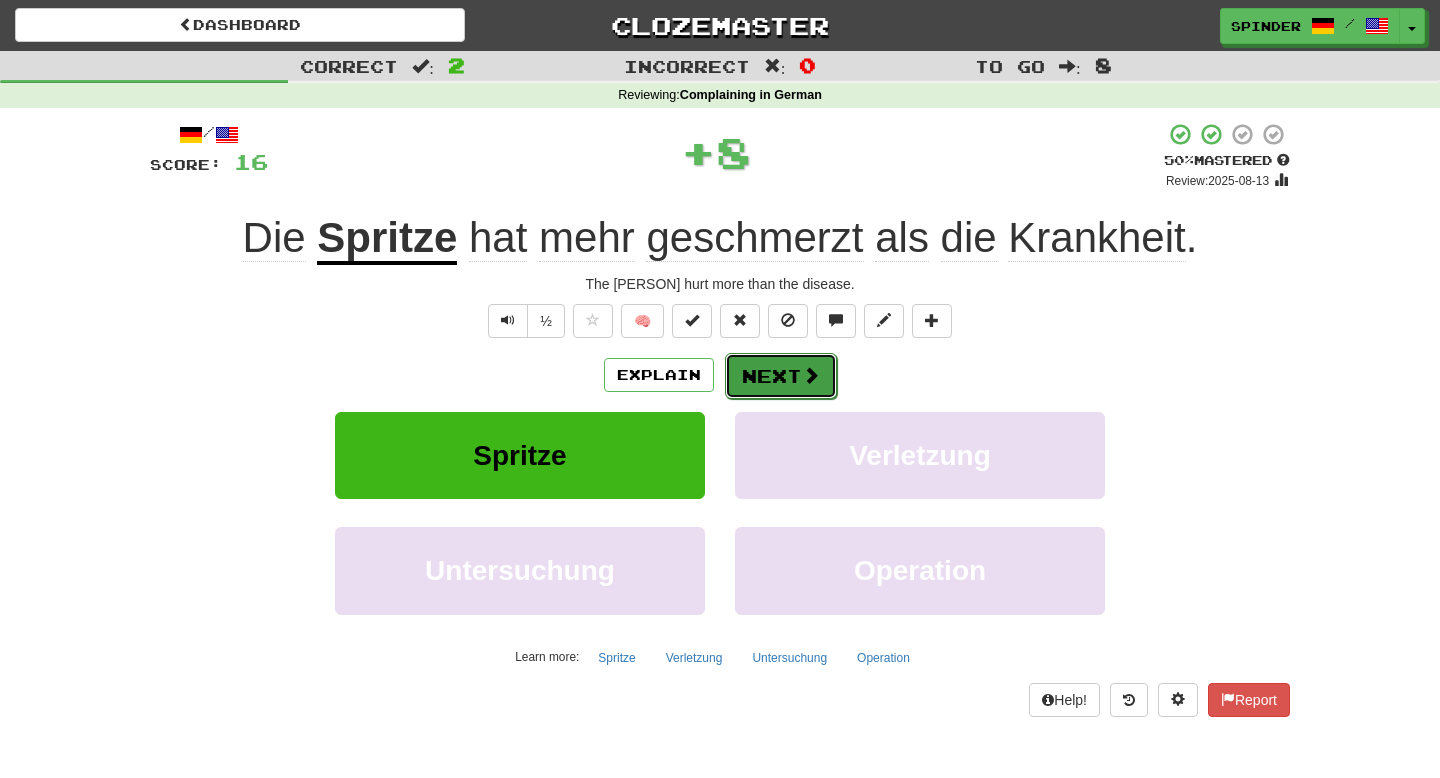 click on "Next" at bounding box center [781, 376] 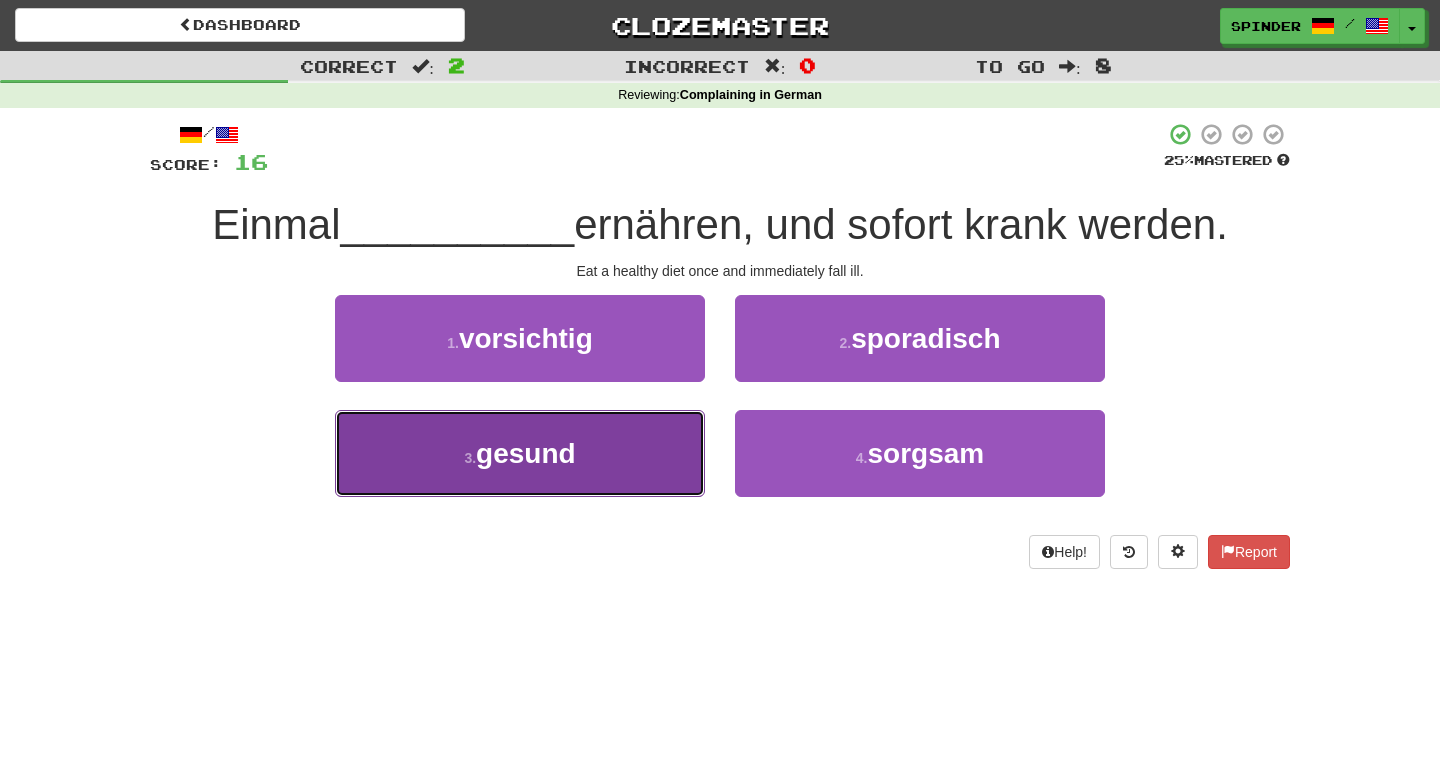 click on "3 .  gesund" at bounding box center [520, 453] 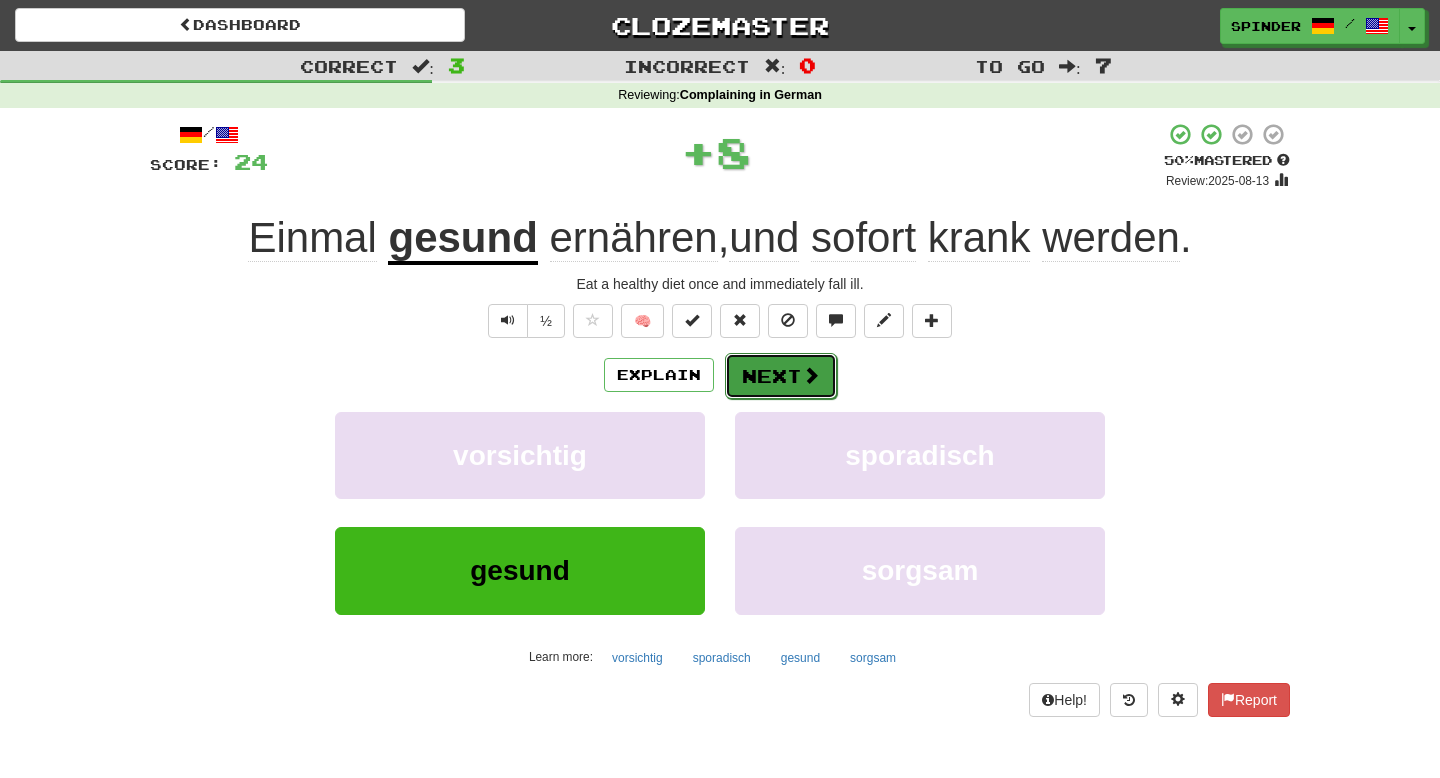 click on "Next" at bounding box center (781, 376) 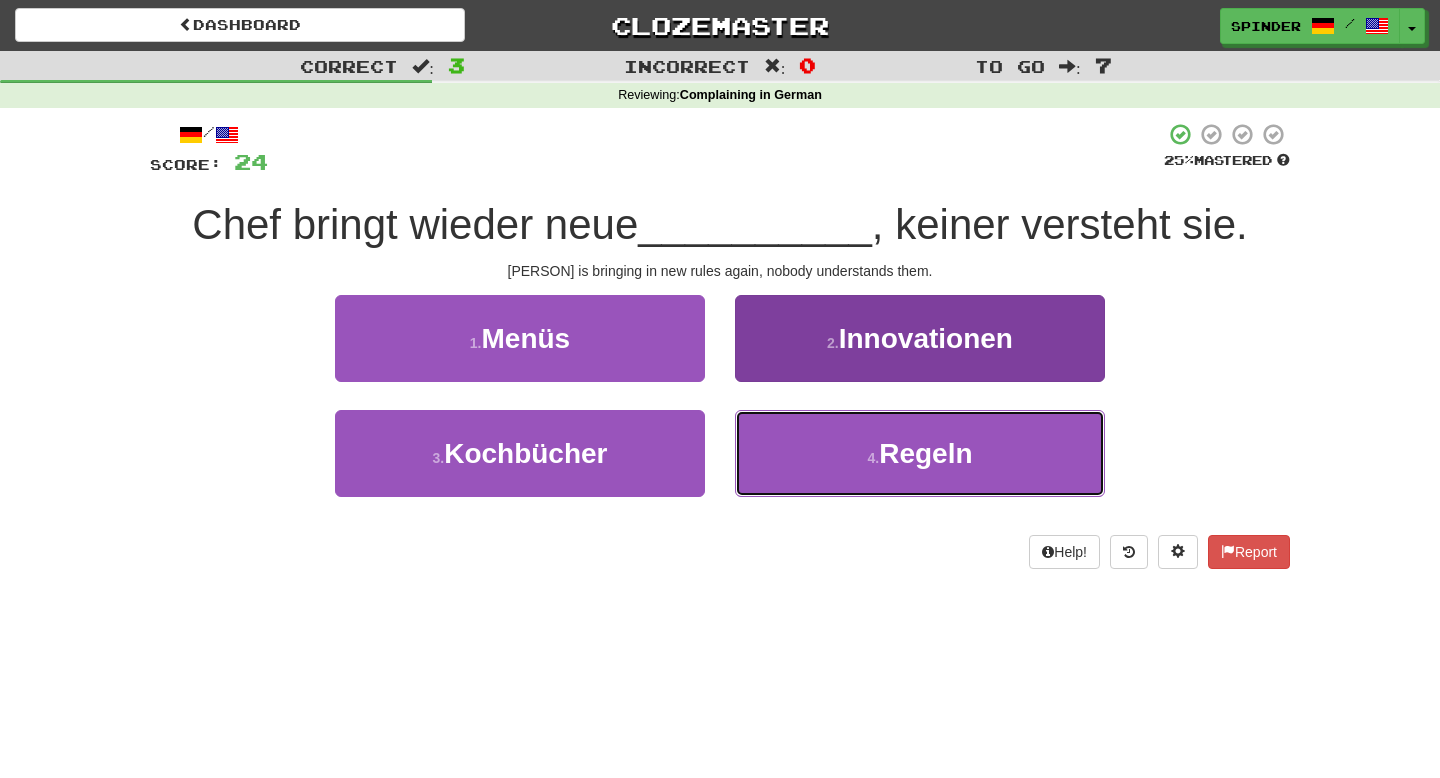click on "4 .  Regeln" at bounding box center (920, 453) 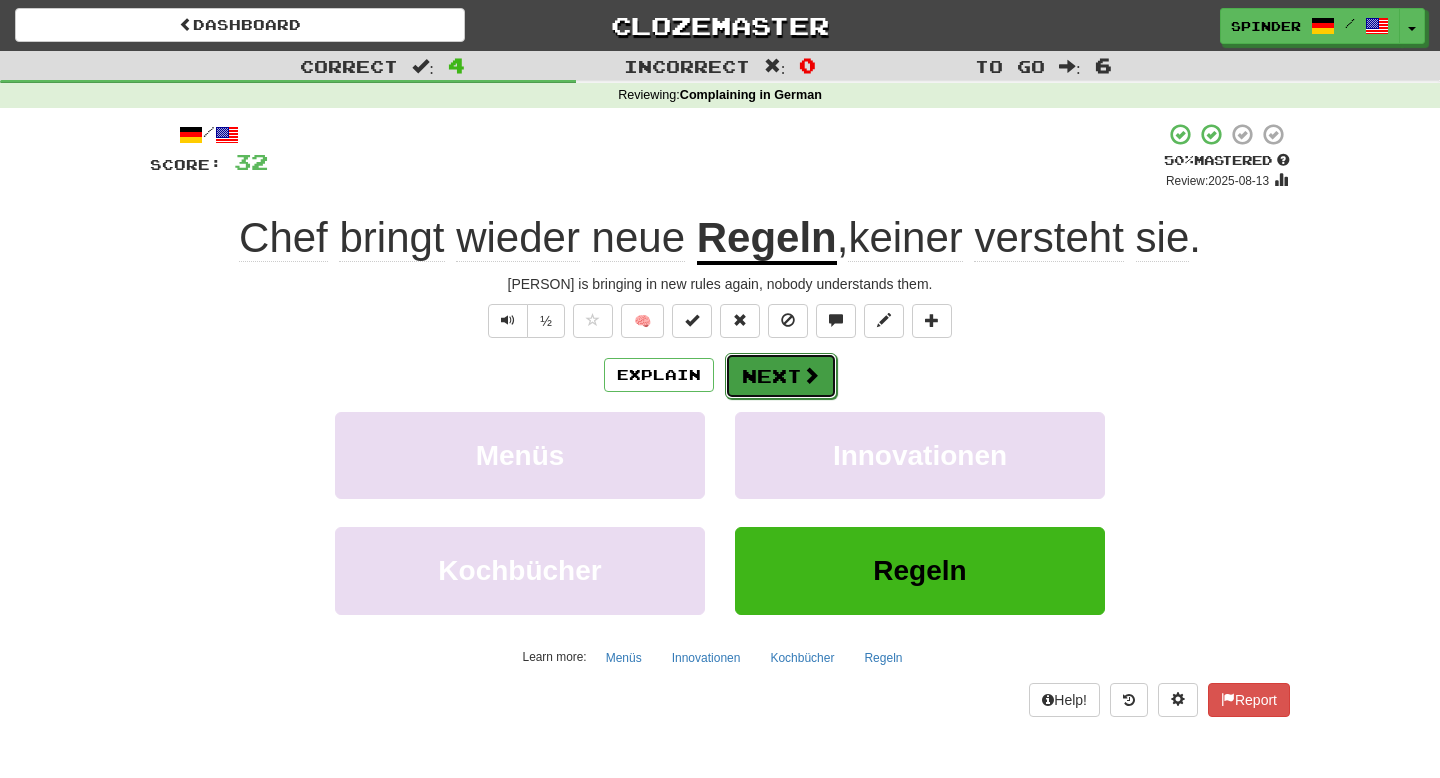 click on "Next" at bounding box center (781, 376) 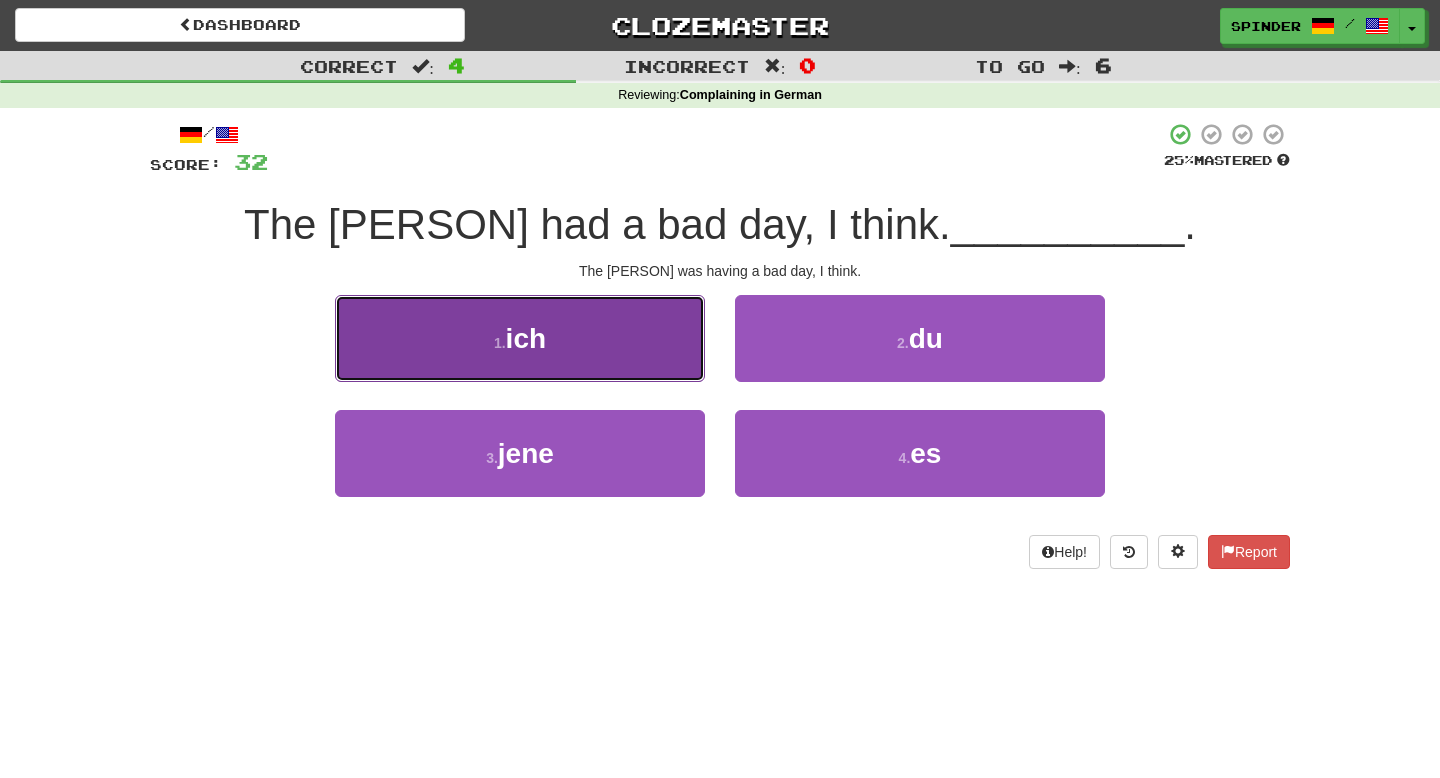 click on "1 .  ich" at bounding box center (520, 338) 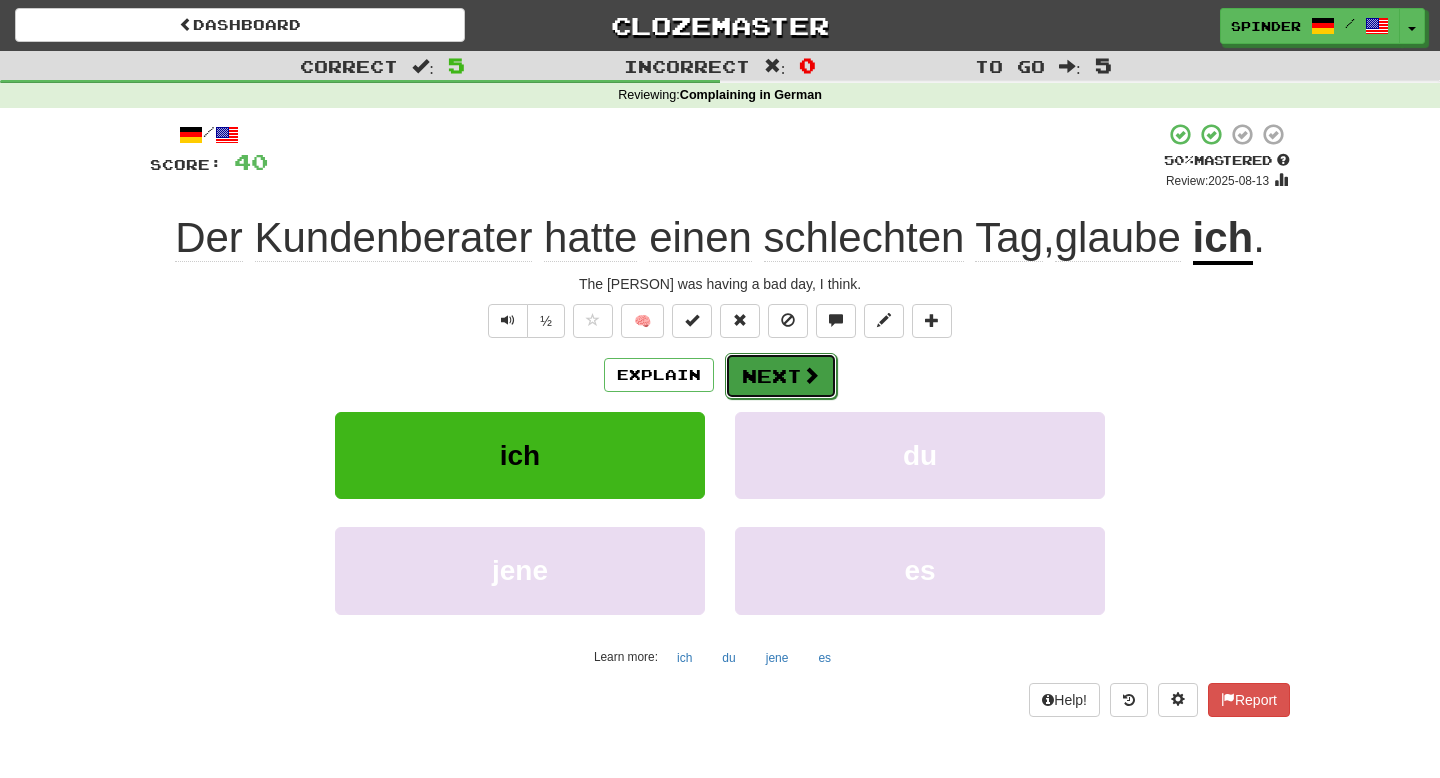 click on "Next" at bounding box center [781, 376] 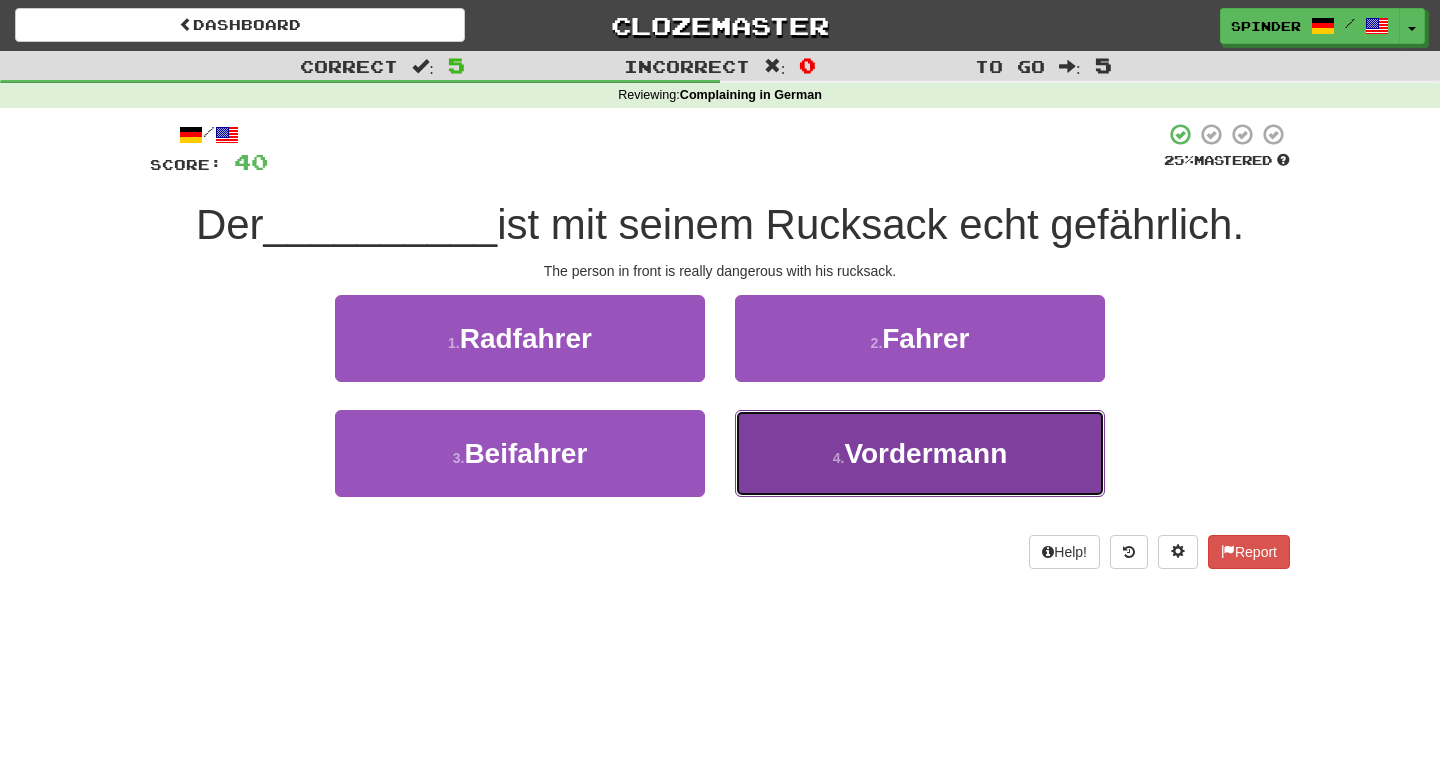 click on "4 .  Vordermann" at bounding box center (920, 453) 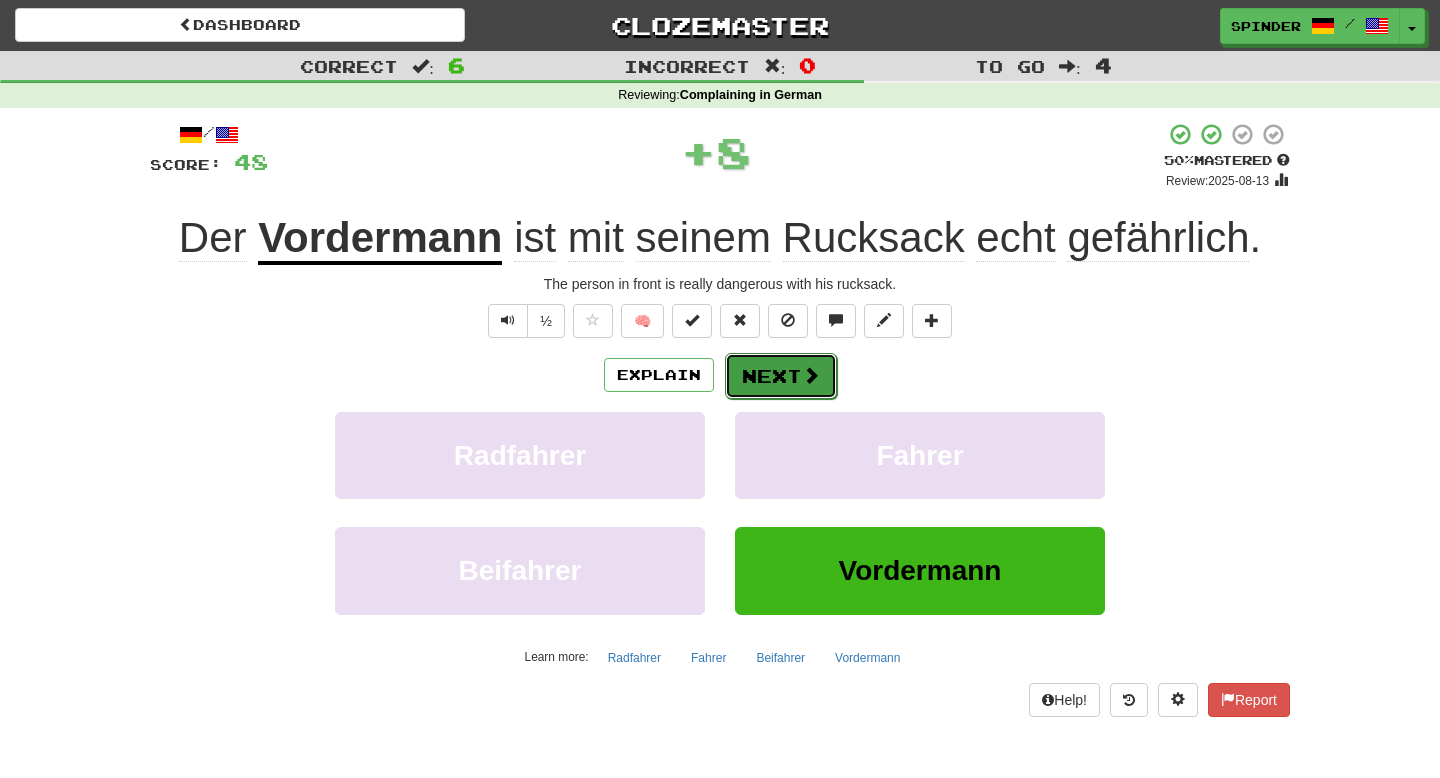 click on "Next" at bounding box center (781, 376) 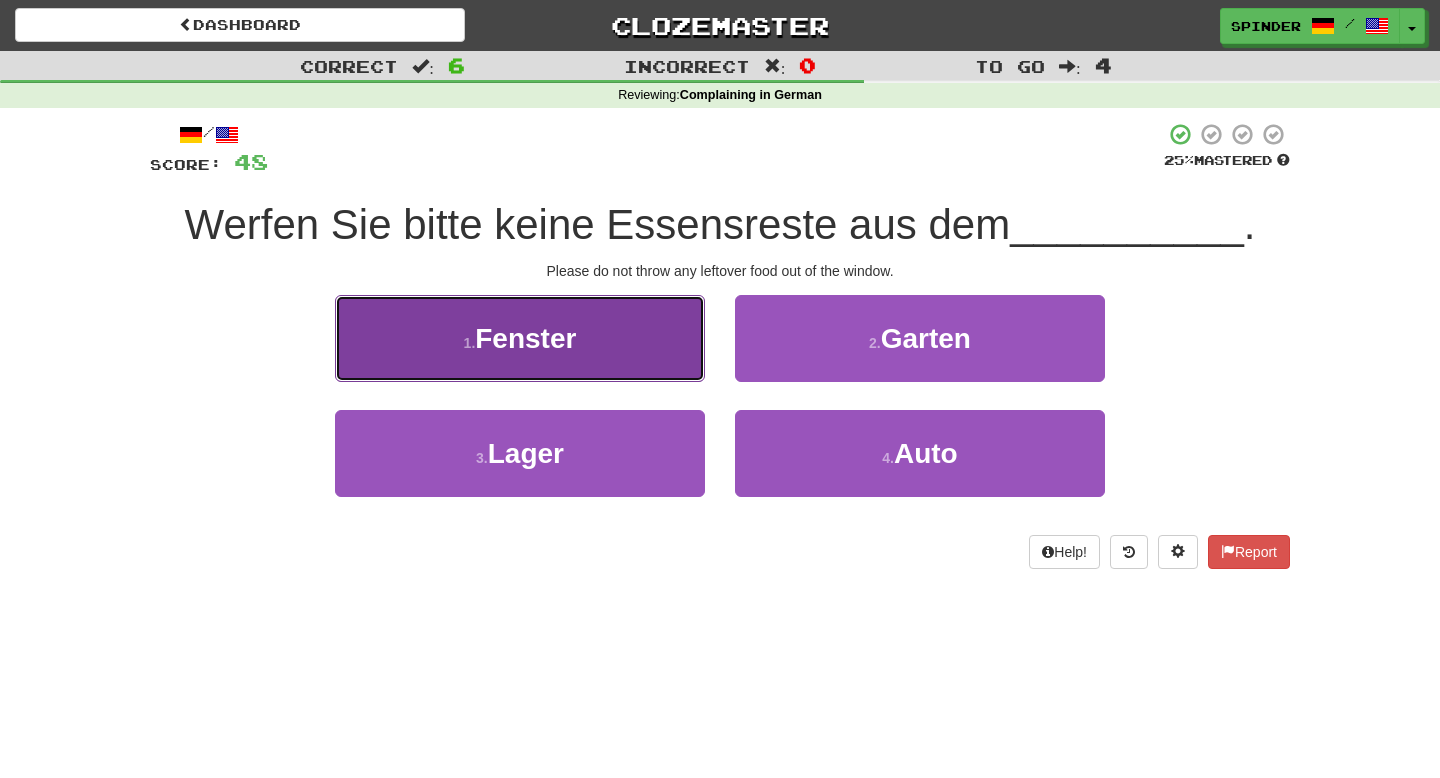 click on "1 .  Fenster" at bounding box center [520, 338] 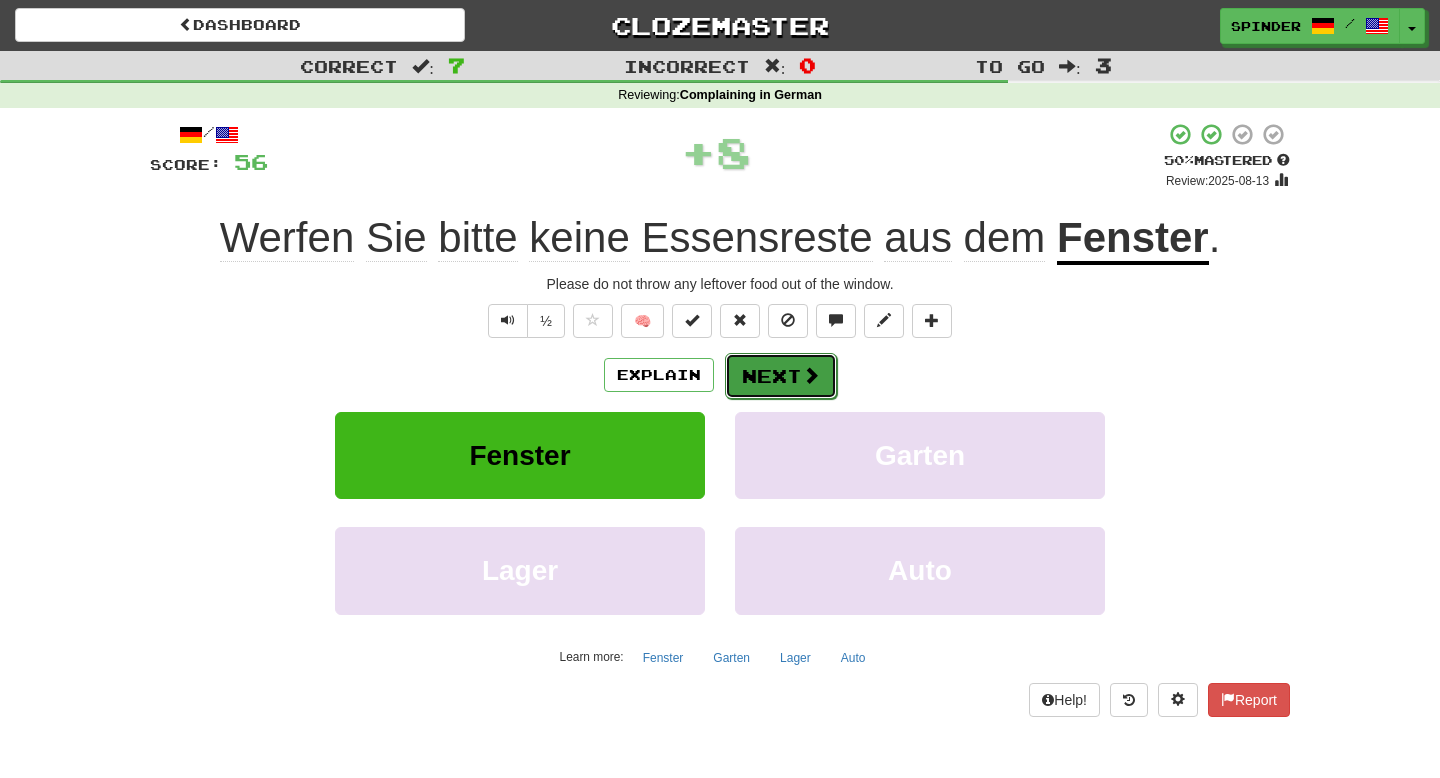 click on "Next" at bounding box center (781, 376) 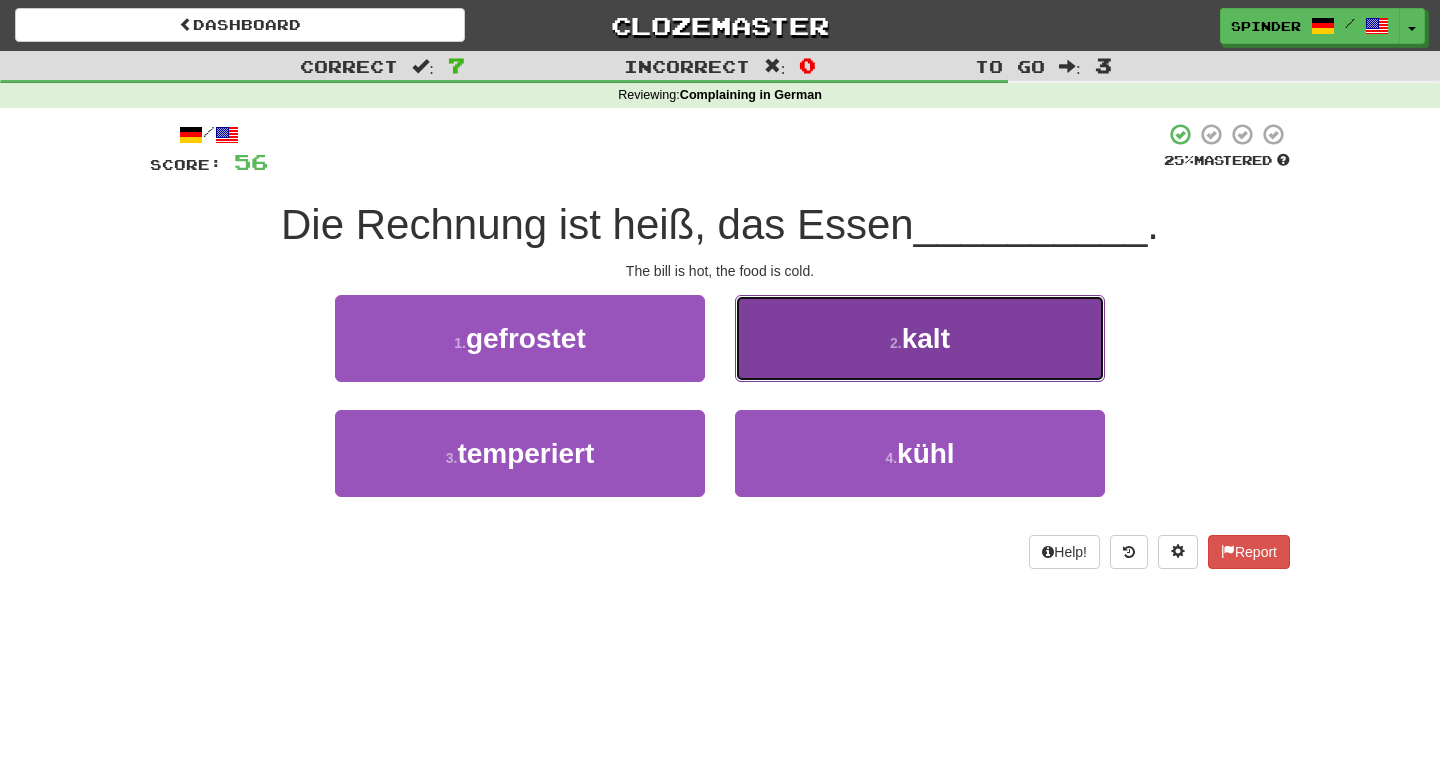 click on "2 .  kalt" at bounding box center [920, 338] 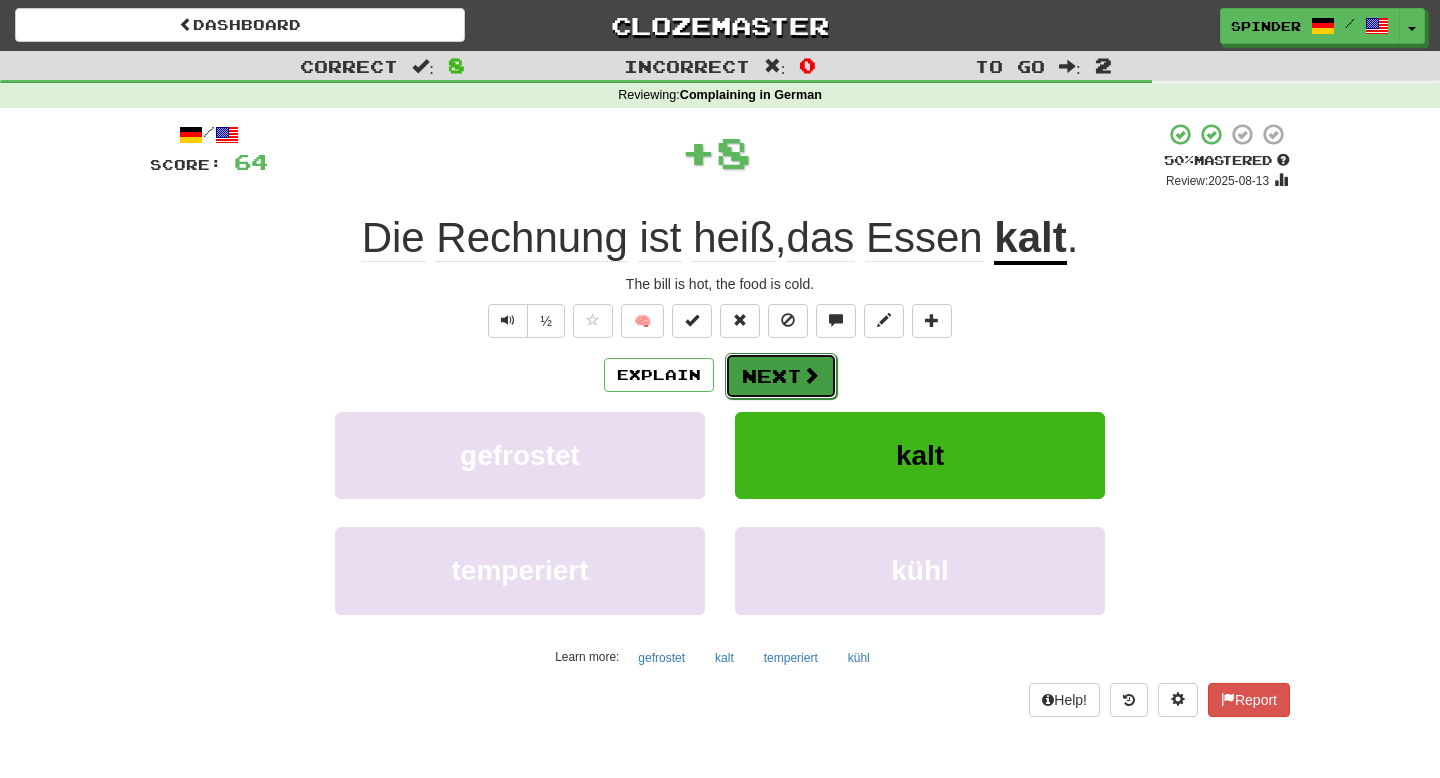 click on "Next" at bounding box center [781, 376] 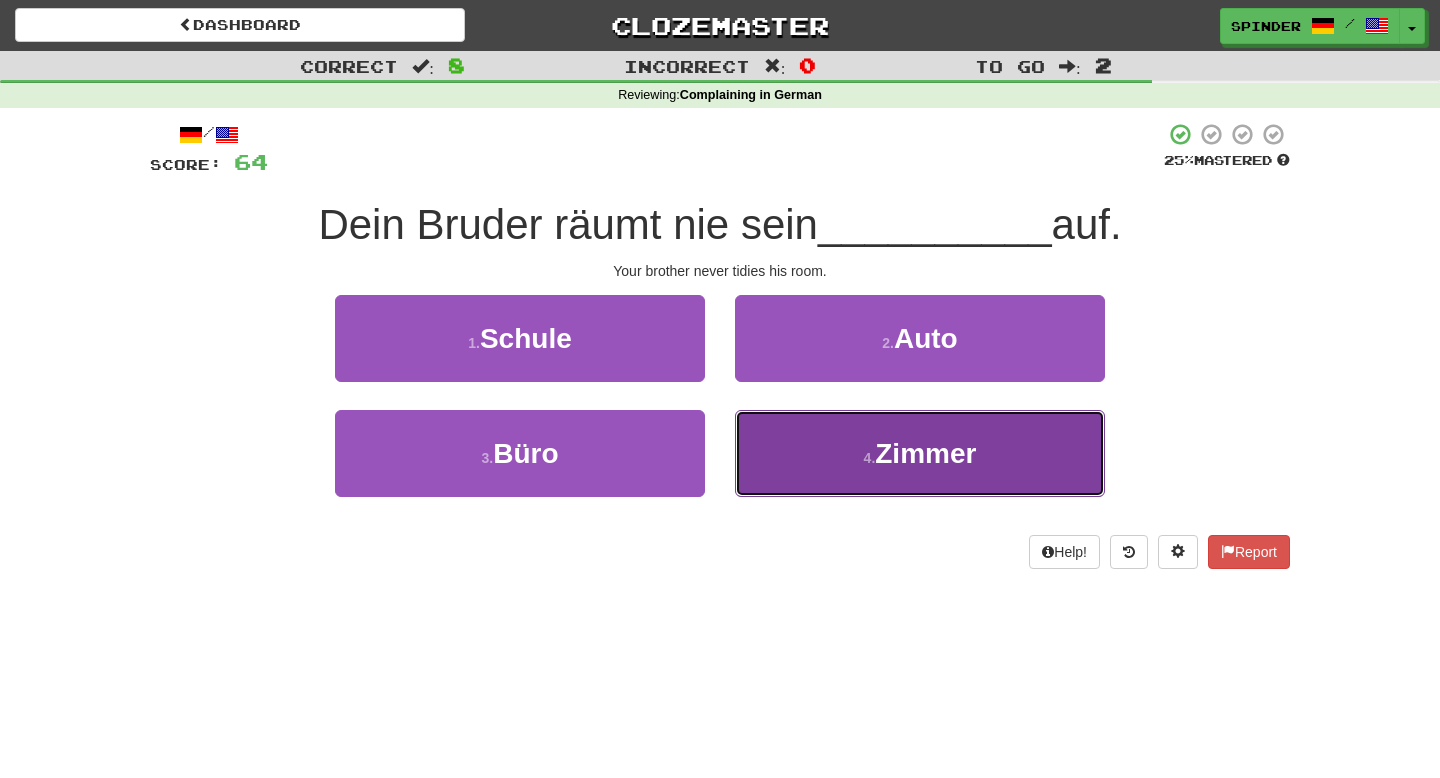 click on "4 .  Zimmer" at bounding box center (920, 453) 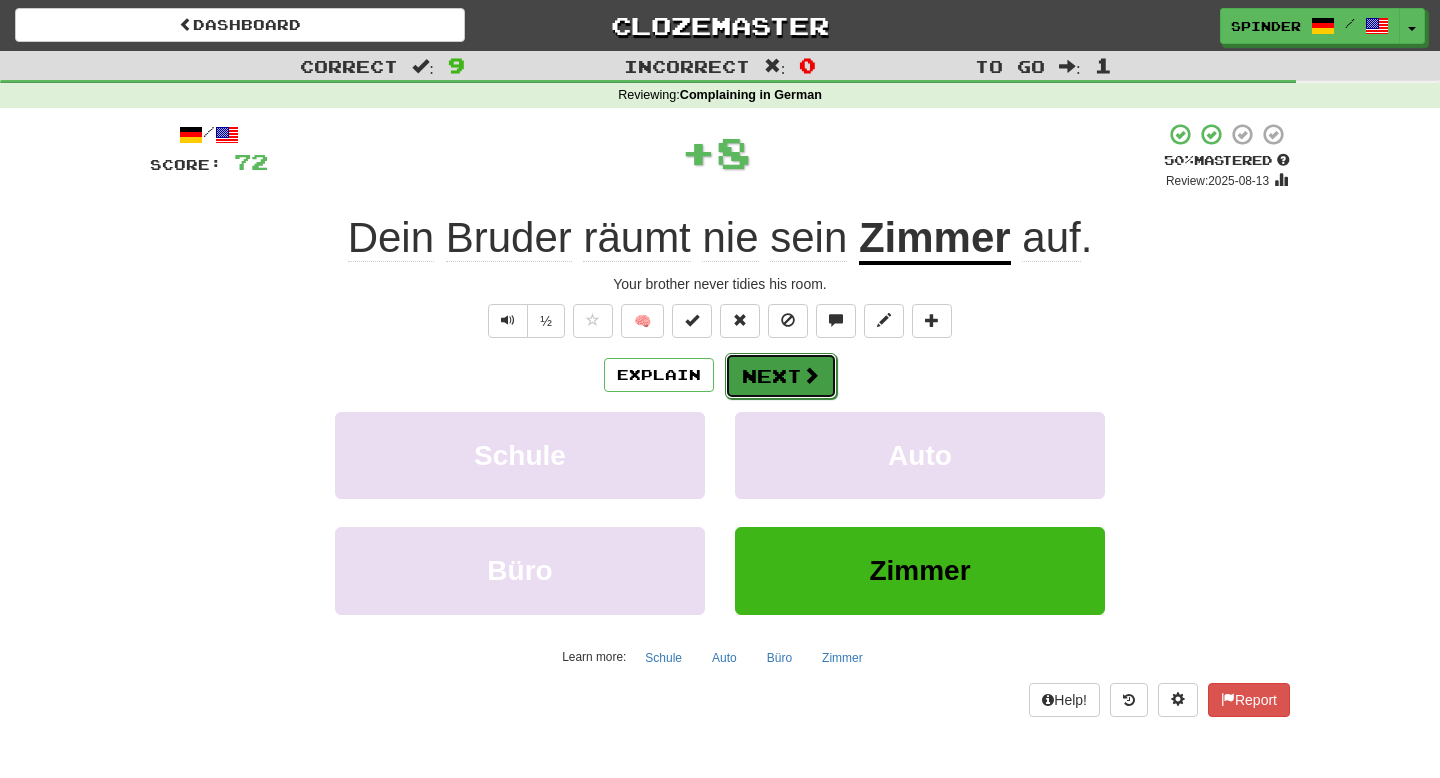 click on "Next" at bounding box center [781, 376] 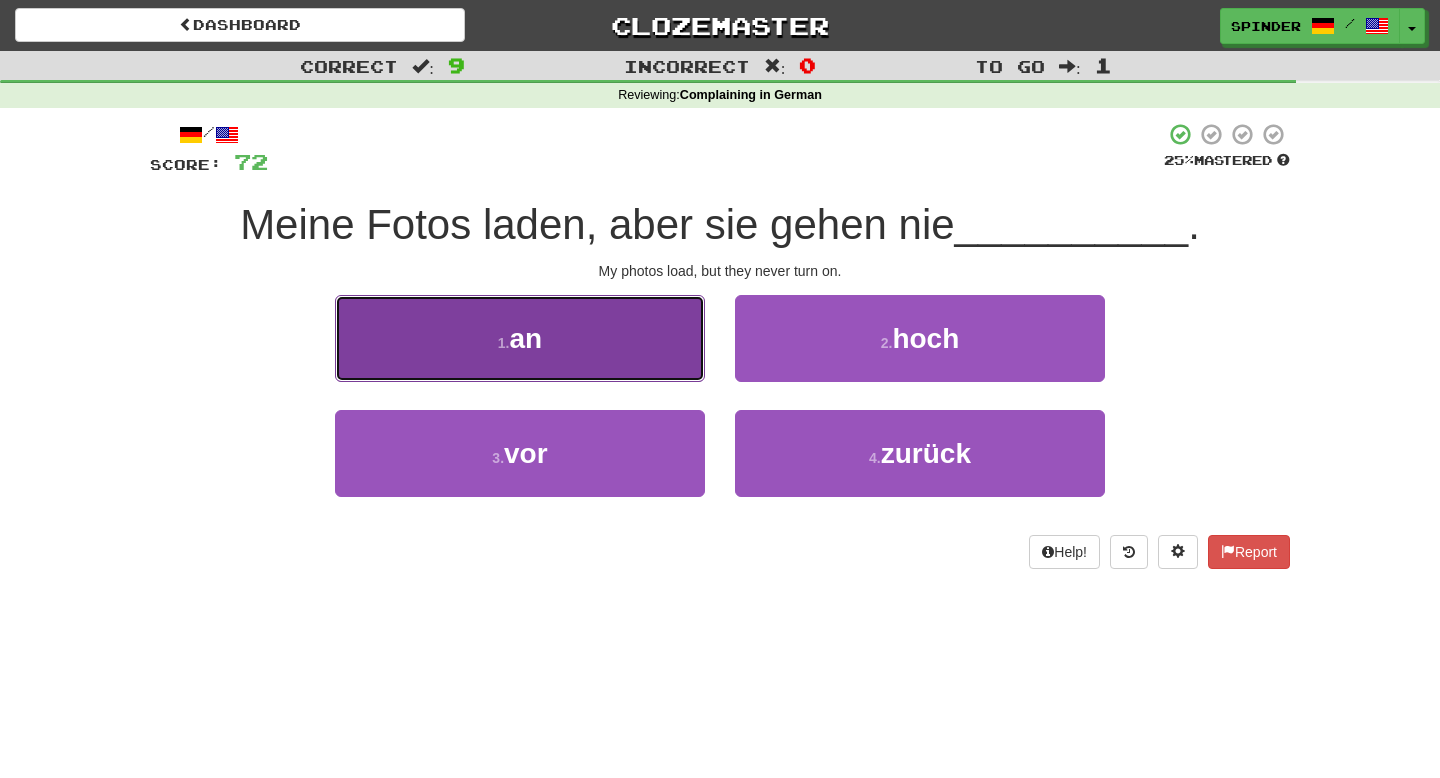 click on "1 .  an" at bounding box center [520, 338] 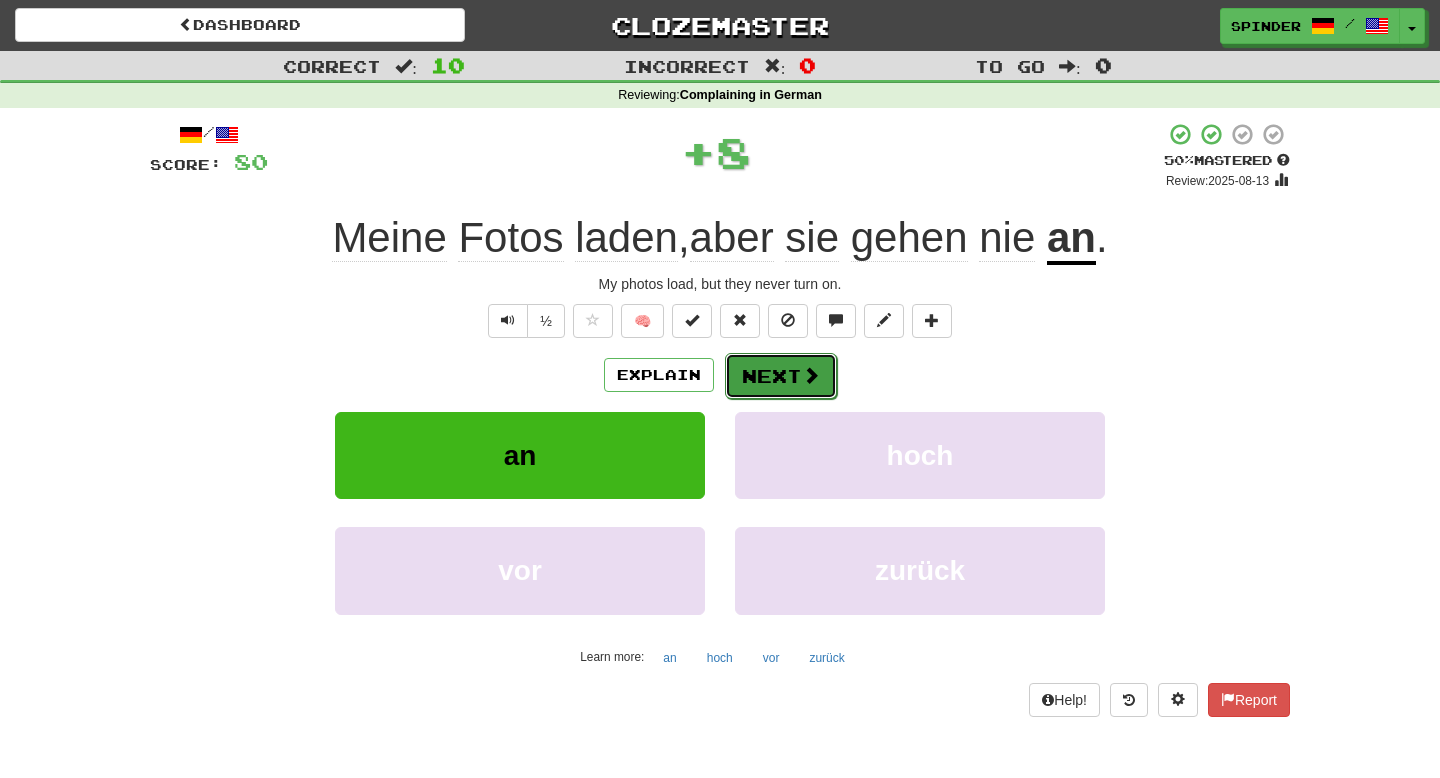 click on "Next" at bounding box center (781, 376) 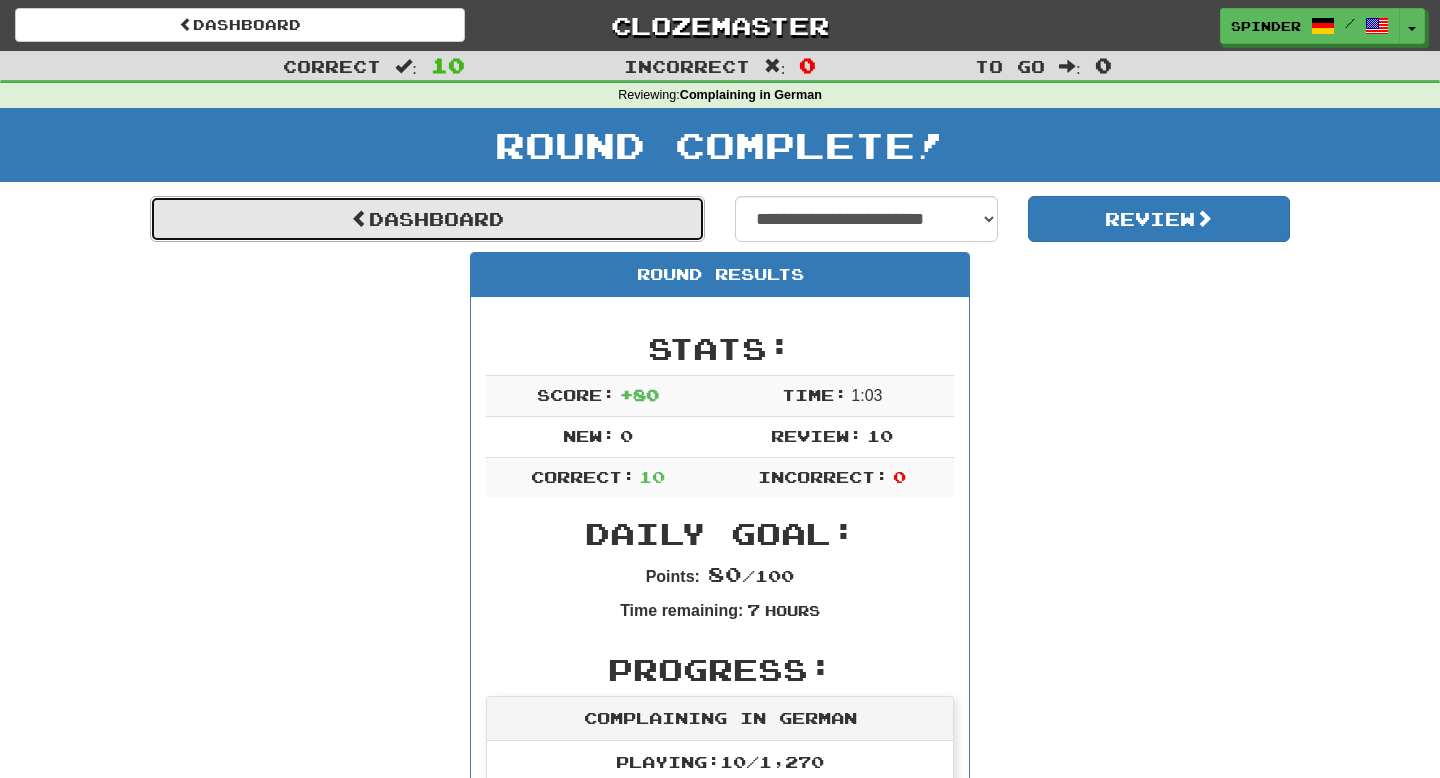 click on "Dashboard" at bounding box center (427, 219) 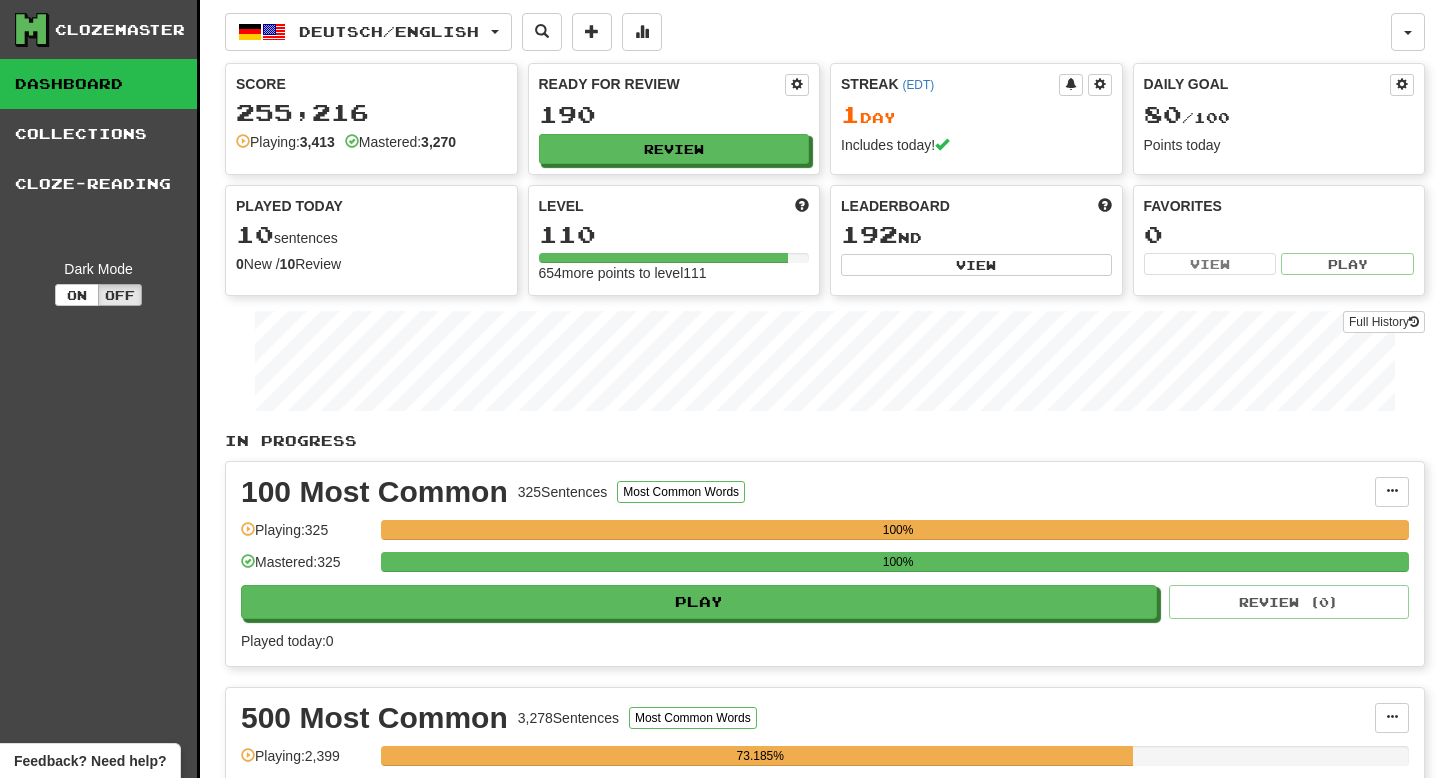 scroll, scrollTop: 0, scrollLeft: 0, axis: both 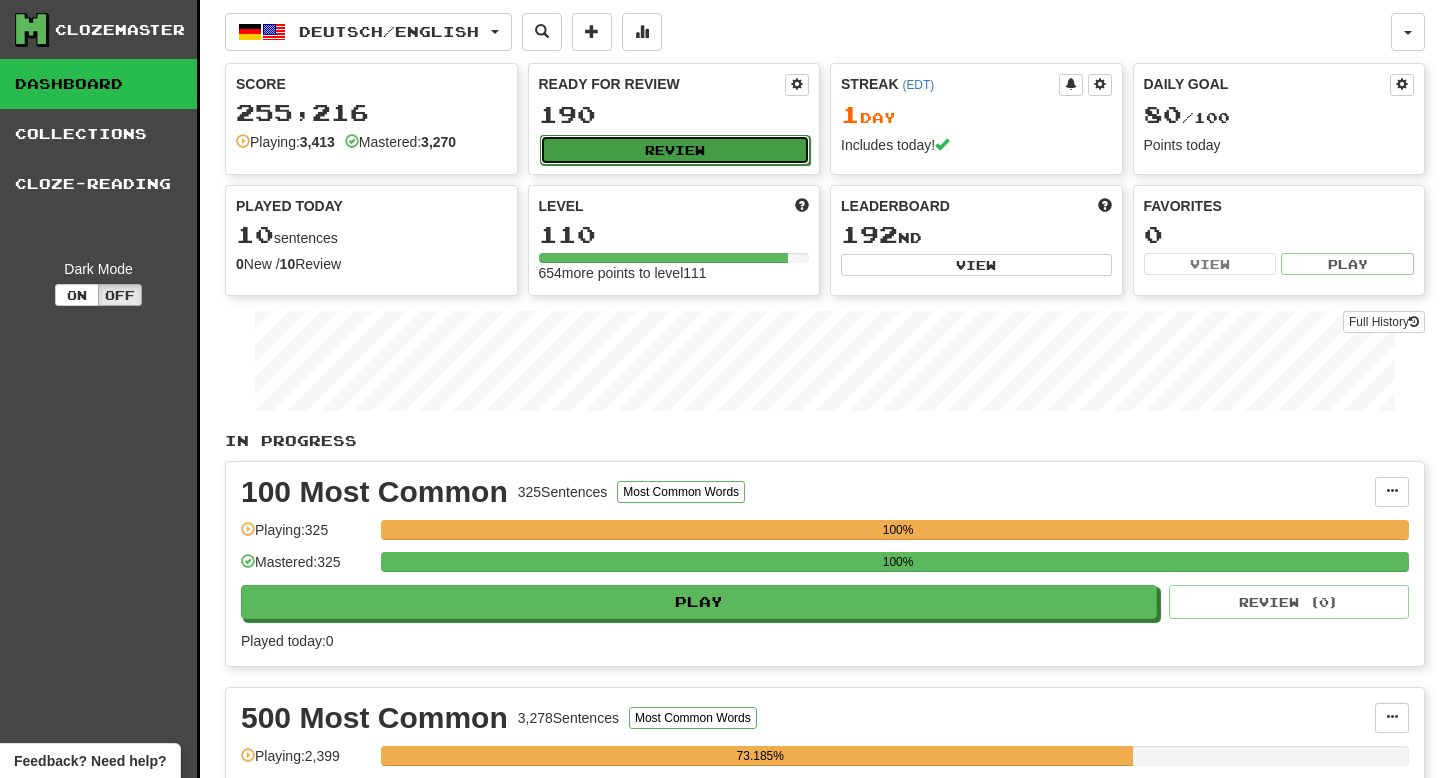 click on "Review" at bounding box center (675, 150) 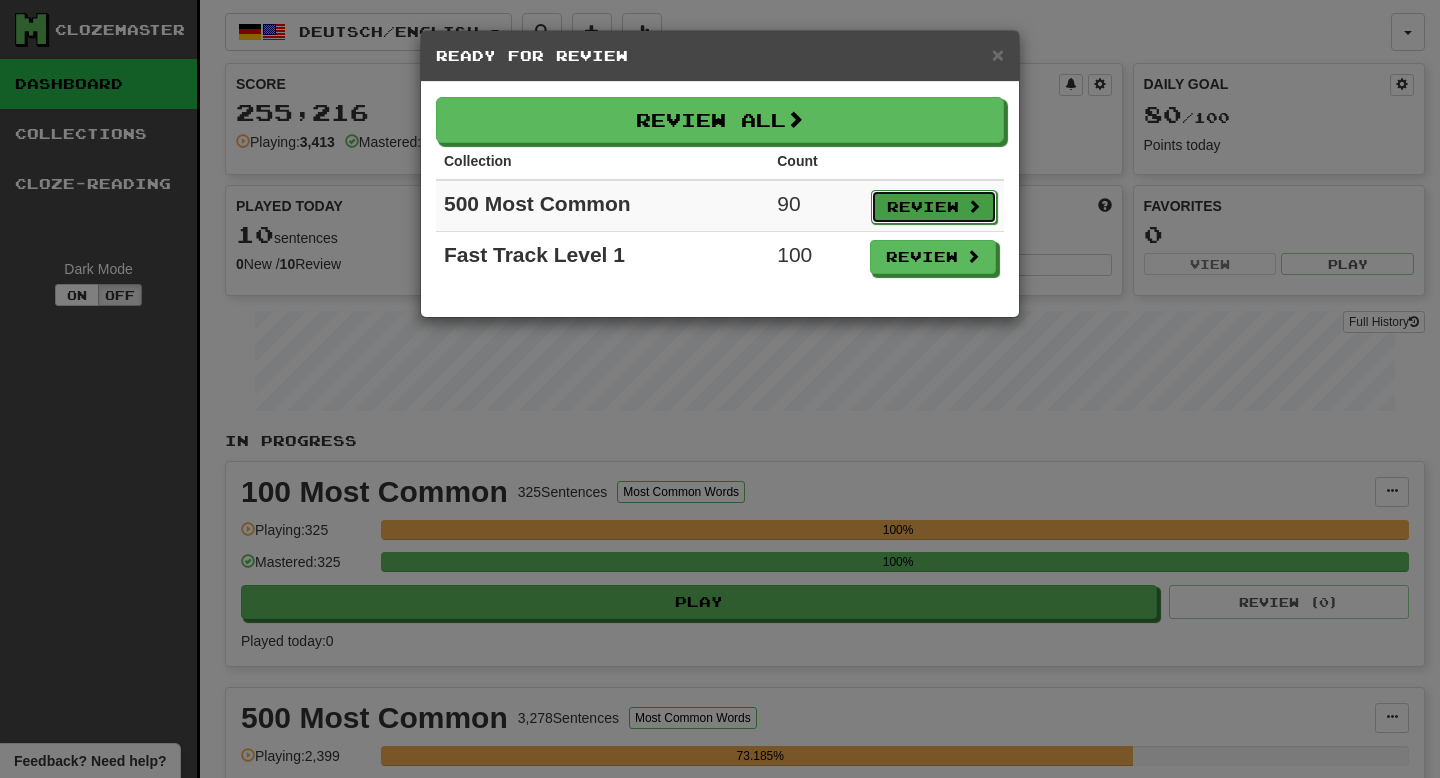 click on "Review" at bounding box center [934, 207] 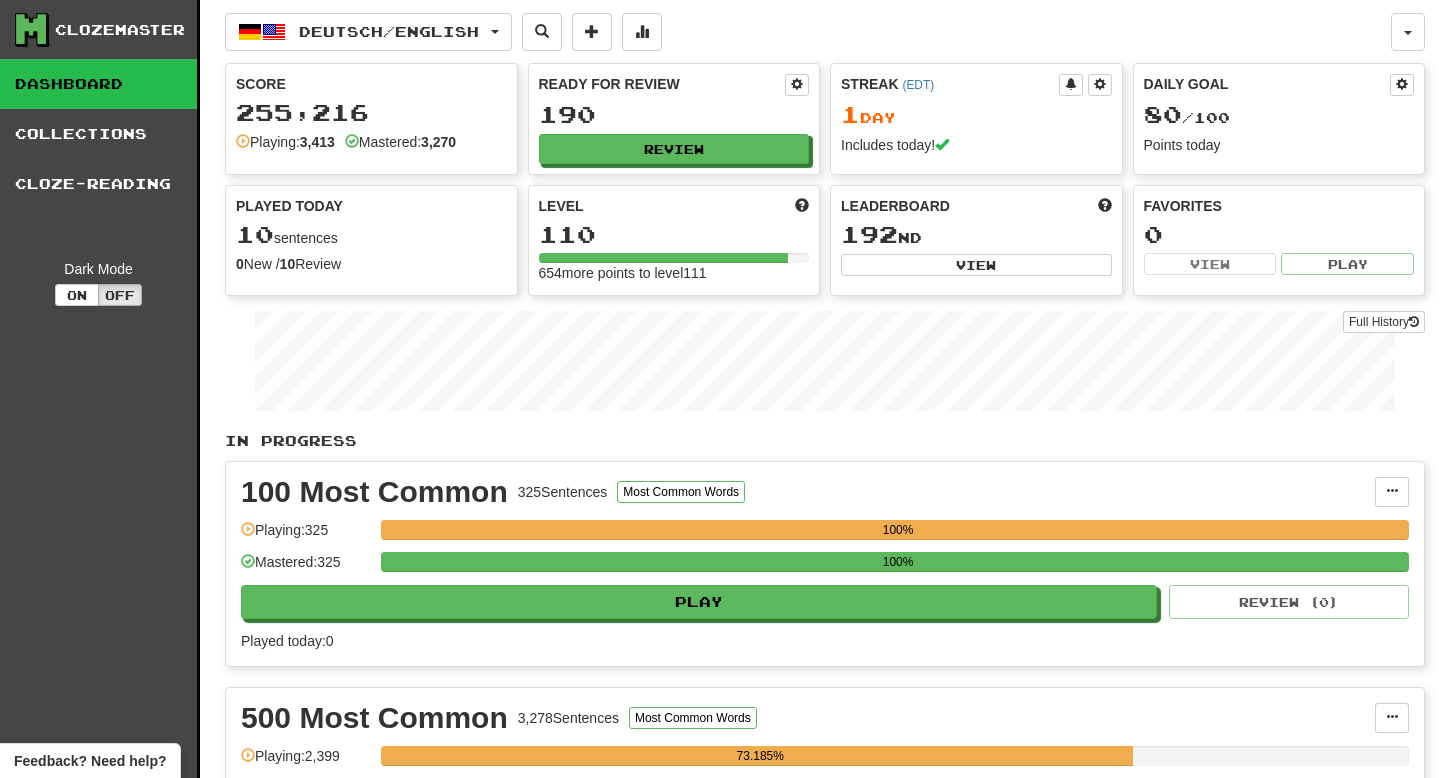select on "**" 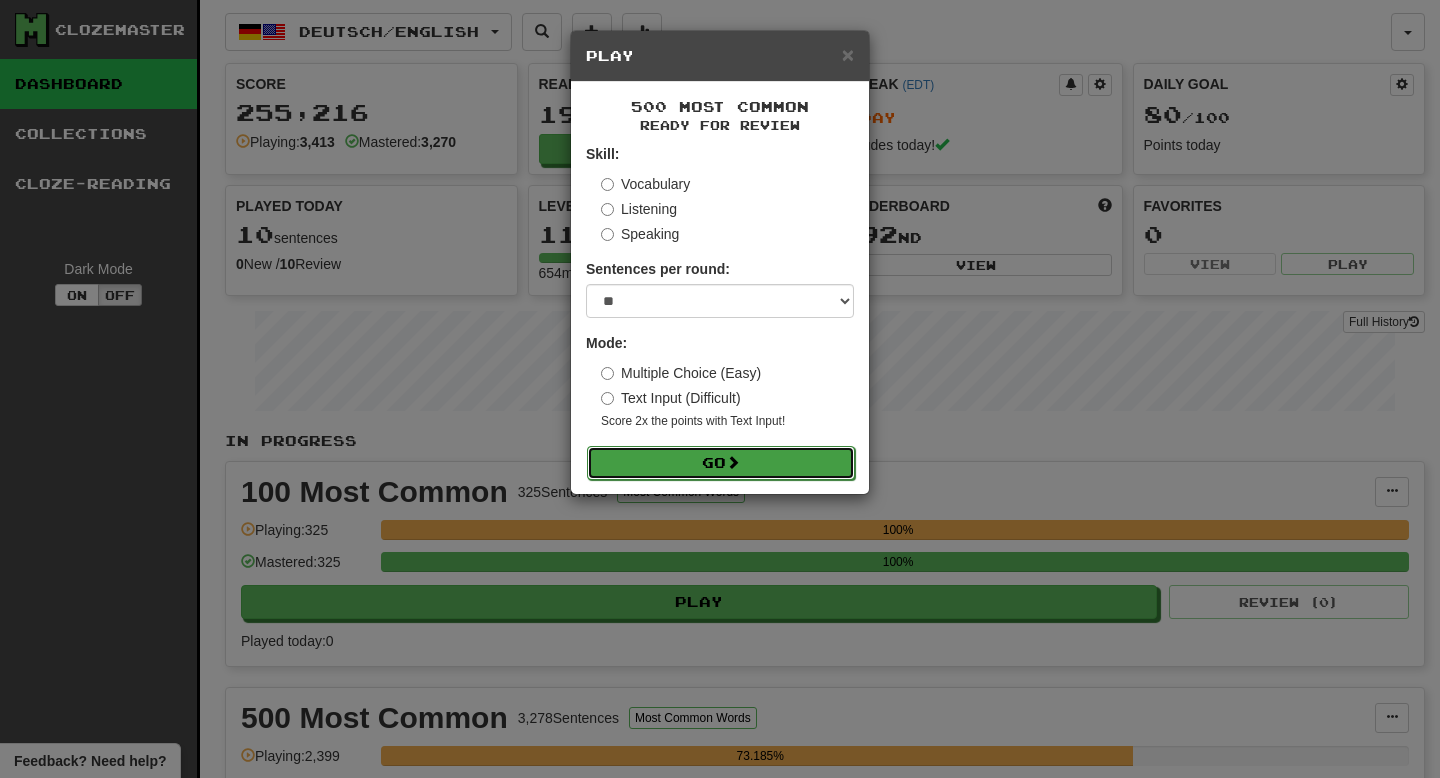 click on "Go" at bounding box center (721, 463) 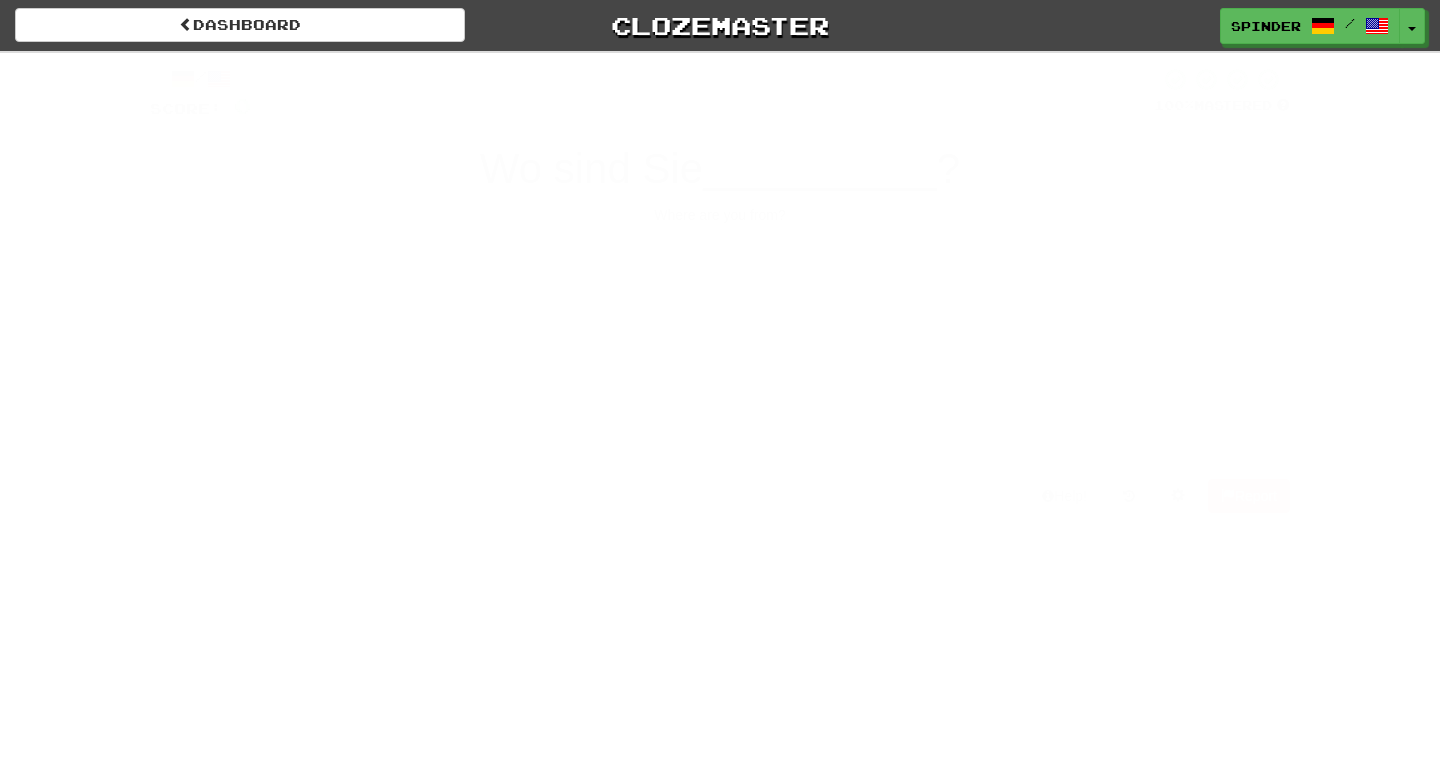 scroll, scrollTop: 0, scrollLeft: 0, axis: both 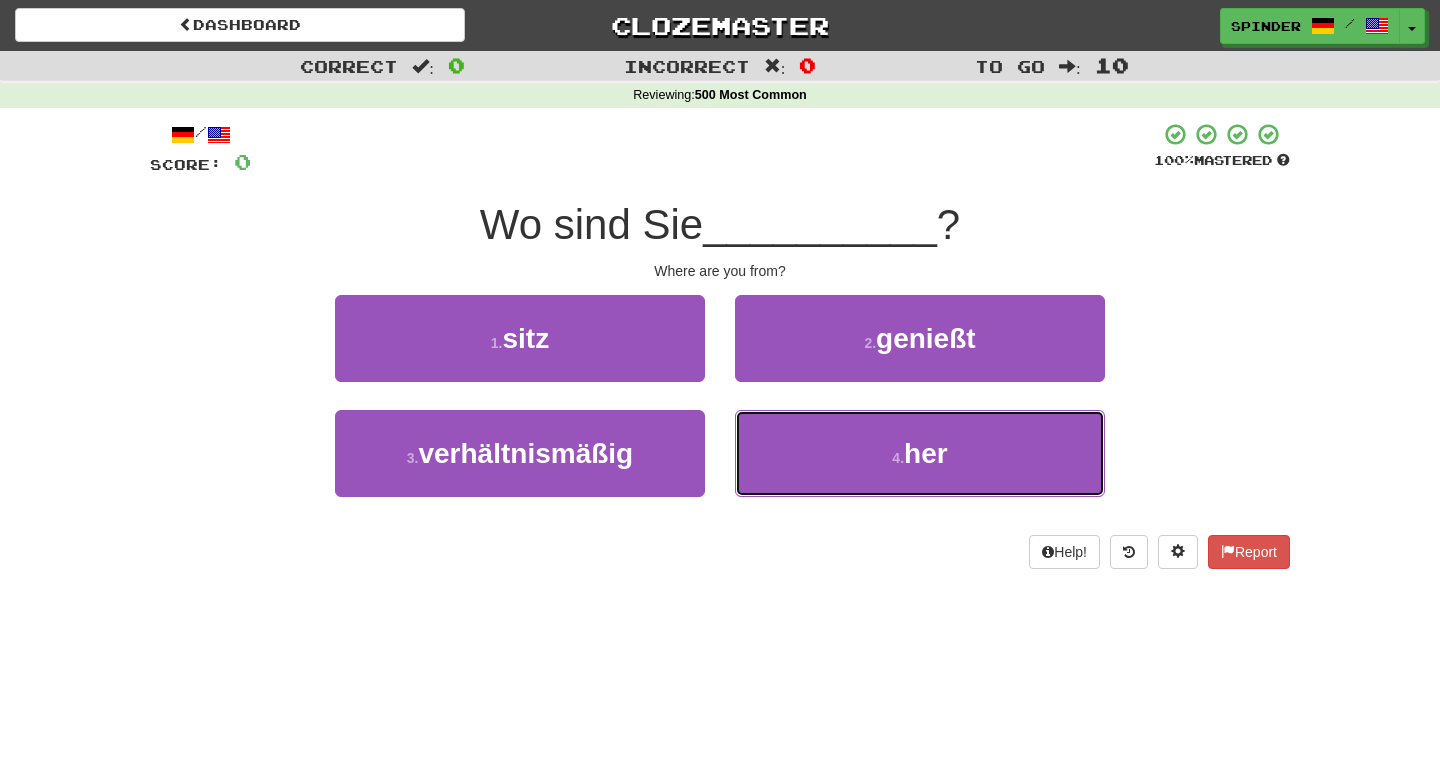 click on "4 .  her" at bounding box center (920, 453) 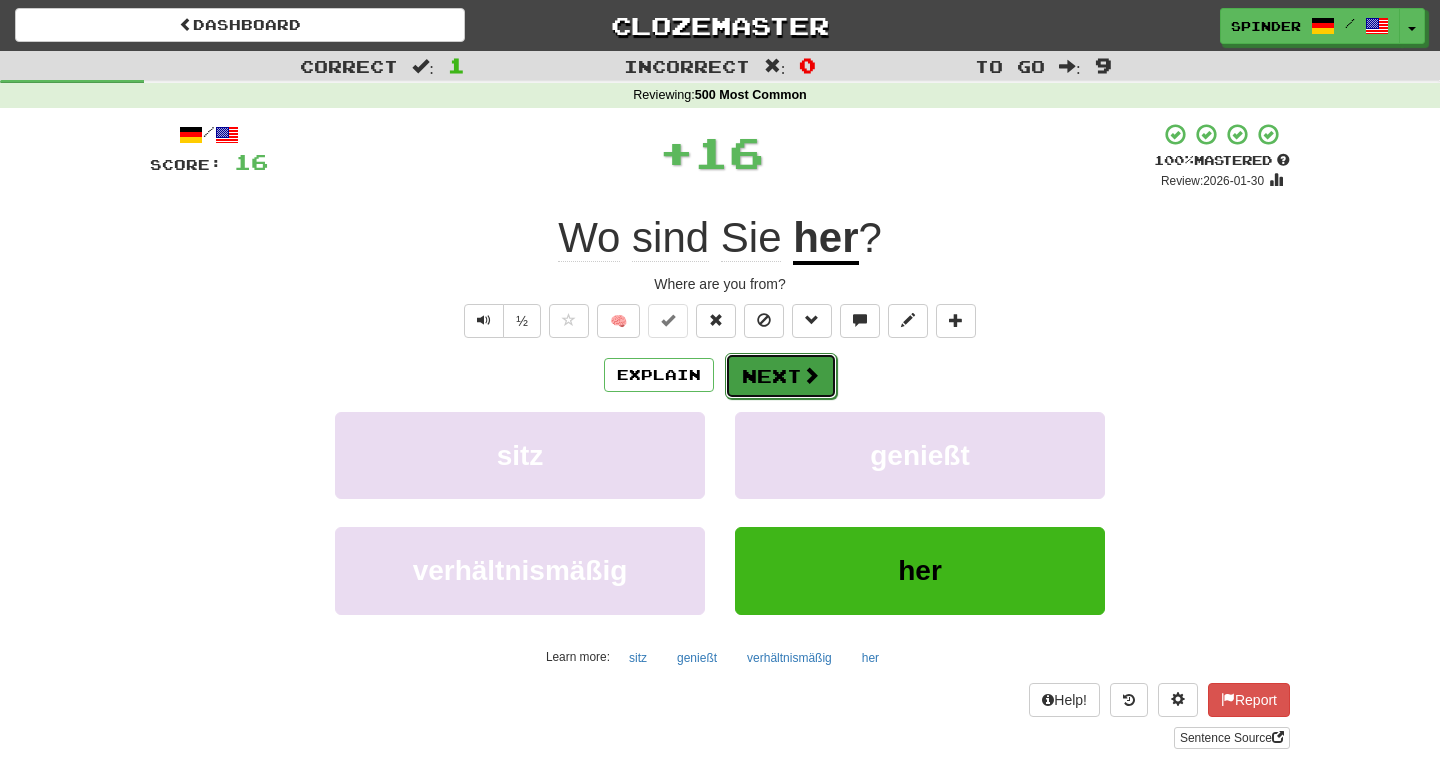 click on "Next" at bounding box center [781, 376] 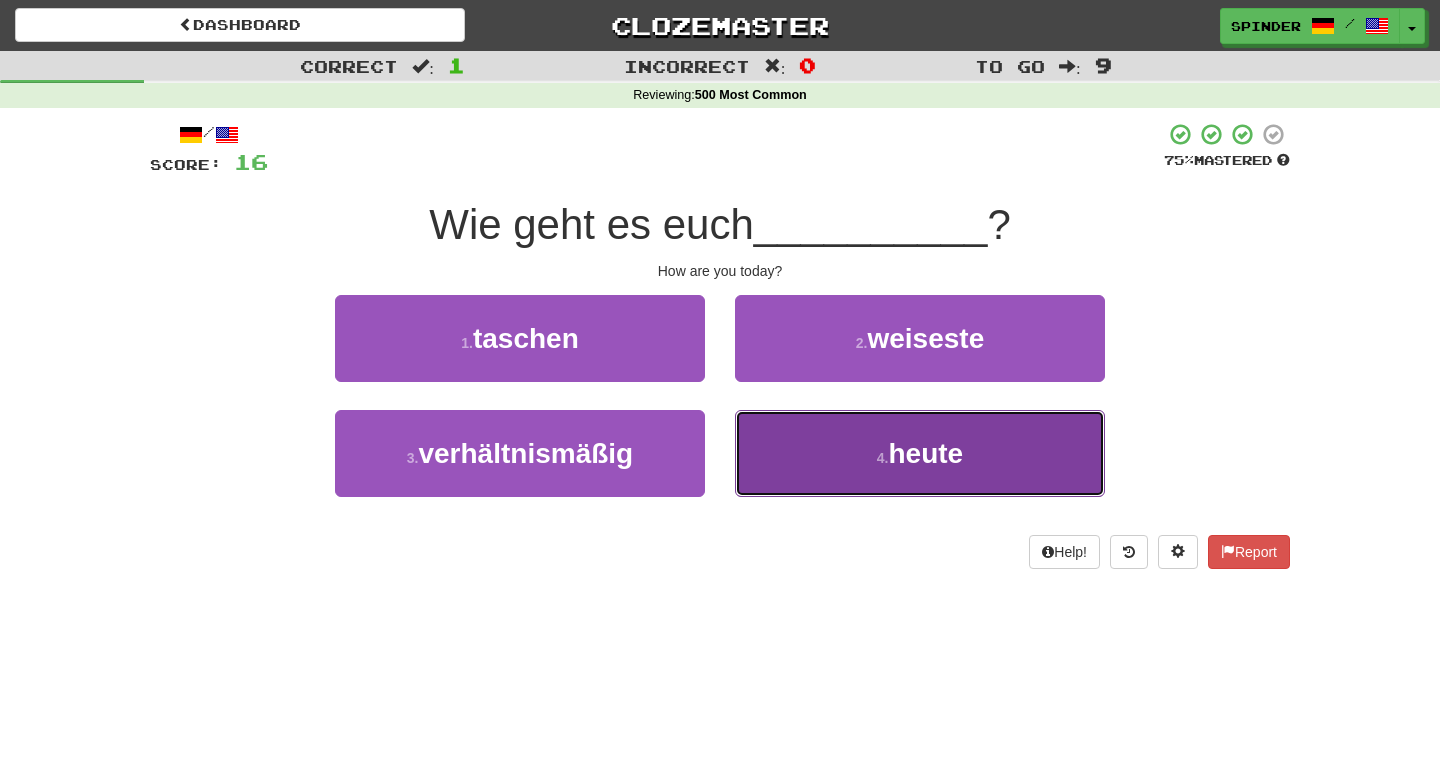 click on "4 .  heute" at bounding box center (920, 453) 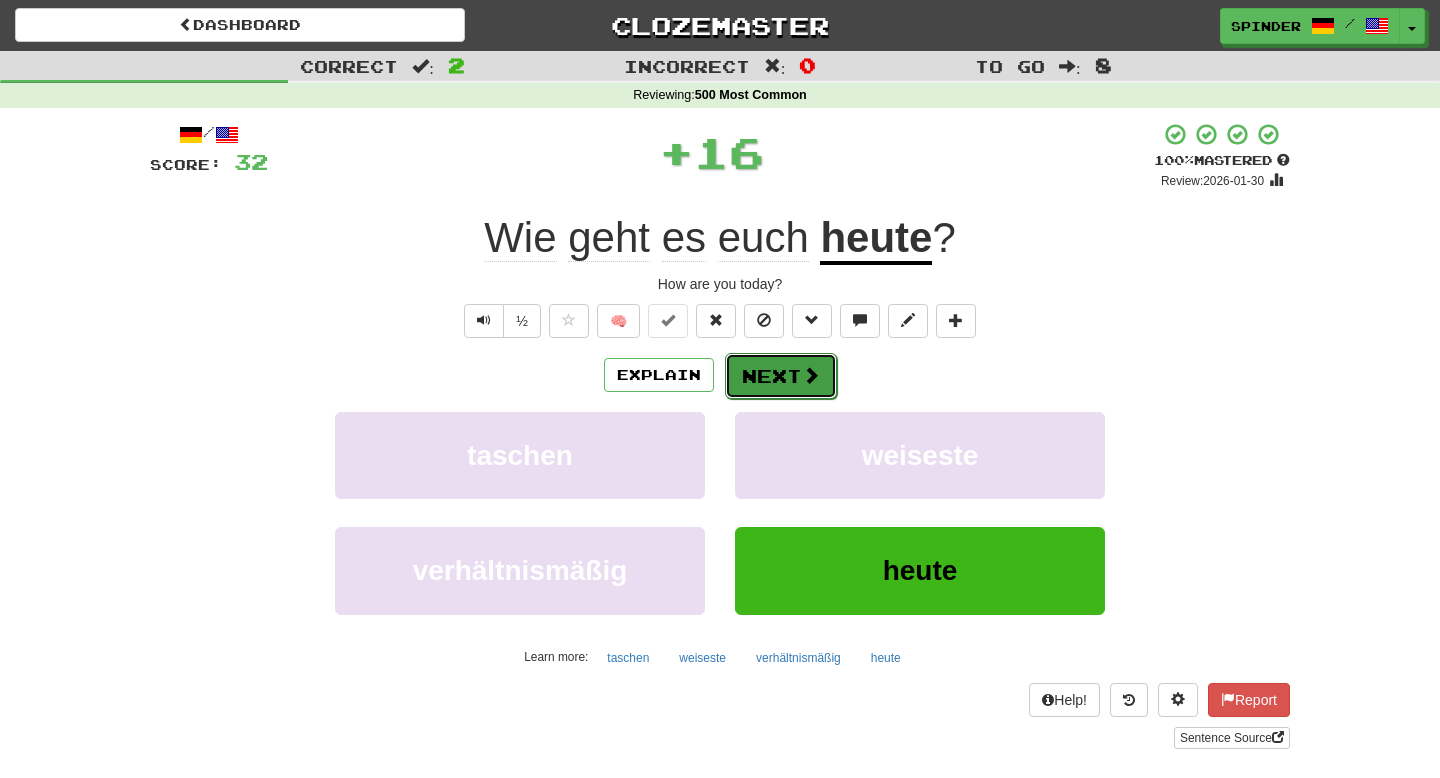 click on "Next" at bounding box center (781, 376) 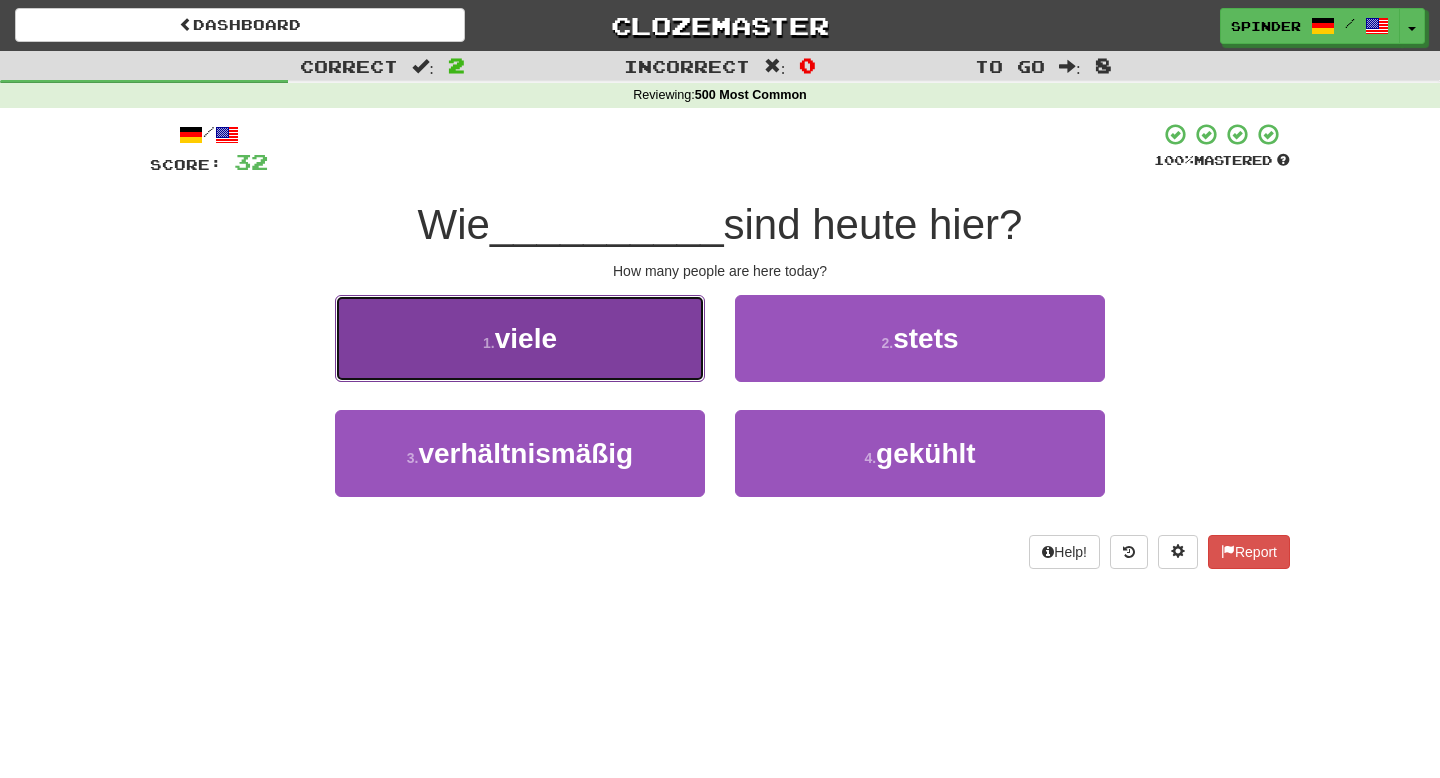 click on "1 .  viele" at bounding box center (520, 338) 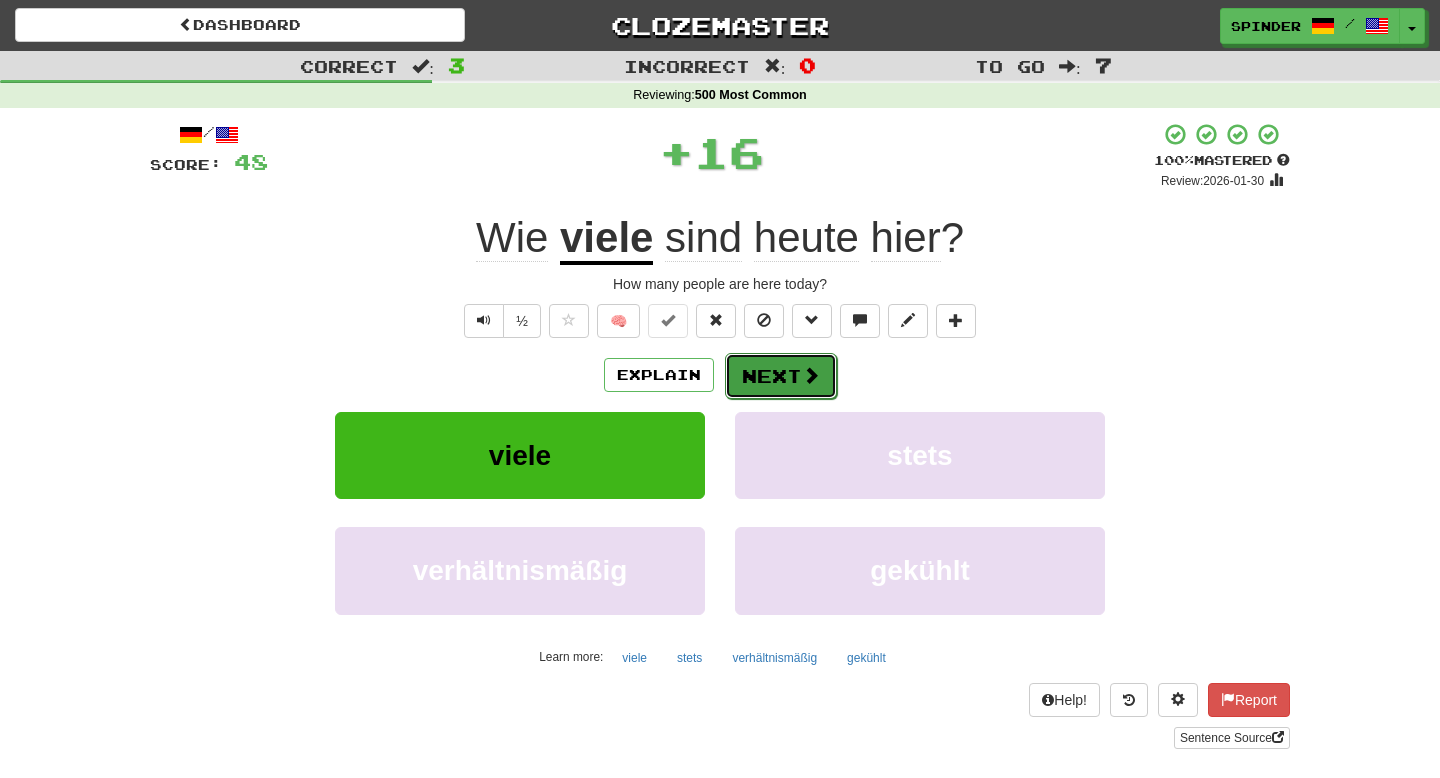 click on "Next" at bounding box center [781, 376] 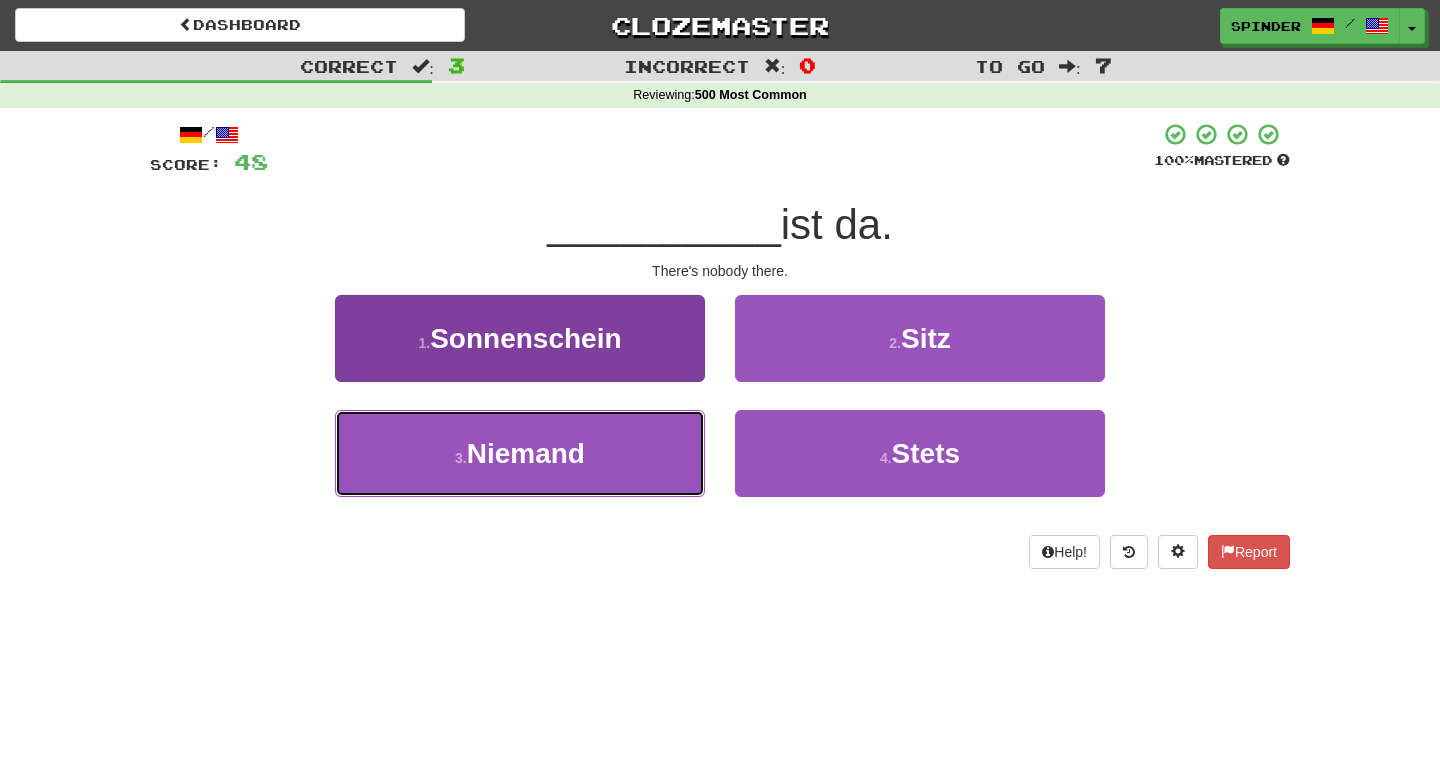 click on "3 .  Niemand" at bounding box center (520, 453) 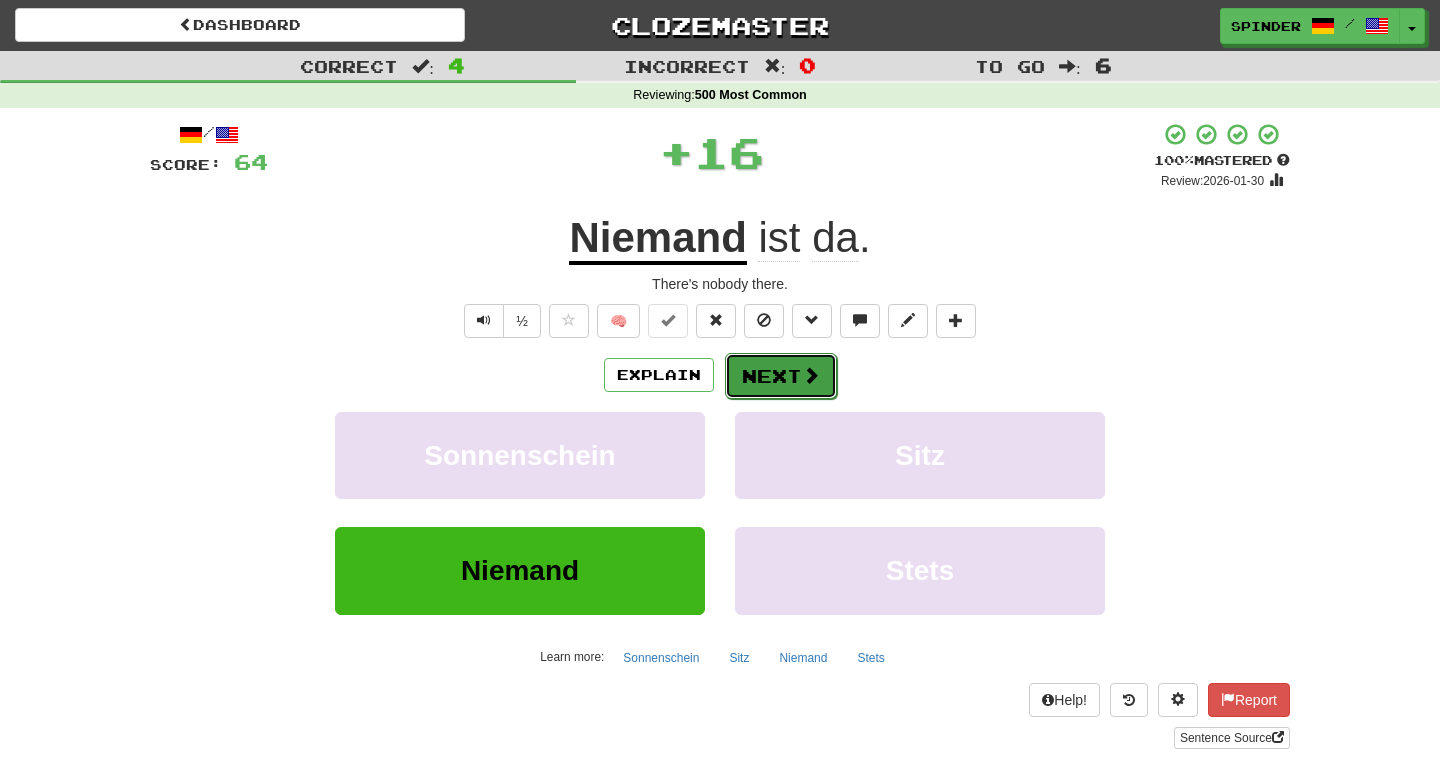 click on "Next" at bounding box center (781, 376) 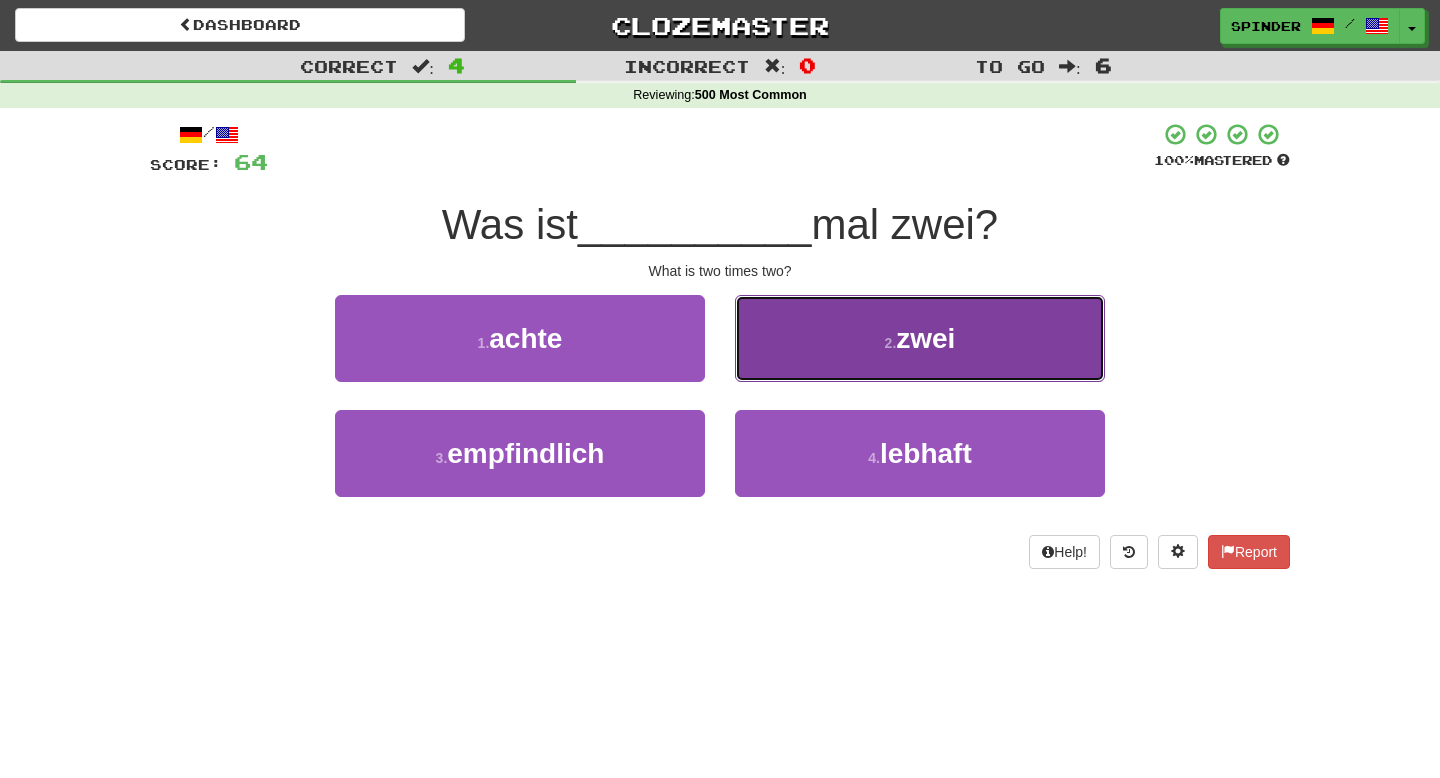 click on "2 .  zwei" at bounding box center [920, 338] 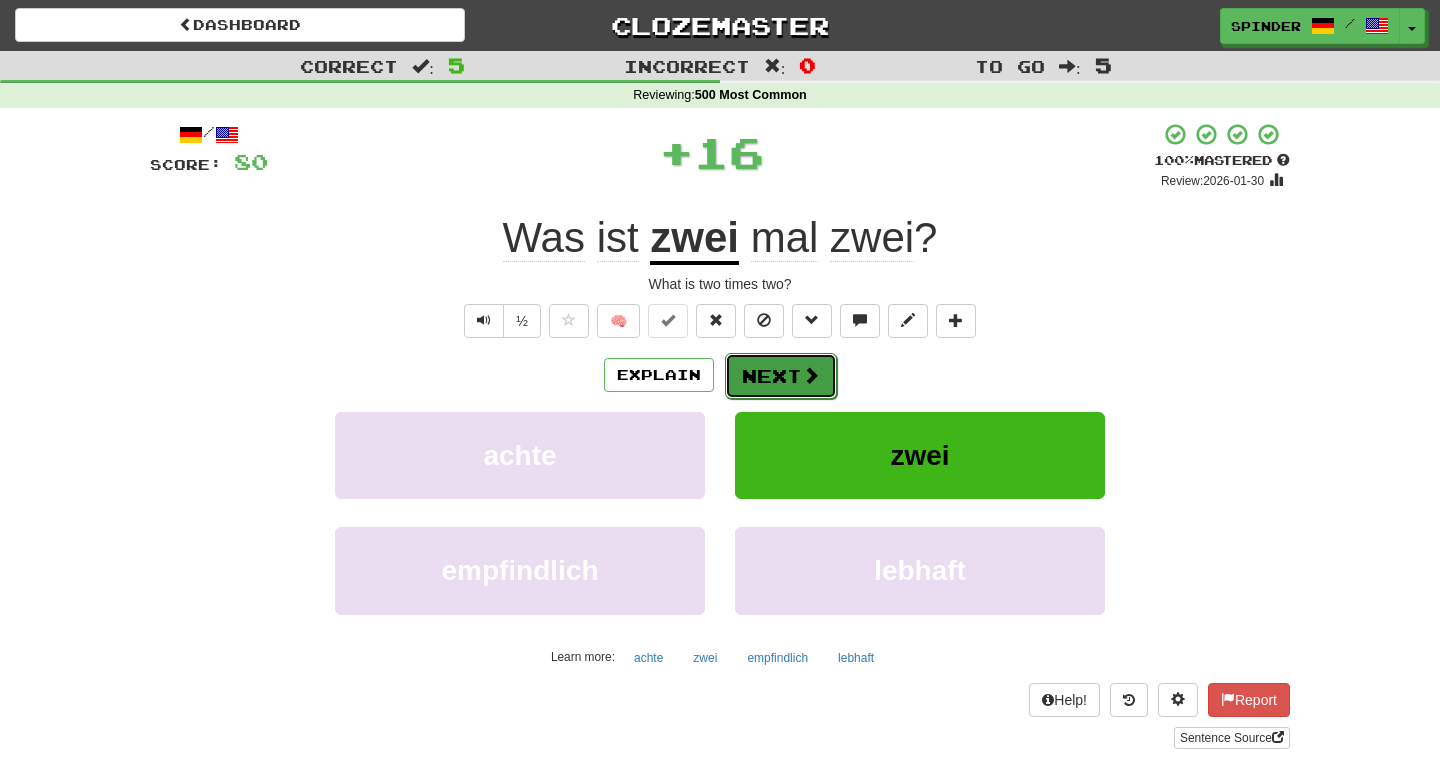 click on "Next" at bounding box center (781, 376) 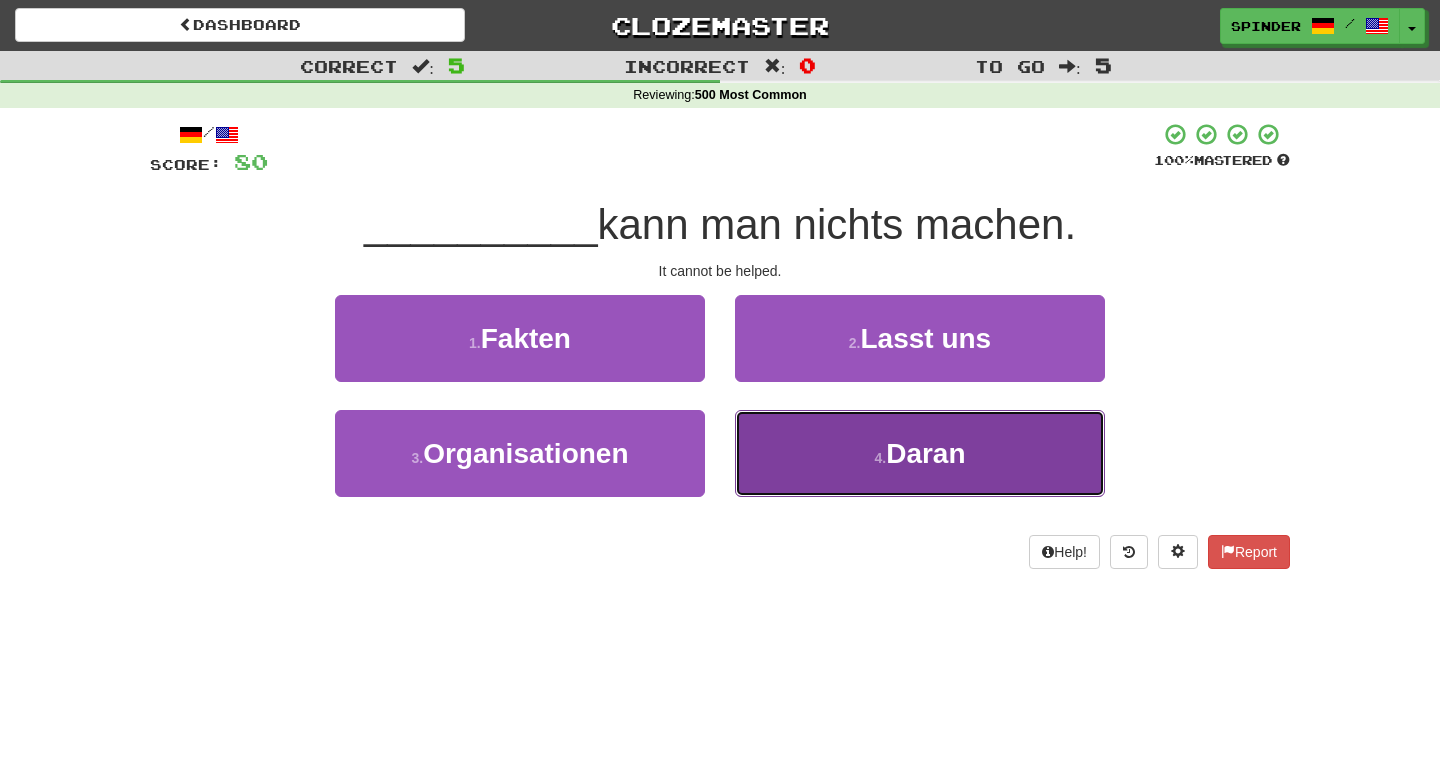 click on "4 .  Daran" at bounding box center (920, 453) 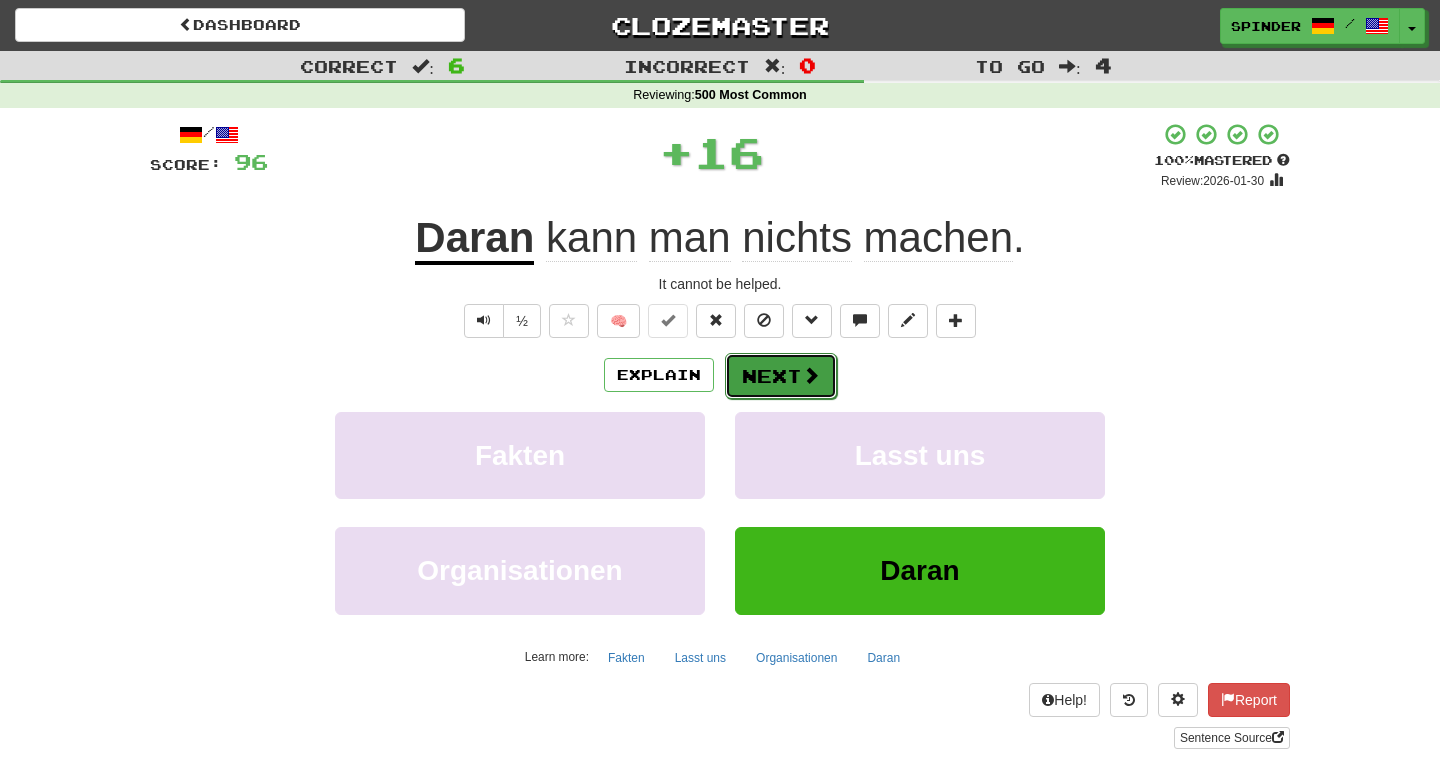 click on "Next" at bounding box center (781, 376) 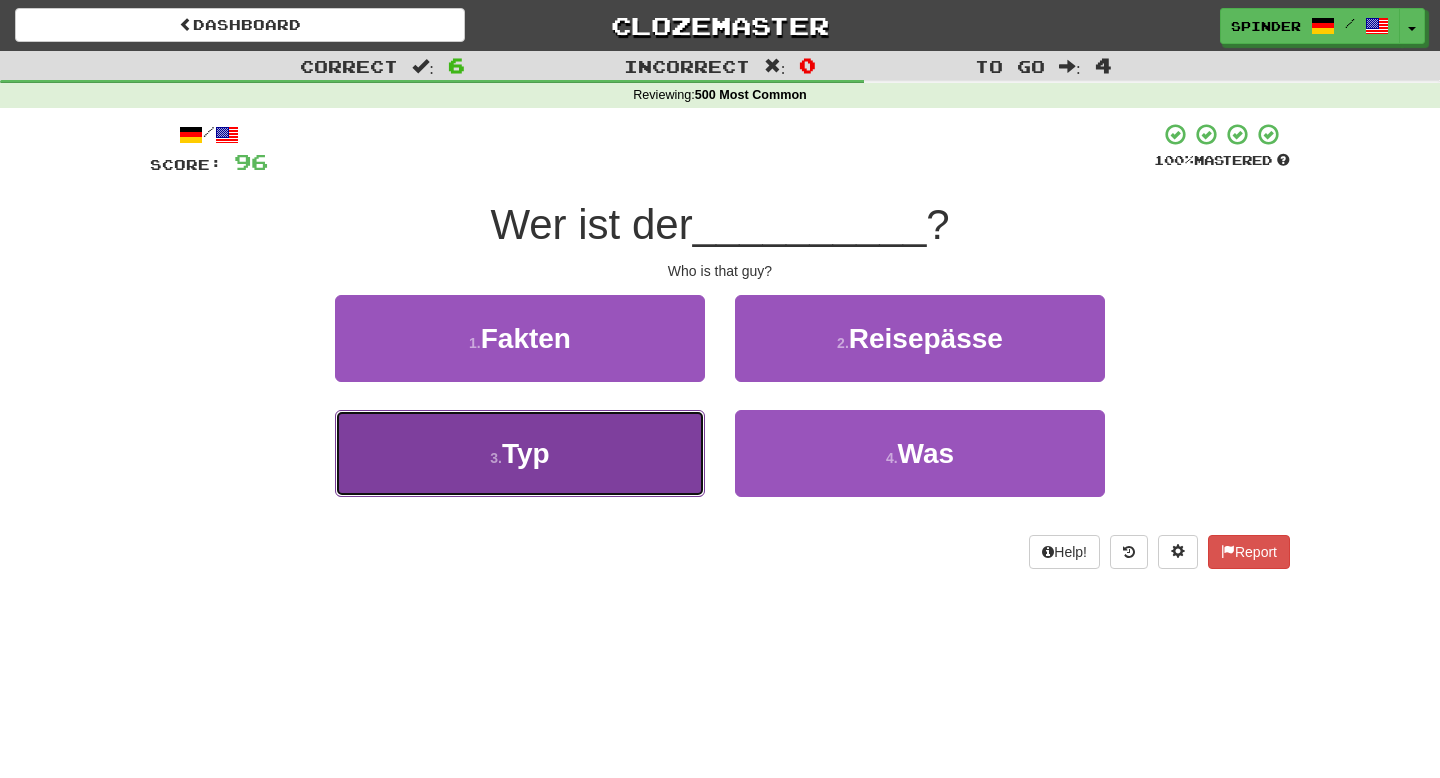 click on "3 .  Typ" at bounding box center (520, 453) 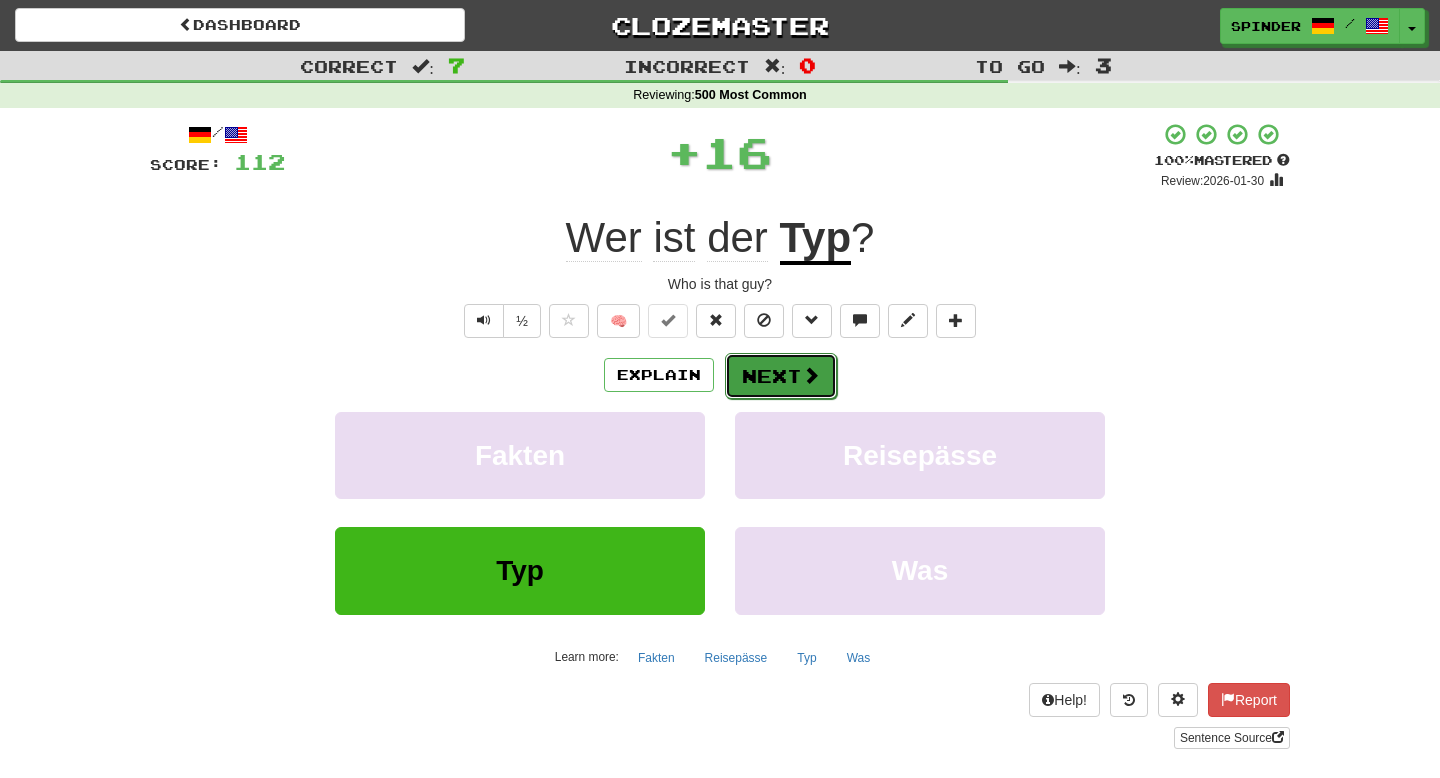 click at bounding box center [811, 375] 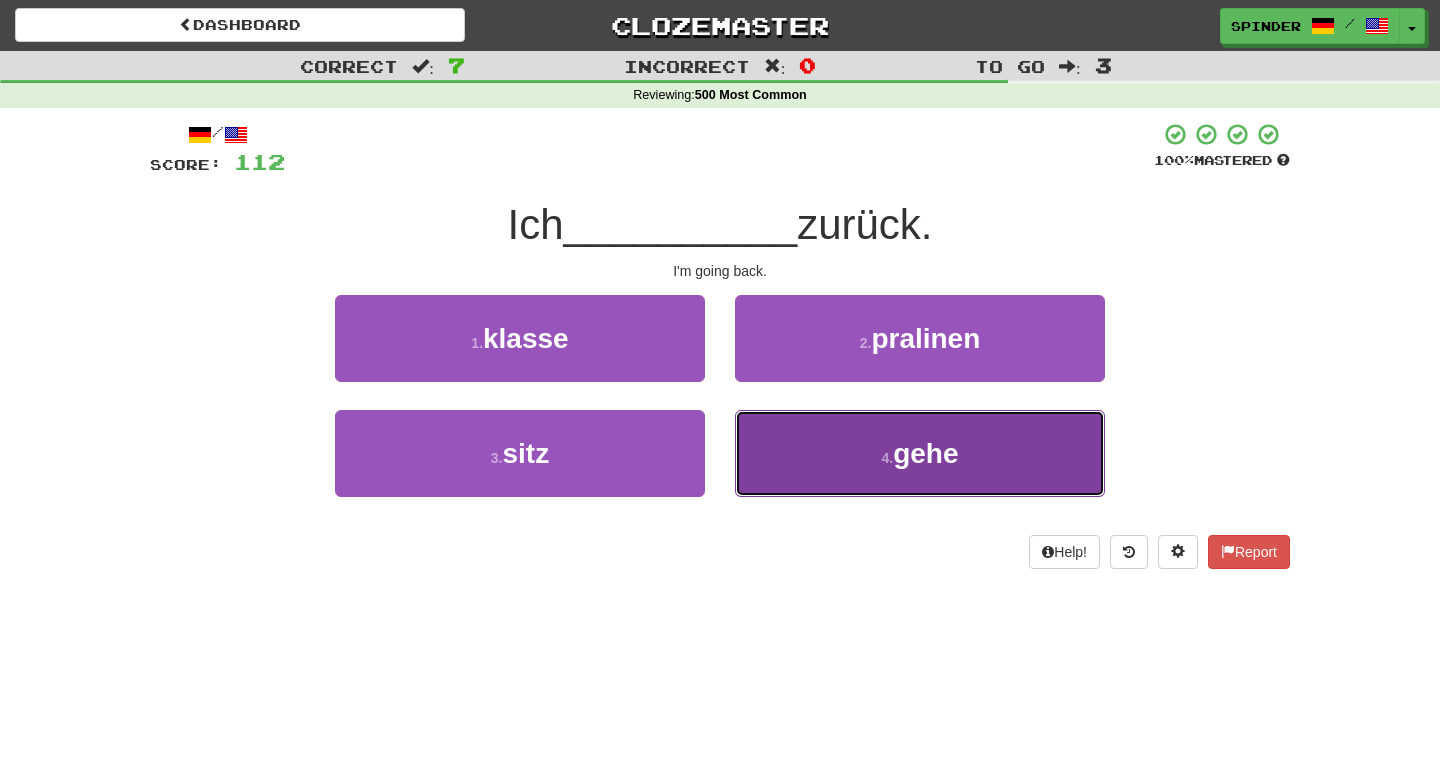 click on "4 .  gehe" at bounding box center [920, 453] 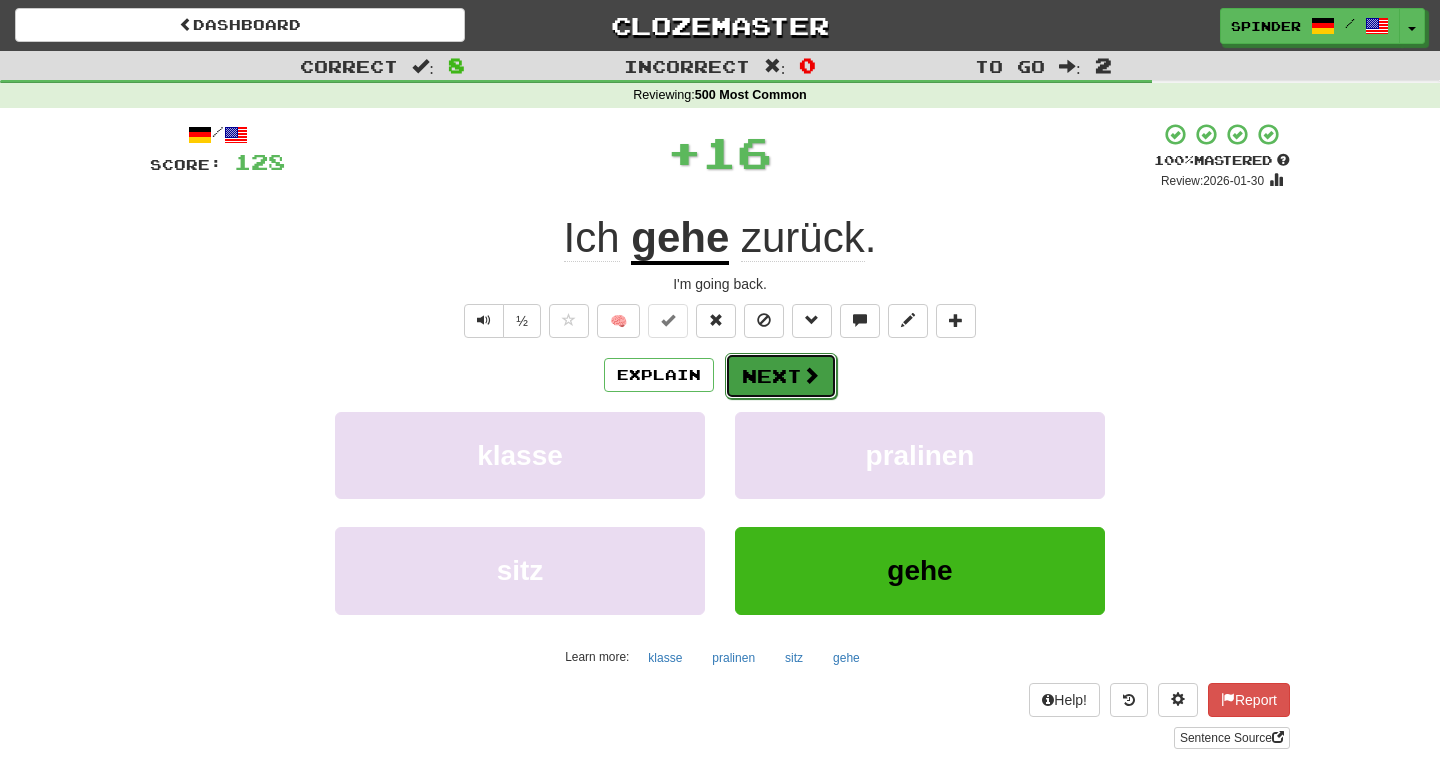 click on "Next" at bounding box center [781, 376] 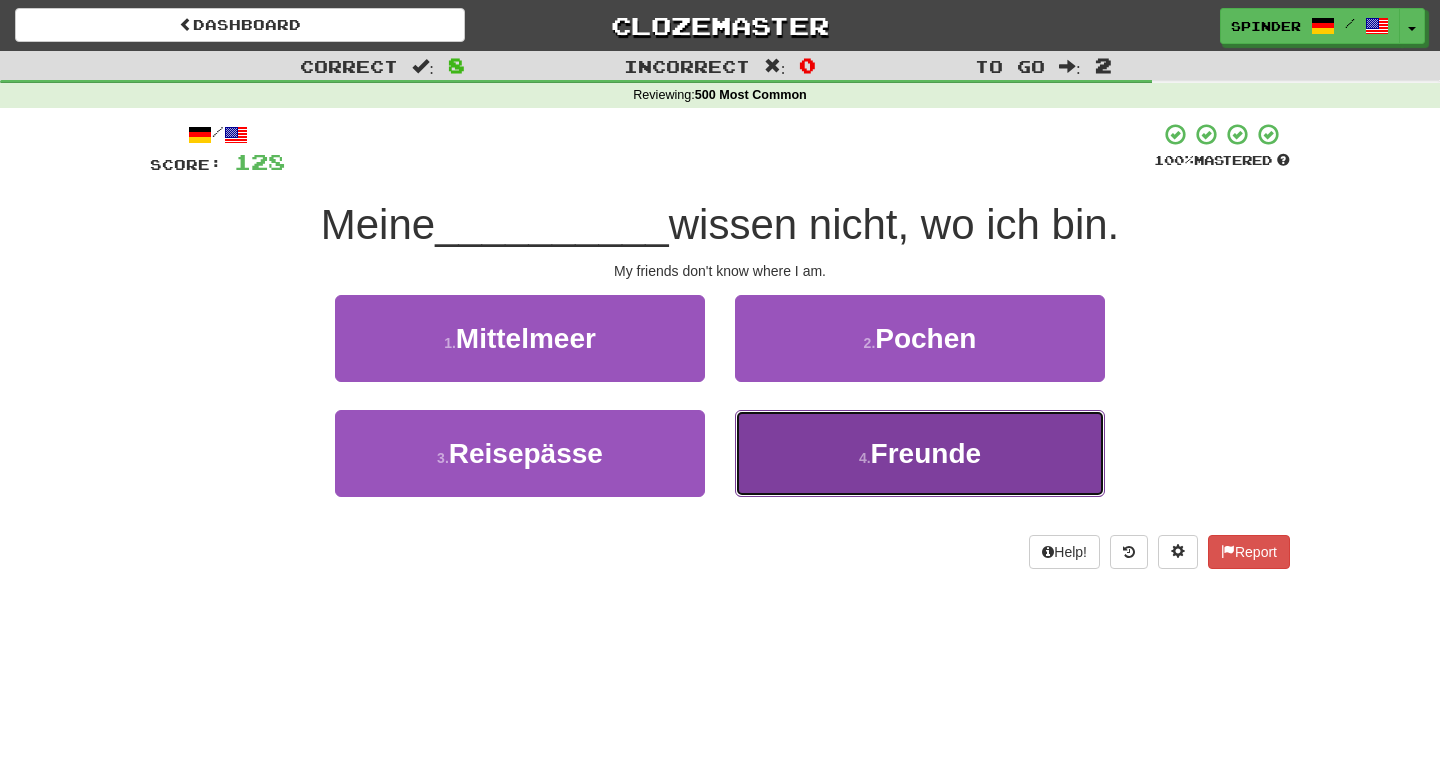 click on "4 .  Freunde" at bounding box center (920, 453) 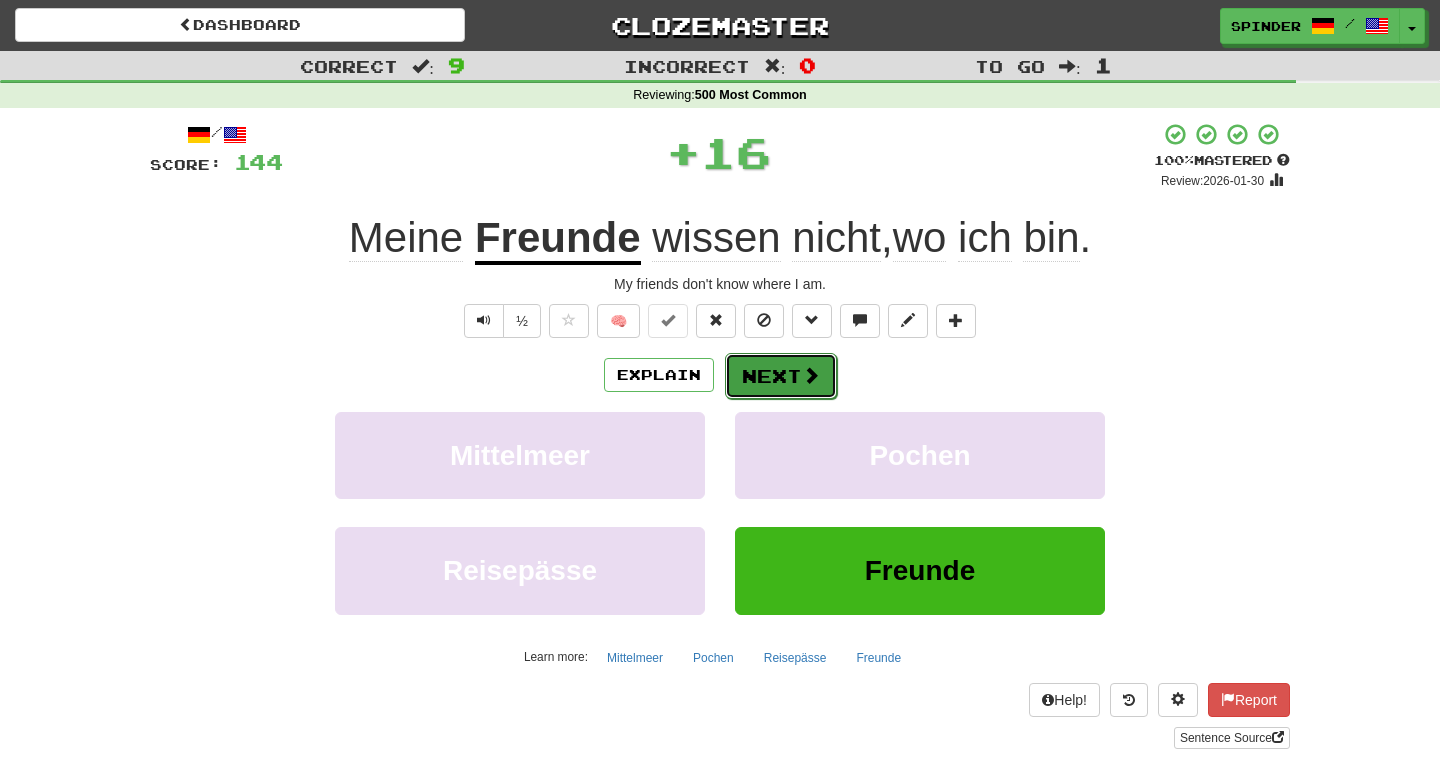 click on "Next" at bounding box center (781, 376) 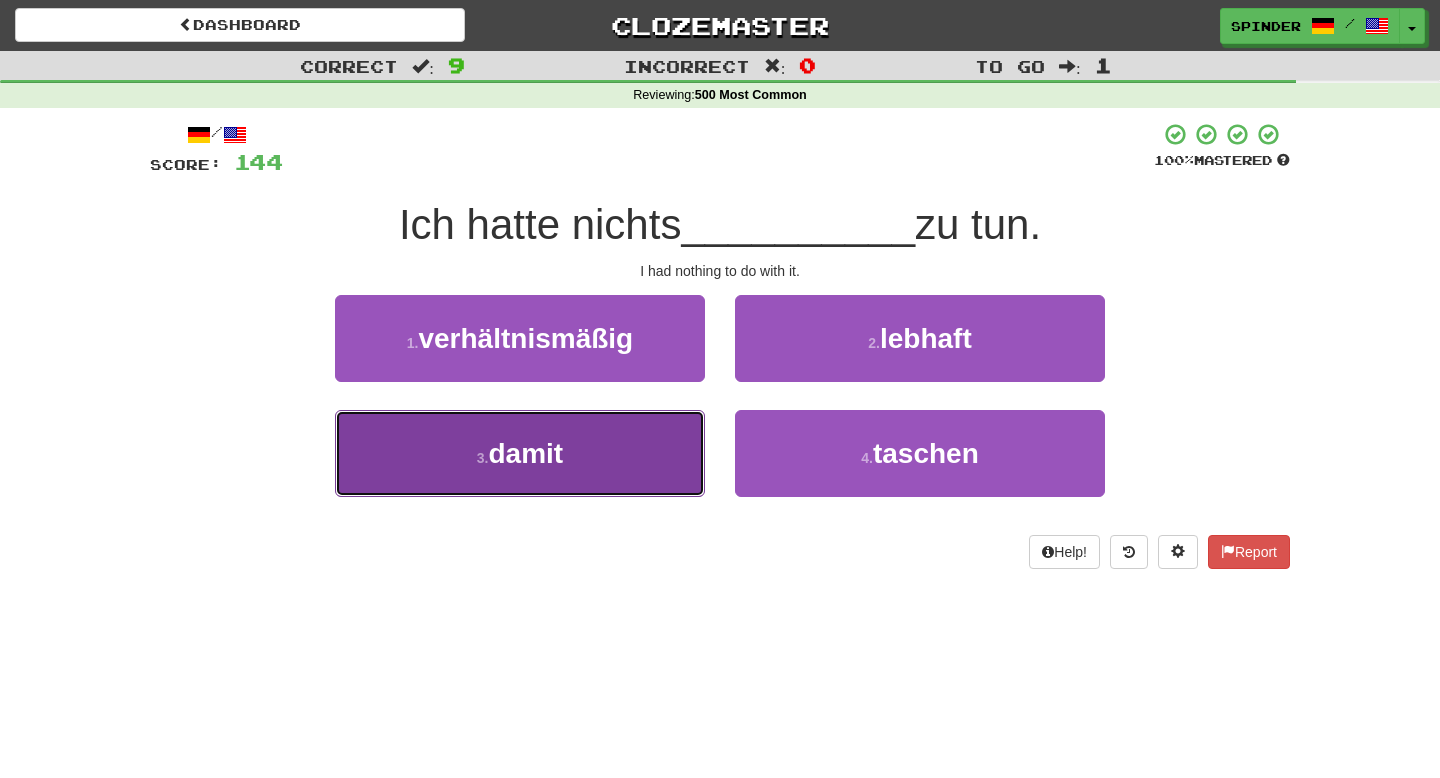 click on "3 .  damit" at bounding box center [520, 453] 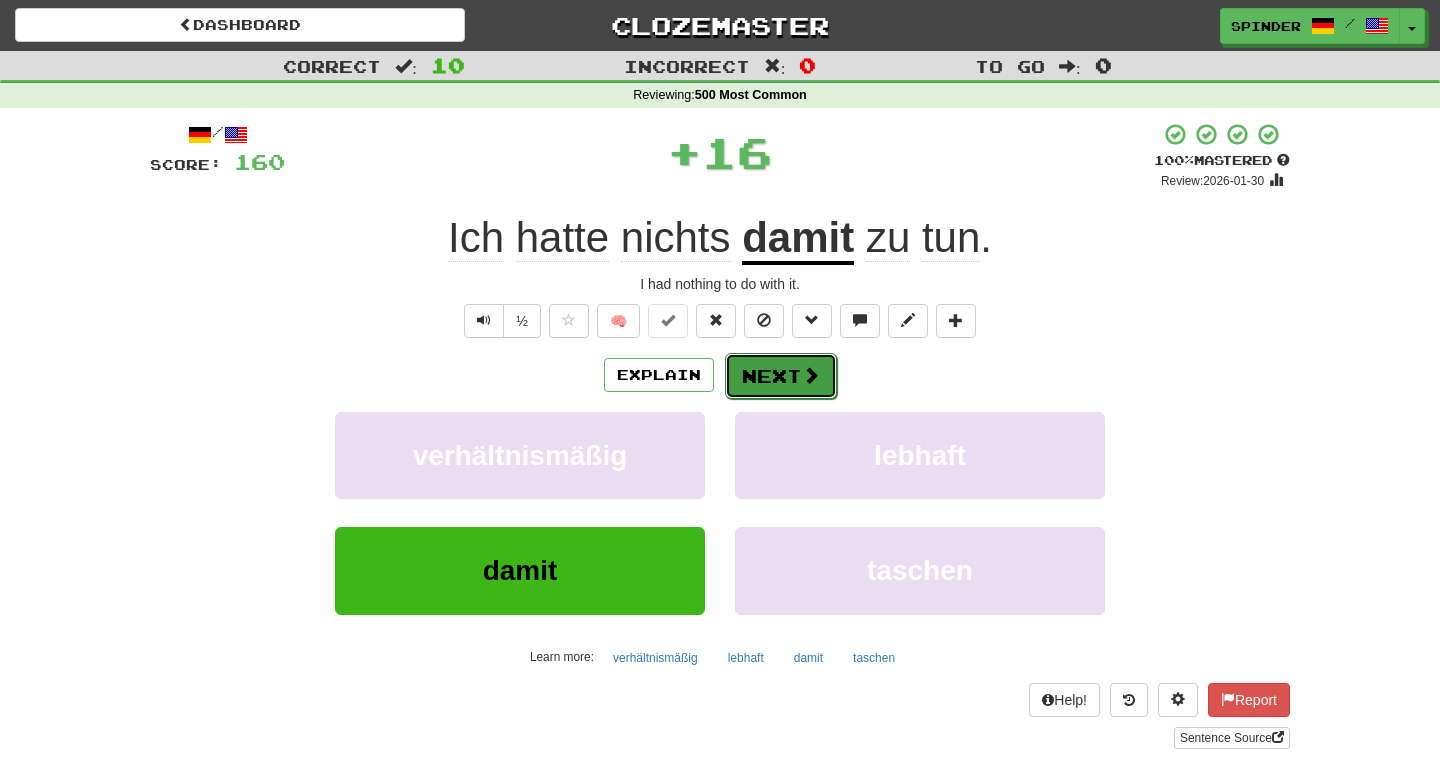 click at bounding box center (811, 375) 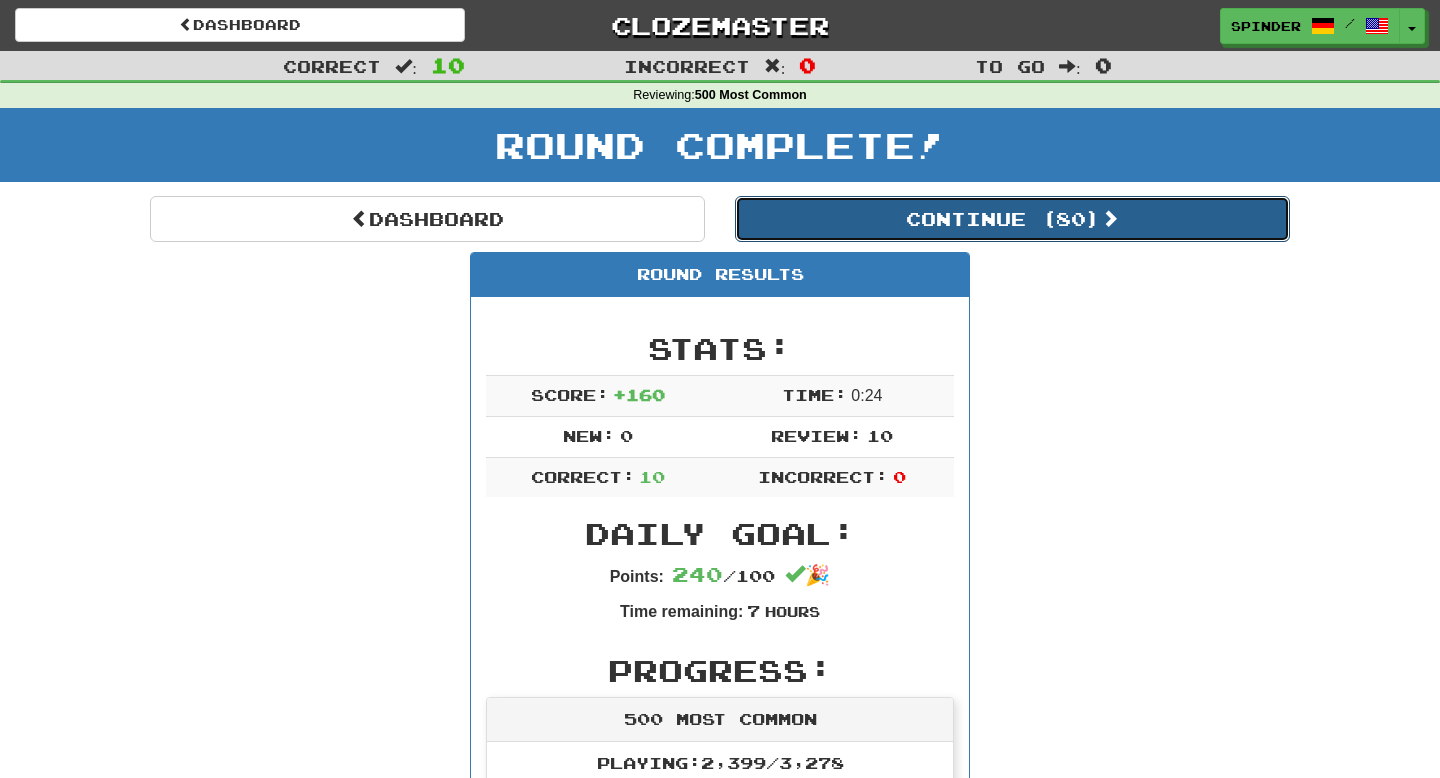 click on "Continue ( 80 )" at bounding box center [1012, 219] 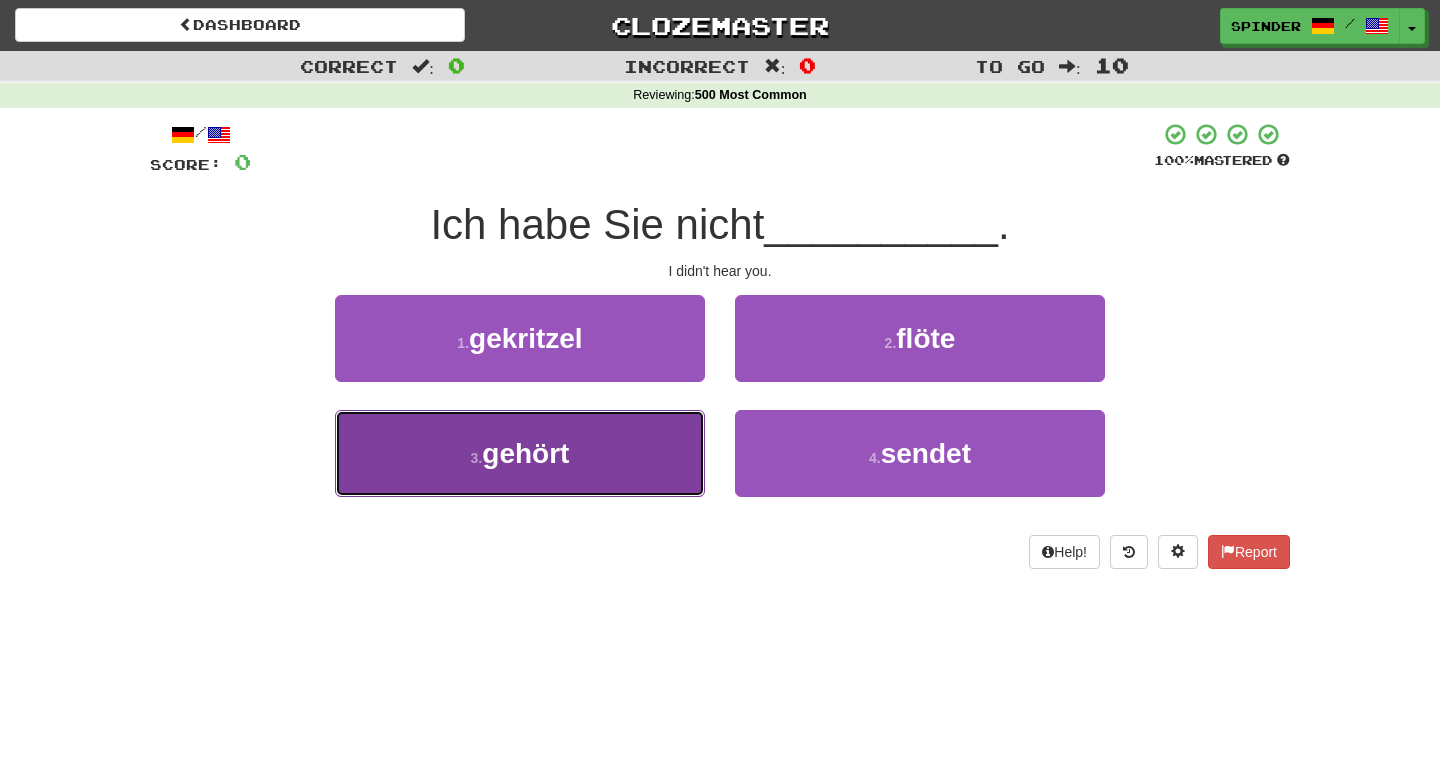 click on "3 .  gehört" at bounding box center (520, 453) 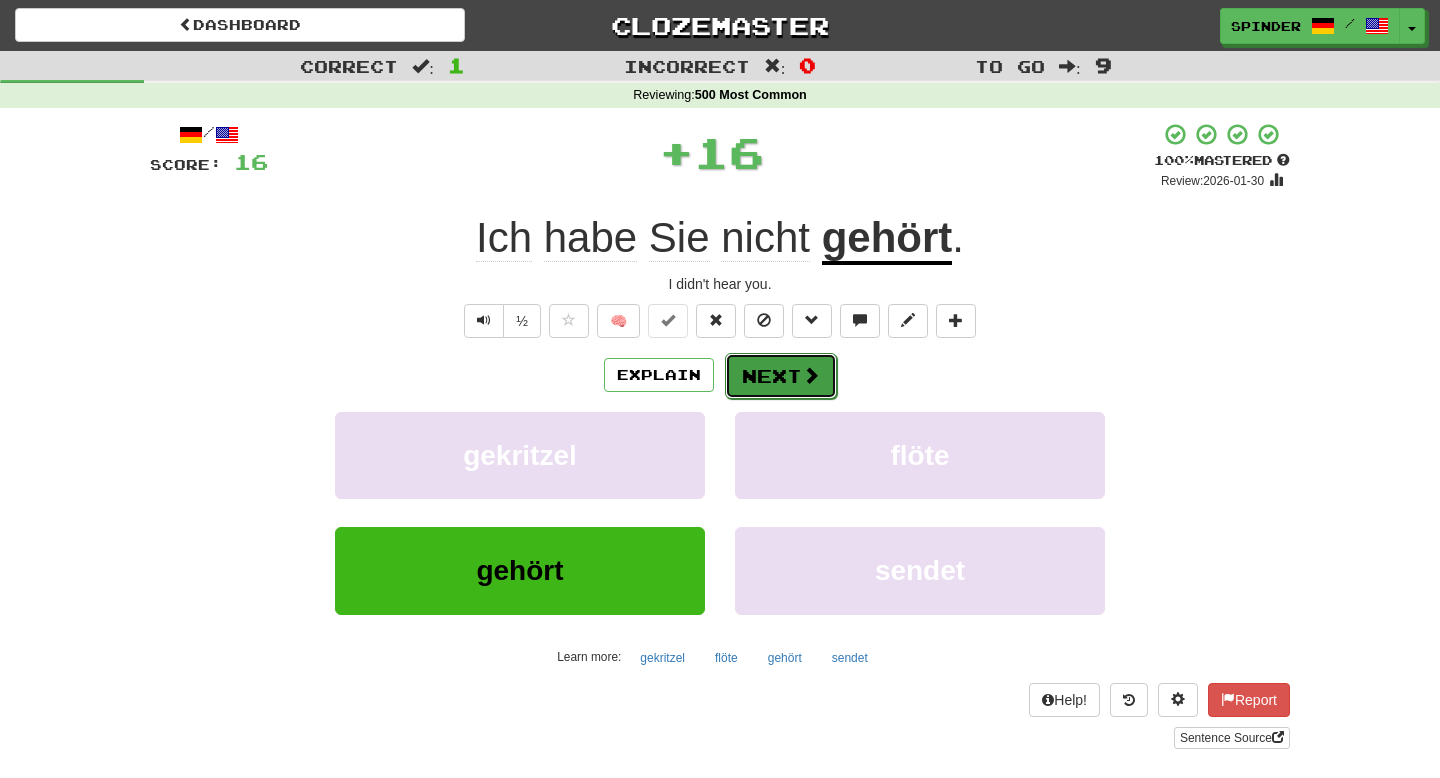 click at bounding box center [811, 375] 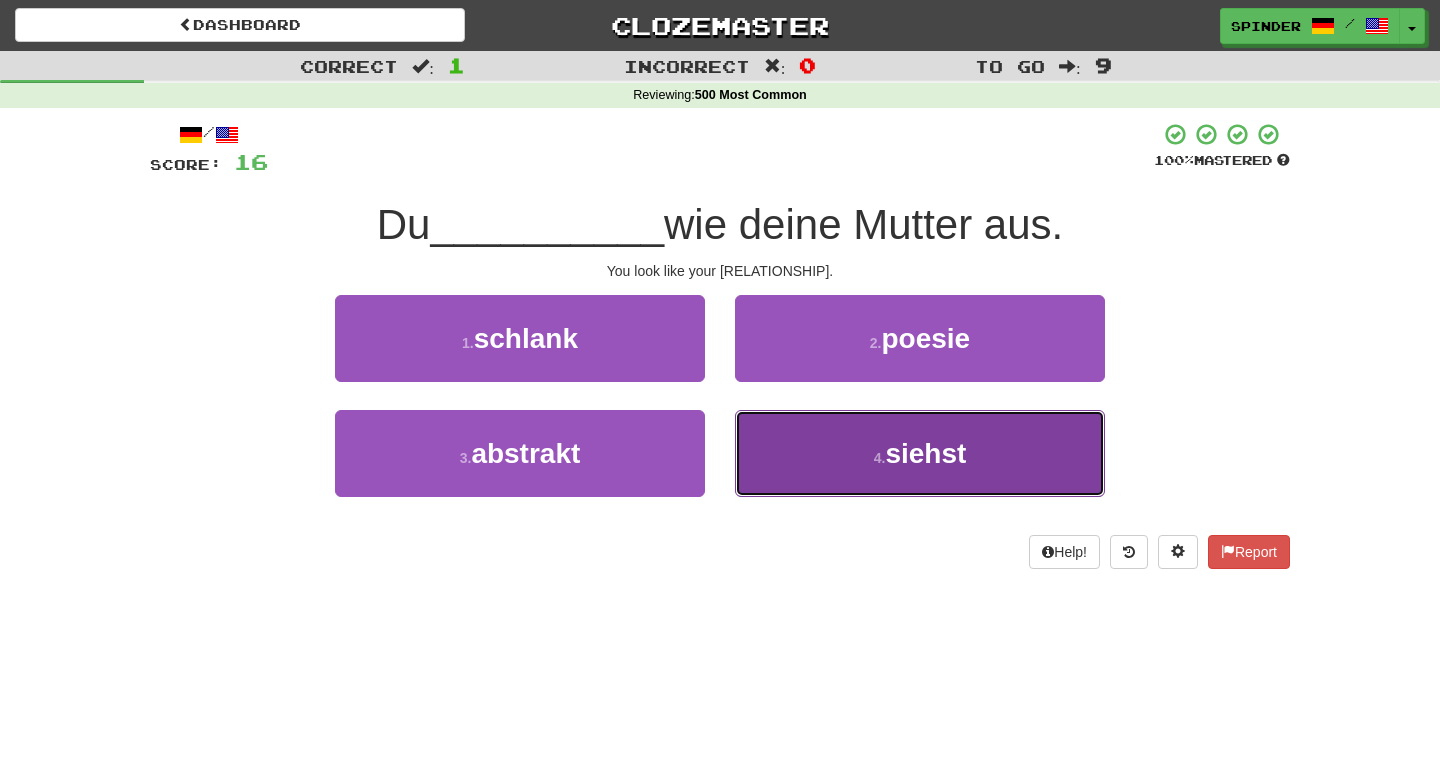 click on "4 .  siehst" at bounding box center (920, 453) 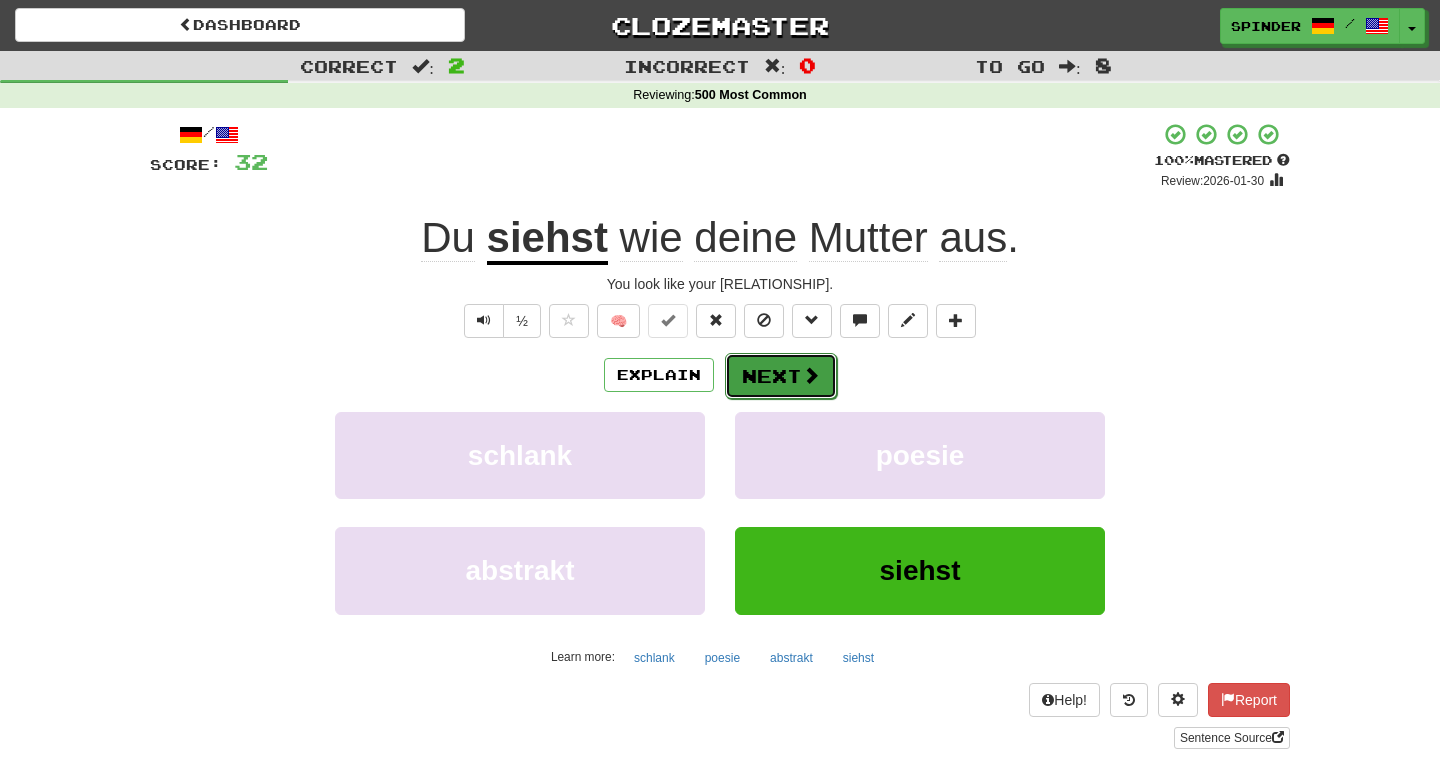 click on "Next" at bounding box center [781, 376] 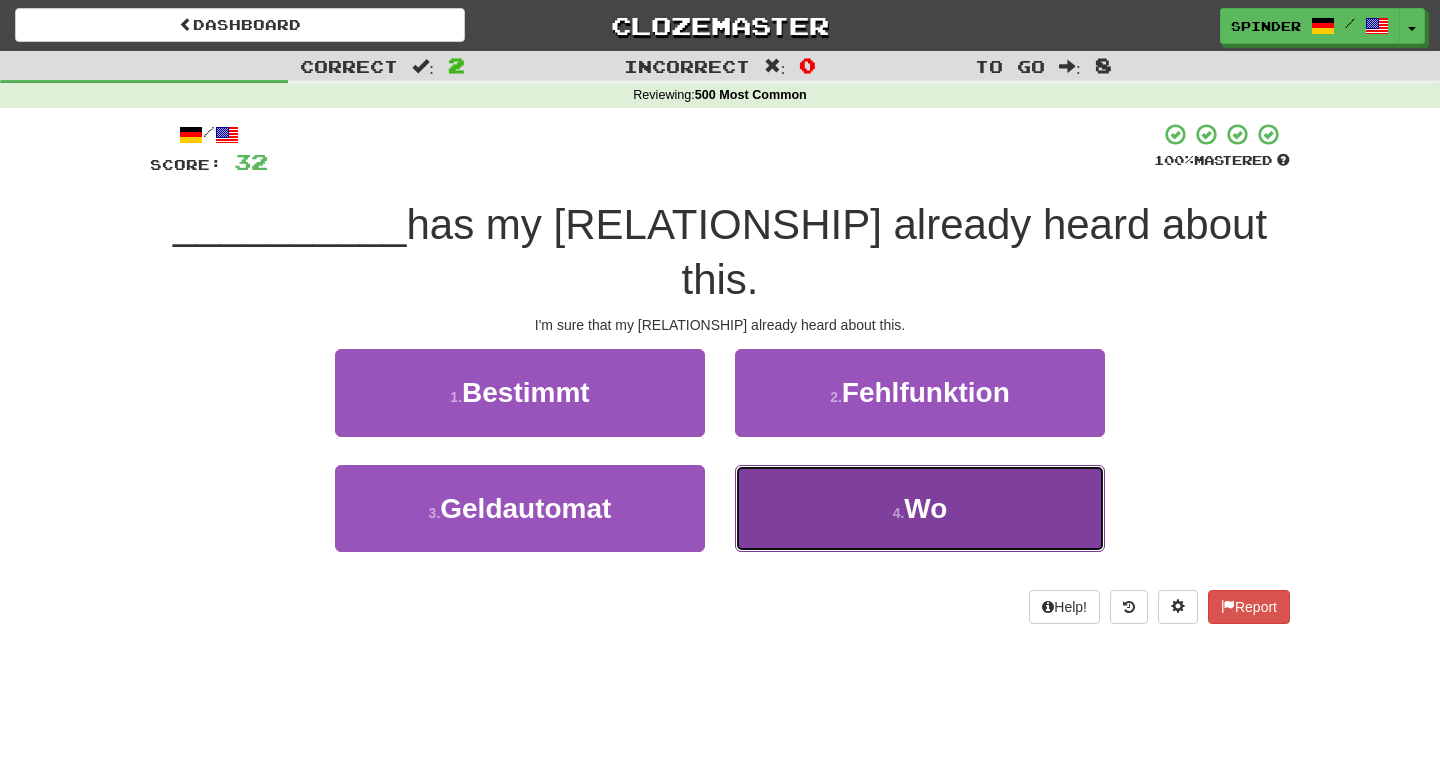 click on "4 .  Wo" at bounding box center [920, 508] 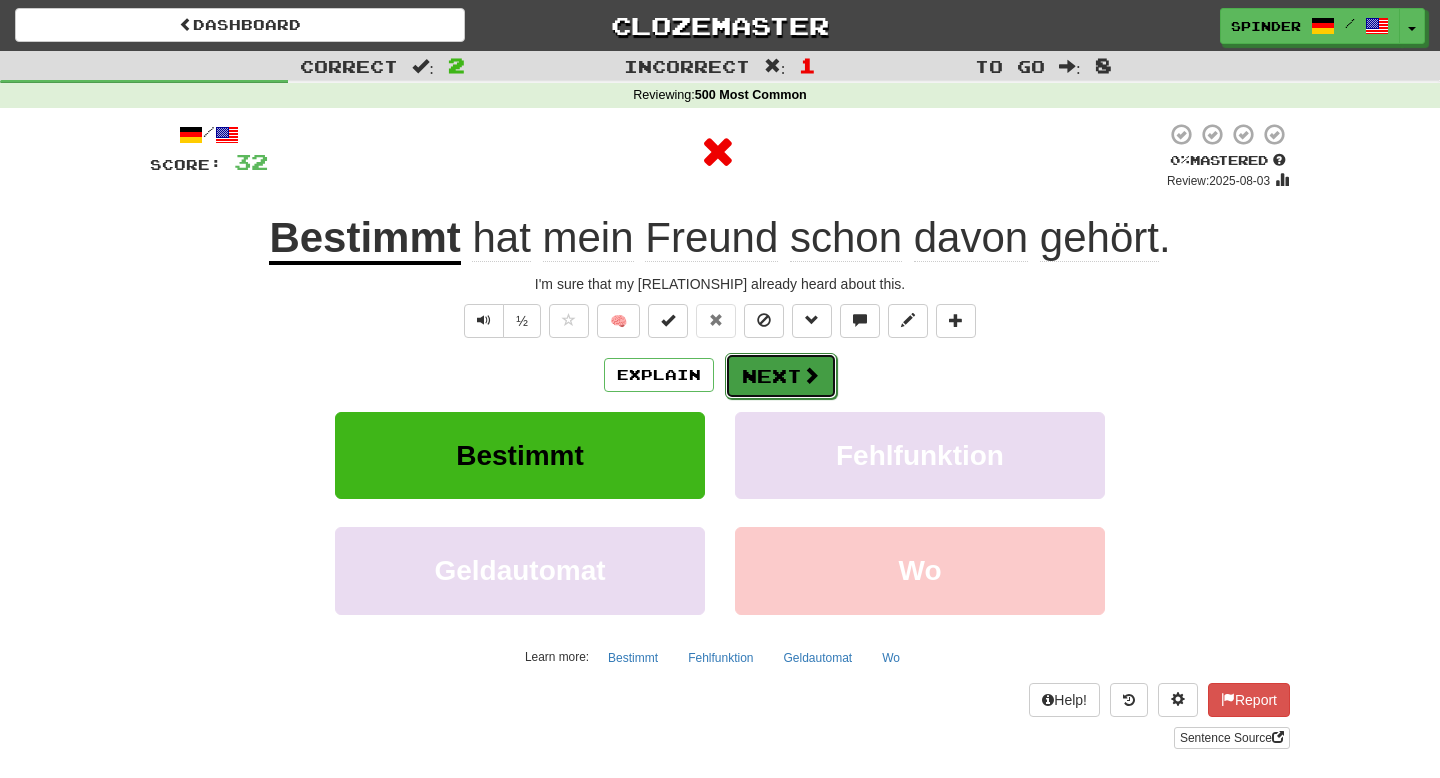 click at bounding box center [811, 375] 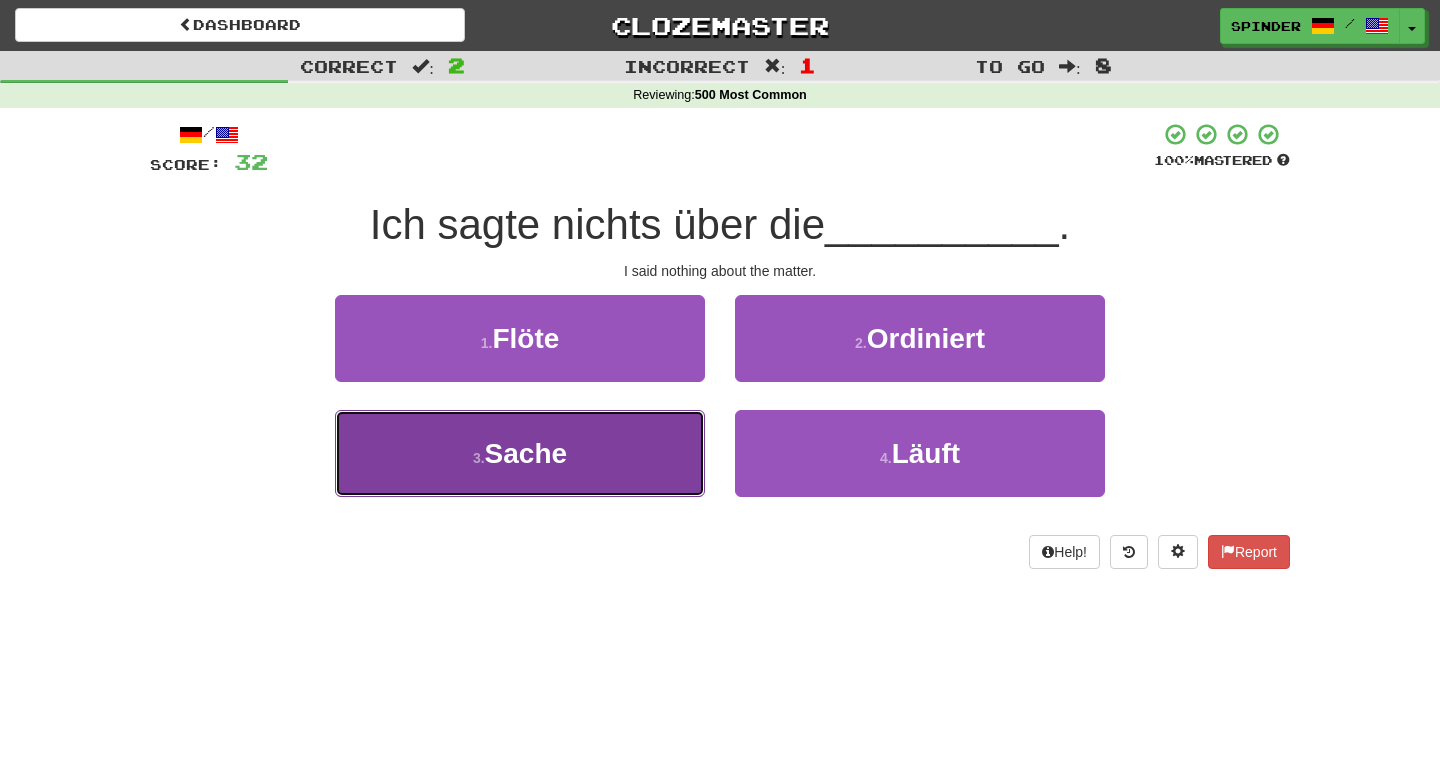 click on "3 .  Sache" at bounding box center [520, 453] 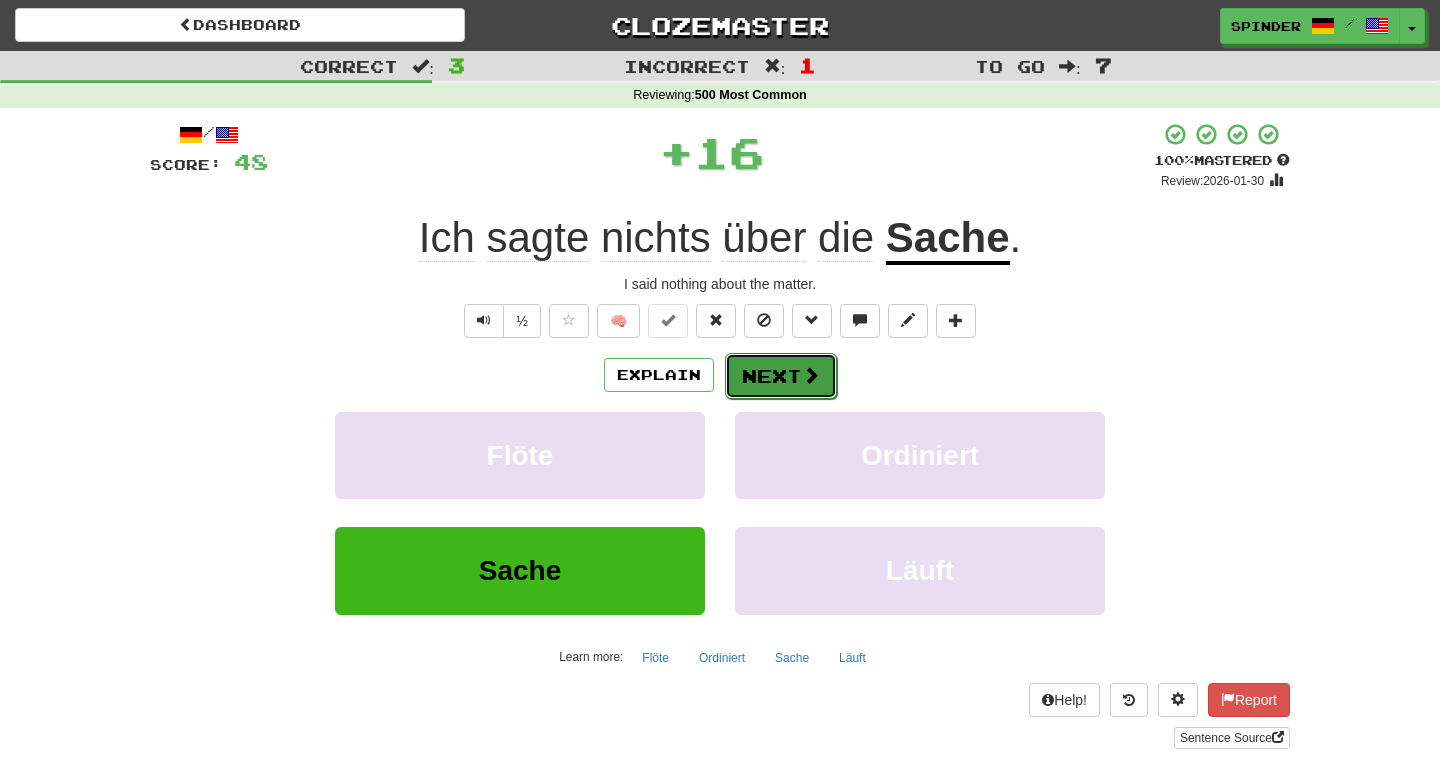 click on "Next" at bounding box center (781, 376) 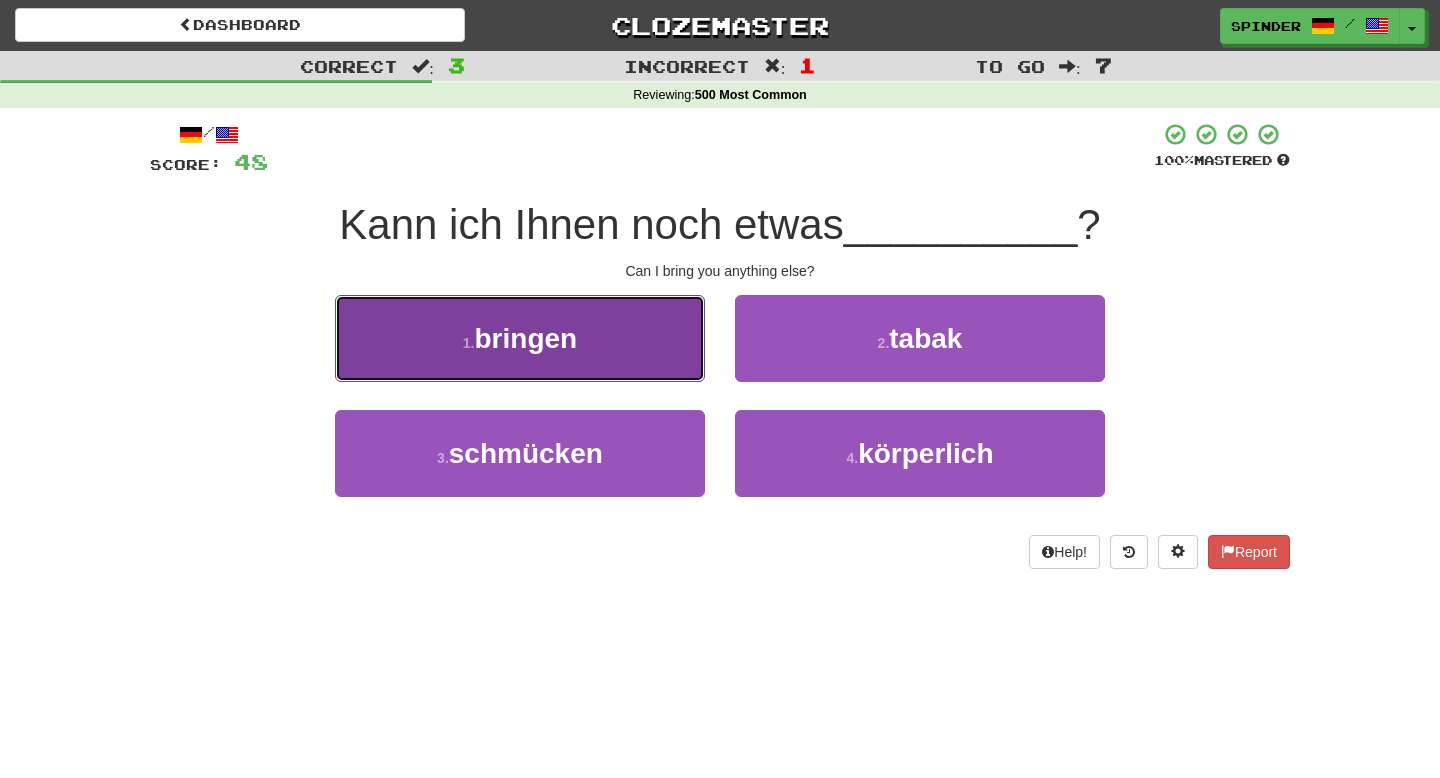 click on "1 .  bringen" at bounding box center (520, 338) 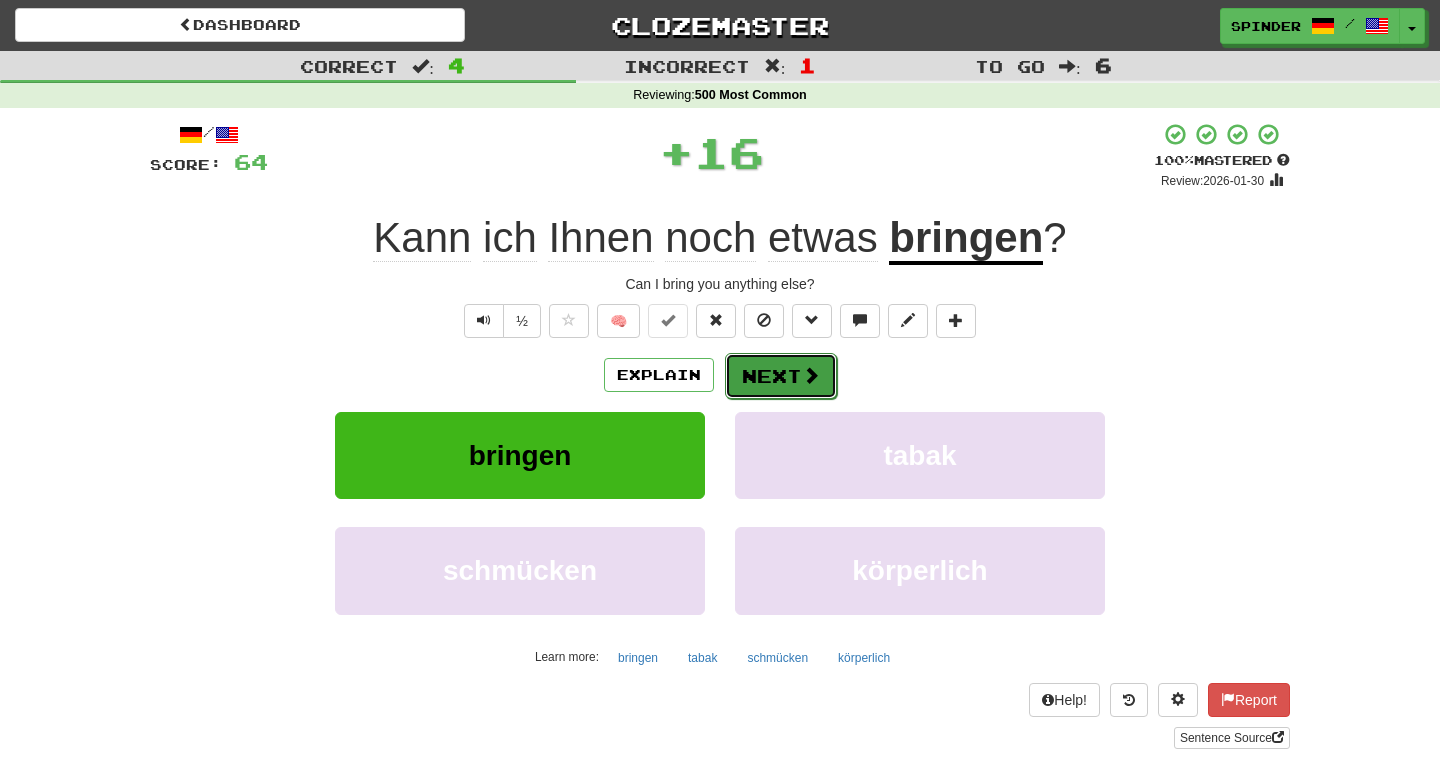 click on "Next" at bounding box center (781, 376) 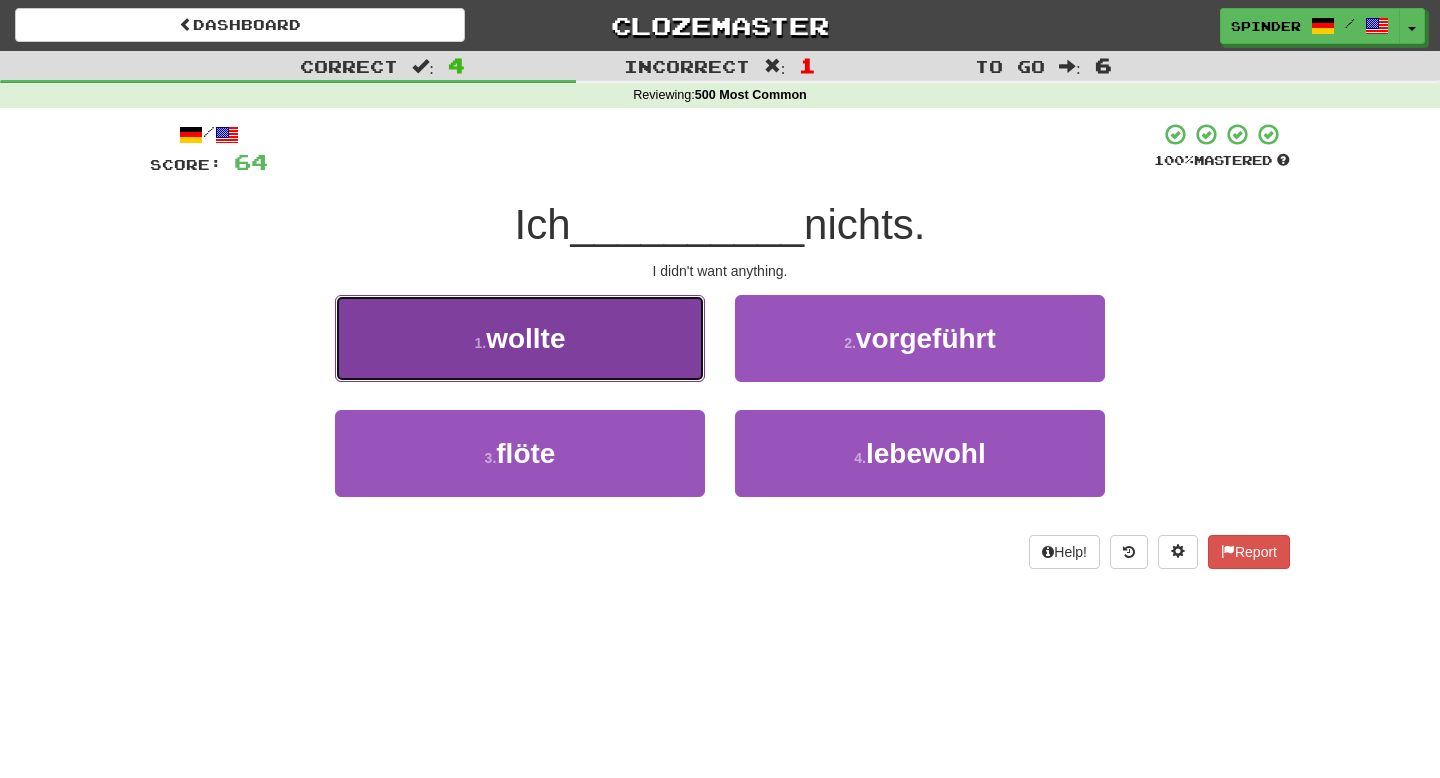 click on "1 .  wollte" at bounding box center [520, 338] 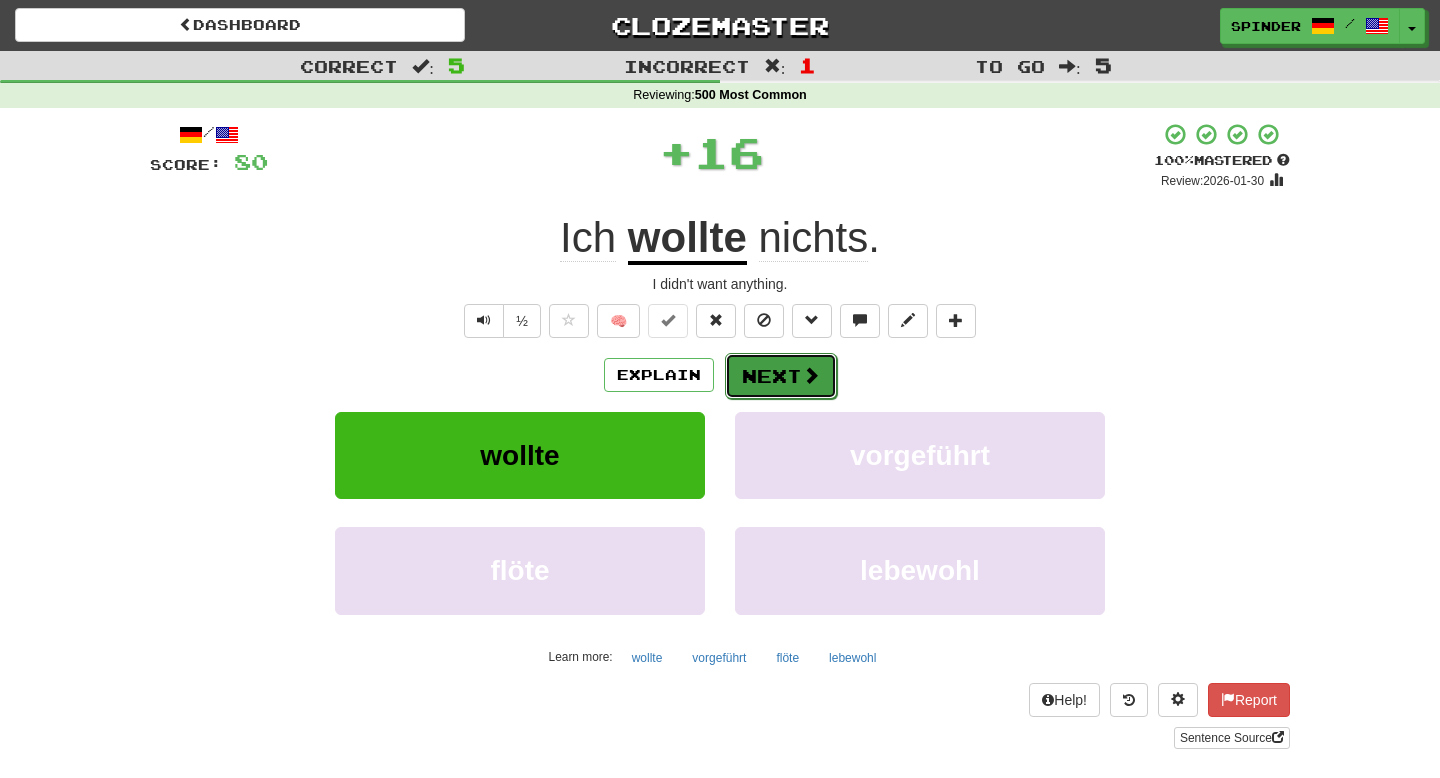 click on "Next" at bounding box center (781, 376) 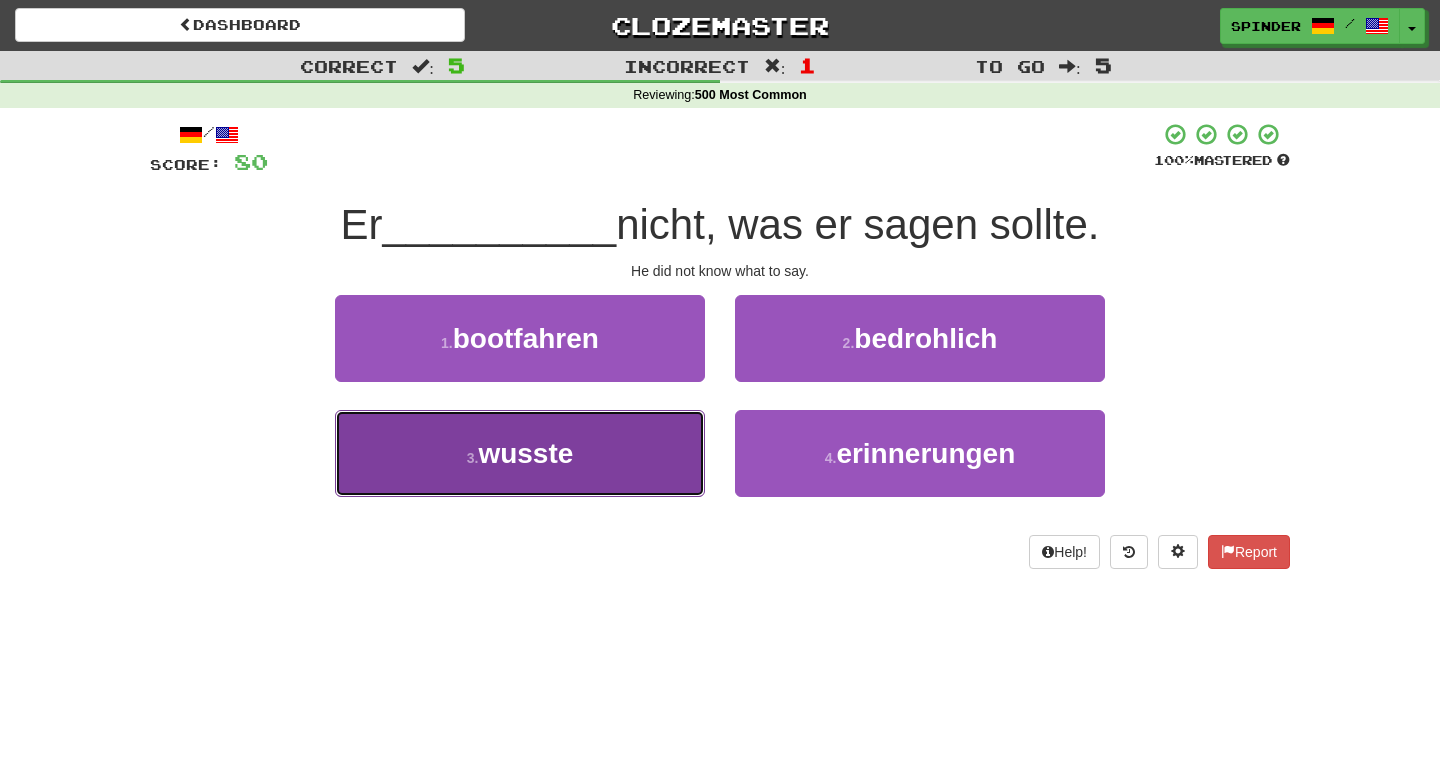 click on "3 .  wusste" at bounding box center [520, 453] 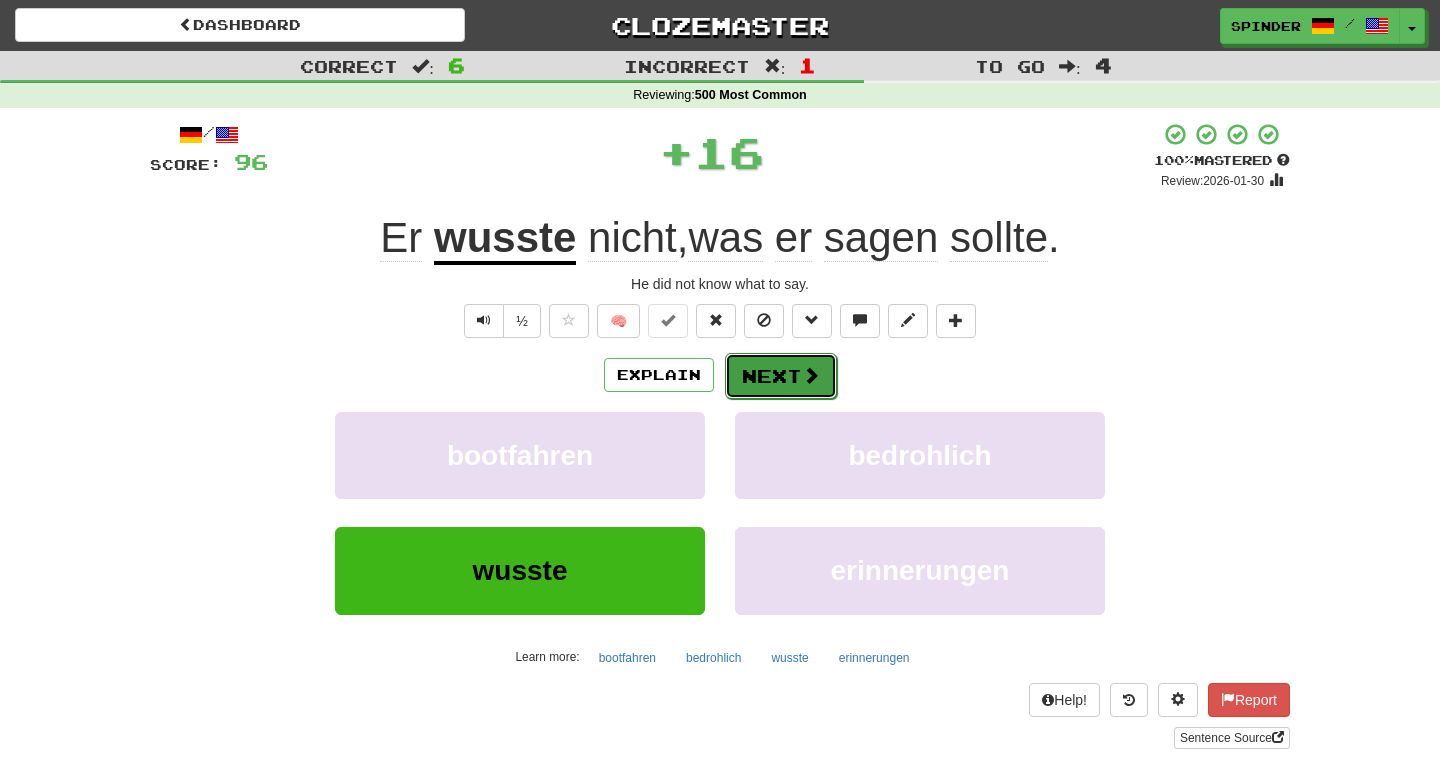 click on "Next" at bounding box center [781, 376] 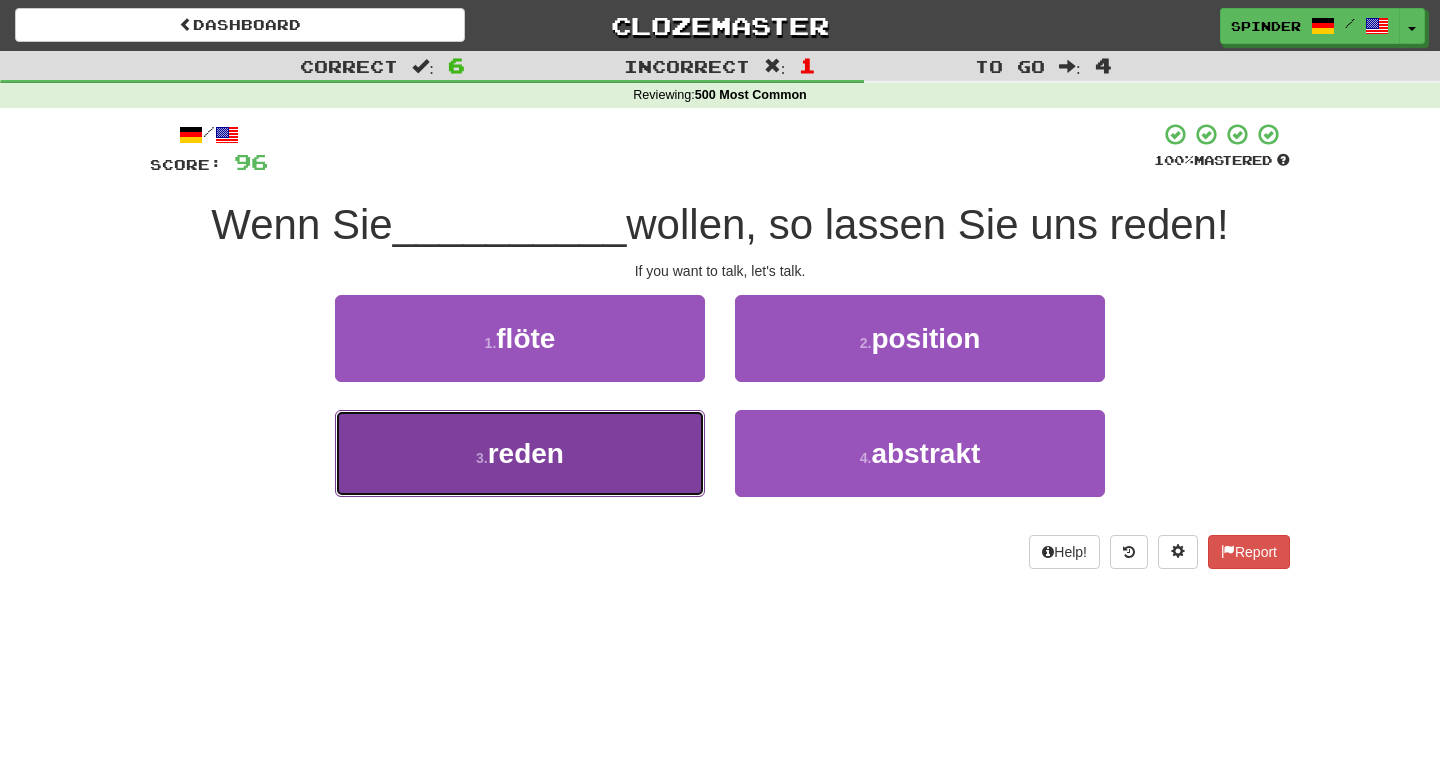 click on "3 .  reden" at bounding box center (520, 453) 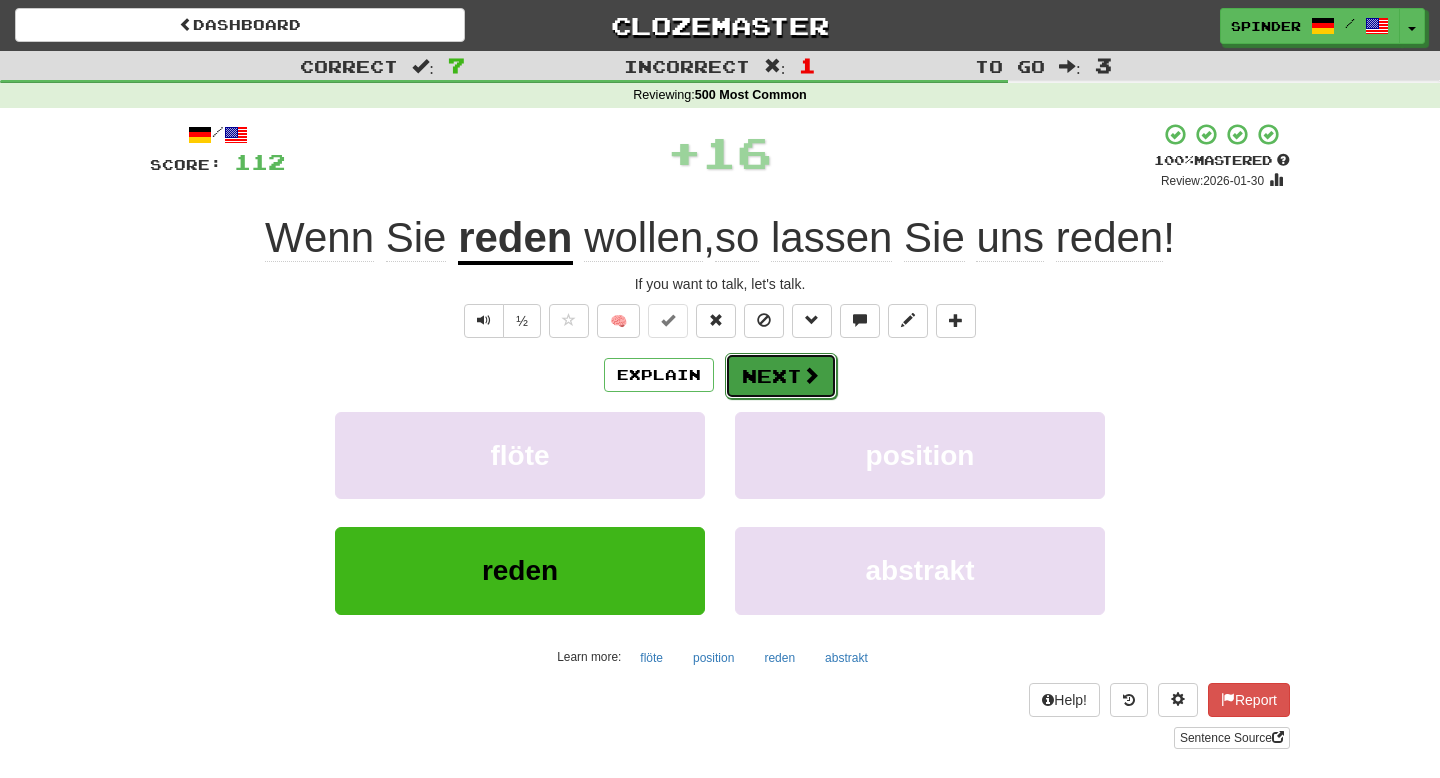 click on "Next" at bounding box center [781, 376] 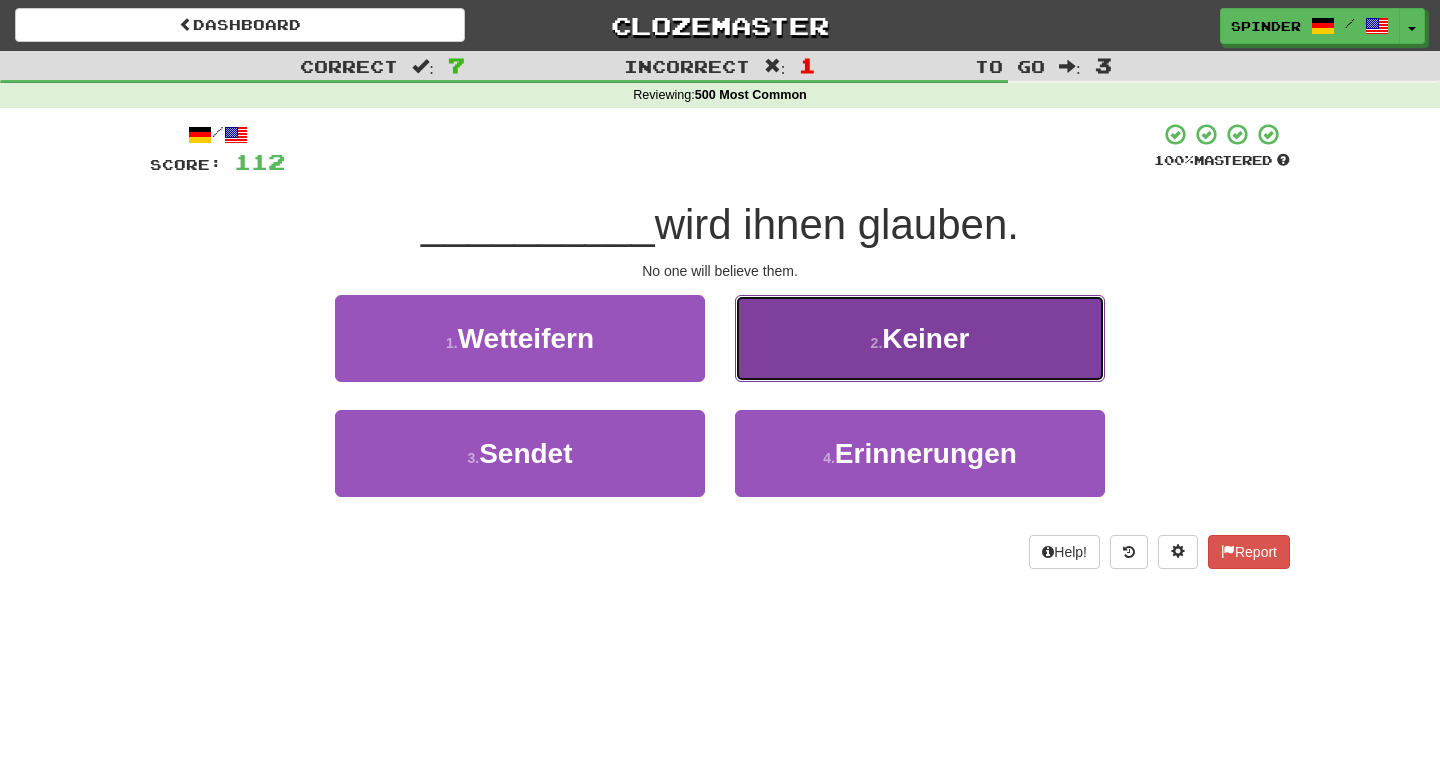 click on "2 .  Keiner" at bounding box center (920, 338) 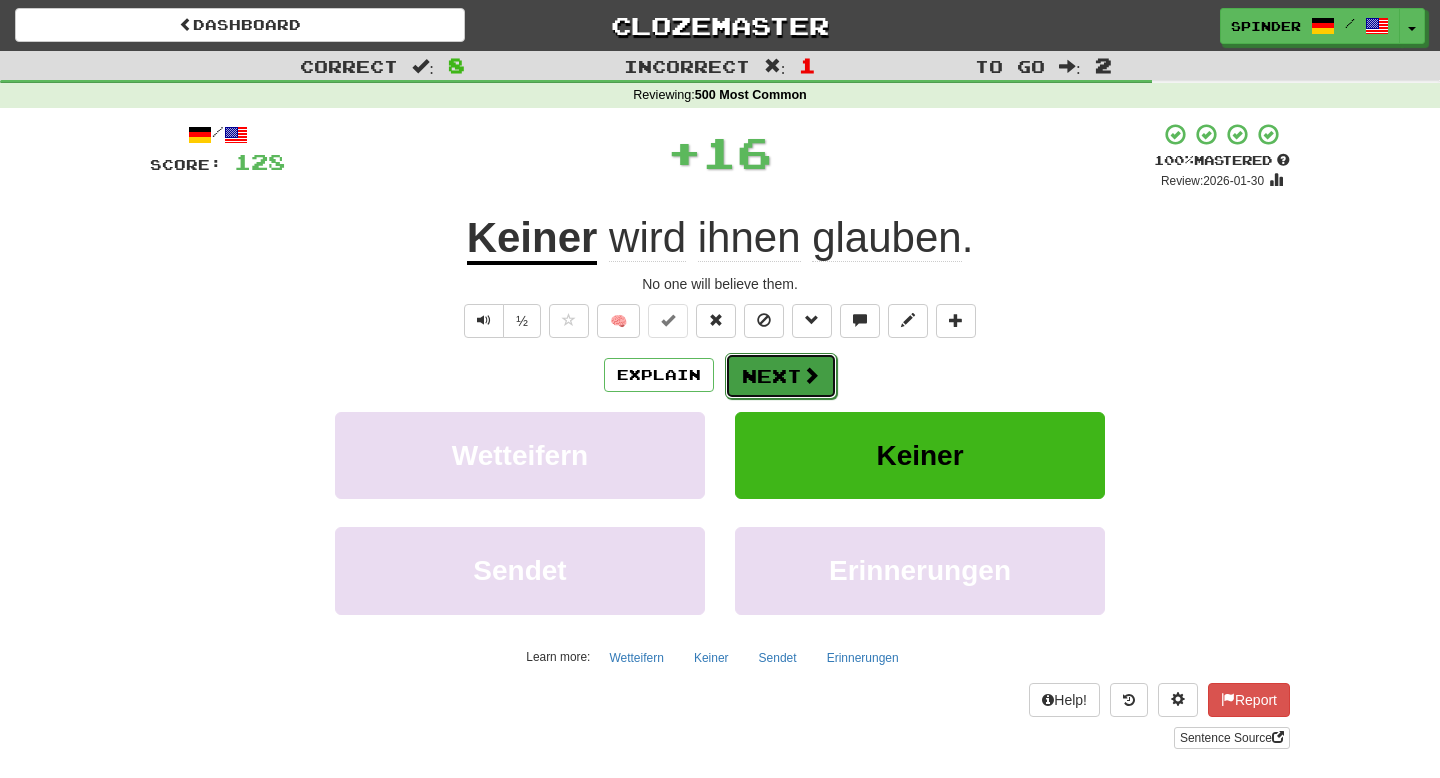 click on "Next" at bounding box center [781, 376] 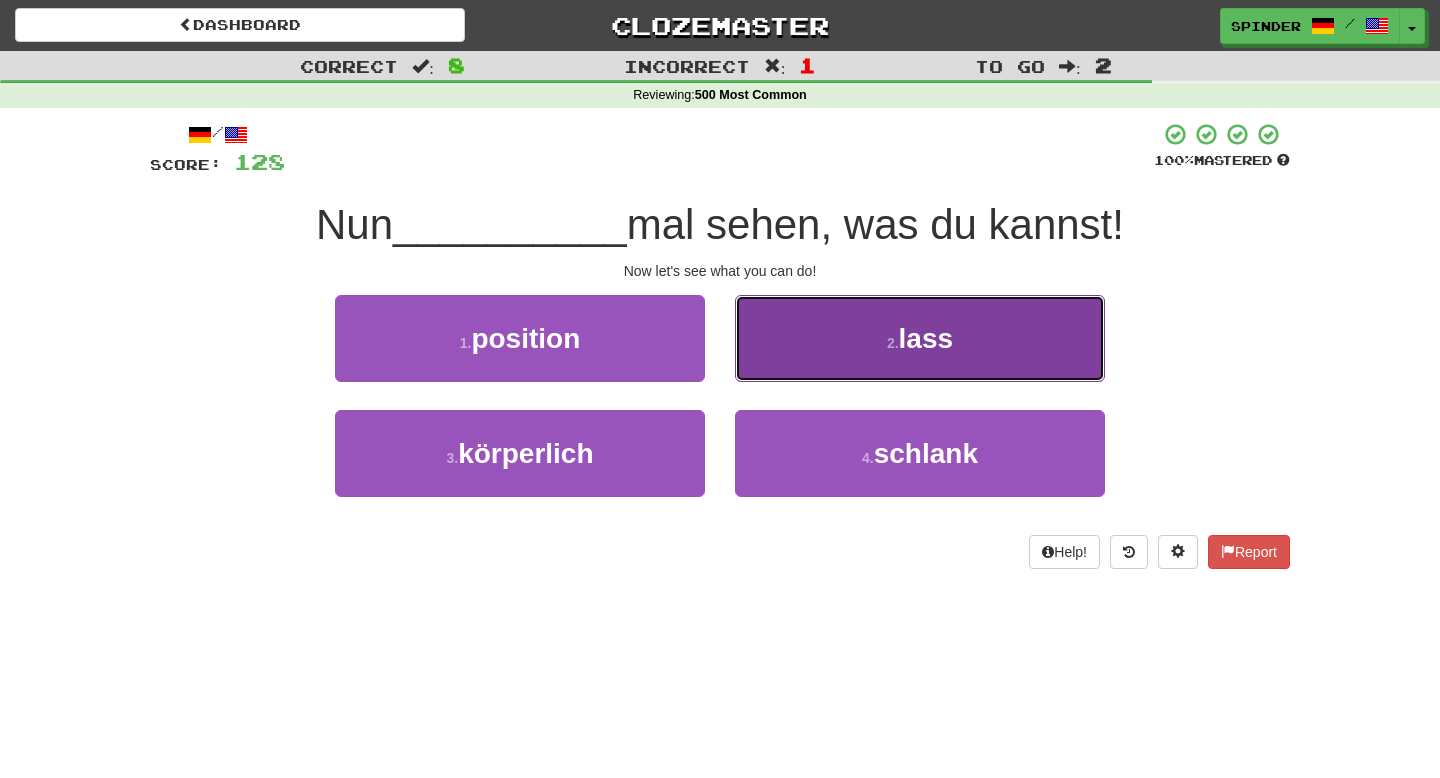 click on "2 .  lass" at bounding box center [920, 338] 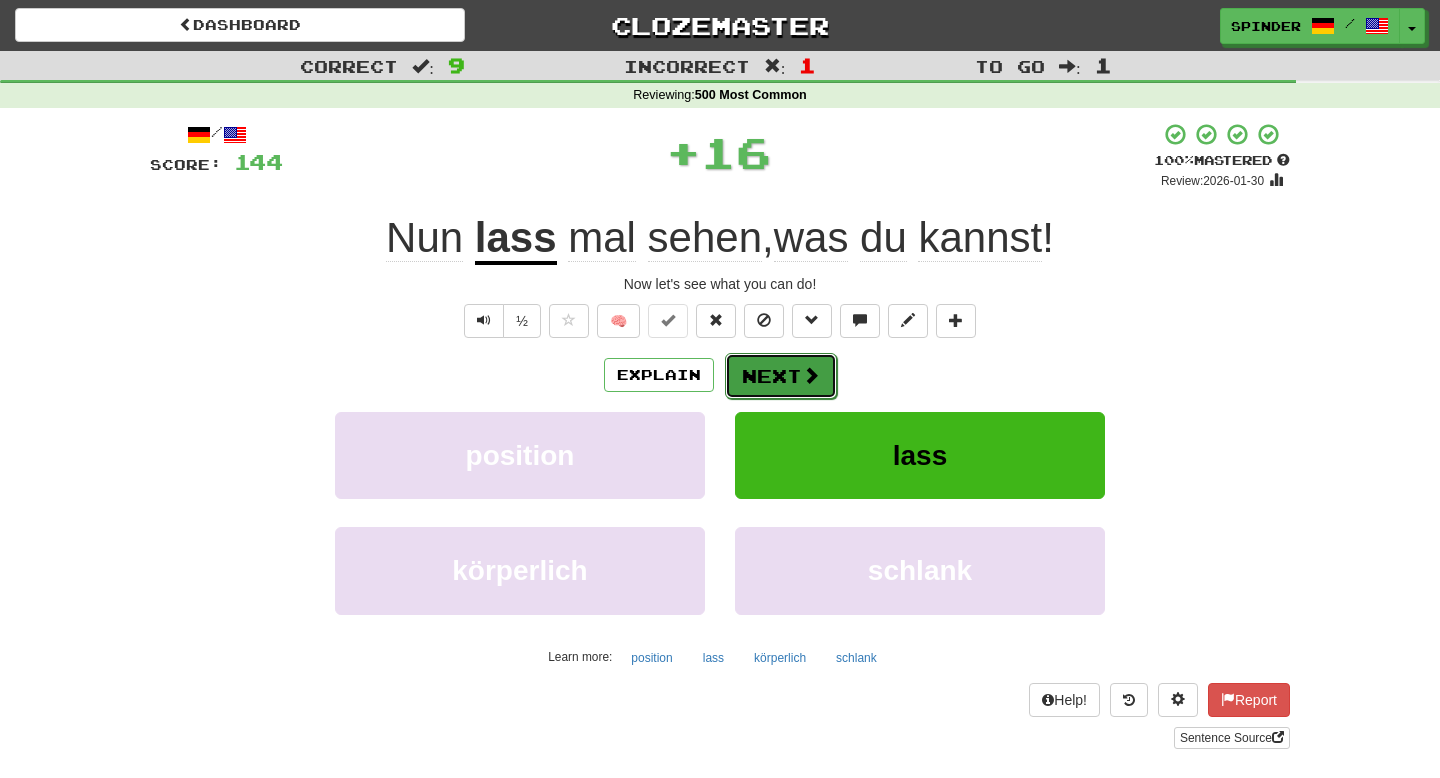 click on "Next" at bounding box center (781, 376) 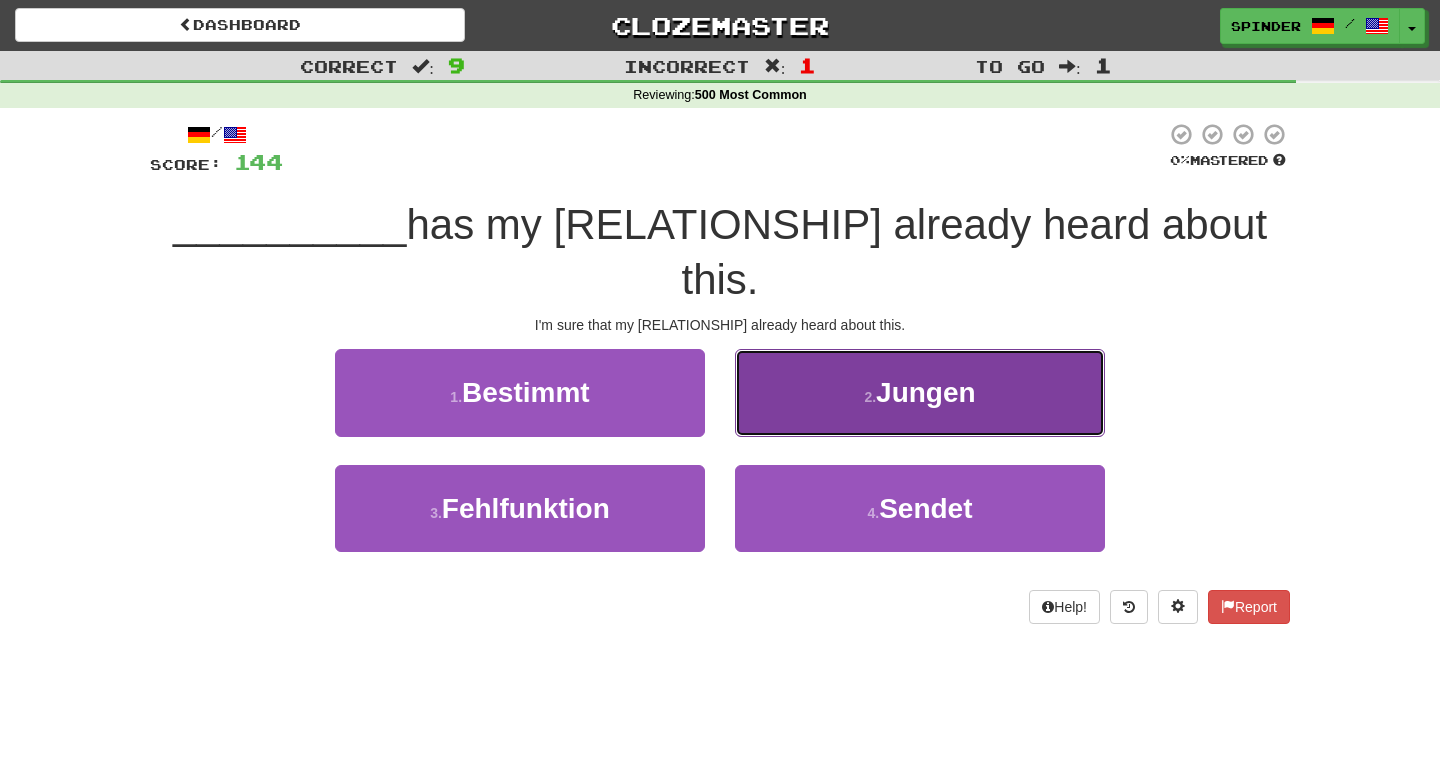 click on "2 .  Jungen" at bounding box center (920, 392) 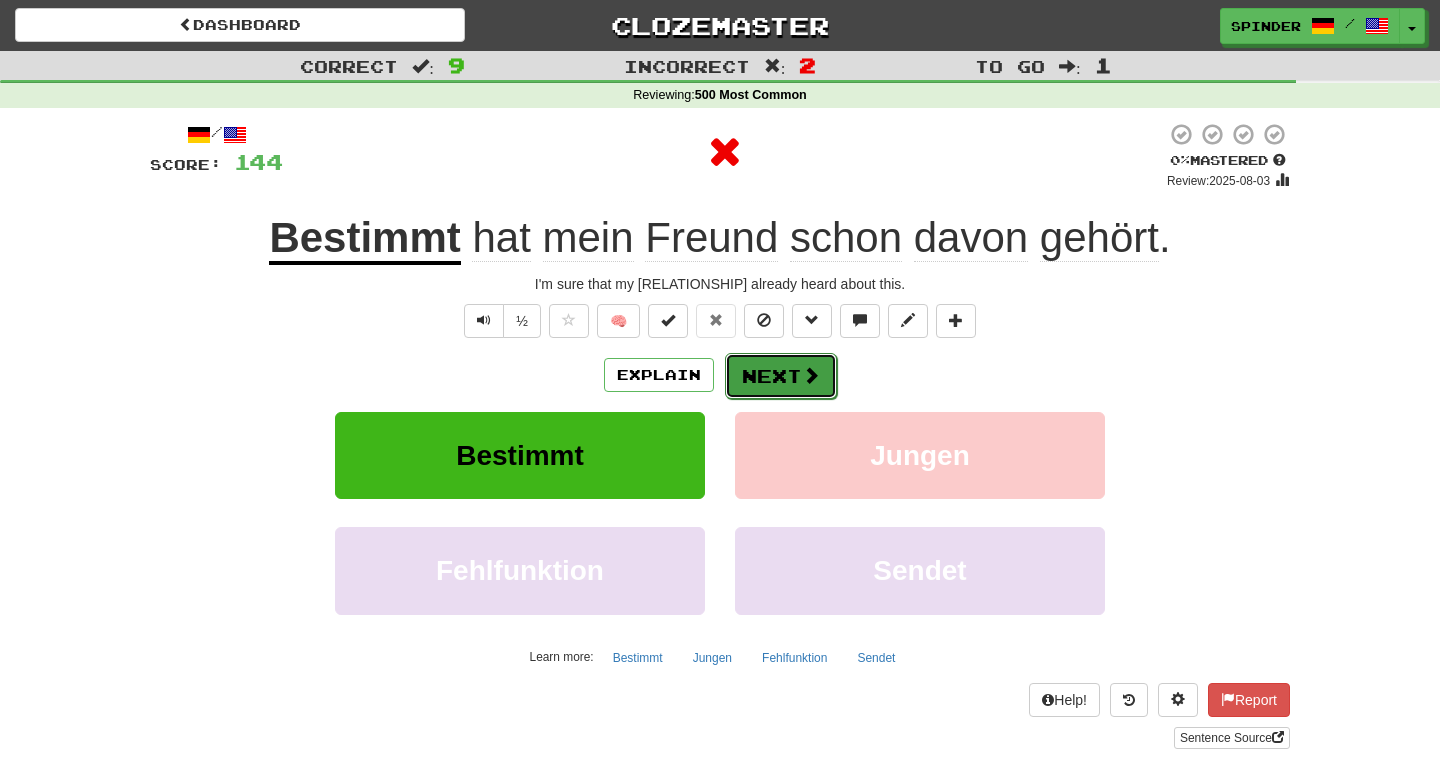 click on "Next" at bounding box center (781, 376) 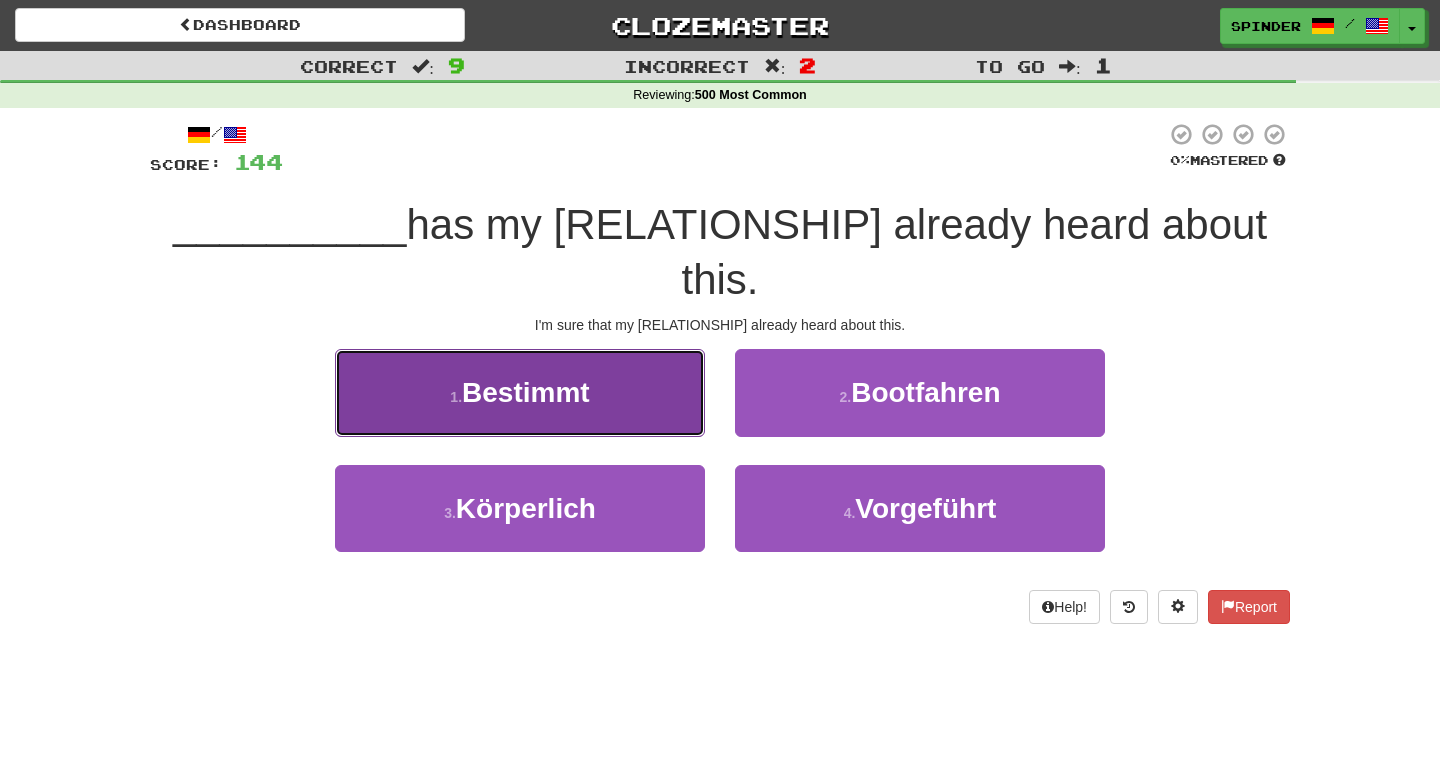 click on "1 .  Bestimmt" at bounding box center [520, 392] 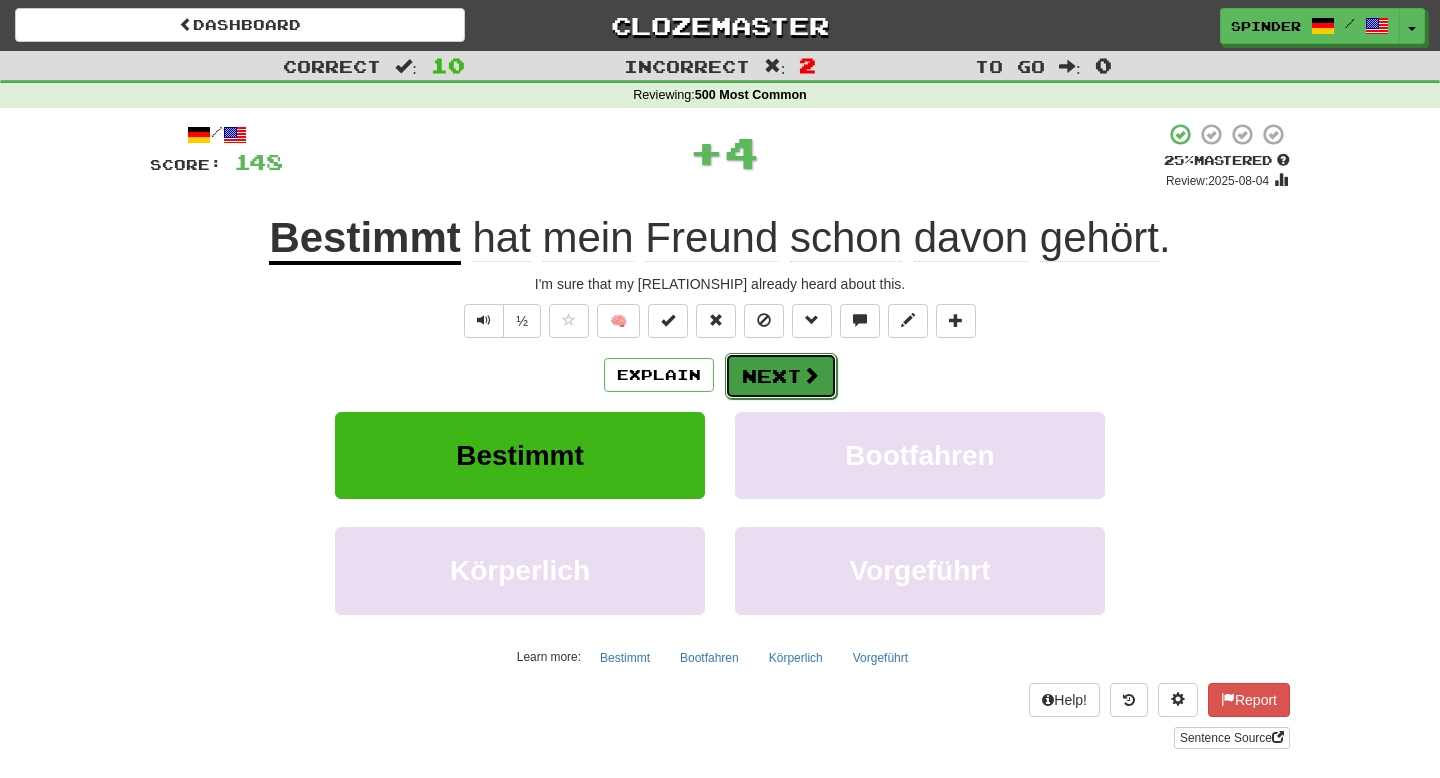click on "Next" at bounding box center [781, 376] 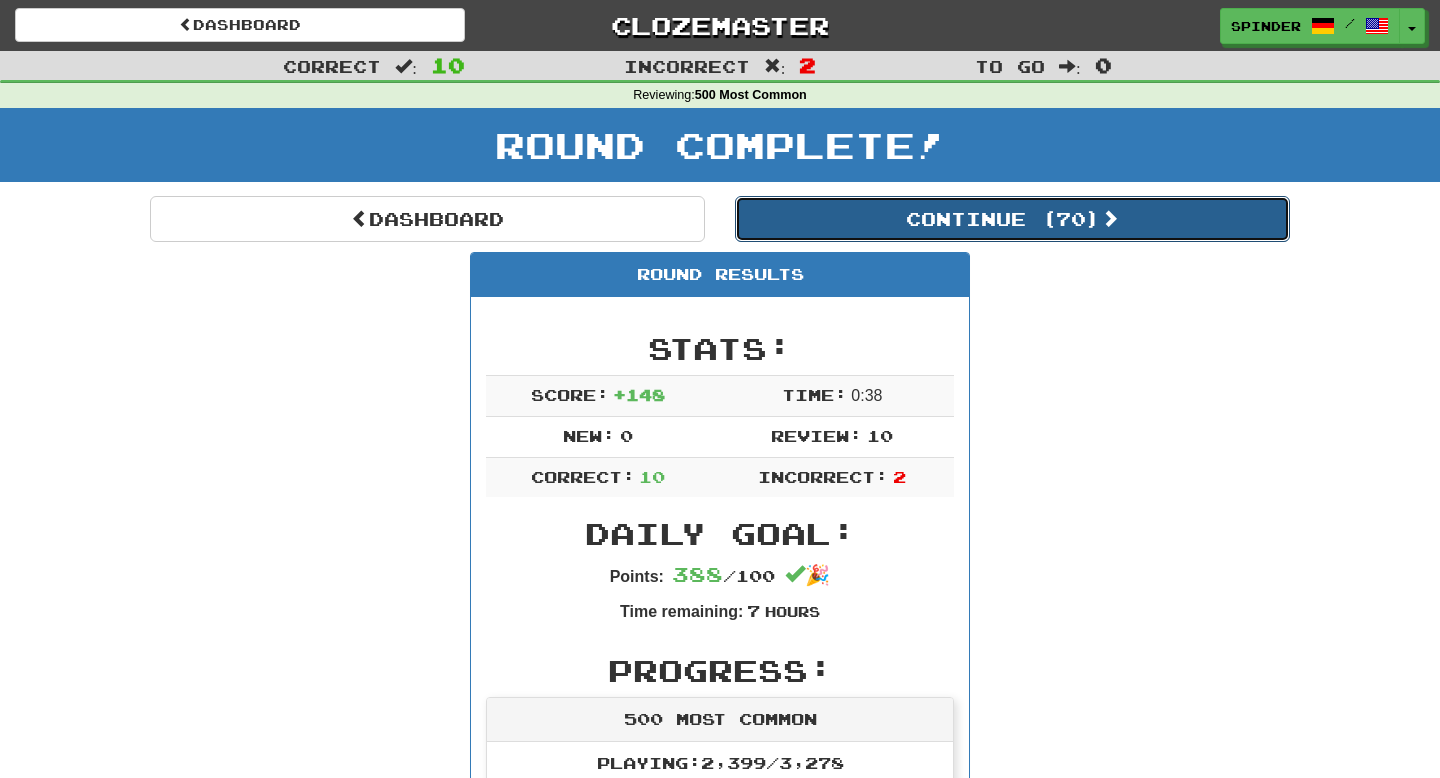 click on "Continue ( 70 )" at bounding box center (1012, 219) 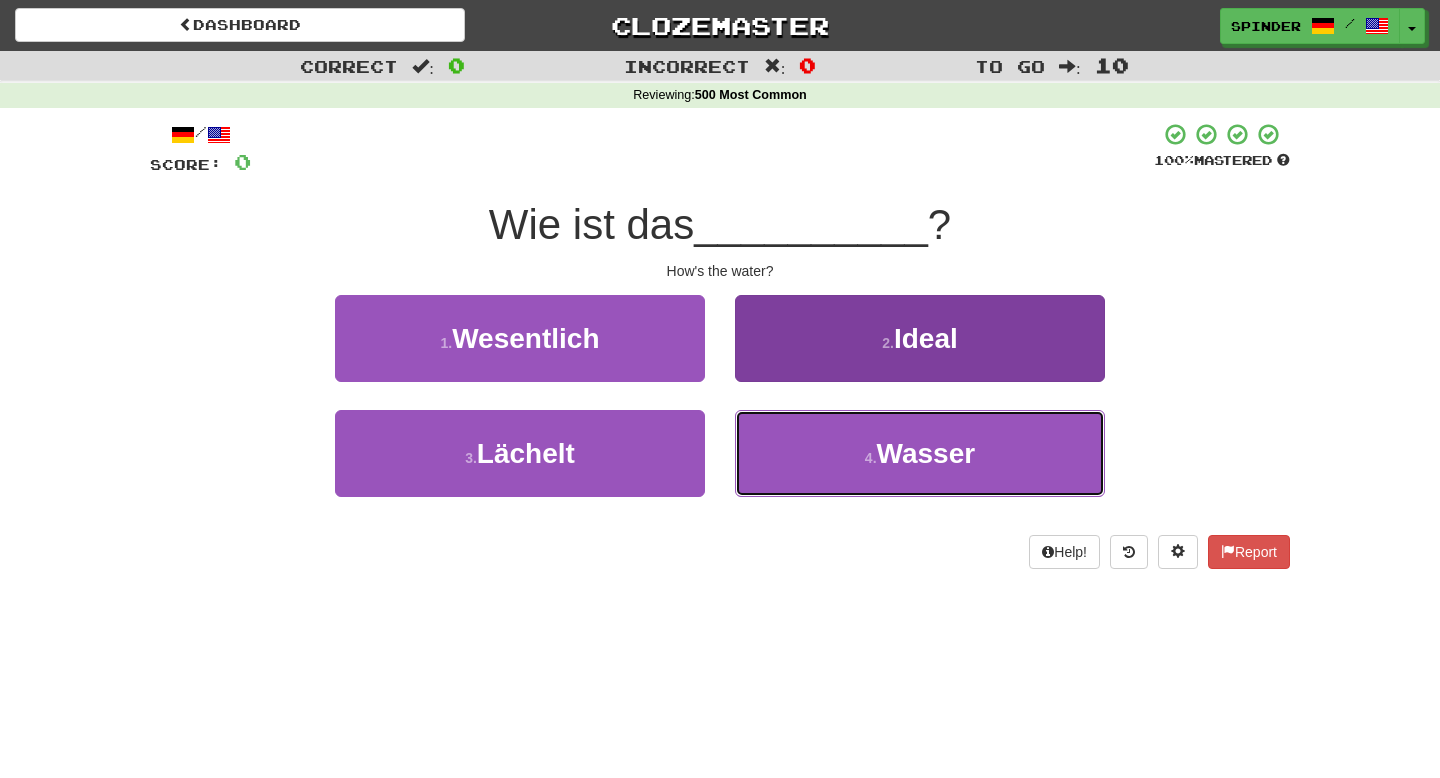 click on "4 .  Wasser" at bounding box center (920, 453) 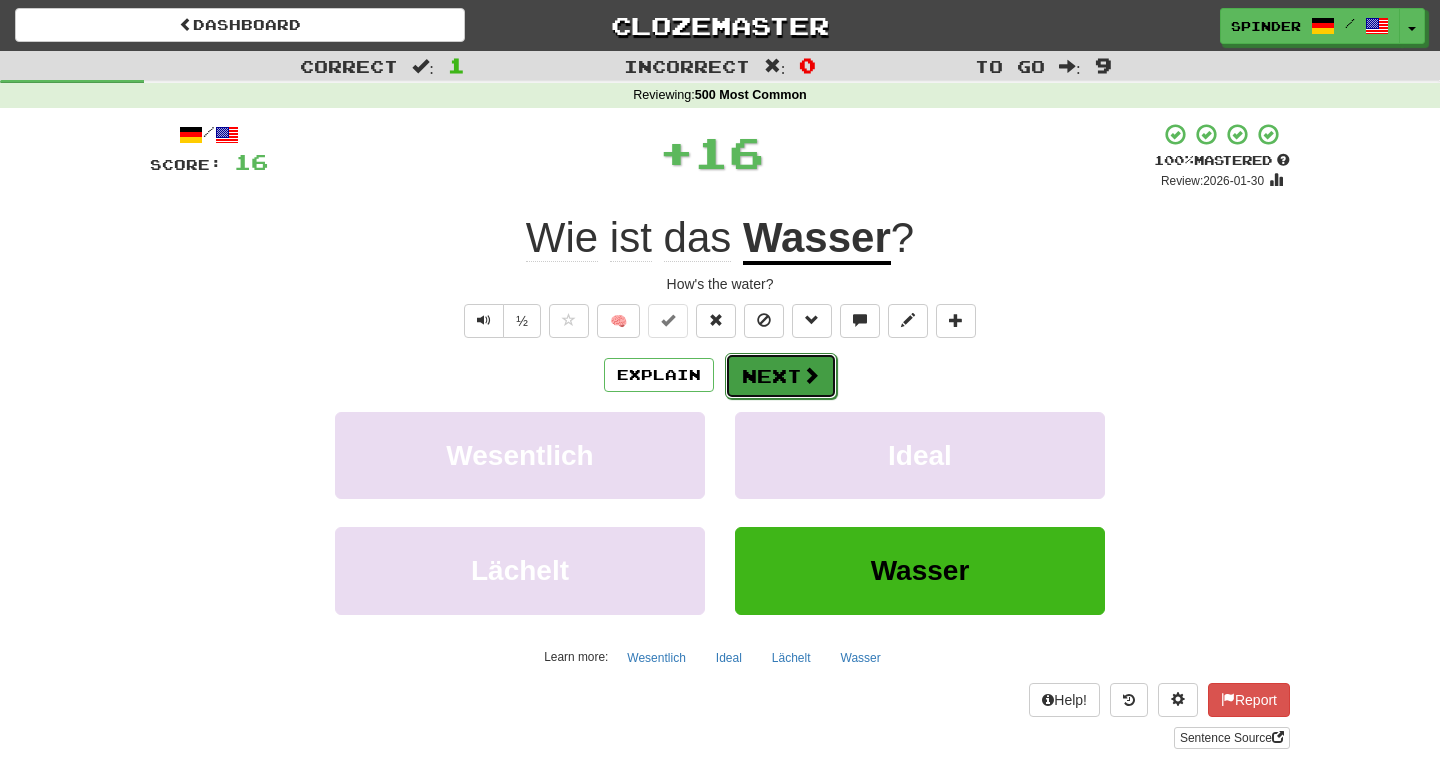 click on "Next" at bounding box center [781, 376] 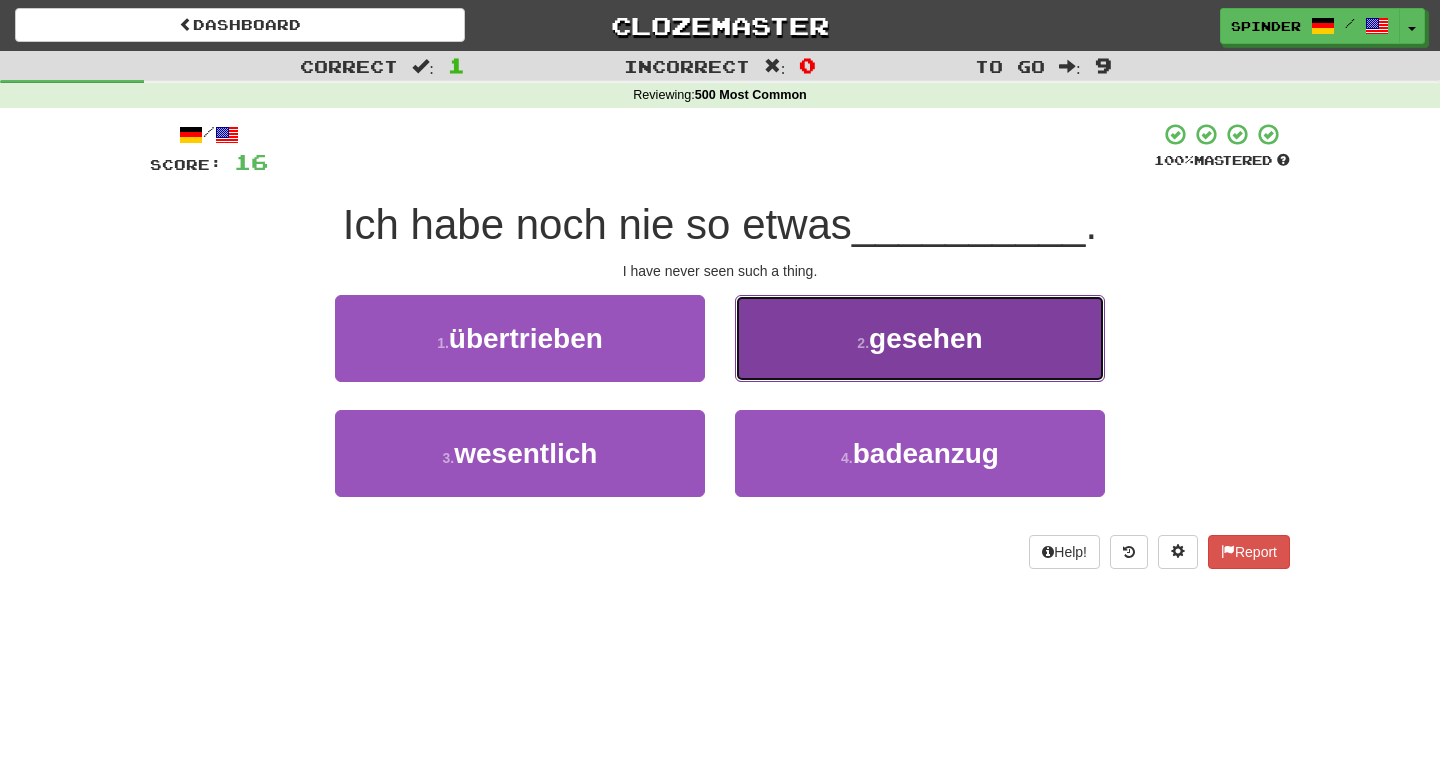click on "2 .  gesehen" at bounding box center (920, 338) 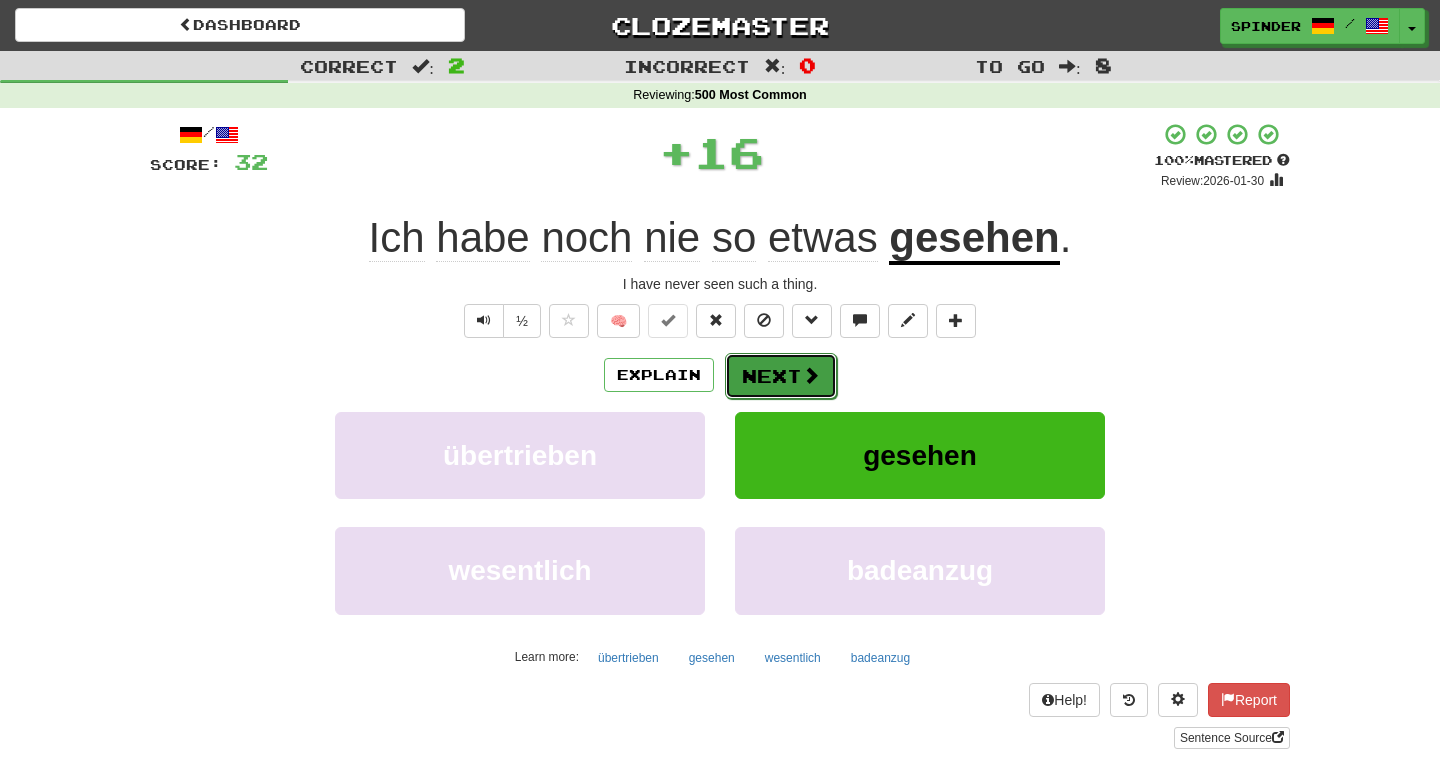 click at bounding box center (811, 375) 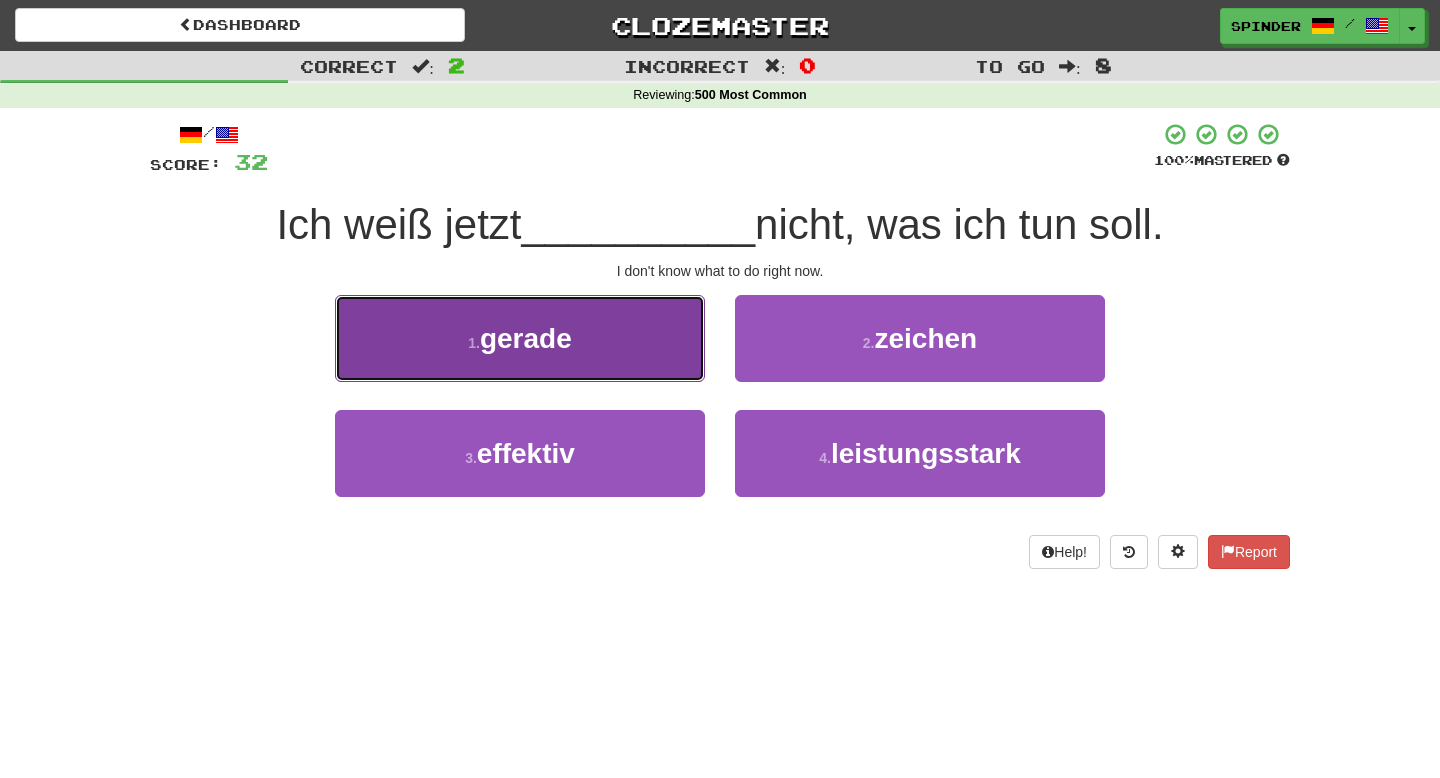 click on "1 .  gerade" at bounding box center (520, 338) 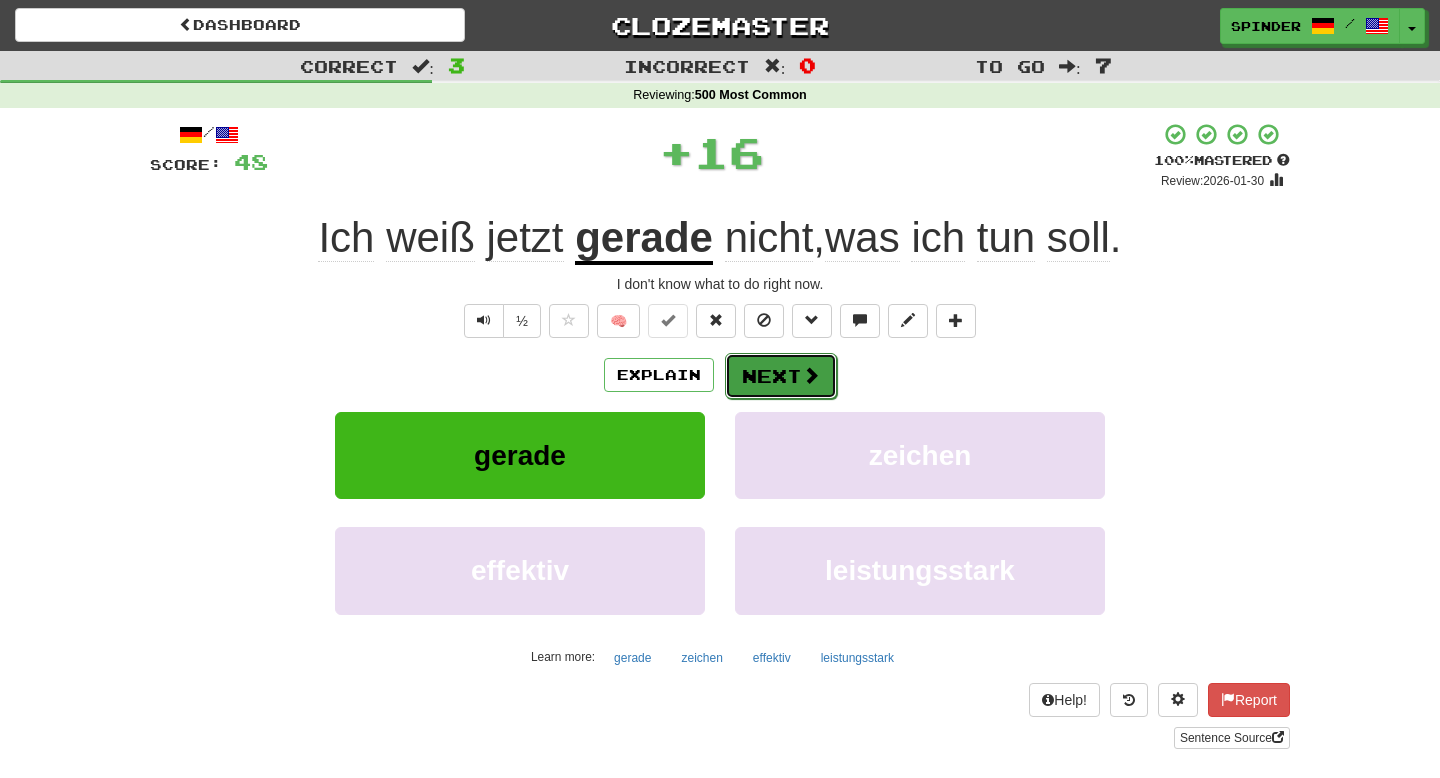 click on "Next" at bounding box center [781, 376] 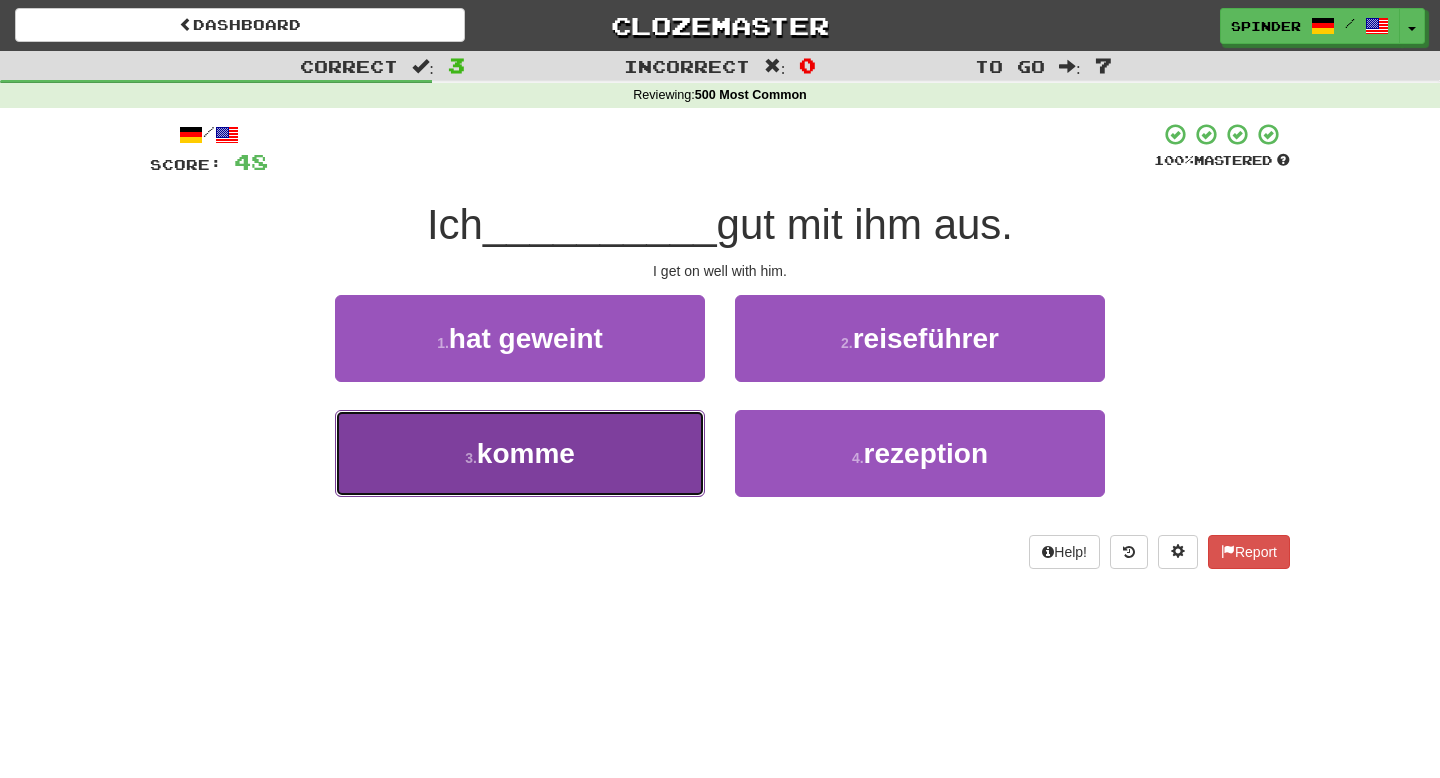 click on "3 .  komme" at bounding box center [520, 453] 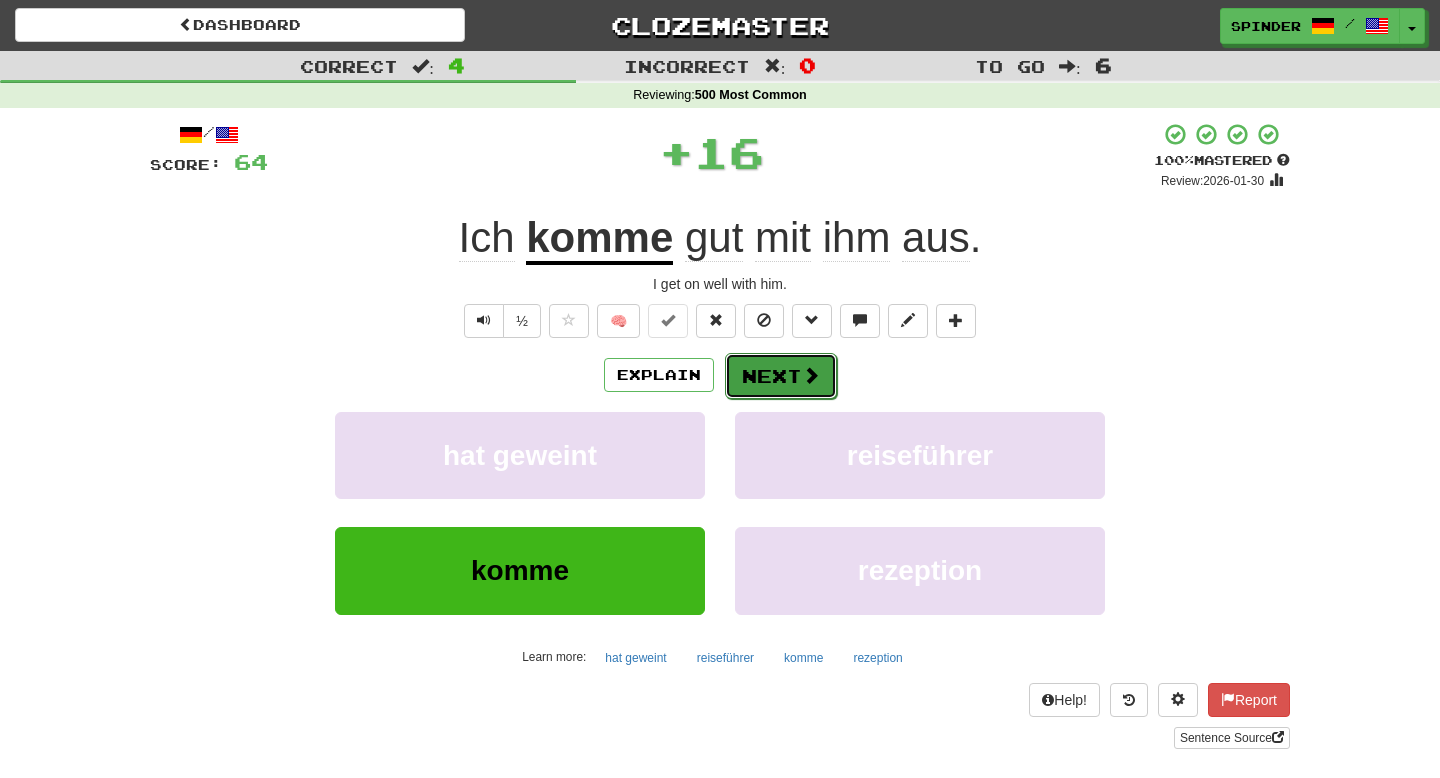 click on "Next" at bounding box center [781, 376] 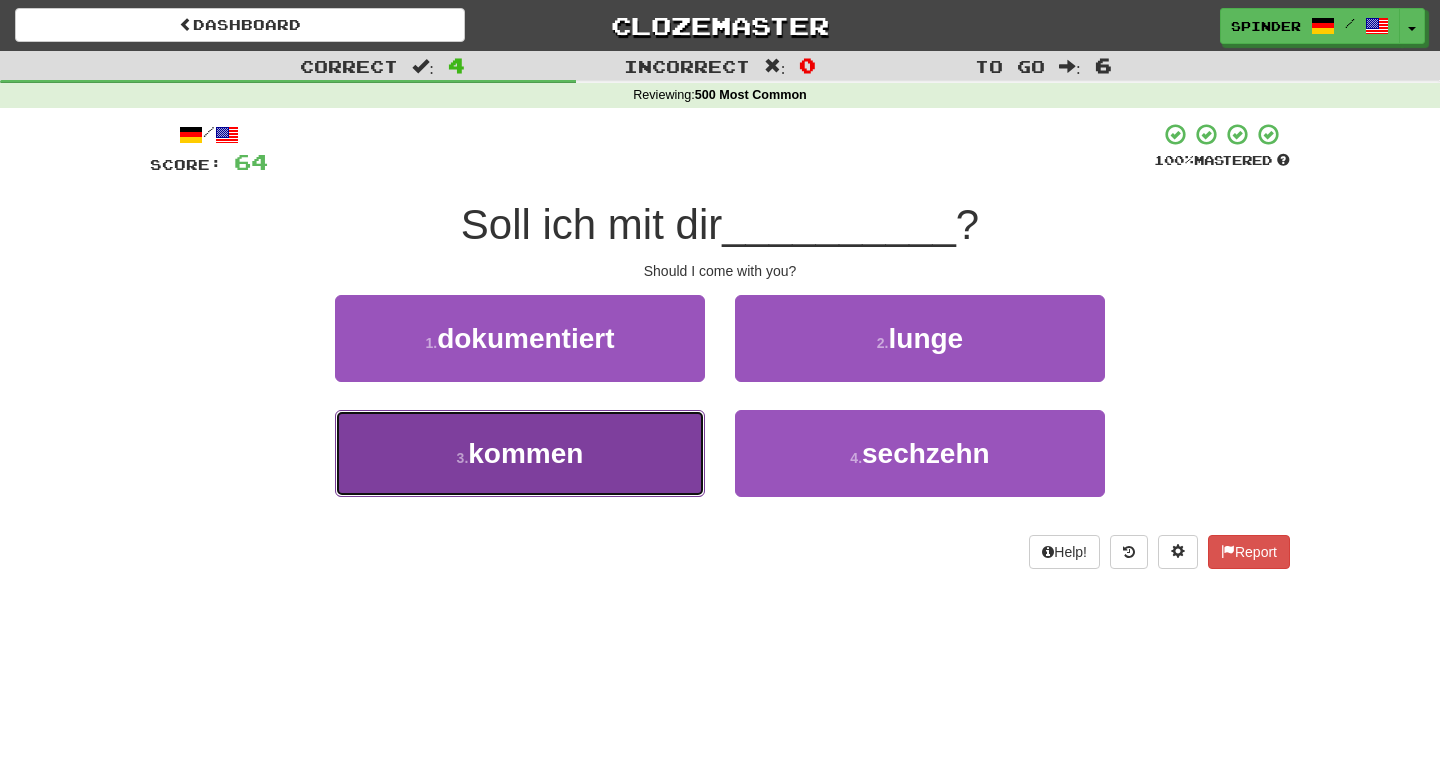 click on "3 .  kommen" at bounding box center (520, 453) 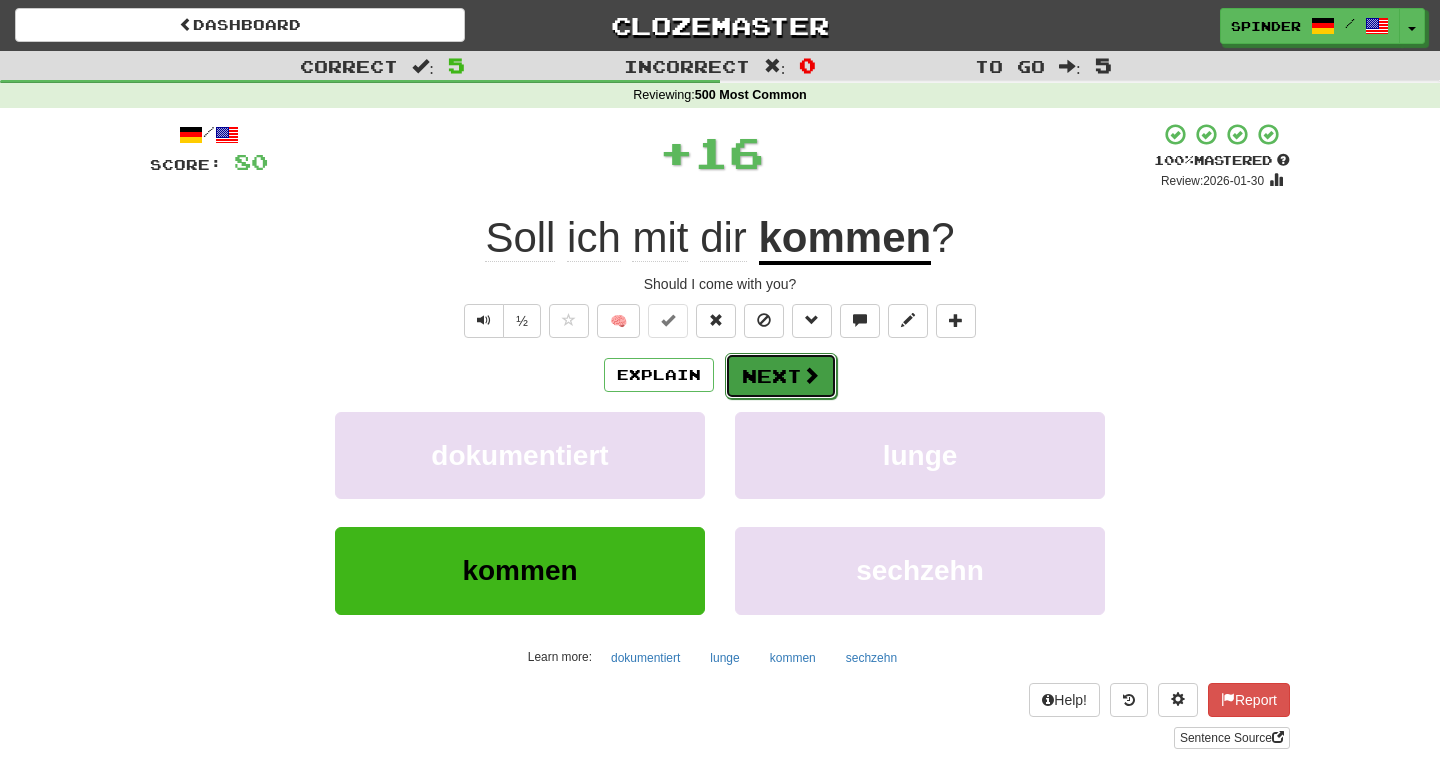click on "Next" at bounding box center [781, 376] 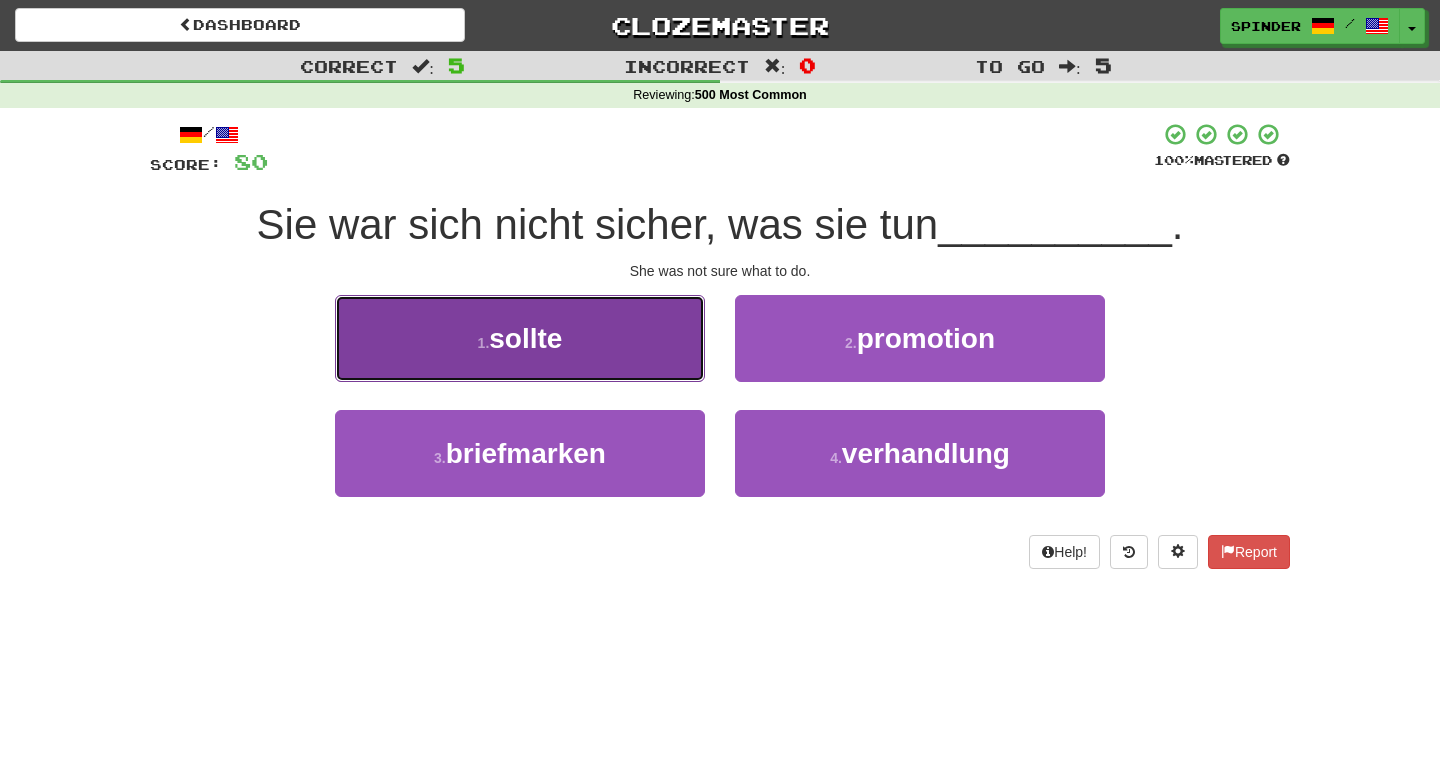 click on "1 .  sollte" at bounding box center [520, 338] 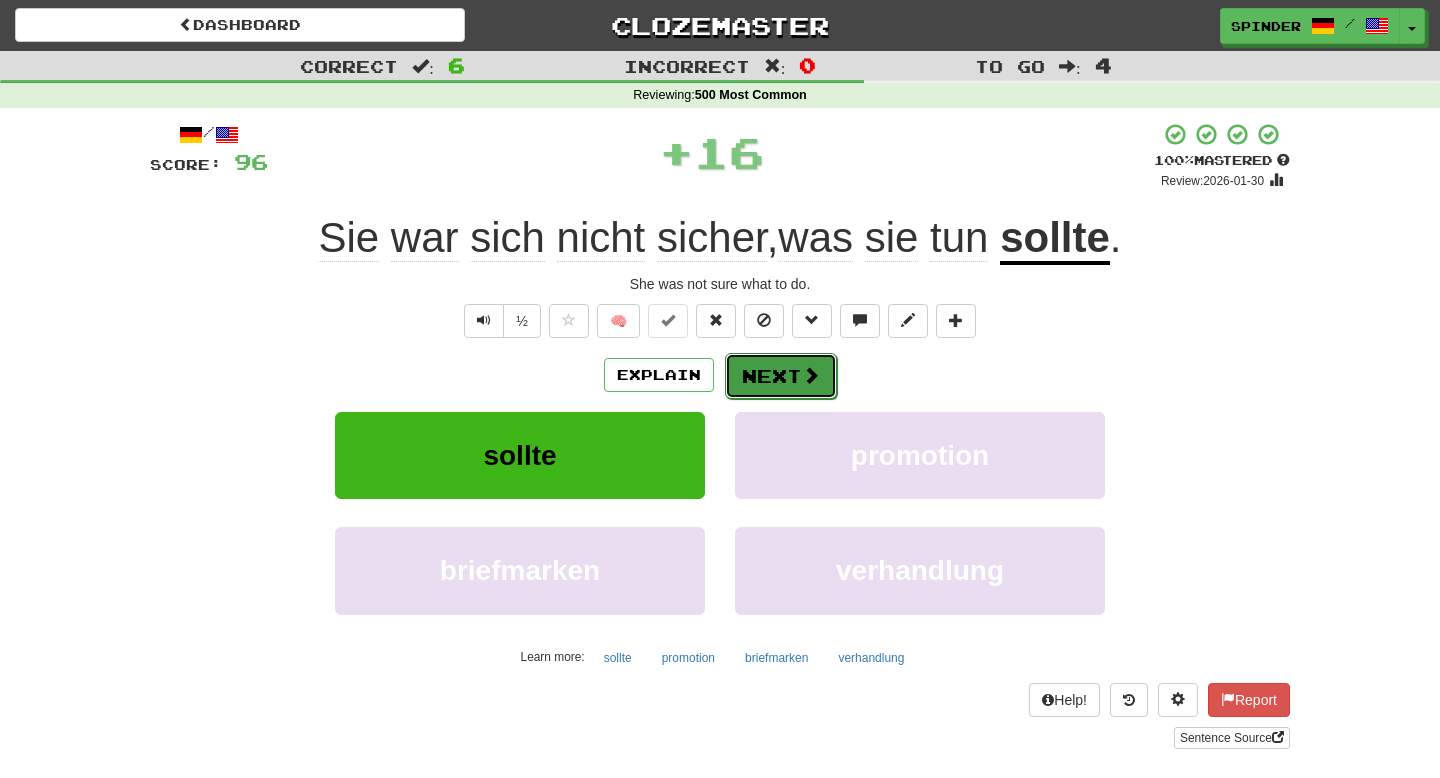 click on "Next" at bounding box center [781, 376] 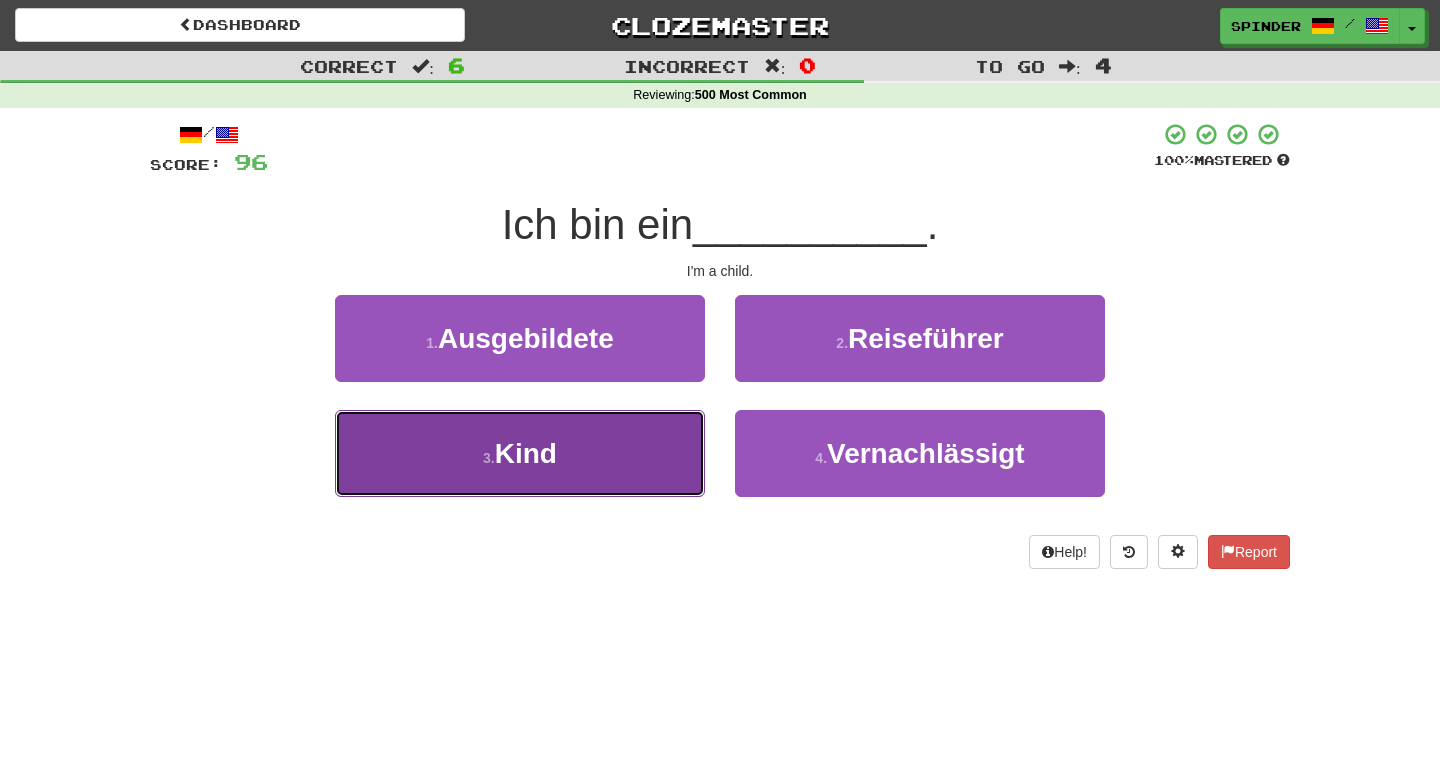 click on "3 .  Kind" at bounding box center [520, 453] 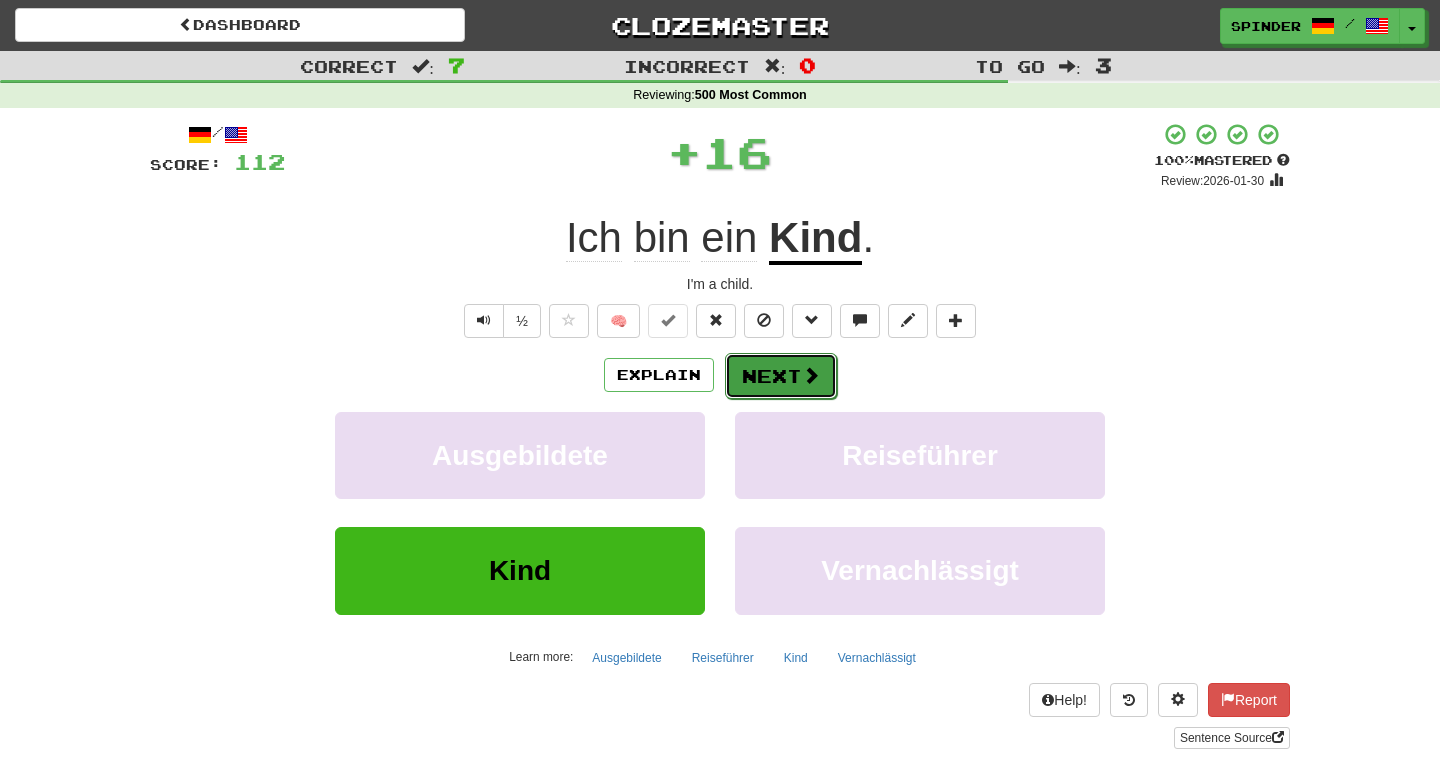 click on "Next" at bounding box center (781, 376) 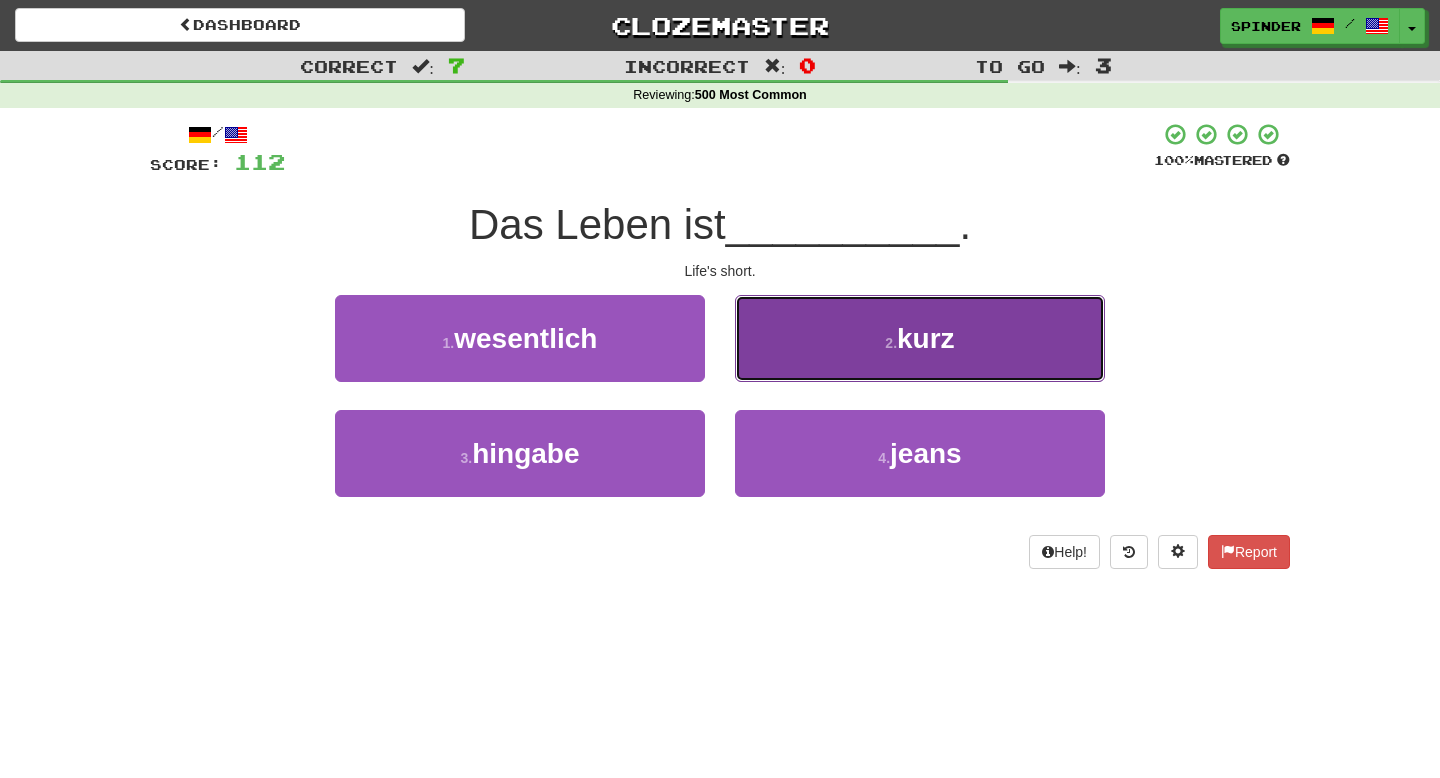 click on "2 .  kurz" at bounding box center [920, 338] 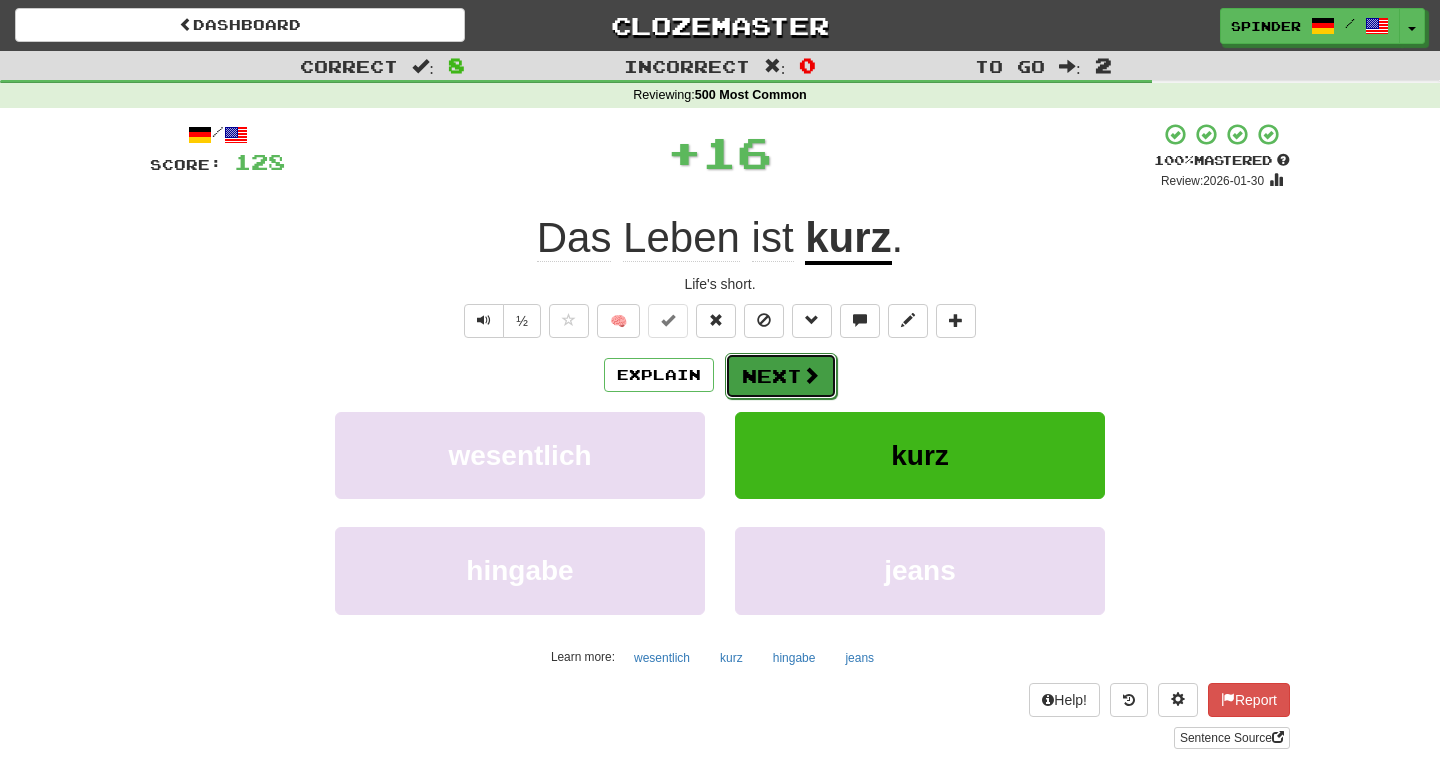 click on "Next" at bounding box center [781, 376] 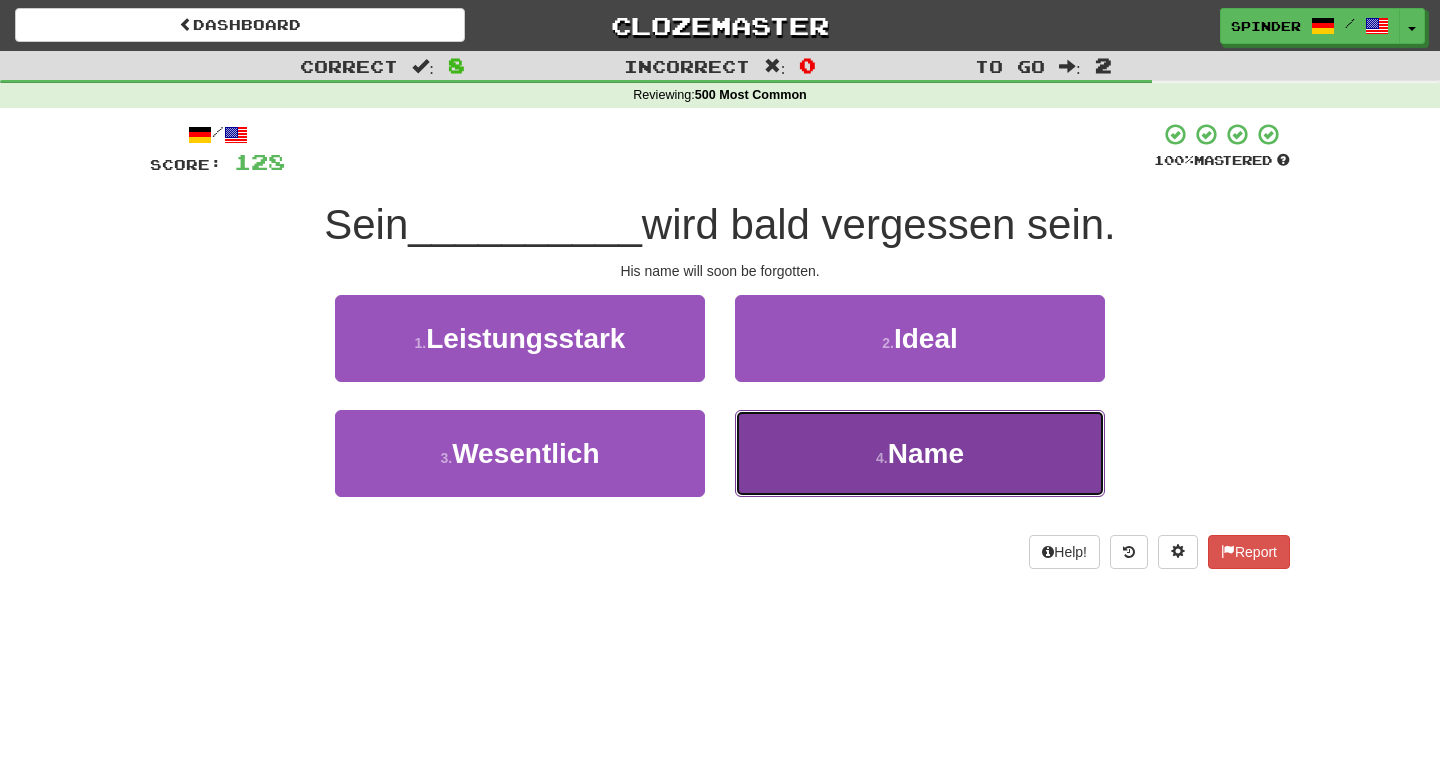 click on "4 .  Name" at bounding box center (920, 453) 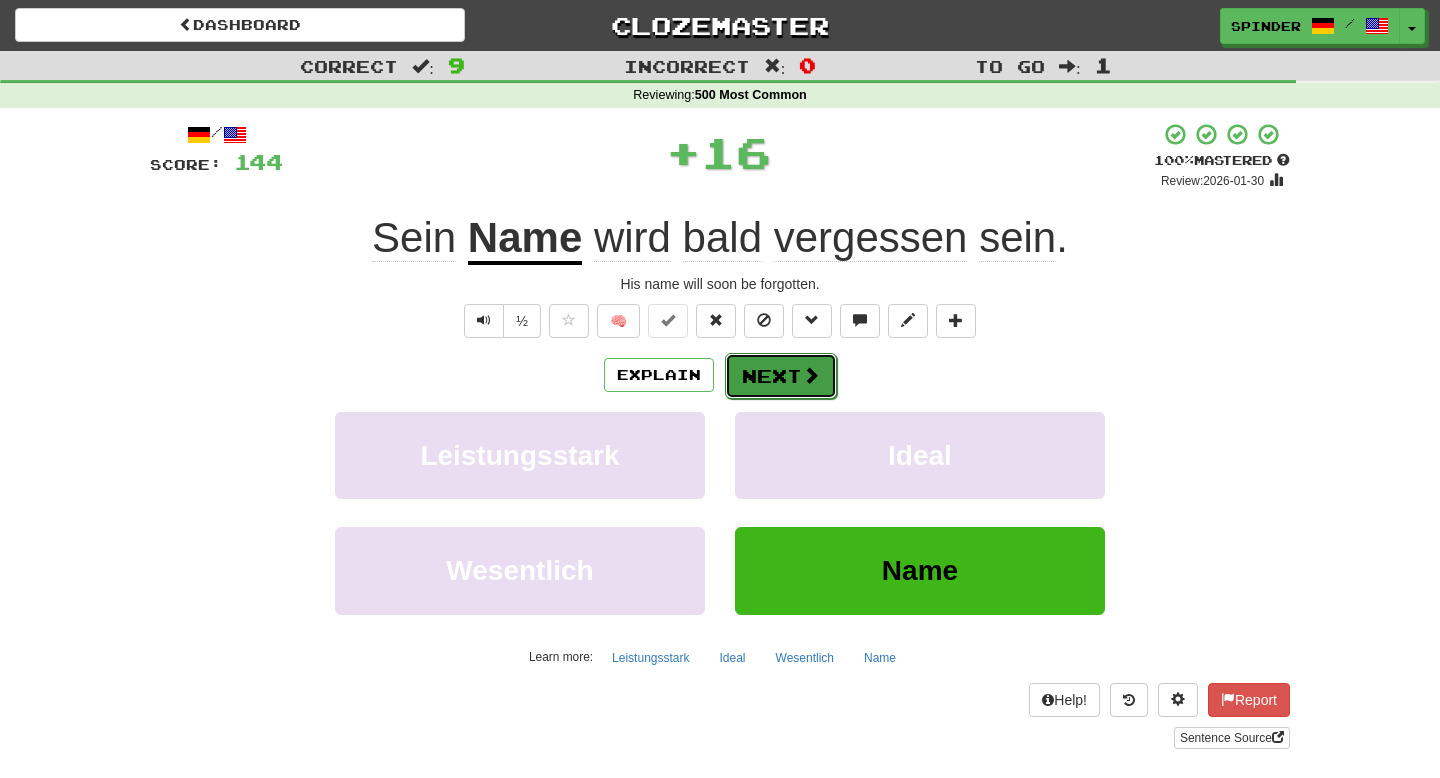click on "Next" at bounding box center (781, 376) 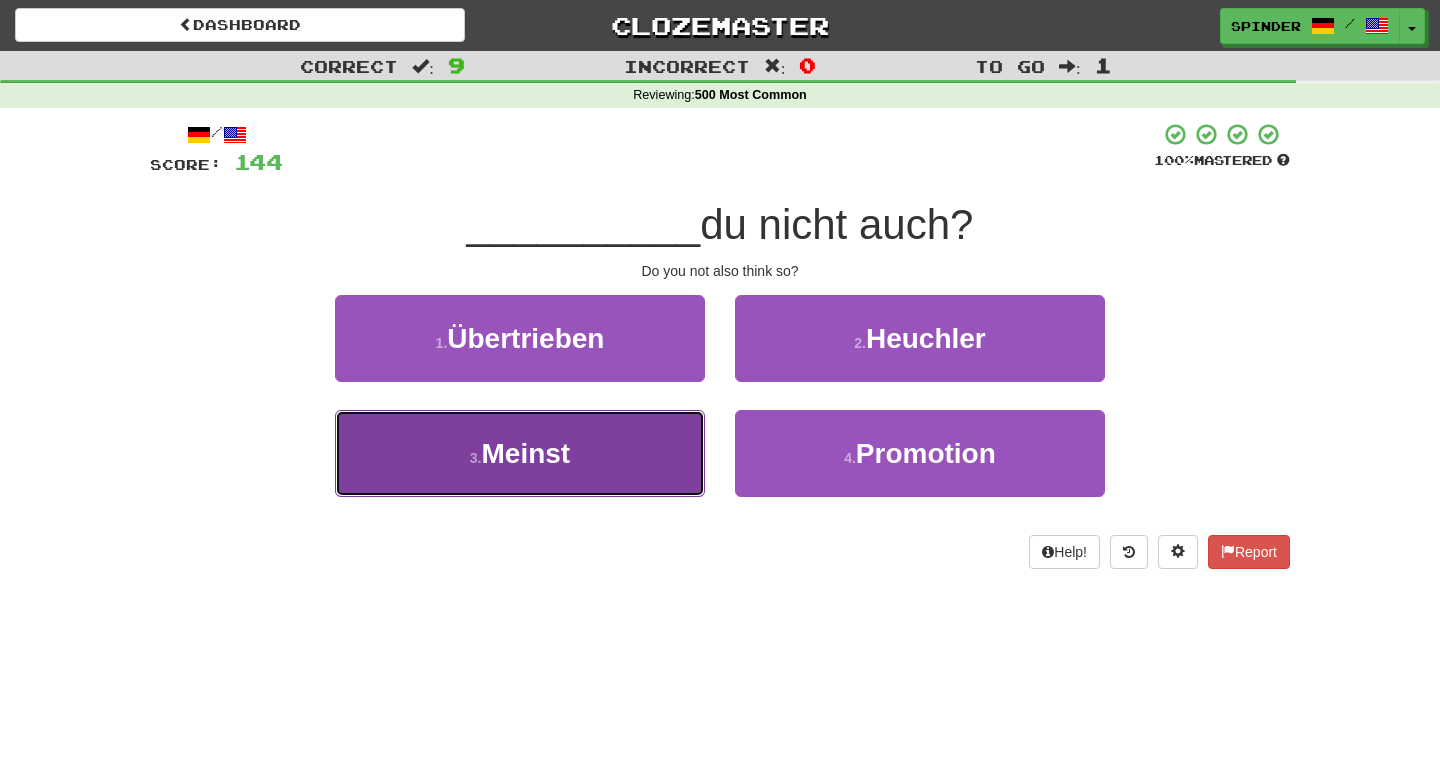 click on "3 .  Meinst" at bounding box center [520, 453] 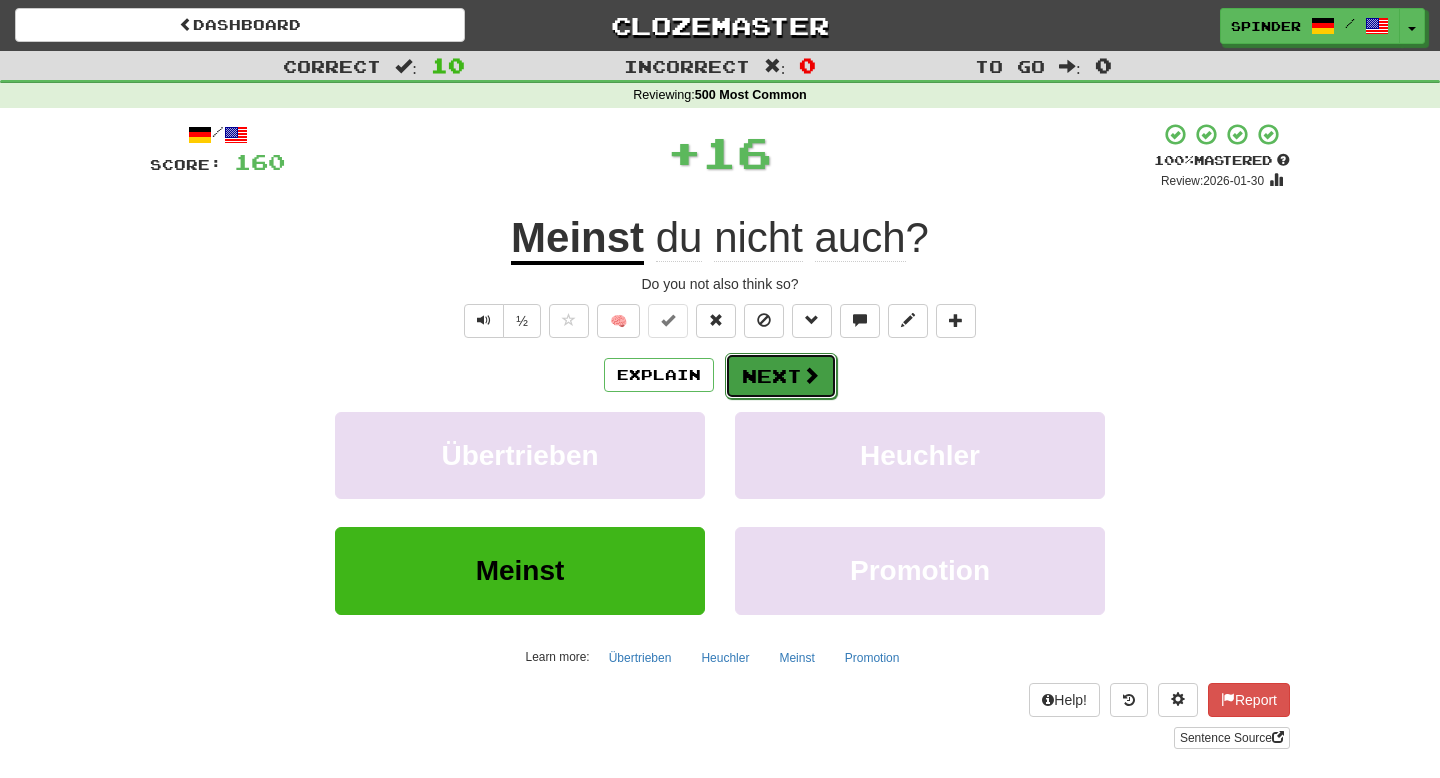click at bounding box center (811, 375) 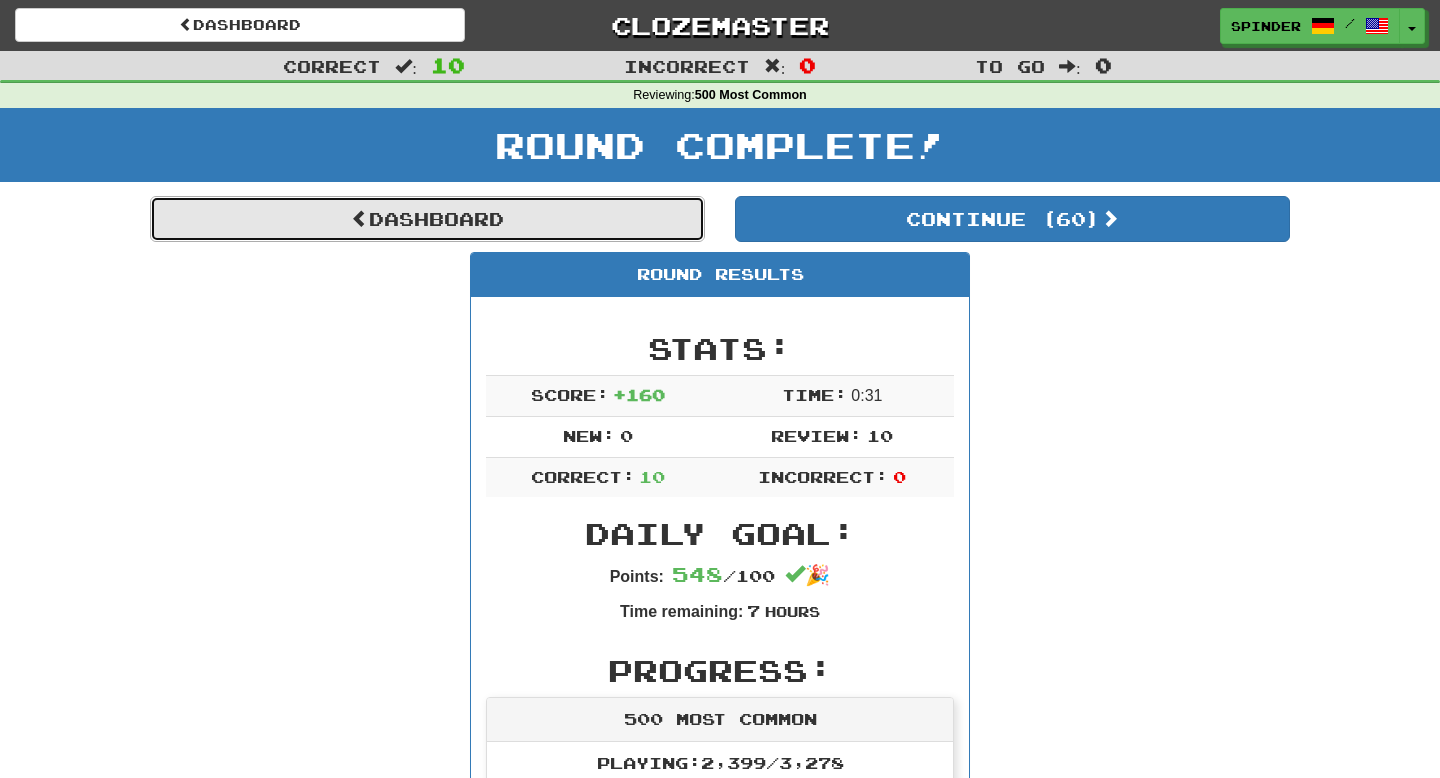 click on "Dashboard" at bounding box center [427, 219] 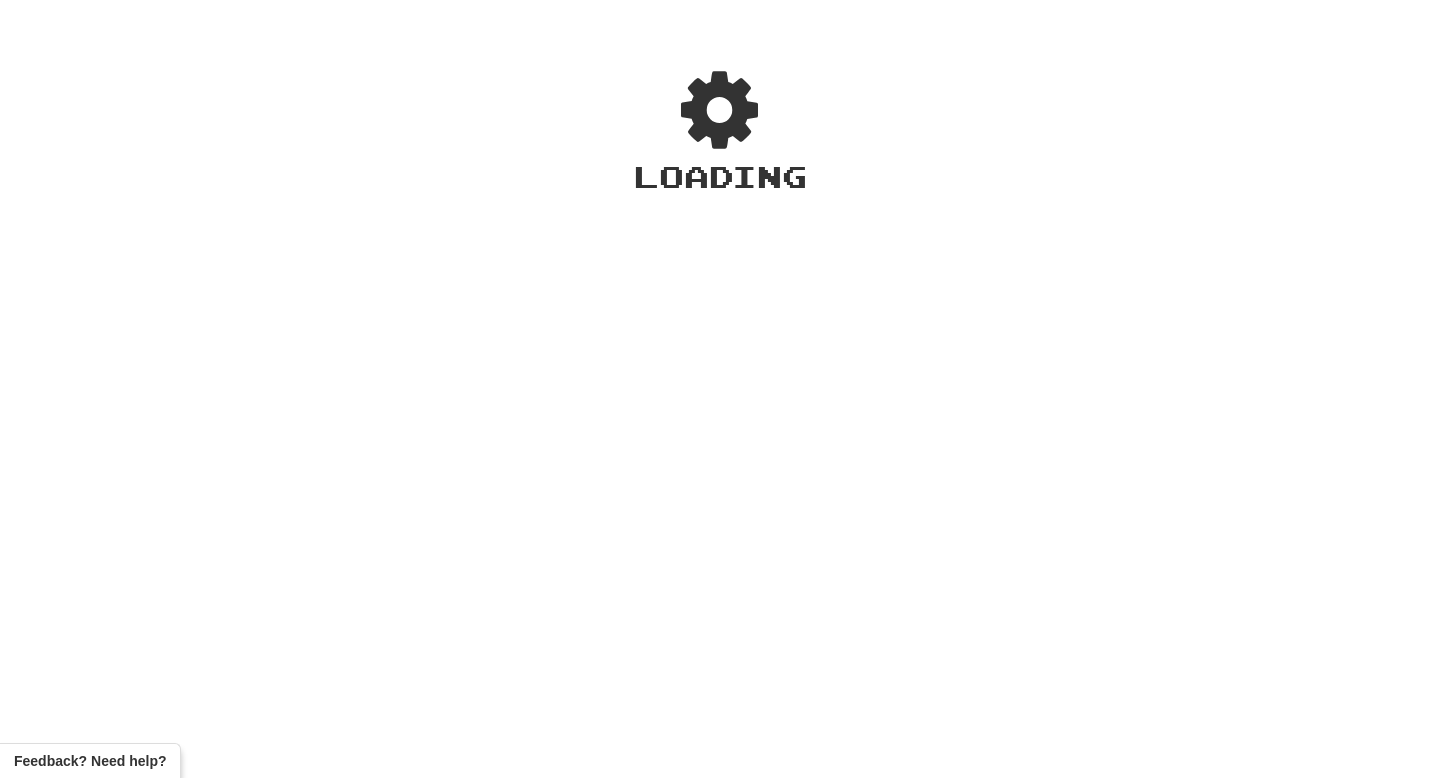 scroll, scrollTop: 0, scrollLeft: 0, axis: both 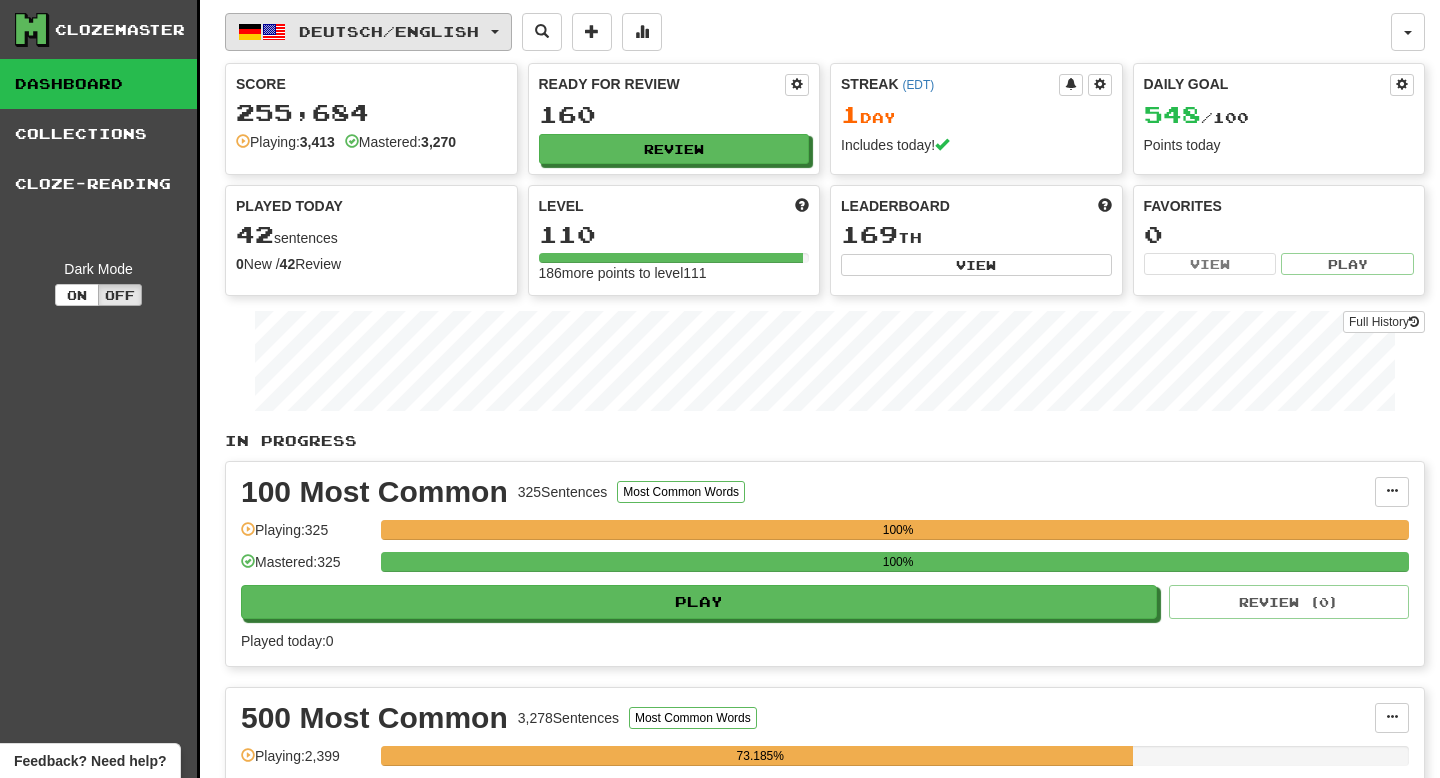 click on "Deutsch  /  English" at bounding box center [389, 31] 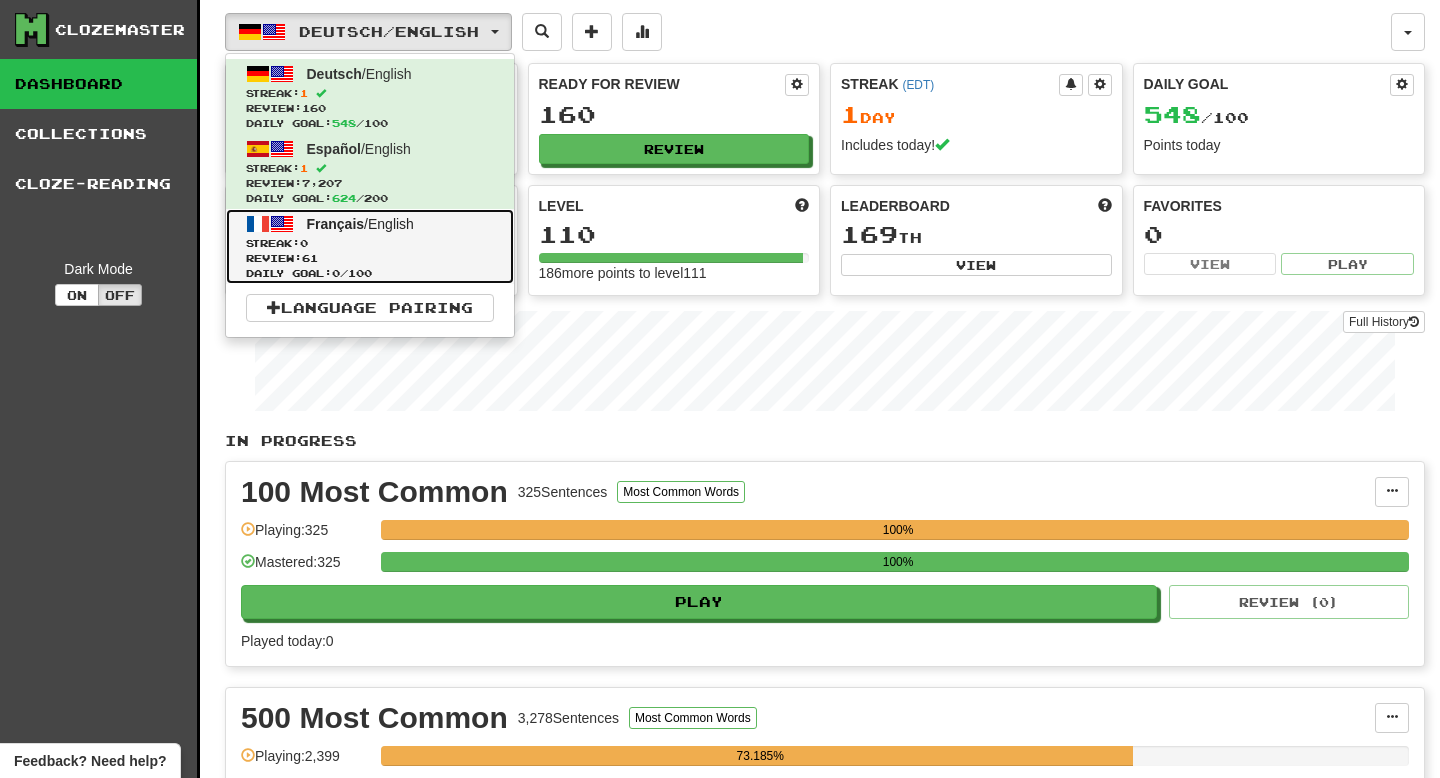 click on "Français  /  English" at bounding box center (360, 224) 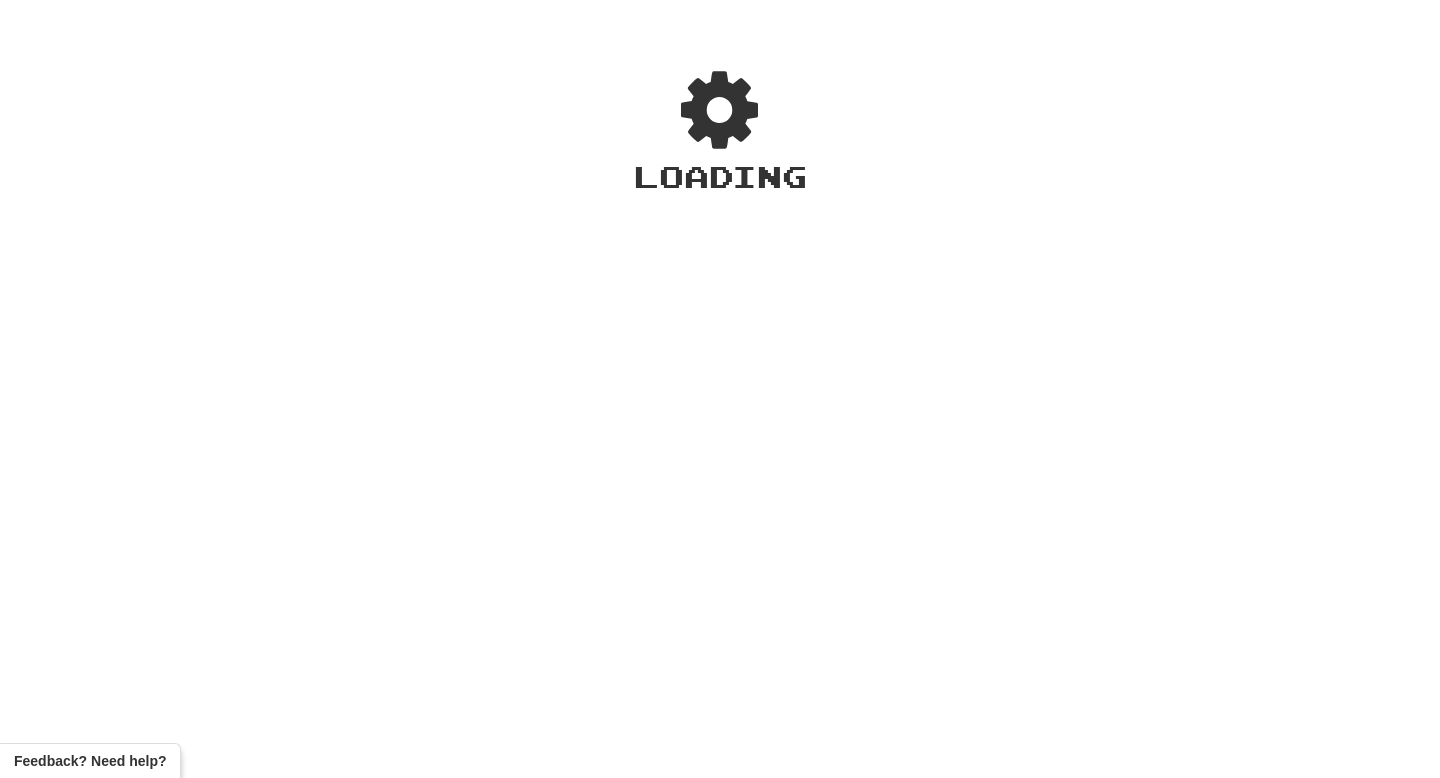 scroll, scrollTop: 0, scrollLeft: 0, axis: both 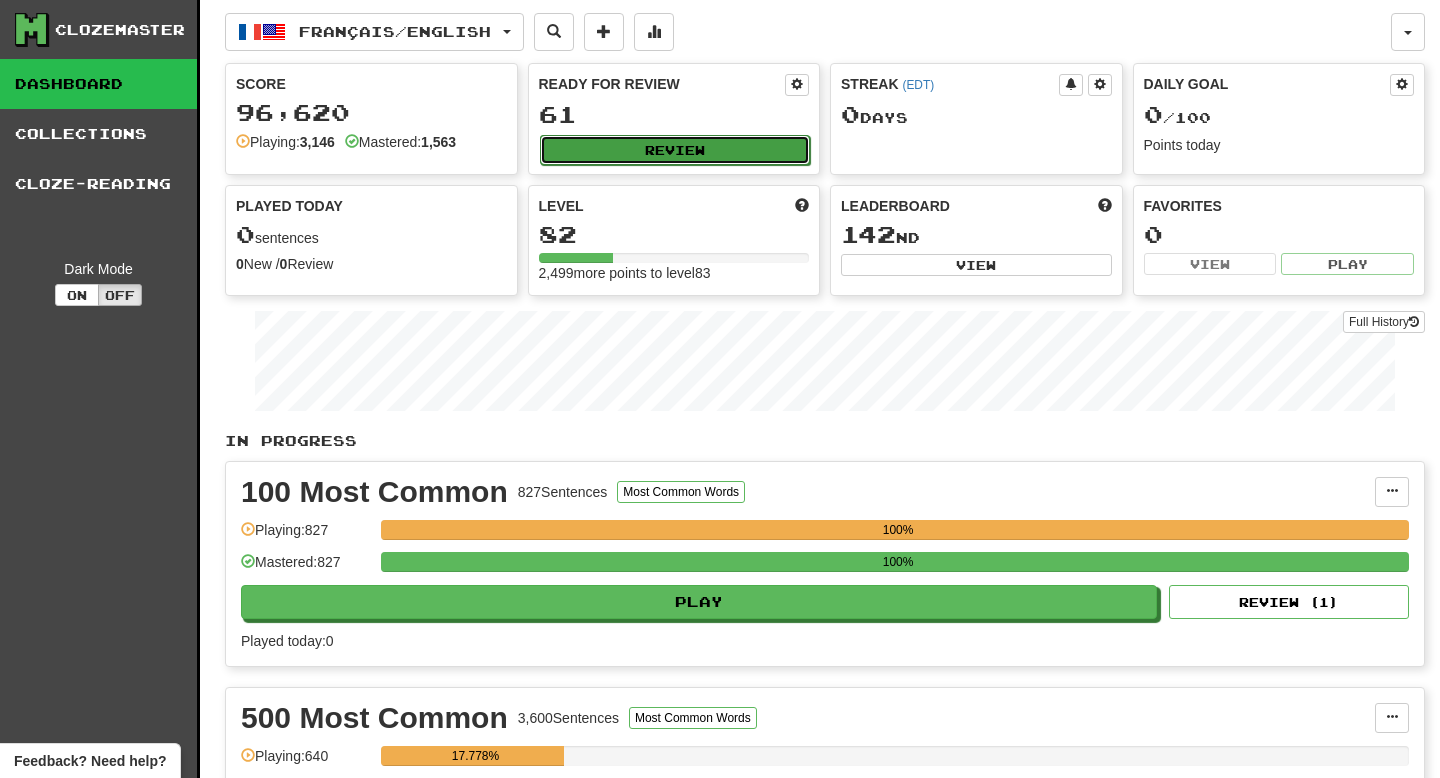 click on "Review" at bounding box center [675, 150] 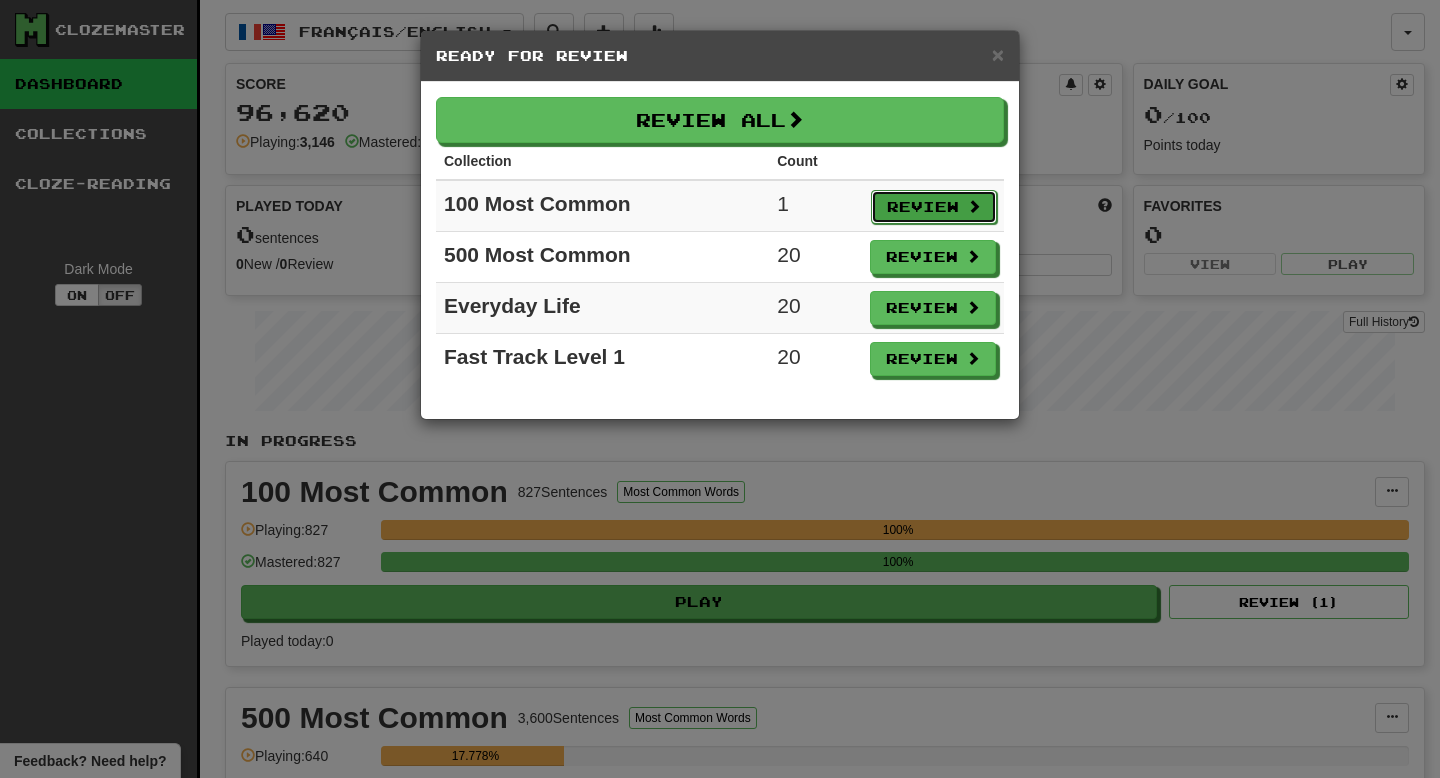 click on "Review" at bounding box center (934, 207) 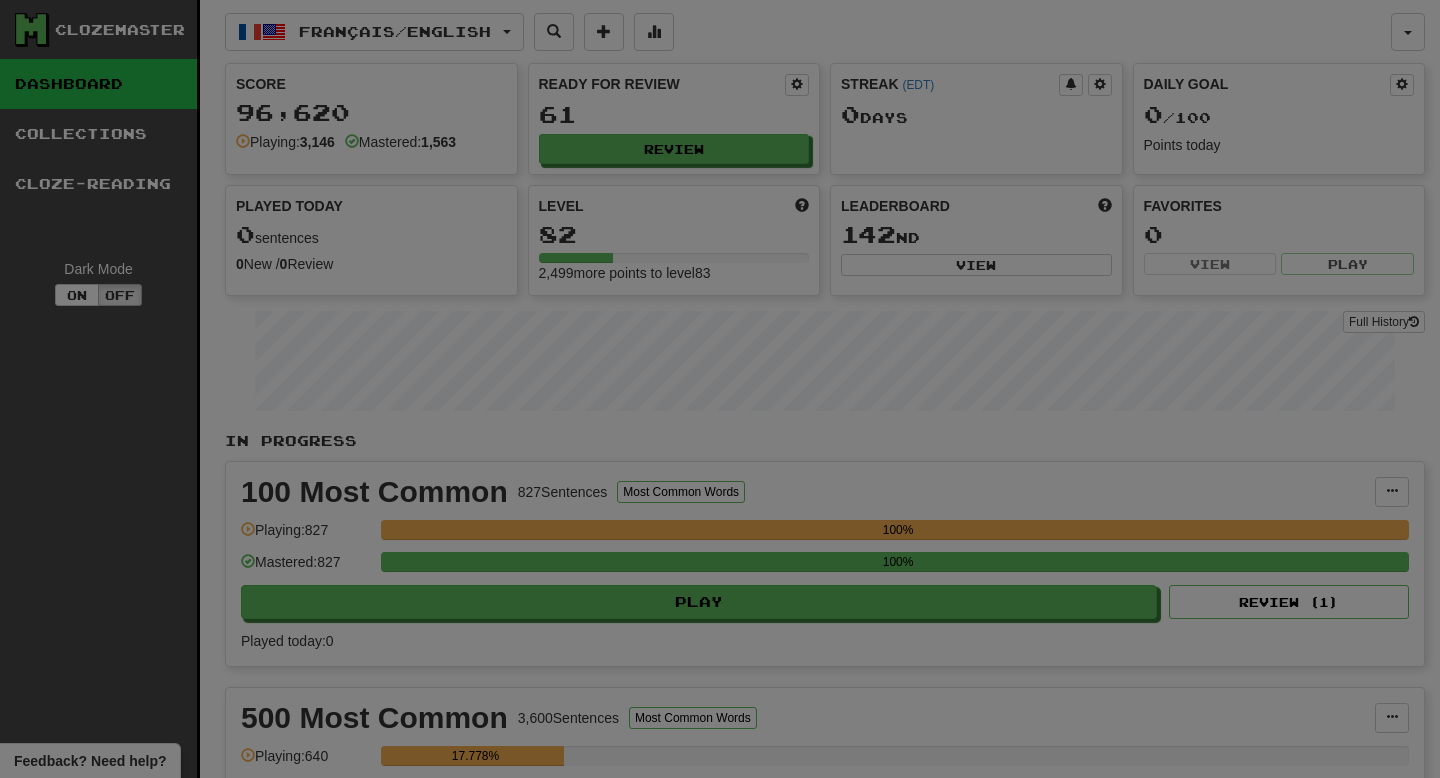 select on "**" 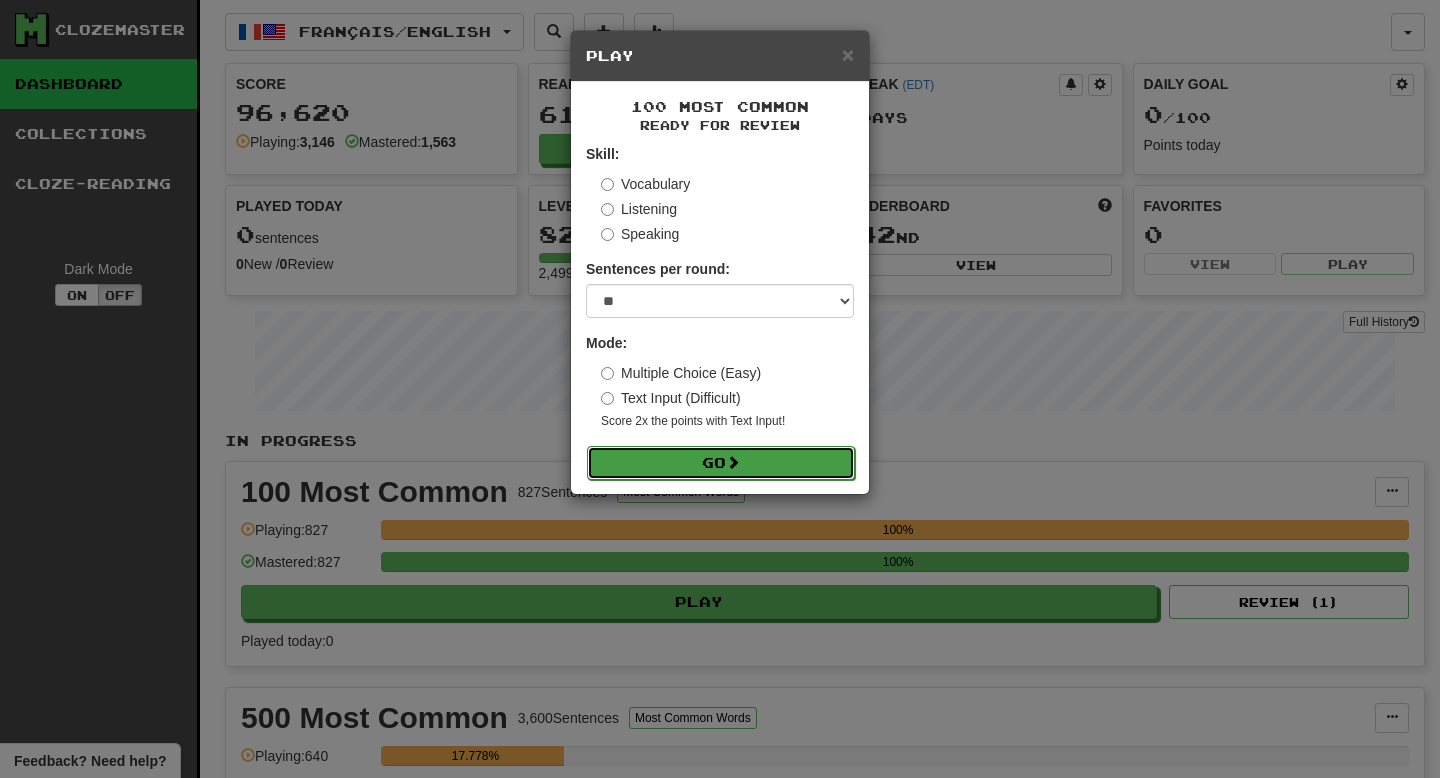 click on "Go" at bounding box center [721, 463] 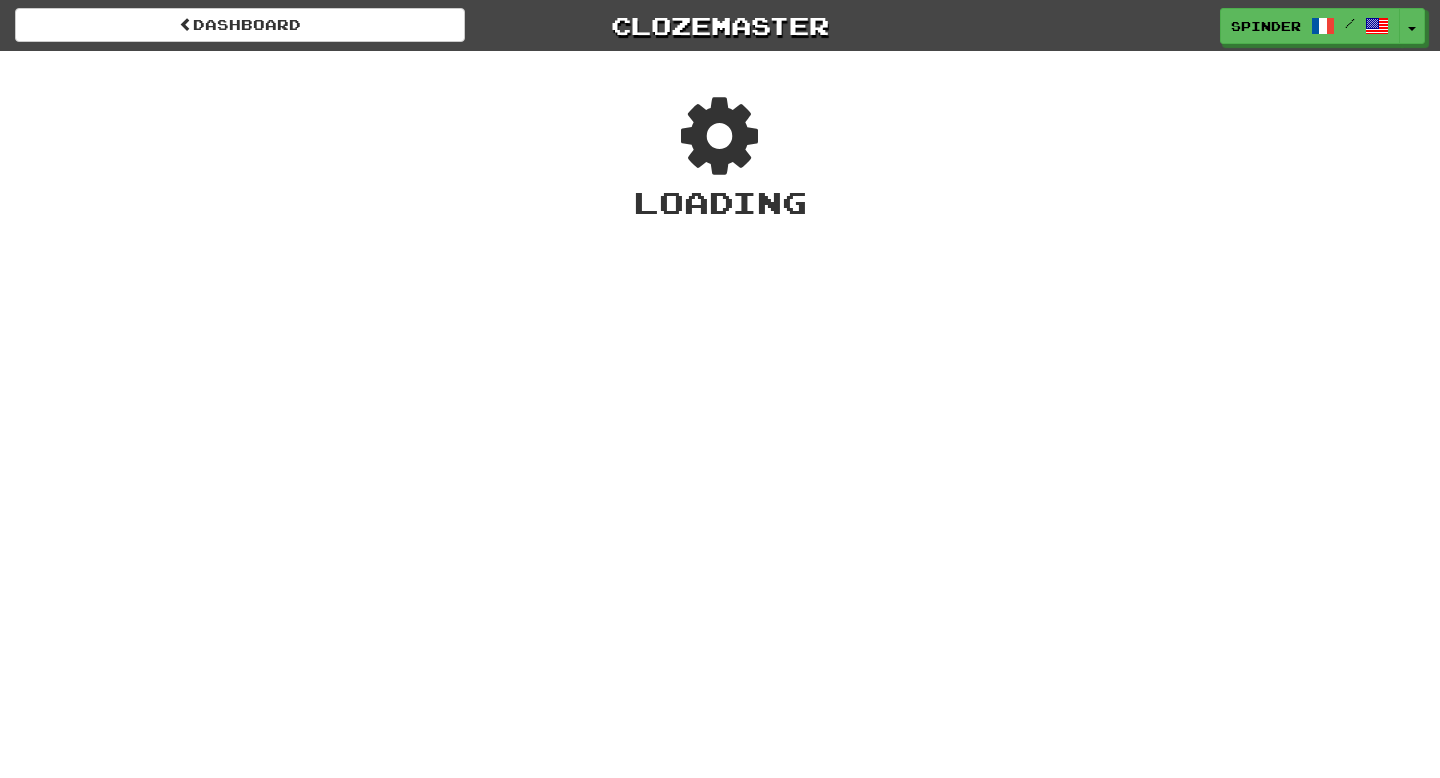 scroll, scrollTop: 0, scrollLeft: 0, axis: both 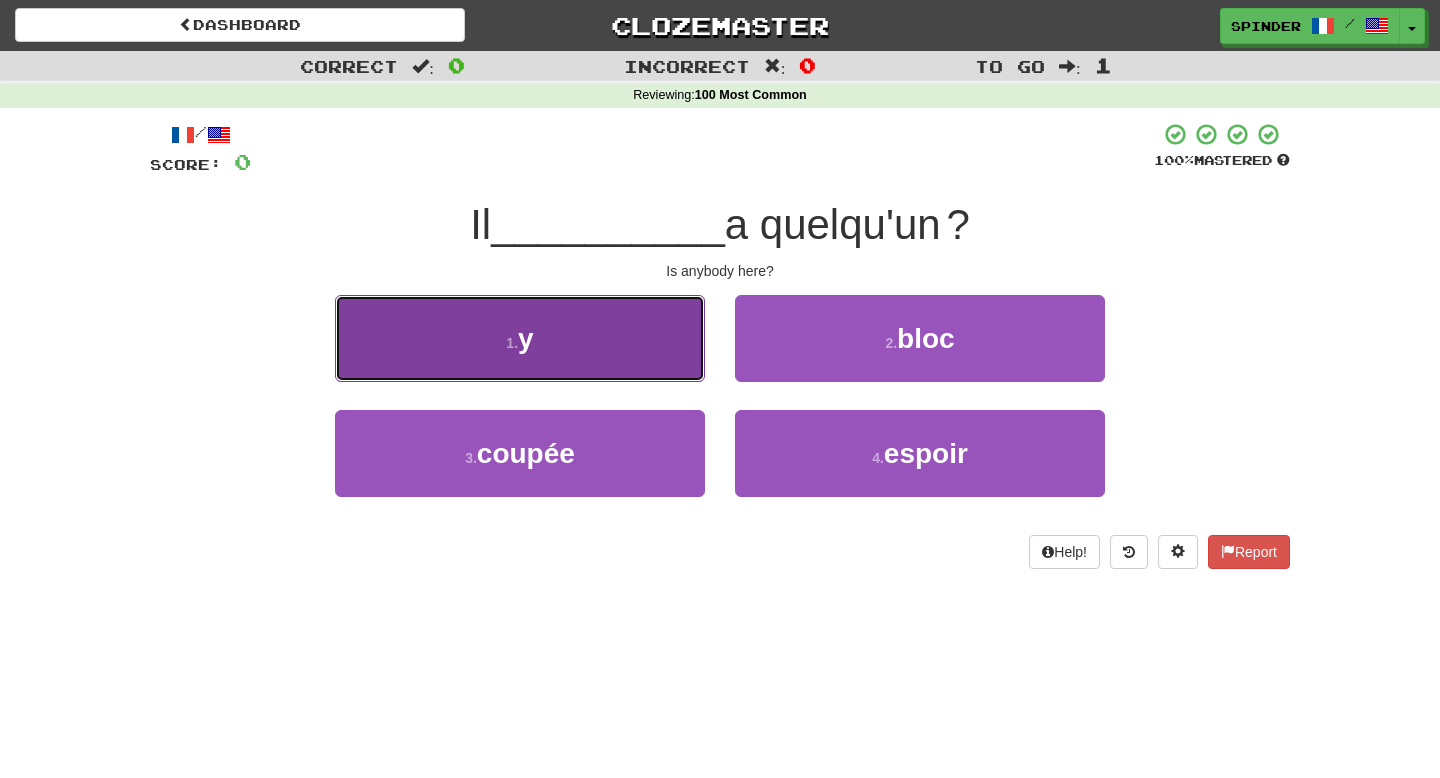 click on "1 .  y" at bounding box center [520, 338] 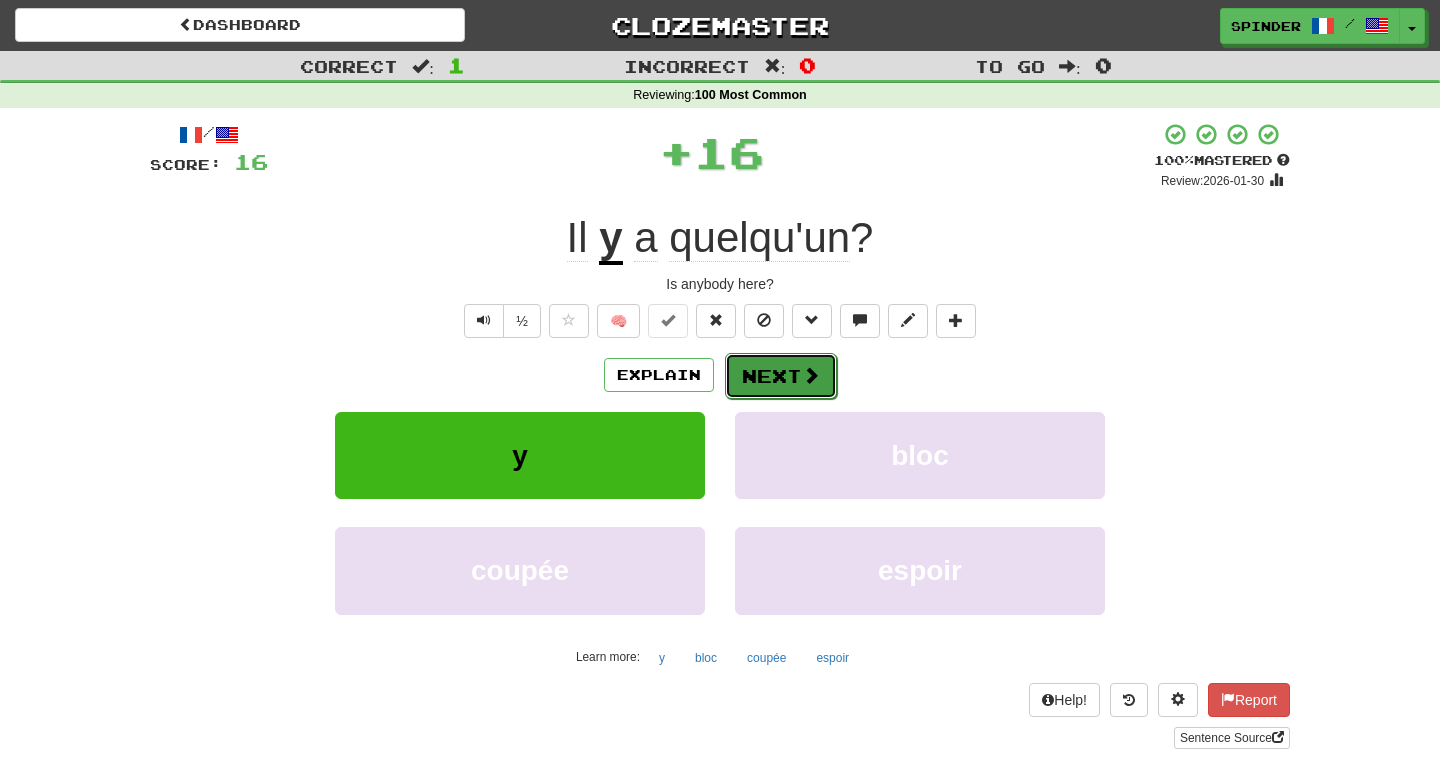 click on "Next" at bounding box center (781, 376) 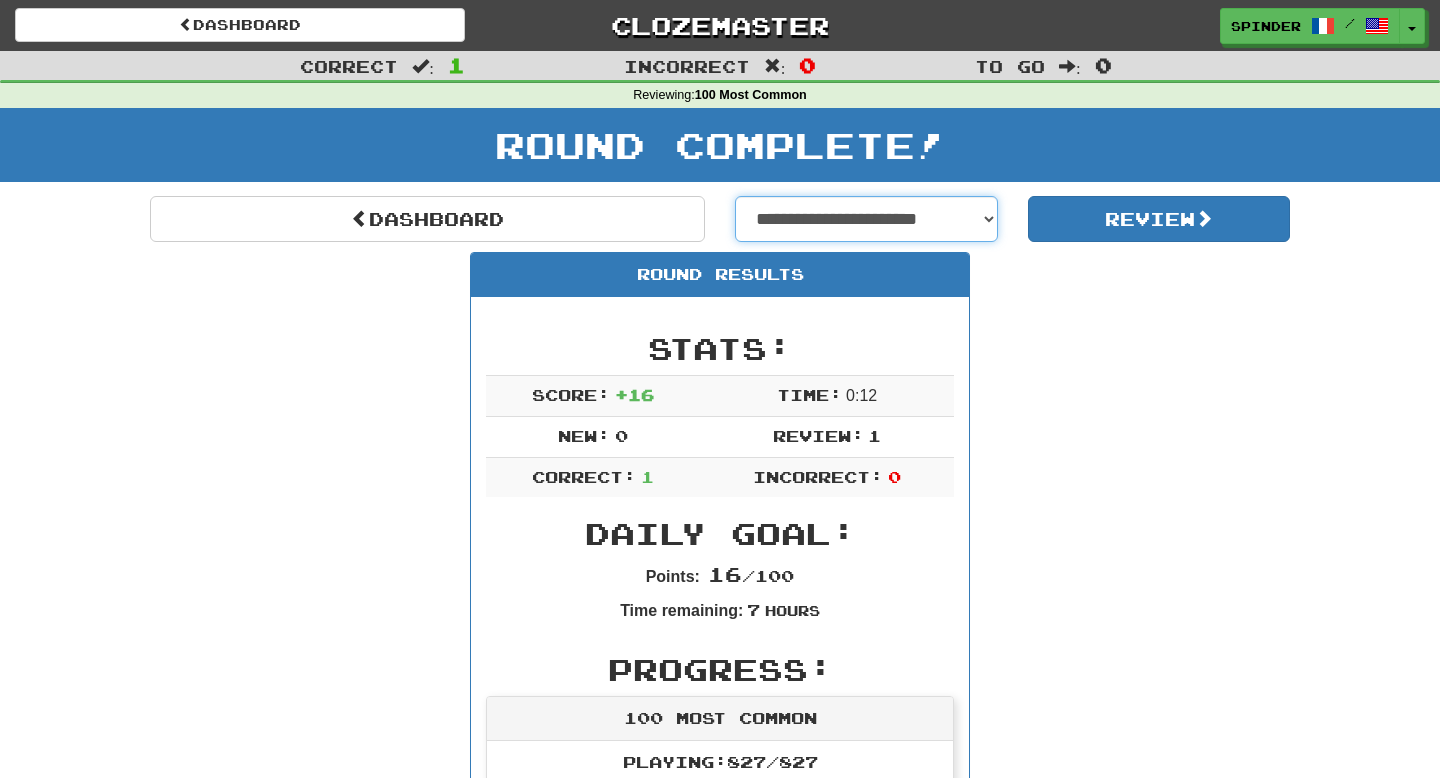 click on "**********" at bounding box center (866, 219) 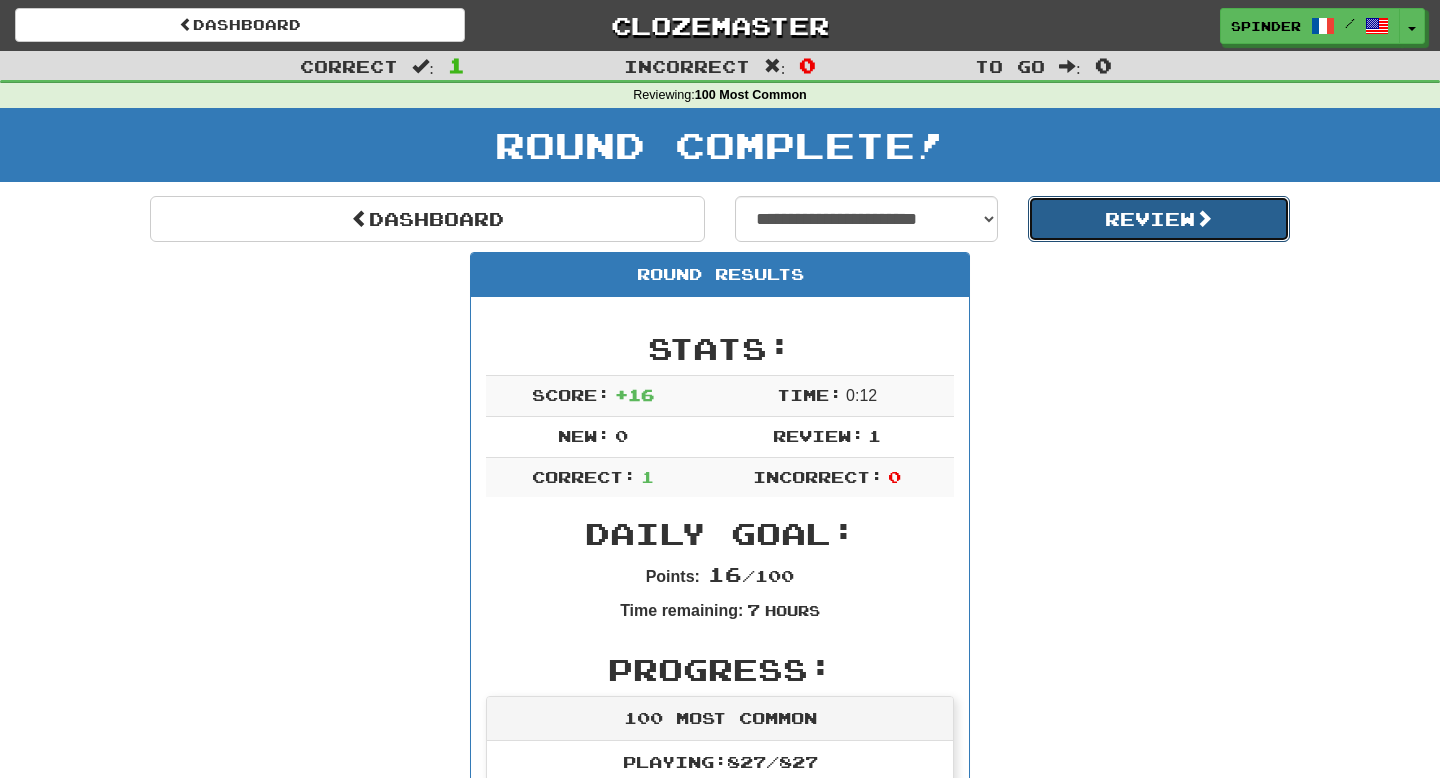 click on "Review" at bounding box center (1159, 219) 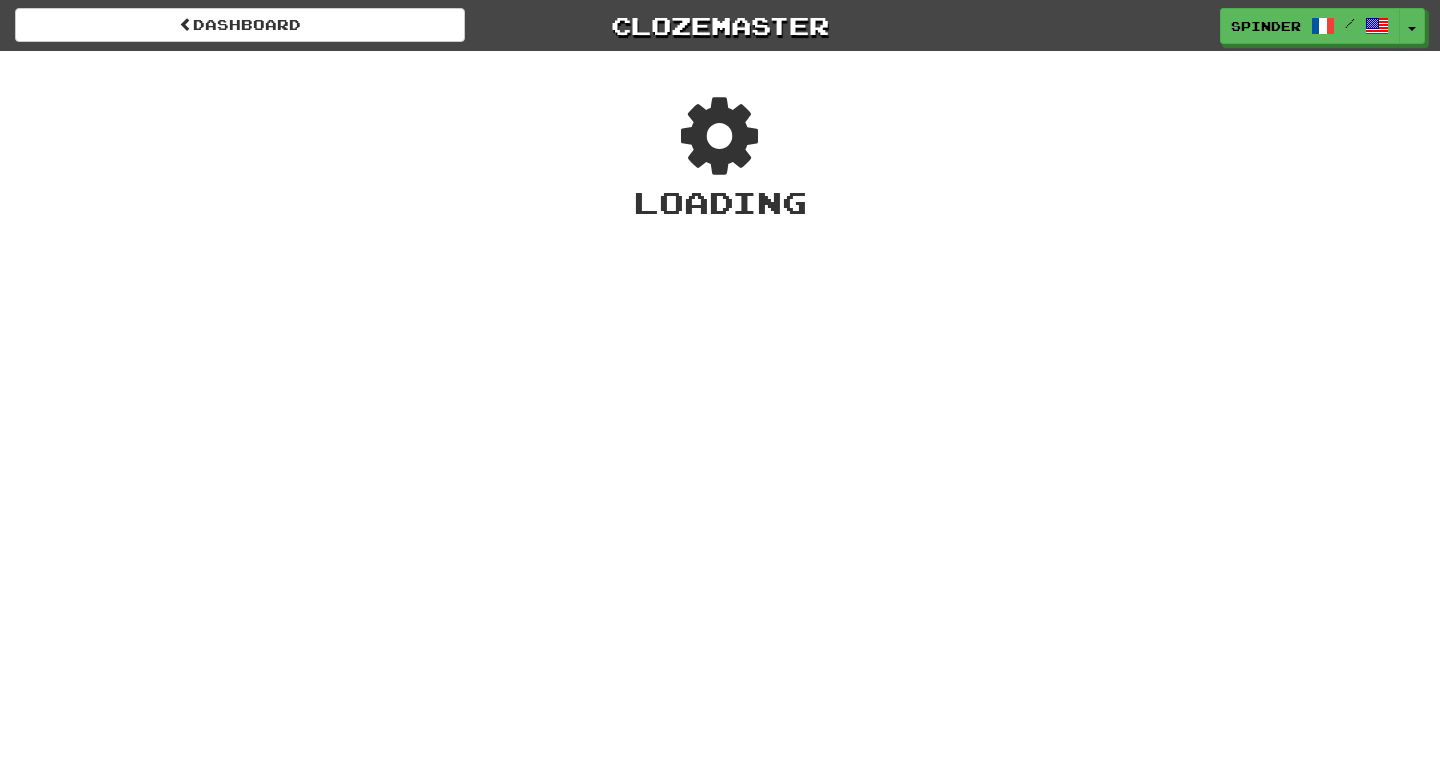 scroll, scrollTop: 0, scrollLeft: 0, axis: both 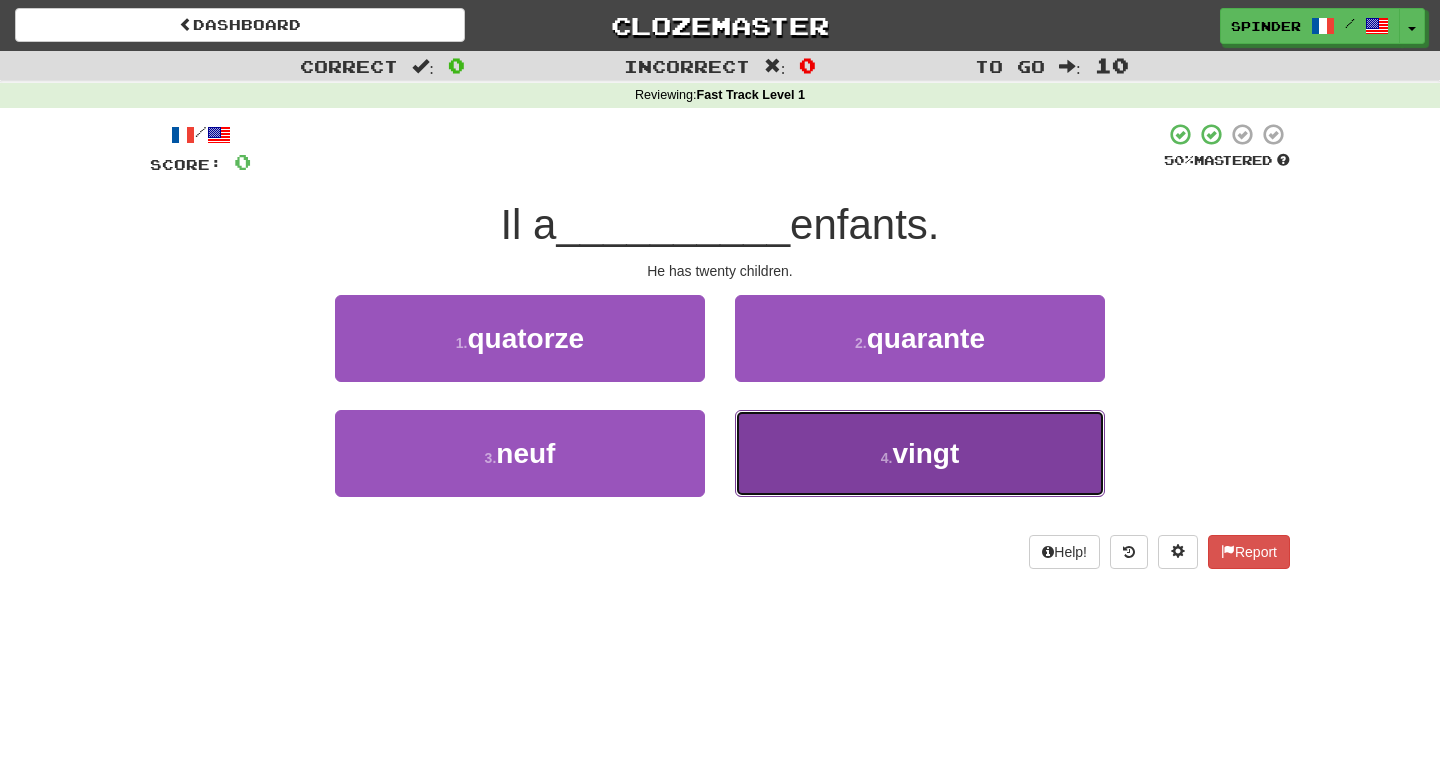 click on "4 .  vingt" at bounding box center (920, 453) 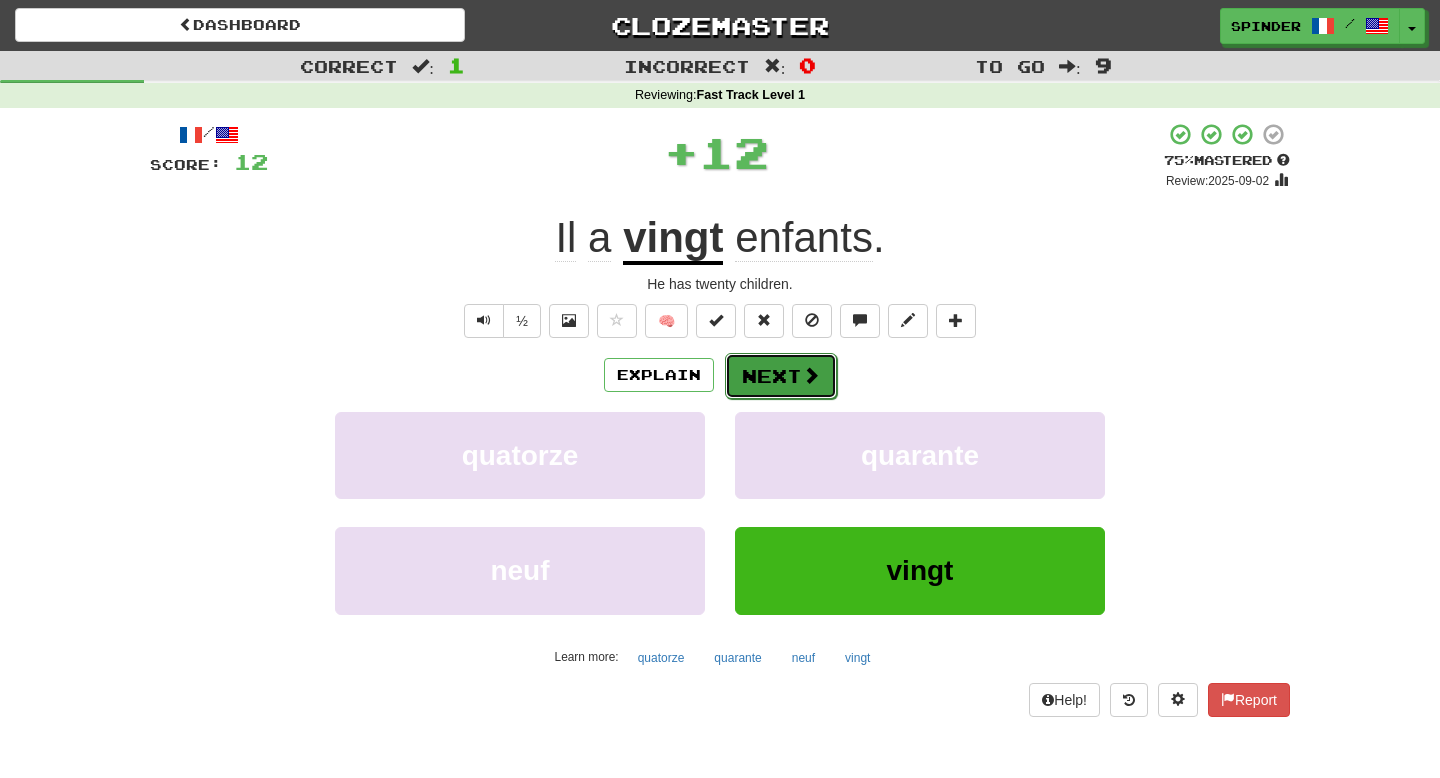 click at bounding box center (811, 375) 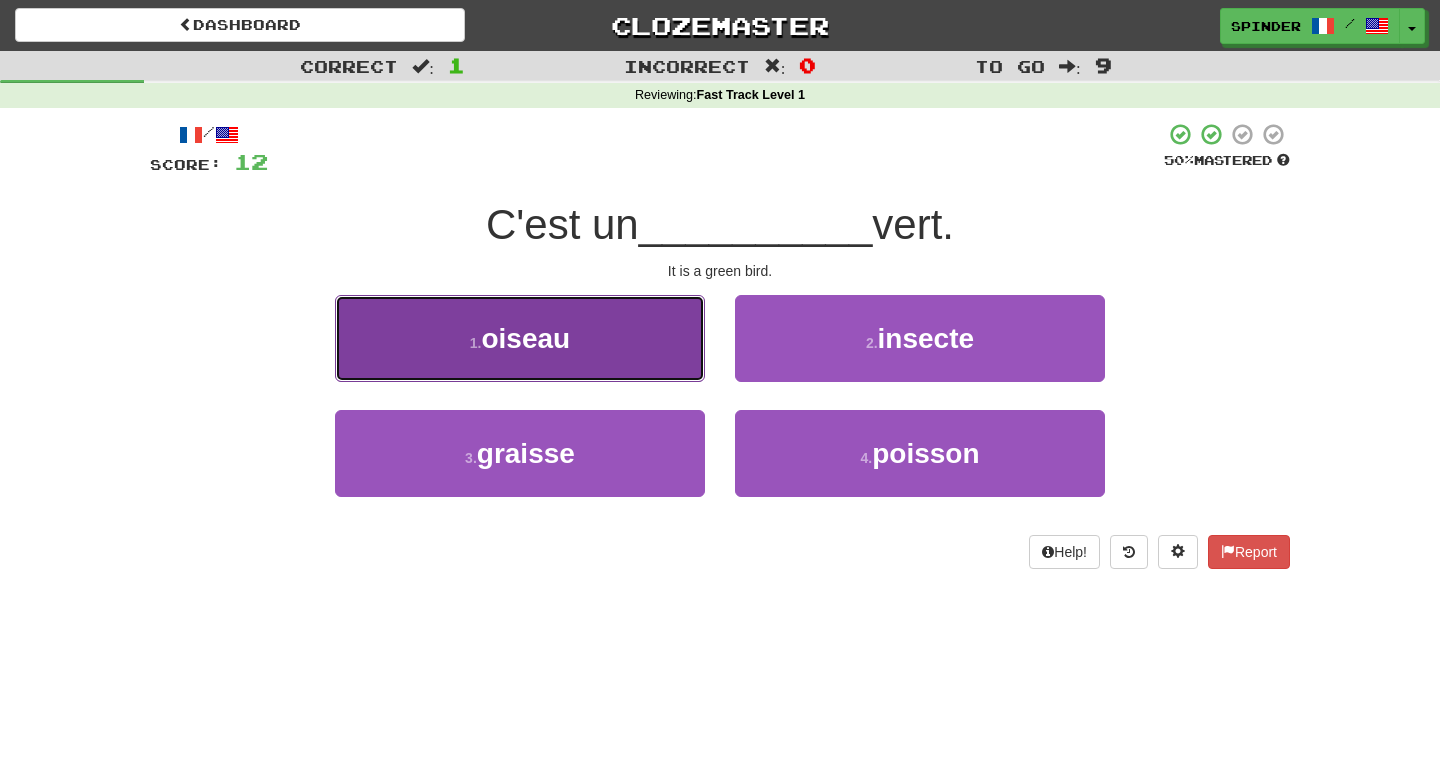 click on "1 .  oiseau" at bounding box center (520, 338) 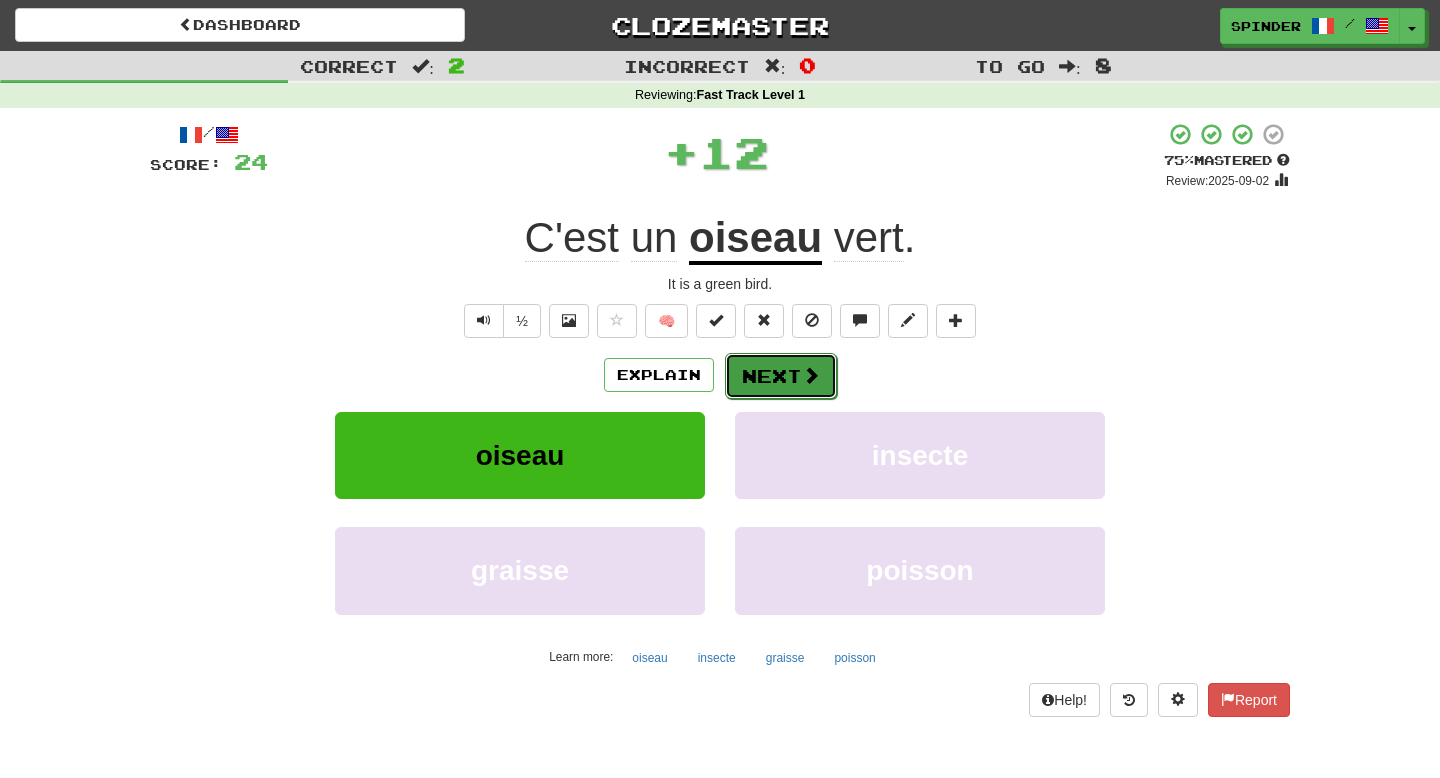 click on "Next" at bounding box center [781, 376] 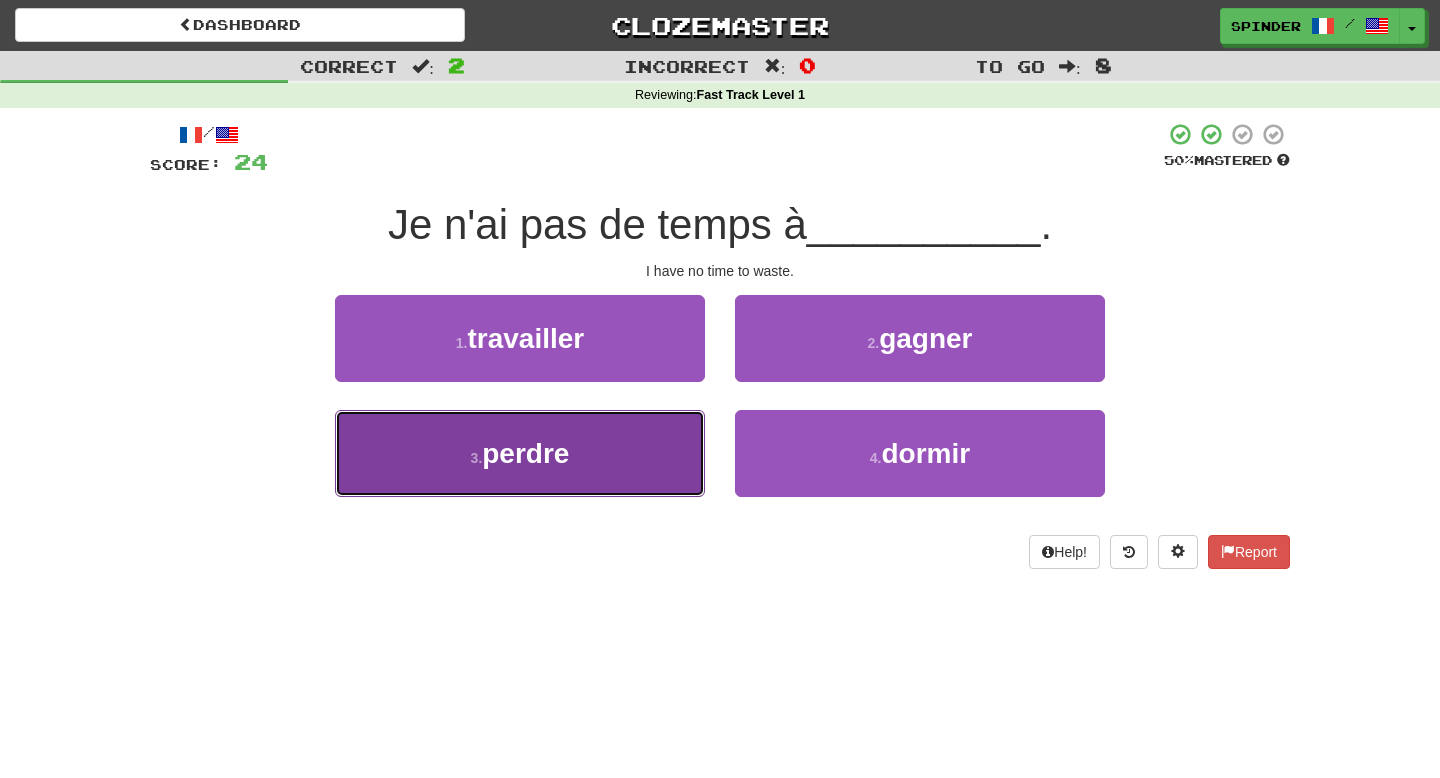 click on "3 .  perdre" at bounding box center [520, 453] 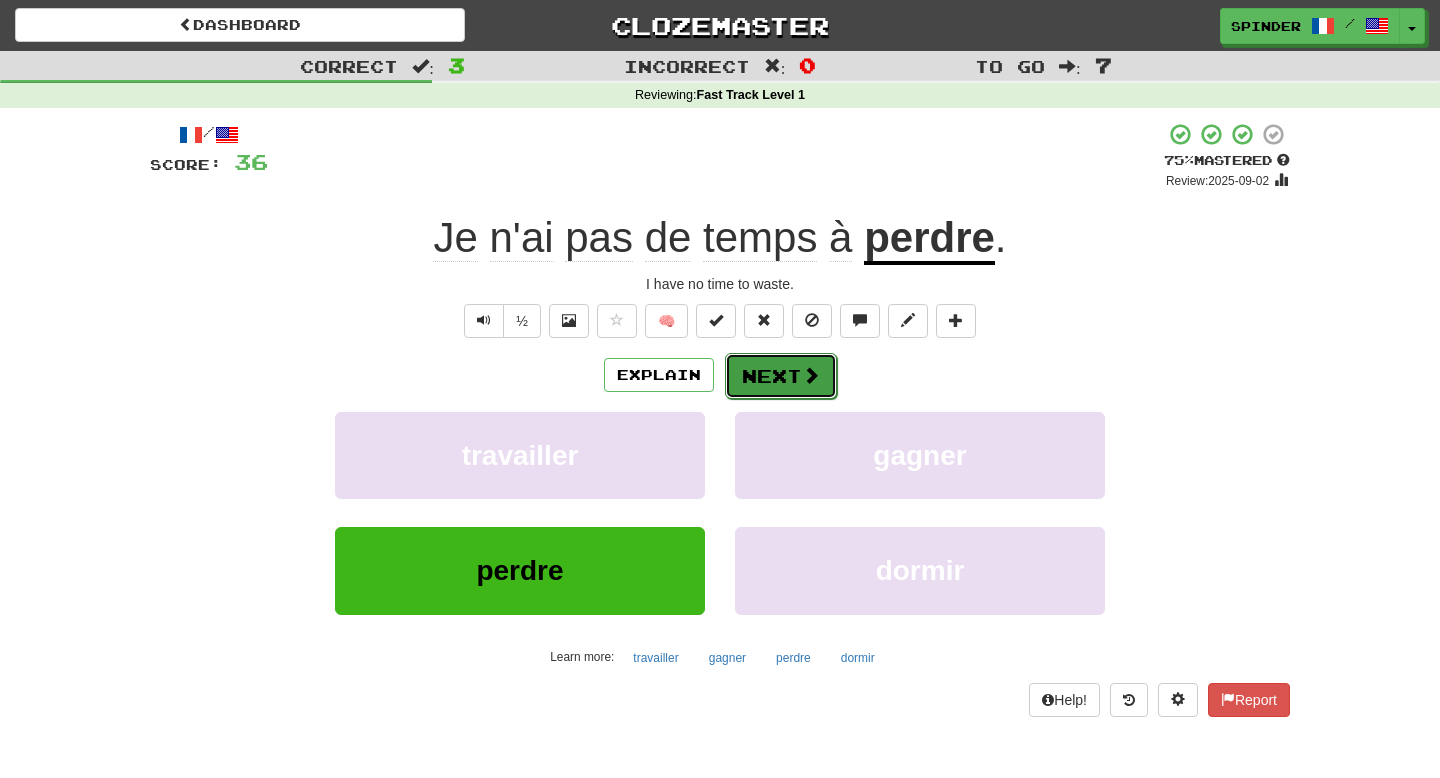 click on "Next" at bounding box center [781, 376] 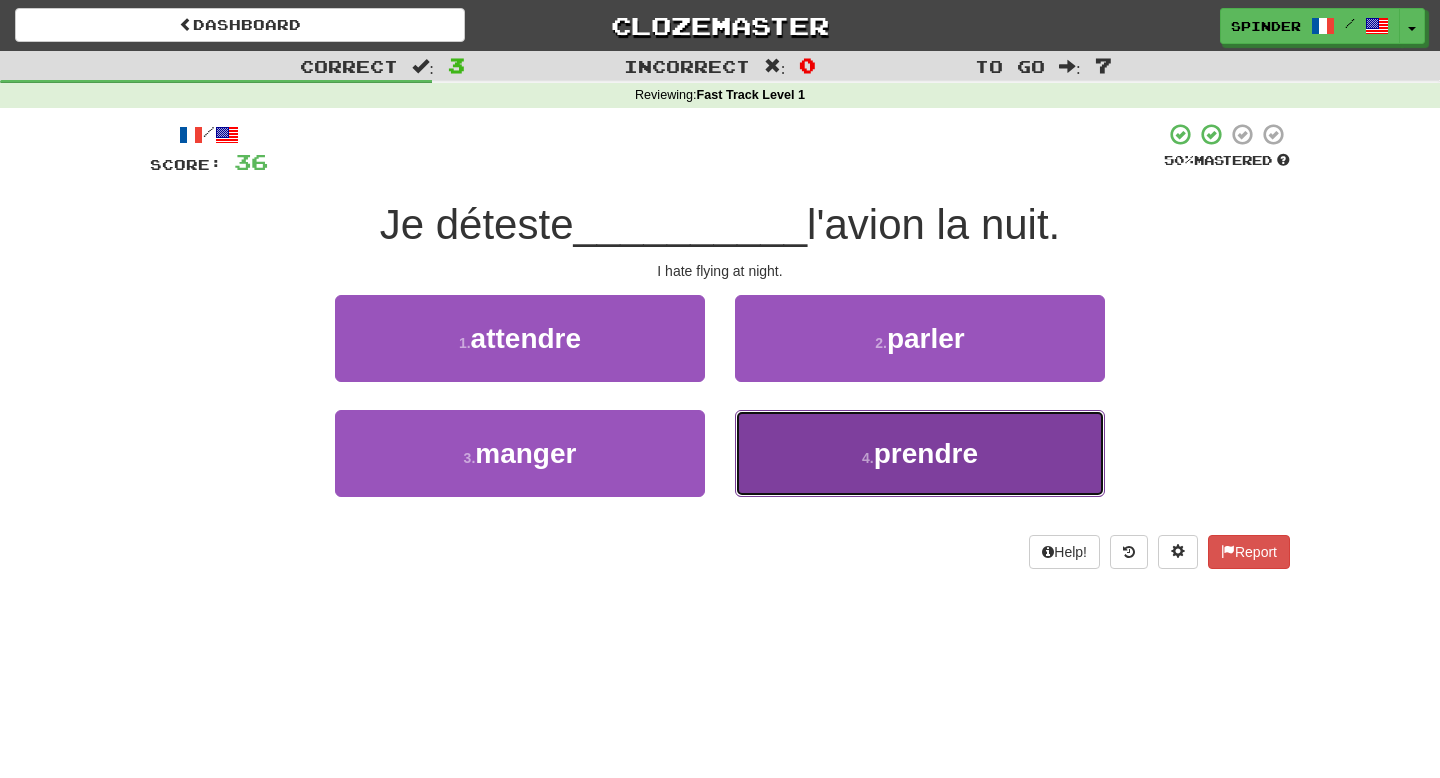 click on "4 .  prendre" at bounding box center (920, 453) 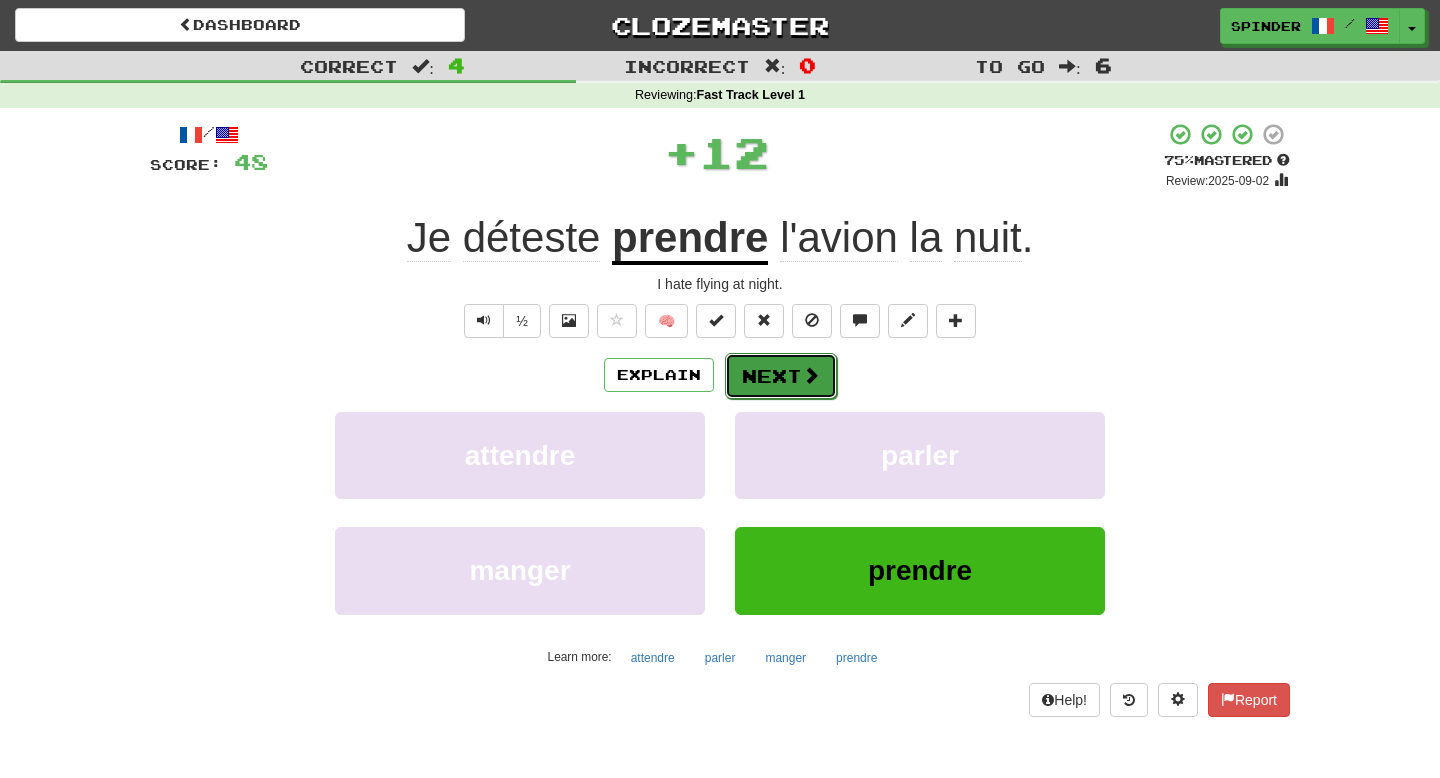 click on "Next" at bounding box center (781, 376) 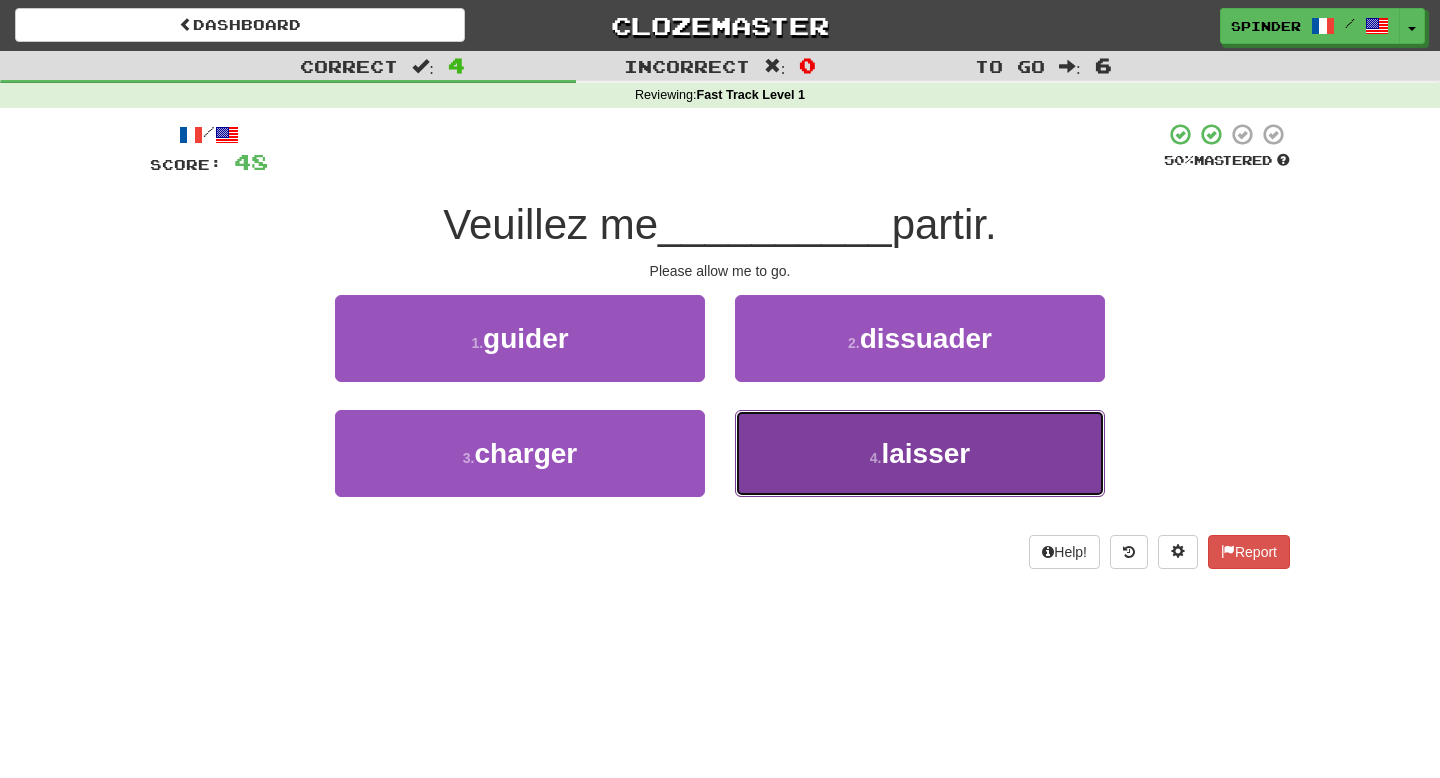 click on "4 .  laisser" at bounding box center (920, 453) 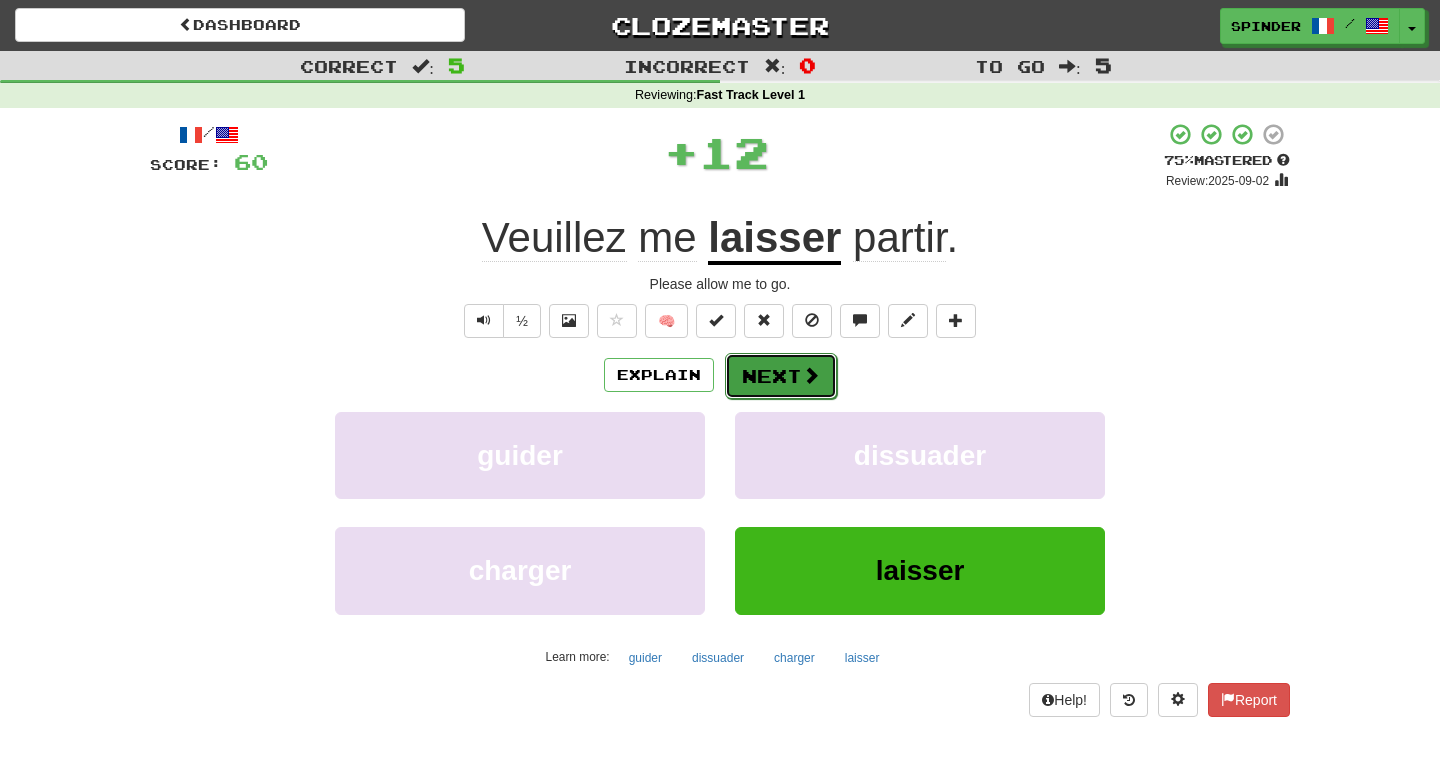 click on "Next" at bounding box center (781, 376) 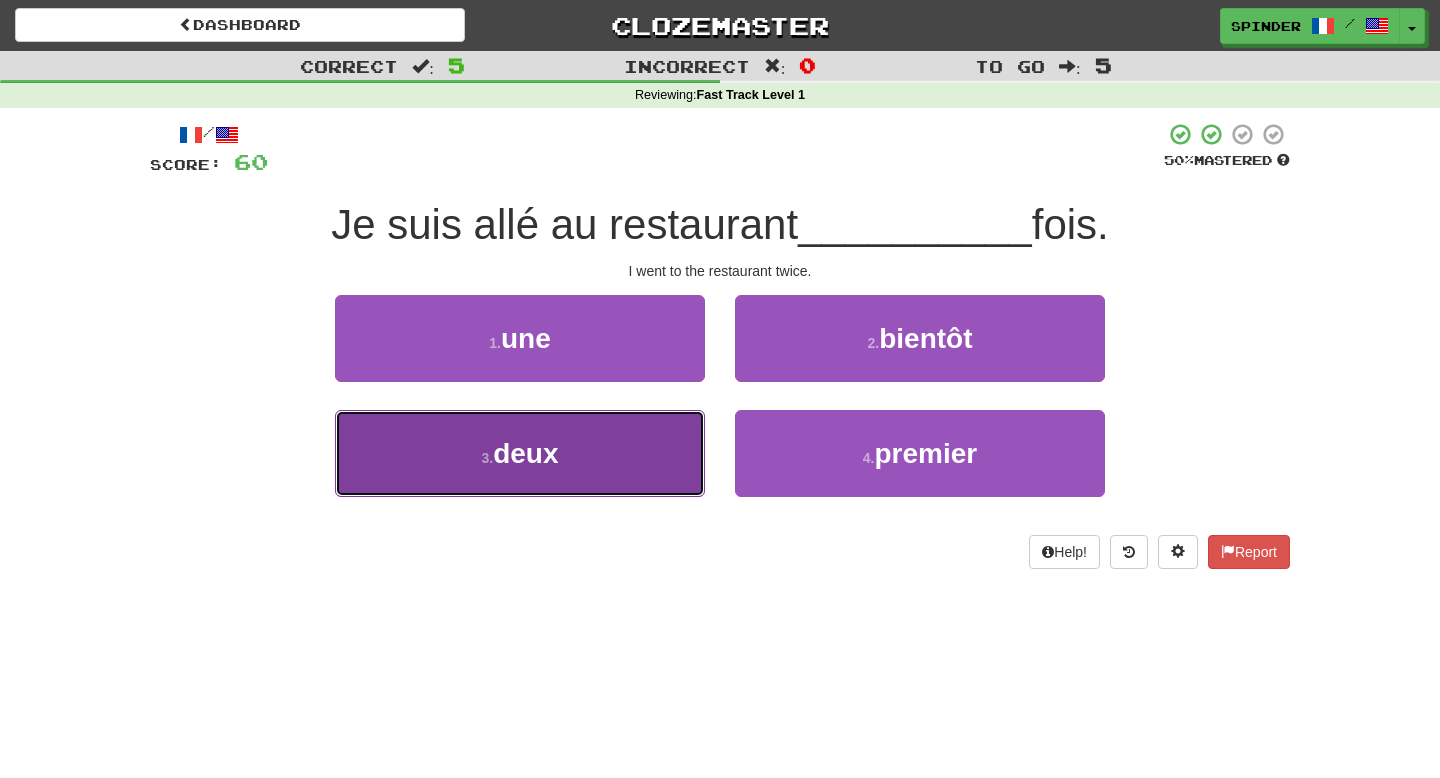 click on "3 .  deux" at bounding box center (520, 453) 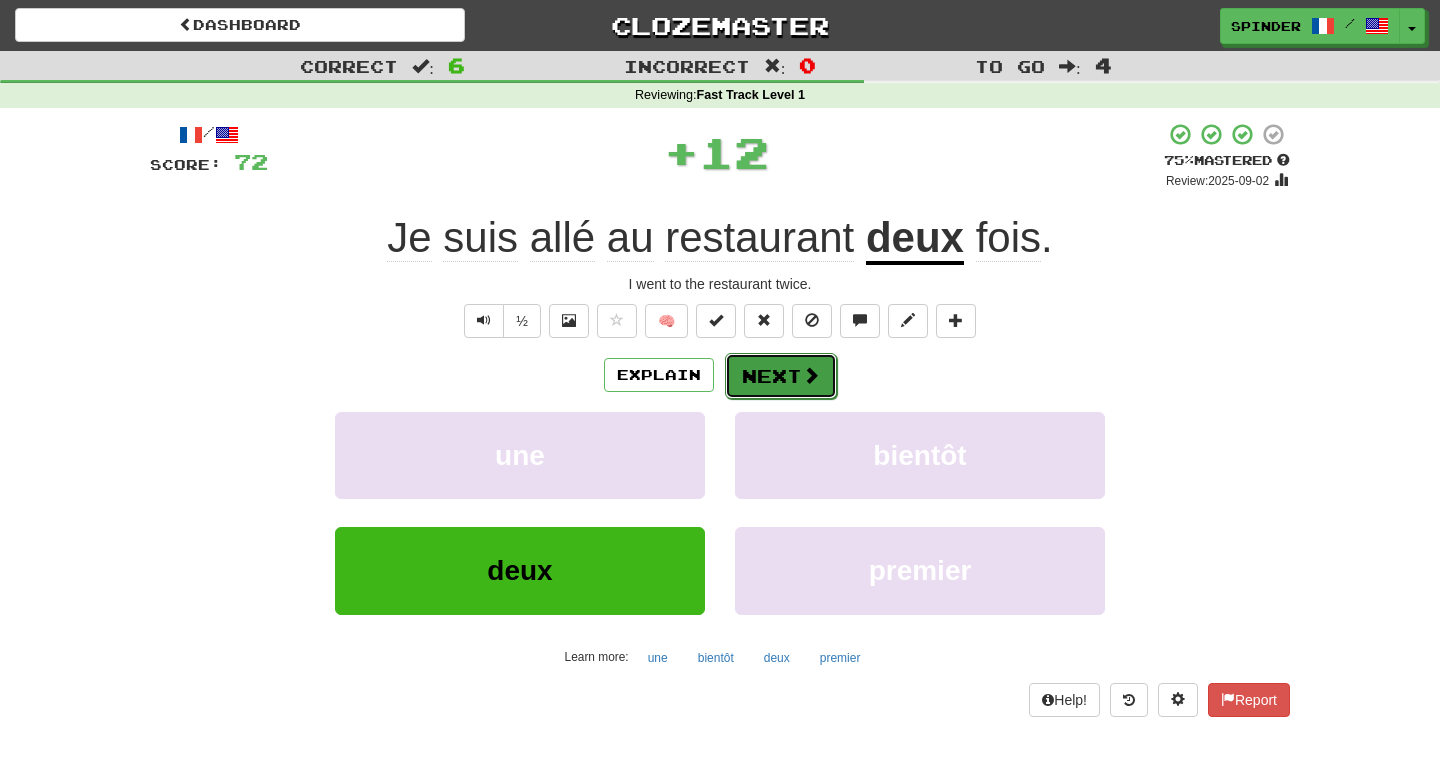 click on "Next" at bounding box center (781, 376) 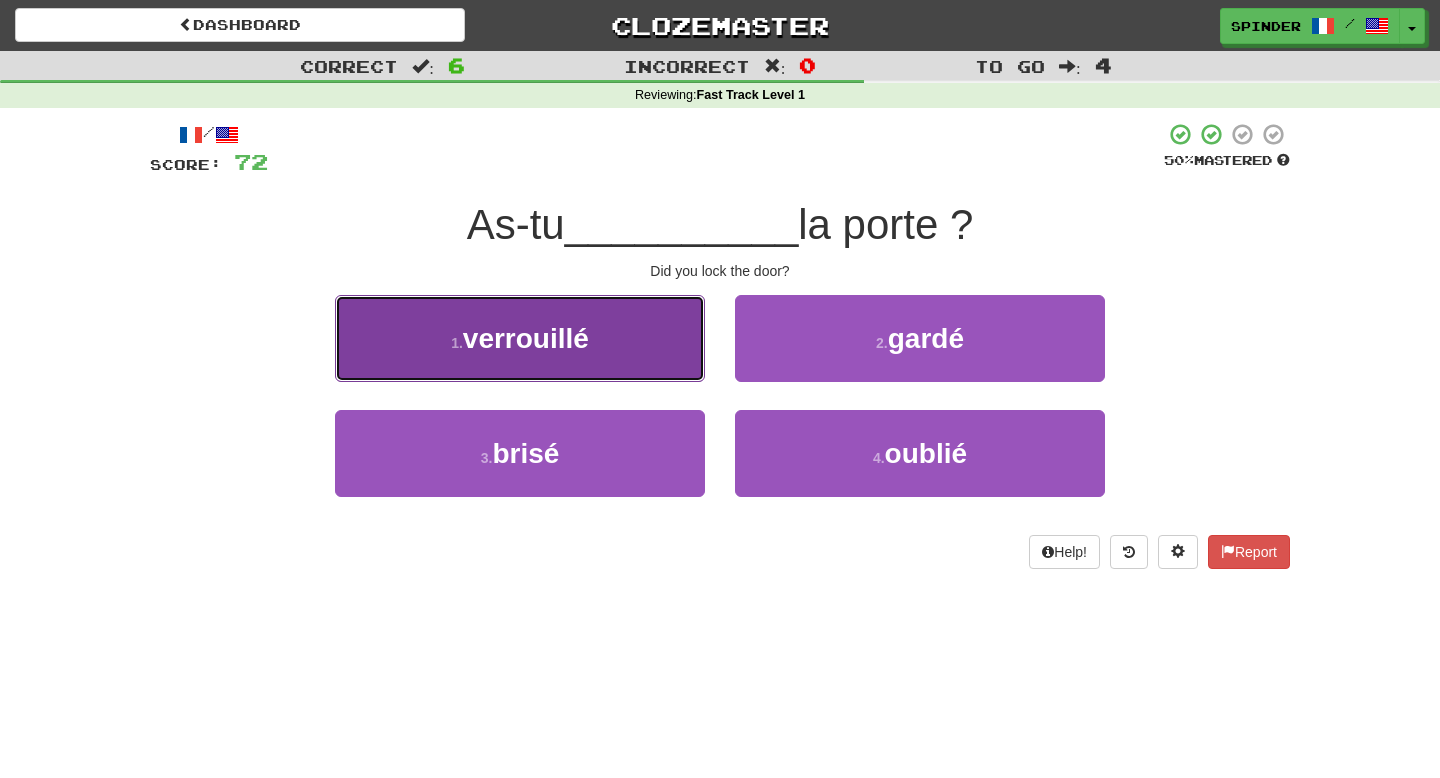 click on "1 .  verrouillé" at bounding box center [520, 338] 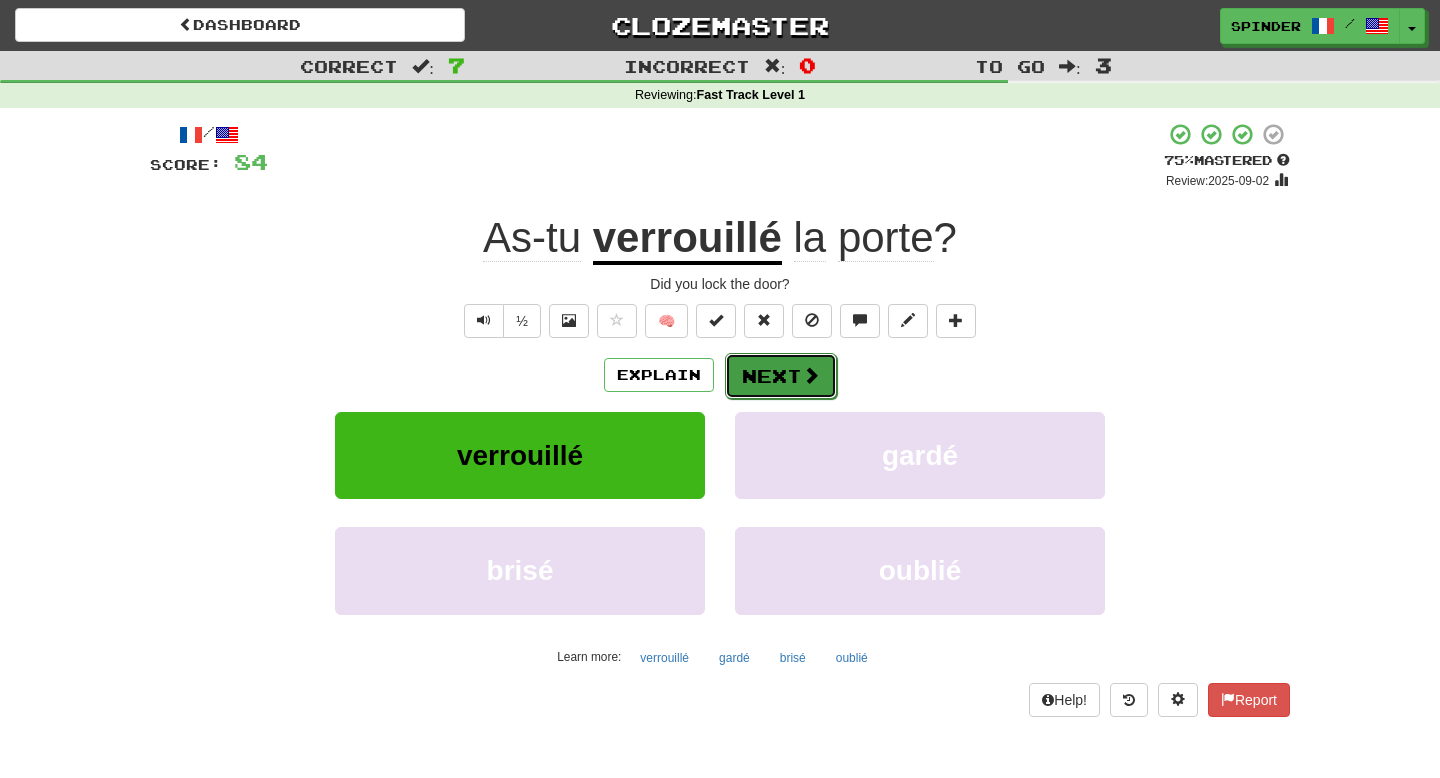 click on "Next" at bounding box center [781, 376] 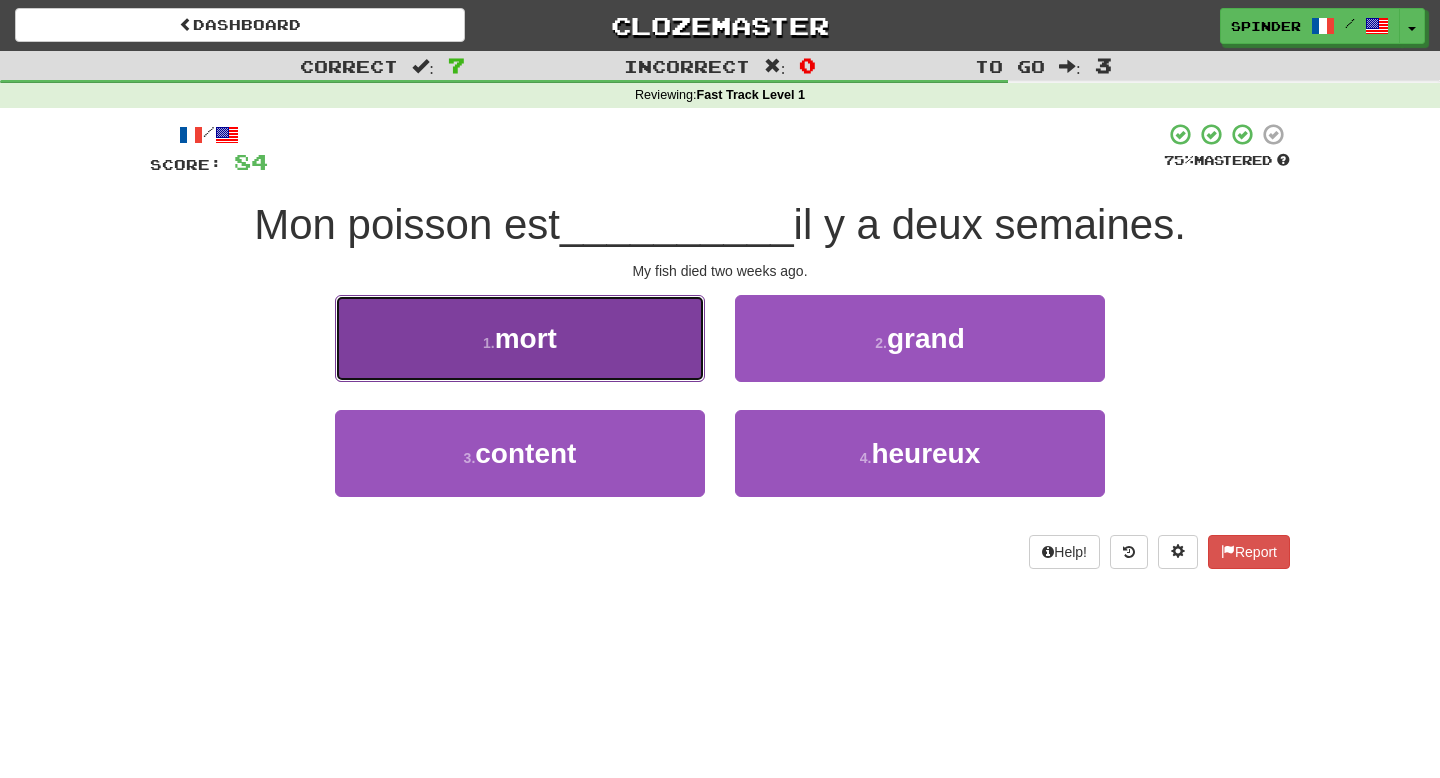 click on "1 .  mort" at bounding box center [520, 338] 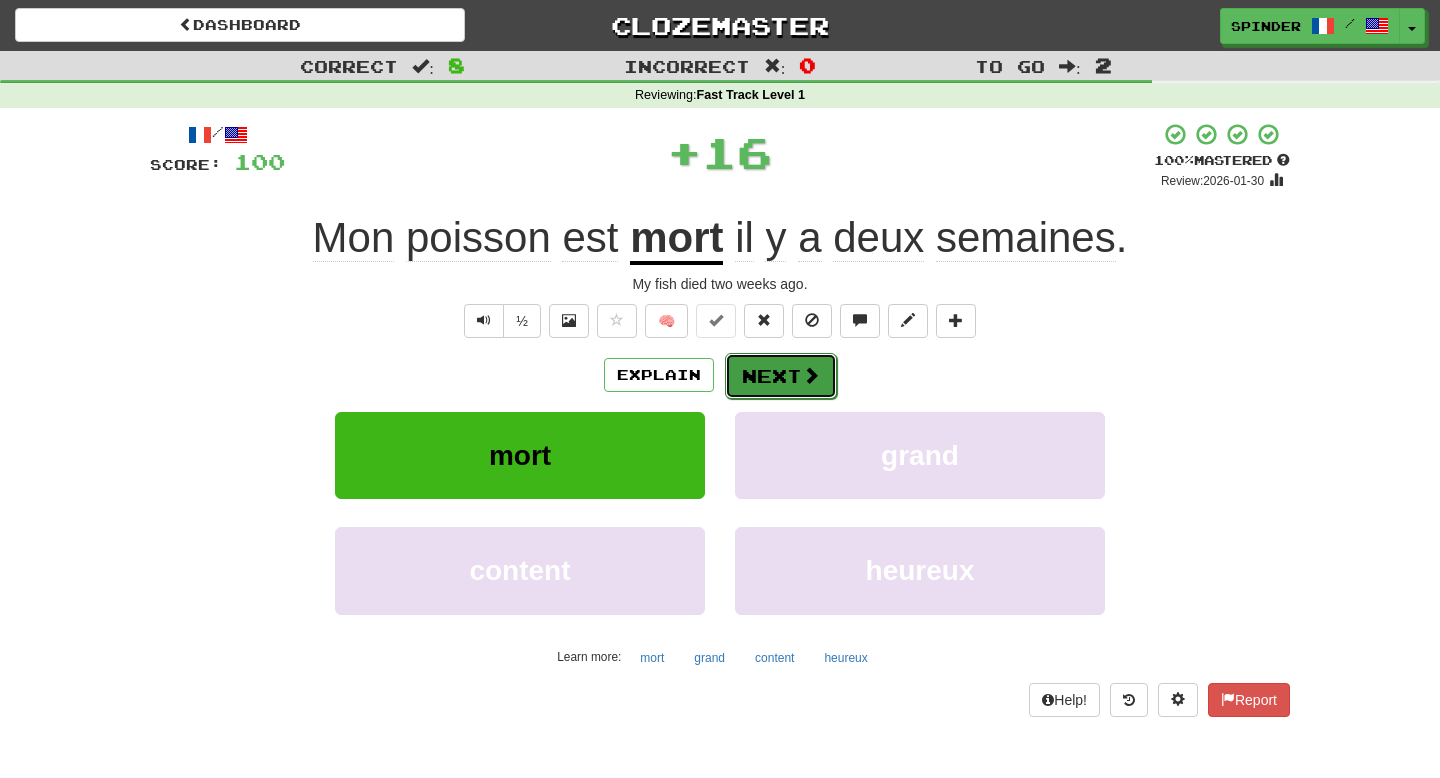 click on "Next" at bounding box center [781, 376] 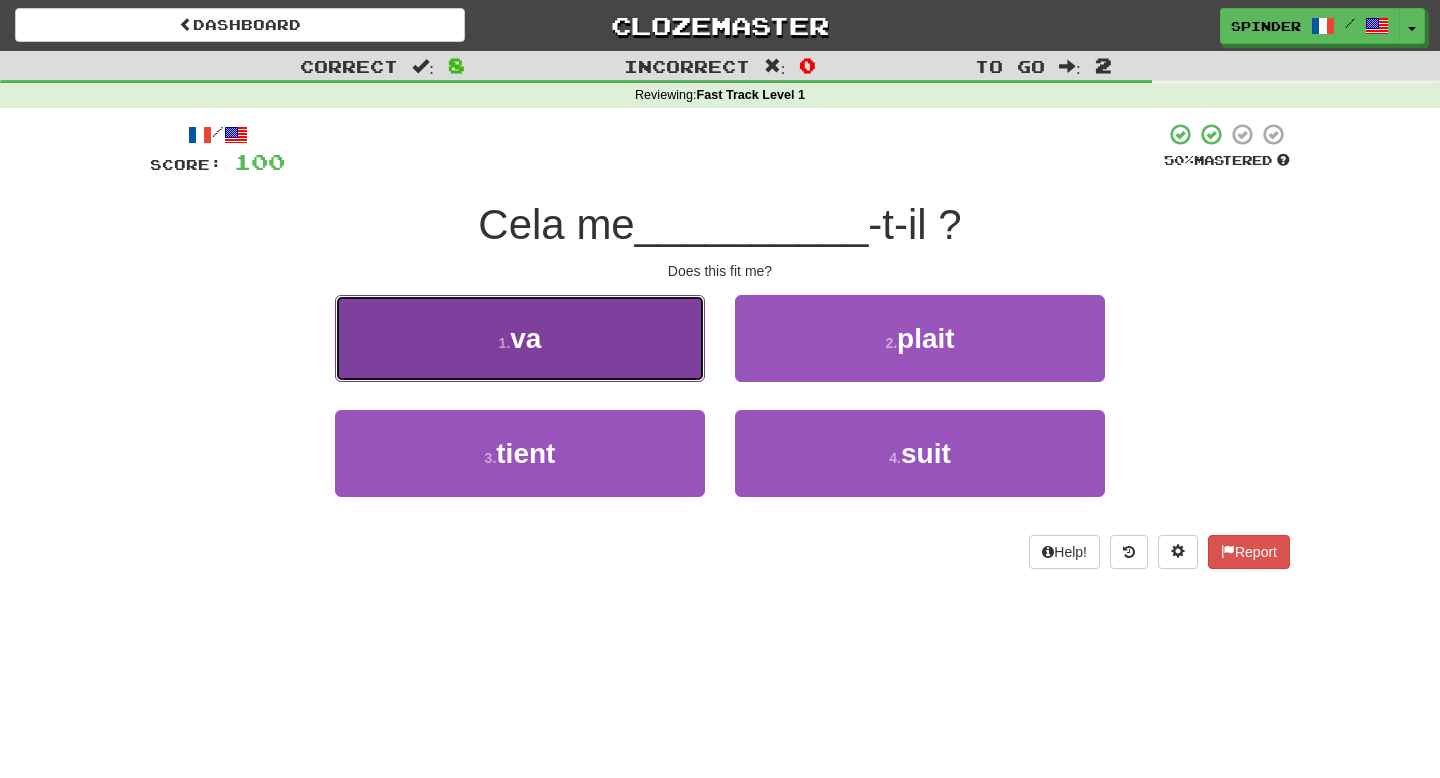 click on "1 .  va" at bounding box center [520, 338] 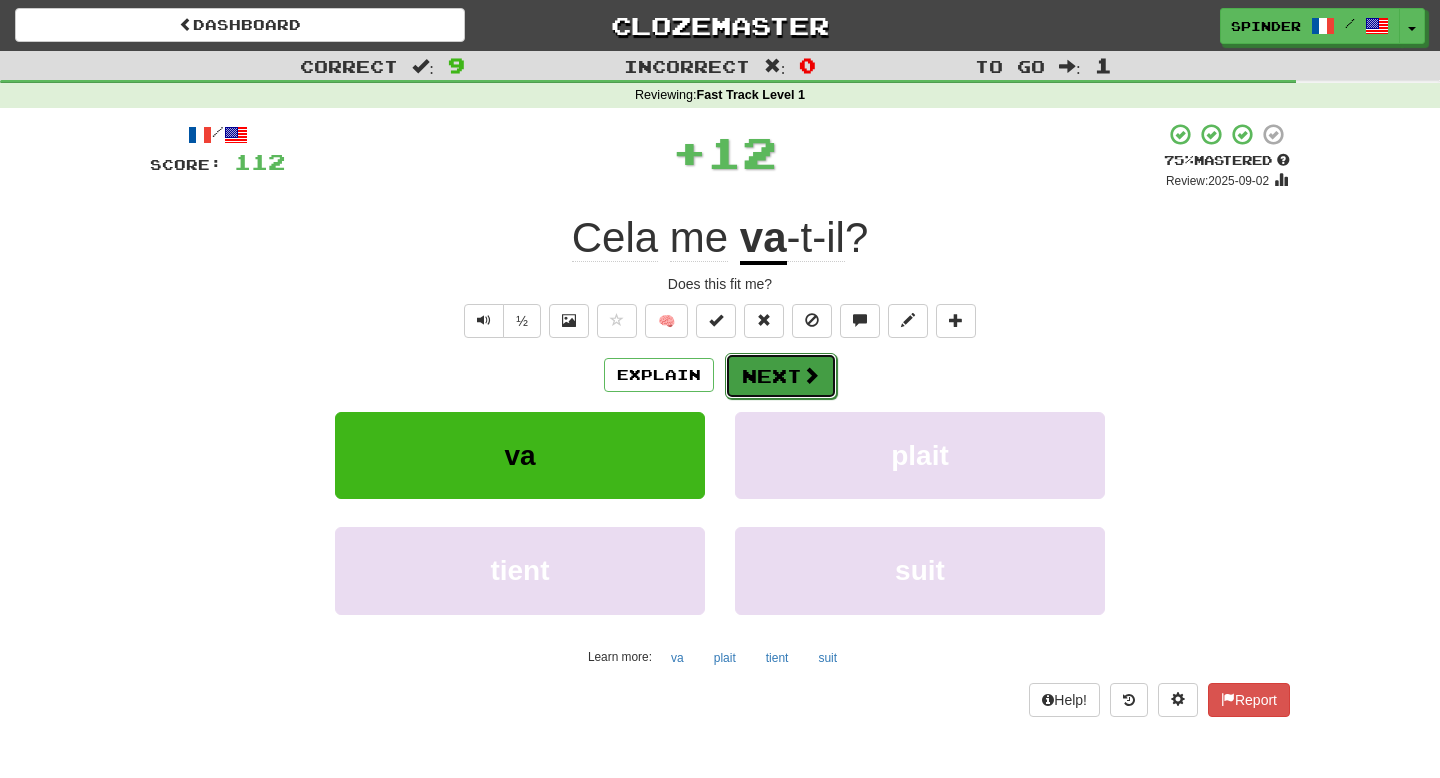 click on "Next" at bounding box center [781, 376] 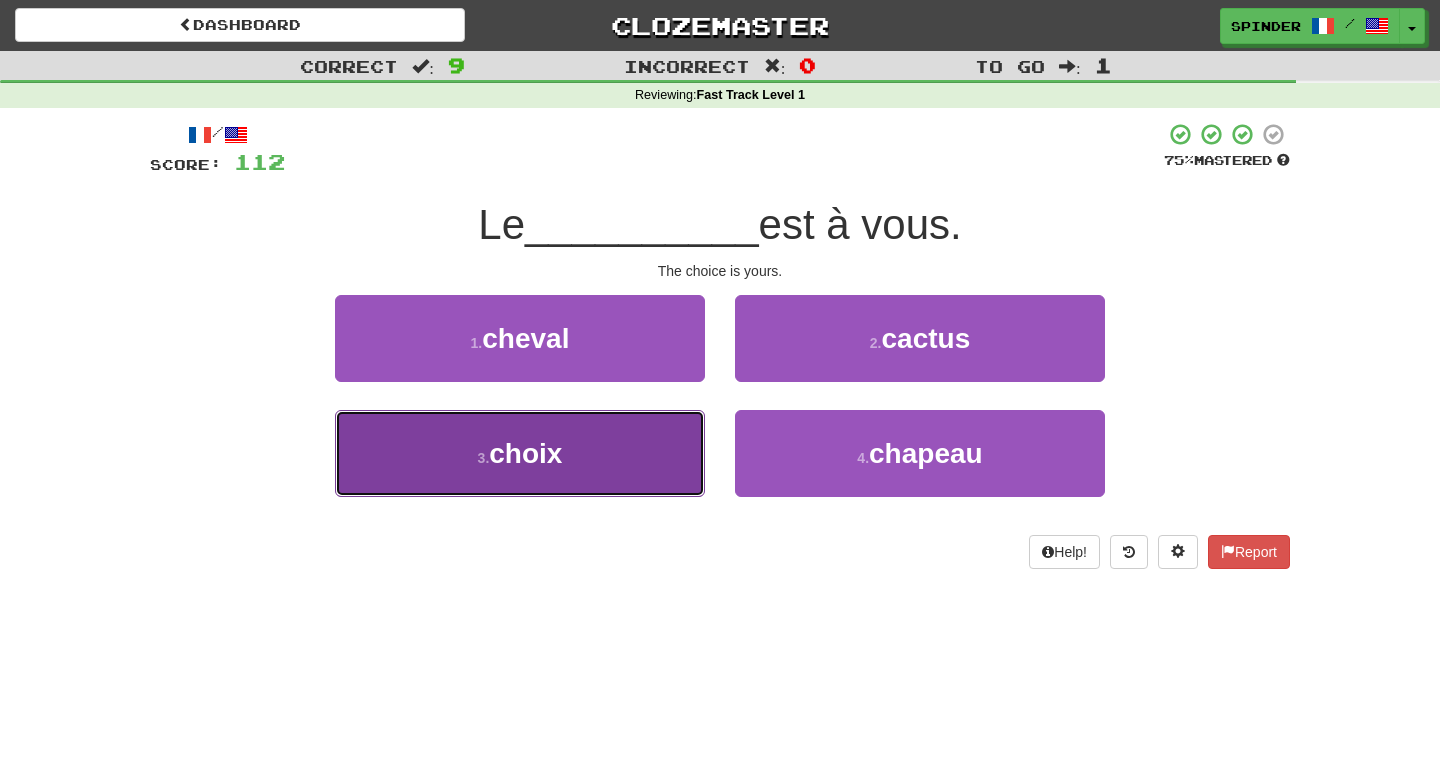 click on "3 .  choix" at bounding box center [520, 453] 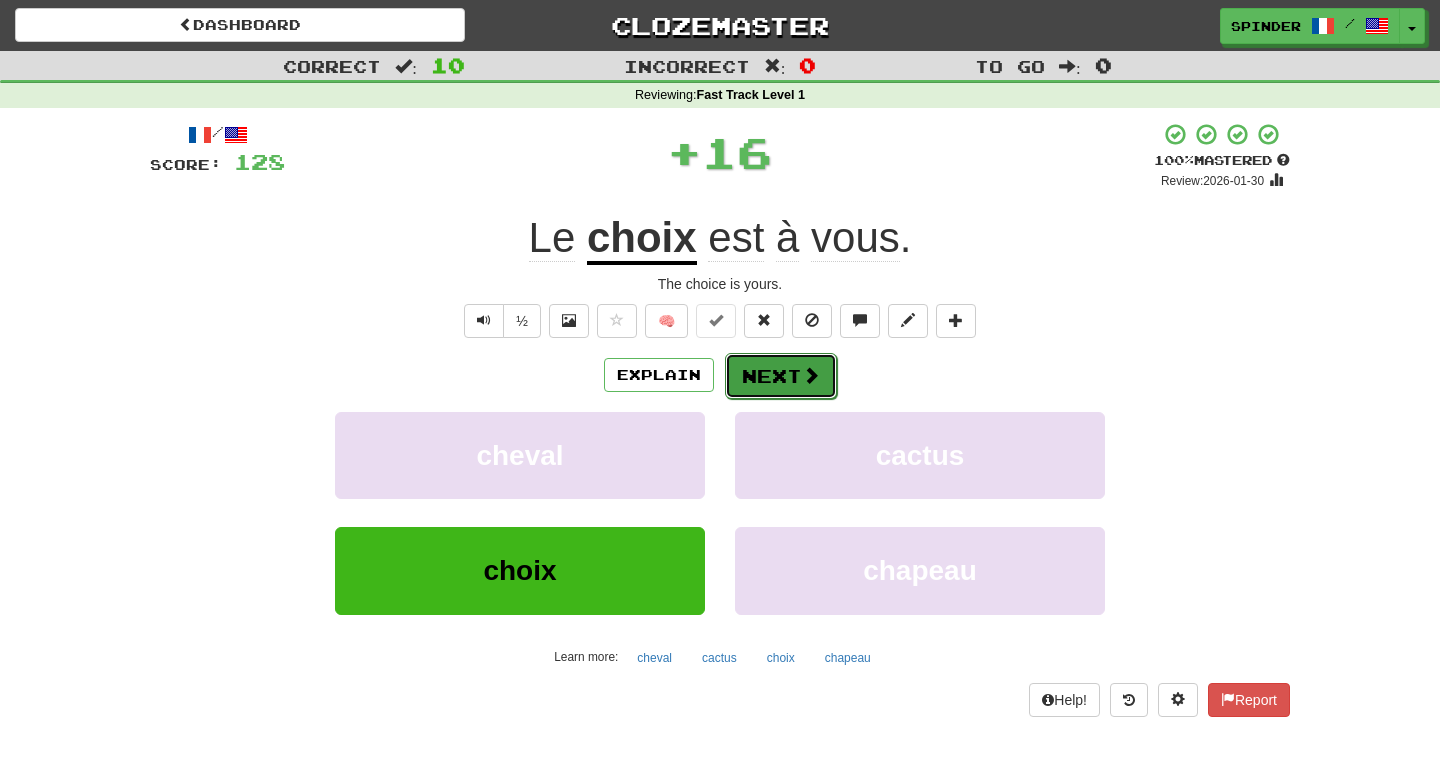 click on "Next" at bounding box center [781, 376] 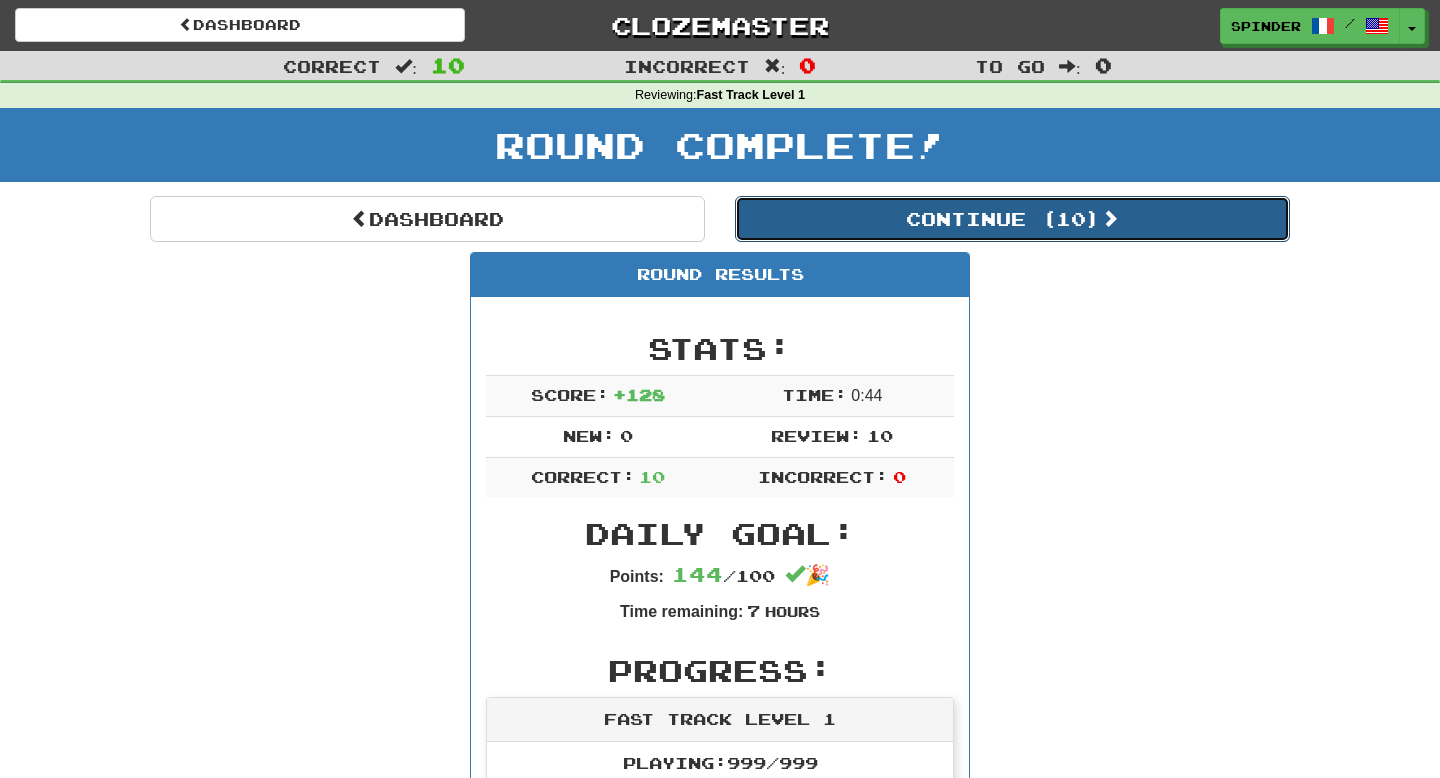 click on "Continue ( 10 )" at bounding box center (1012, 219) 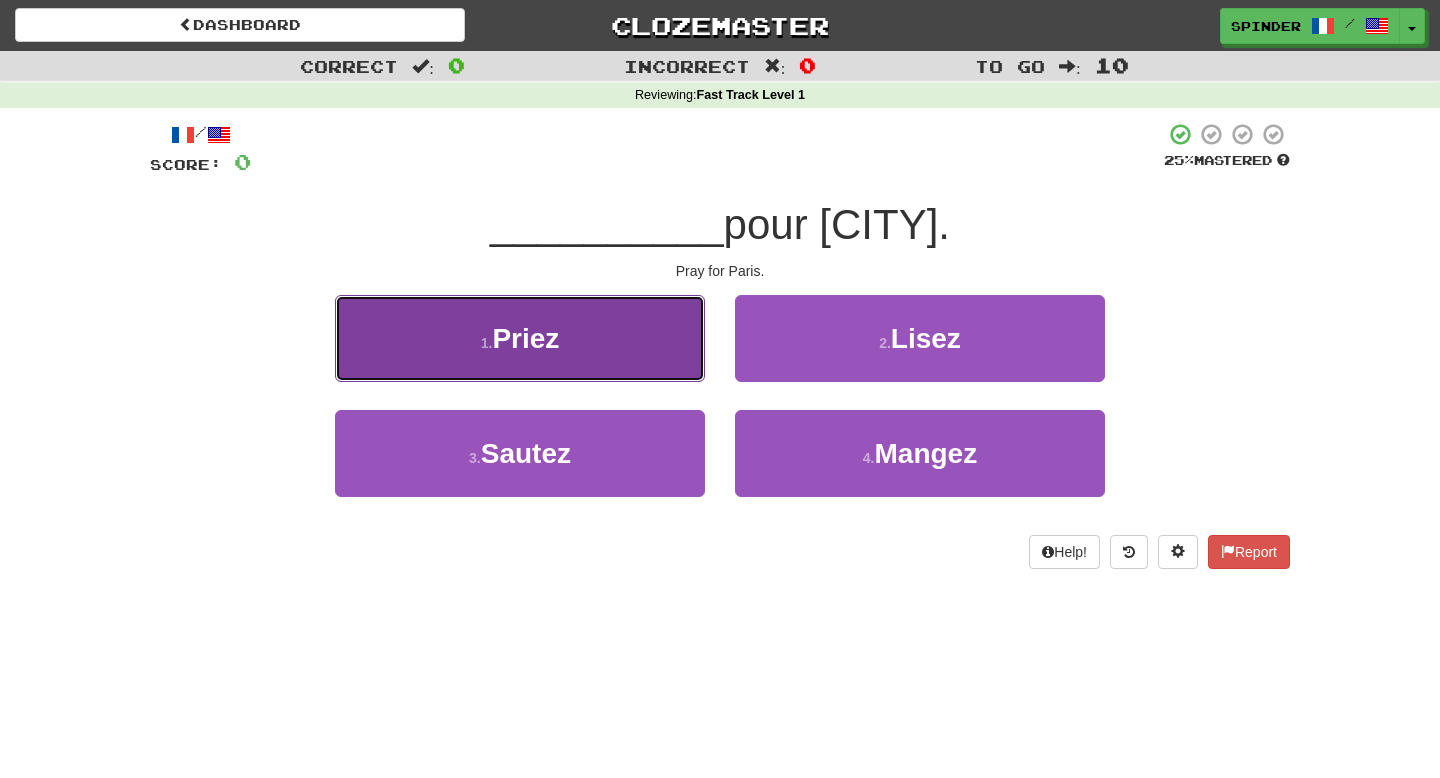 click on "1 .  Priez" at bounding box center (520, 338) 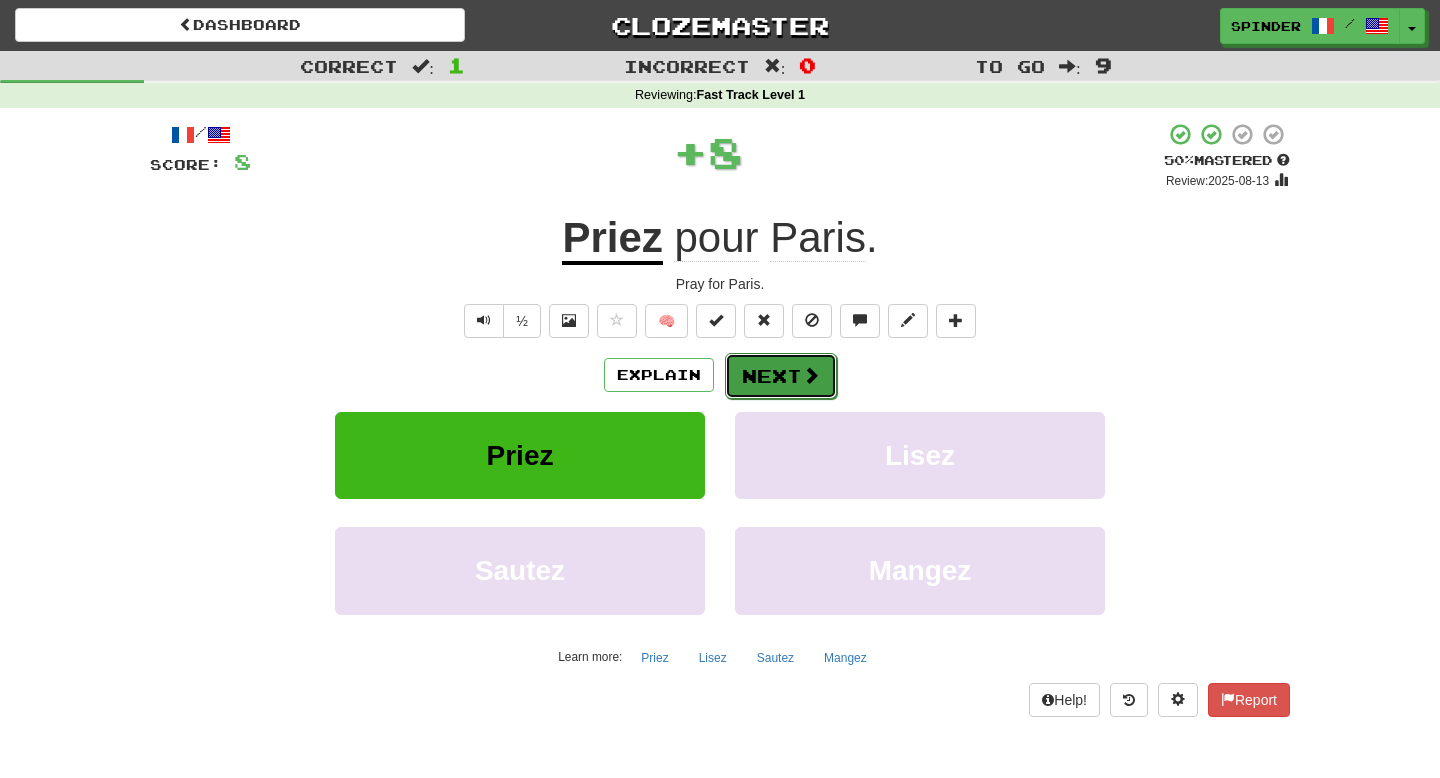 click on "Next" at bounding box center [781, 376] 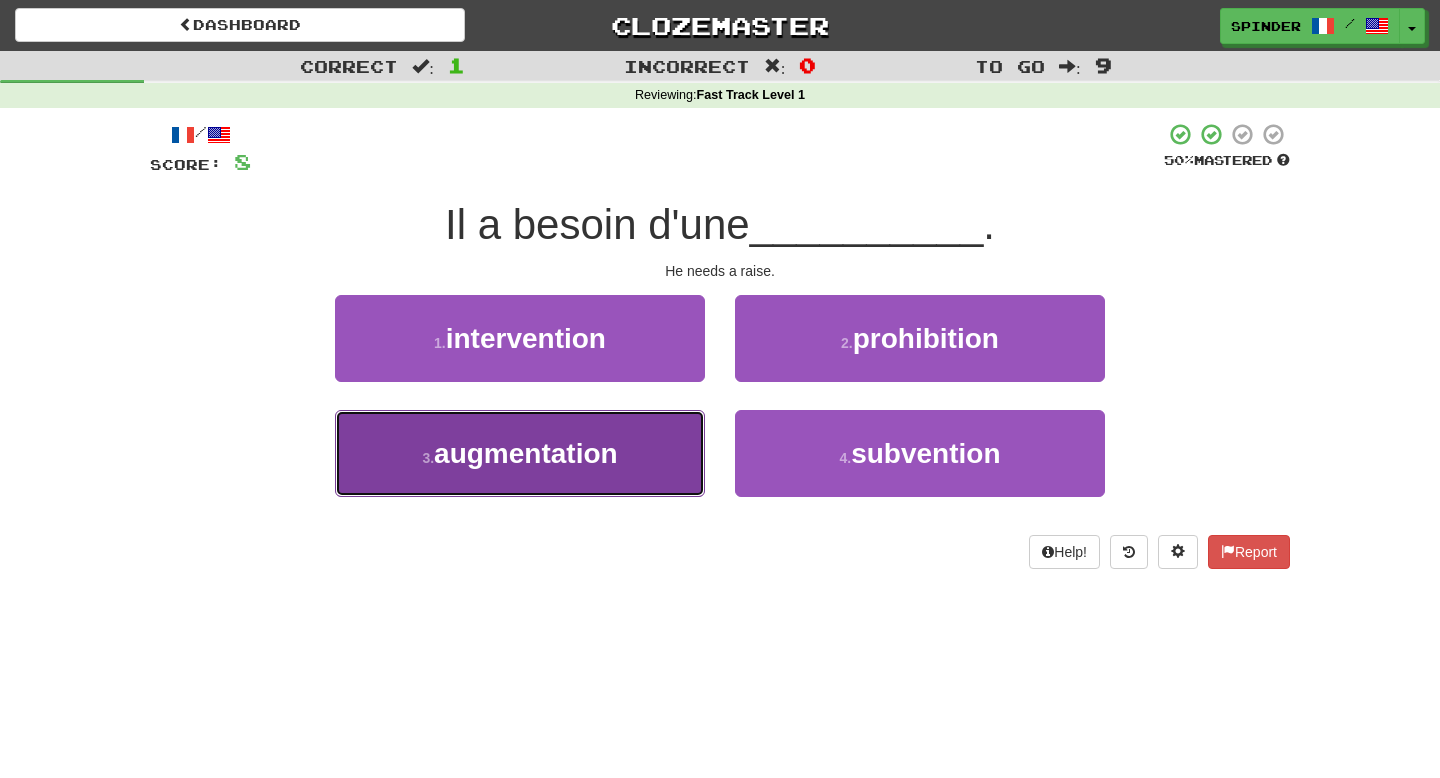 click on "3 .  augmentation" at bounding box center [520, 453] 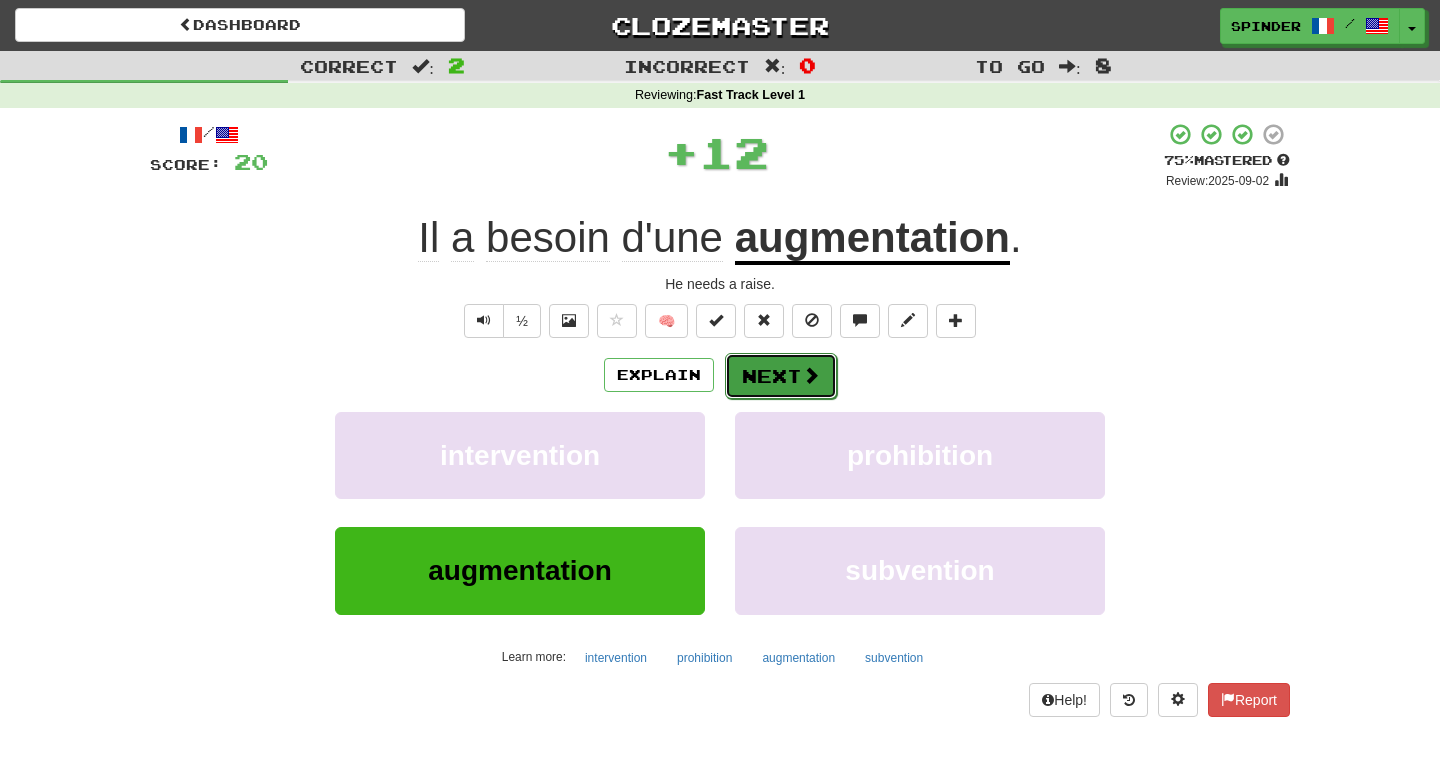 click on "Next" at bounding box center (781, 376) 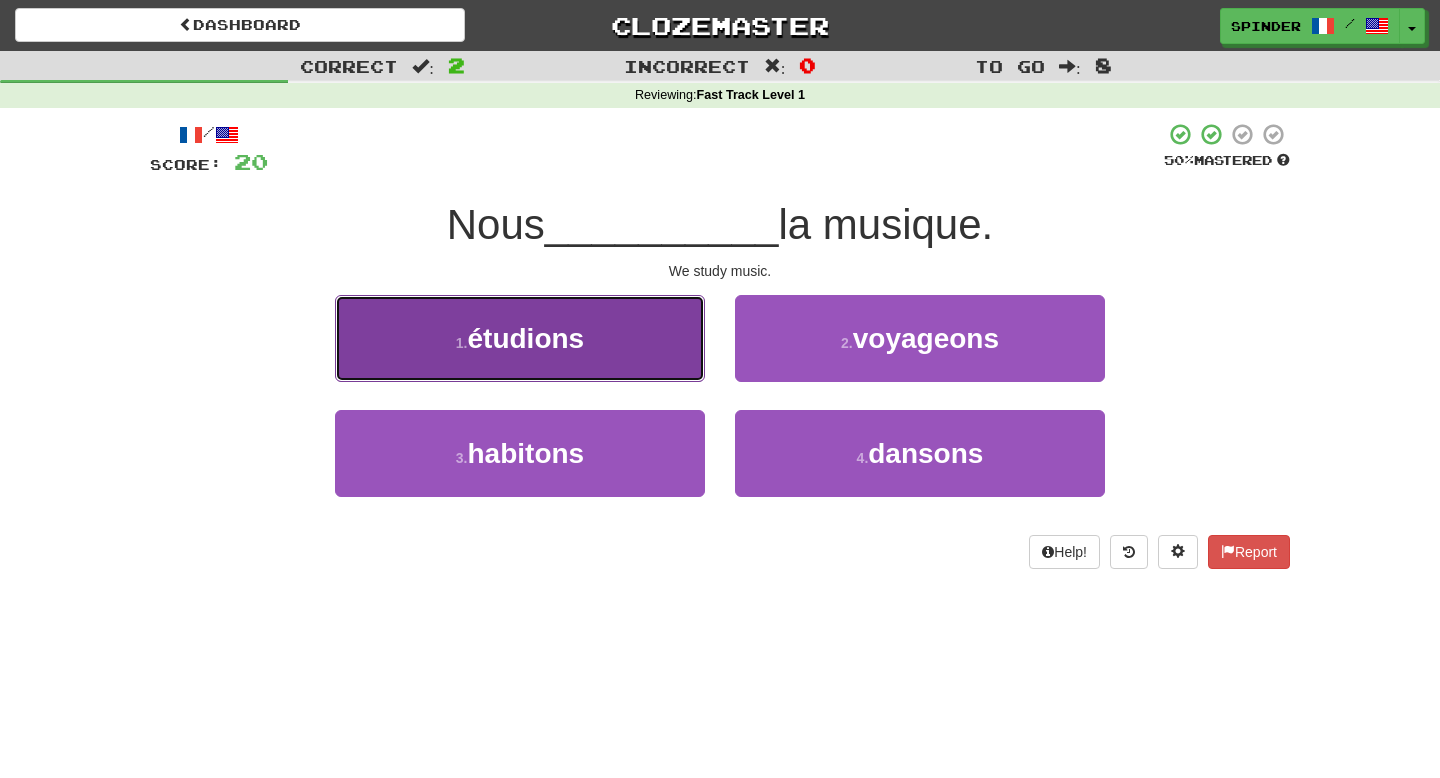 click on "1 .  étudions" at bounding box center (520, 338) 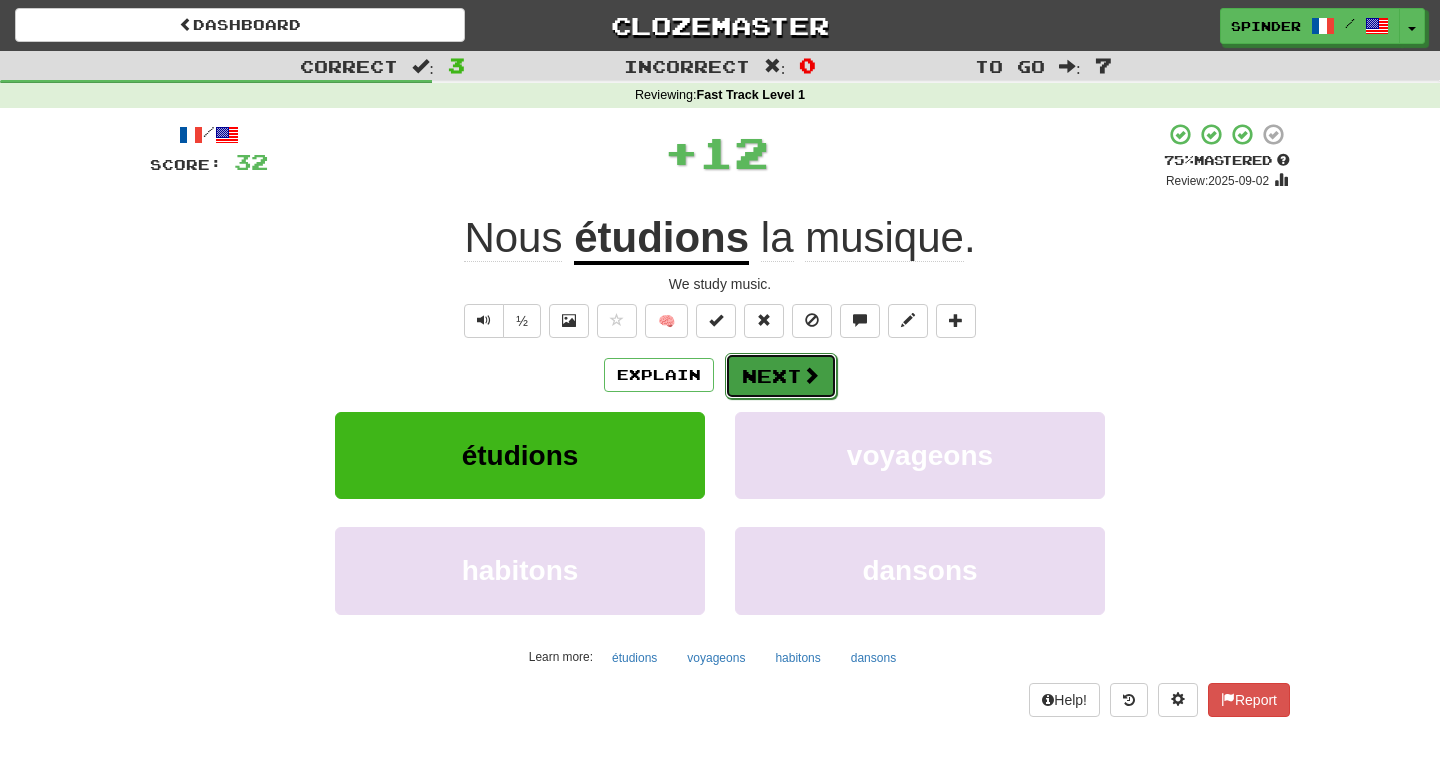 click on "Next" at bounding box center (781, 376) 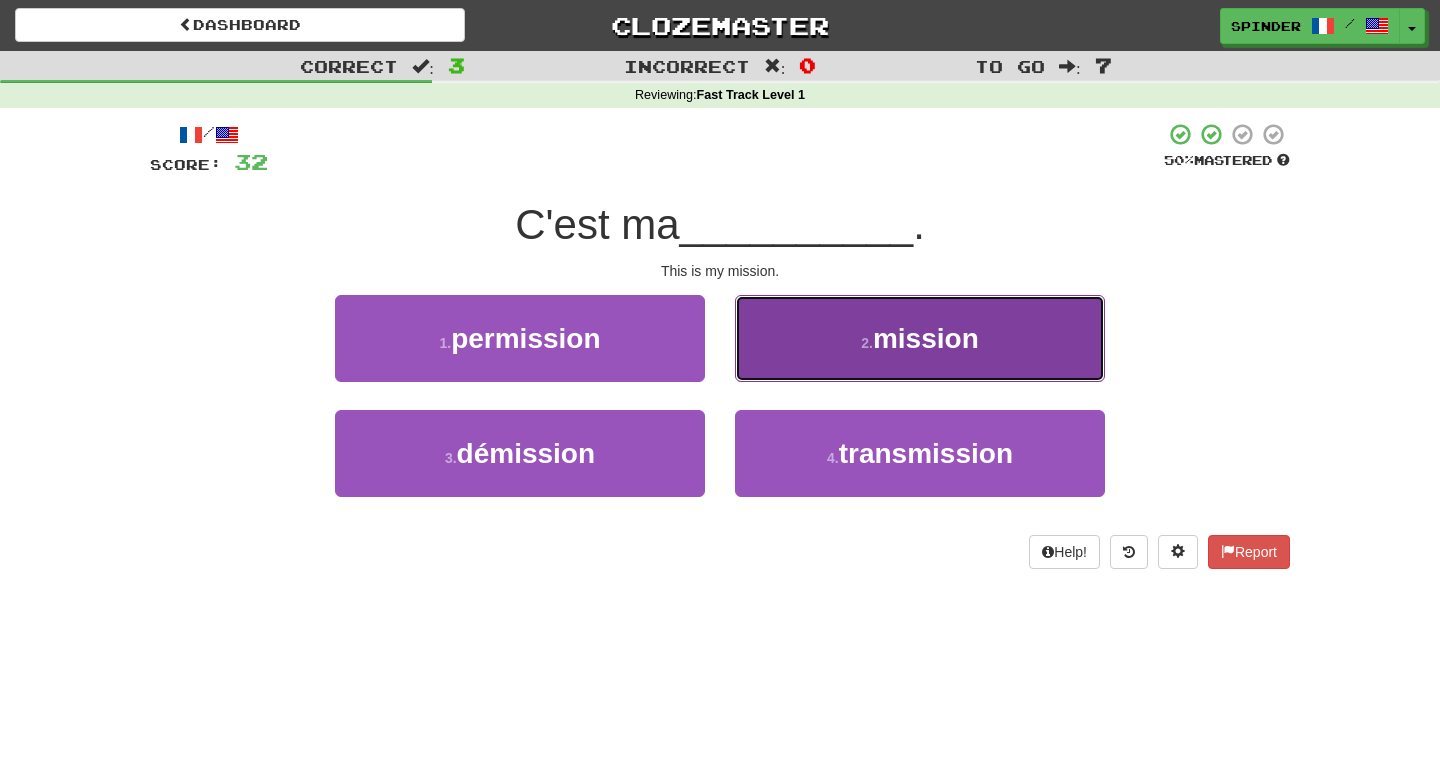 click on "2 .  mission" at bounding box center (920, 338) 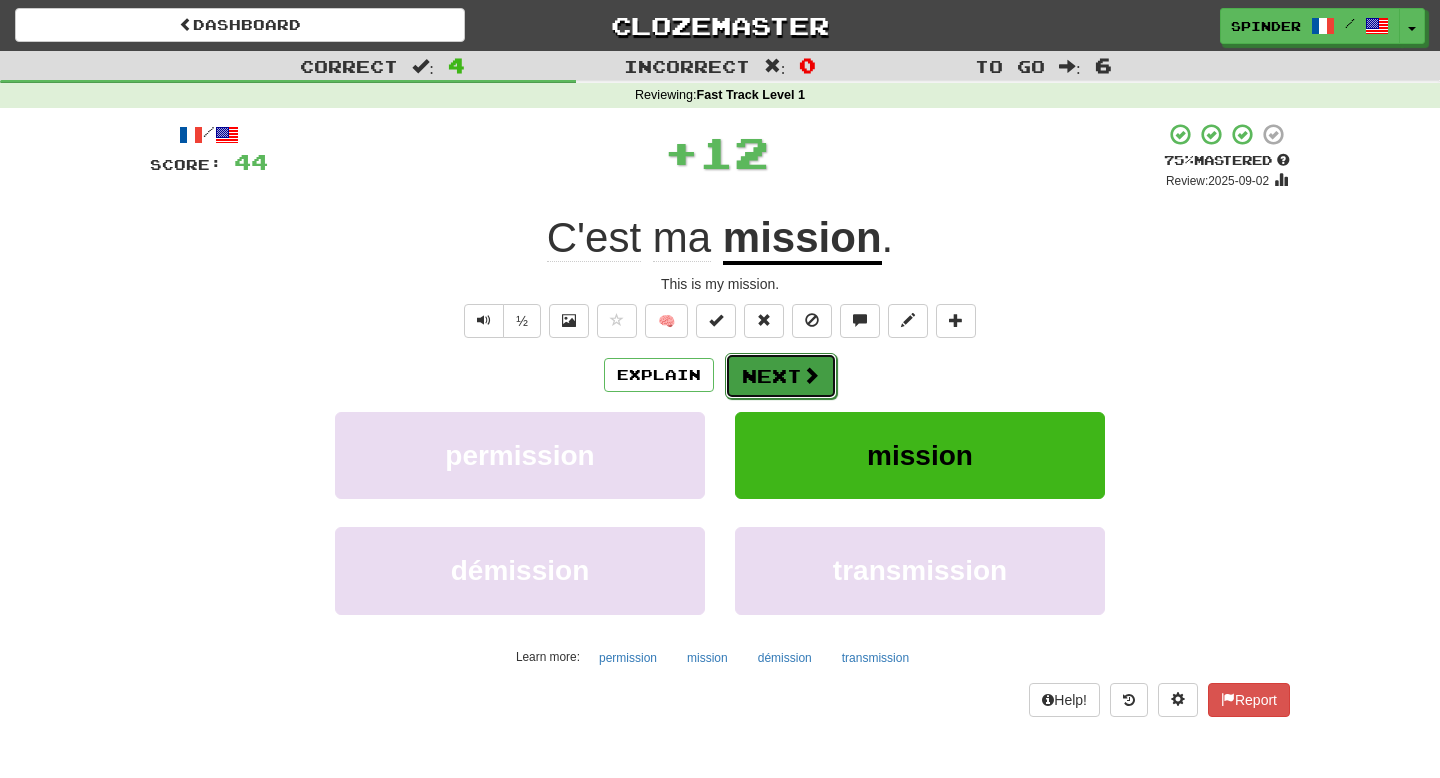 click on "Next" at bounding box center [781, 376] 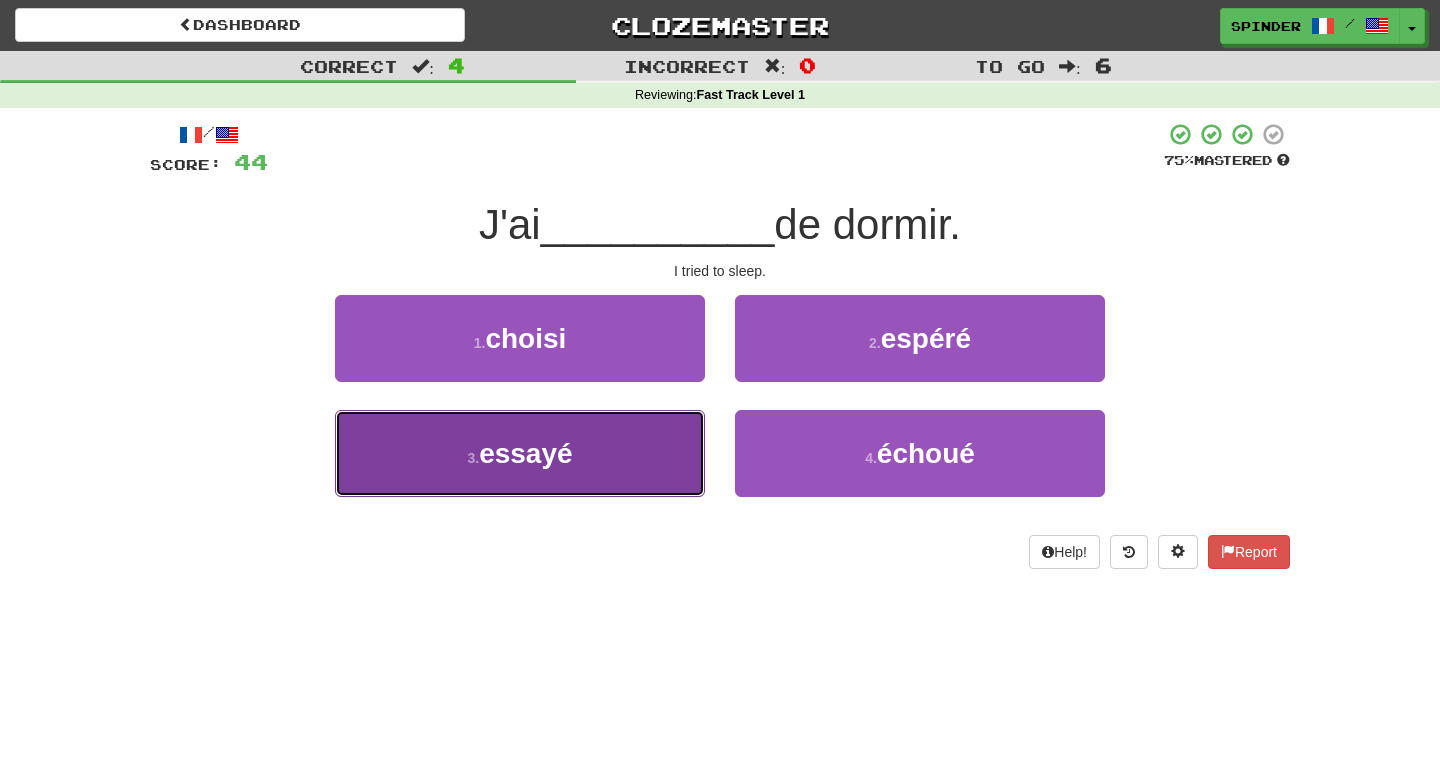 click on "3 .  essayé" at bounding box center [520, 453] 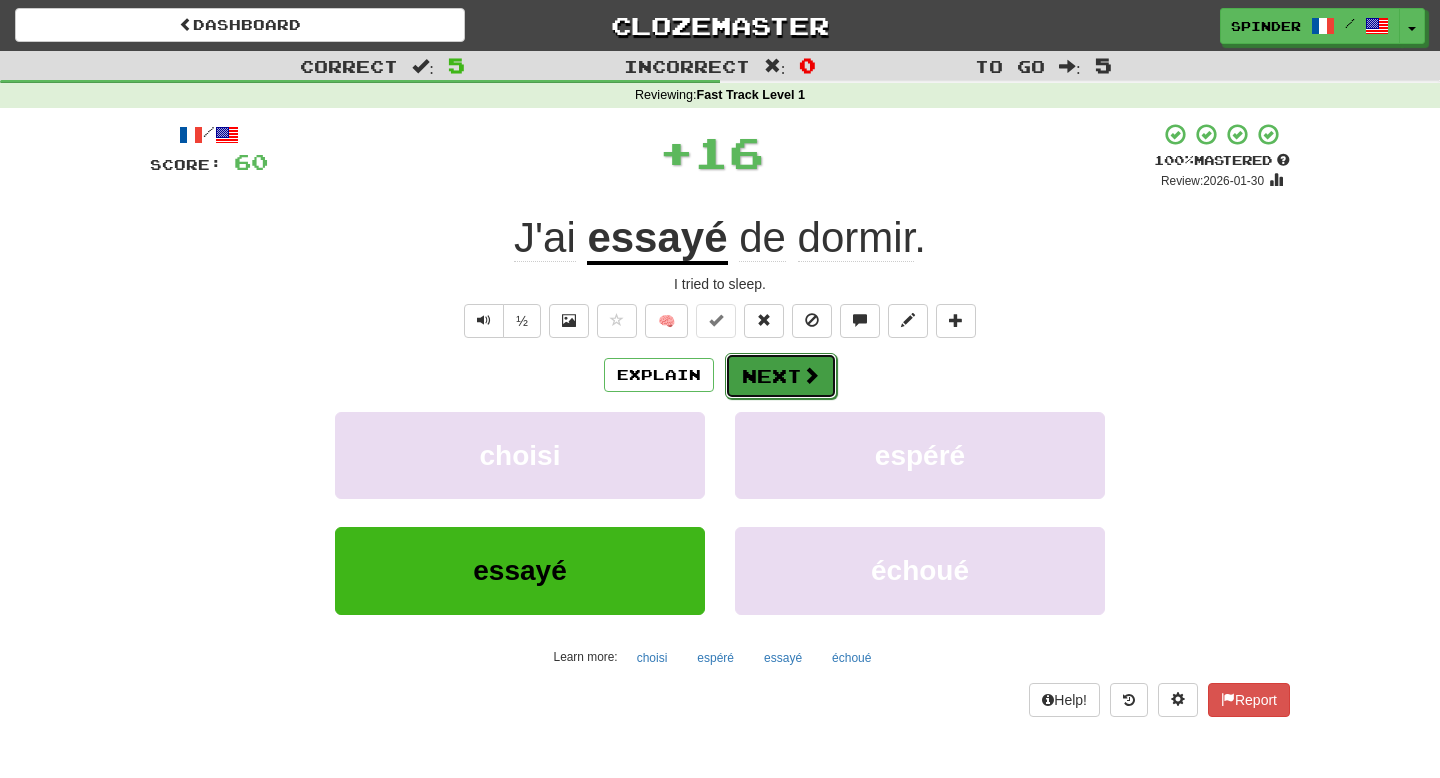 click on "Next" at bounding box center (781, 376) 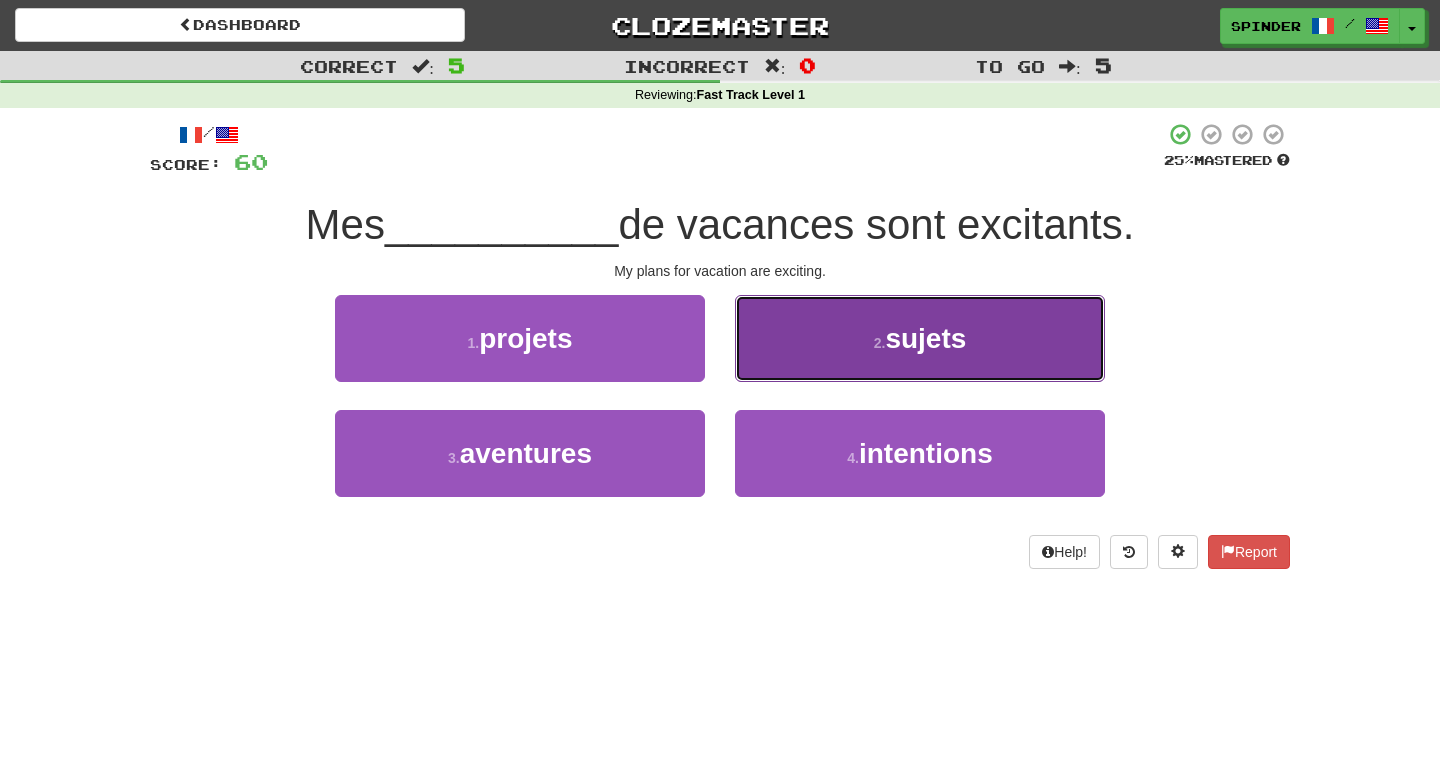 click on "2 .  sujets" at bounding box center (920, 338) 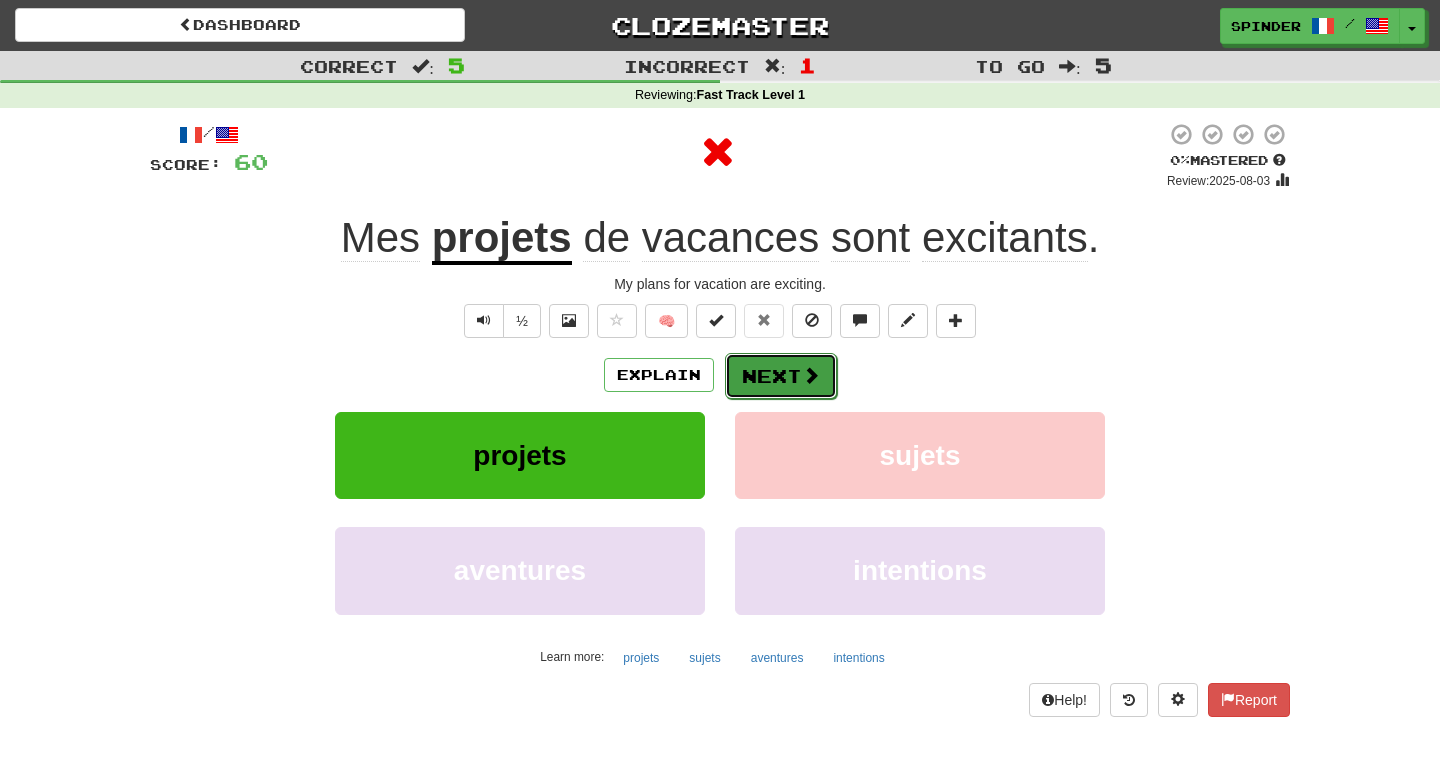 click on "Next" at bounding box center (781, 376) 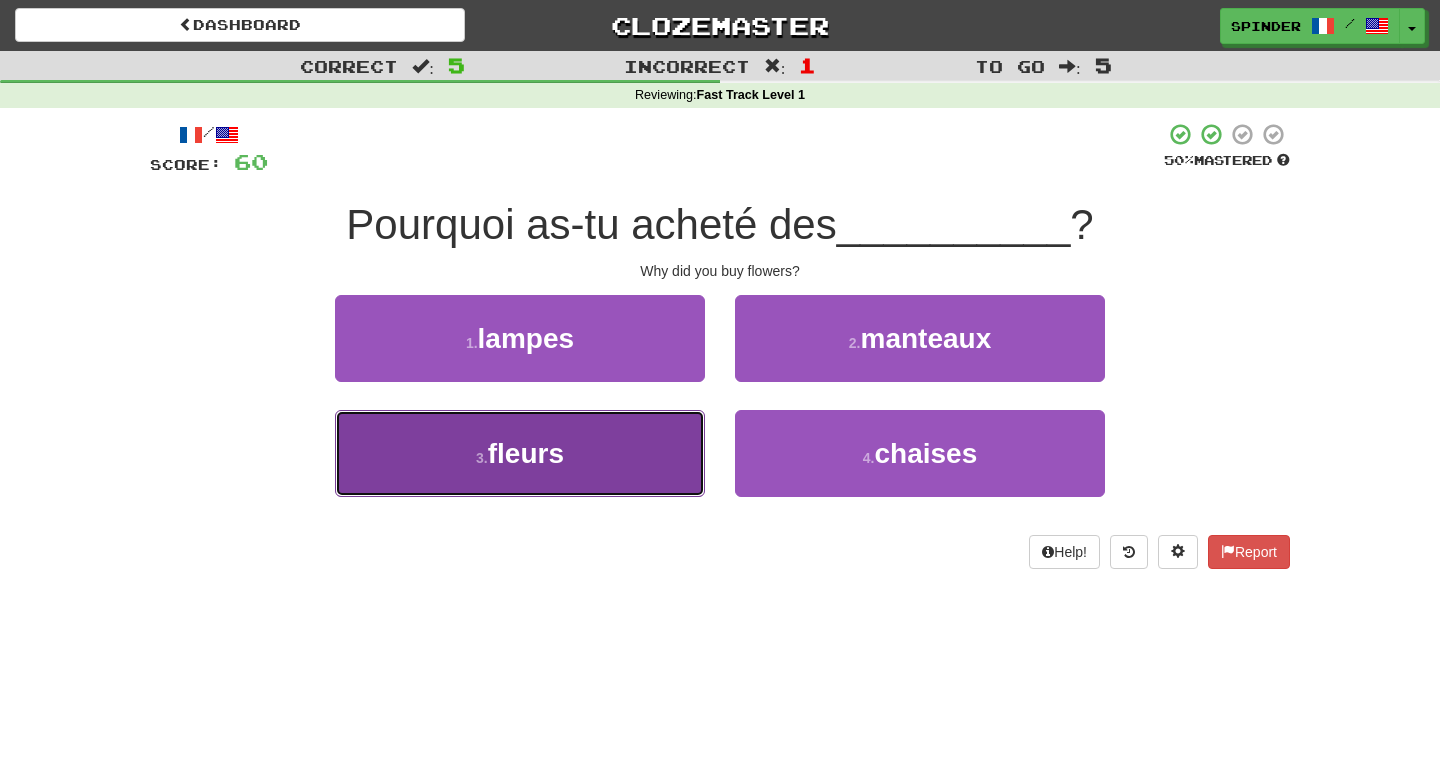click on "3 .  fleurs" at bounding box center (520, 453) 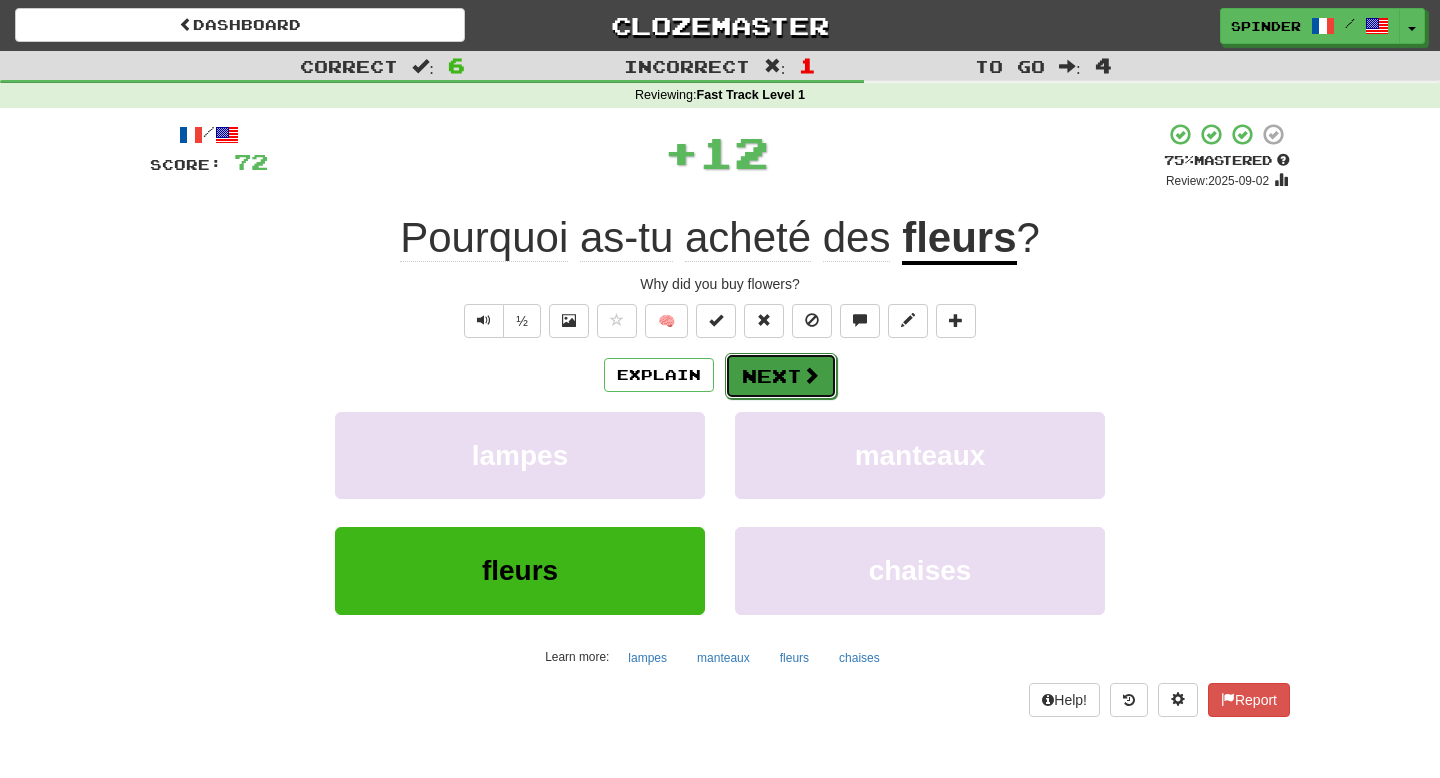 click on "Next" at bounding box center [781, 376] 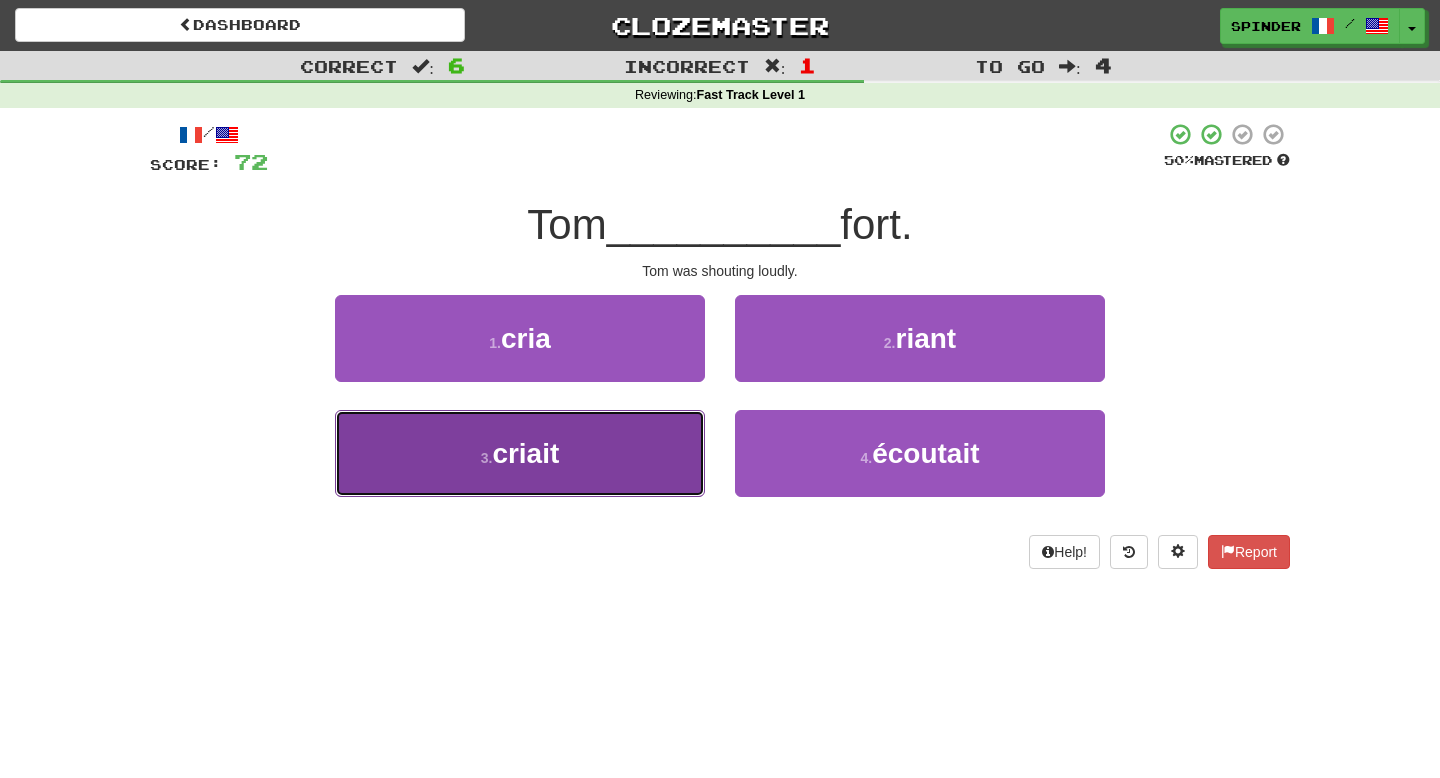 click on "3 .  criait" at bounding box center (520, 453) 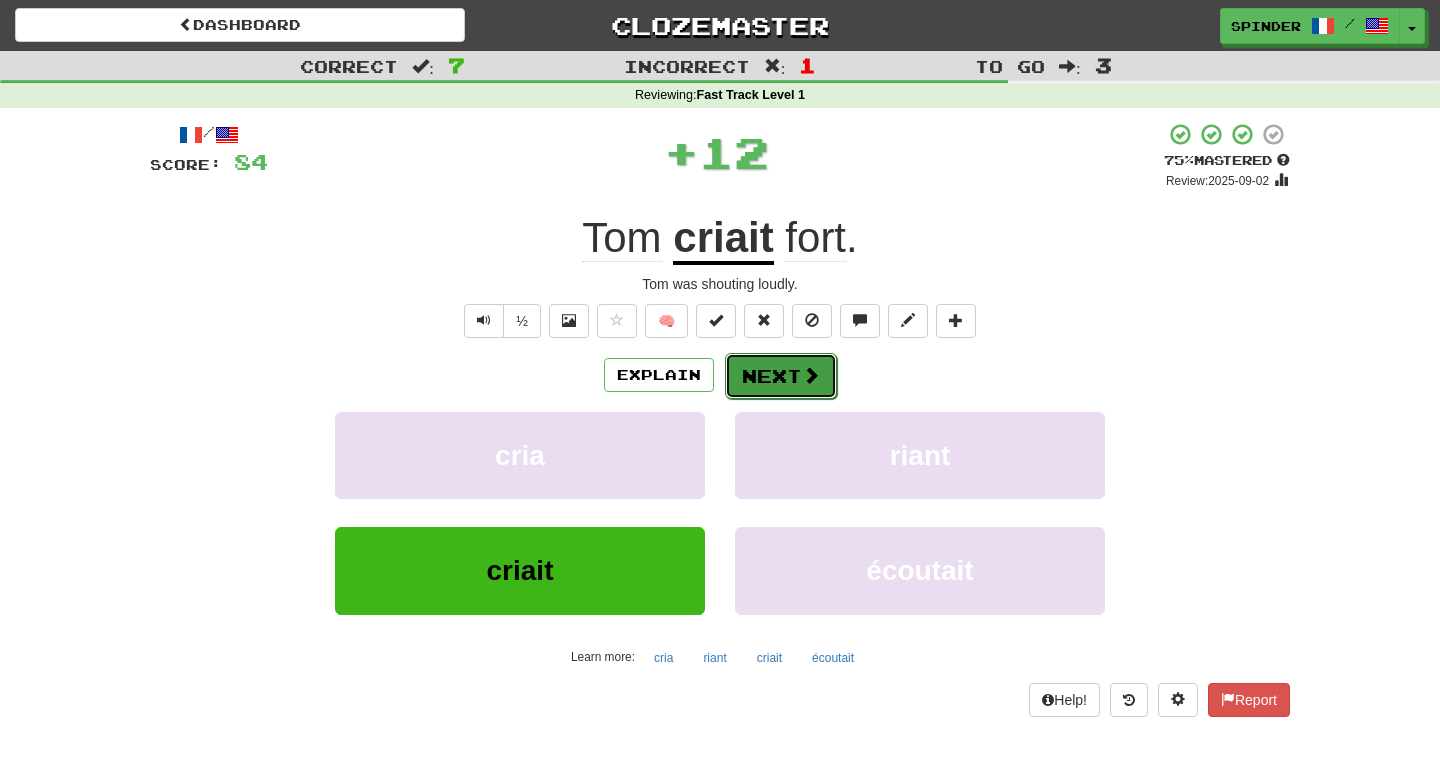 click on "Next" at bounding box center (781, 376) 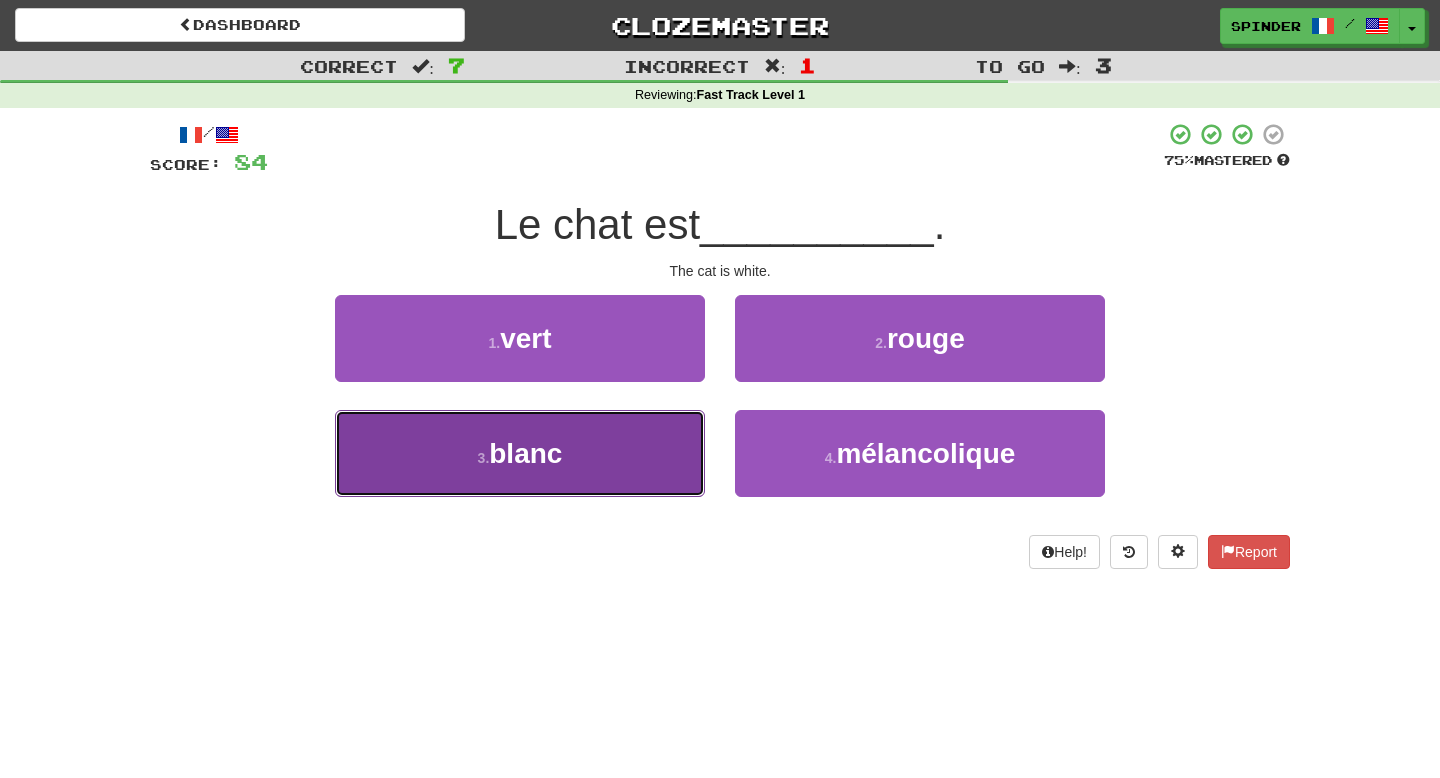 click on "3 .  blanc" at bounding box center [520, 453] 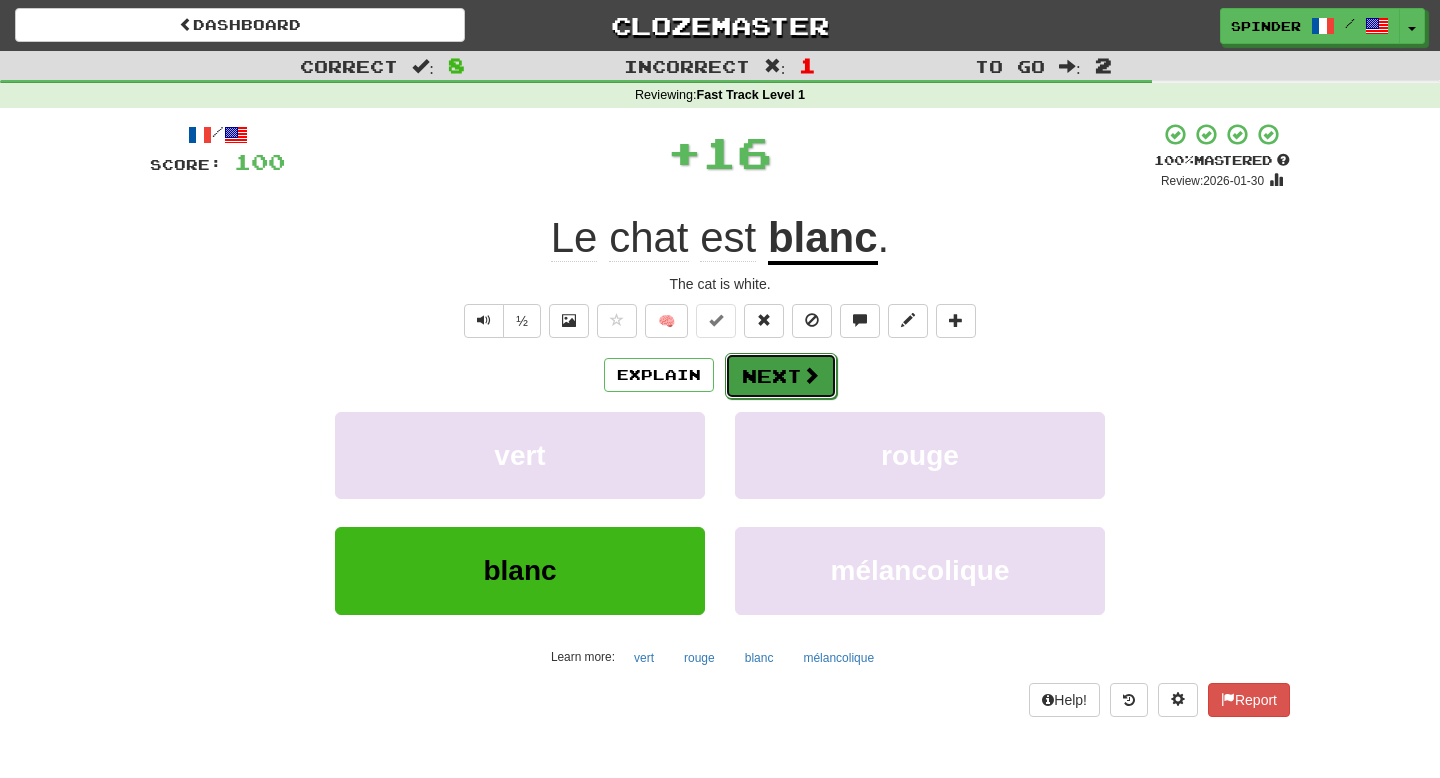 click on "Next" at bounding box center [781, 376] 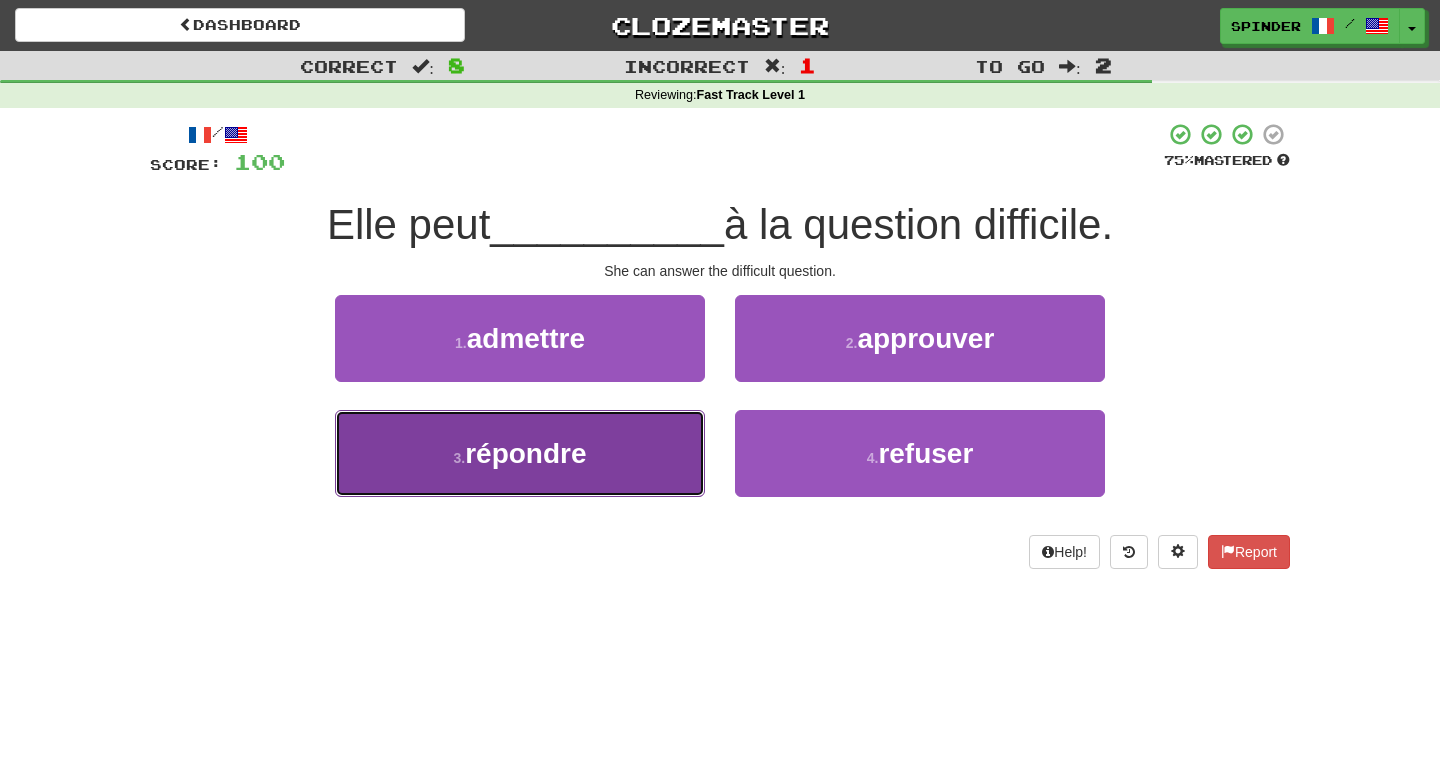 click on "3 .  répondre" at bounding box center [520, 453] 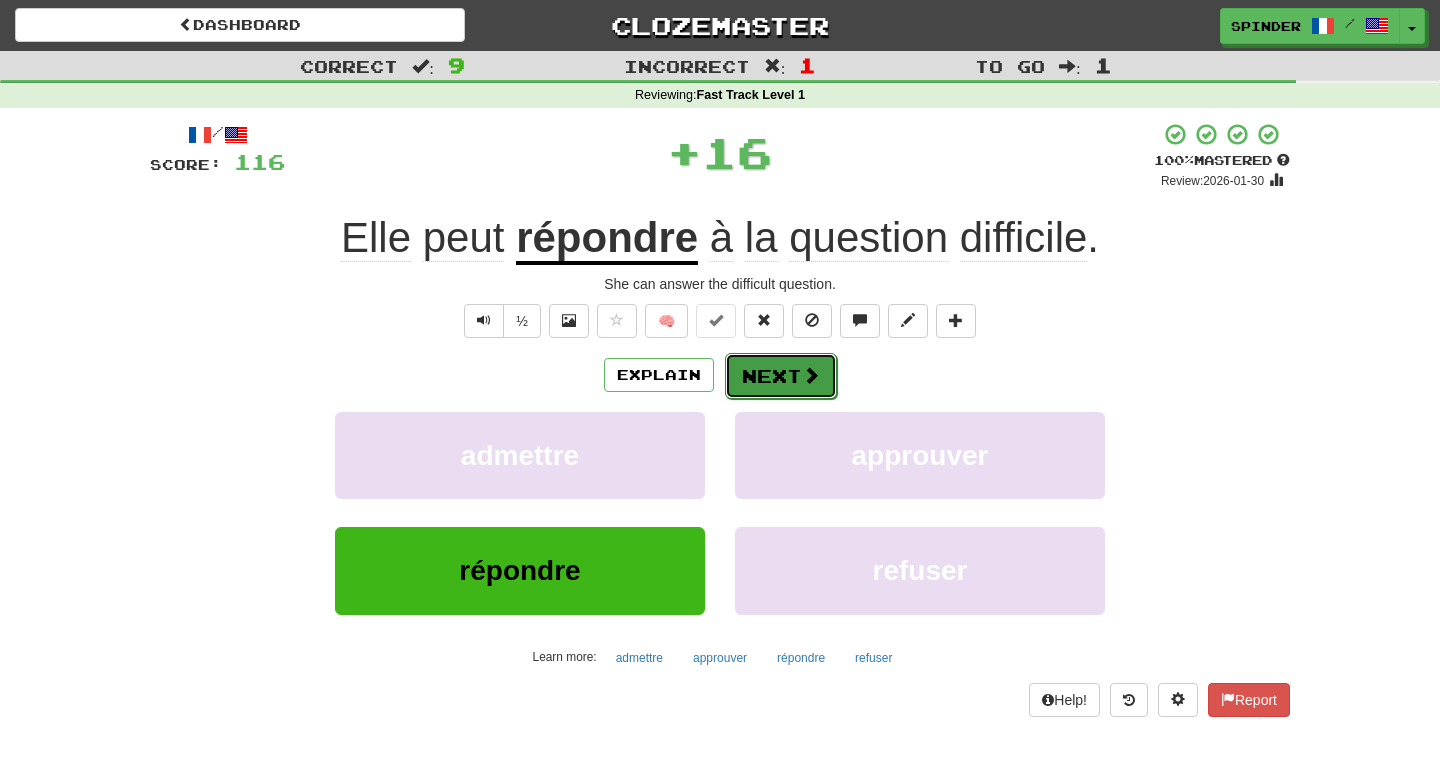 click on "Next" at bounding box center (781, 376) 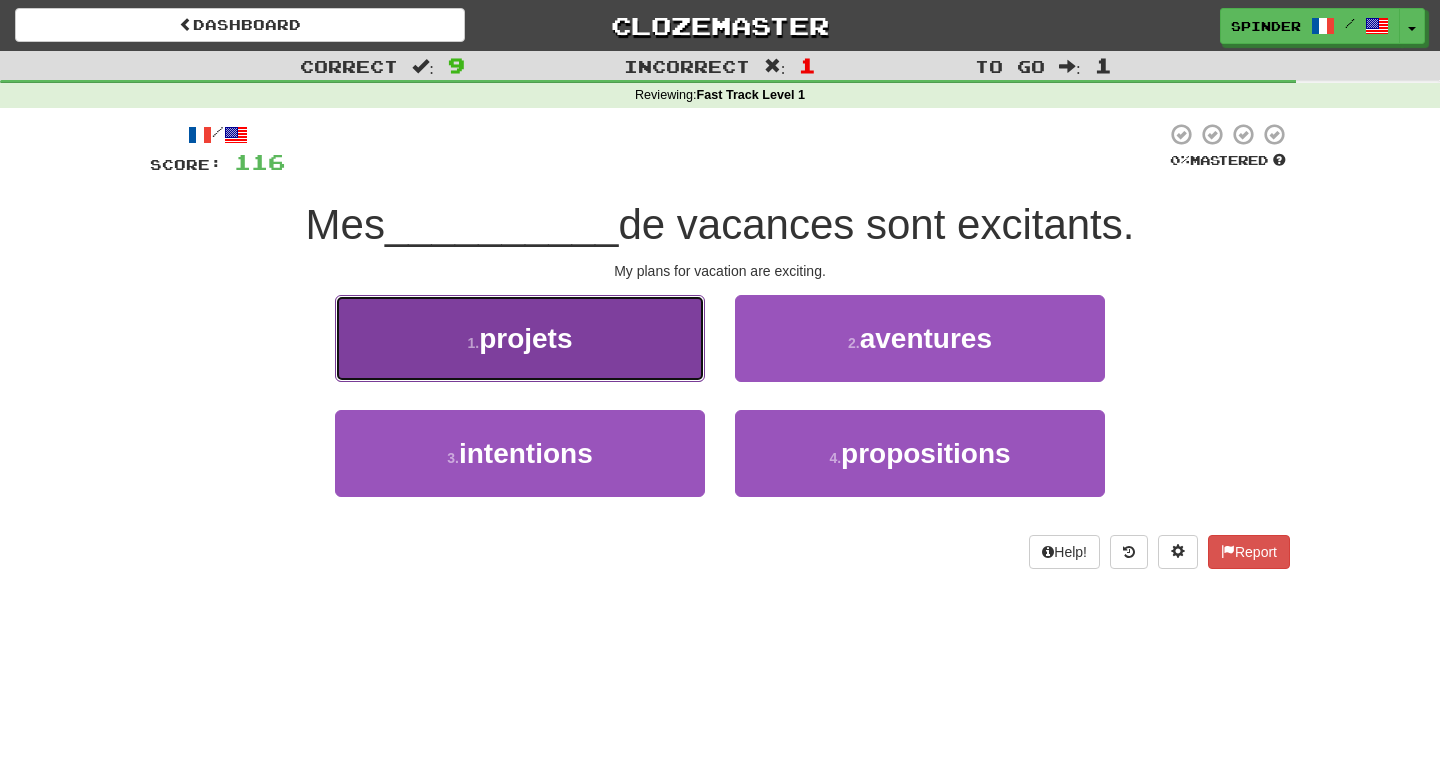 click on "1 .  projets" at bounding box center [520, 338] 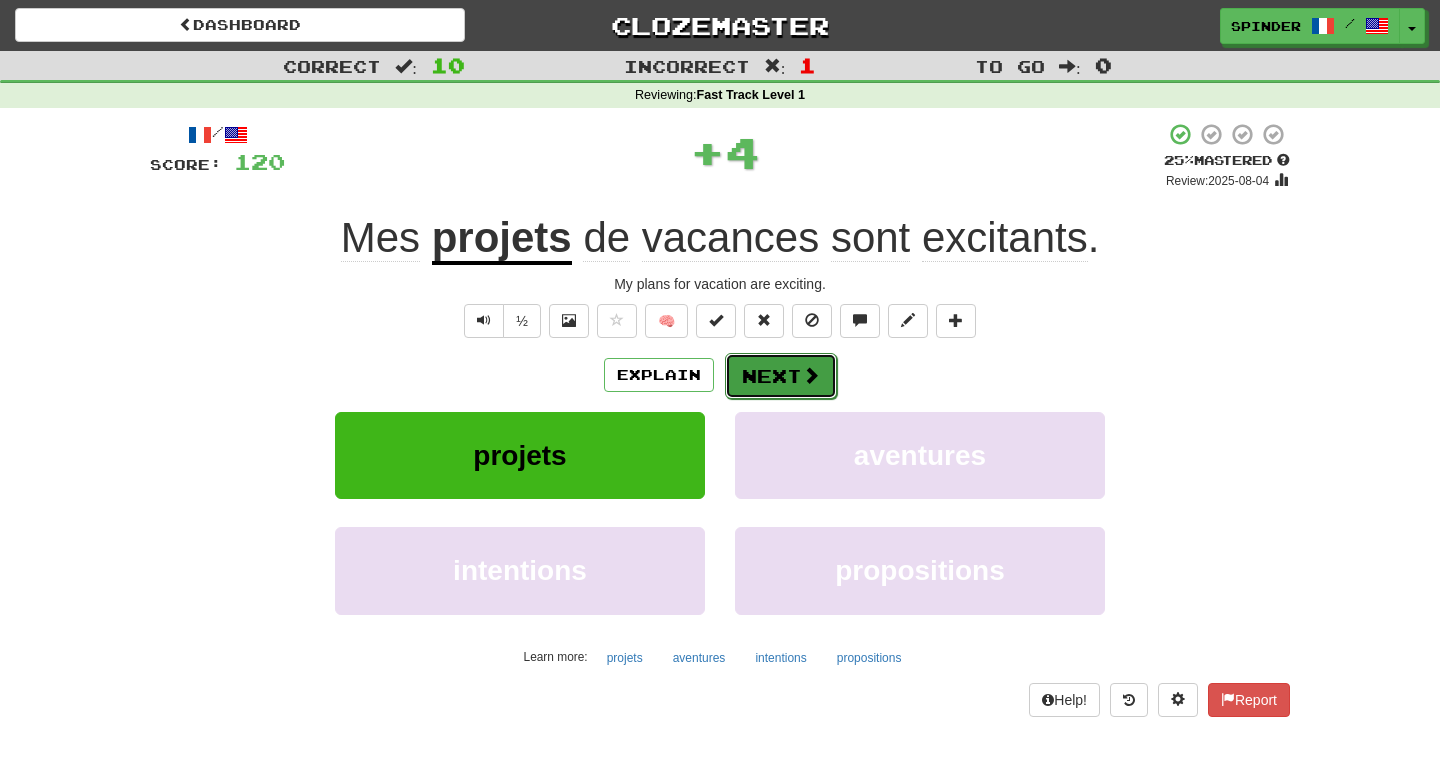 click on "Next" at bounding box center (781, 376) 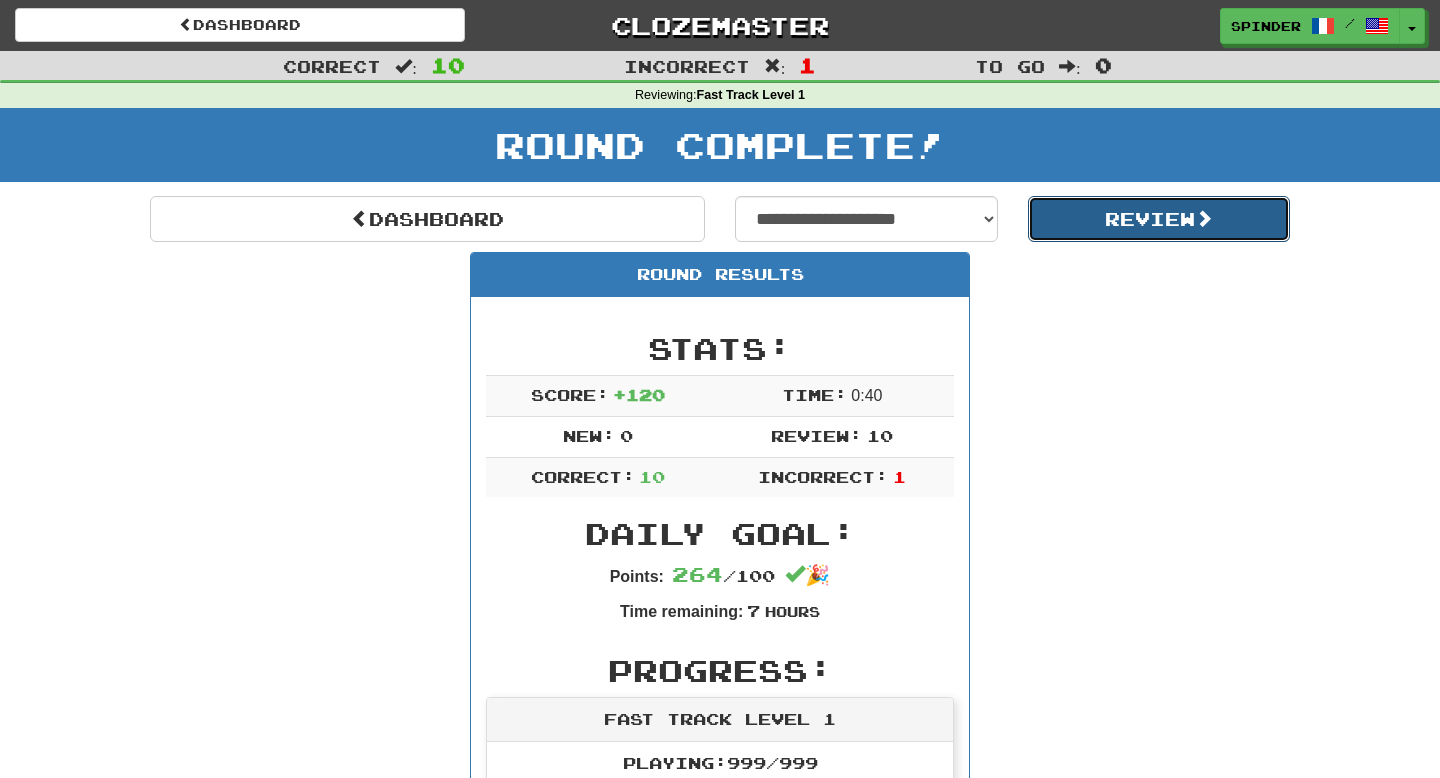 click on "Review" at bounding box center [1159, 219] 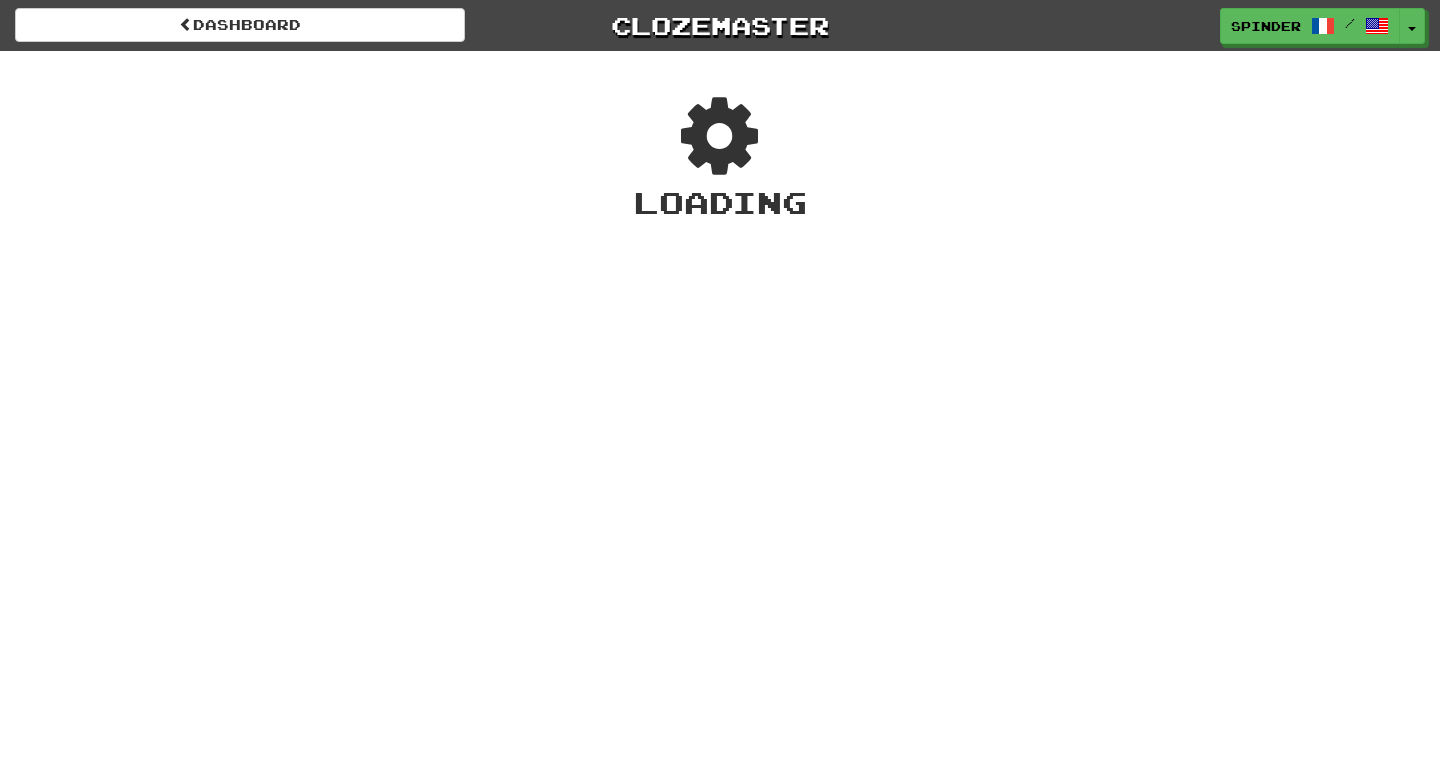 scroll, scrollTop: 0, scrollLeft: 0, axis: both 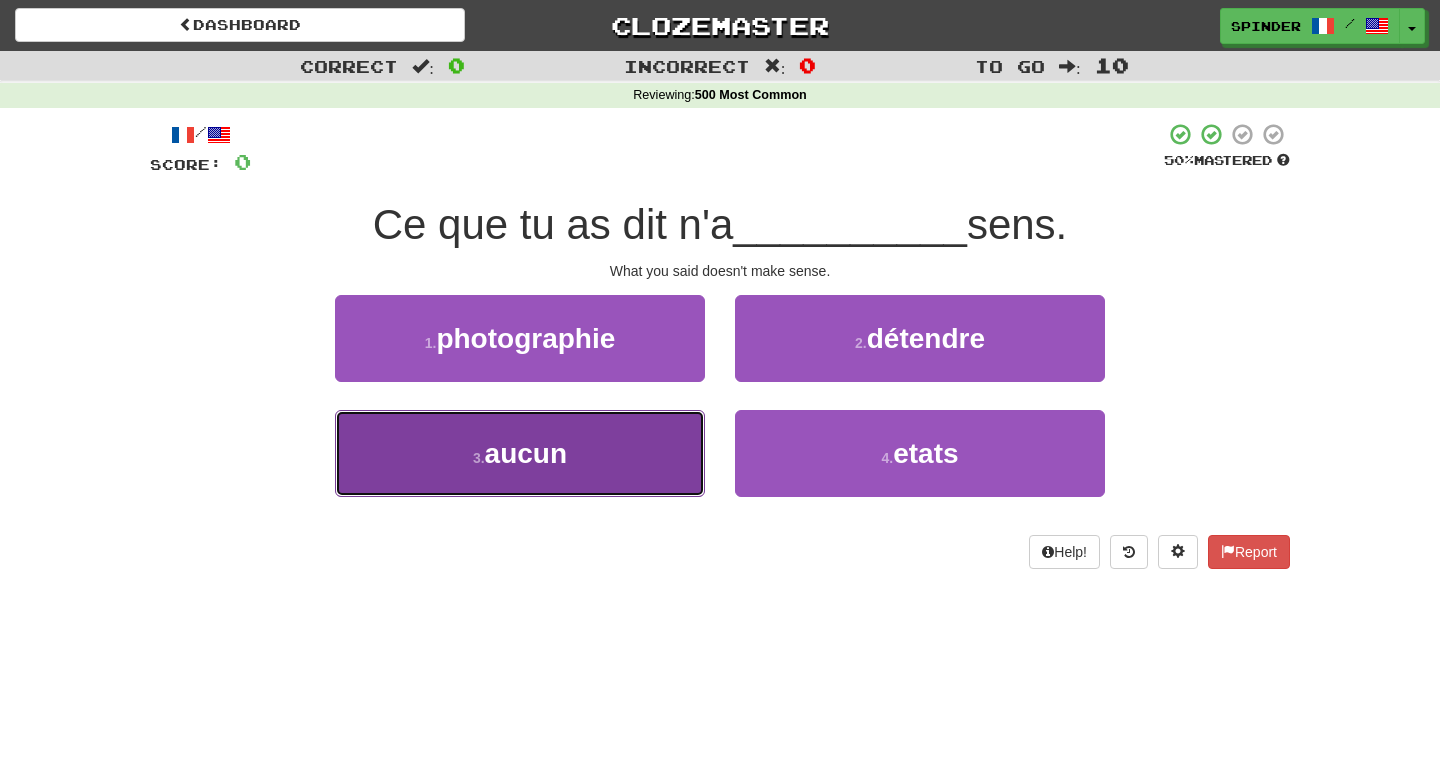 click on "3 .  aucun" at bounding box center (520, 453) 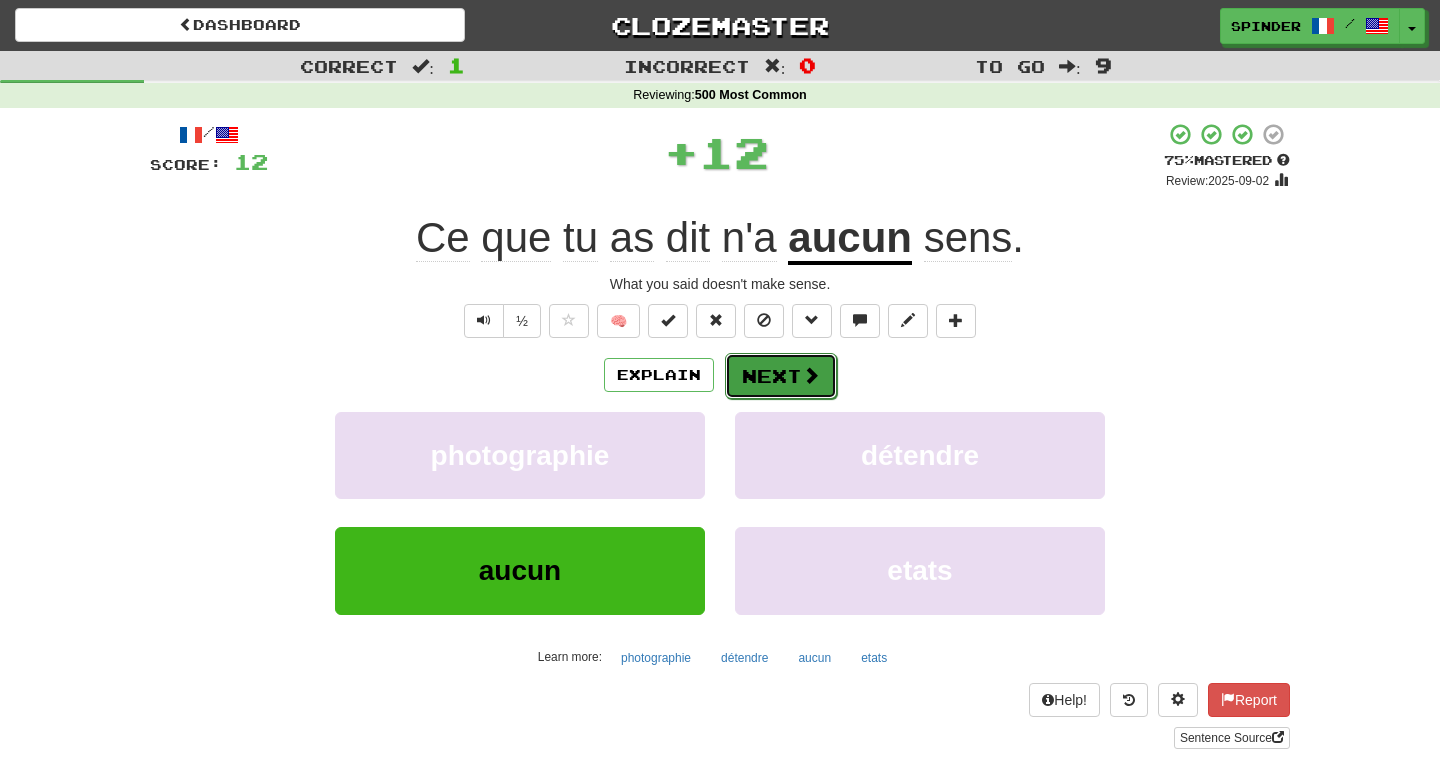 click on "Next" at bounding box center (781, 376) 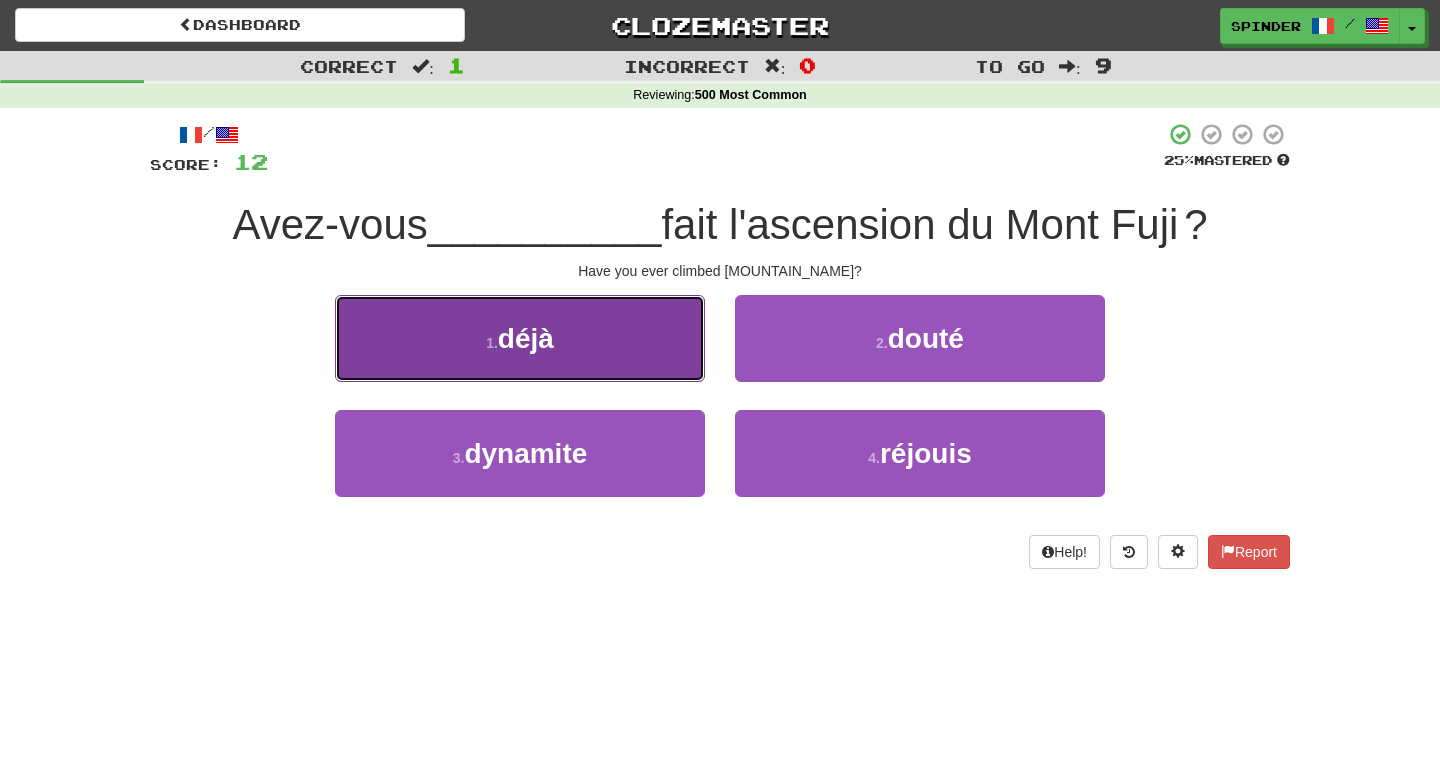 click on "1 .  déjà" at bounding box center (520, 338) 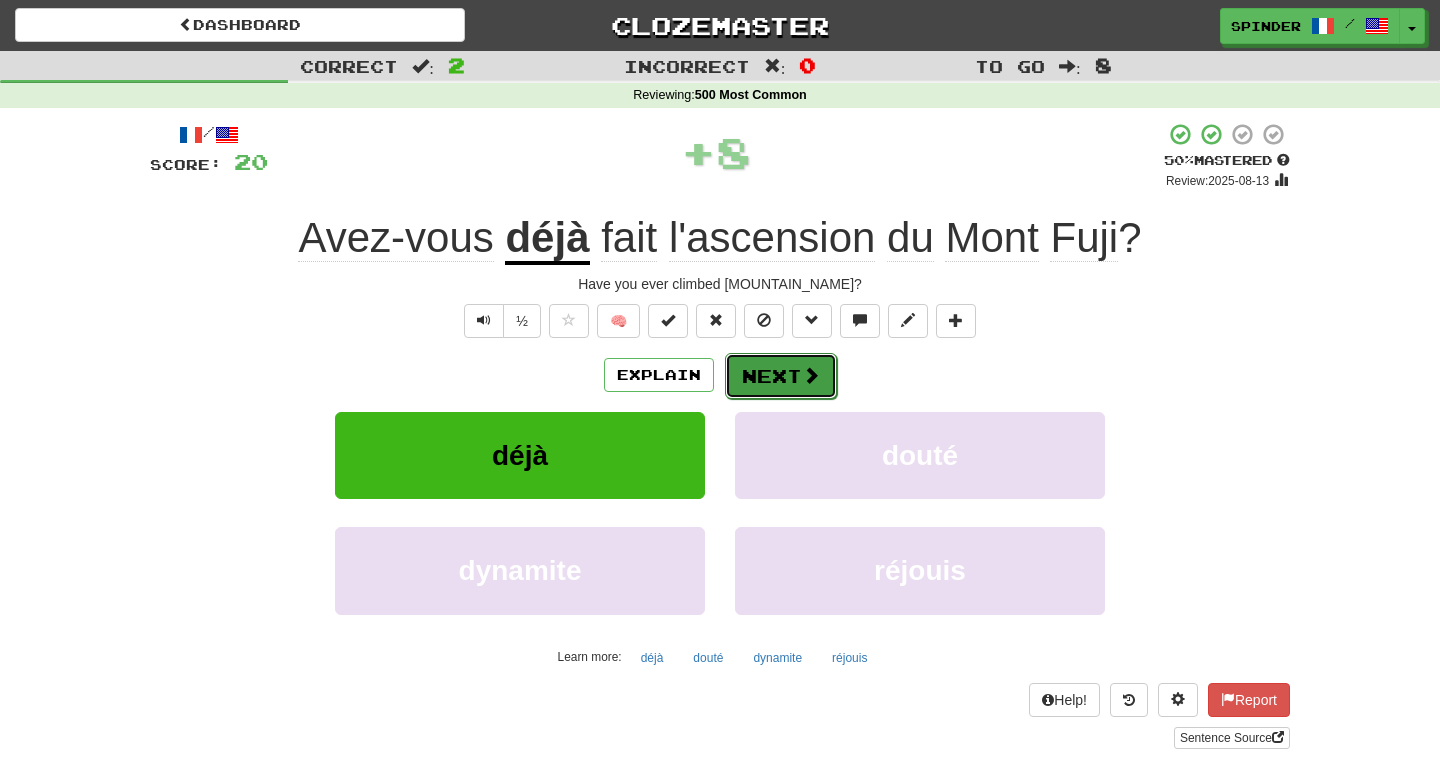 click on "Next" at bounding box center [781, 376] 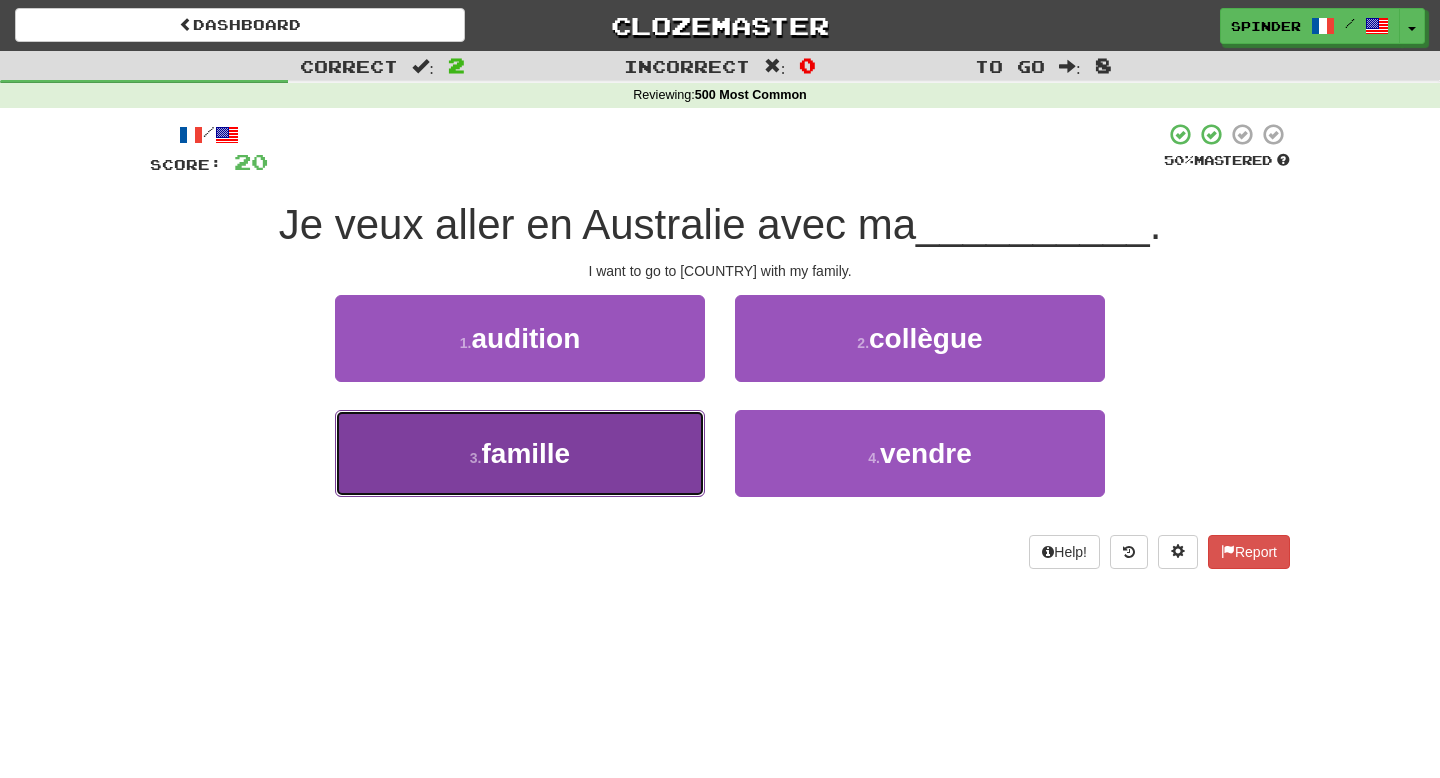 click on "3 .  famille" at bounding box center [520, 453] 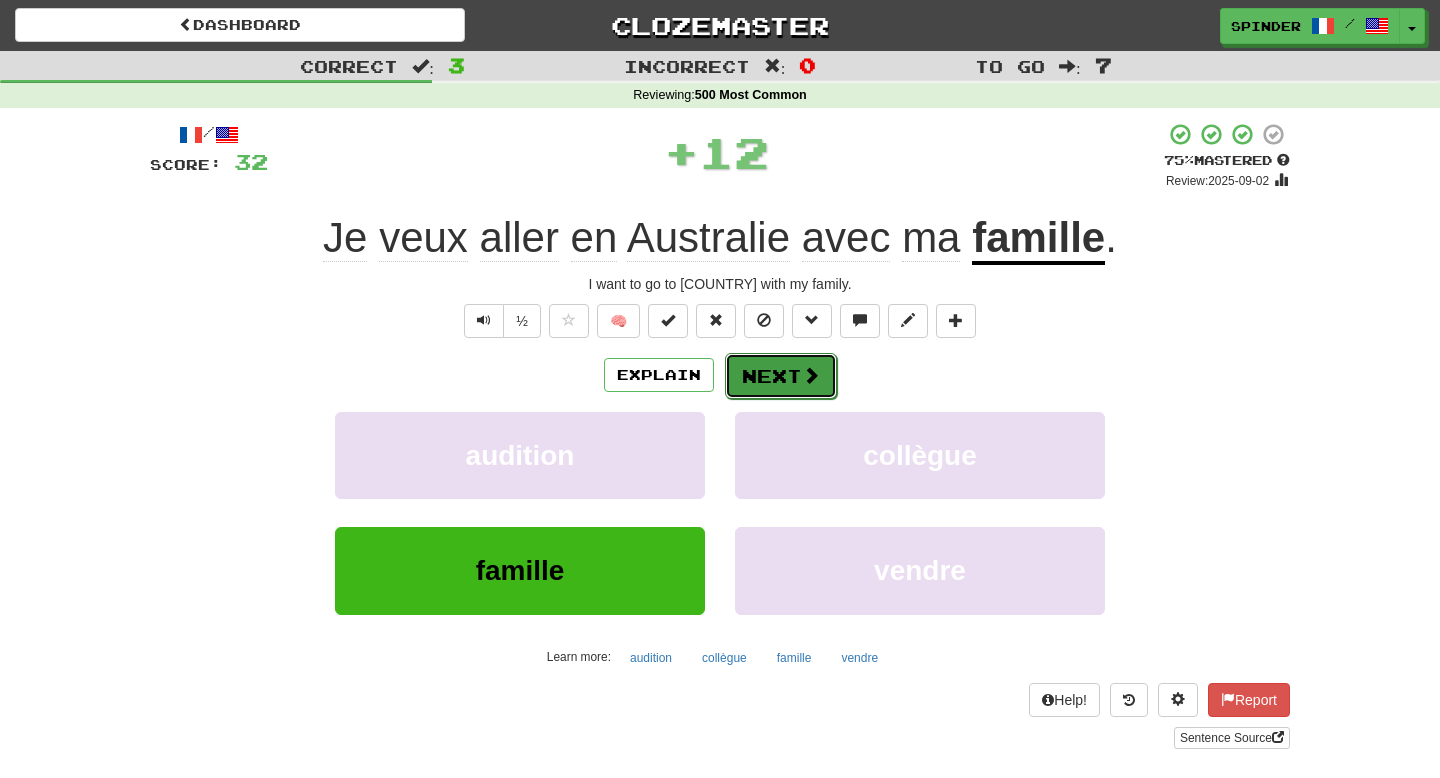 click on "Next" at bounding box center [781, 376] 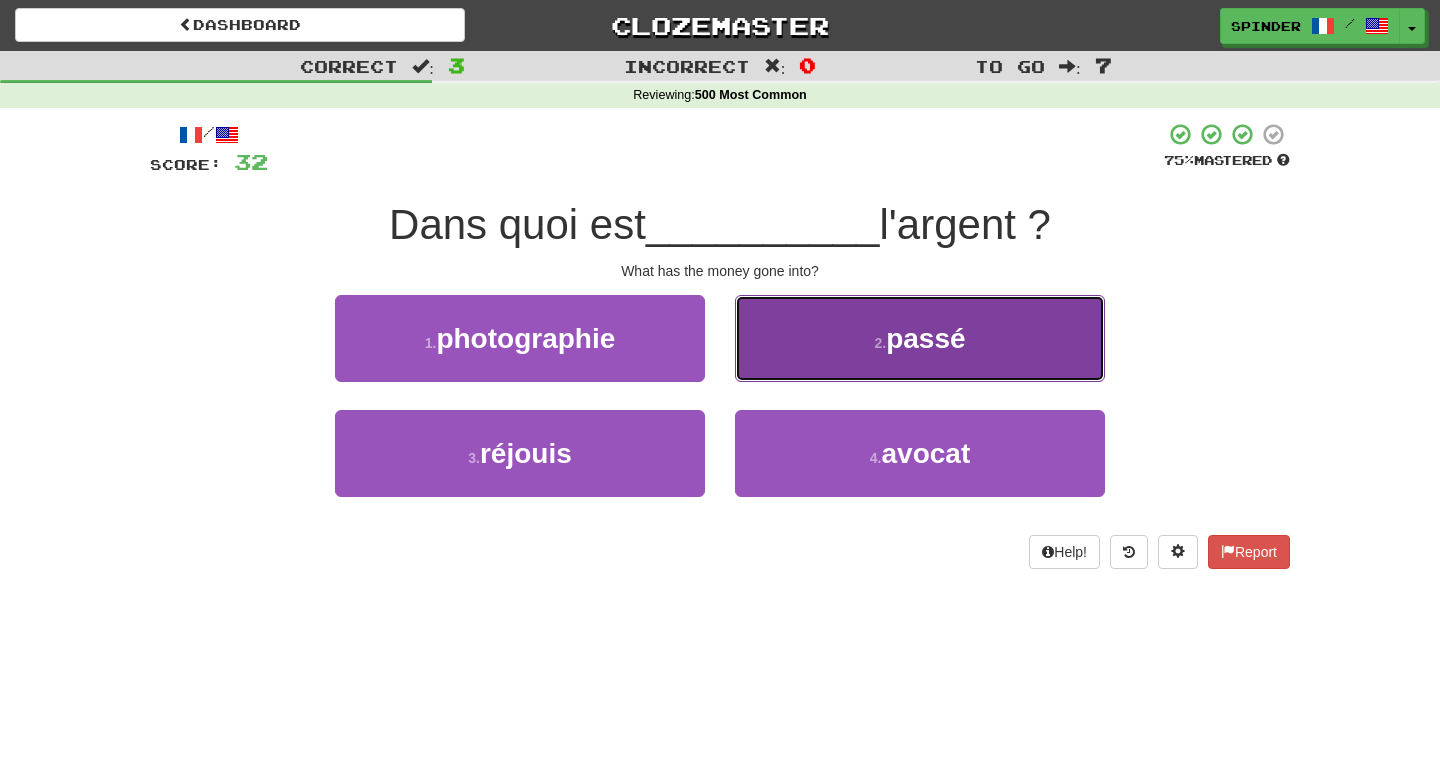 click on "2 .  passé" at bounding box center (920, 338) 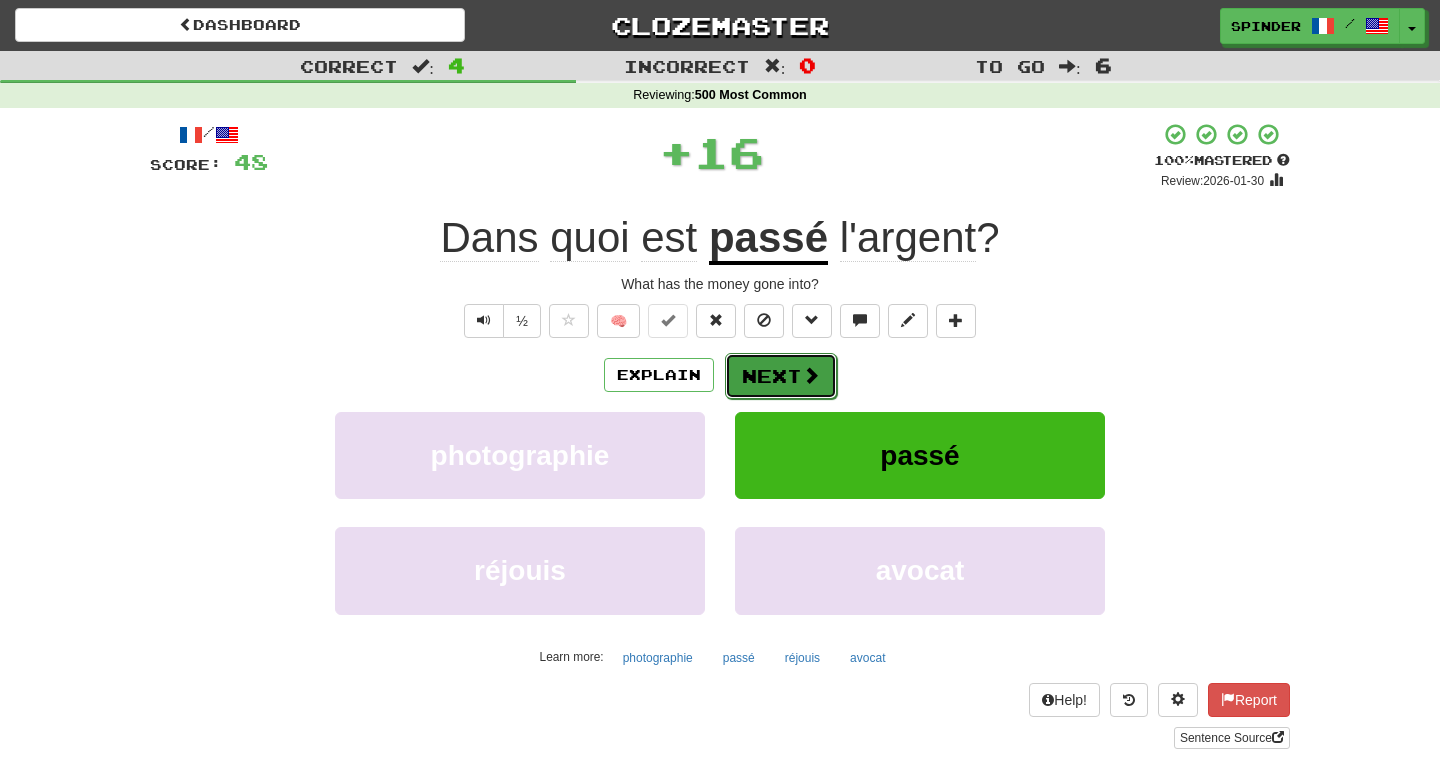 click on "Next" at bounding box center (781, 376) 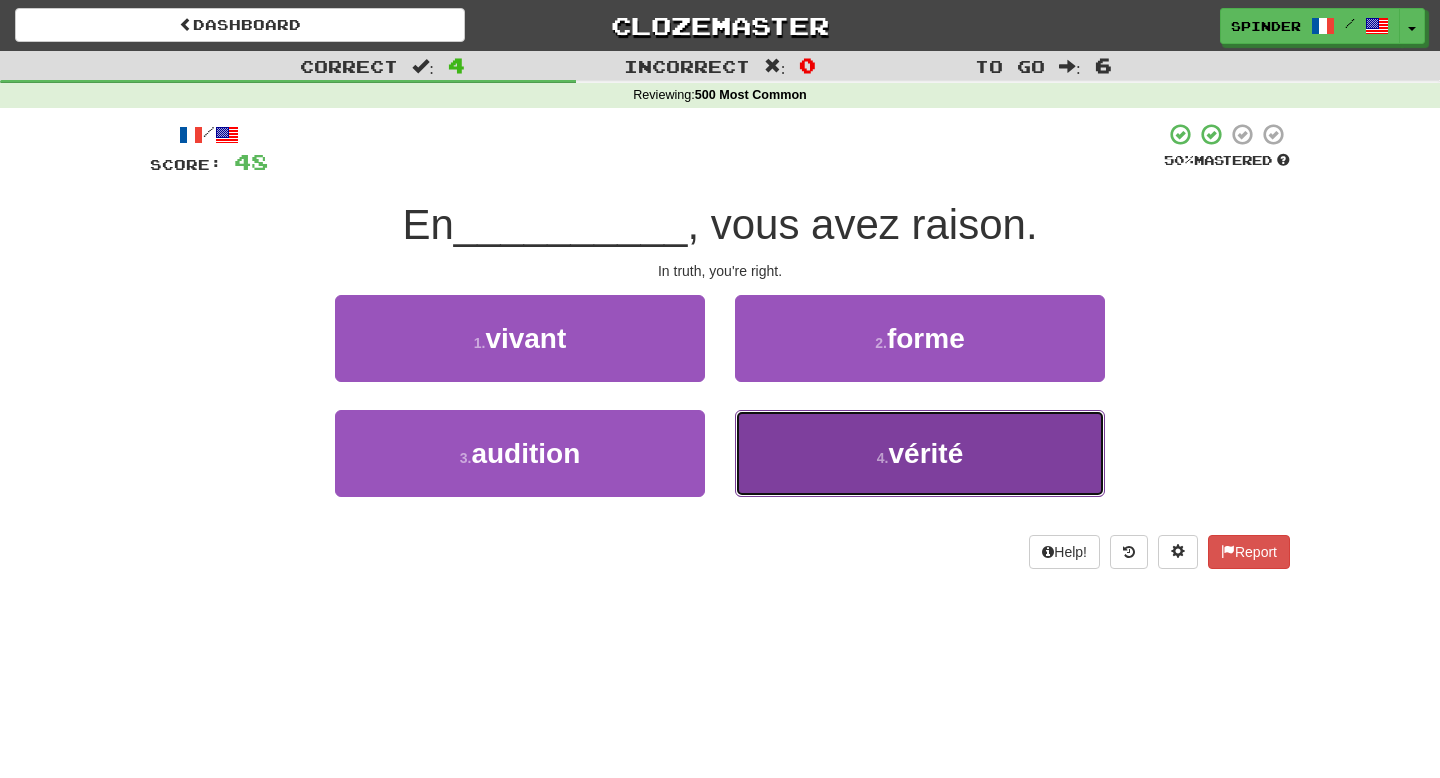click on "4 .  vérité" at bounding box center [920, 453] 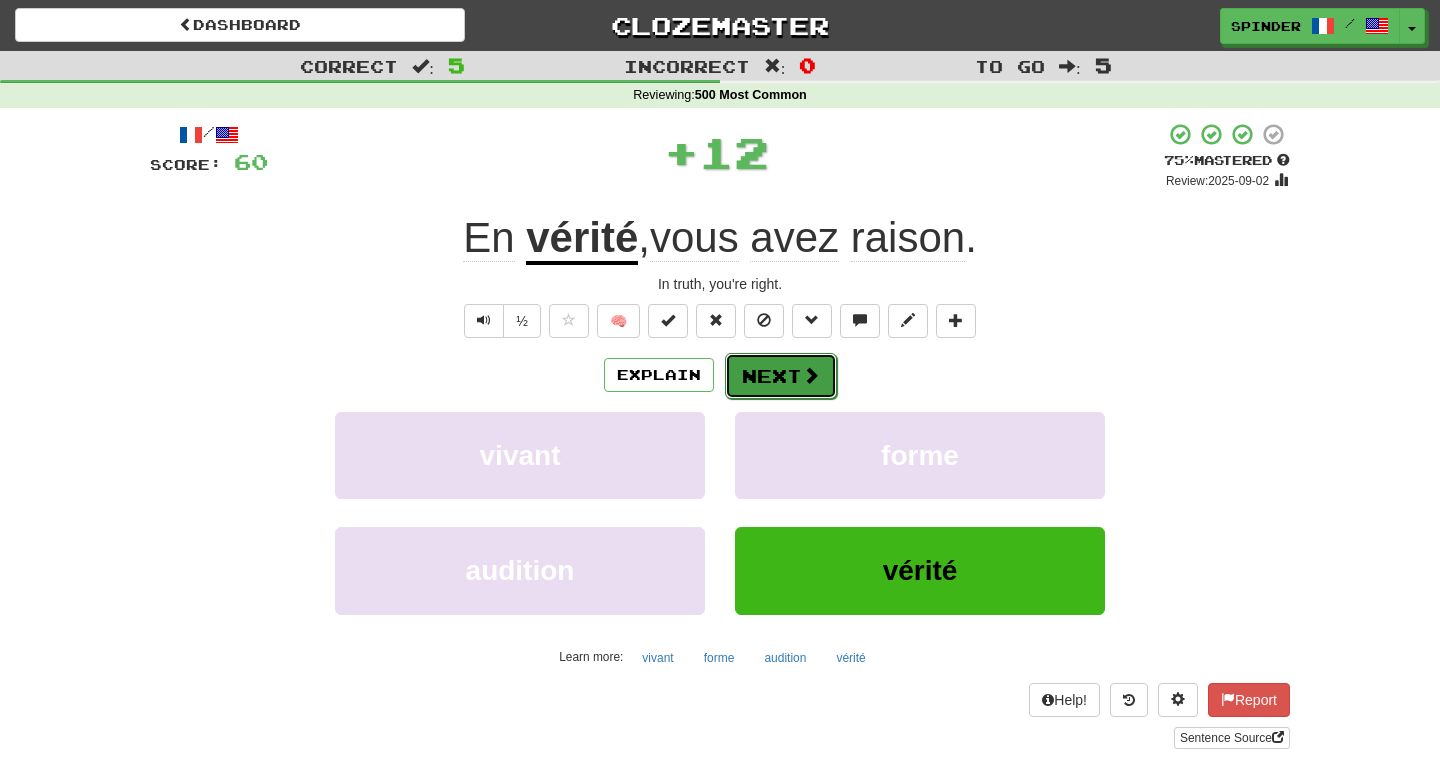 click on "Next" at bounding box center [781, 376] 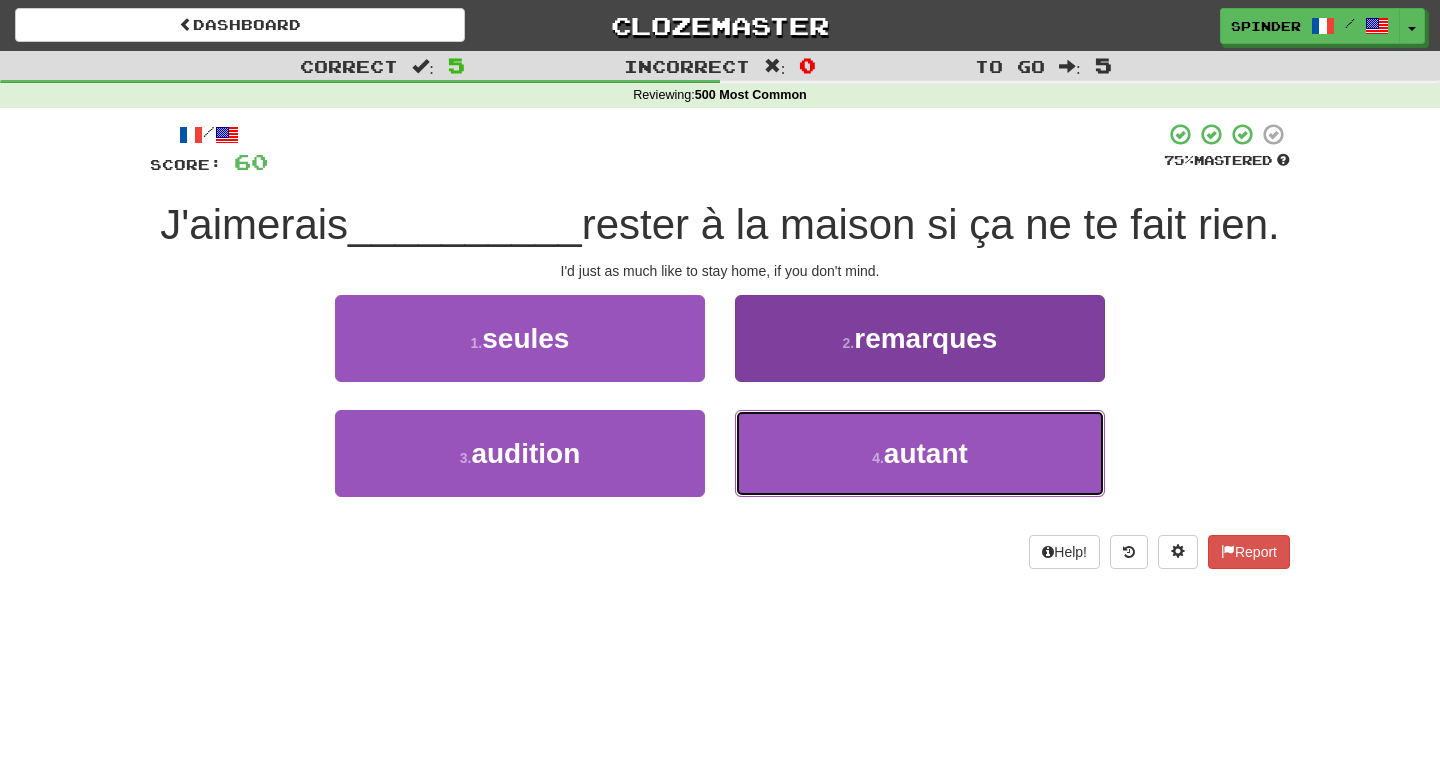click on "4 .  autant" at bounding box center (920, 453) 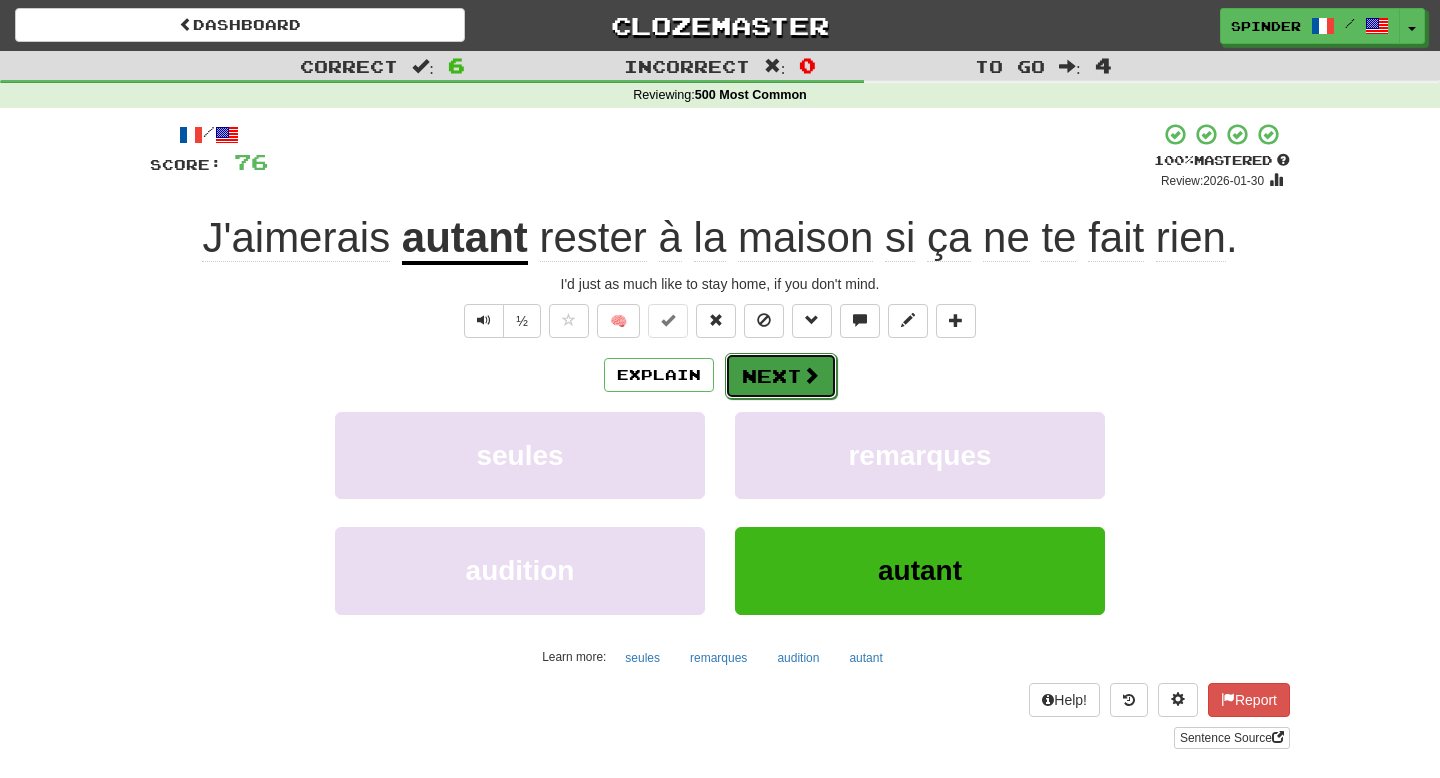click on "Next" at bounding box center (781, 376) 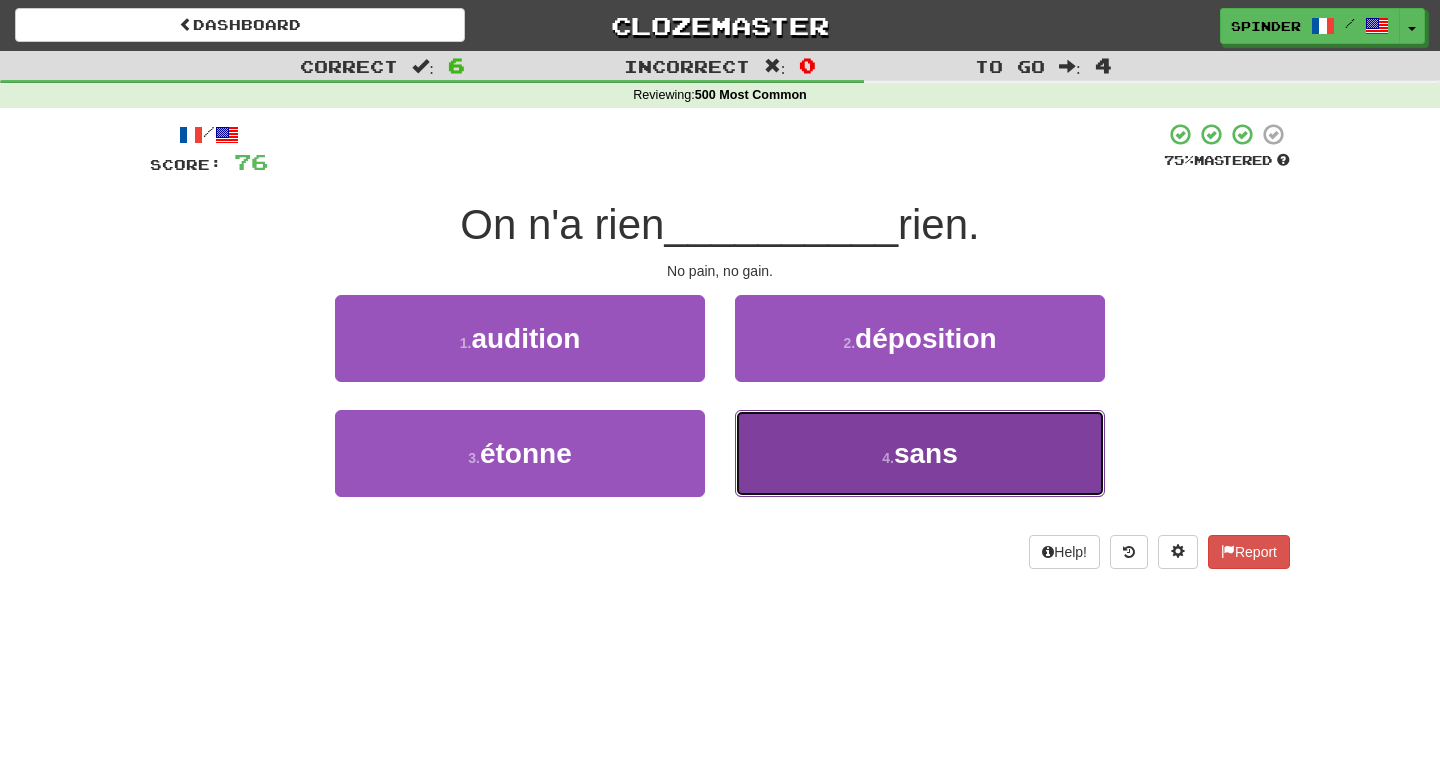 click on "4 .  sans" at bounding box center (920, 453) 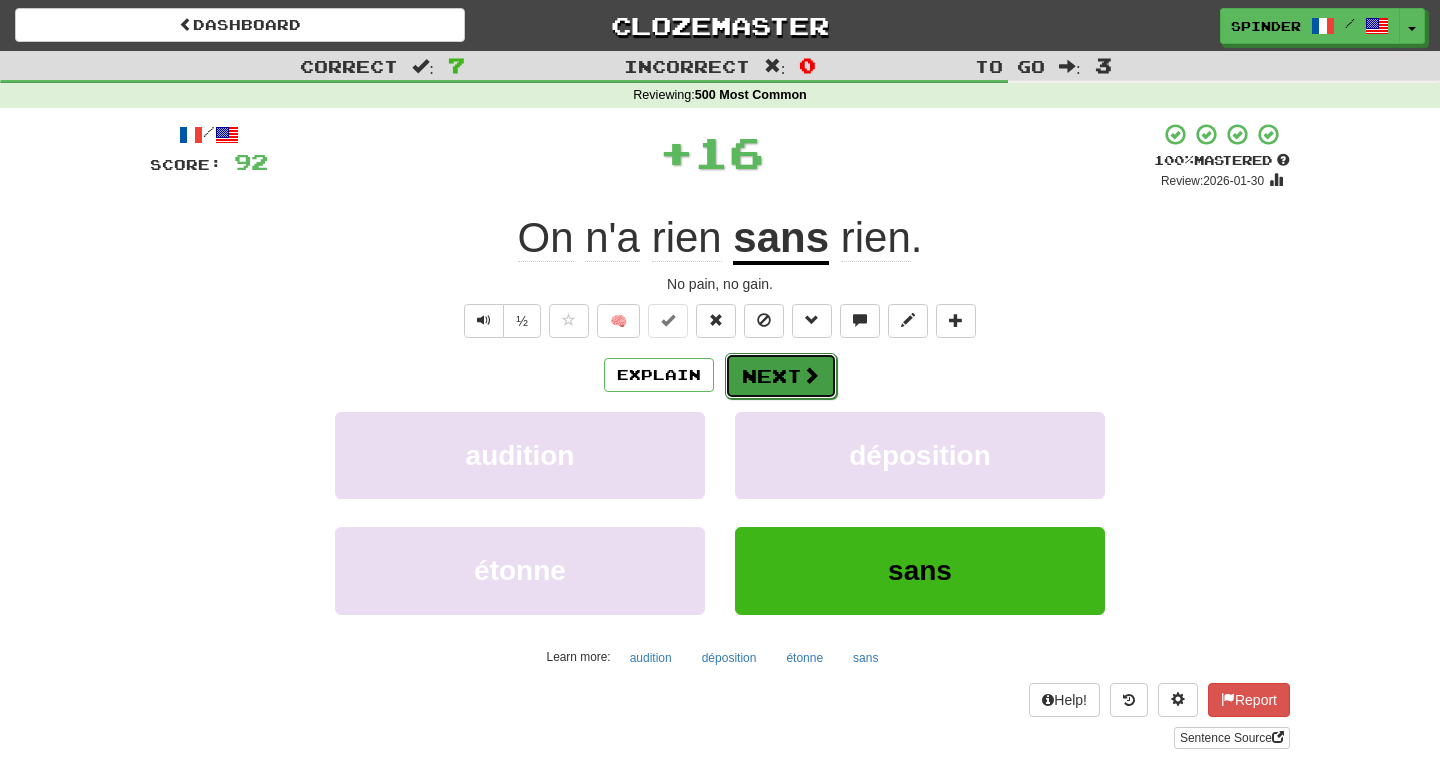 click on "Next" at bounding box center [781, 376] 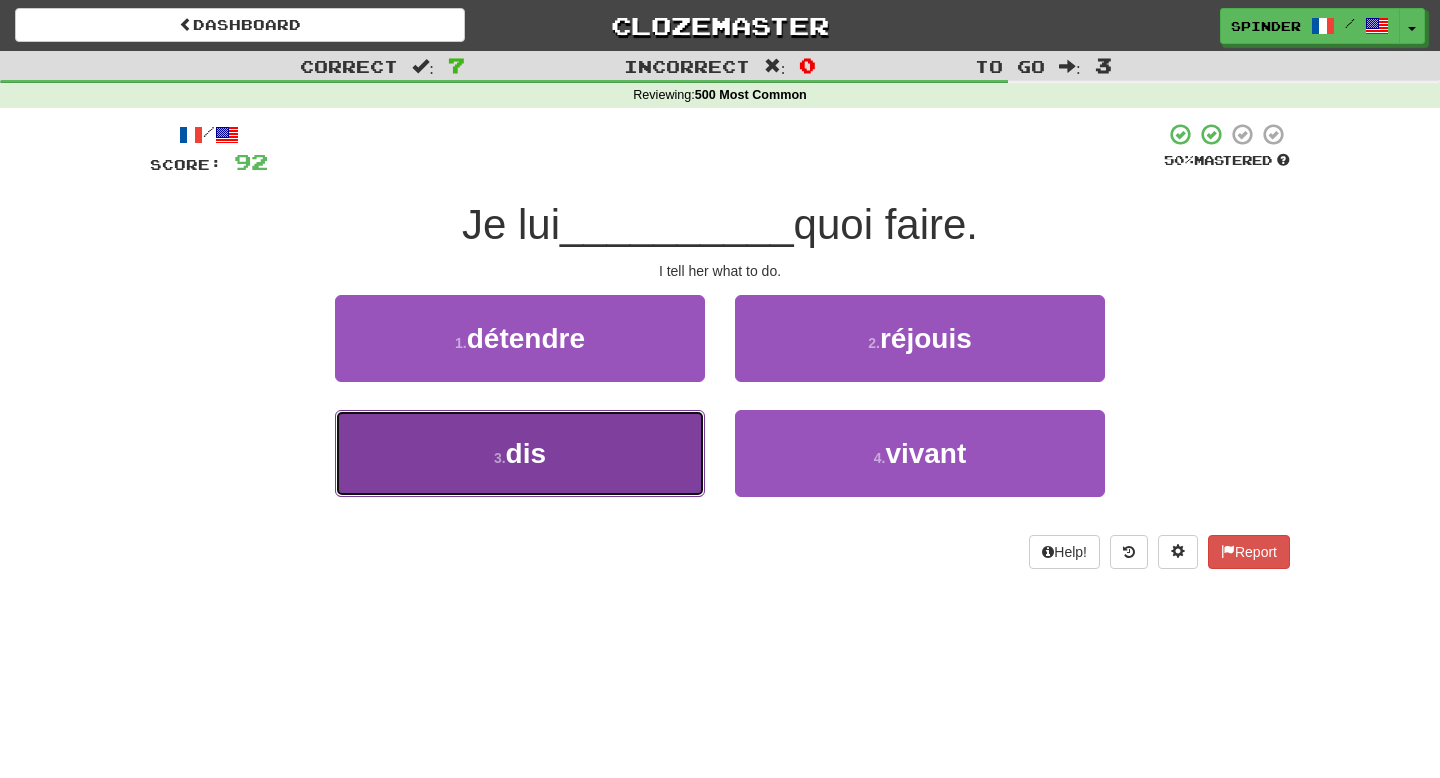 click on "3 .  dis" at bounding box center [520, 453] 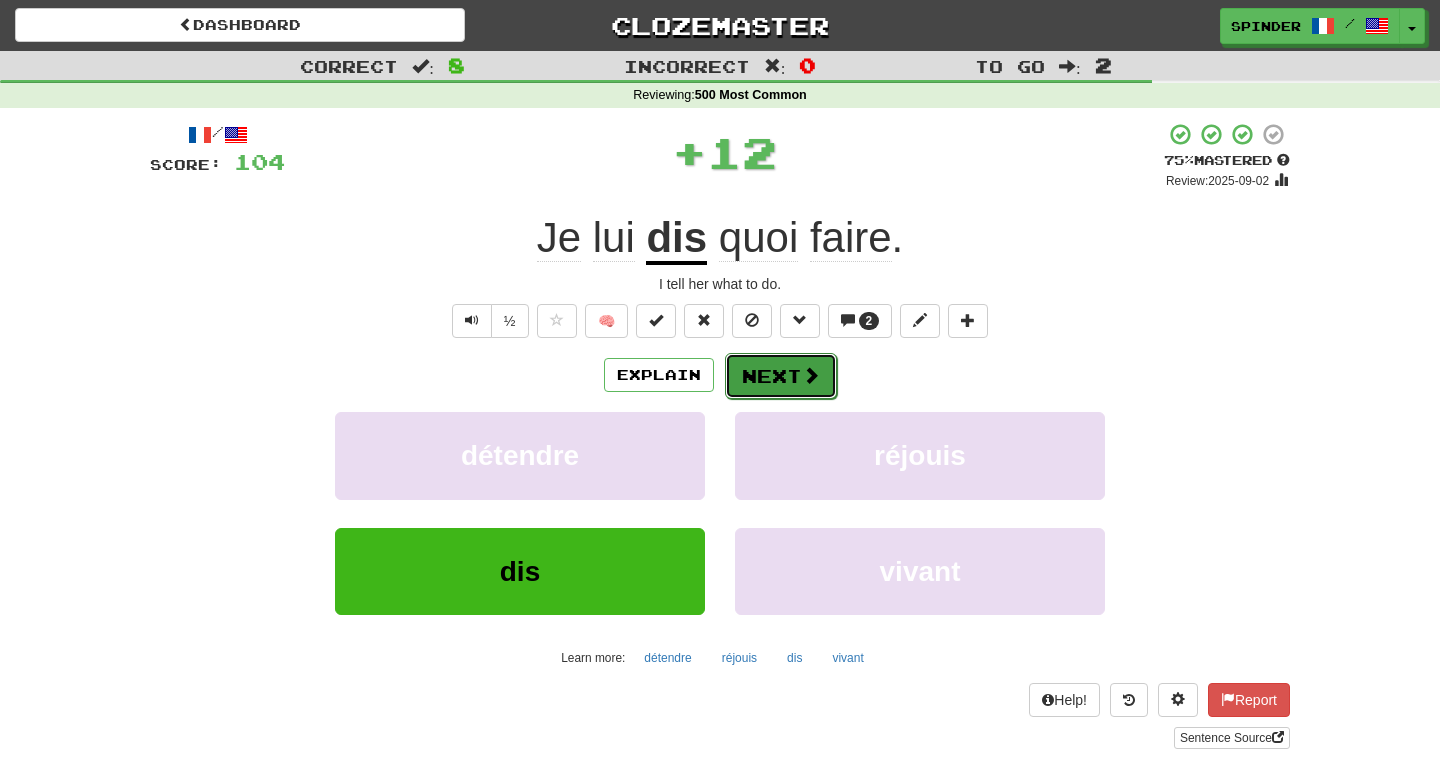 click on "Next" at bounding box center (781, 376) 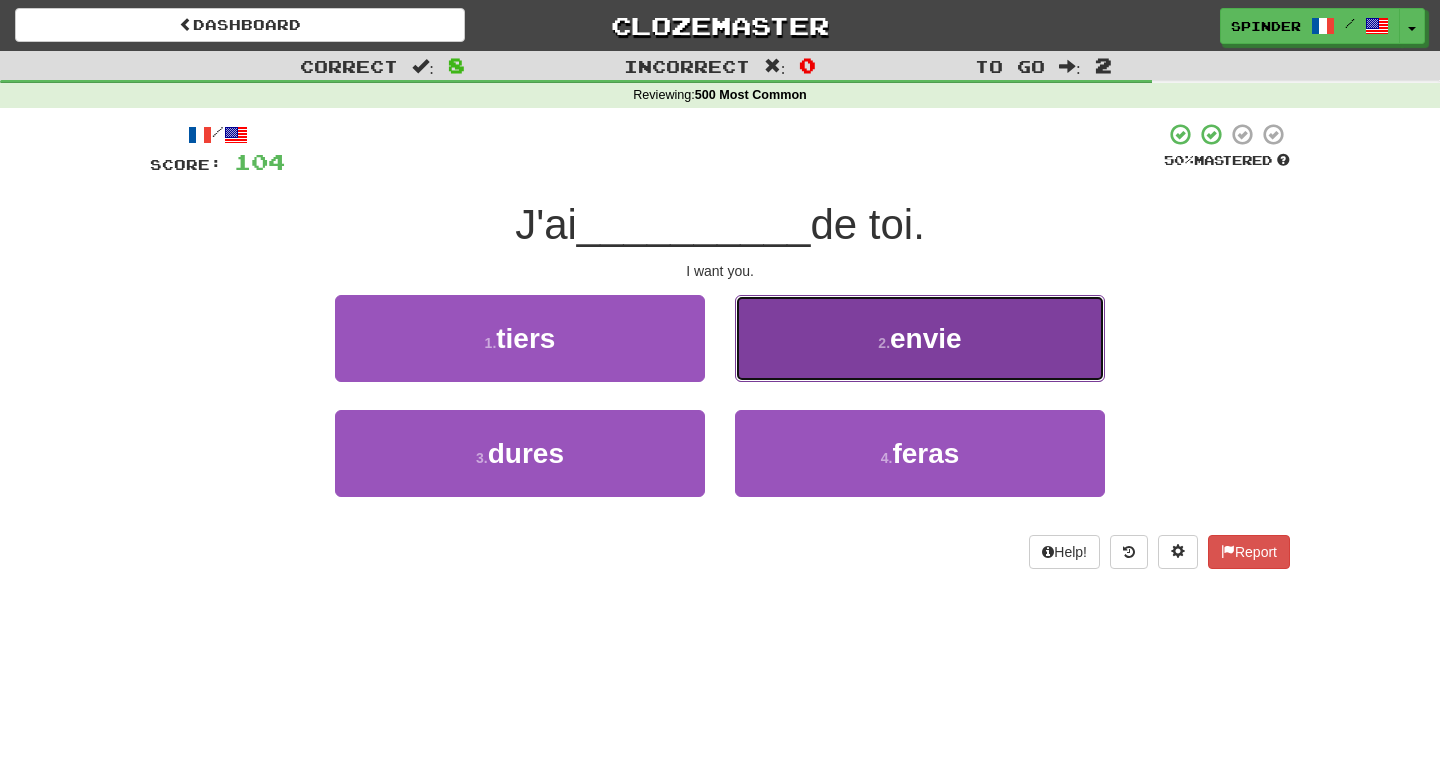 click on "2 .  envie" at bounding box center (920, 338) 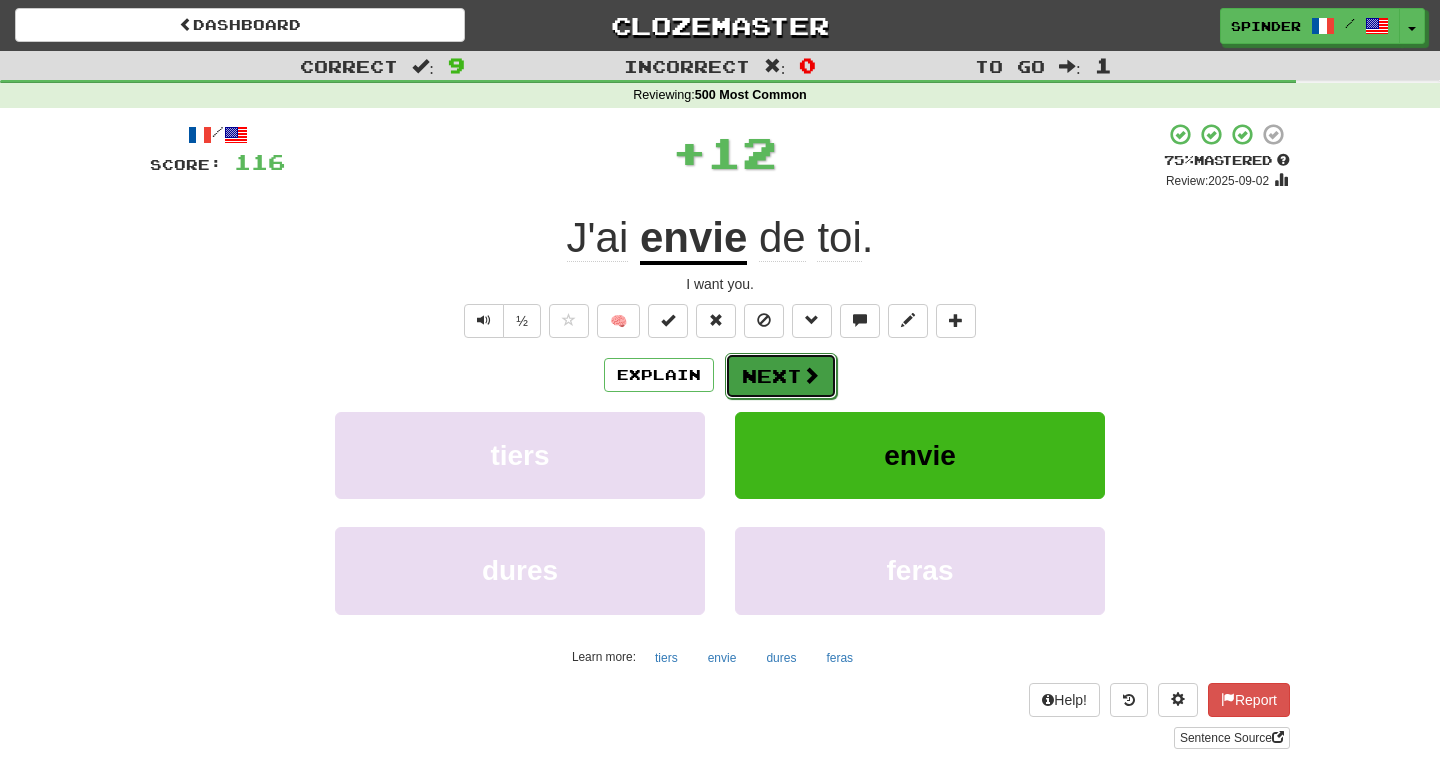 click on "Next" at bounding box center [781, 376] 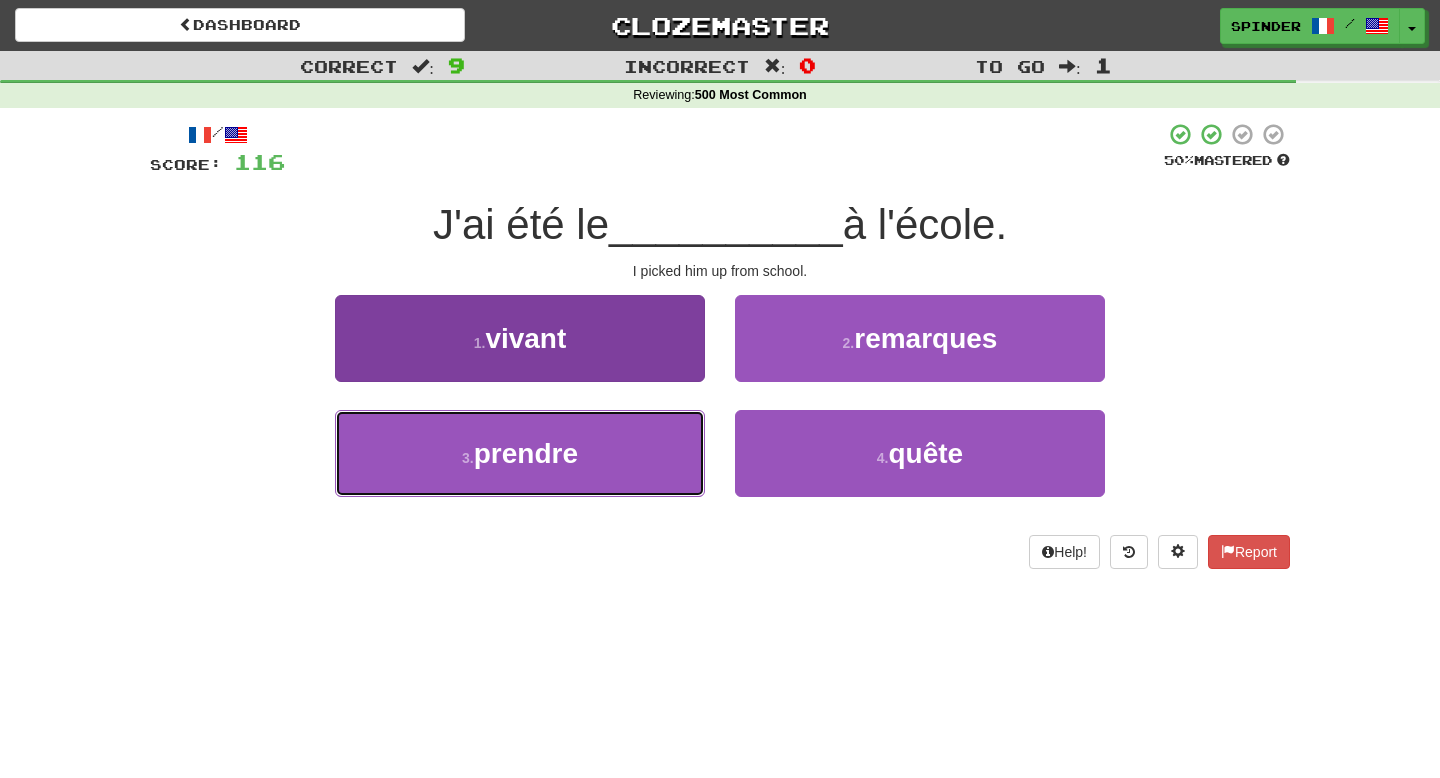 click on "3 .  prendre" at bounding box center [520, 453] 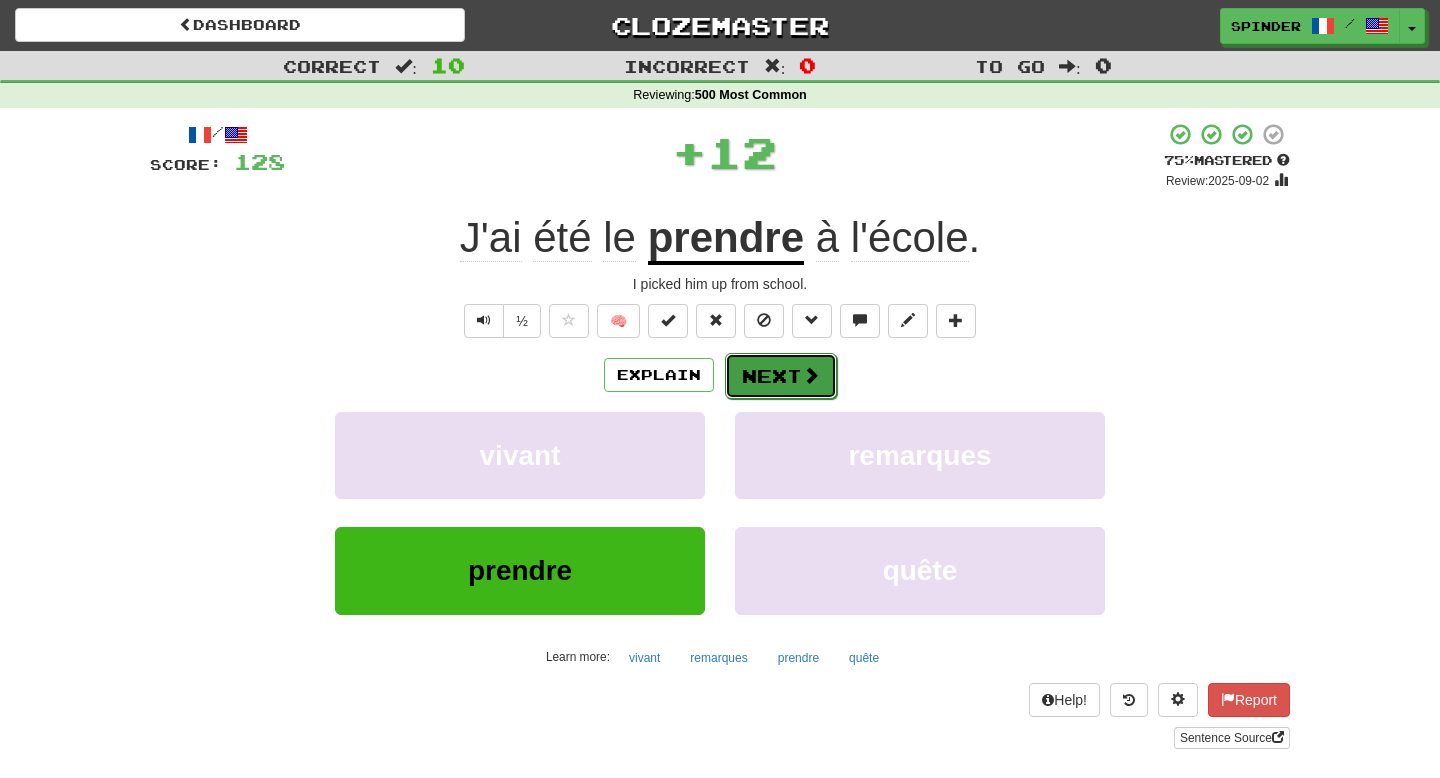 click on "Next" at bounding box center [781, 376] 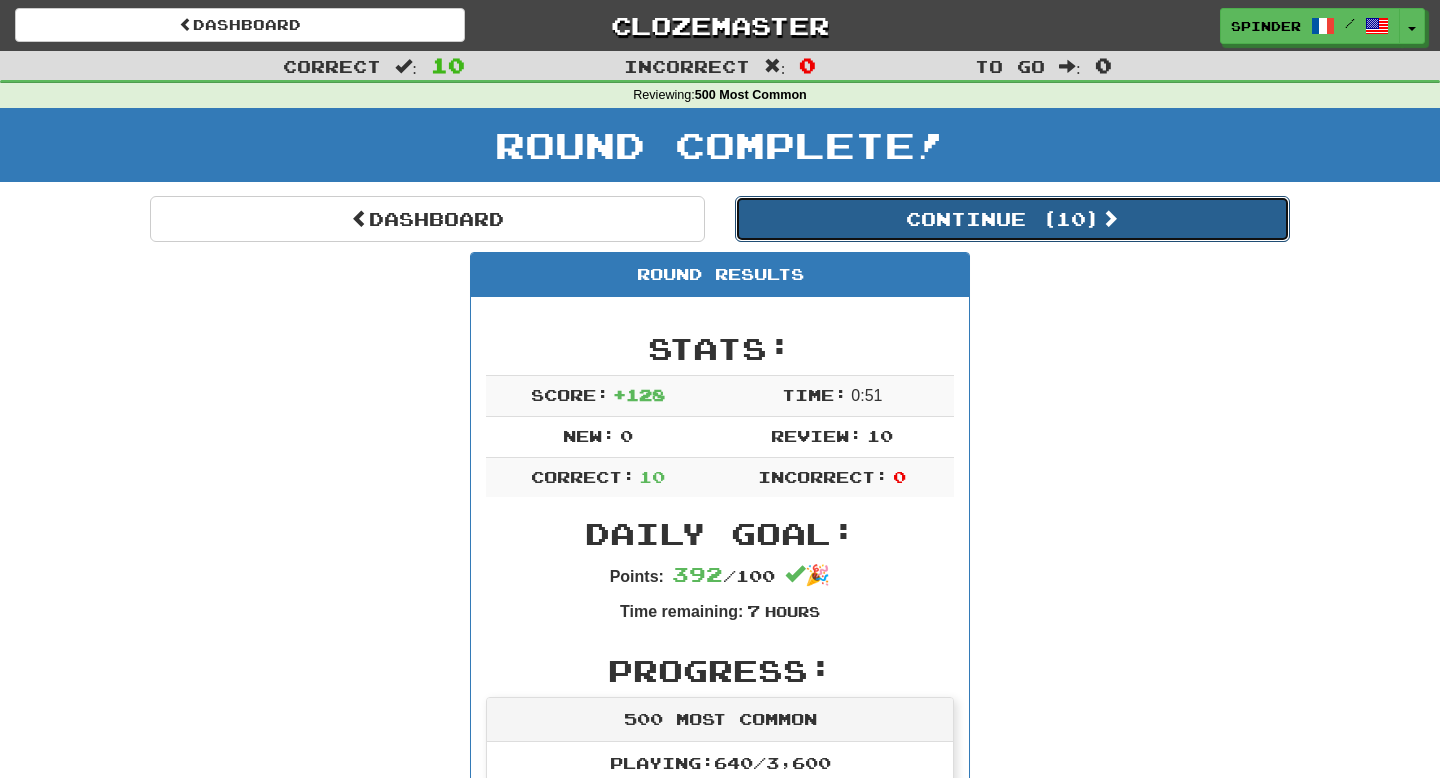 click on "Continue ( 10 )" at bounding box center [1012, 219] 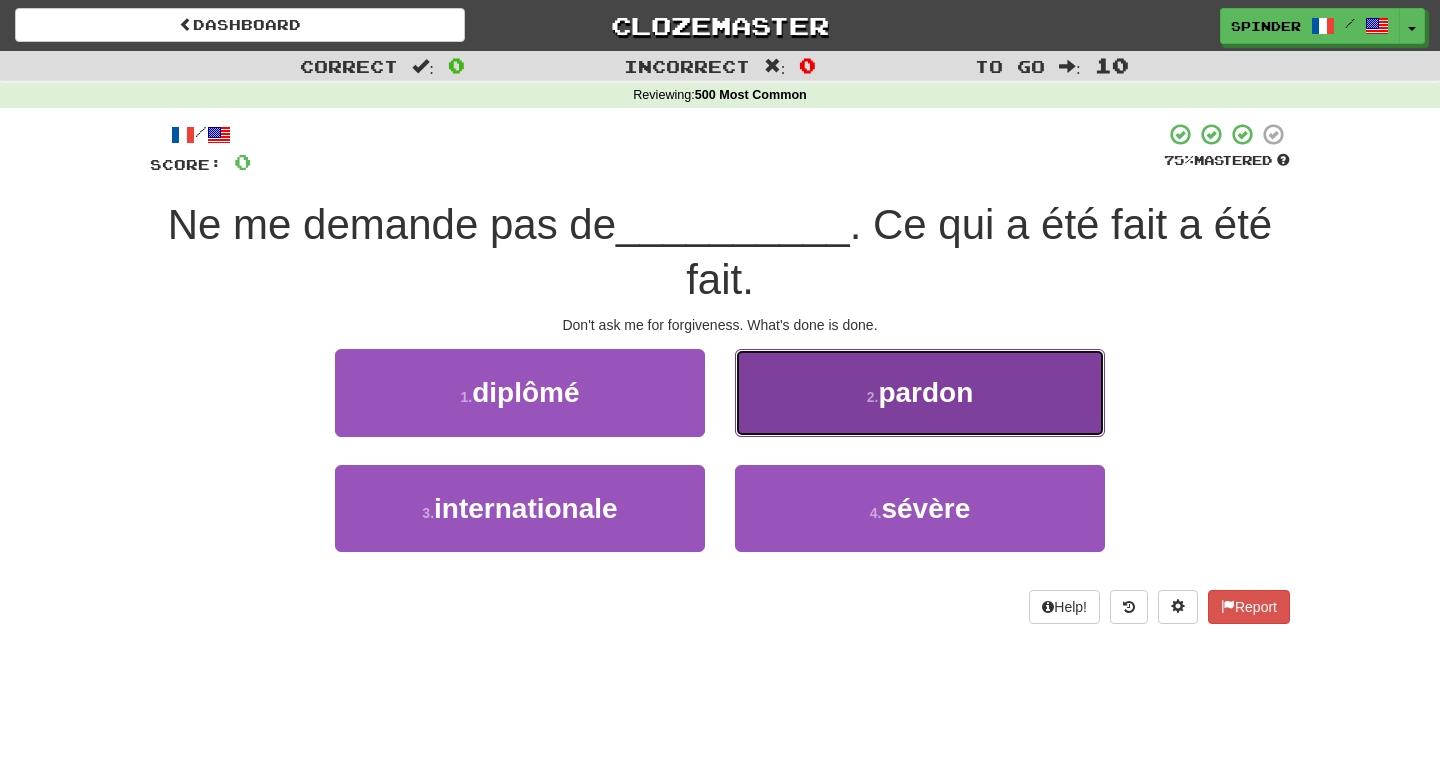 click on "2 .  pardon" at bounding box center [920, 392] 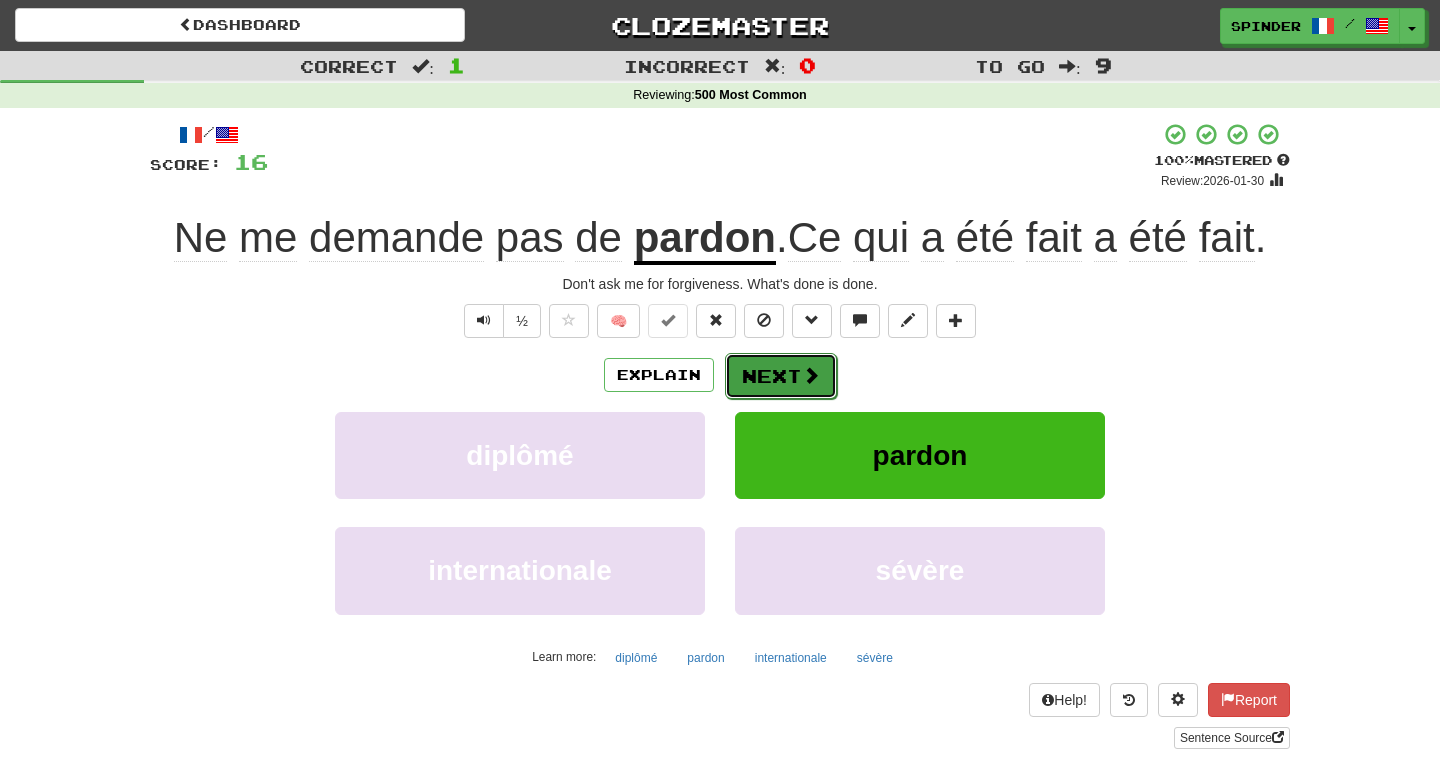 click on "Next" at bounding box center (781, 376) 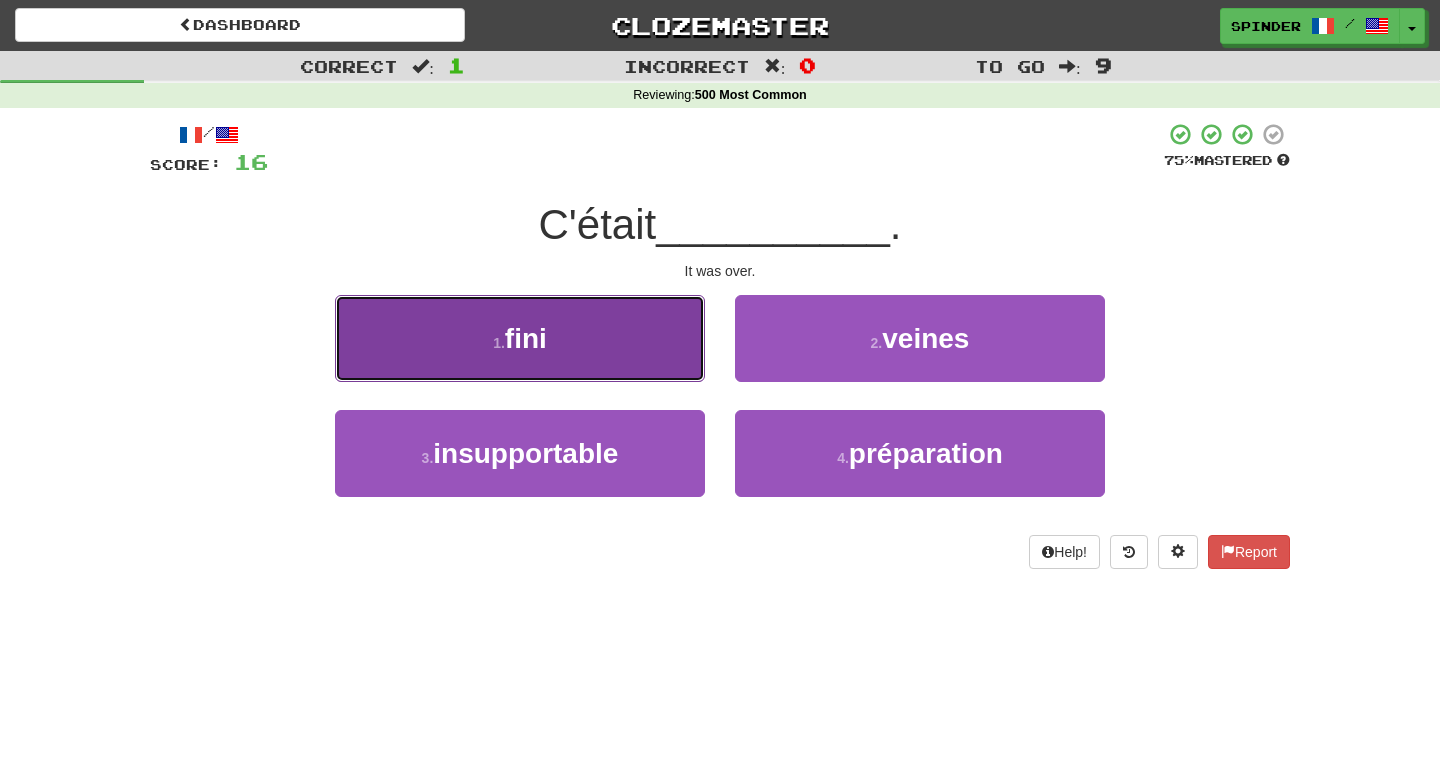 click on "1 .  fini" at bounding box center [520, 338] 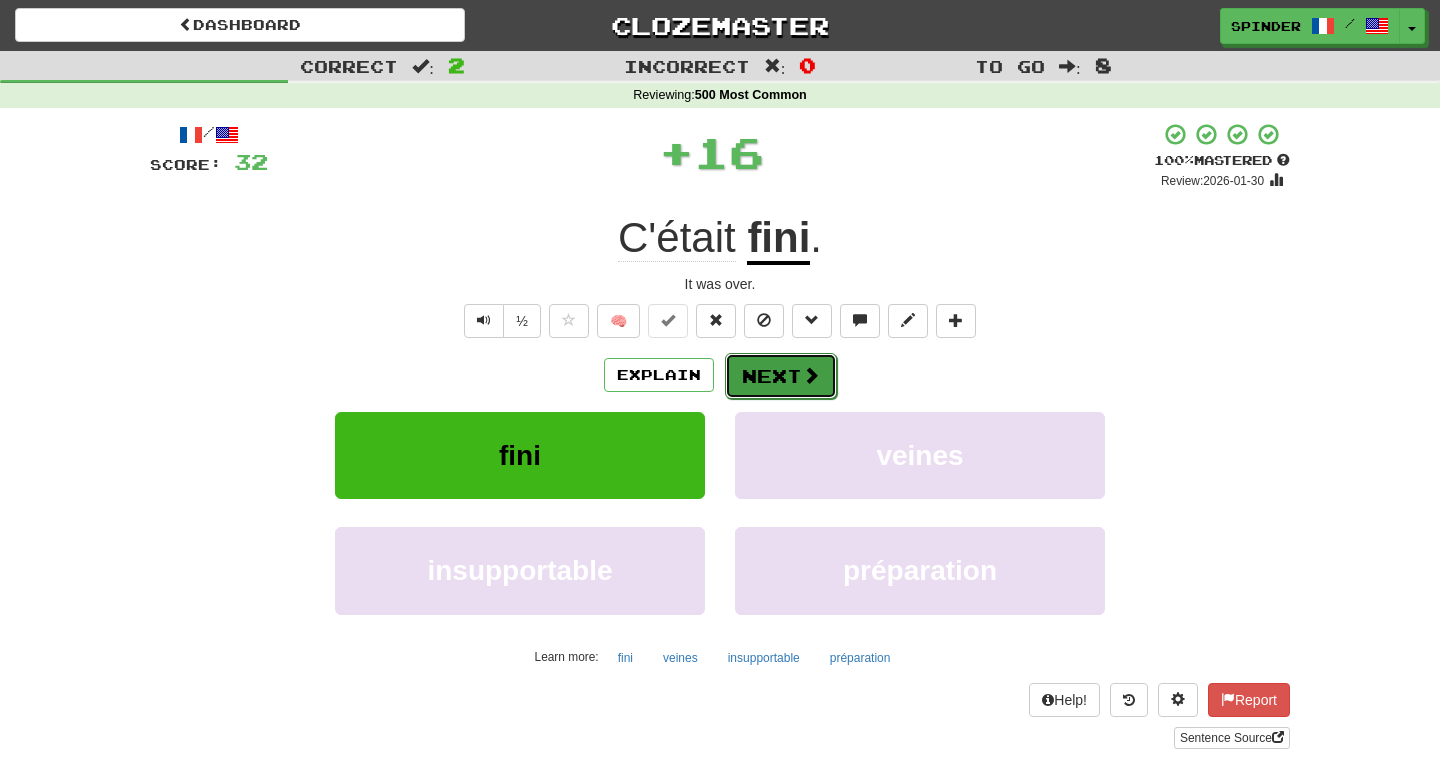 click on "Next" at bounding box center (781, 376) 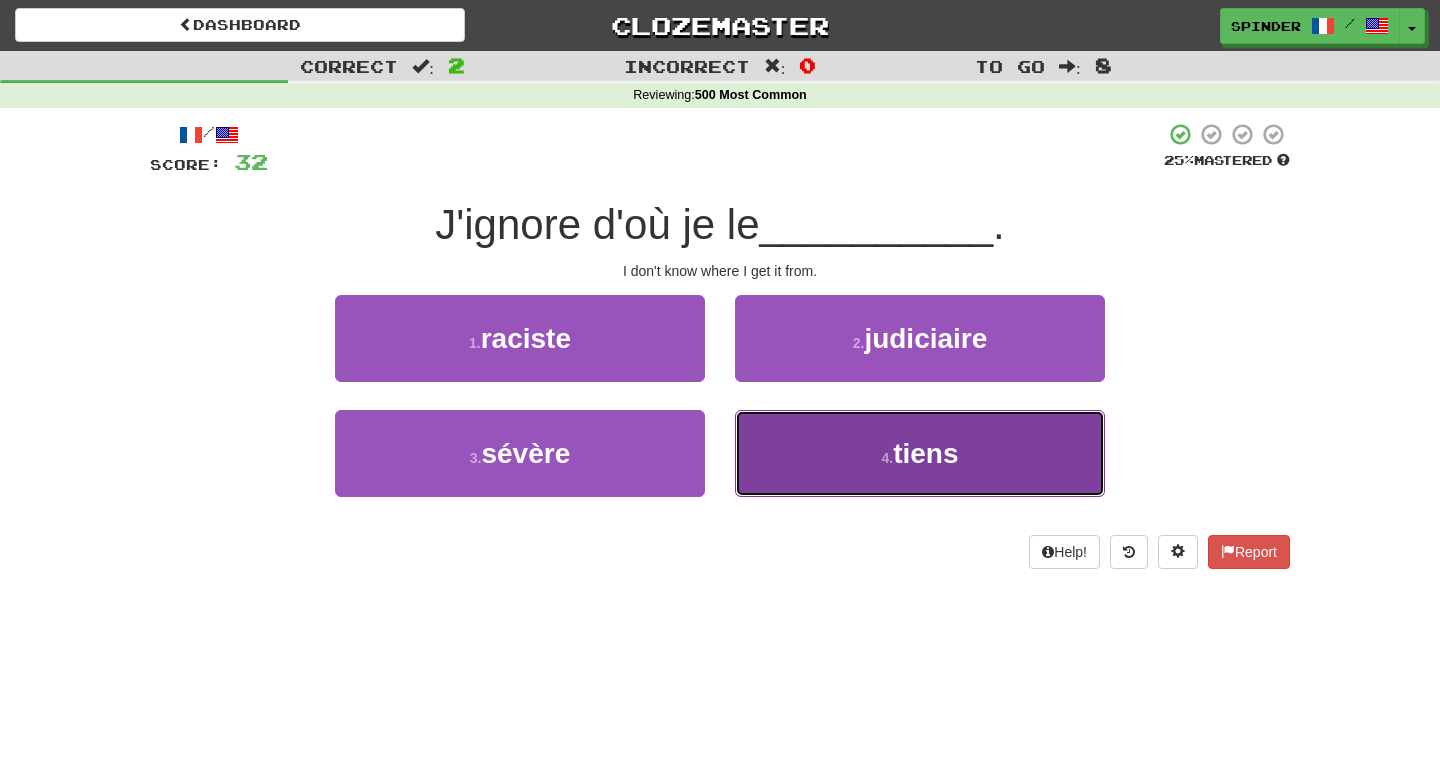 click on "4 .  tiens" at bounding box center [920, 453] 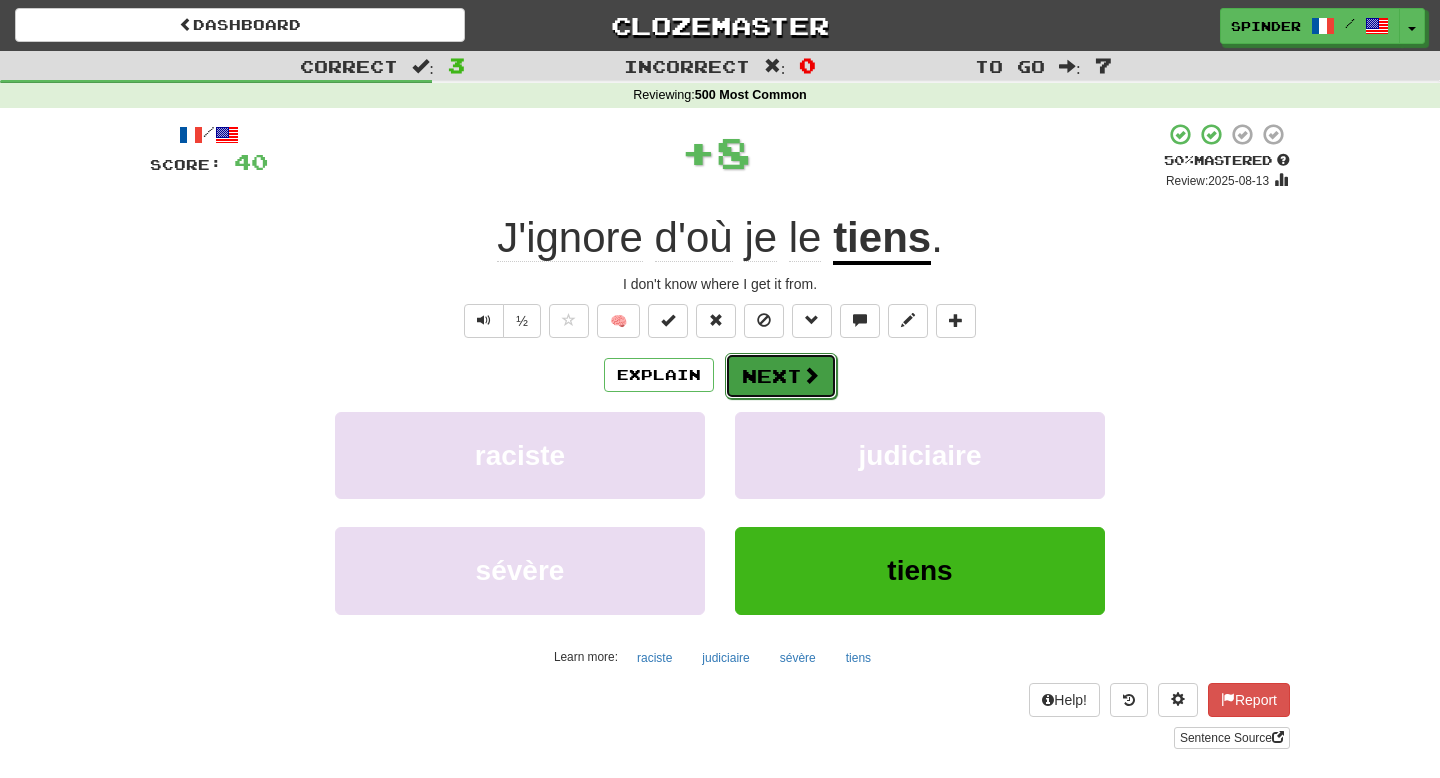 click on "Next" at bounding box center [781, 376] 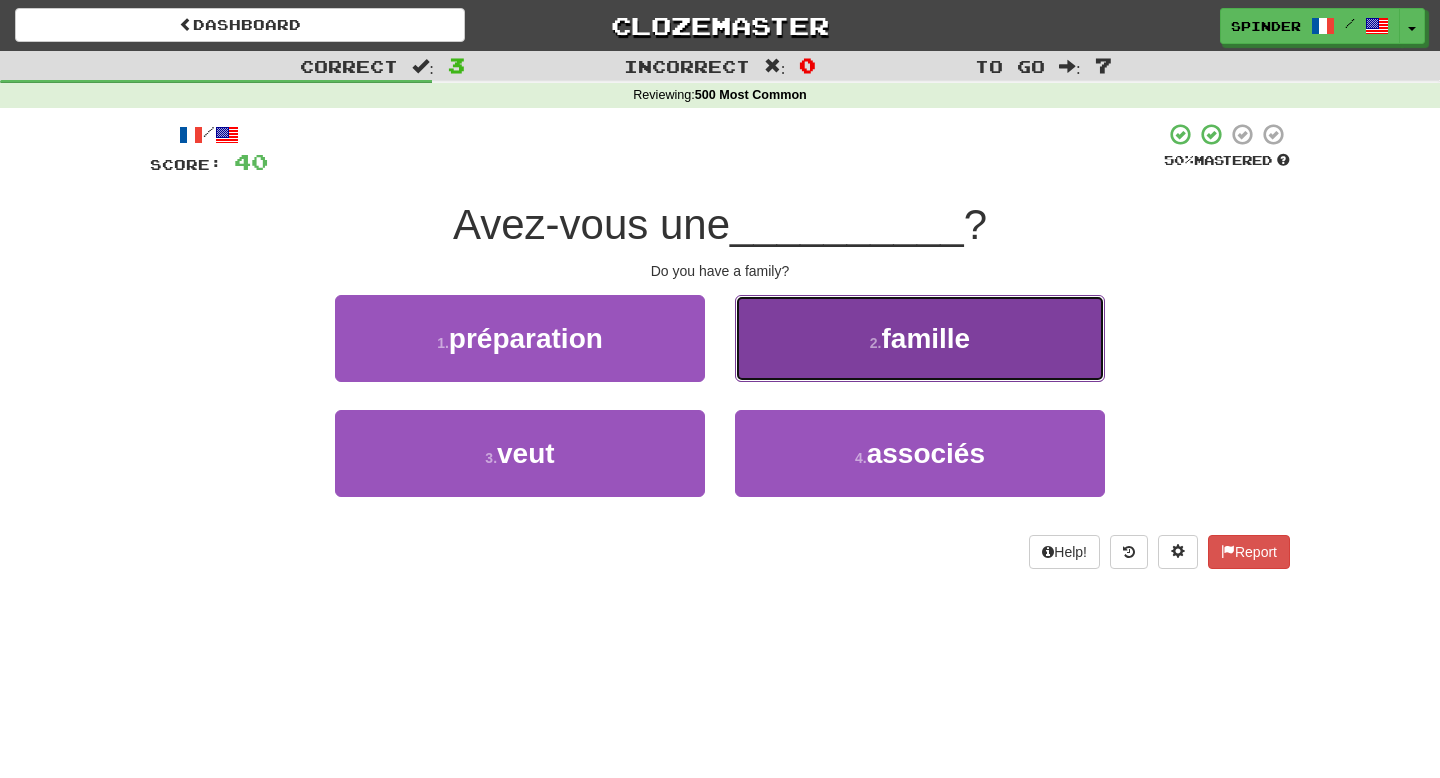 click on "2 .  famille" at bounding box center (920, 338) 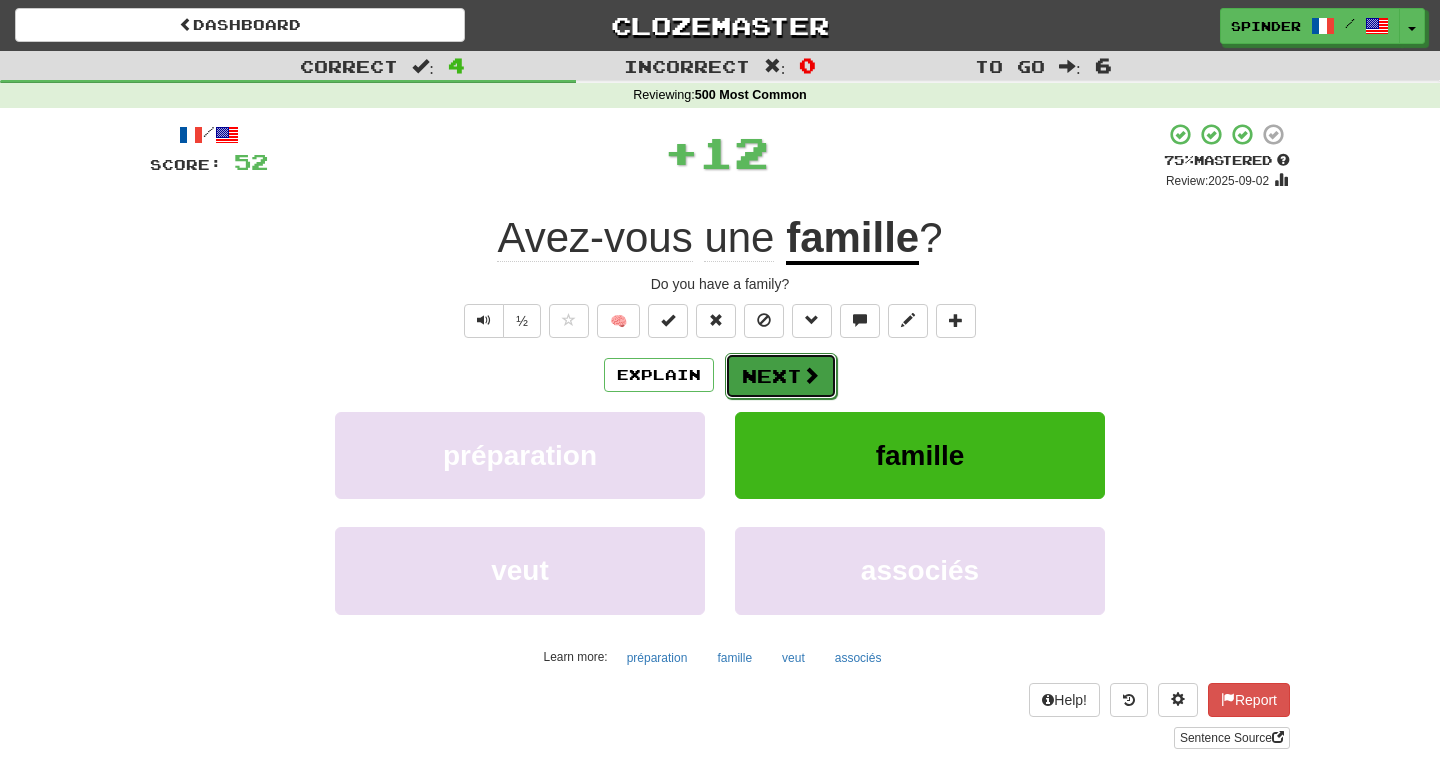 click on "Next" at bounding box center (781, 376) 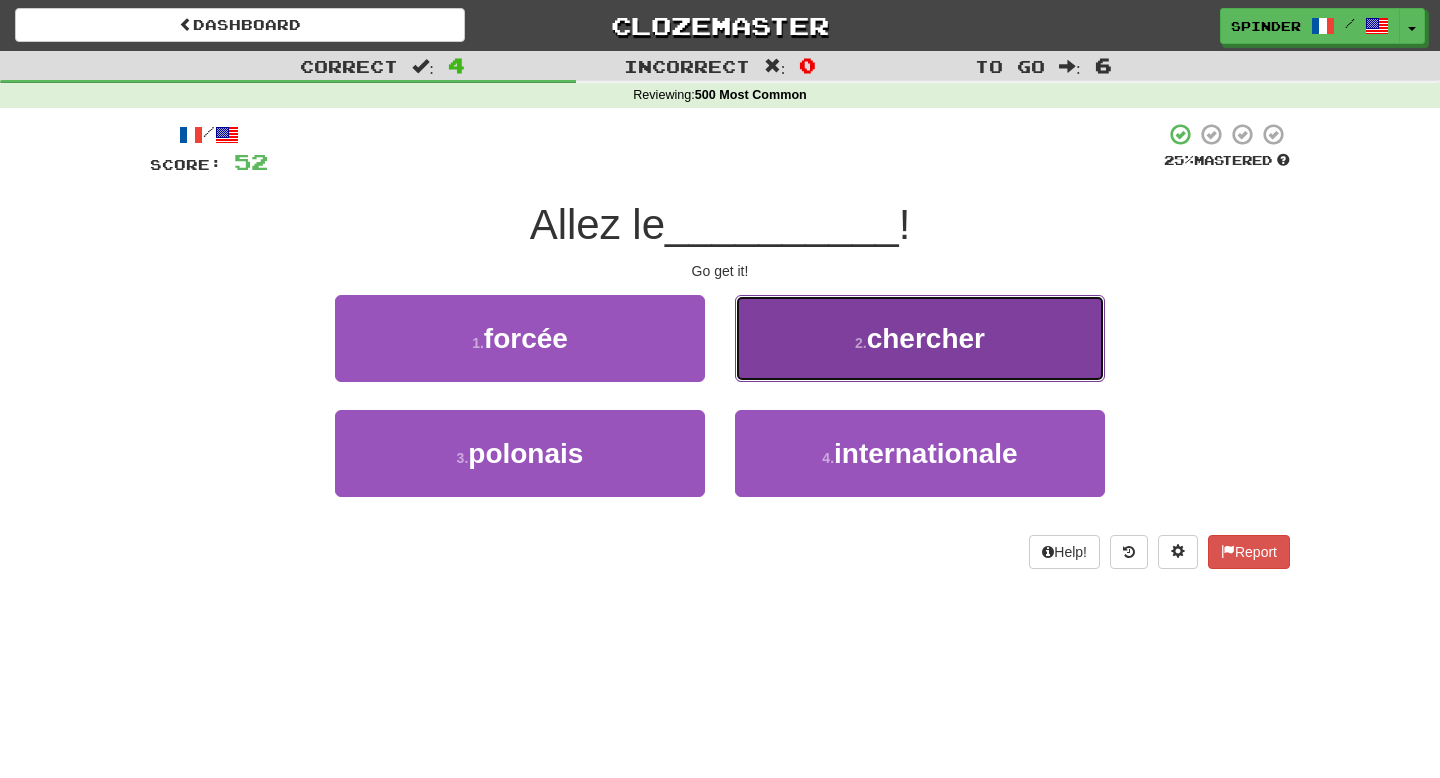 click on "2 .  chercher" at bounding box center (920, 338) 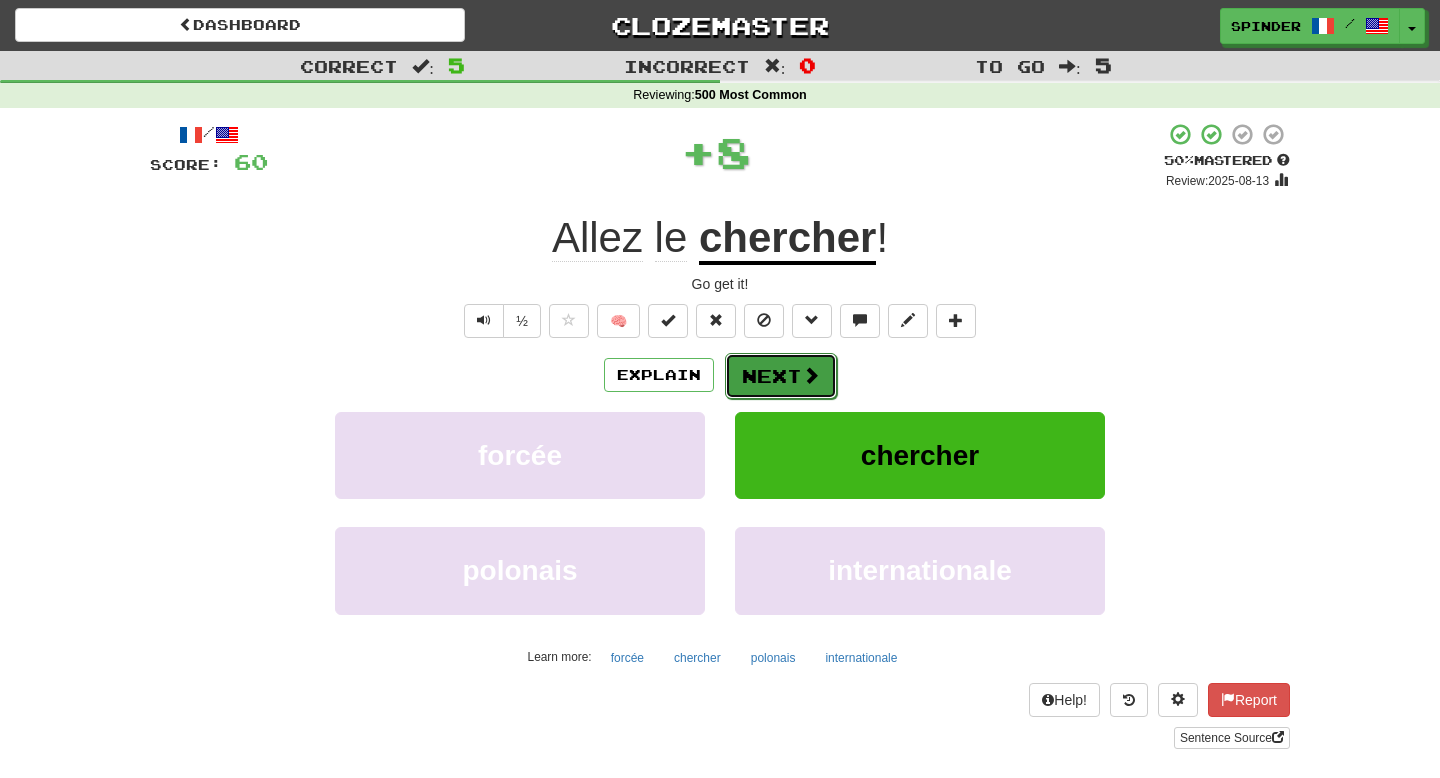 click on "Next" at bounding box center [781, 376] 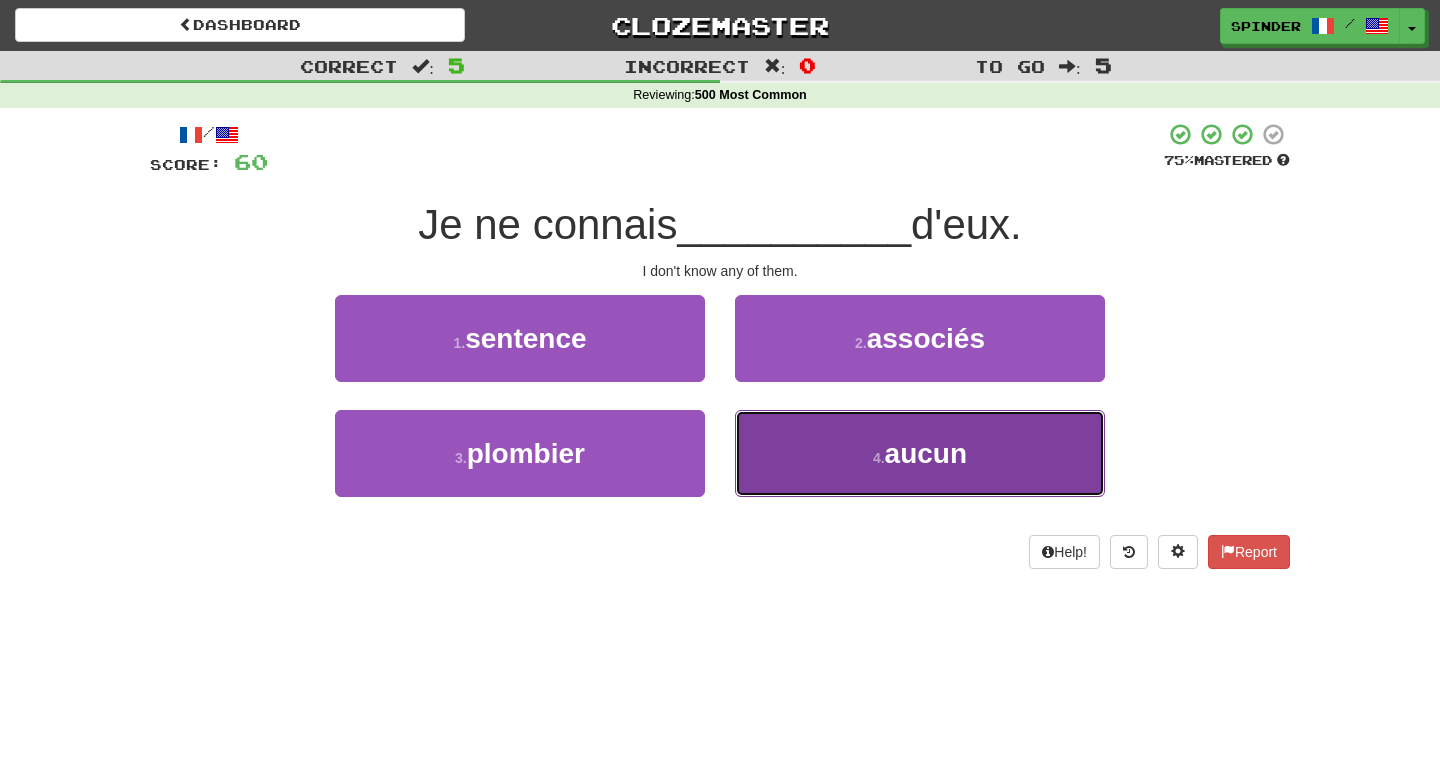 click on "4 .  aucun" at bounding box center [920, 453] 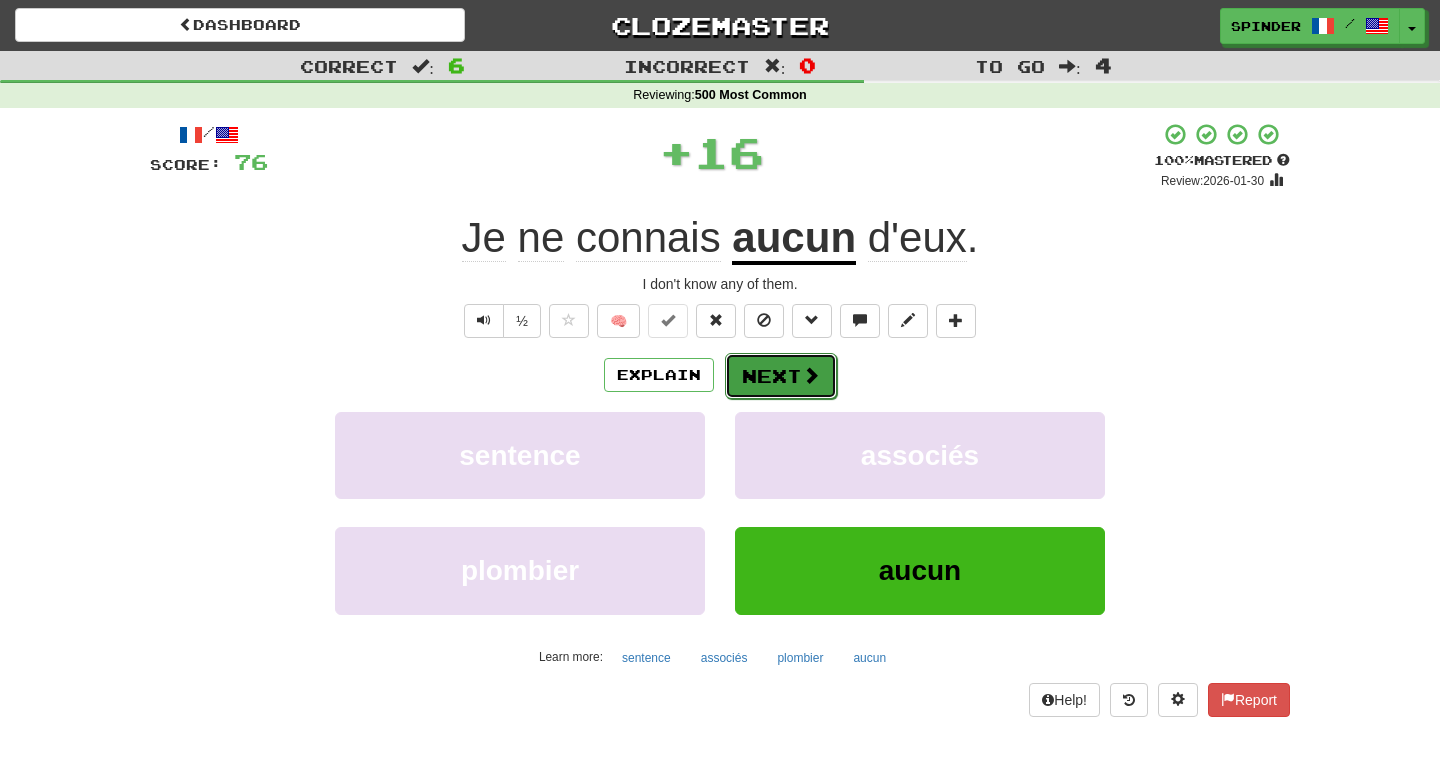 click on "Next" at bounding box center [781, 376] 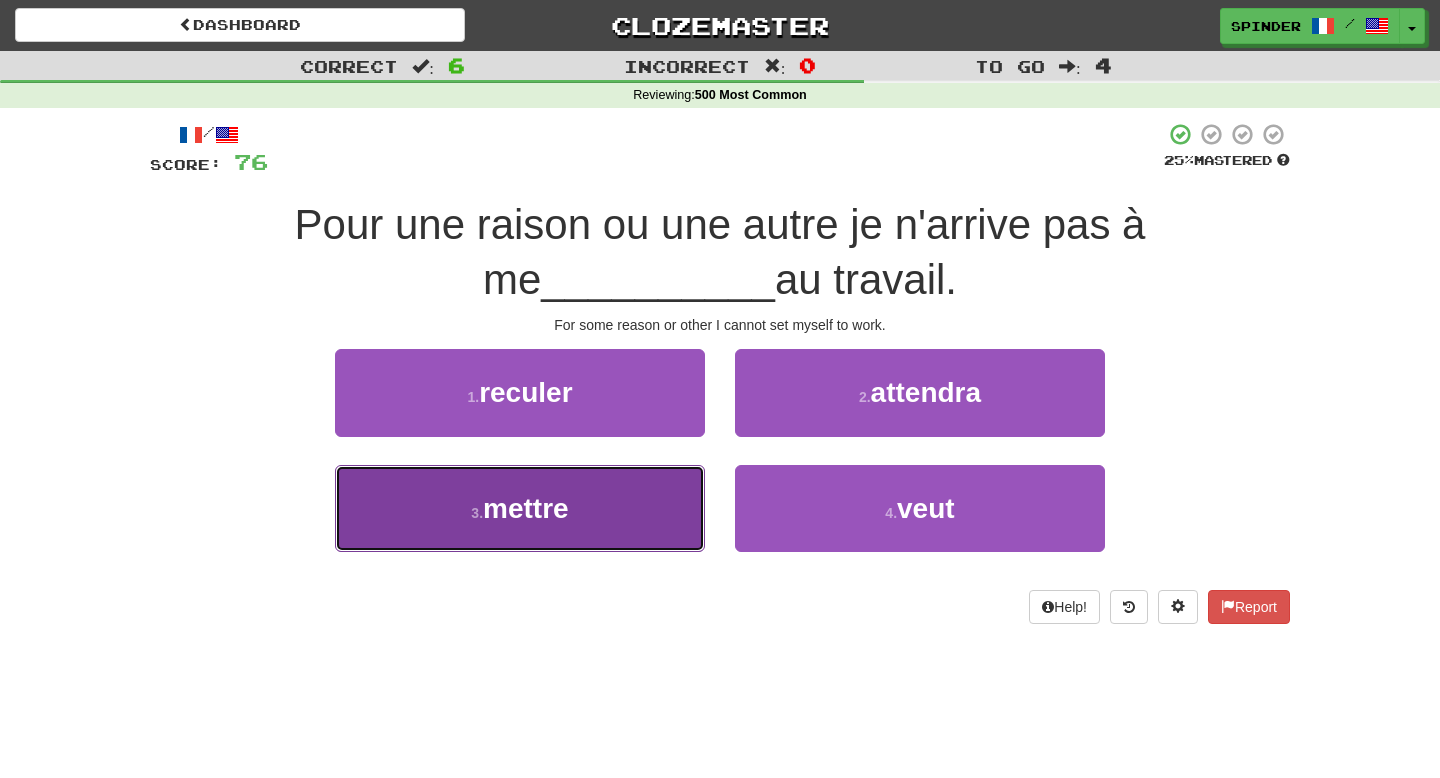 click on "3 .  mettre" at bounding box center [520, 508] 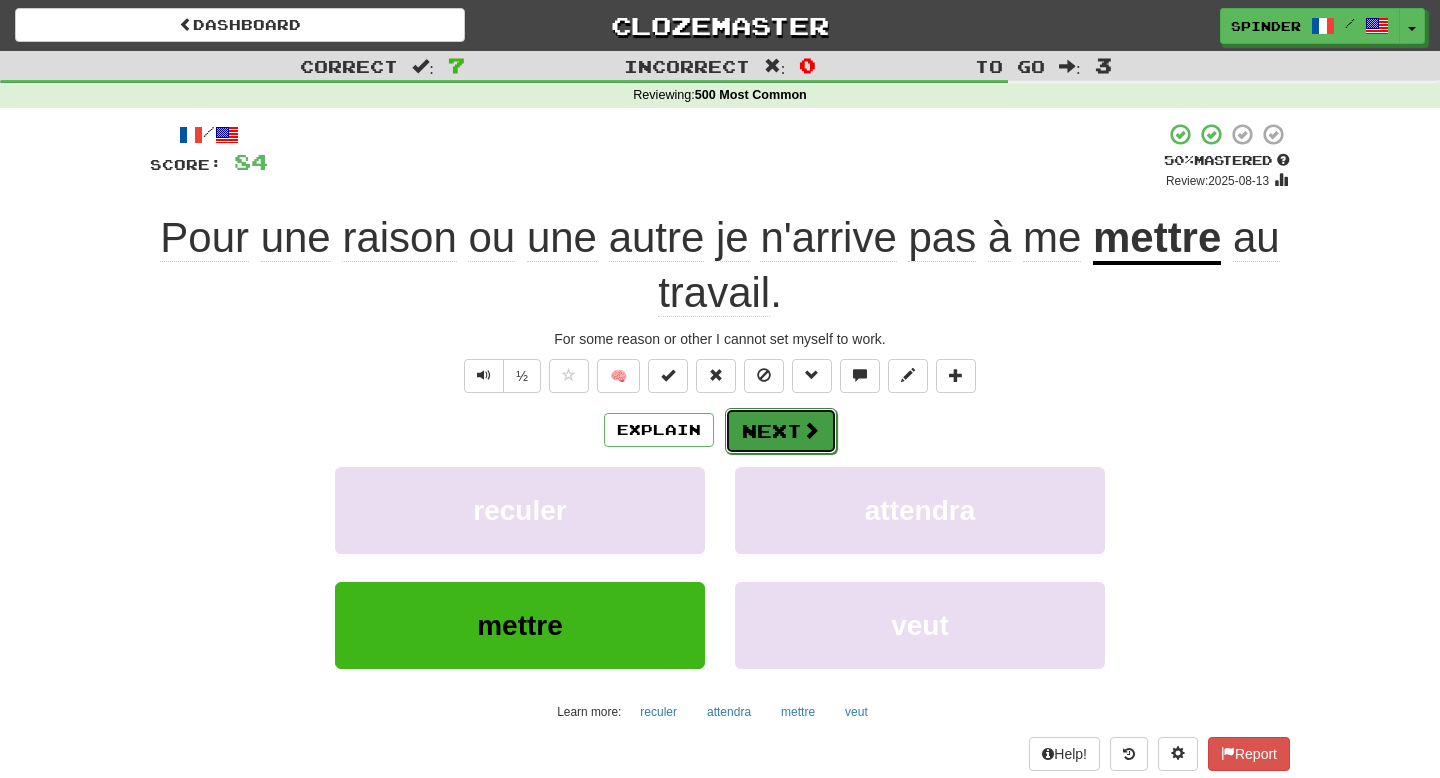click on "Next" at bounding box center (781, 431) 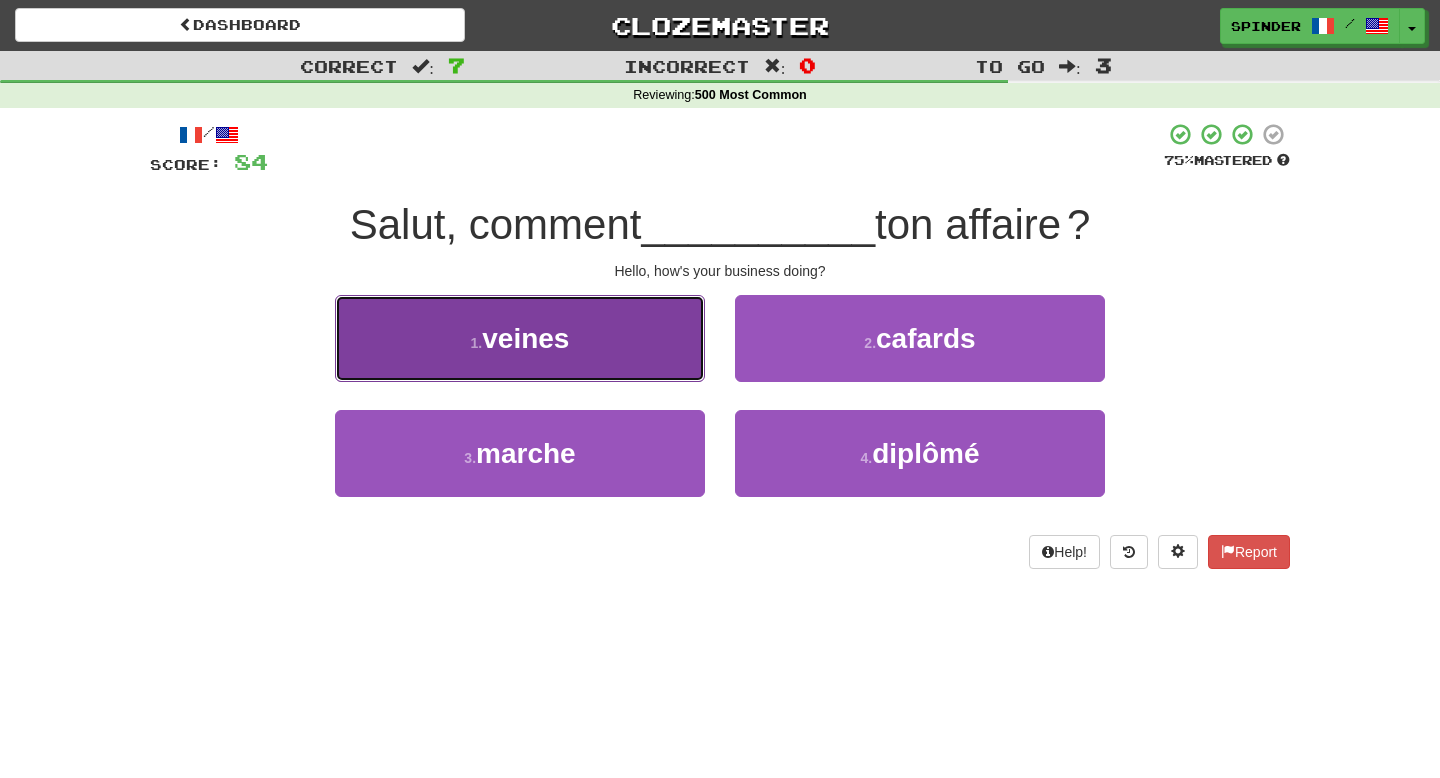 click on "1 .  veines" at bounding box center [520, 338] 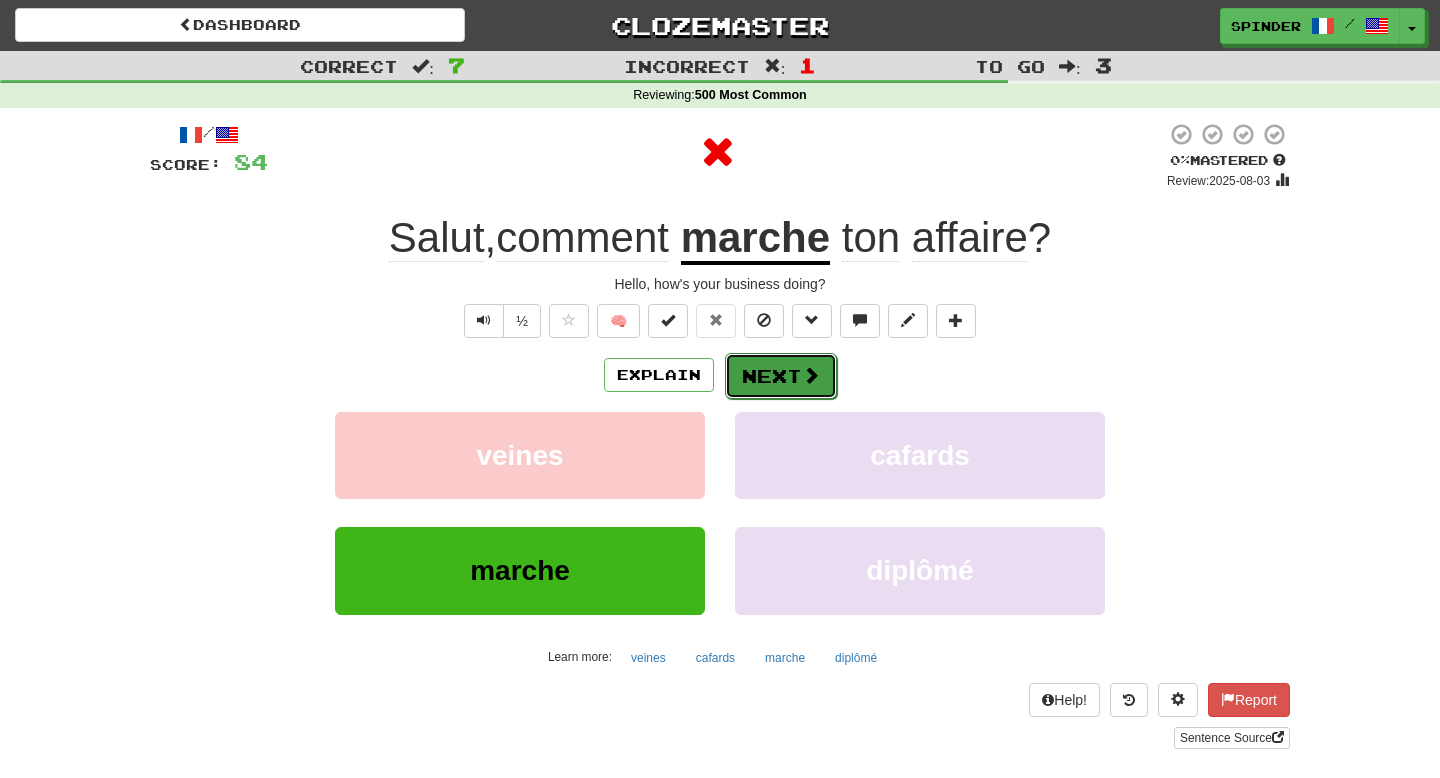 click on "Next" at bounding box center (781, 376) 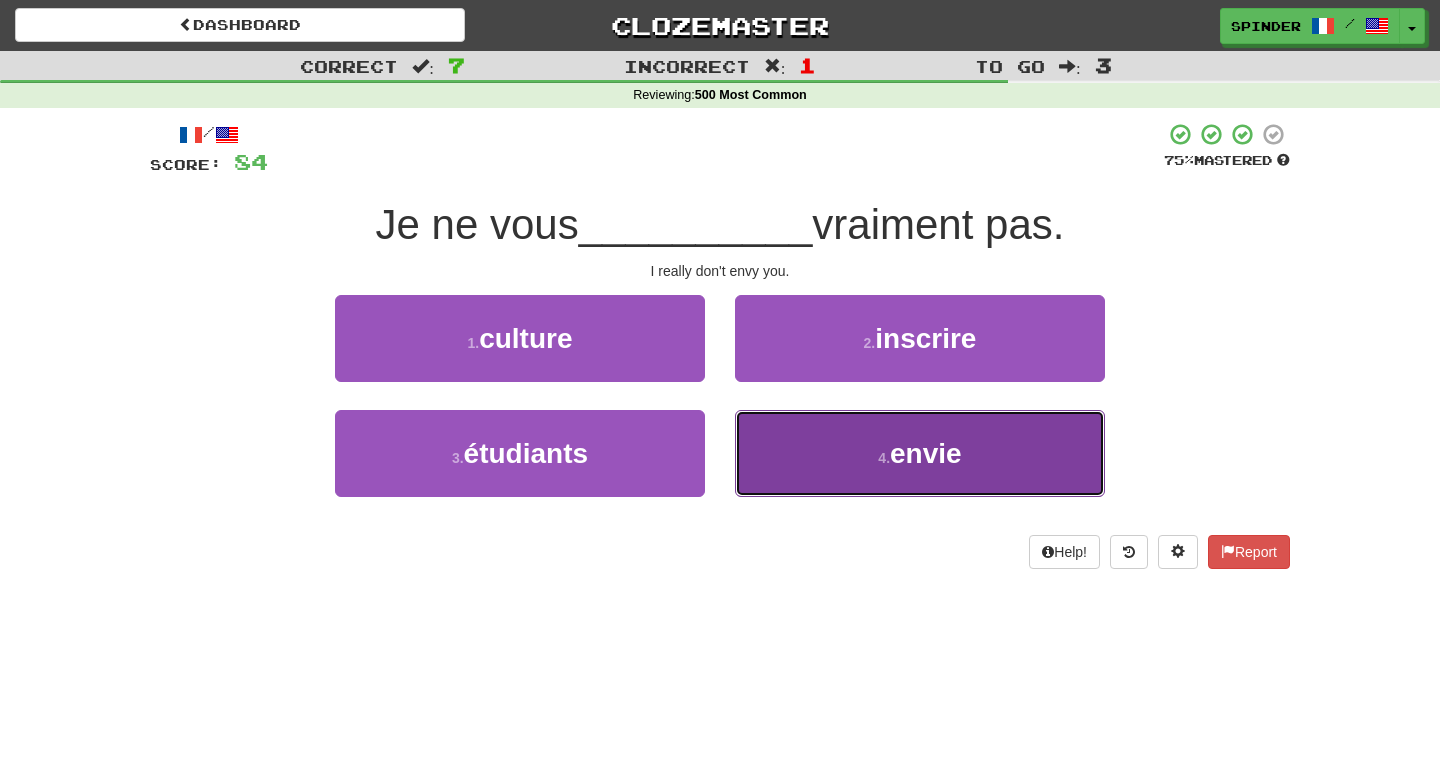 click on "4 .  envie" at bounding box center [920, 453] 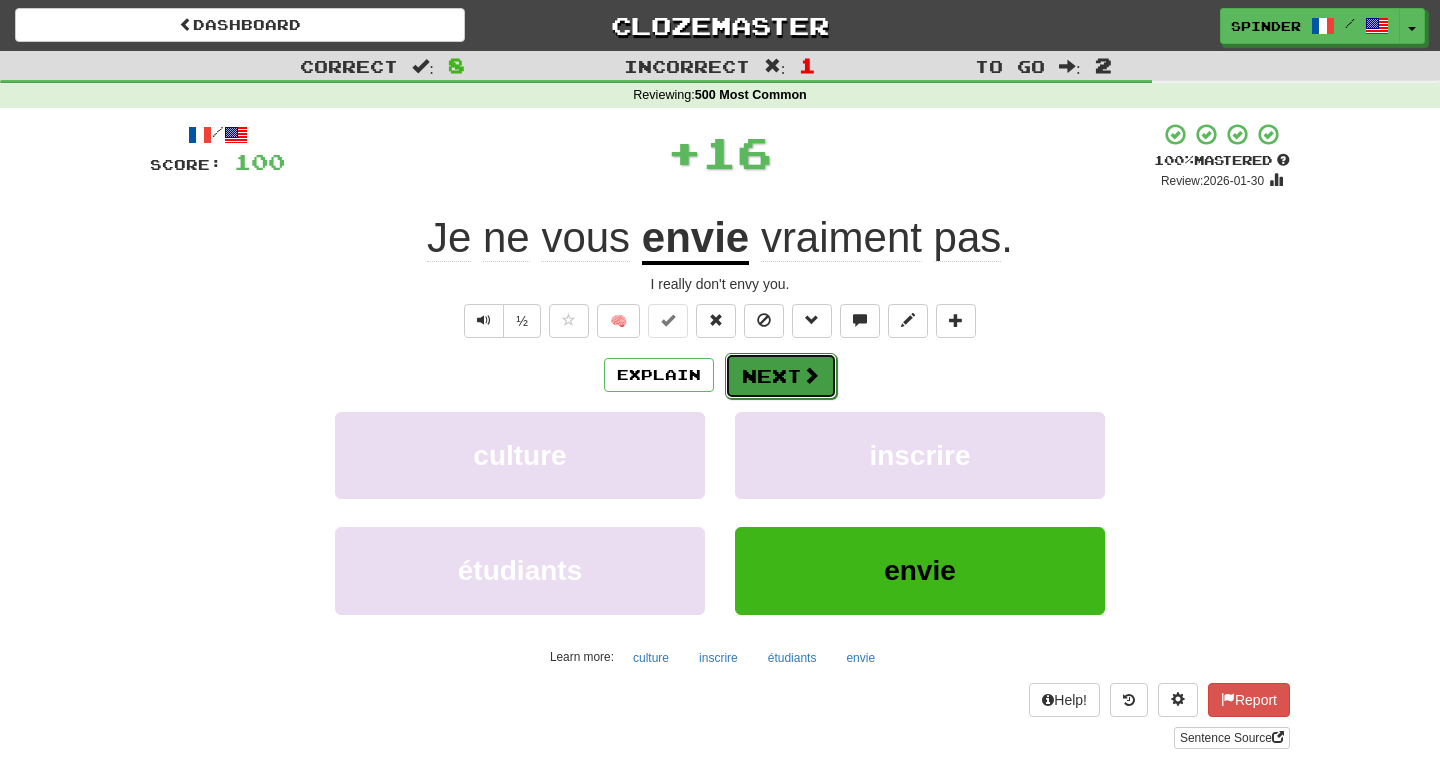 click on "Next" at bounding box center [781, 376] 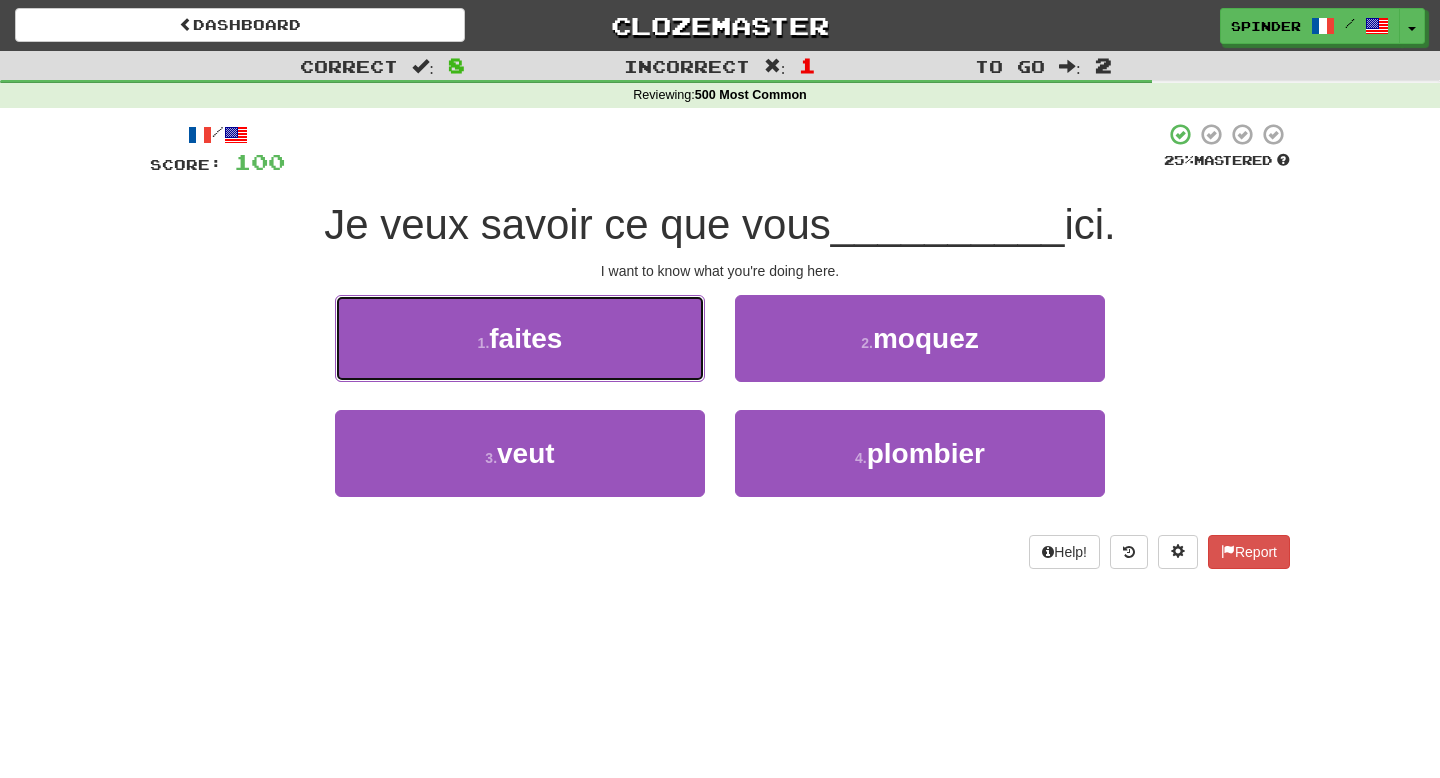 click on "1 .  faites" at bounding box center (520, 338) 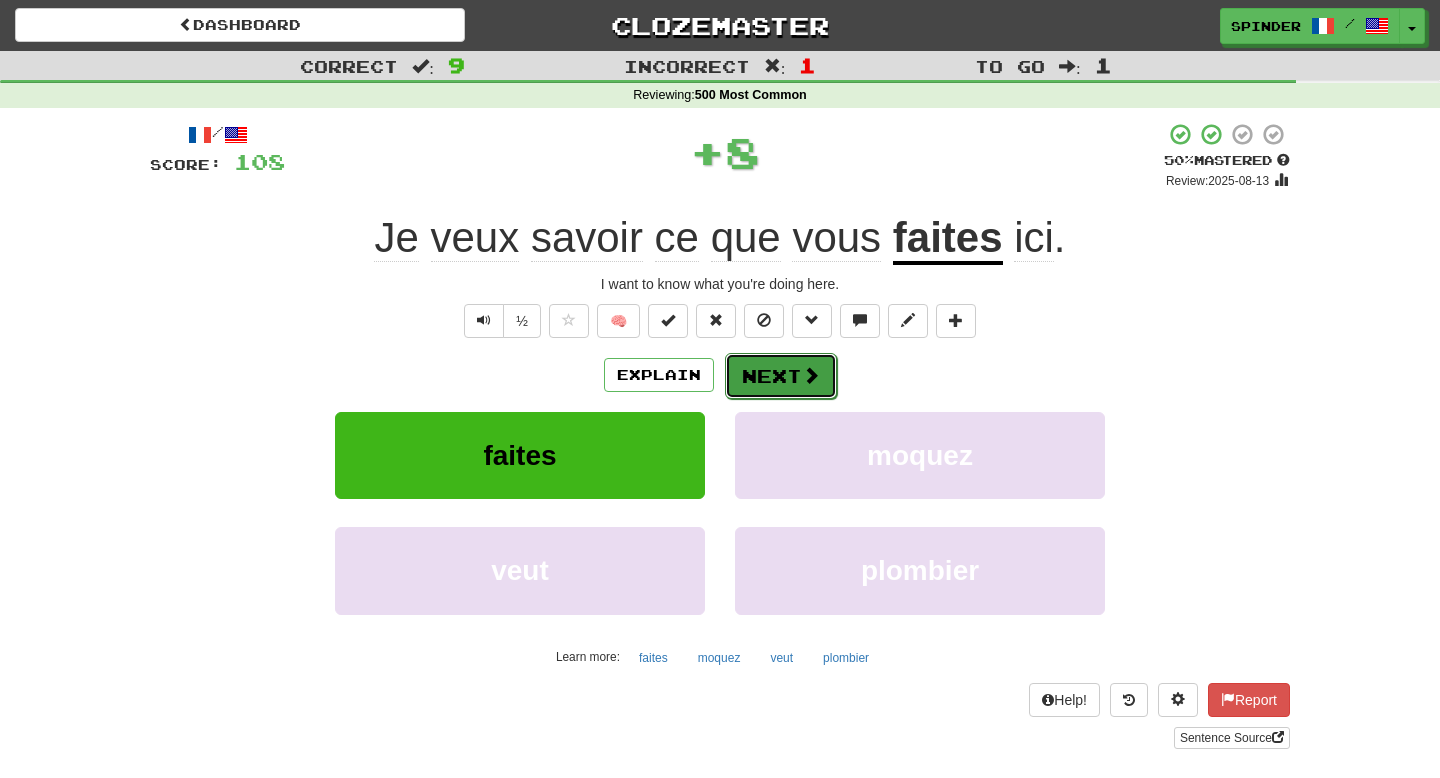 click on "Next" at bounding box center (781, 376) 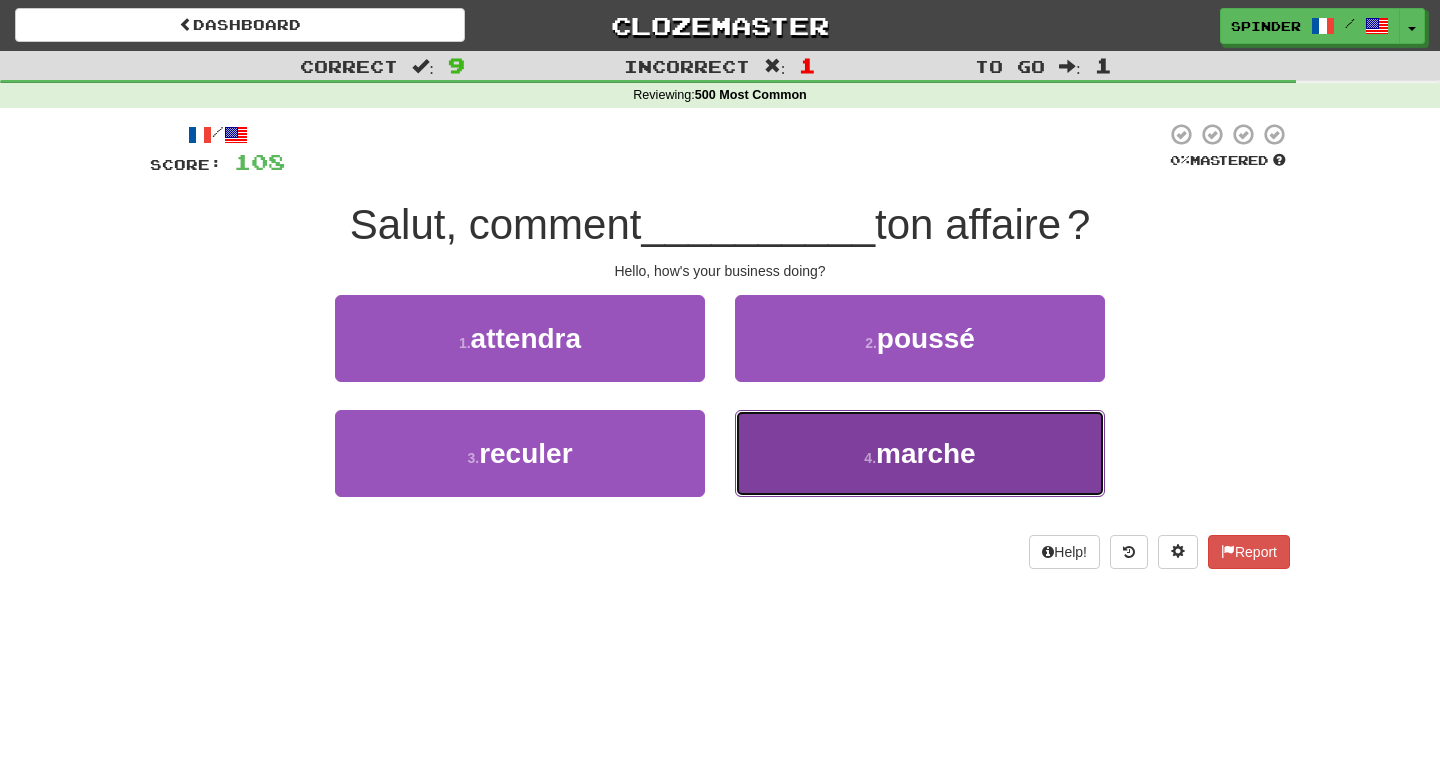 click on "4 .  marche" at bounding box center [920, 453] 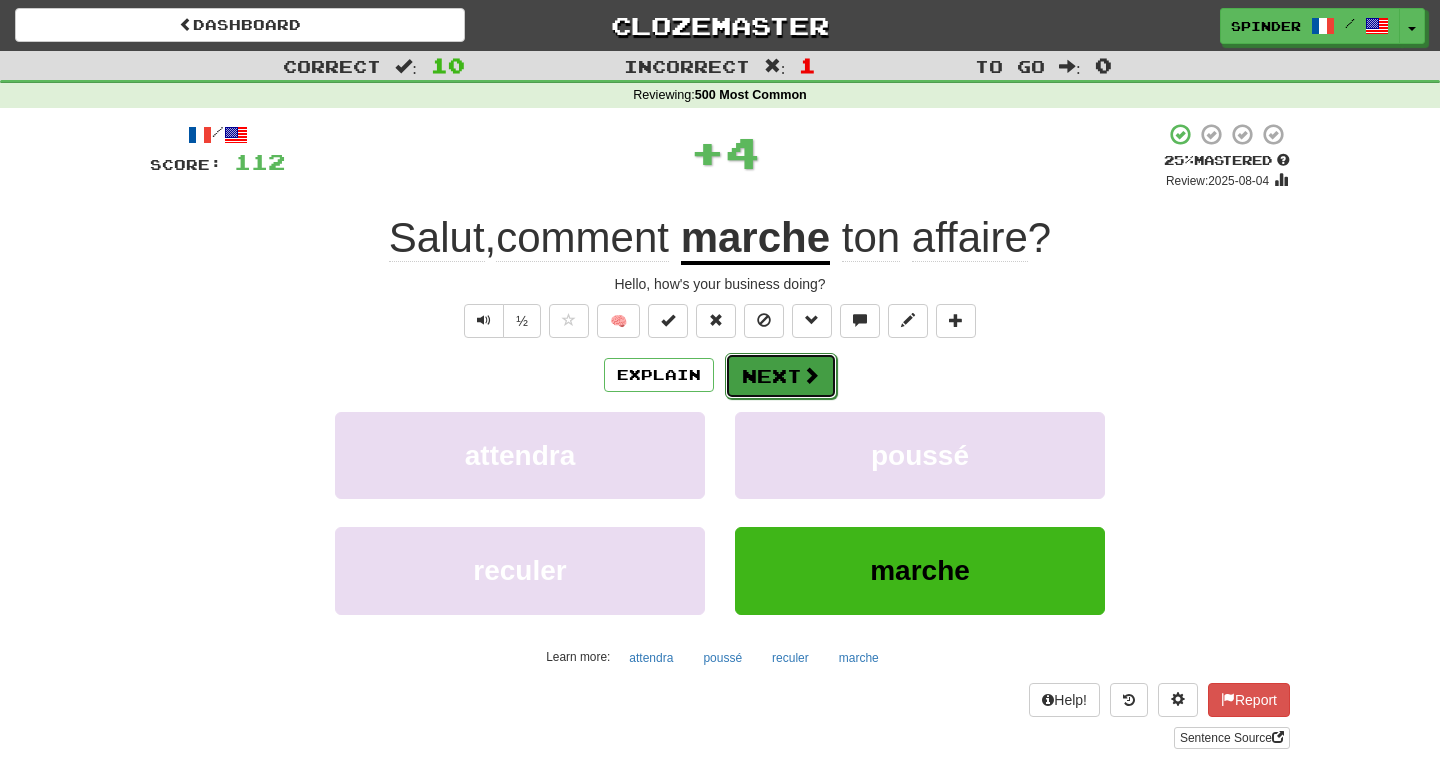click on "Next" at bounding box center [781, 376] 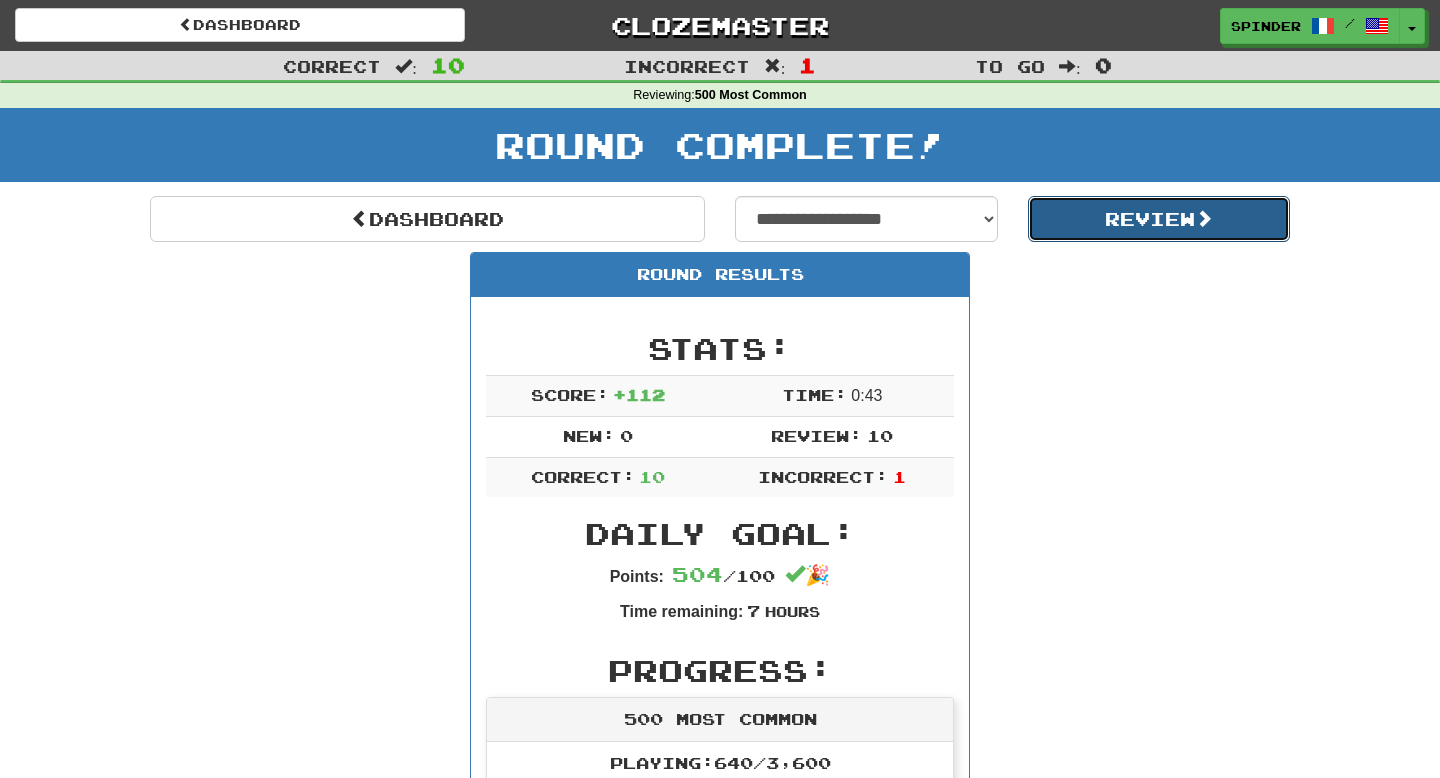 click on "Review" at bounding box center [1159, 219] 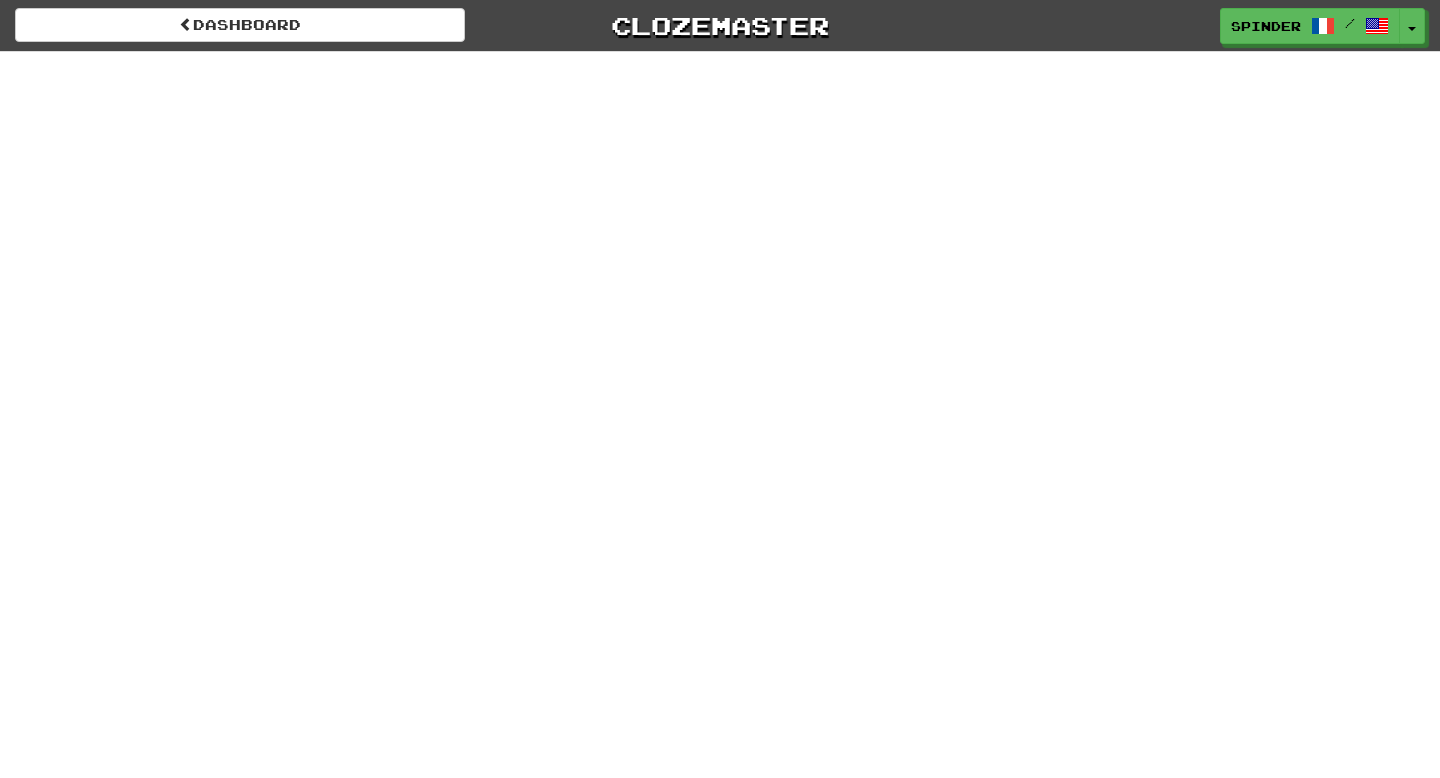 scroll, scrollTop: 0, scrollLeft: 0, axis: both 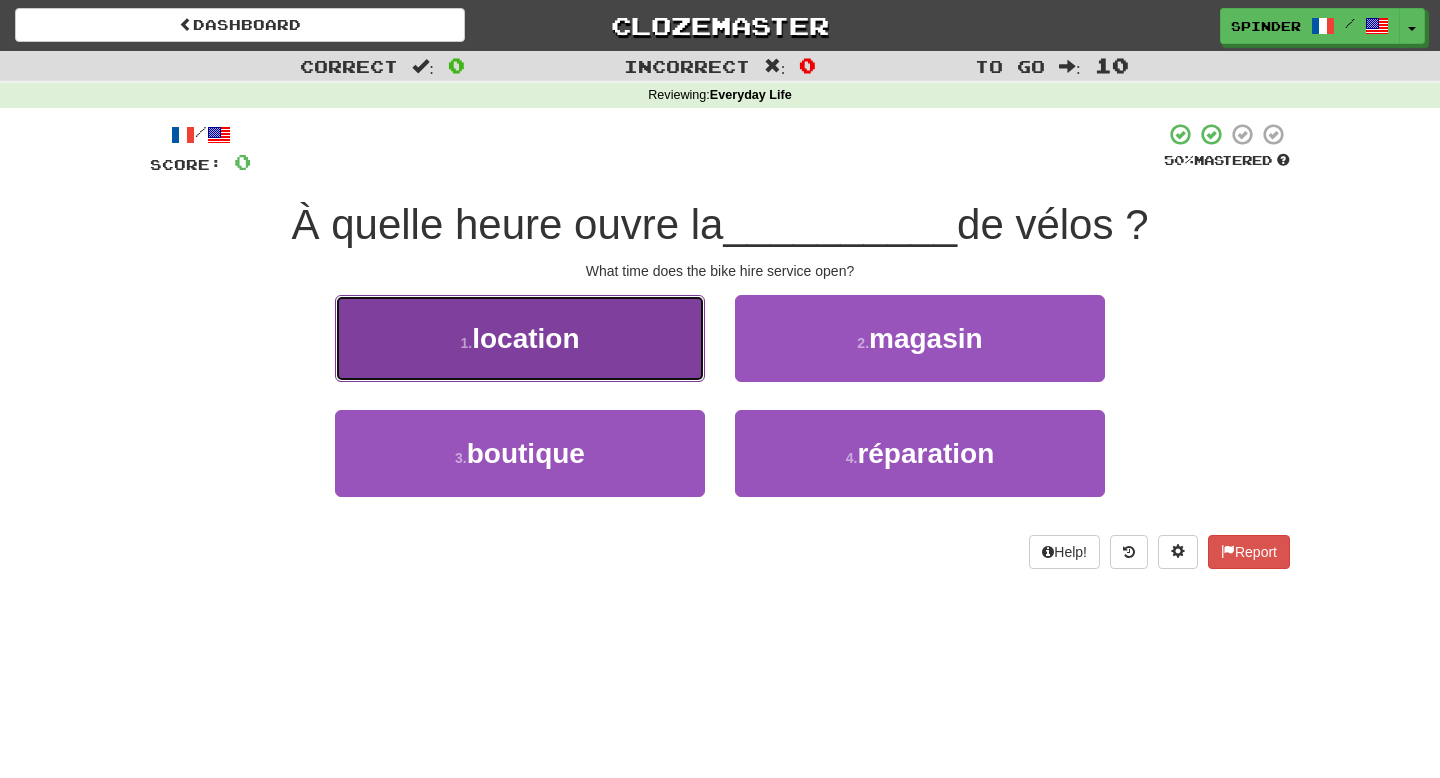 click on "1 .  location" at bounding box center [520, 338] 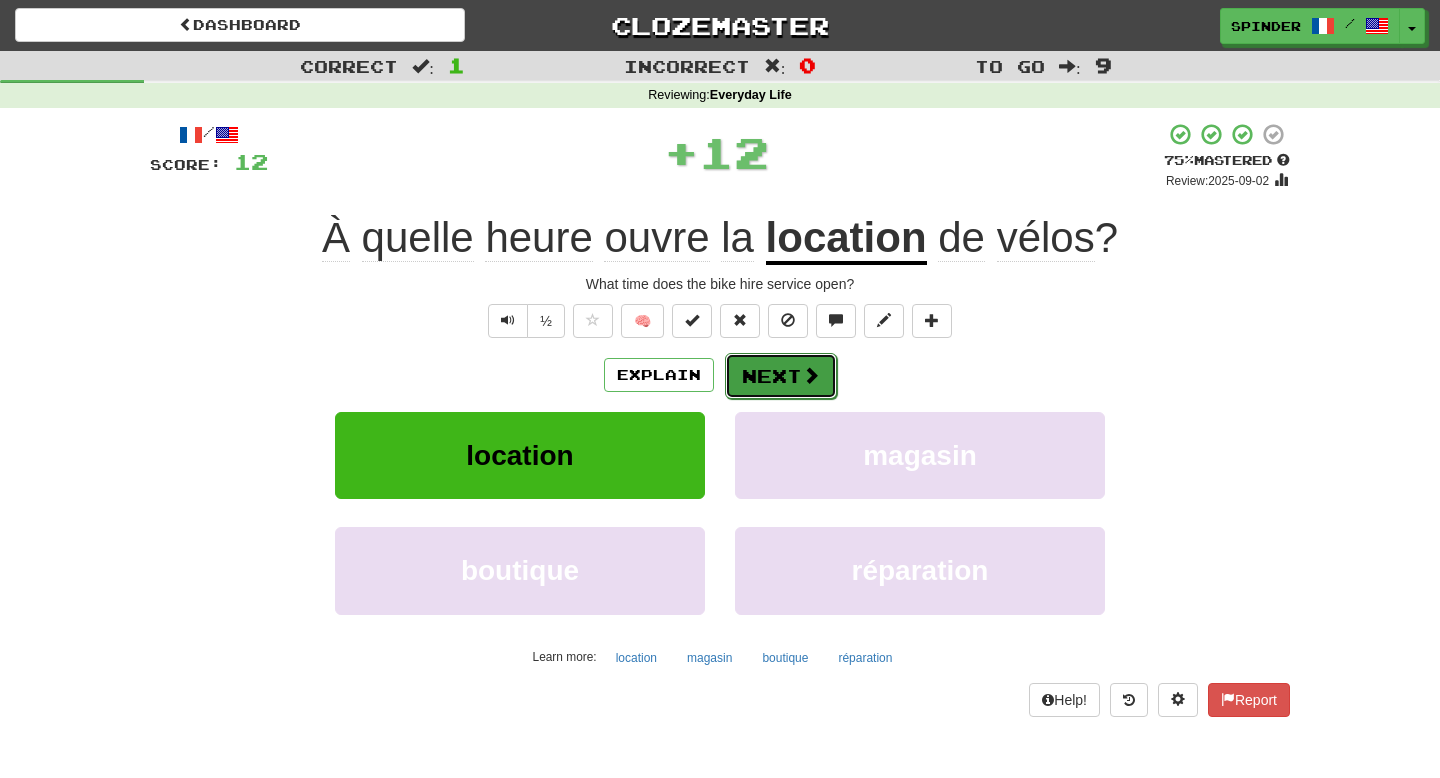 click on "Next" at bounding box center [781, 376] 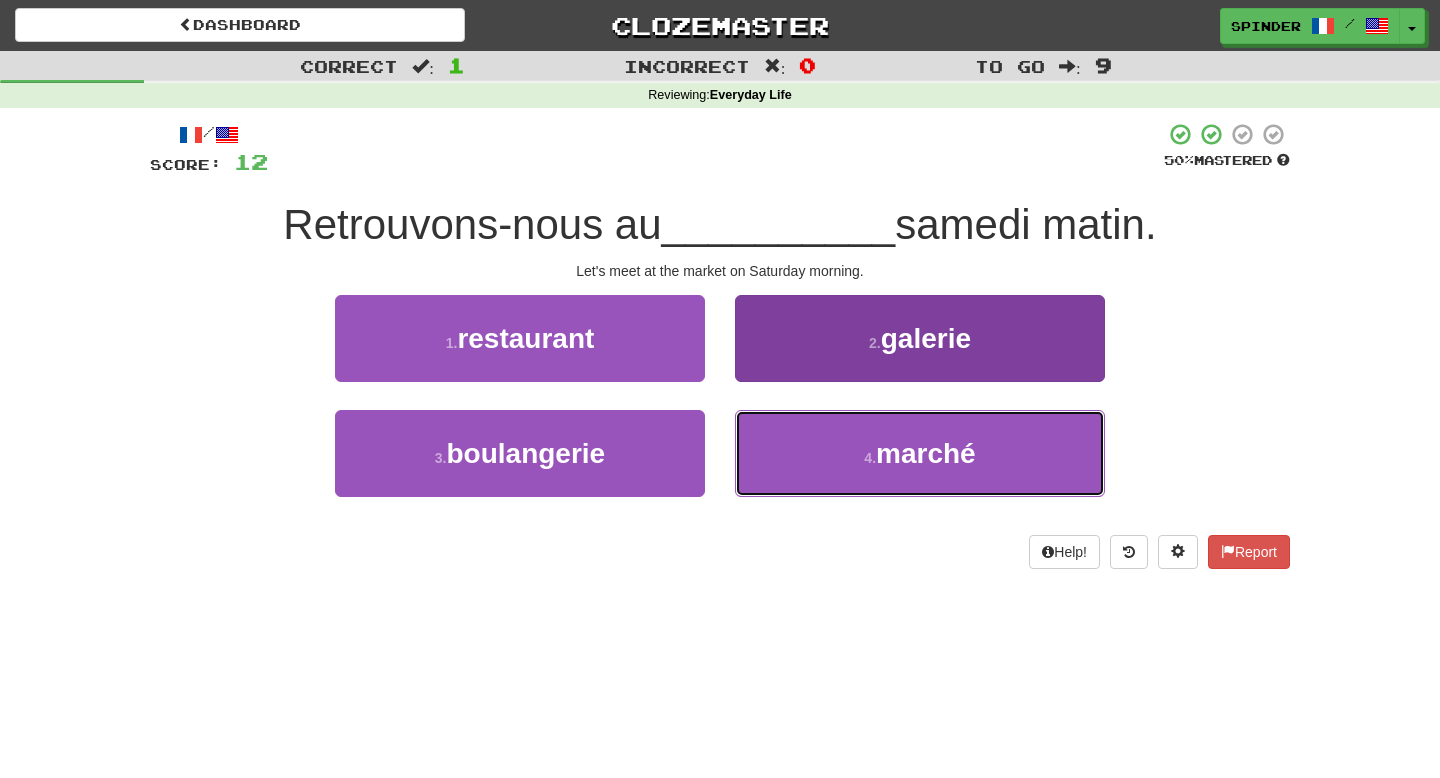 click on "4 .  marché" at bounding box center (920, 453) 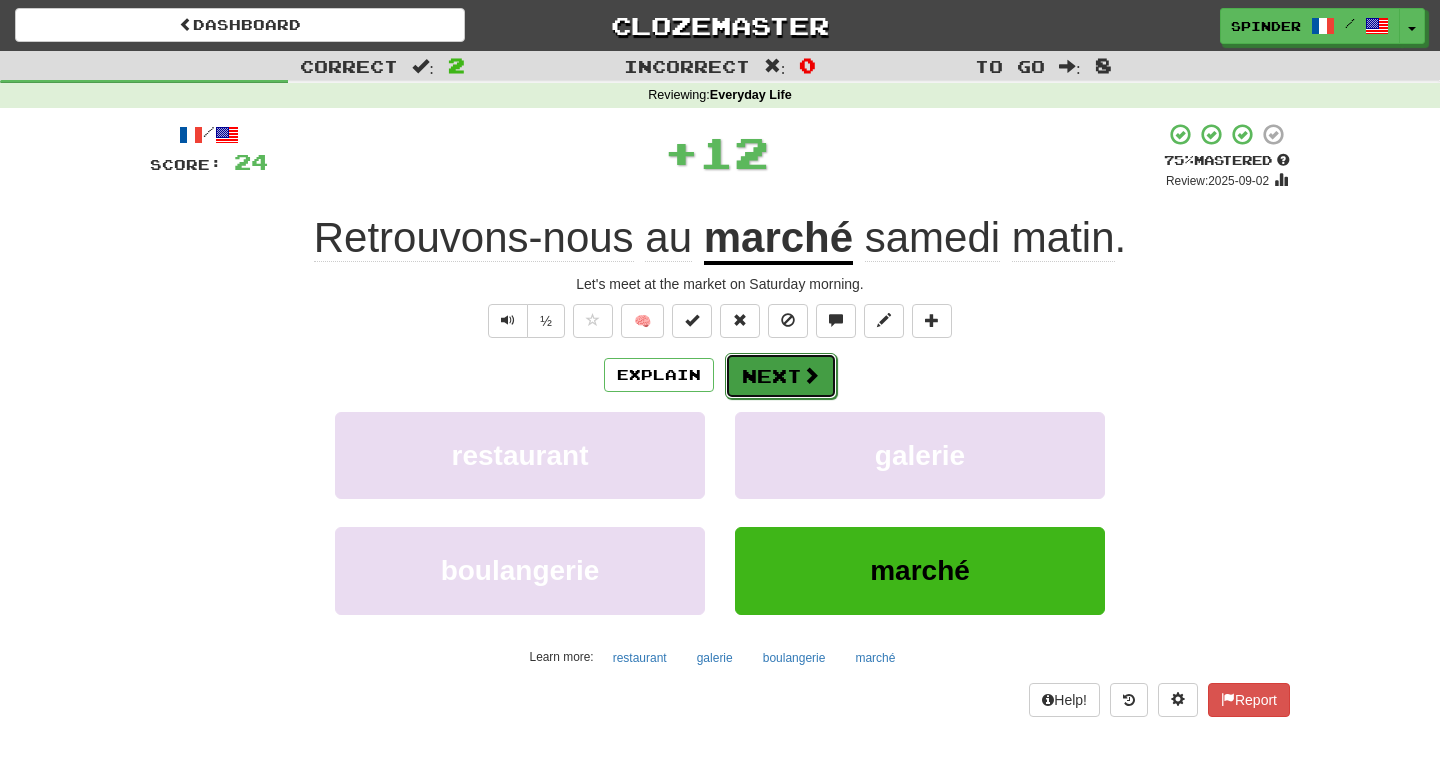 click on "Next" at bounding box center [781, 376] 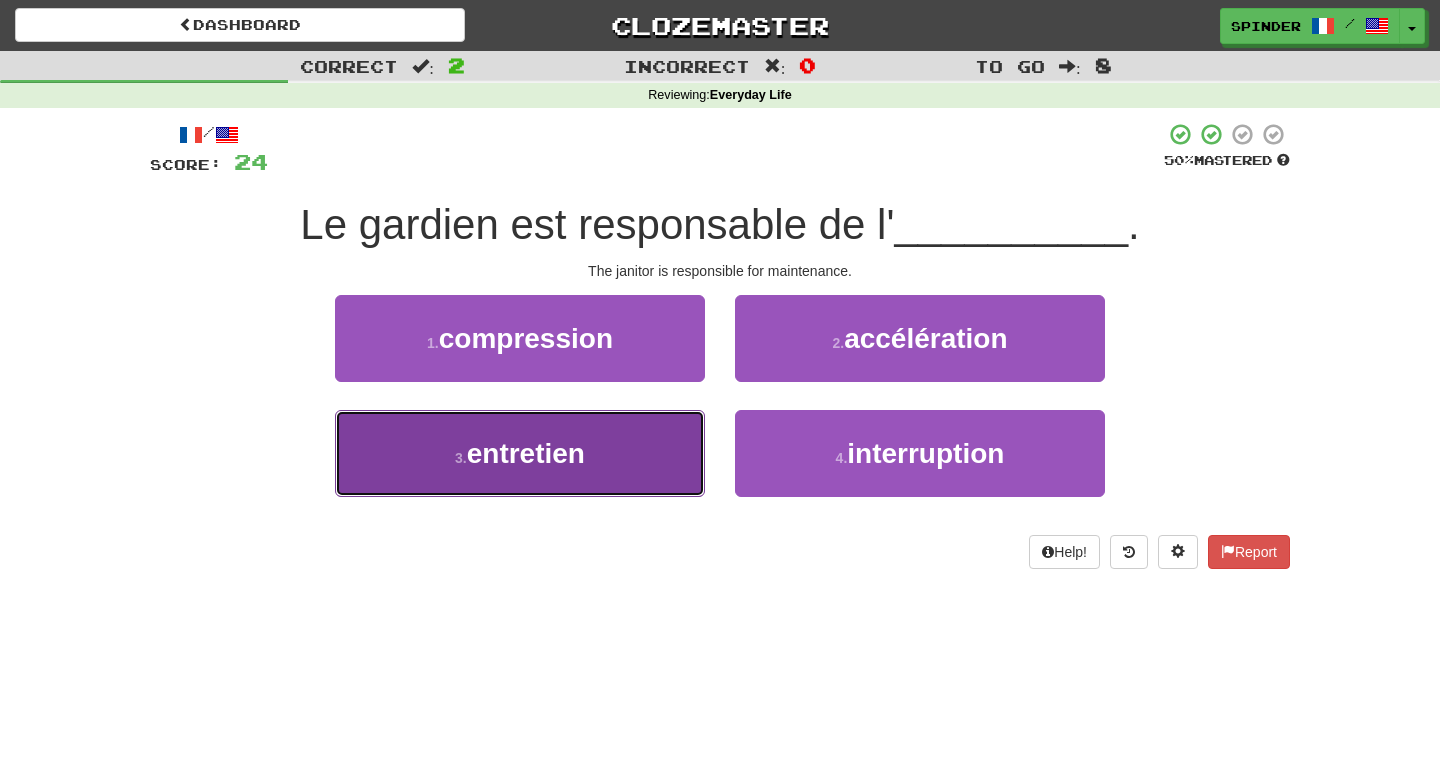 click on "3 .  entretien" at bounding box center [520, 453] 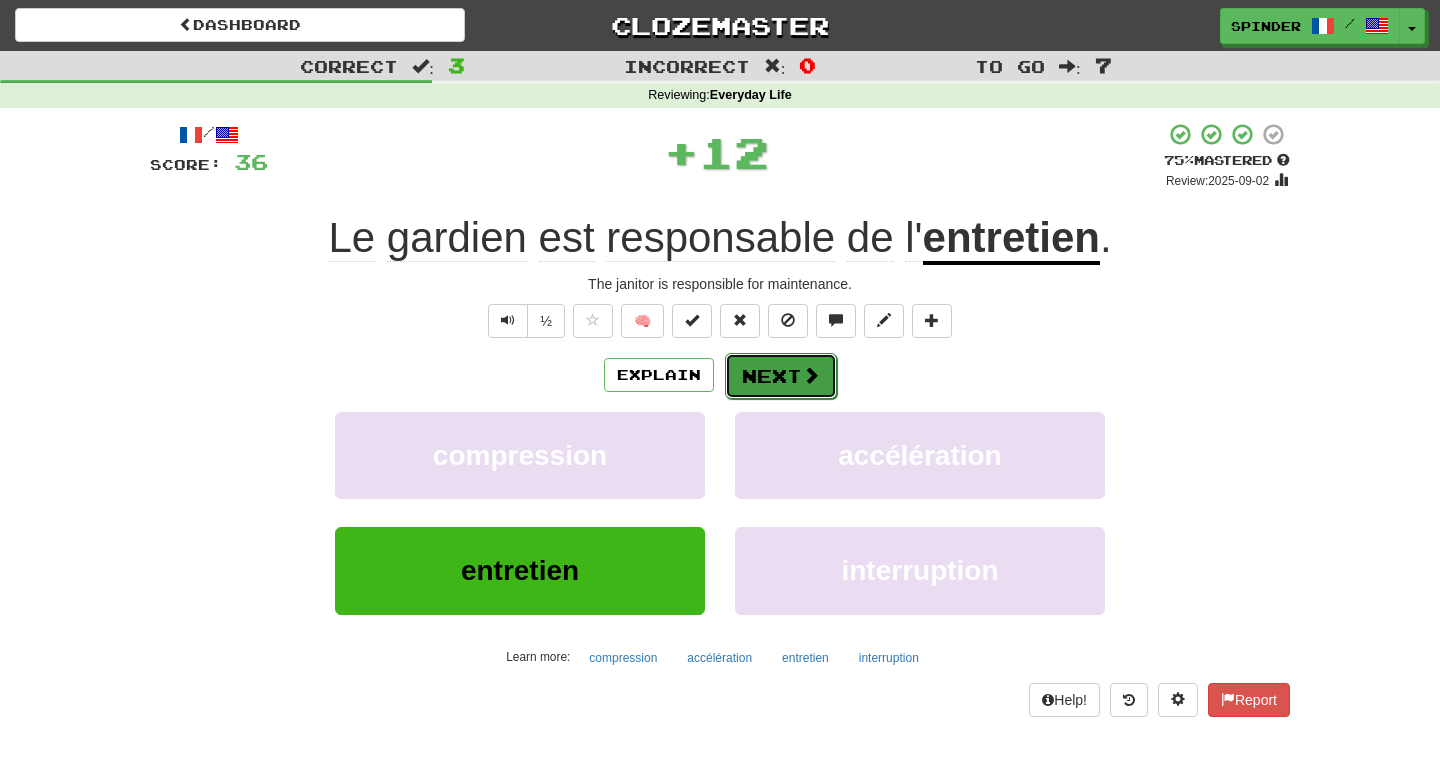 click on "Next" at bounding box center (781, 376) 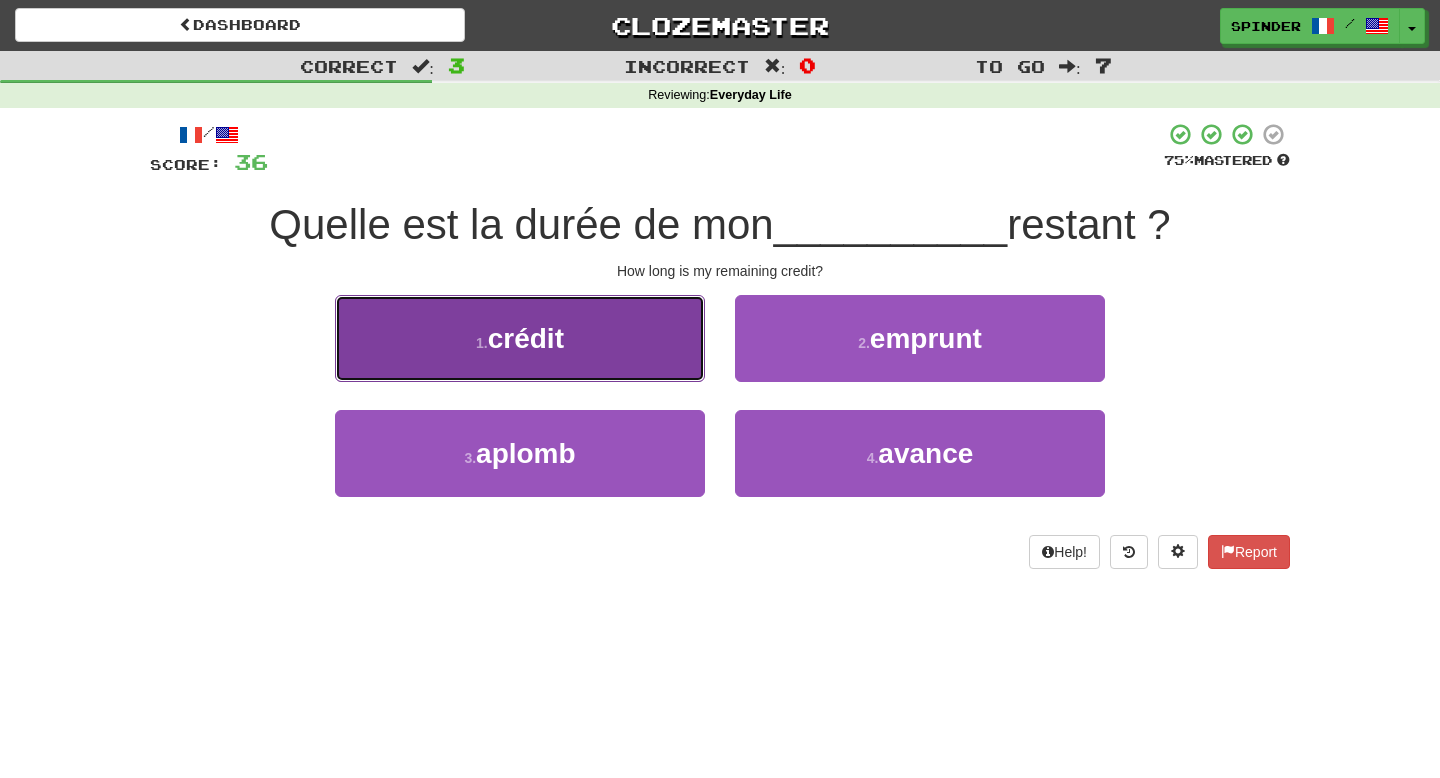 click on "1 .  crédit" at bounding box center (520, 338) 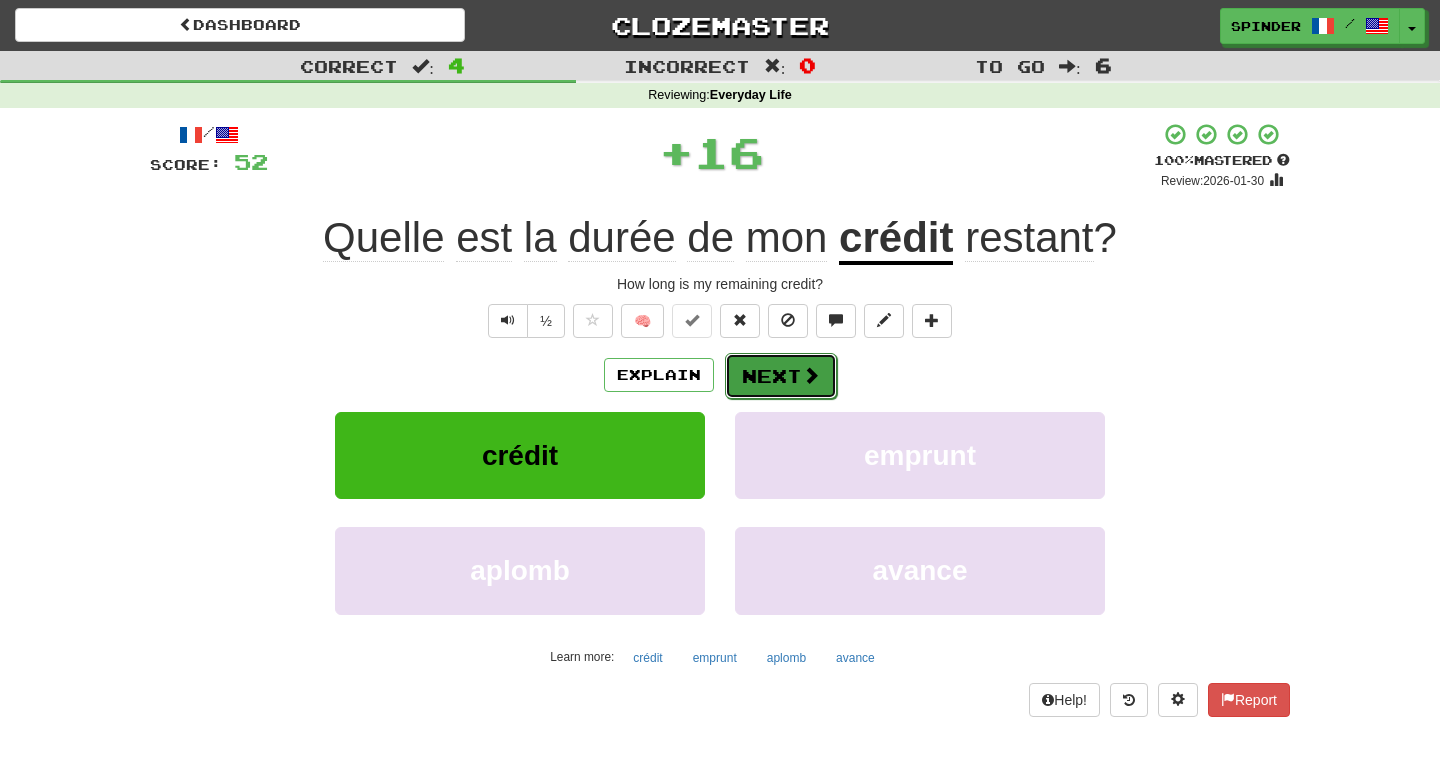 click on "Next" at bounding box center [781, 376] 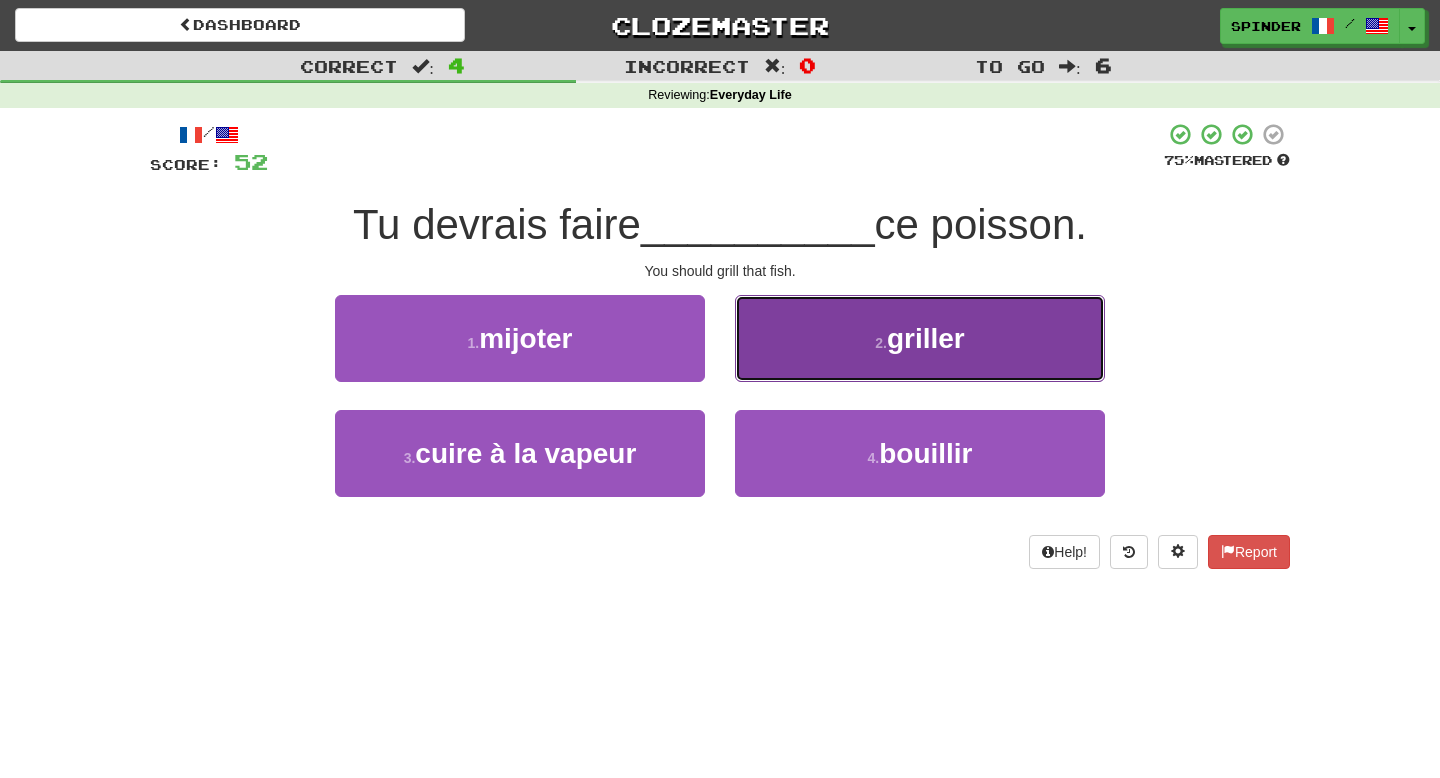 click on "2 .  griller" at bounding box center [920, 338] 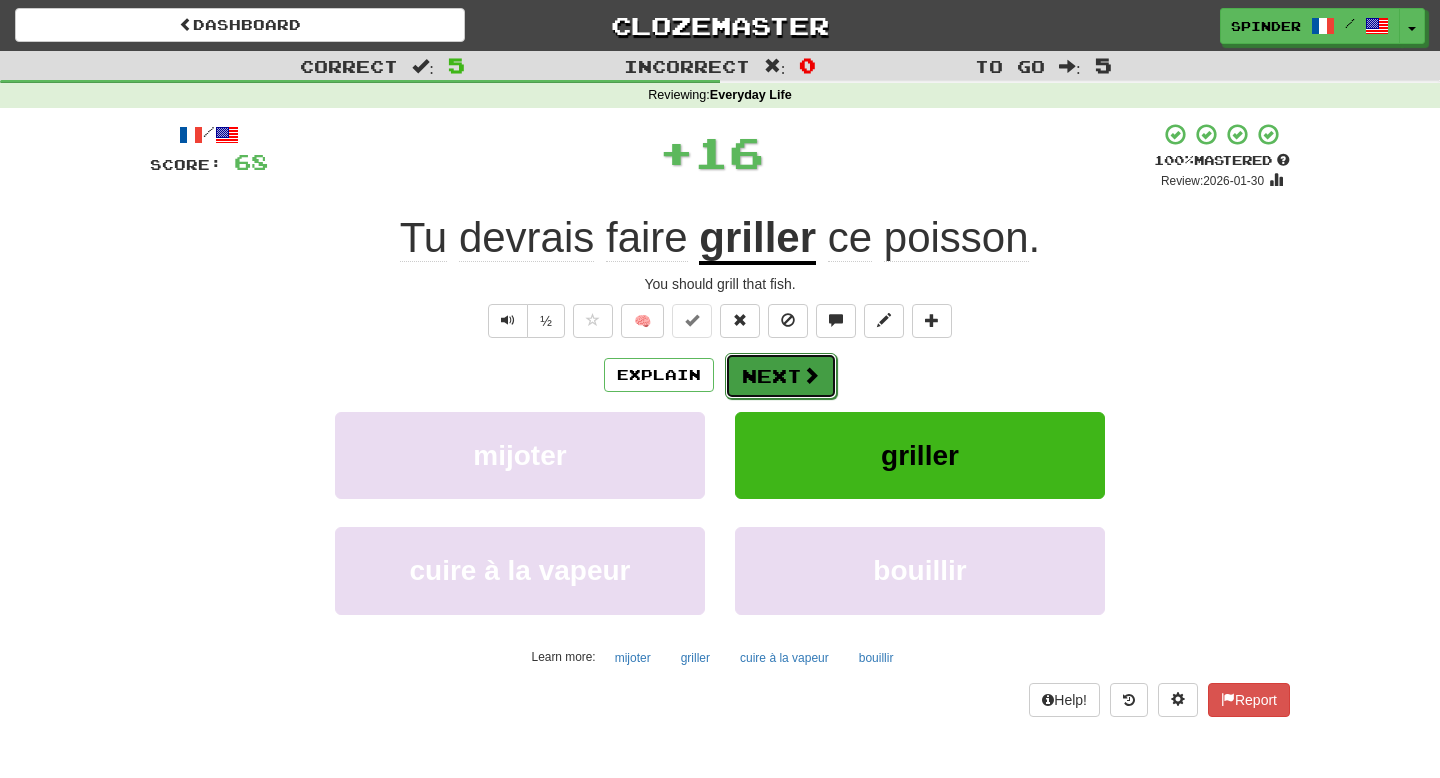 click on "Next" at bounding box center [781, 376] 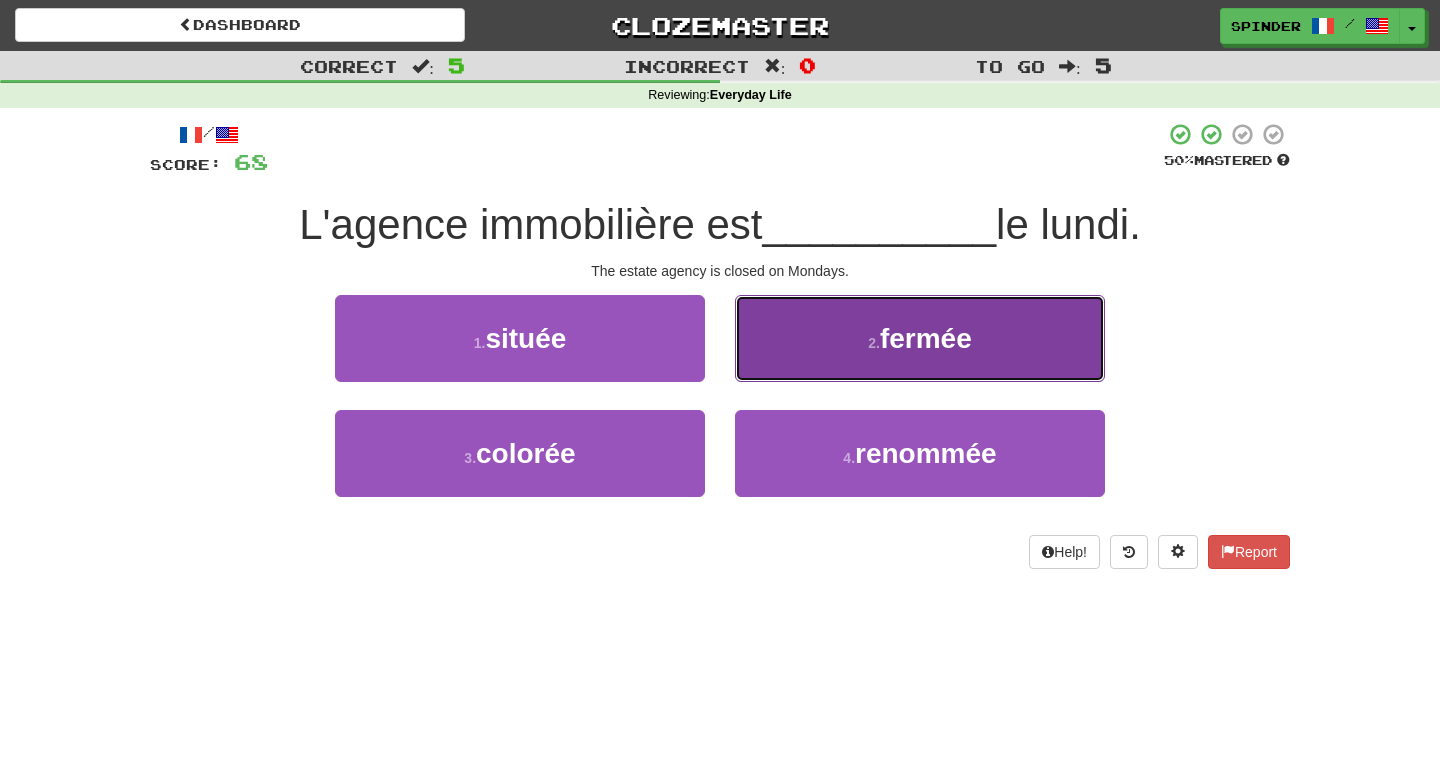 click on "2 .  fermée" at bounding box center (920, 338) 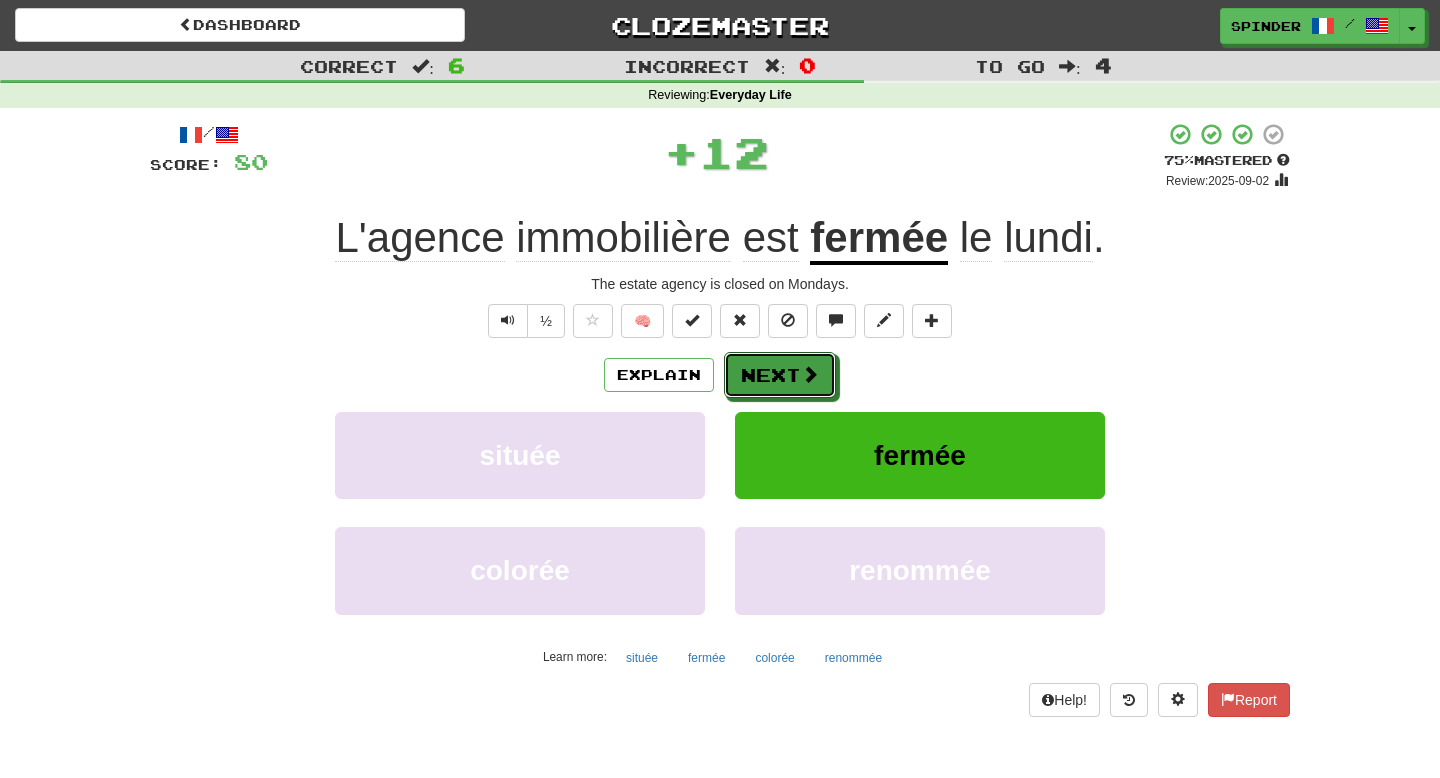 click on "Next" at bounding box center (780, 375) 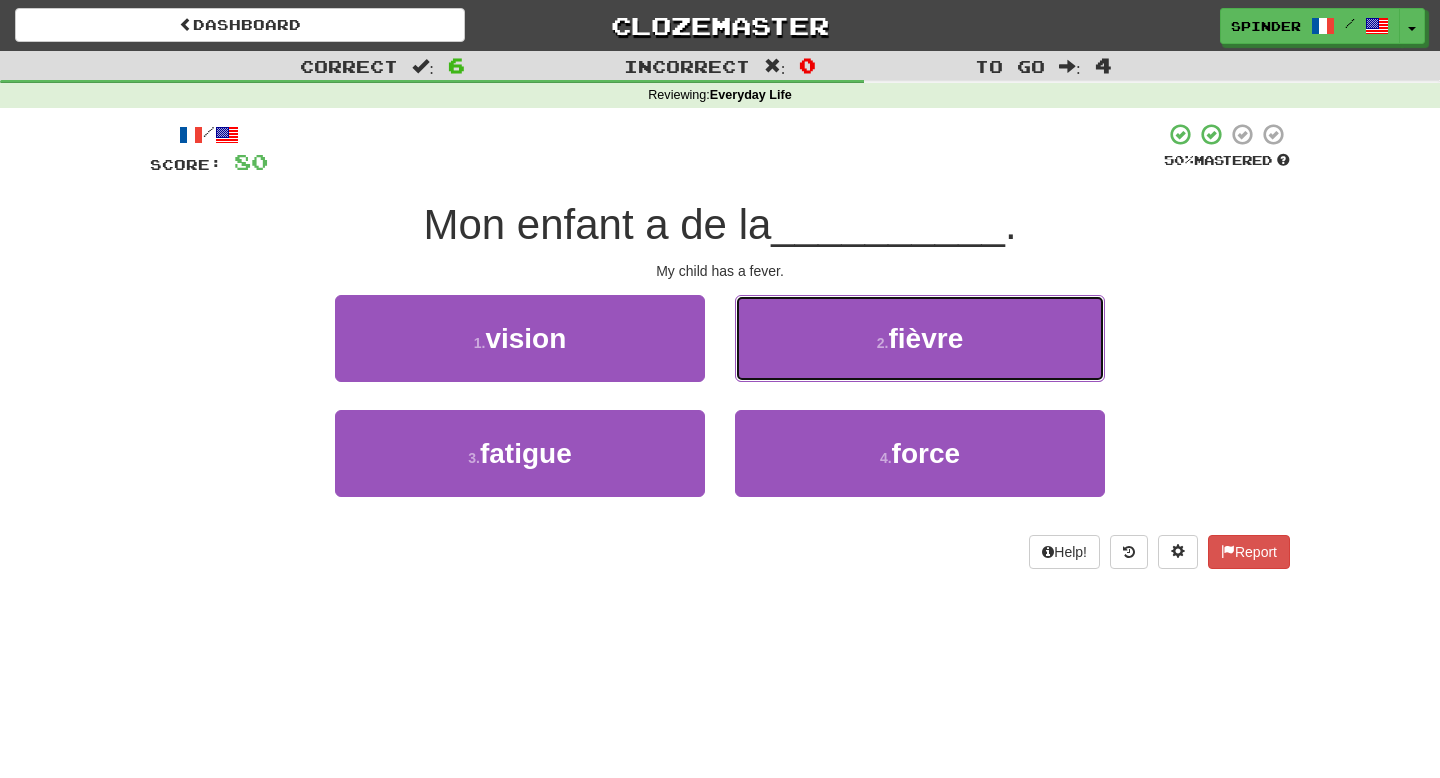 click on "2 .  fièvre" at bounding box center (920, 338) 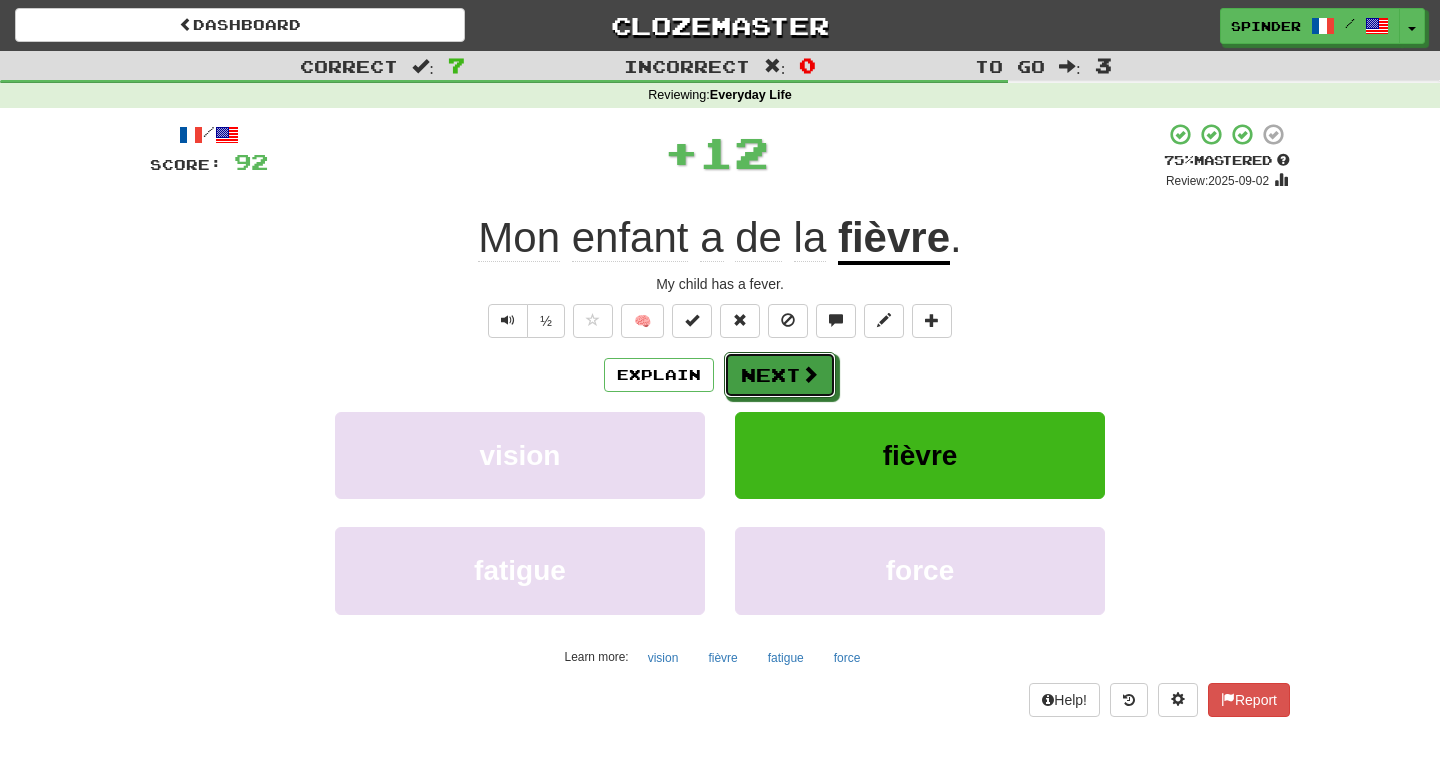 click on "Next" at bounding box center [780, 375] 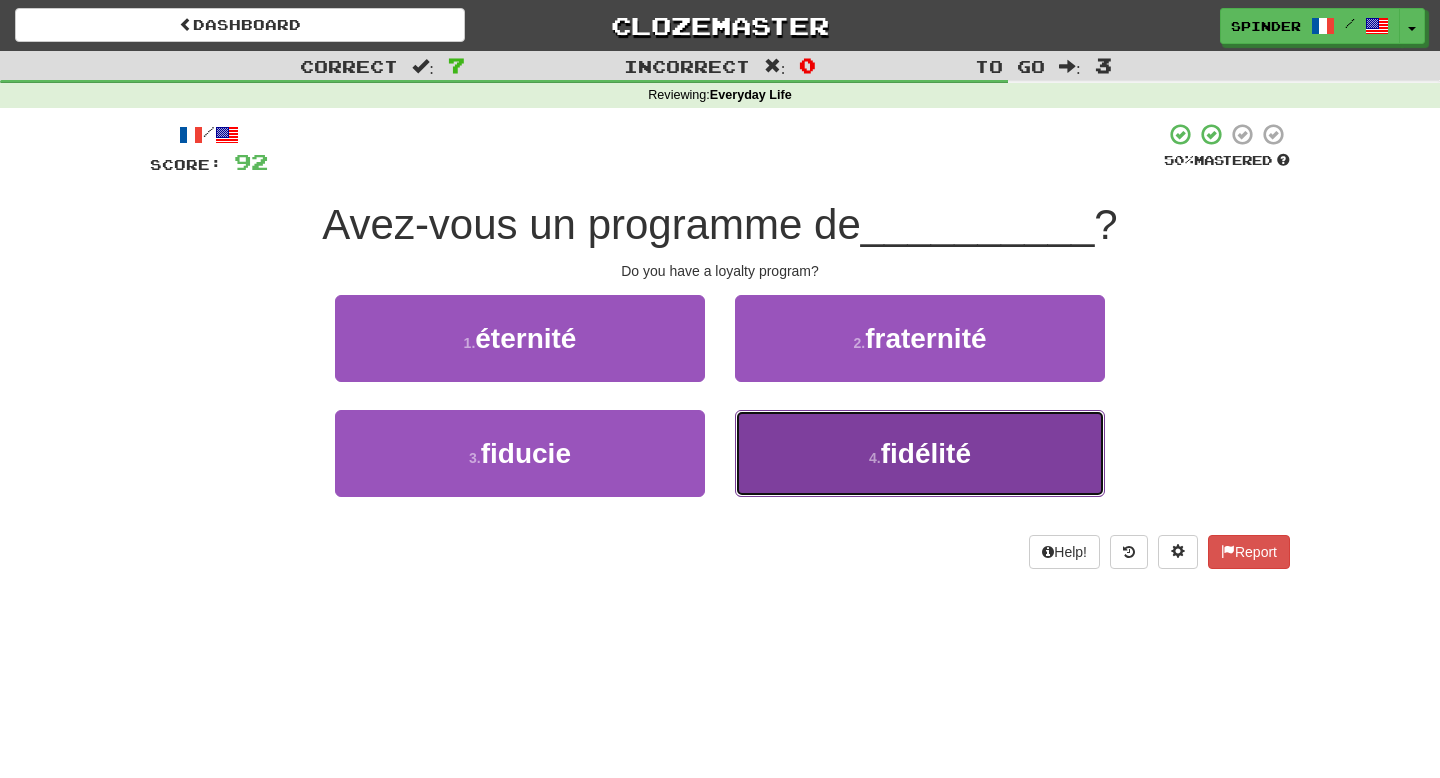 click on "4 .  fidélité" at bounding box center (920, 453) 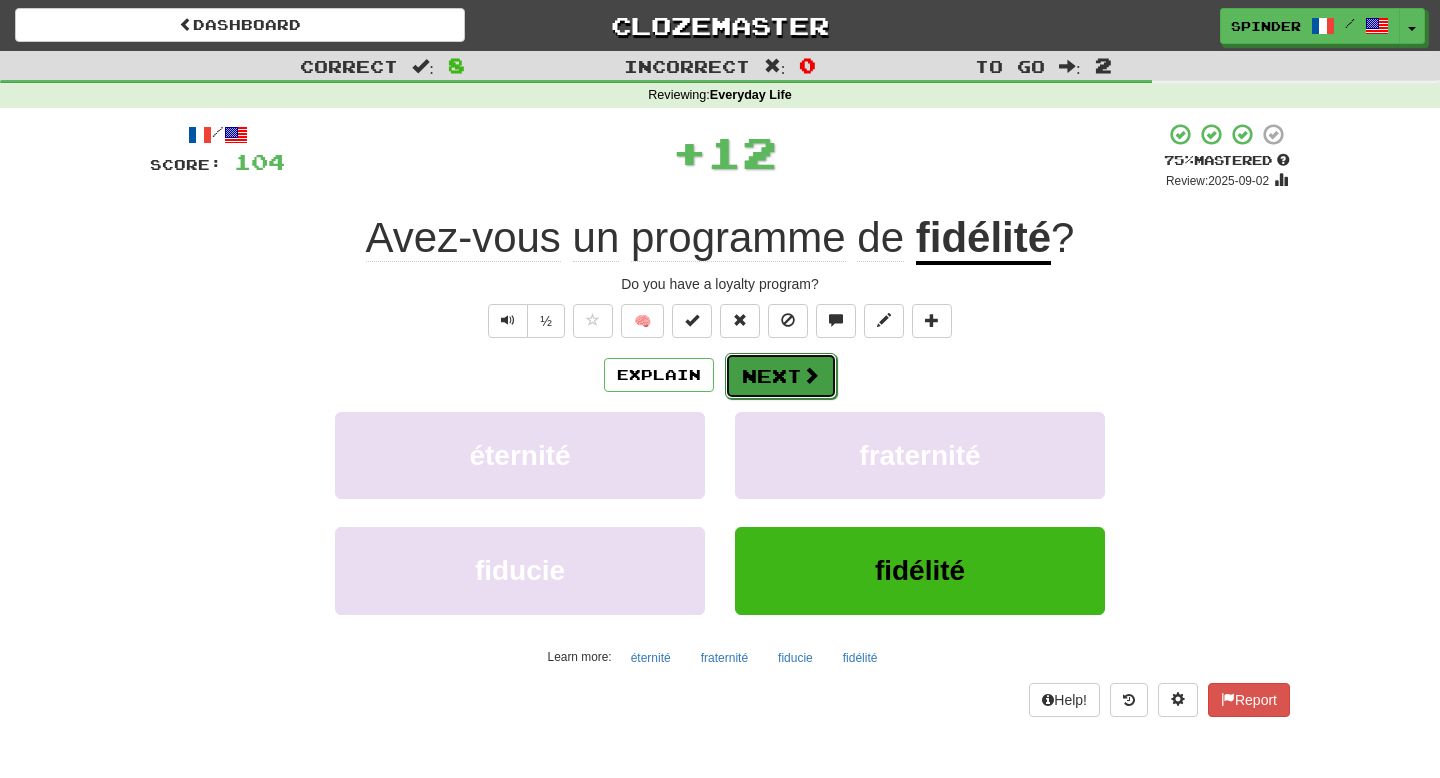 click on "Next" at bounding box center [781, 376] 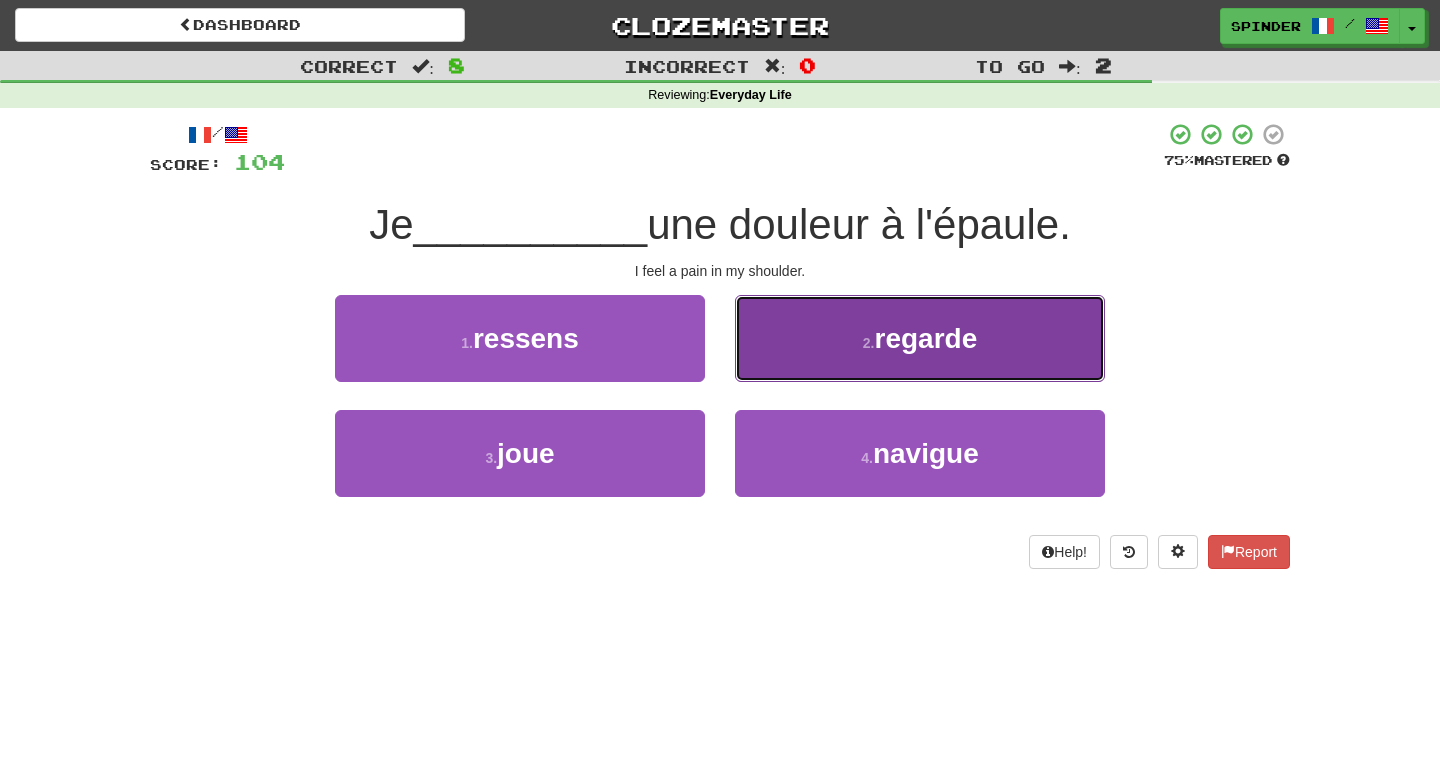 click on "2 .  regarde" at bounding box center (920, 338) 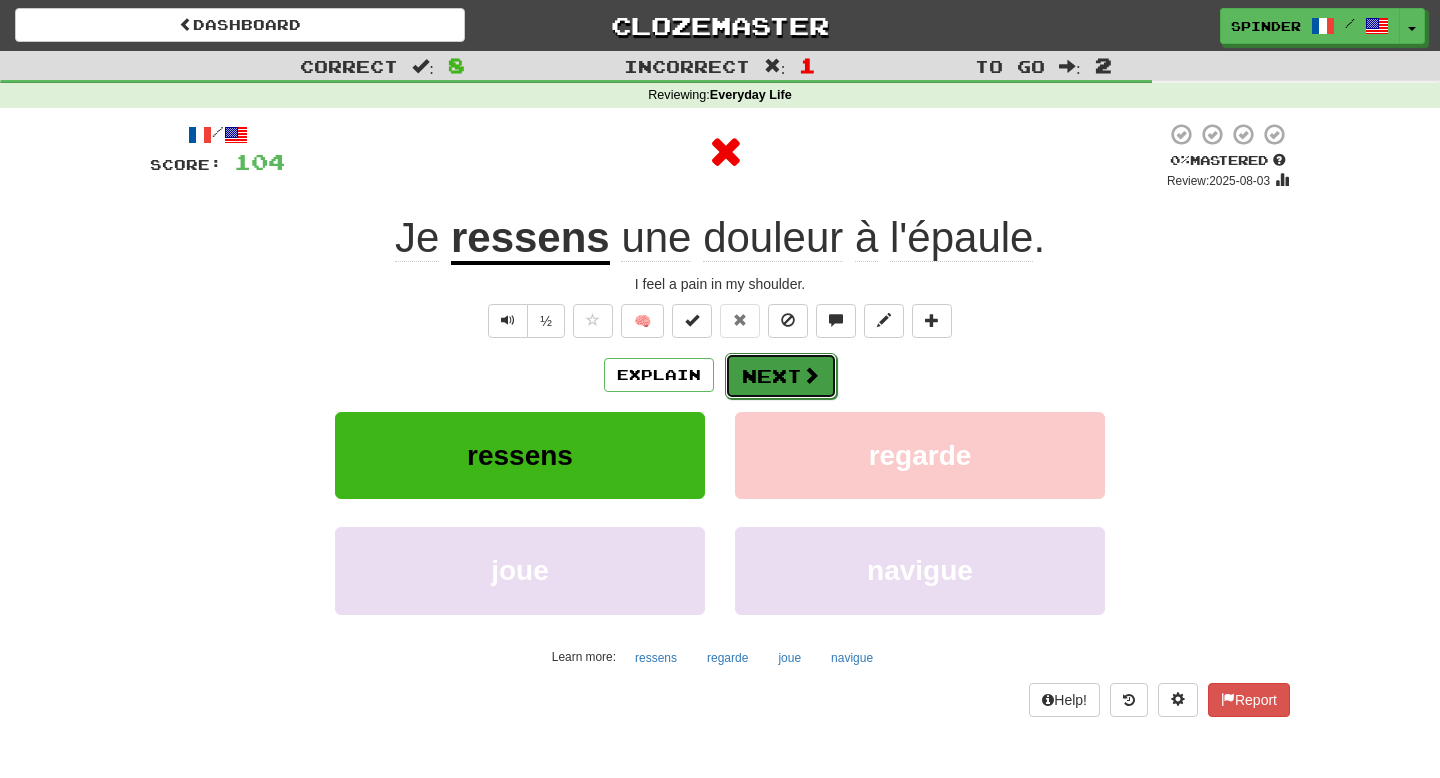 click on "Next" at bounding box center [781, 376] 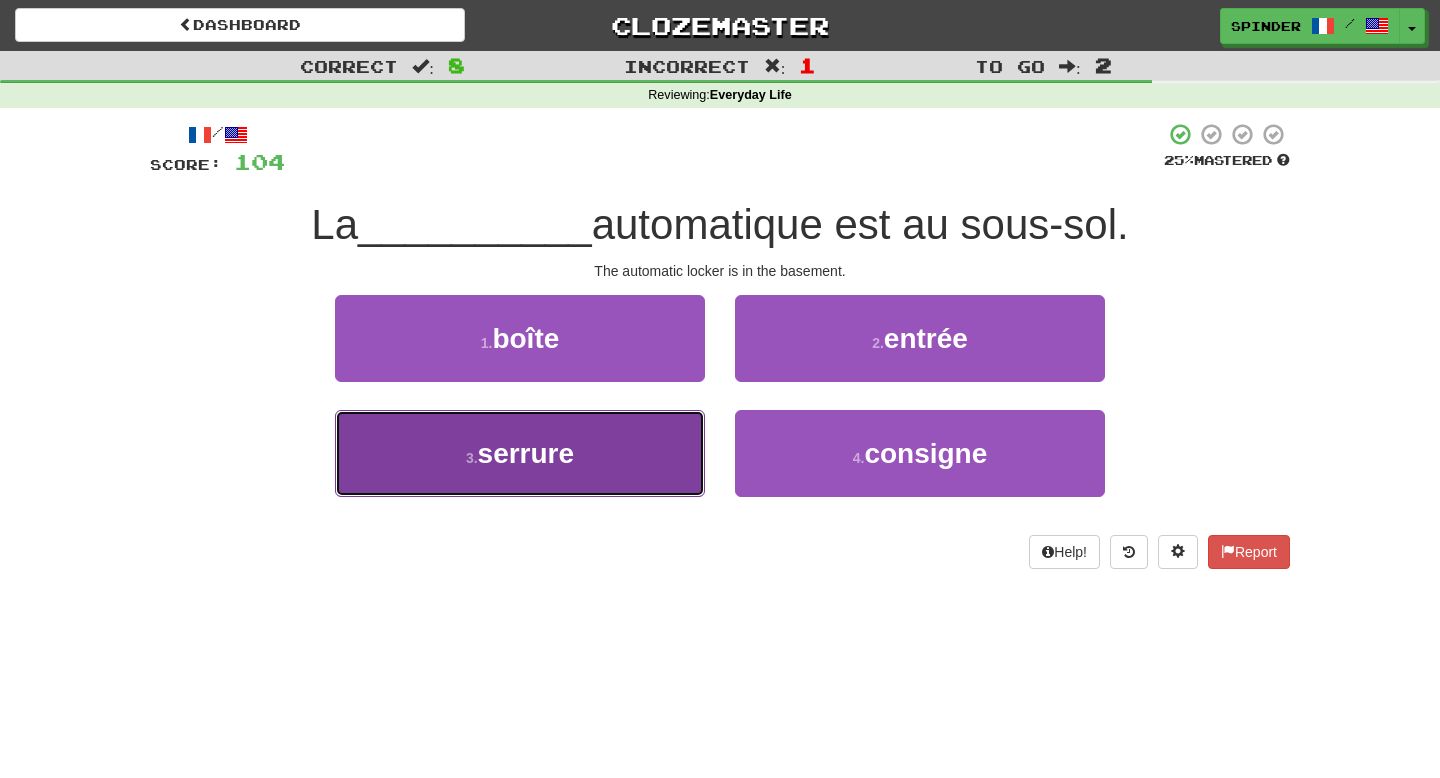 click on "3 .  serrure" at bounding box center (520, 453) 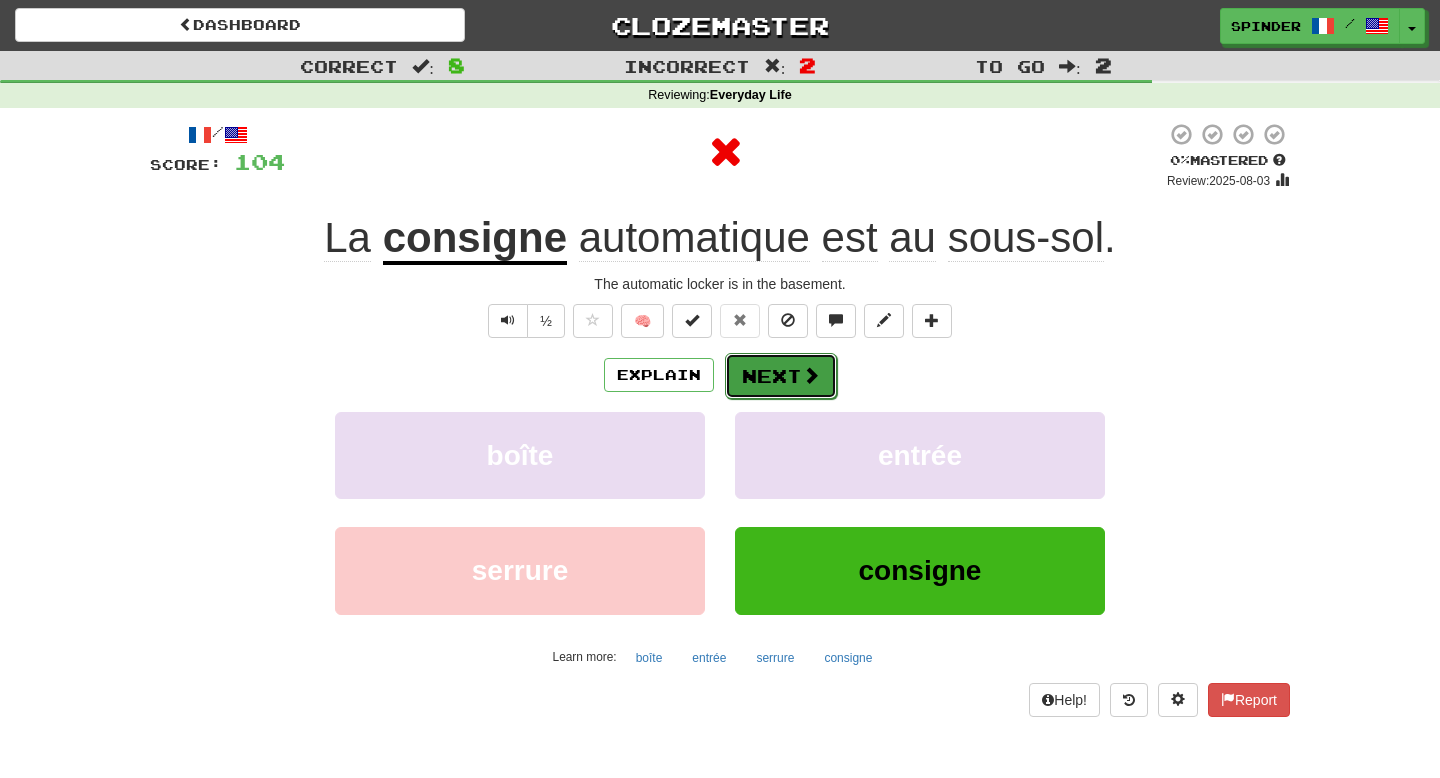 click on "Next" at bounding box center (781, 376) 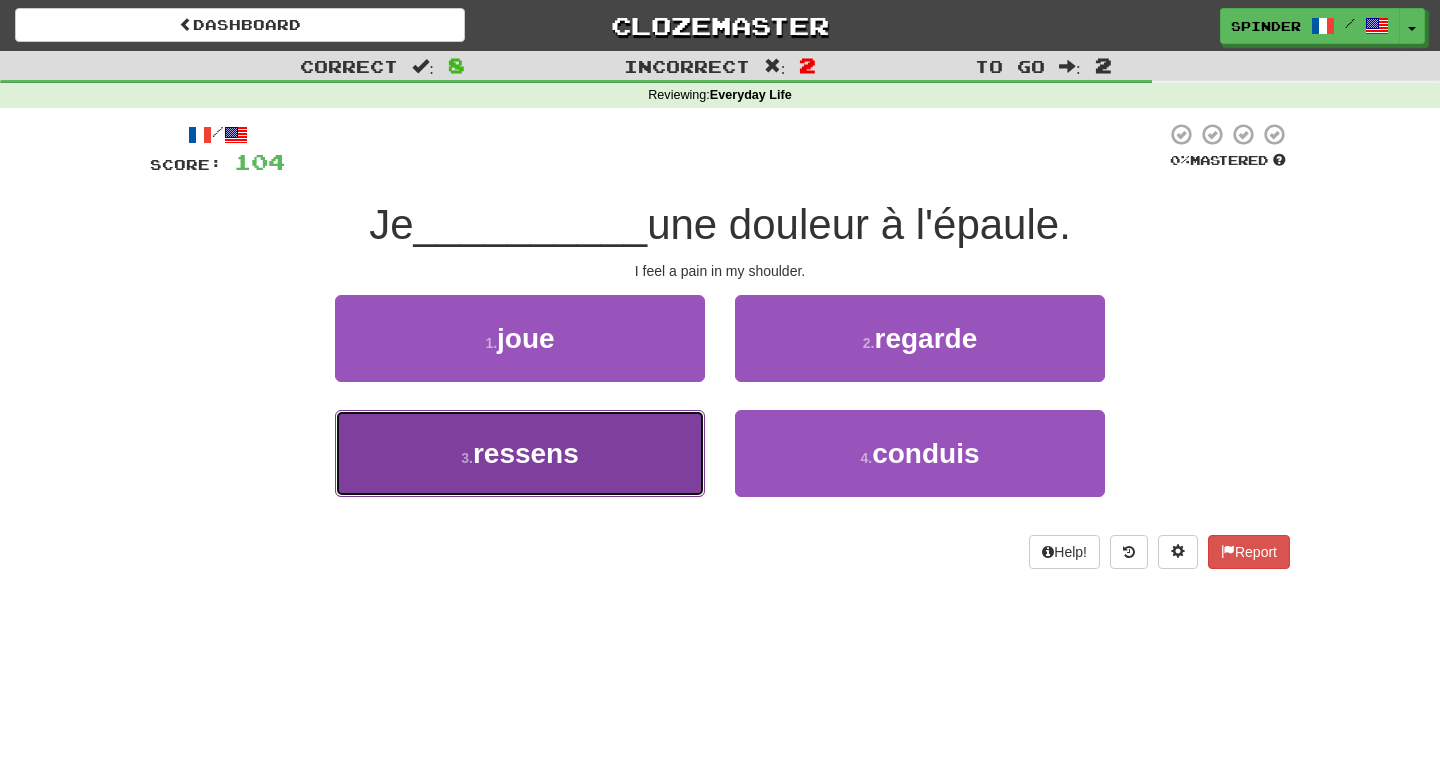 click on "3 .  ressens" at bounding box center [520, 453] 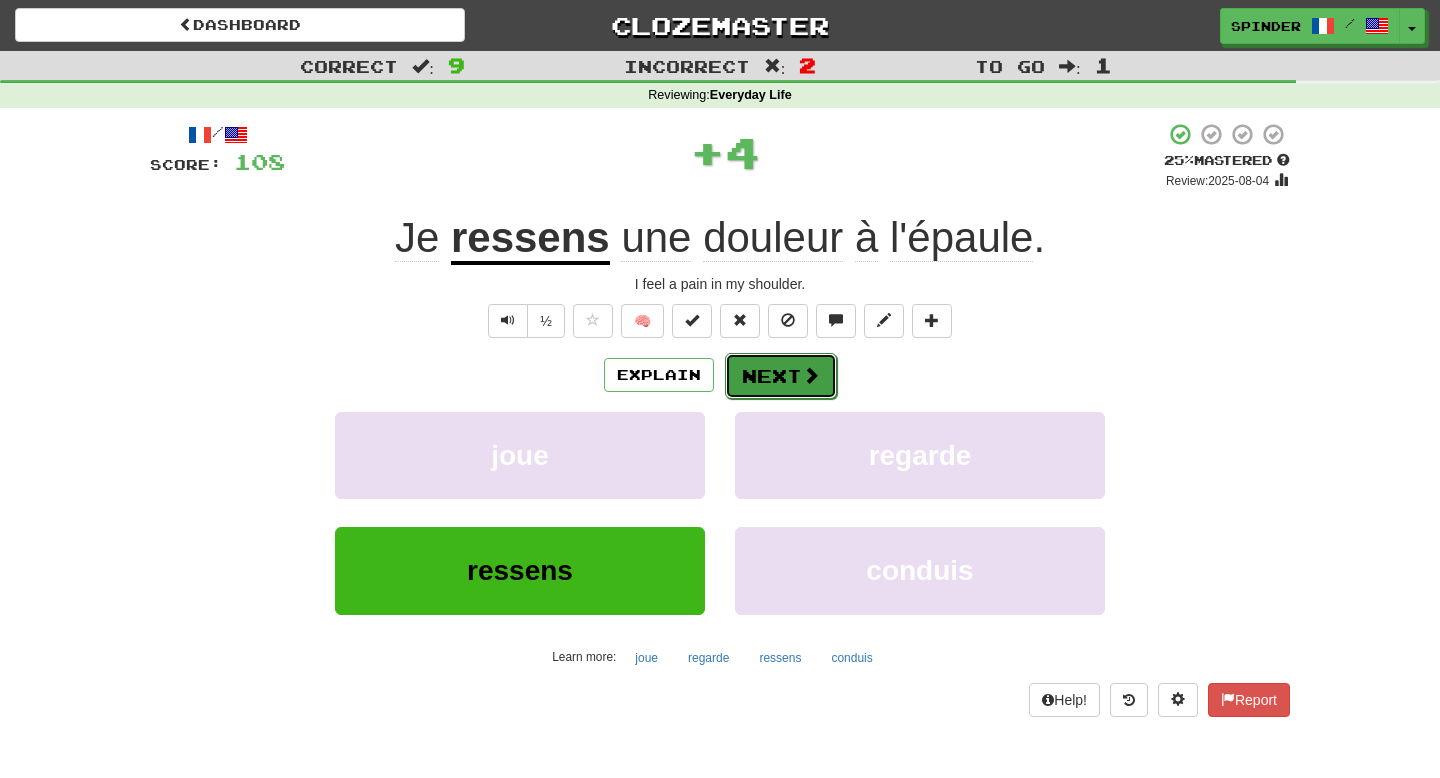 click on "Next" at bounding box center [781, 376] 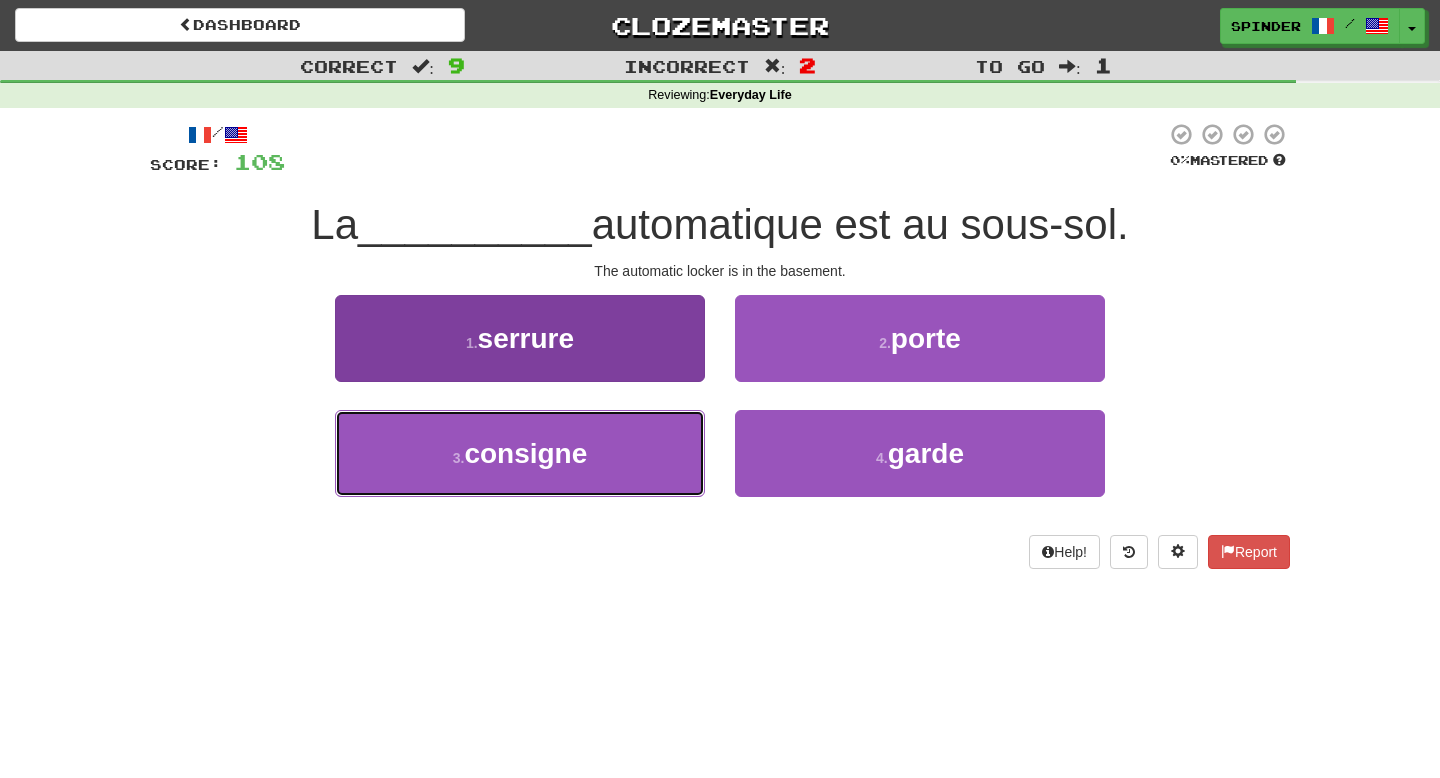 click on "3 .  consigne" at bounding box center (520, 453) 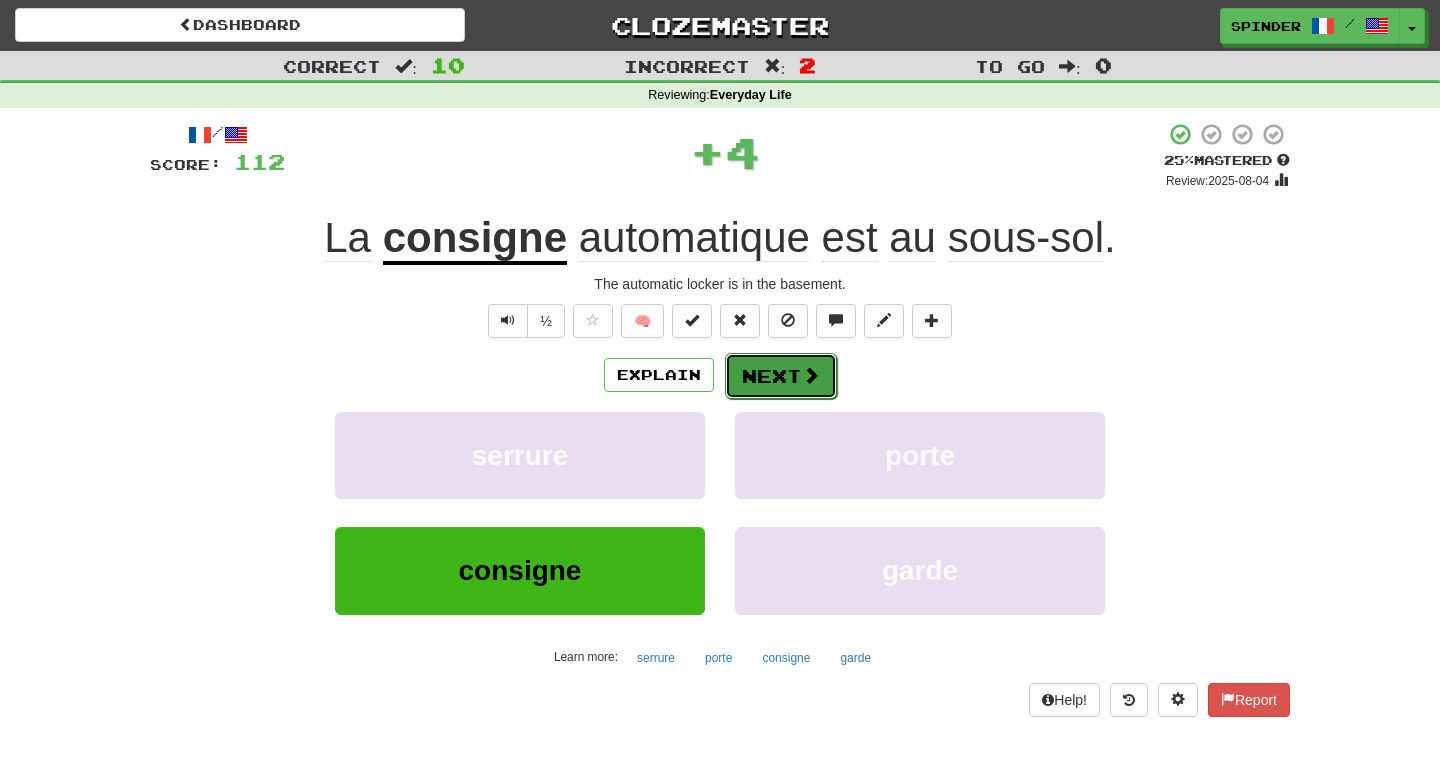click on "Next" at bounding box center [781, 376] 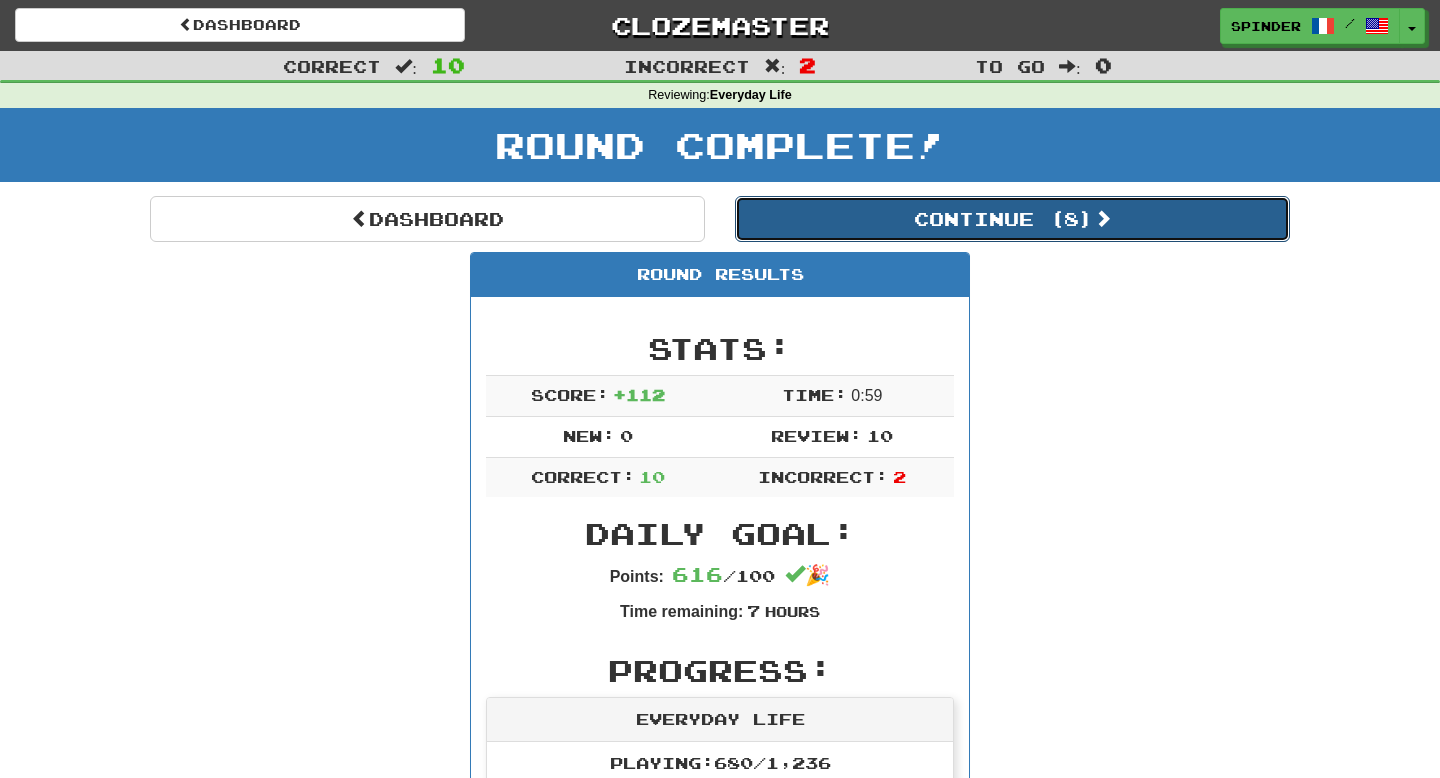 click on "Continue ( 8 )" at bounding box center (1012, 219) 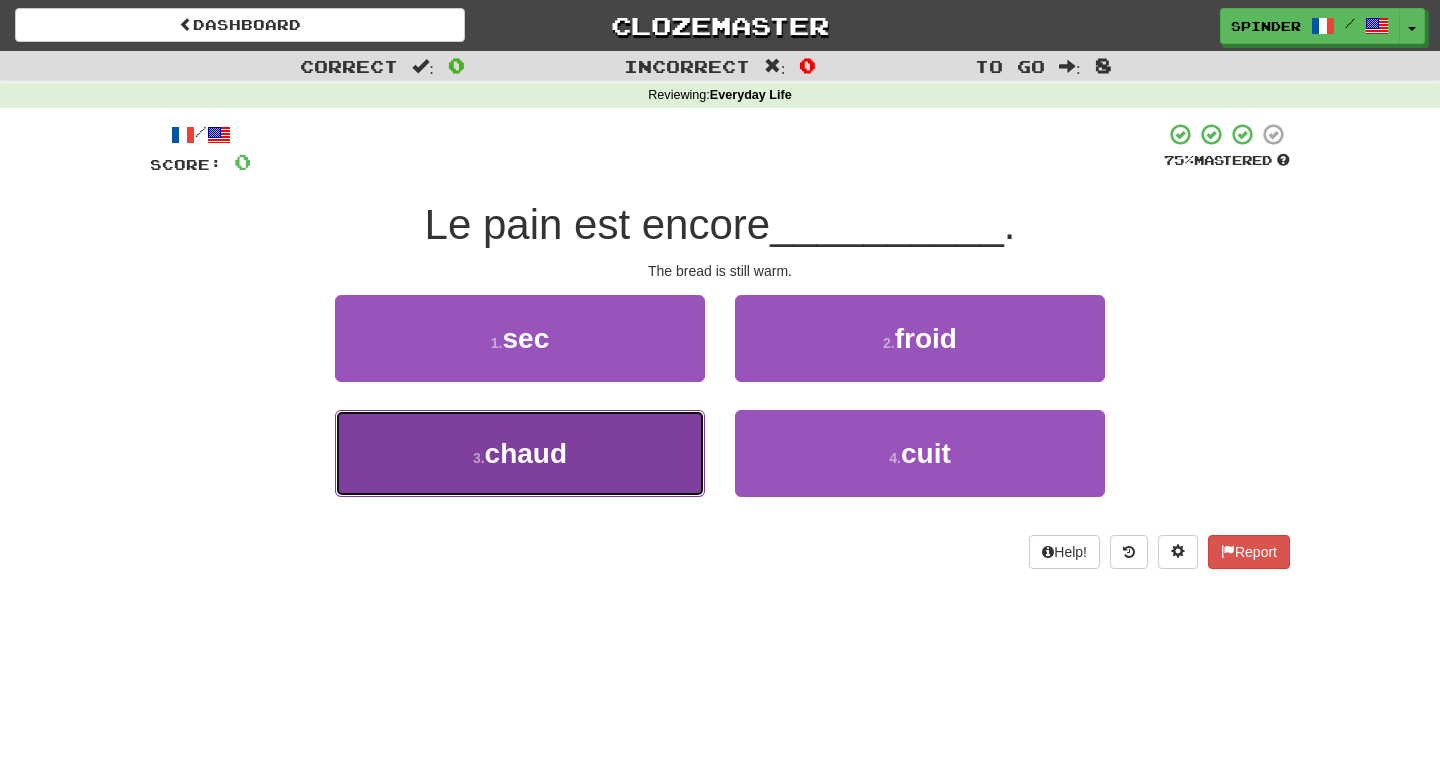 click on "3 .  chaud" at bounding box center [520, 453] 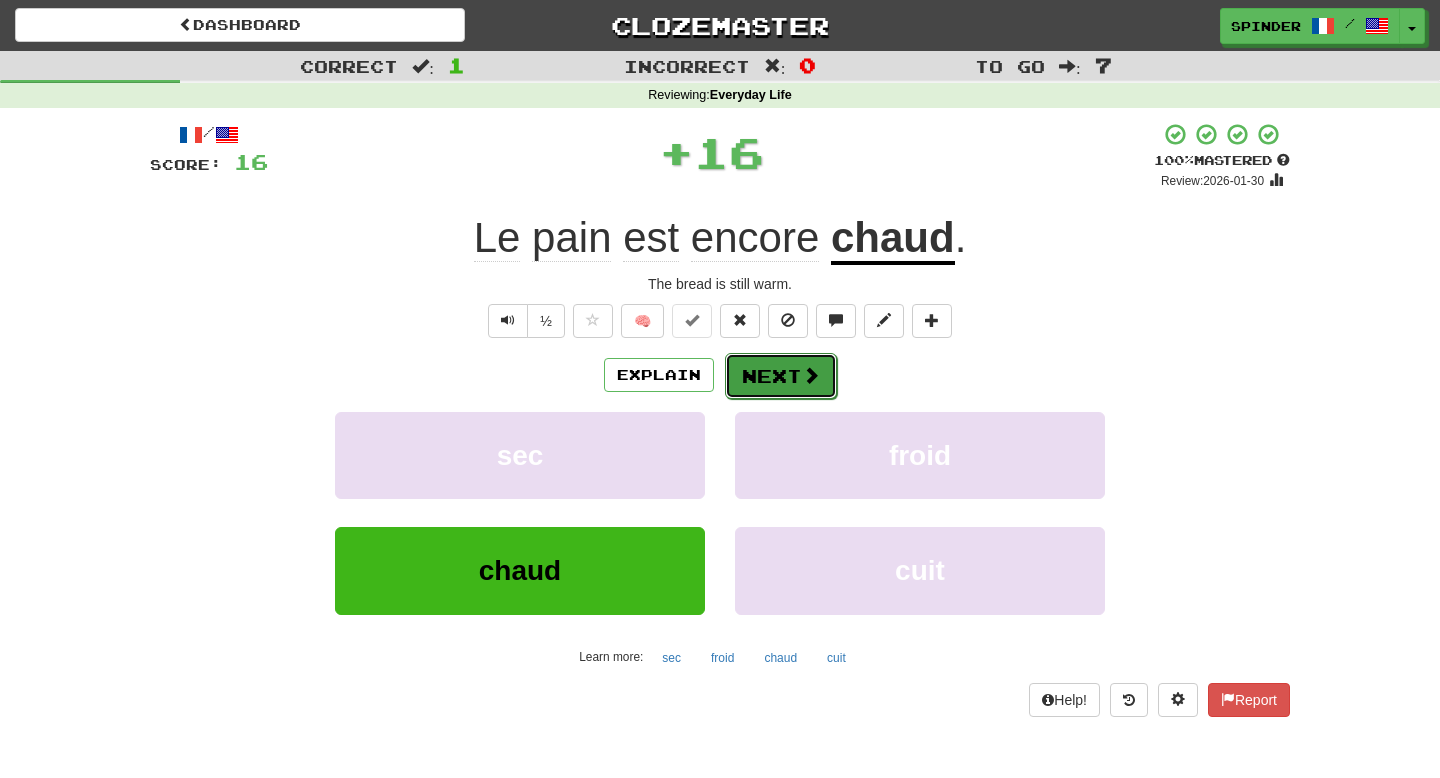 click at bounding box center (811, 375) 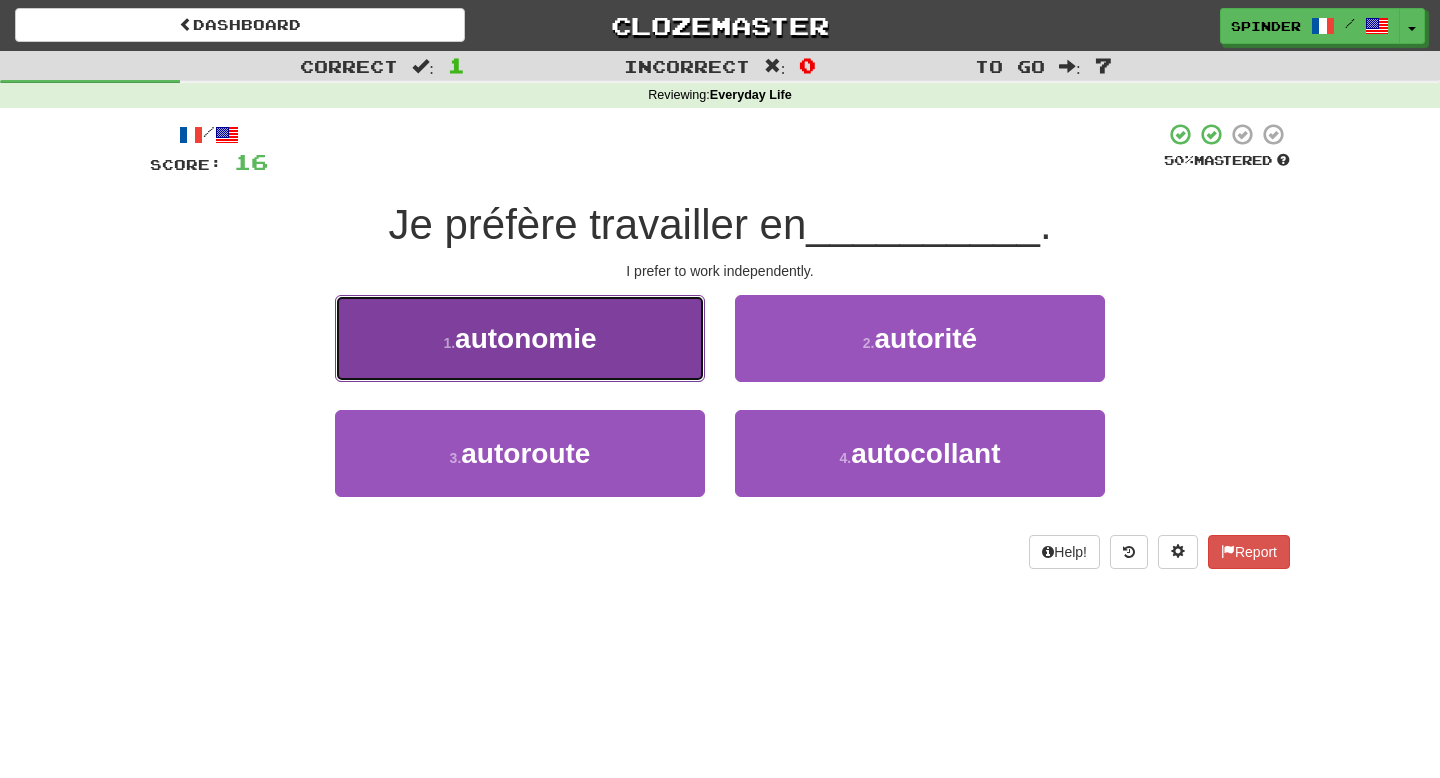click on "1 .  autonomie" at bounding box center (520, 338) 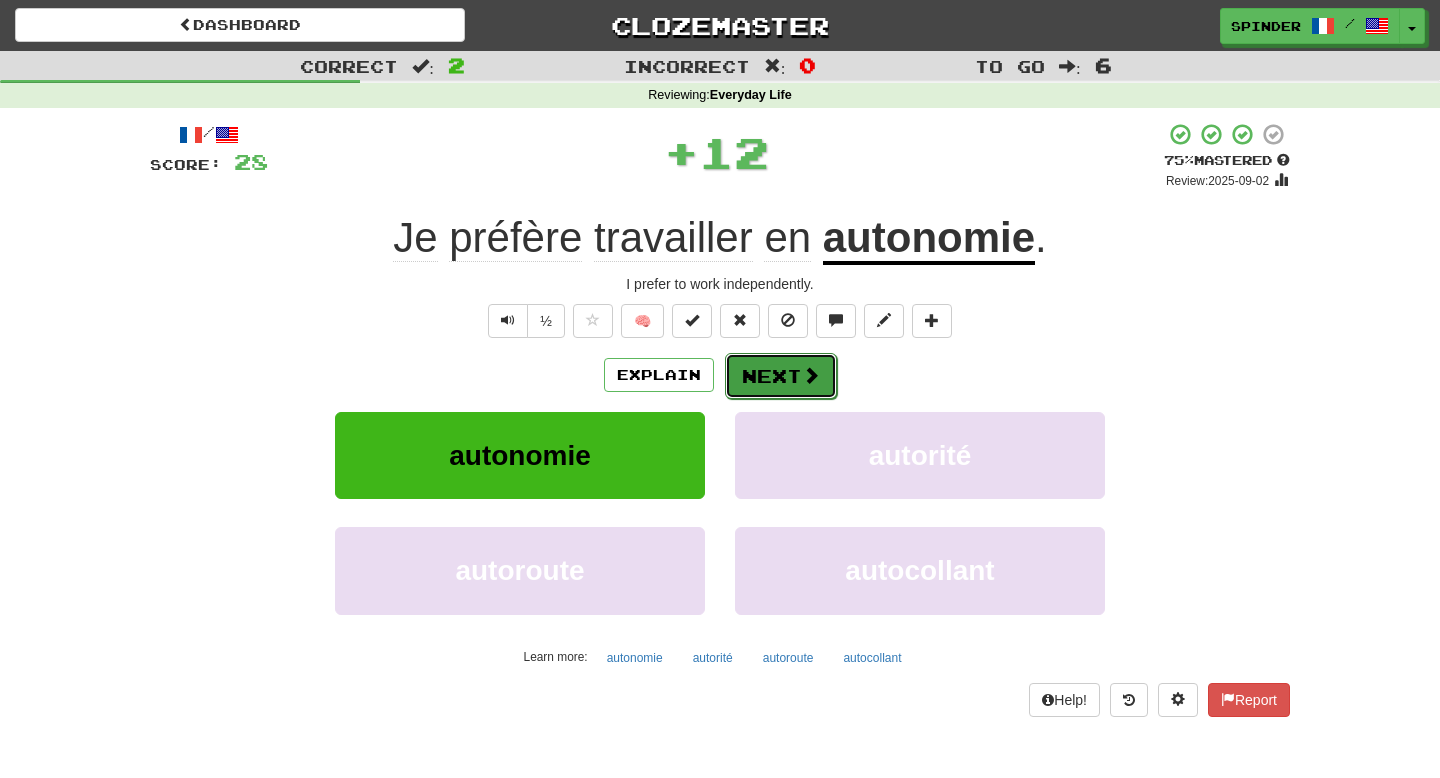 click at bounding box center [811, 375] 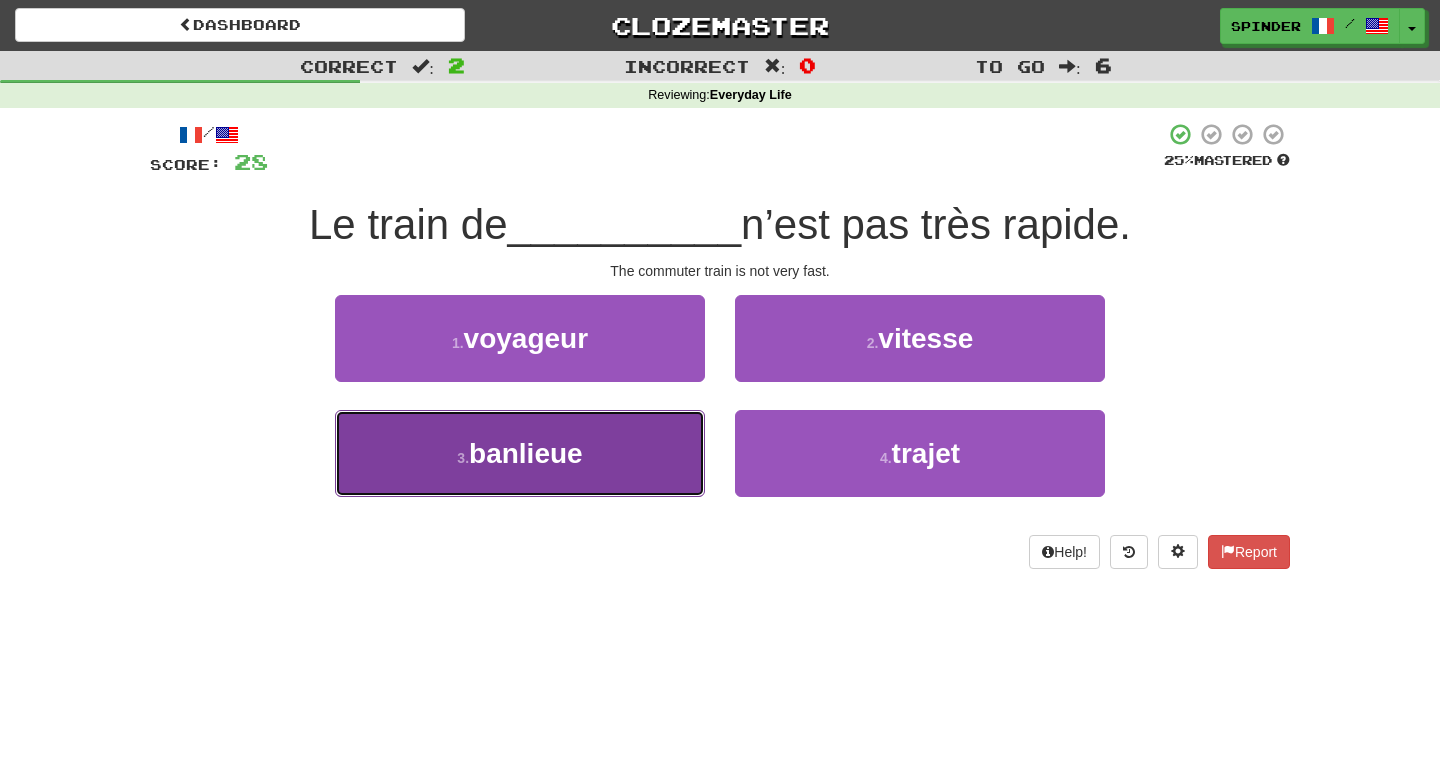 click on "3 .  banlieue" at bounding box center [520, 453] 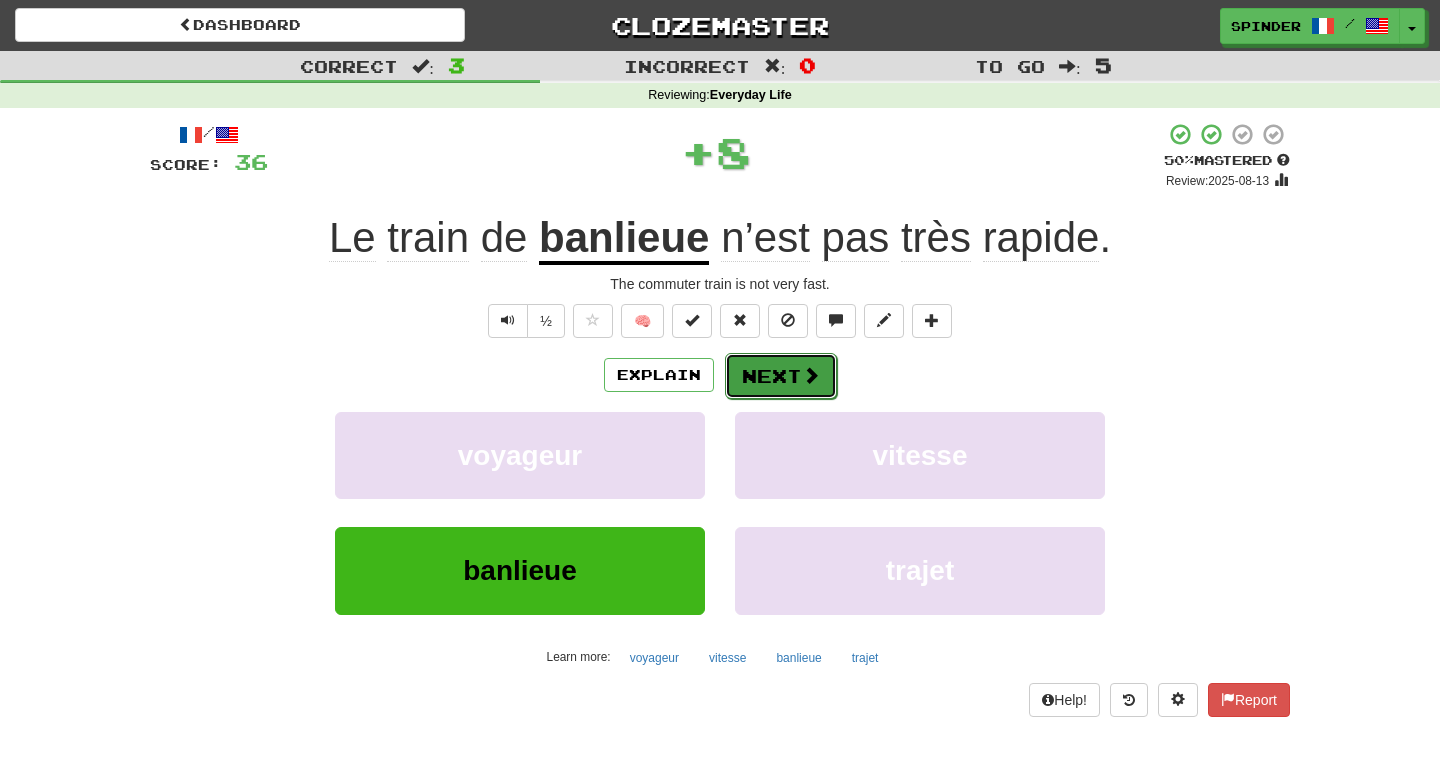 click on "Next" at bounding box center (781, 376) 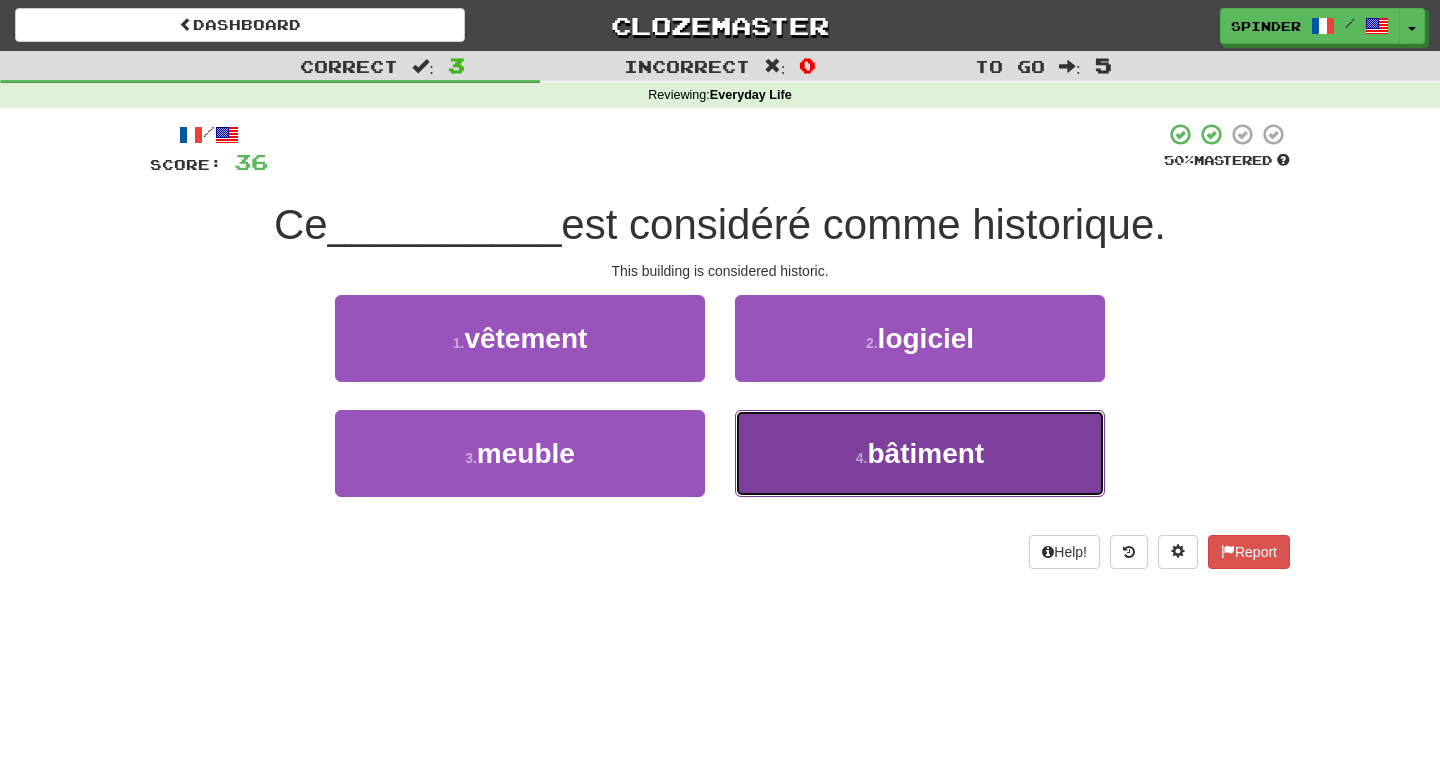 click on "4 .  bâtiment" at bounding box center (920, 453) 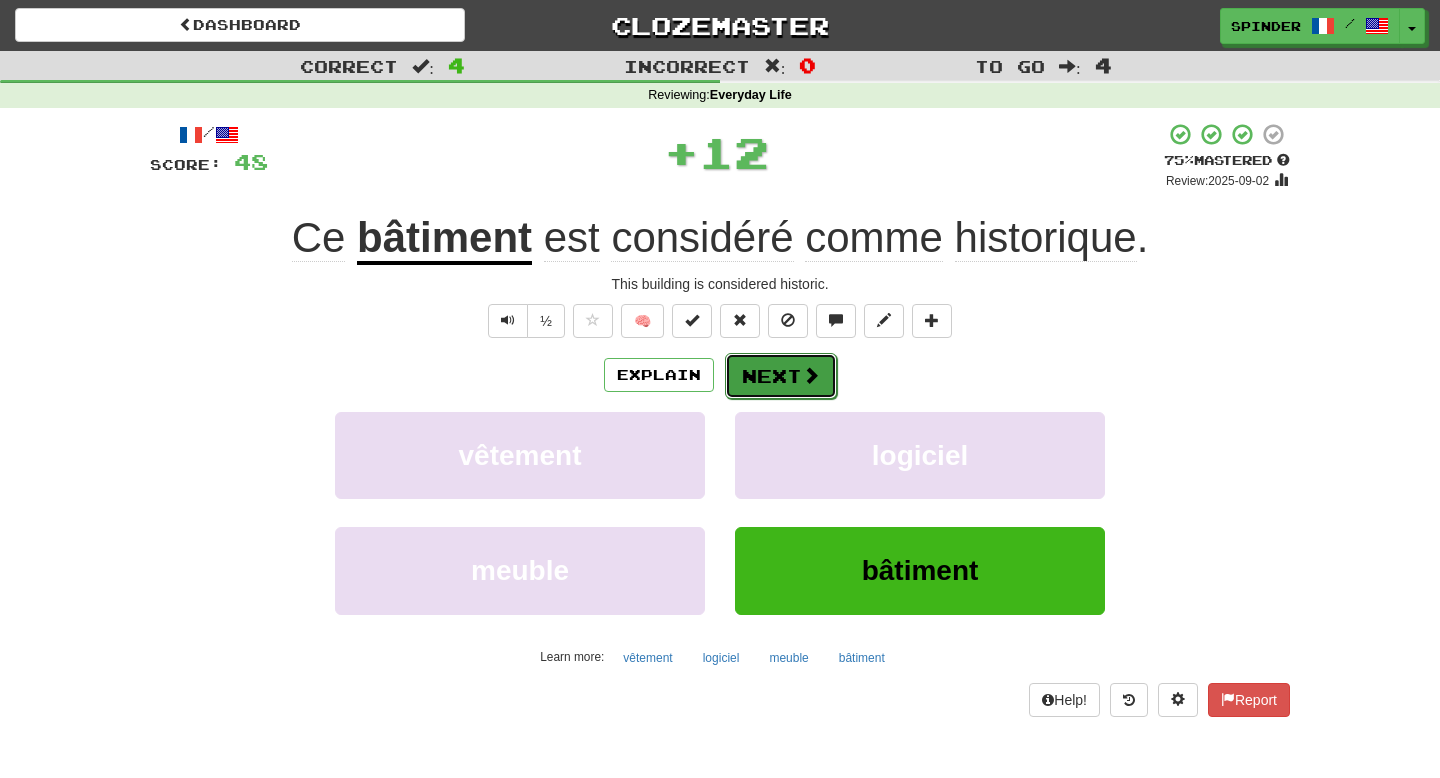 click on "Next" at bounding box center (781, 376) 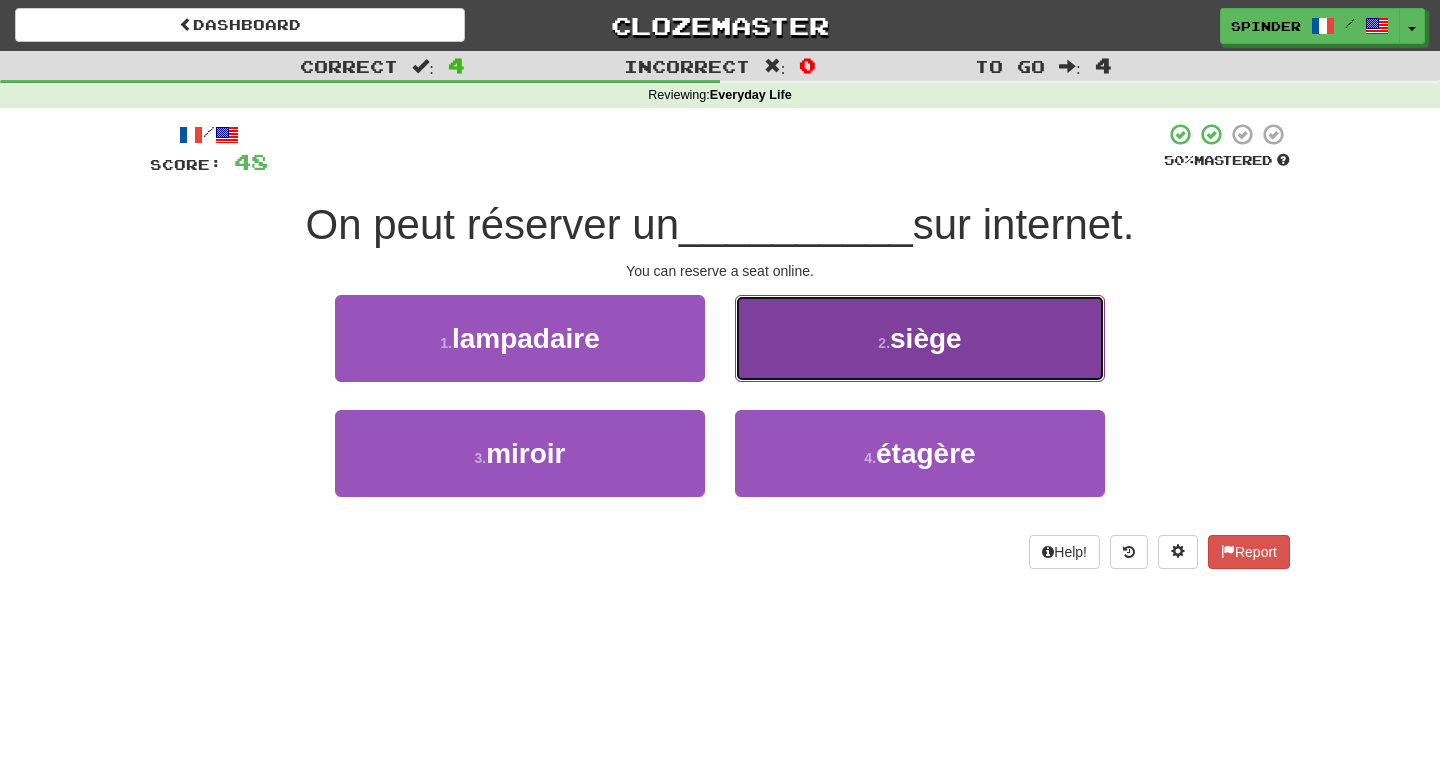 click on "2 .  siège" at bounding box center (920, 338) 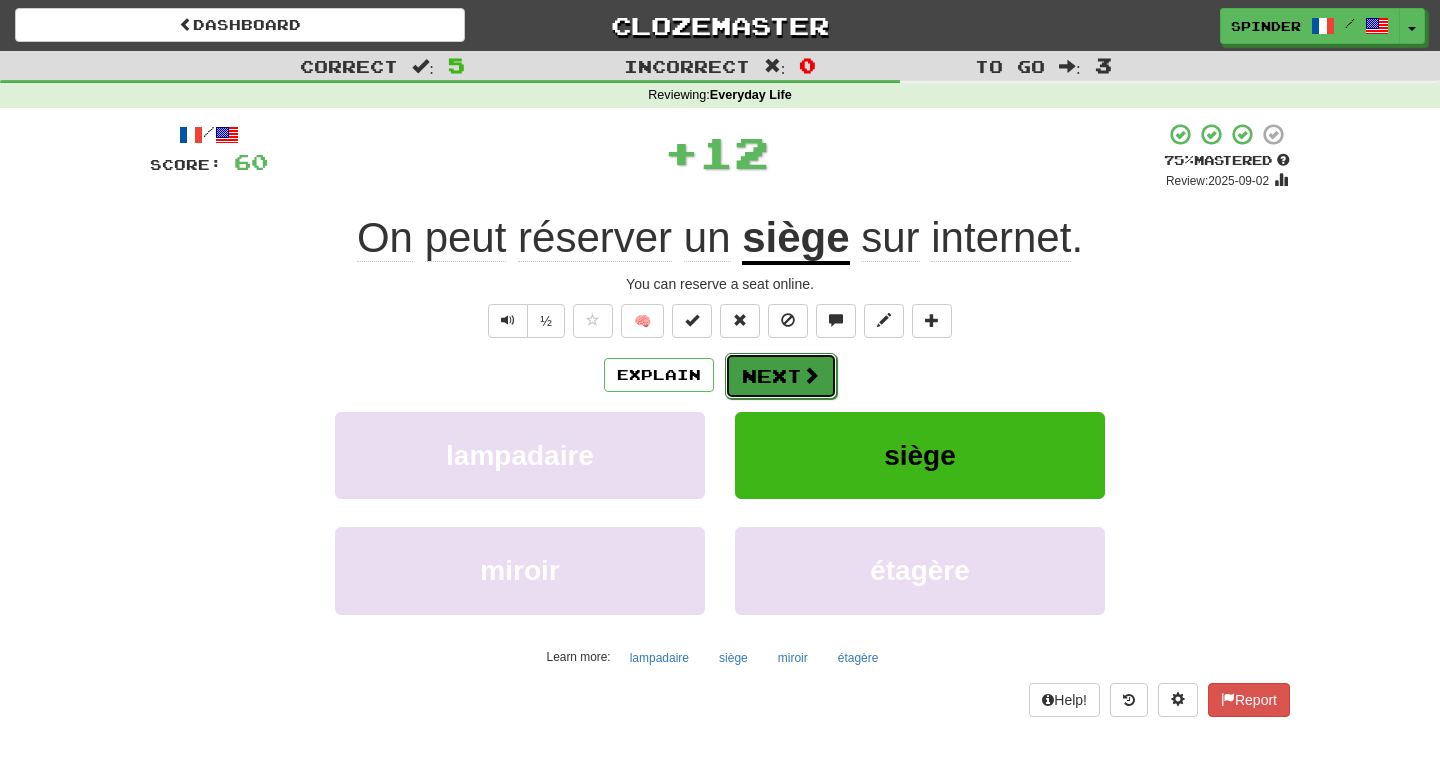 click on "Next" at bounding box center [781, 376] 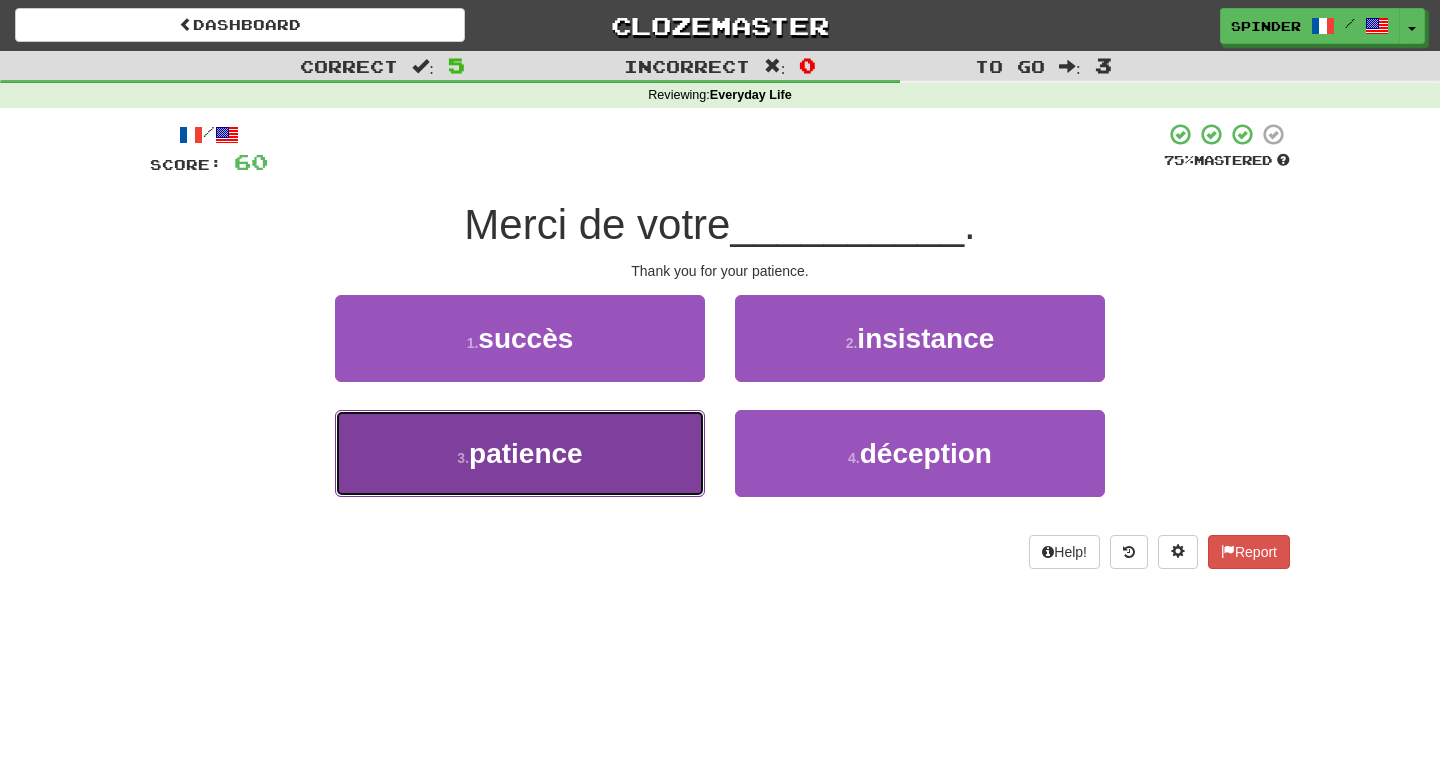 click on "3 .  patience" at bounding box center [520, 453] 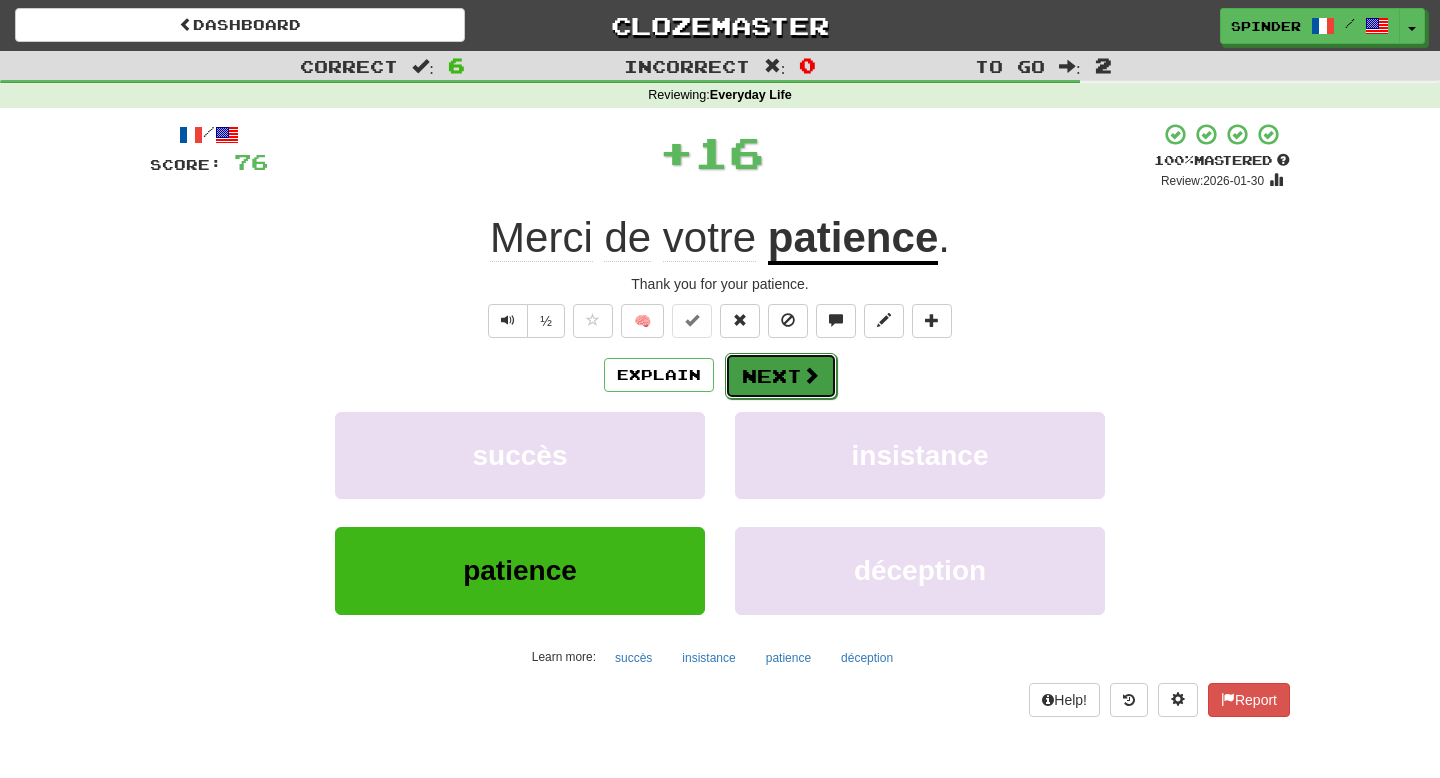 click on "Next" at bounding box center (781, 376) 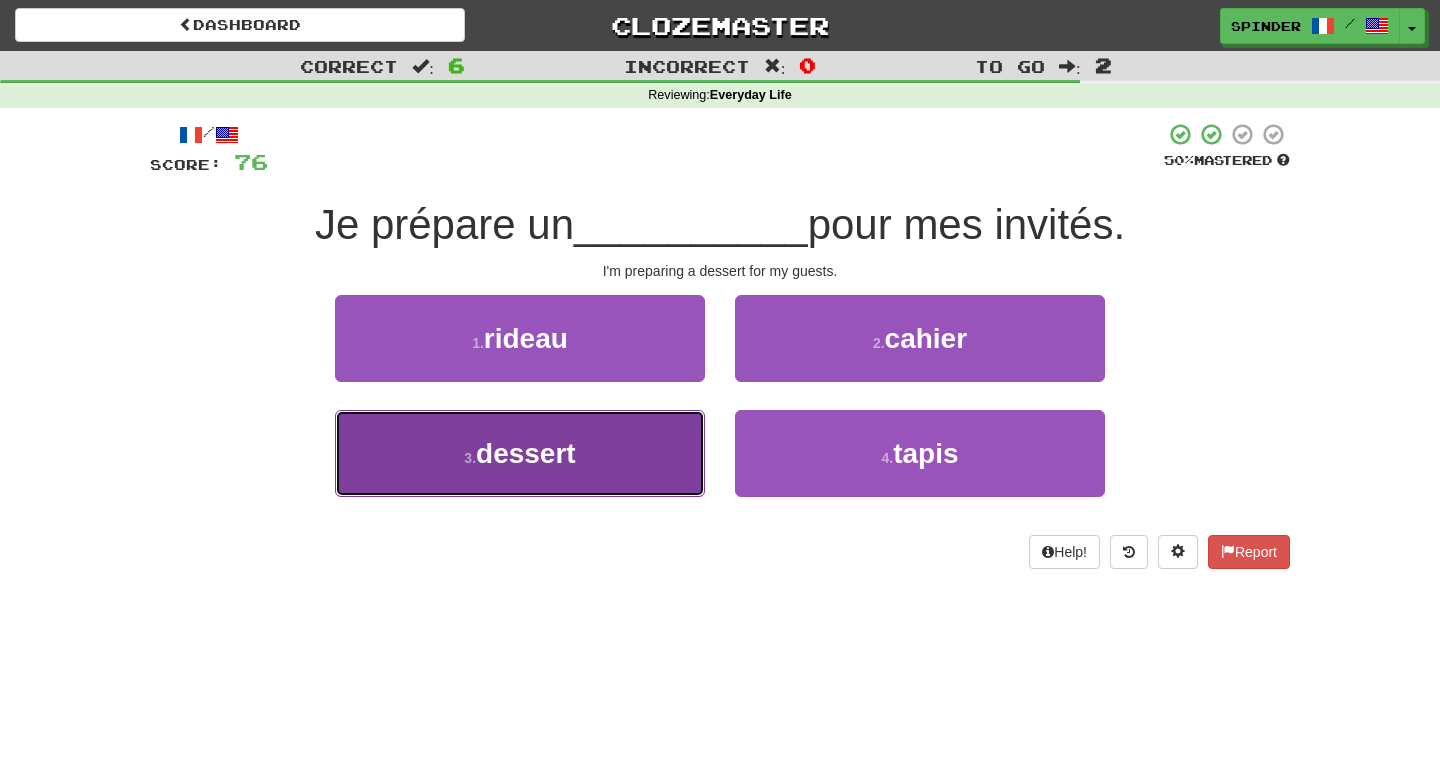 click on "3 .  dessert" at bounding box center (520, 453) 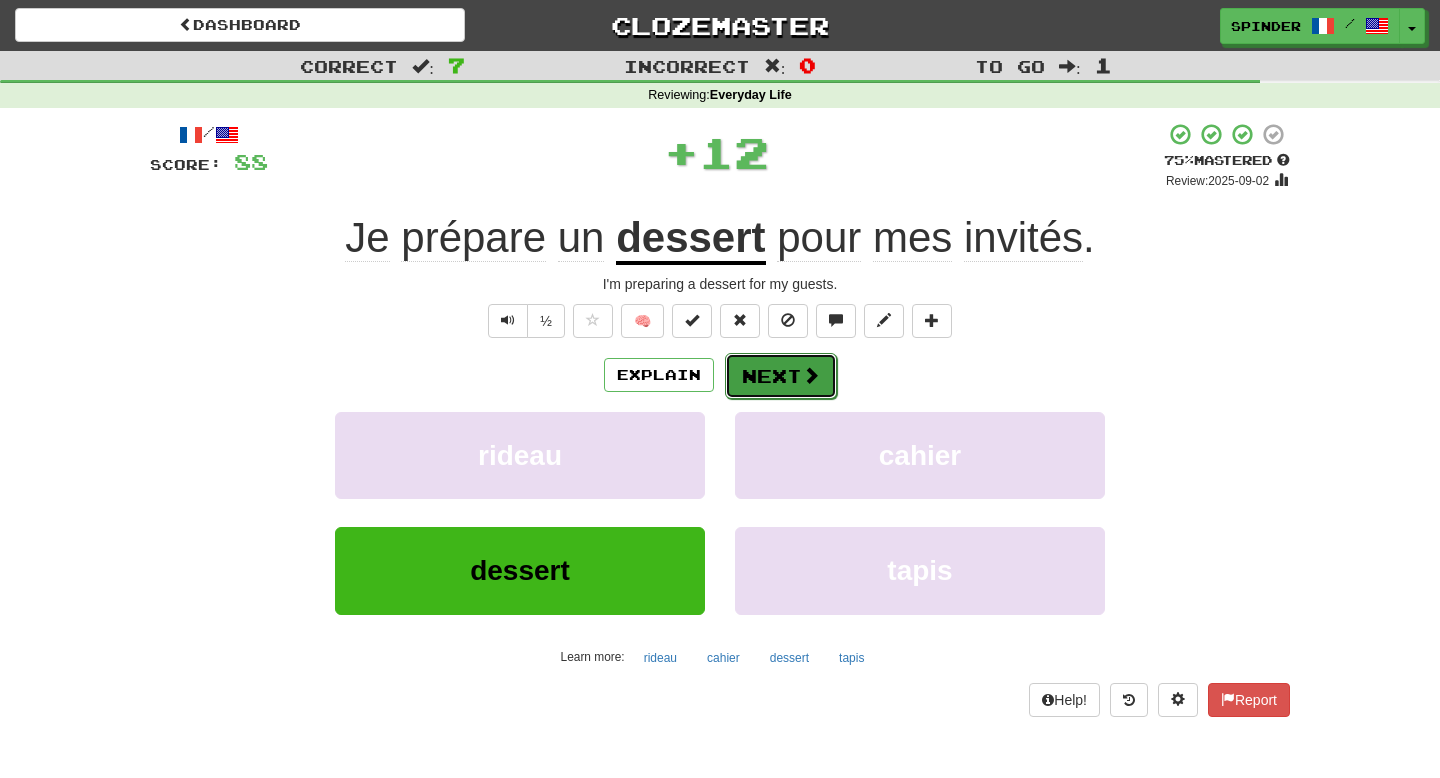 click on "Next" at bounding box center [781, 376] 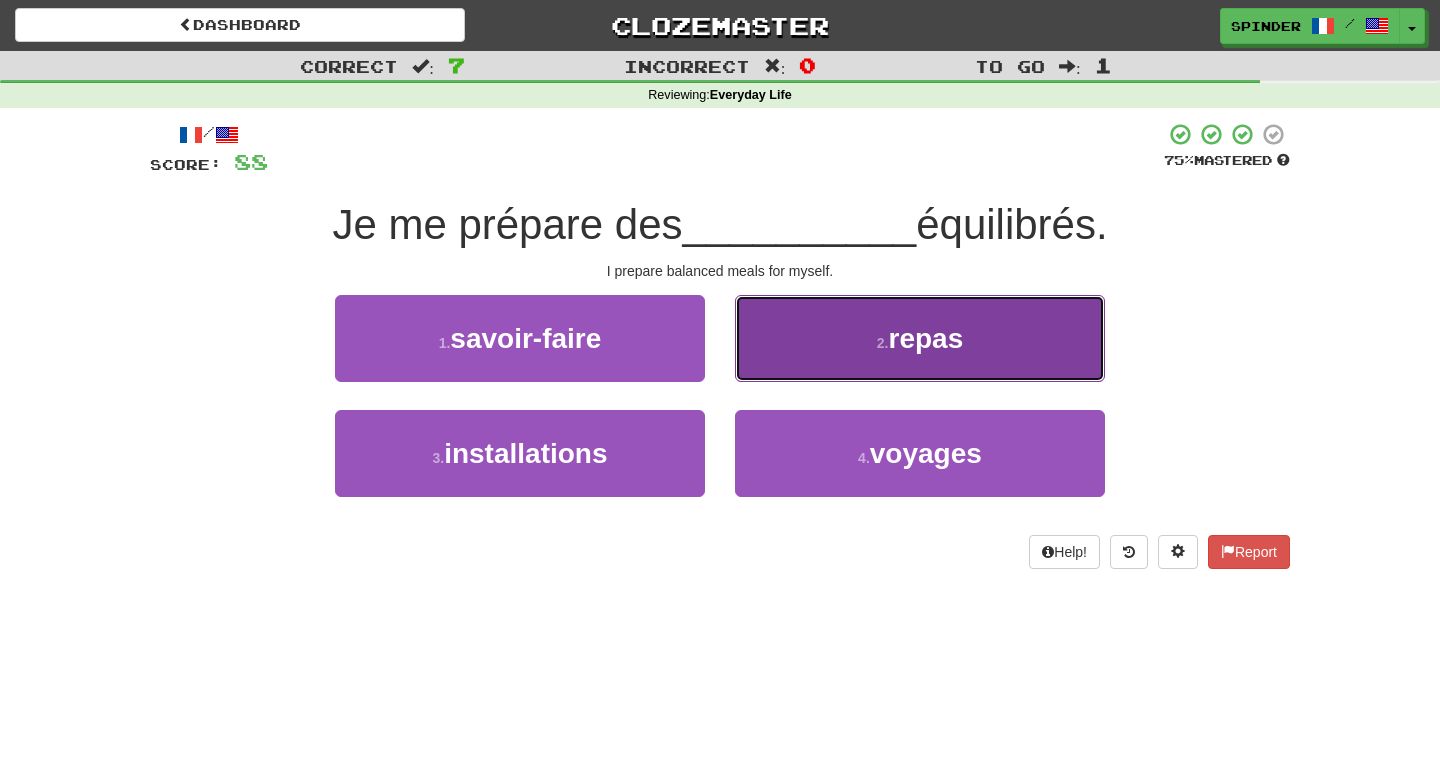 click on "2 .  repas" at bounding box center [920, 338] 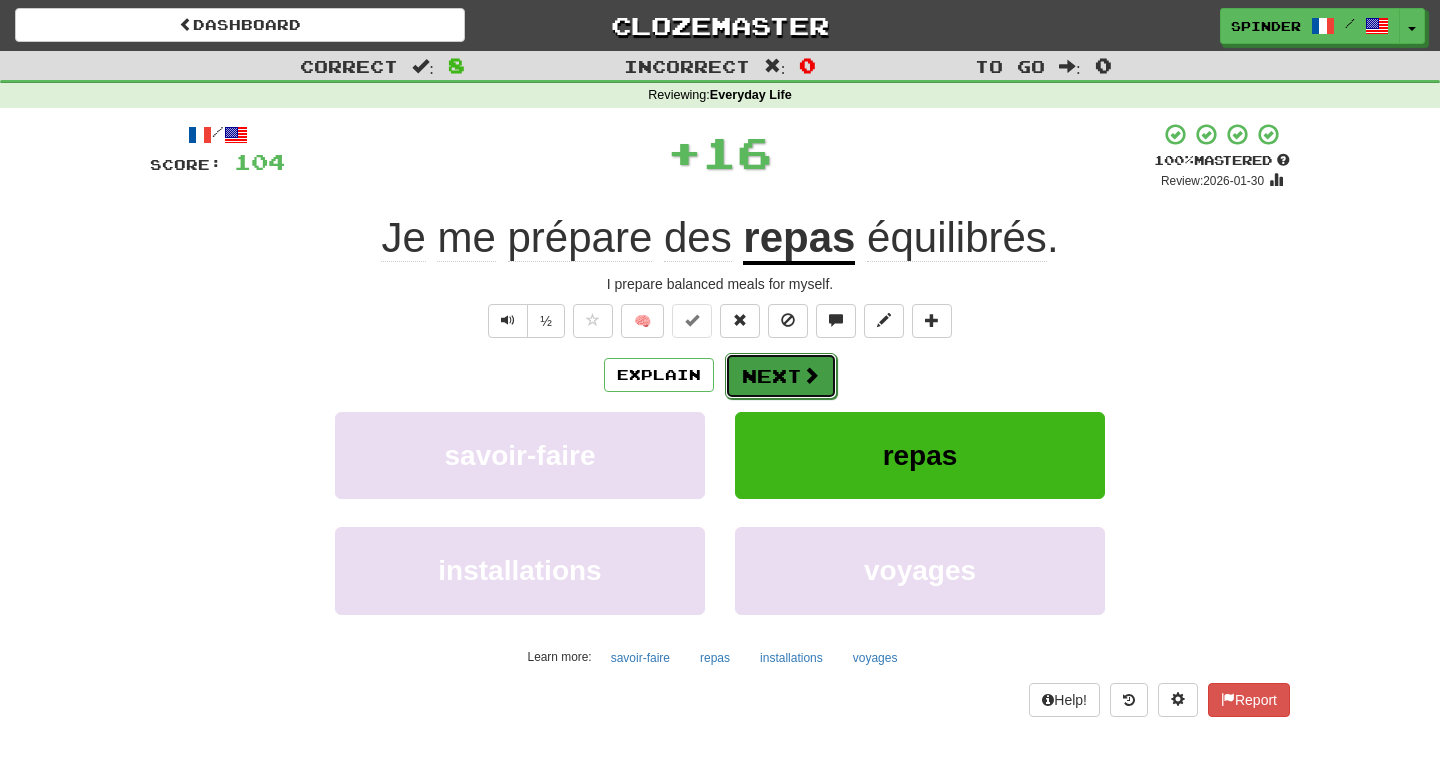 click on "Next" at bounding box center (781, 376) 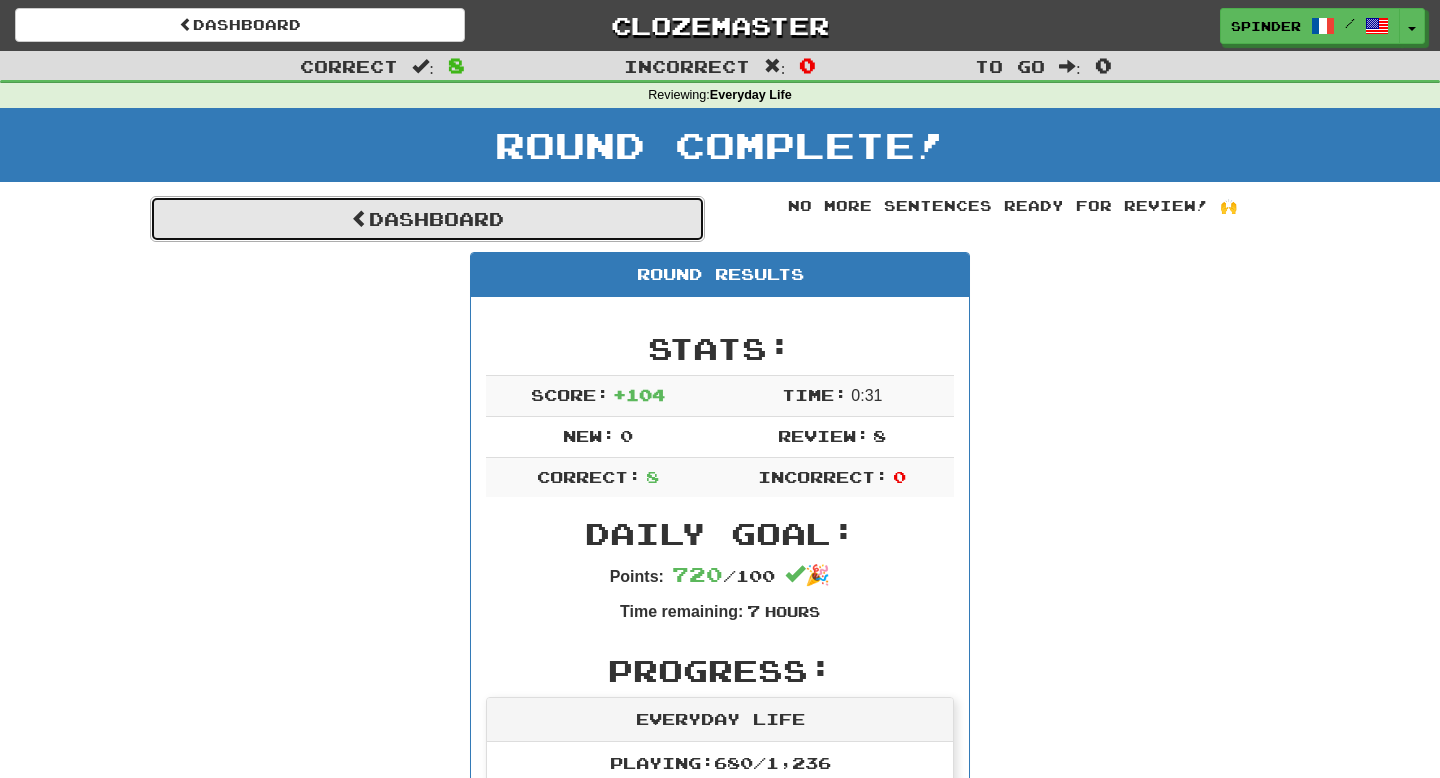 click on "Dashboard" at bounding box center [427, 219] 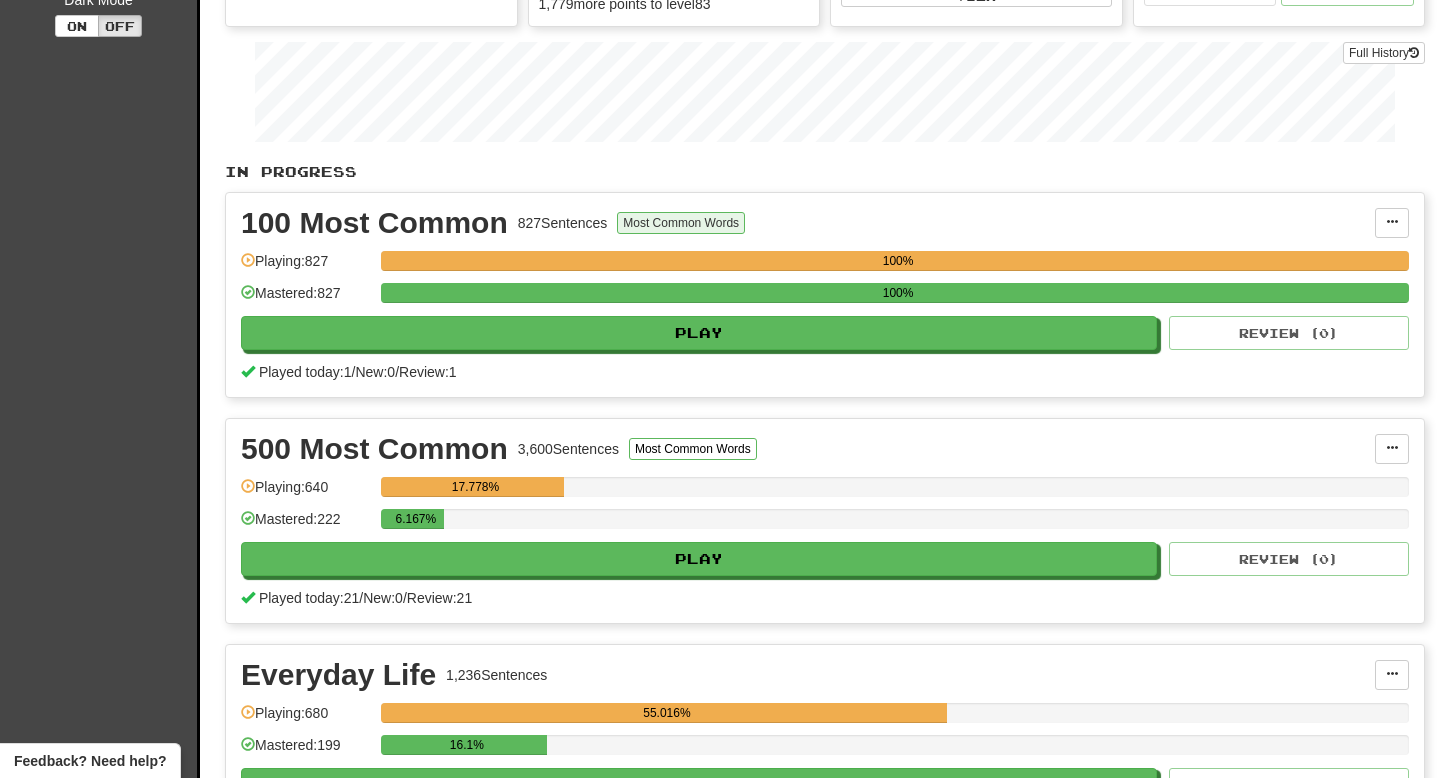 scroll, scrollTop: 284, scrollLeft: 0, axis: vertical 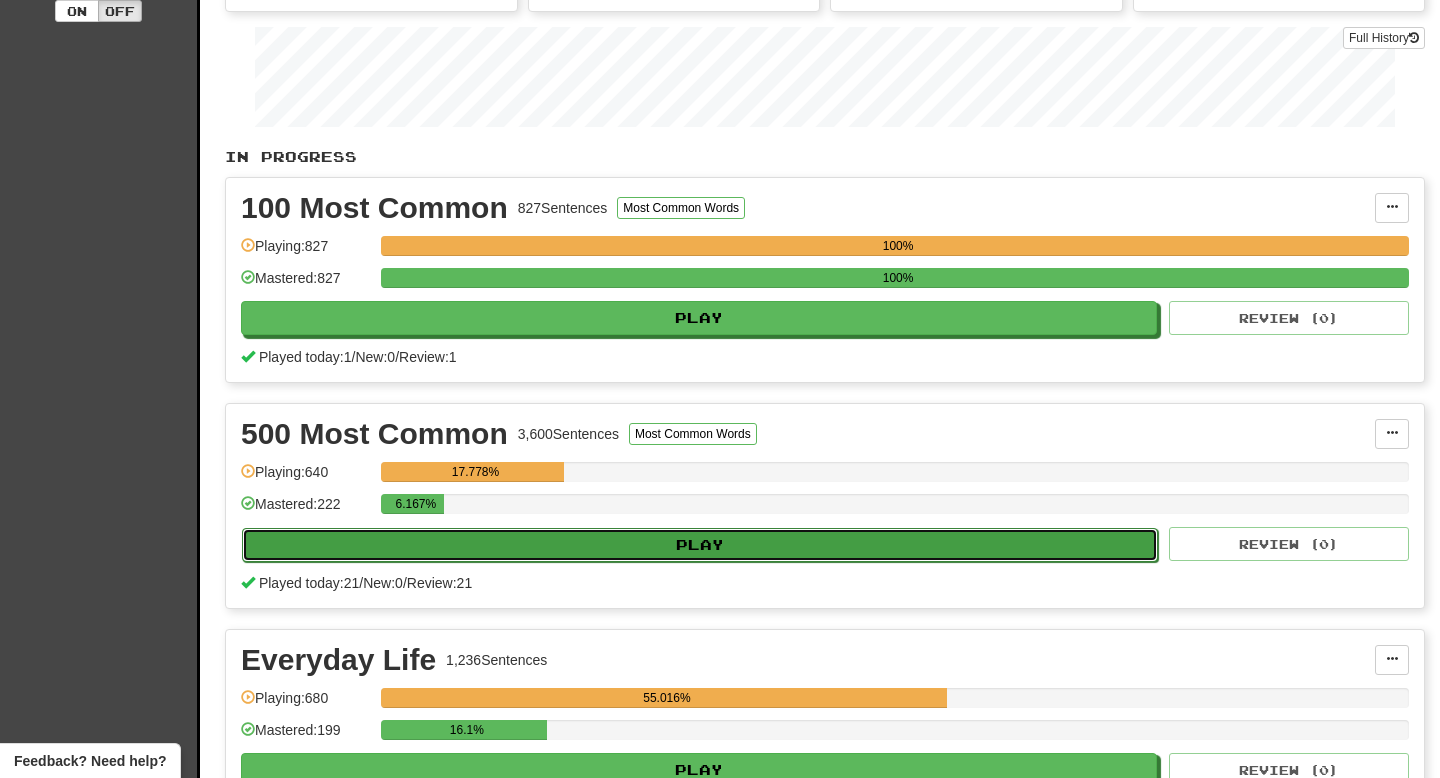 click on "Play" at bounding box center [700, 545] 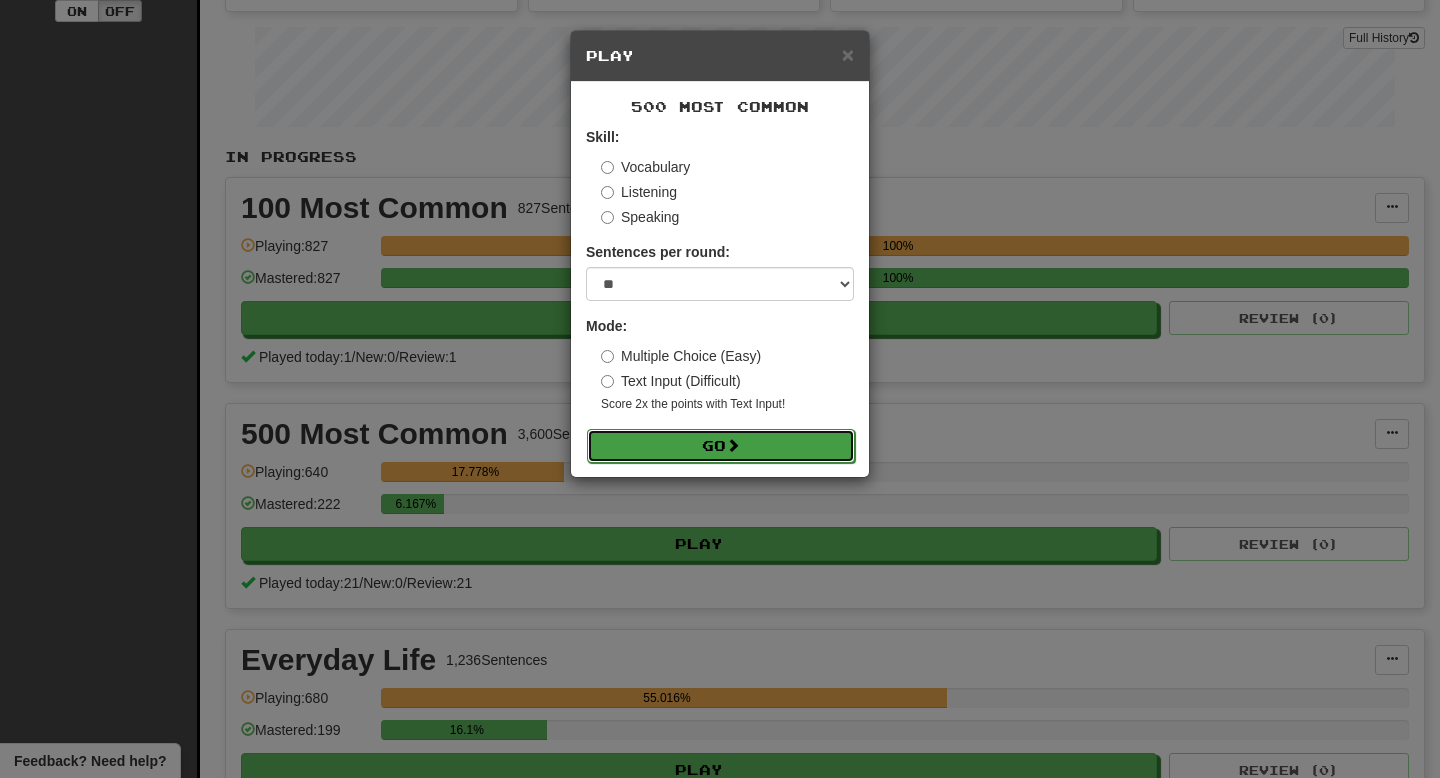 click at bounding box center [733, 445] 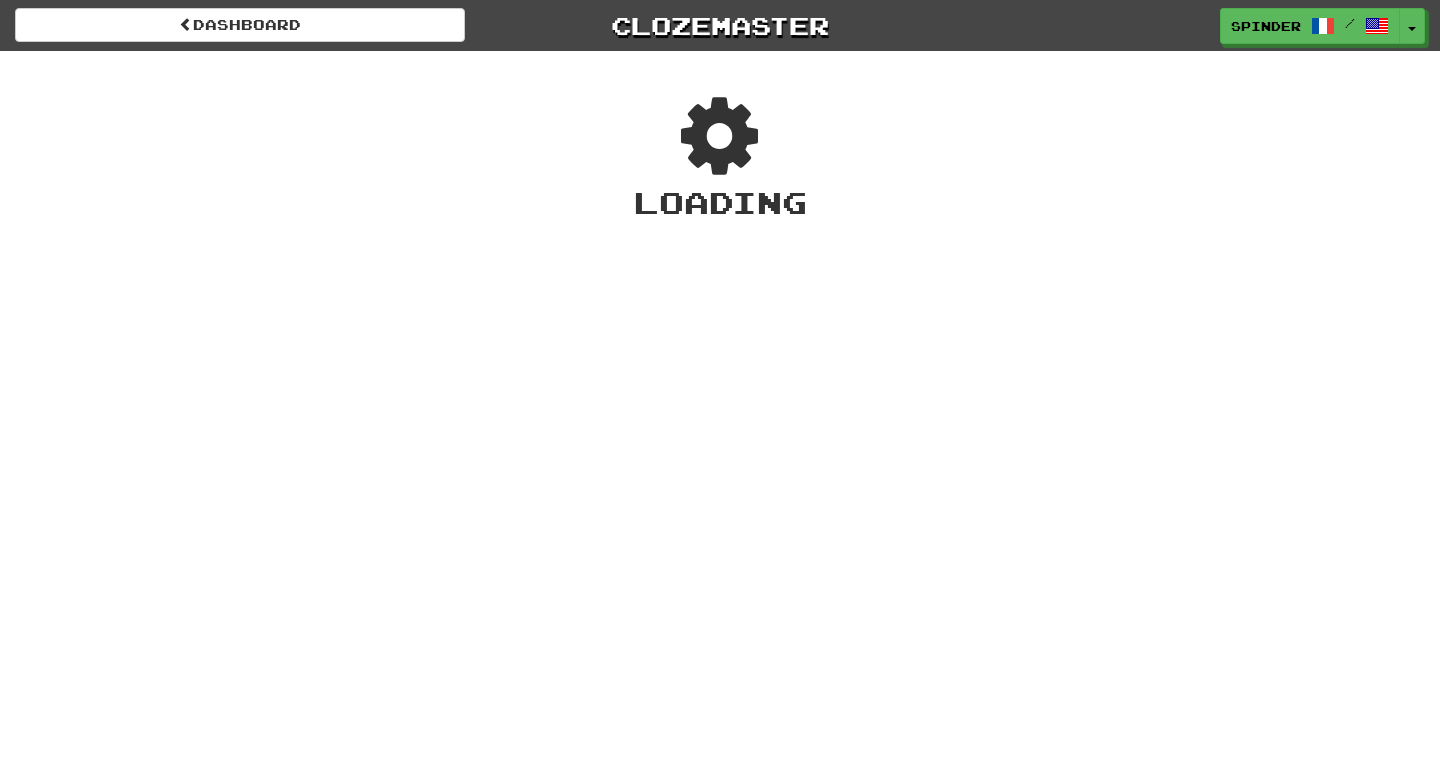 scroll, scrollTop: 0, scrollLeft: 0, axis: both 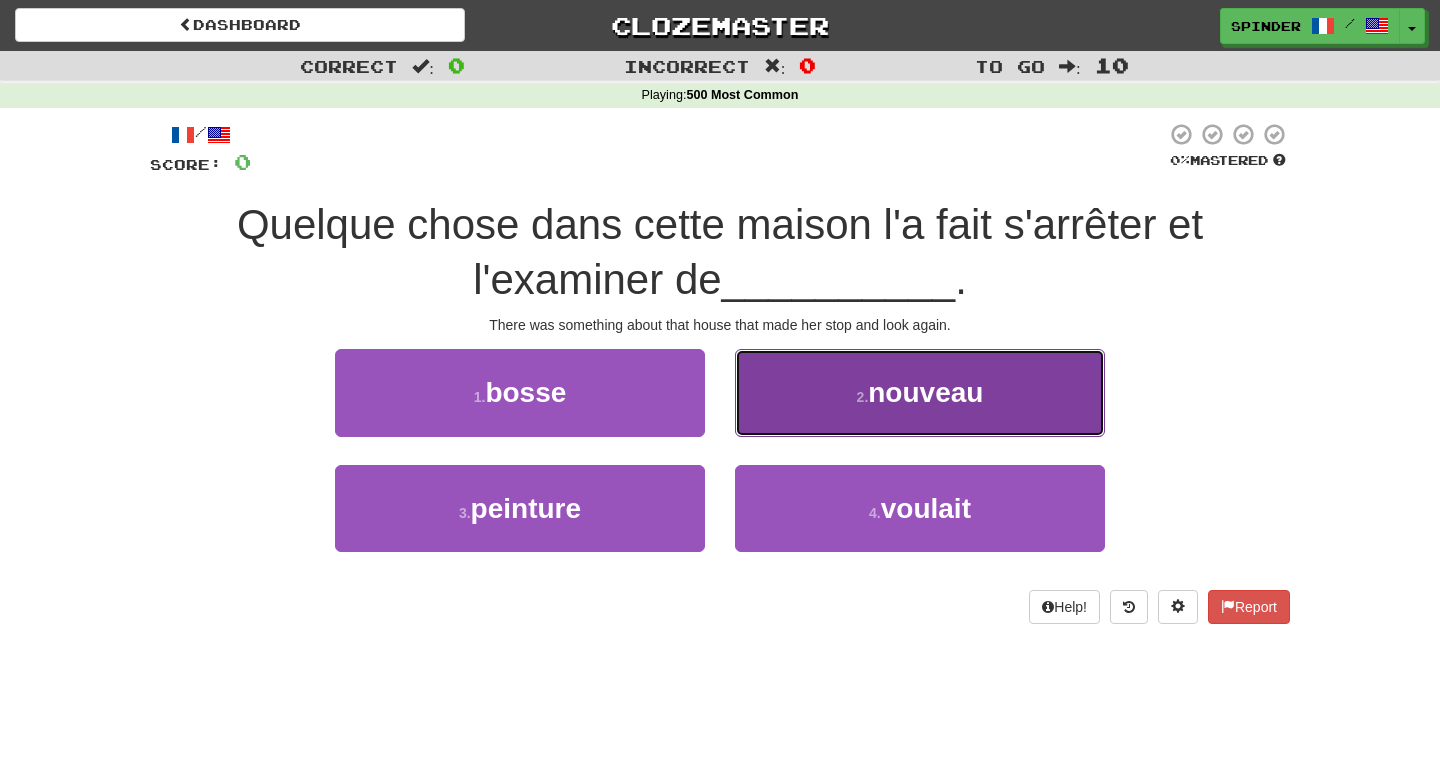 click on "2 .  nouveau" at bounding box center [920, 392] 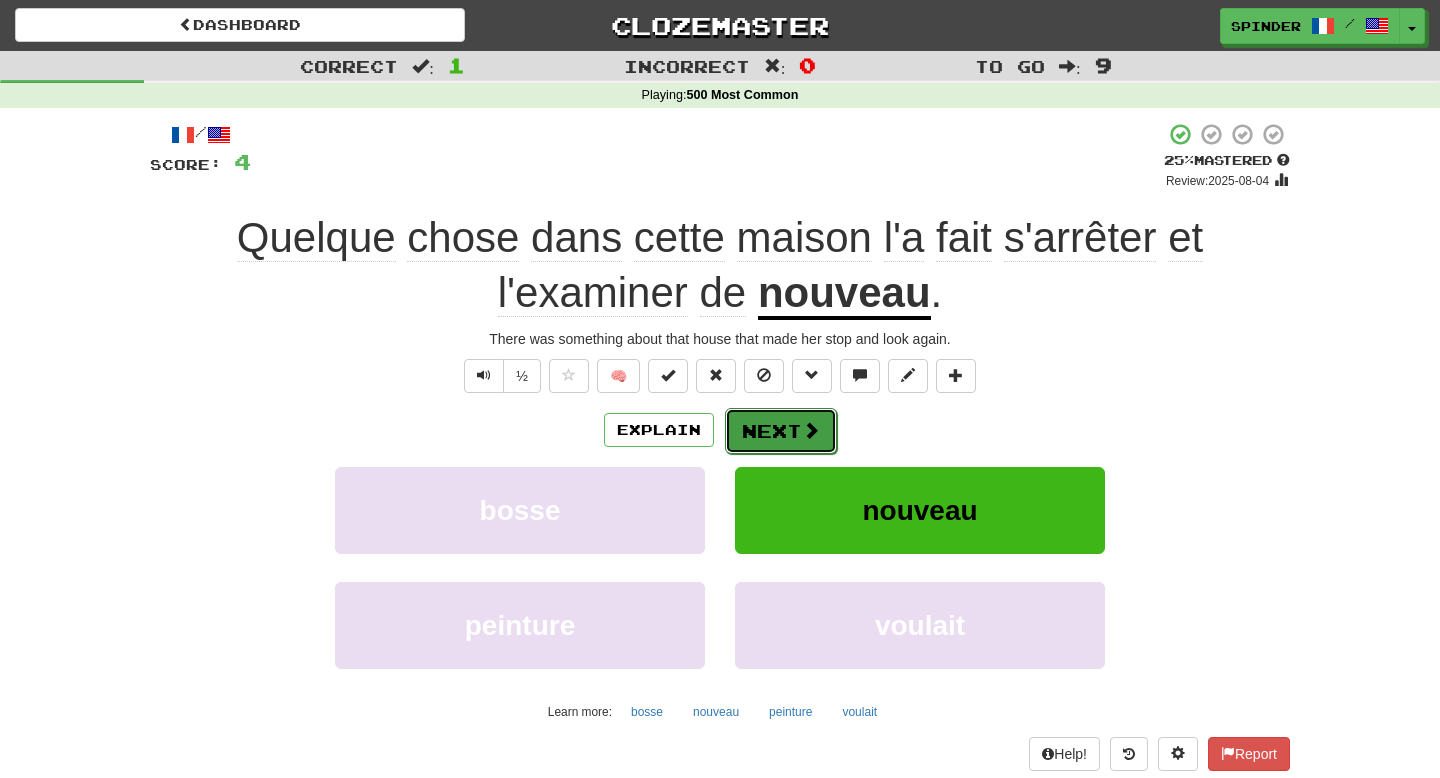 click on "Next" at bounding box center (781, 431) 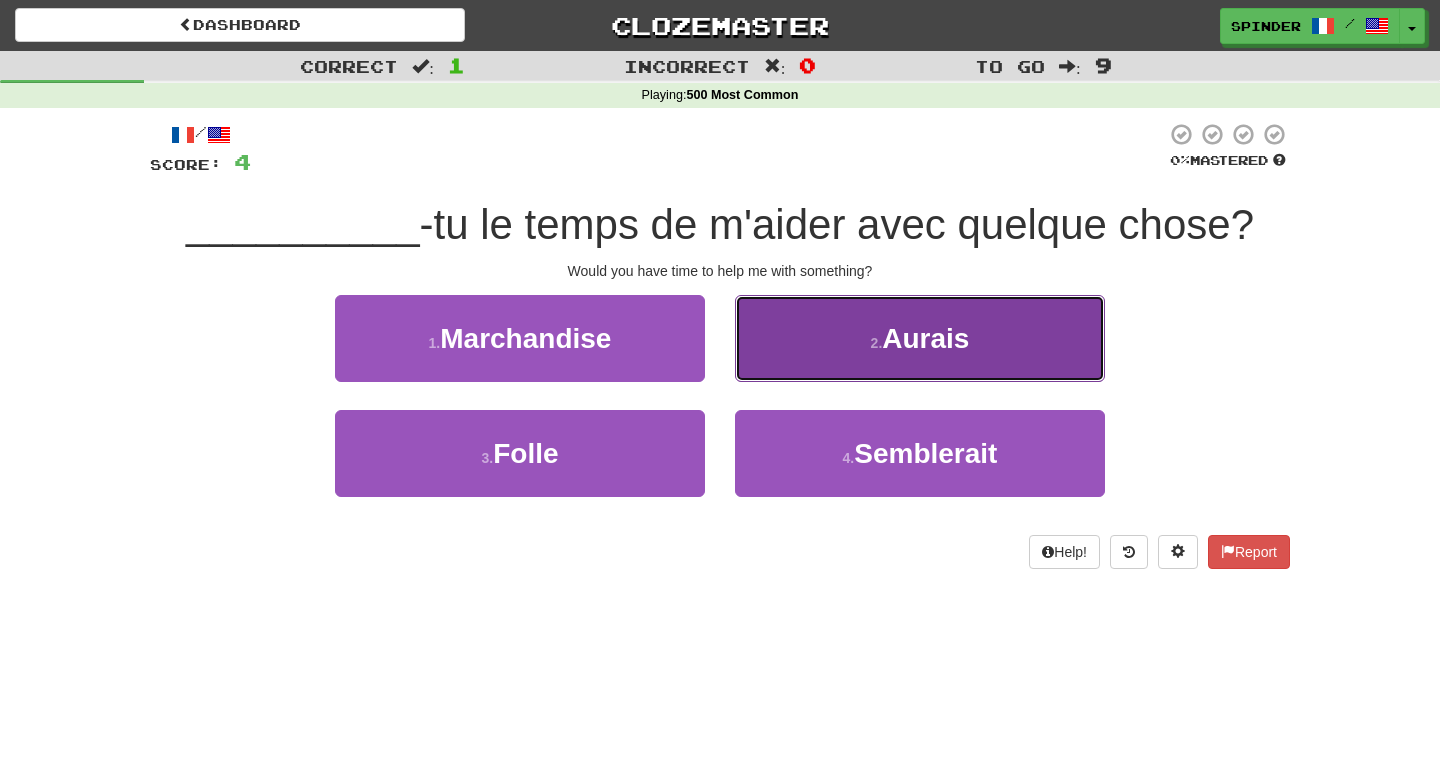 click on "2 . Aurais" at bounding box center [920, 338] 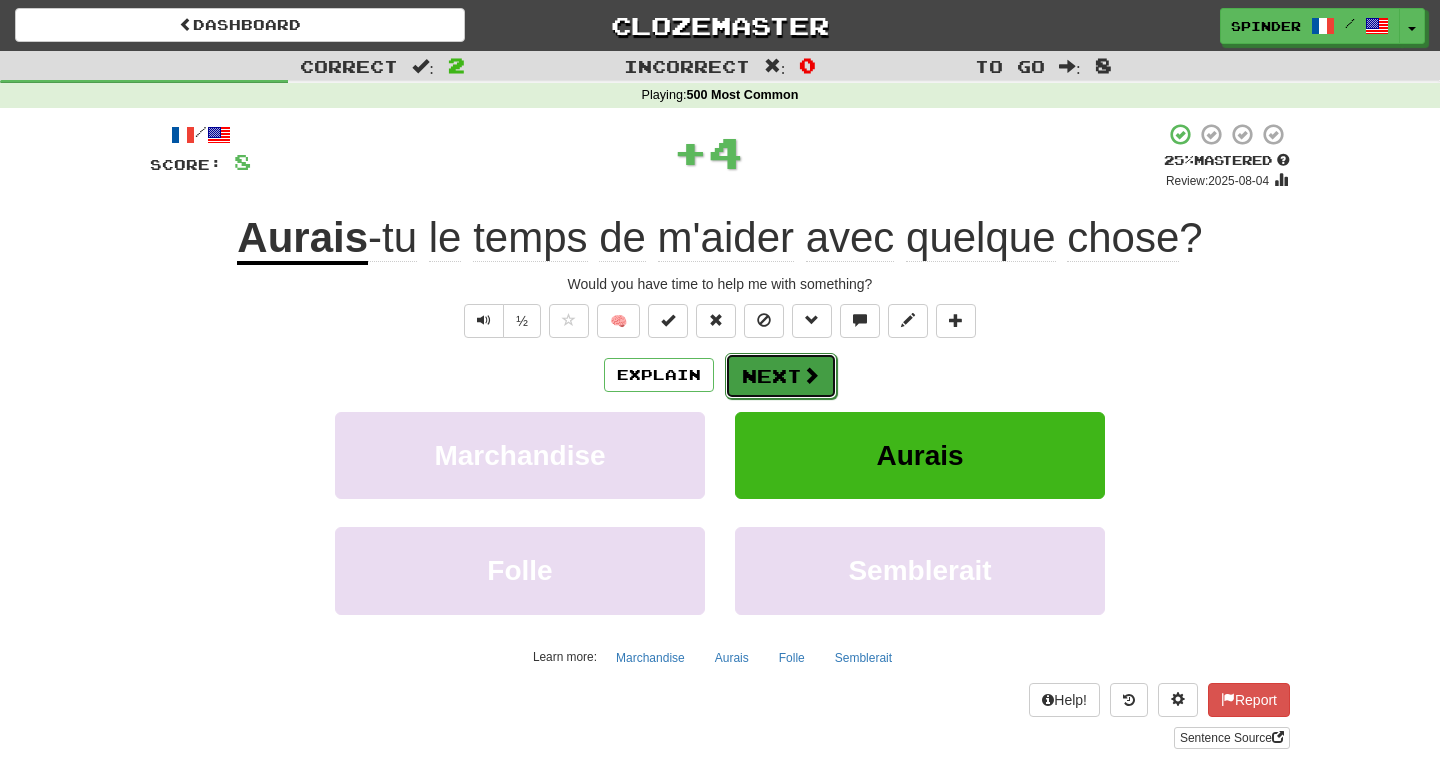 click on "Next" at bounding box center [781, 376] 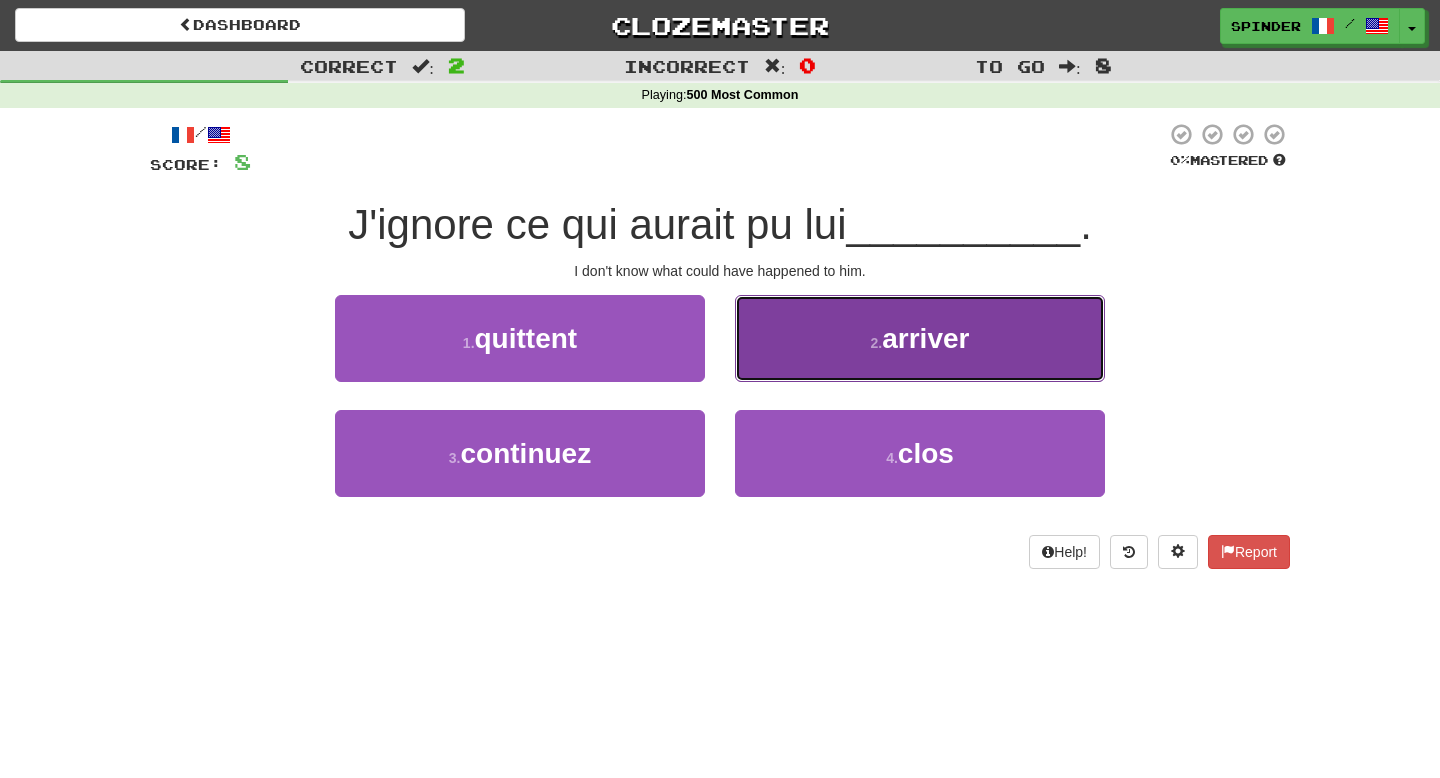 click on "2 . arriver" at bounding box center [920, 338] 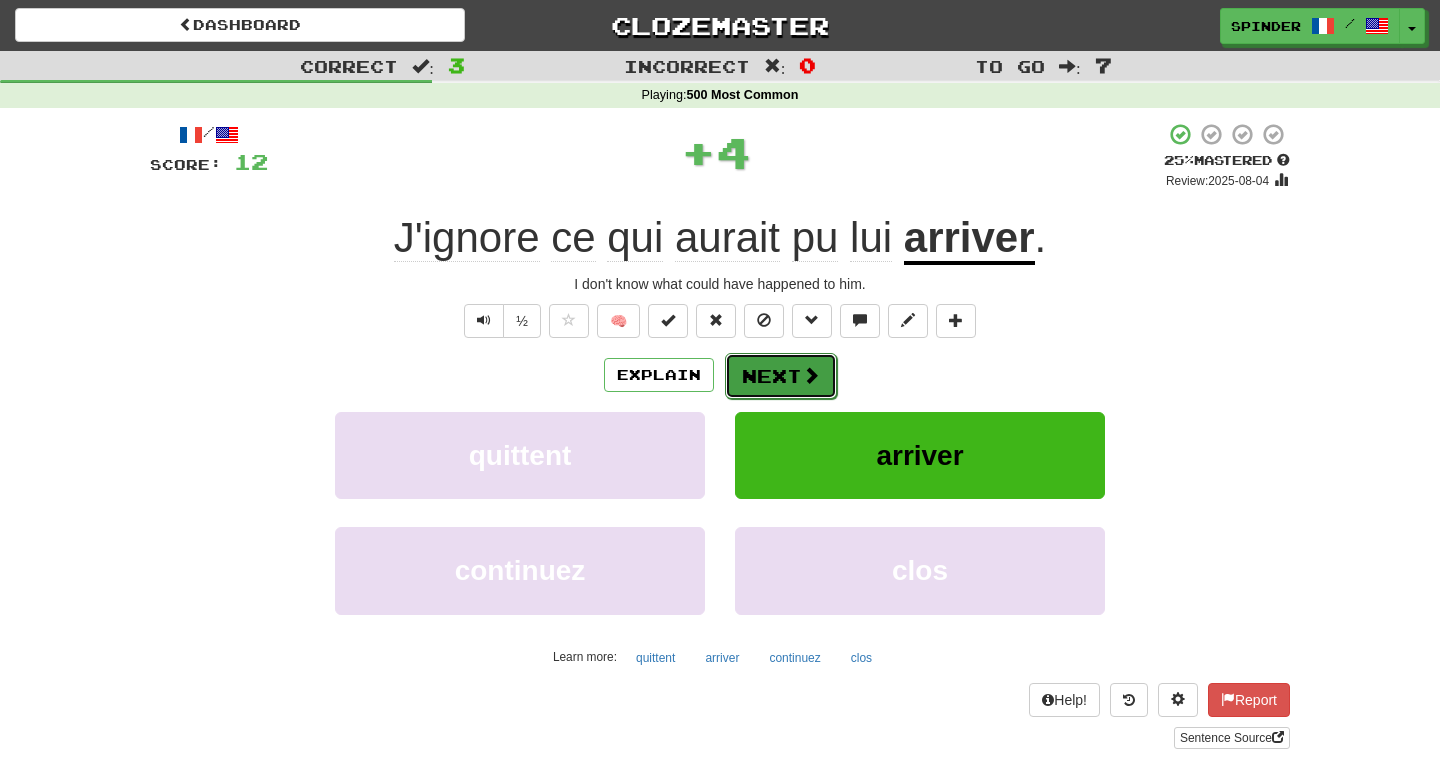 click on "Next" at bounding box center (781, 376) 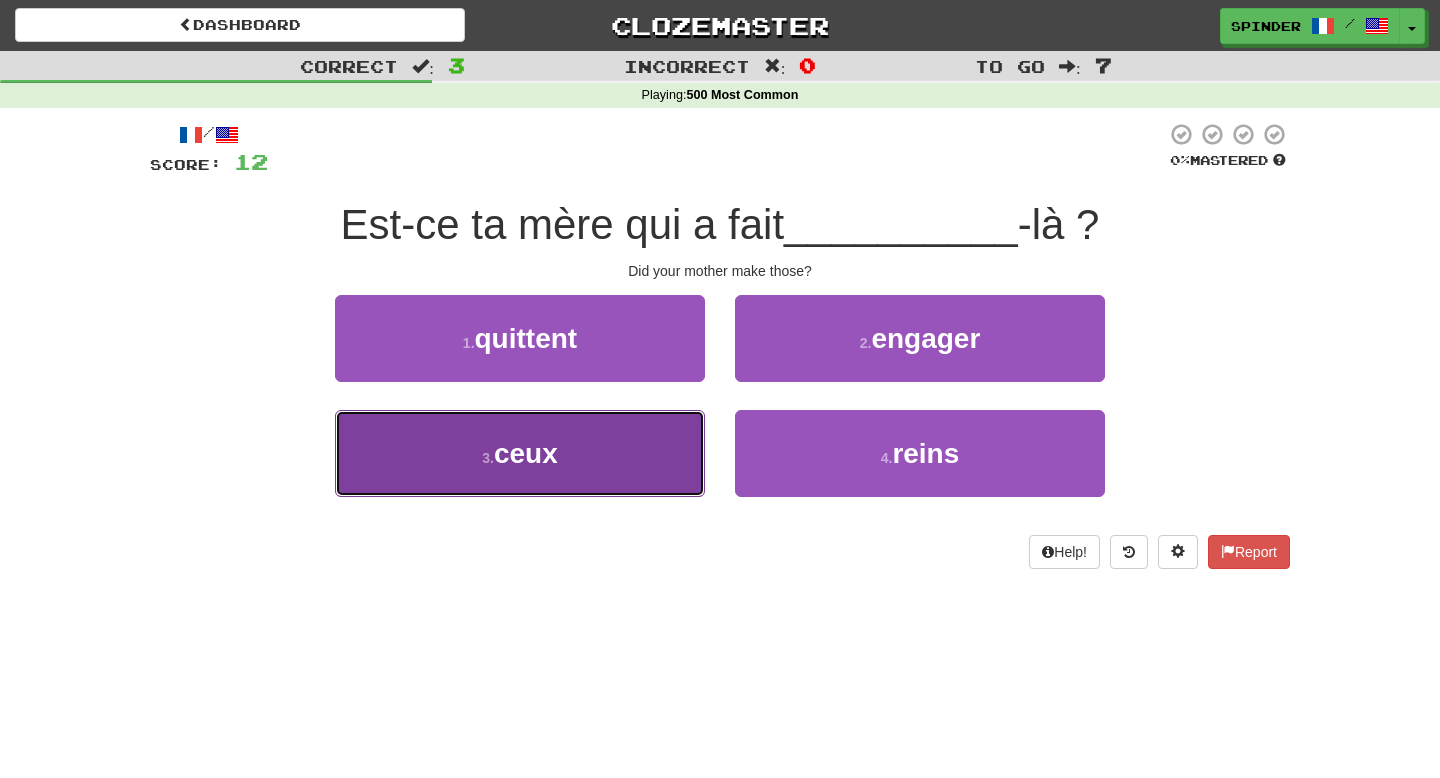 click on "3 .  ceux" at bounding box center (520, 453) 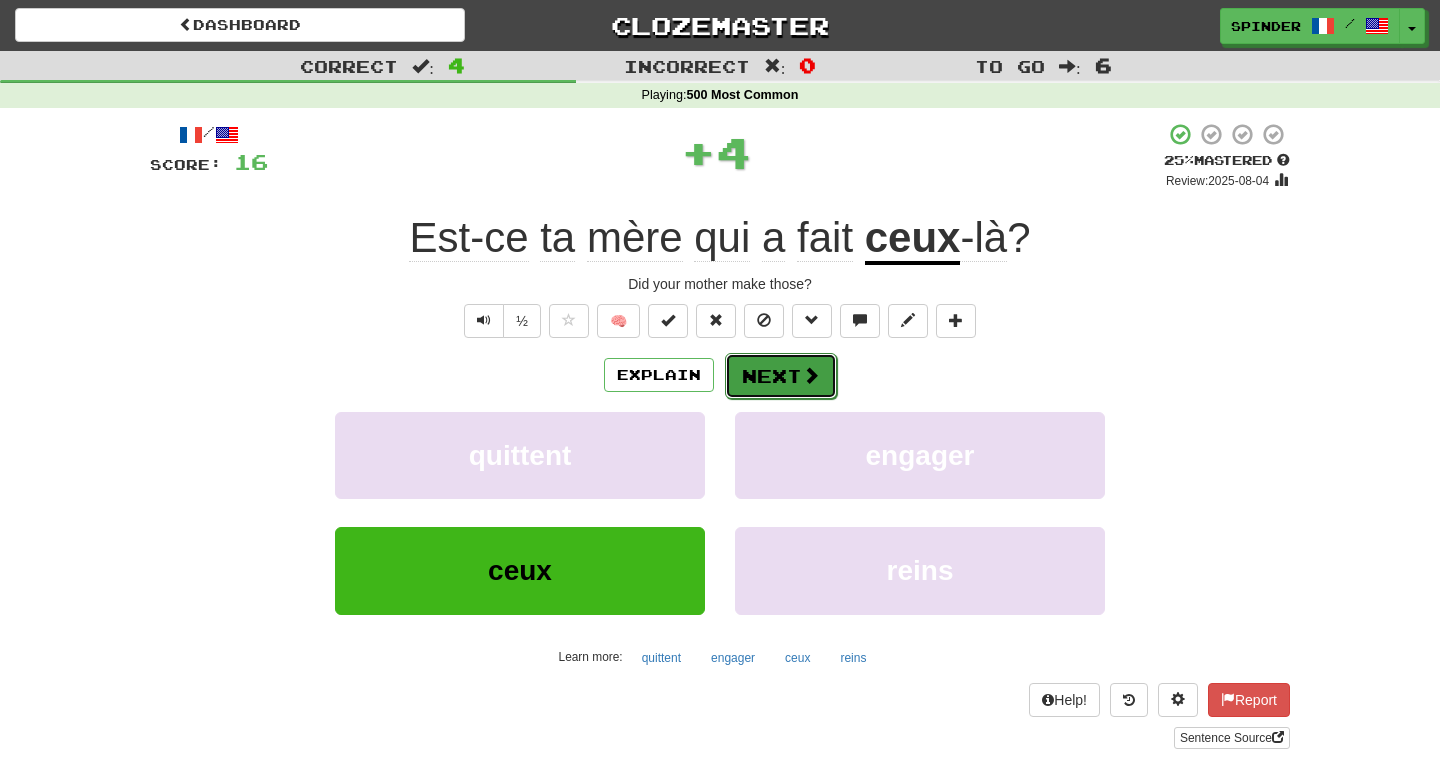 click on "Next" at bounding box center [781, 376] 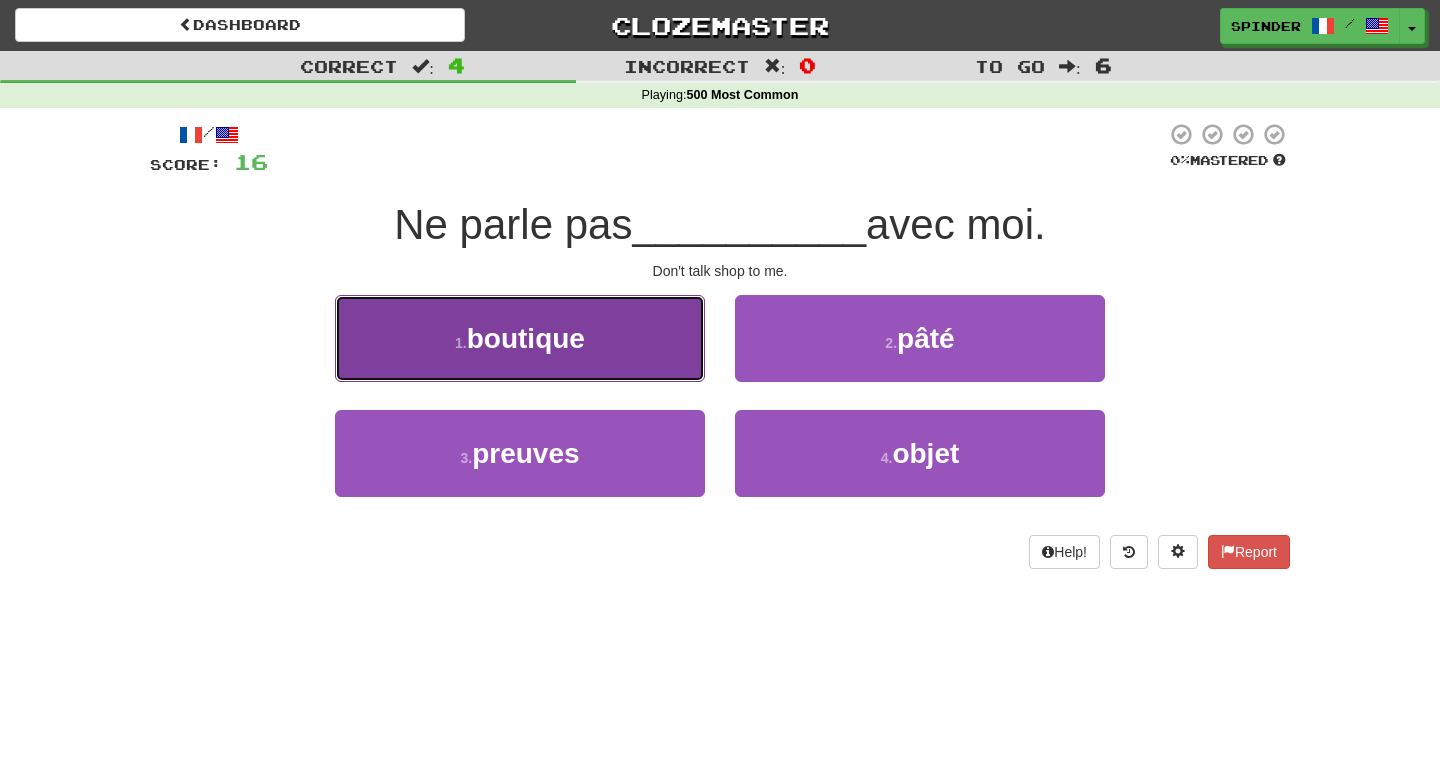 click on "1 .  boutique" at bounding box center [520, 338] 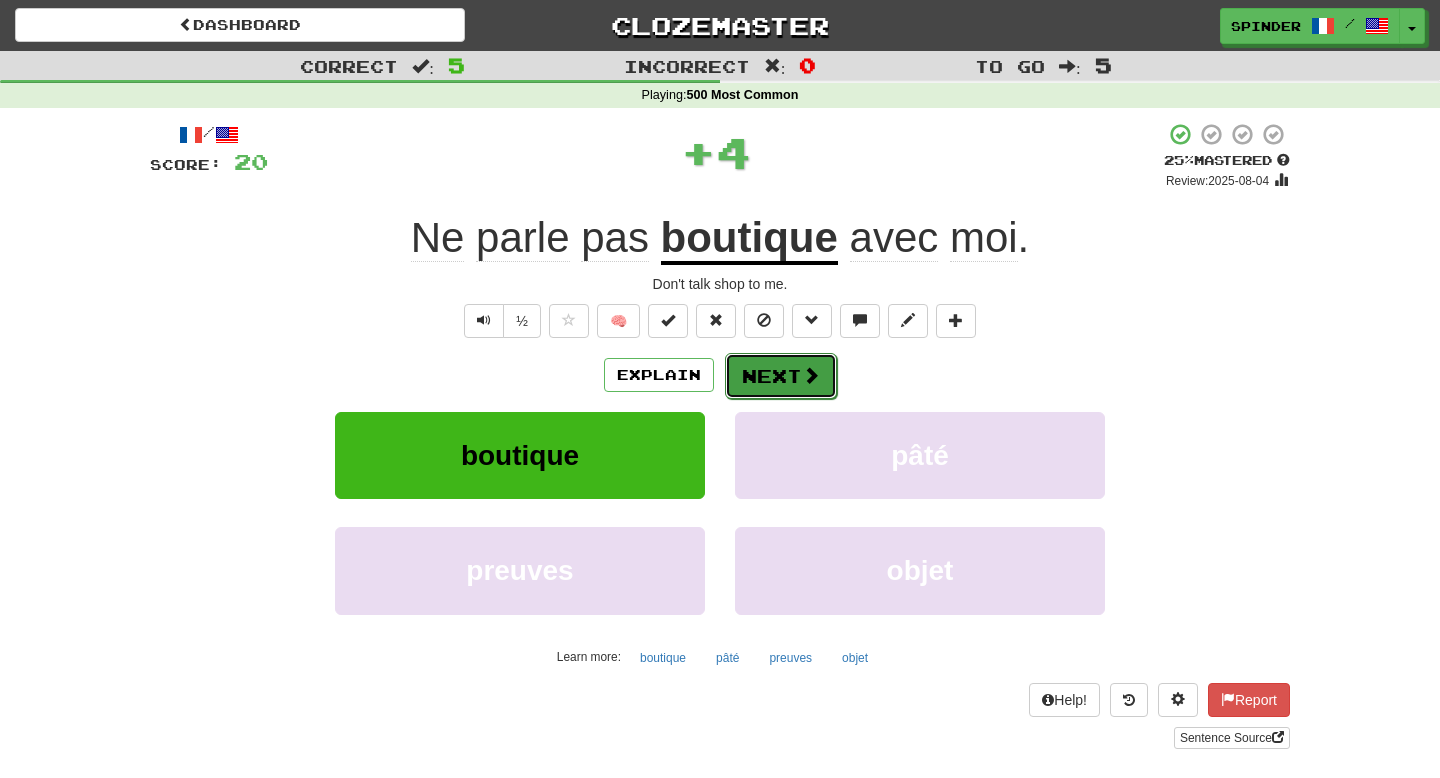 click on "Next" at bounding box center [781, 376] 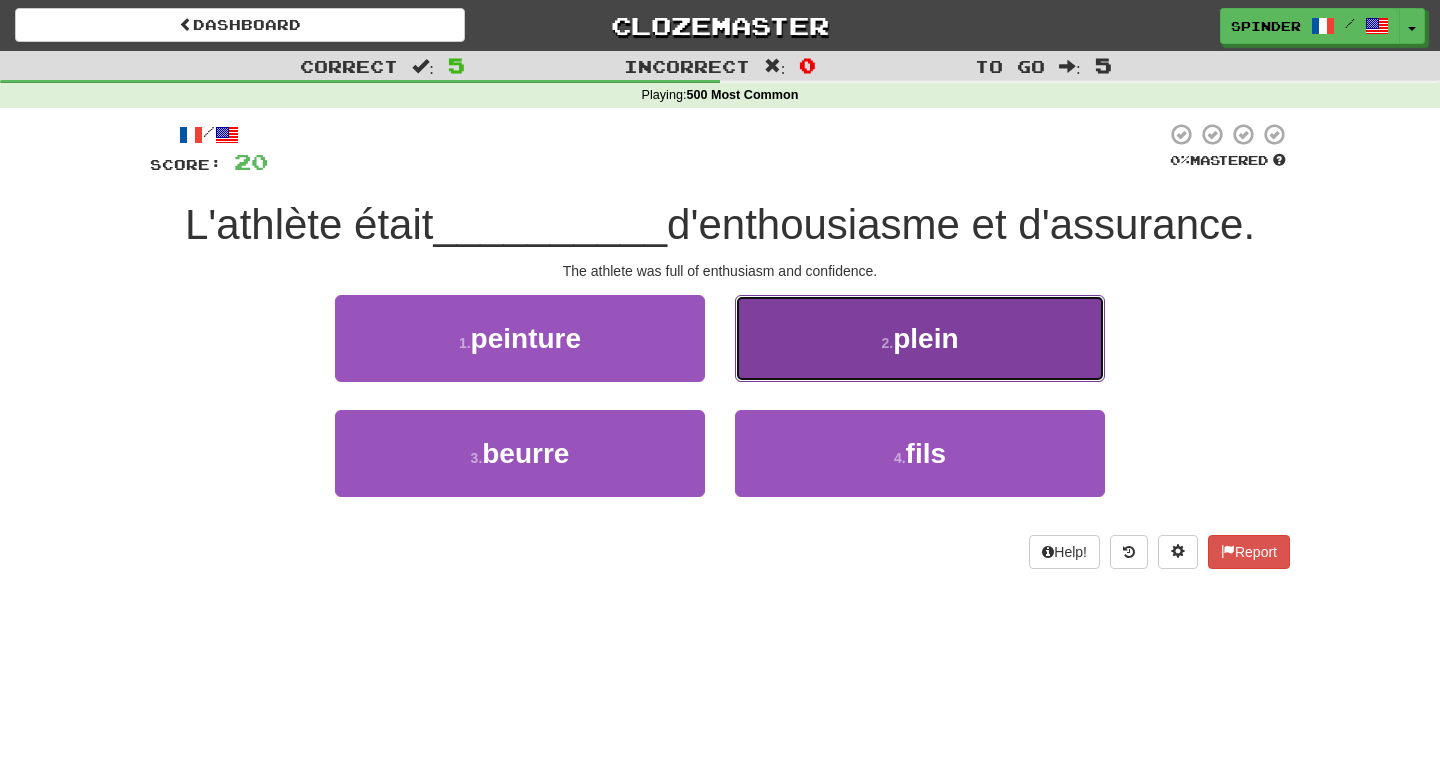 click on "2 .  plein" at bounding box center [920, 338] 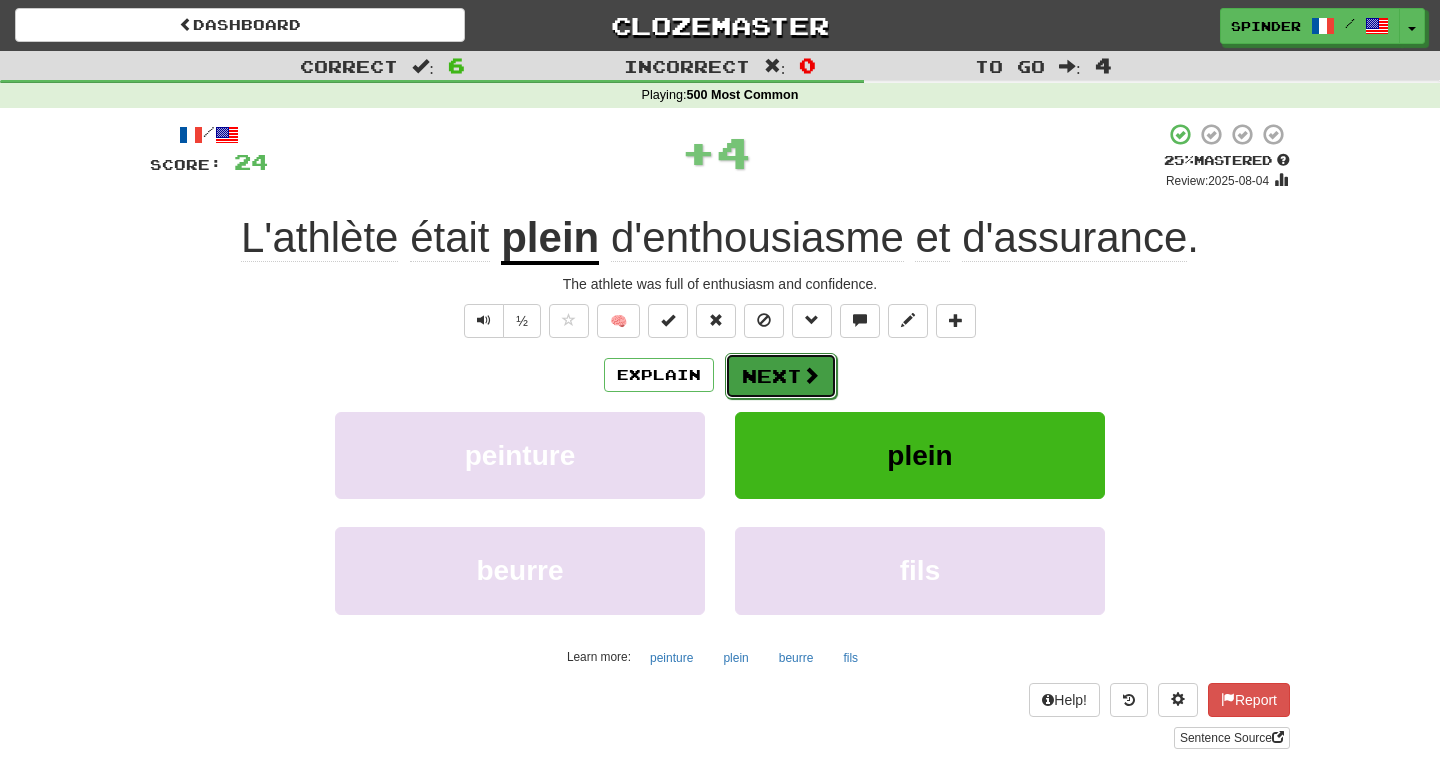 click on "Next" at bounding box center (781, 376) 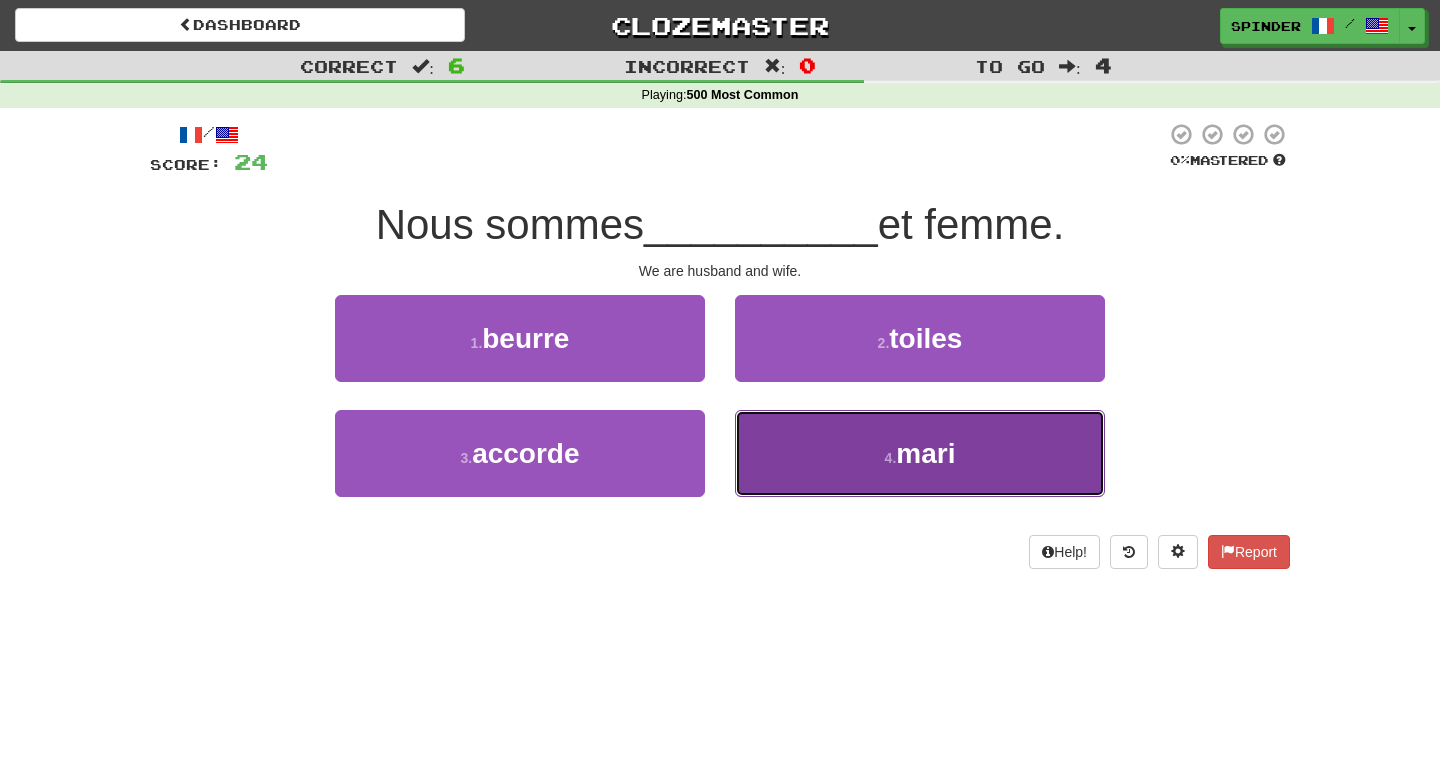 click on "4 .  mari" at bounding box center [920, 453] 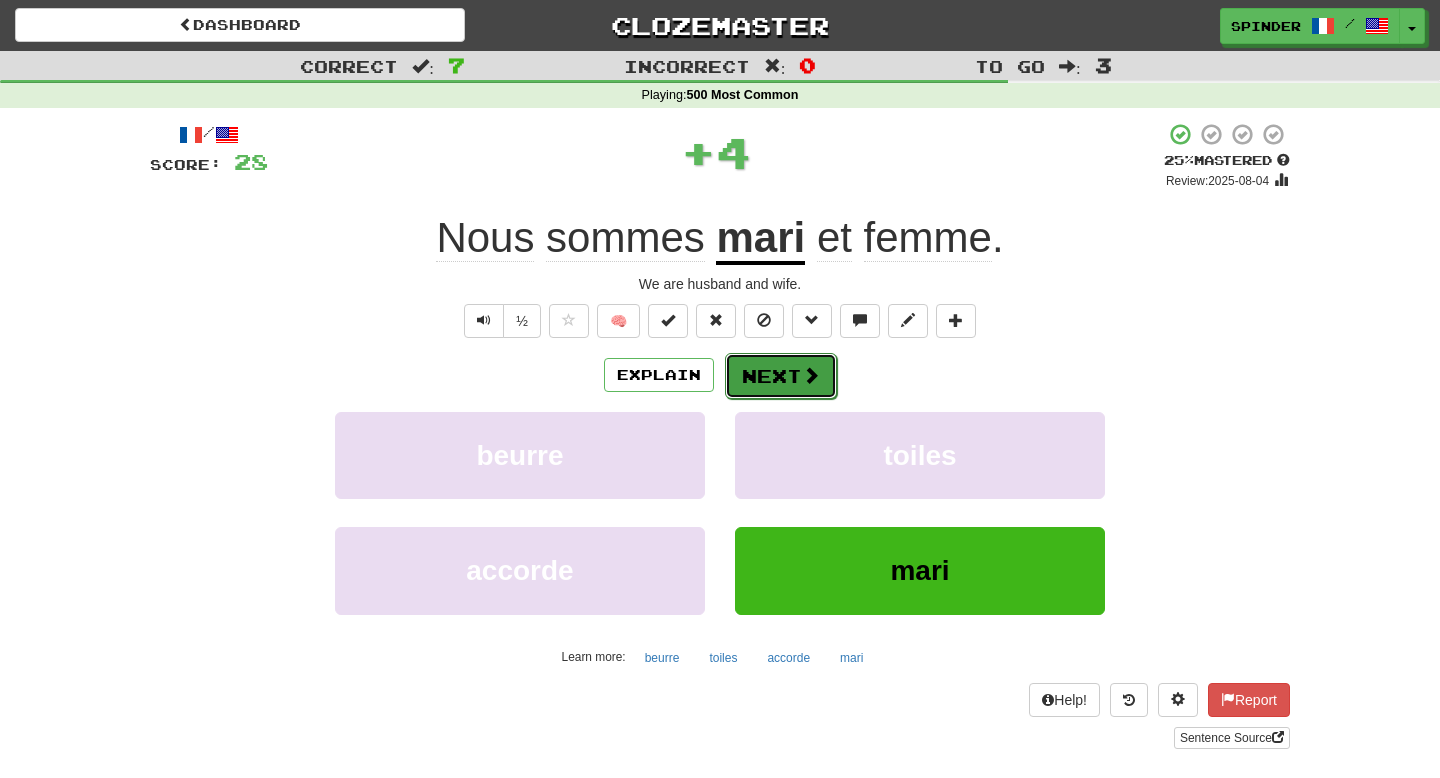 click on "Next" at bounding box center [781, 376] 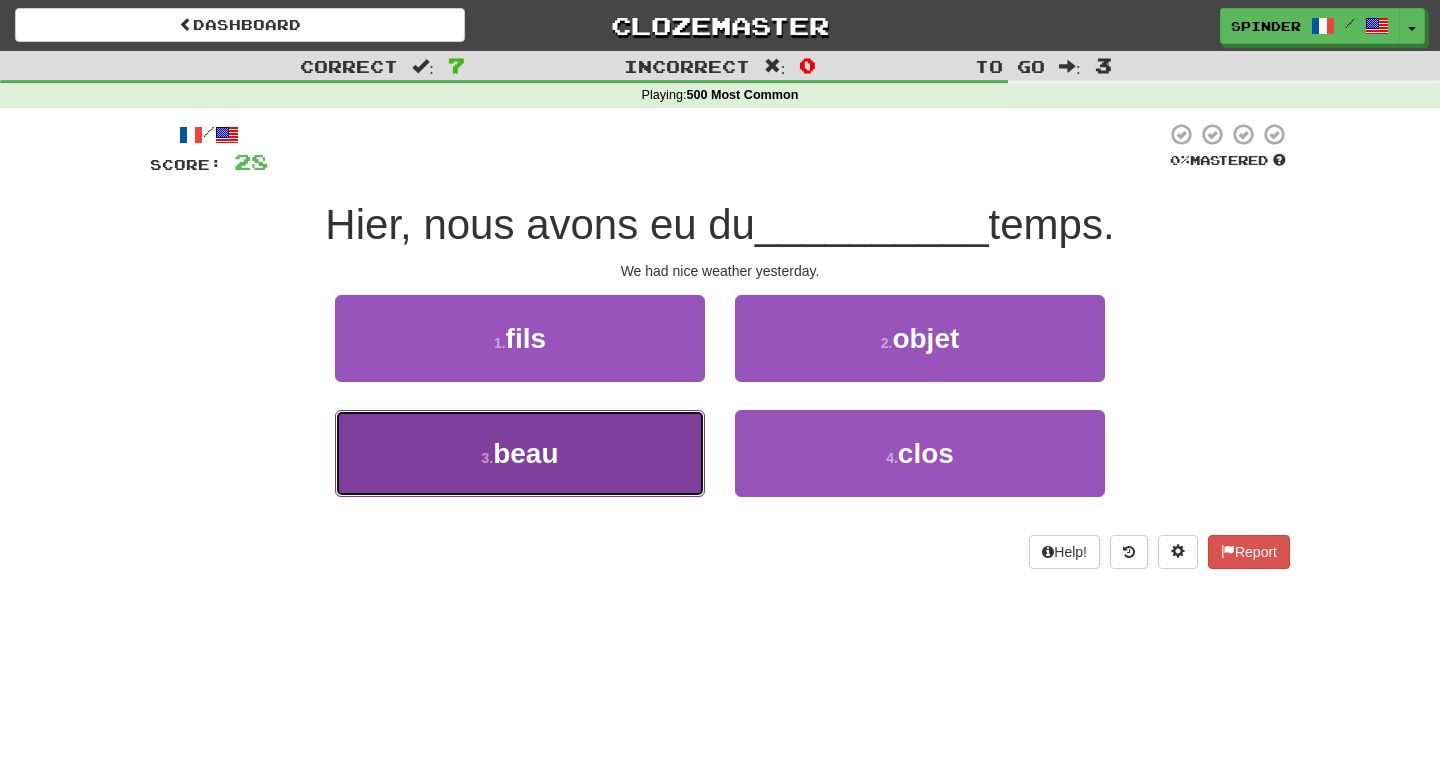 click on "3 .  beau" at bounding box center [520, 453] 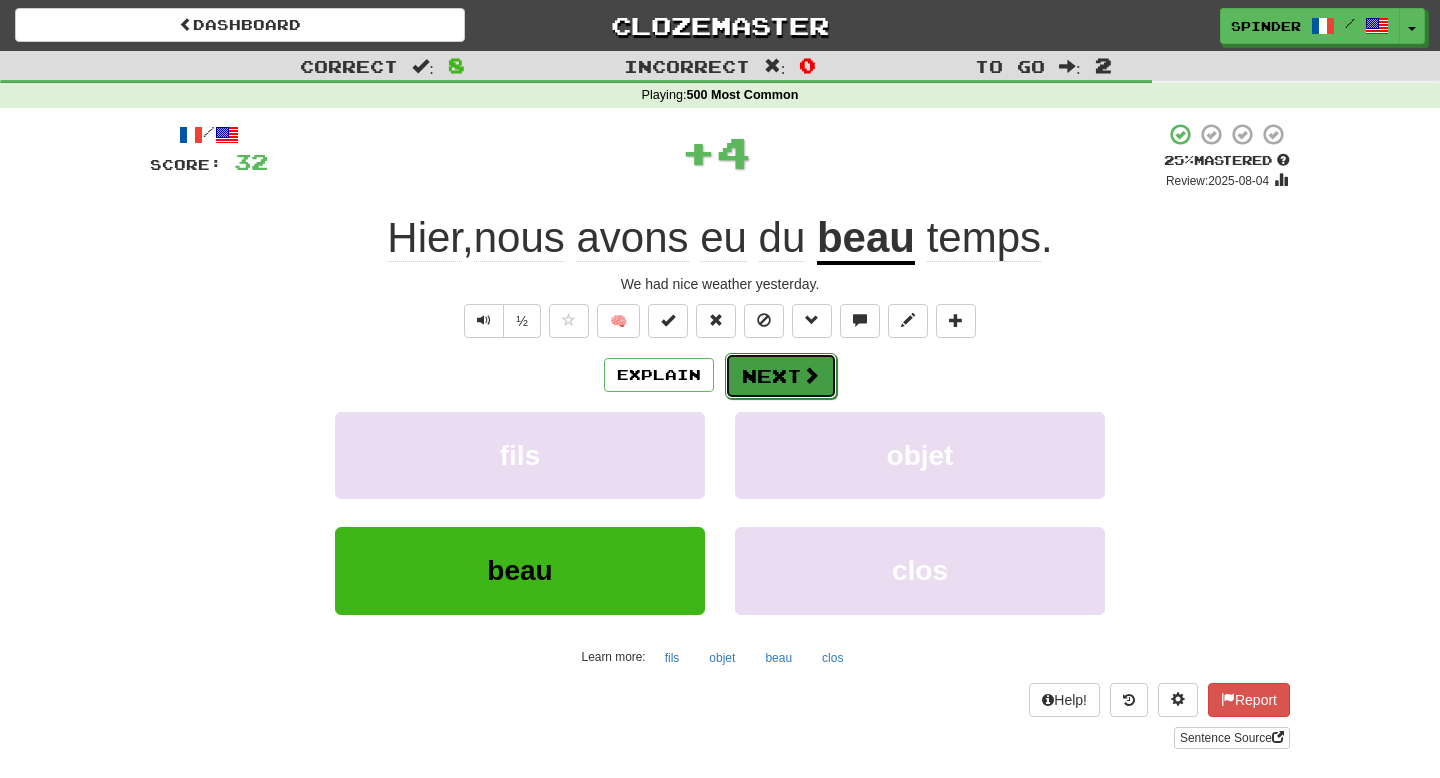 click on "Next" at bounding box center (781, 376) 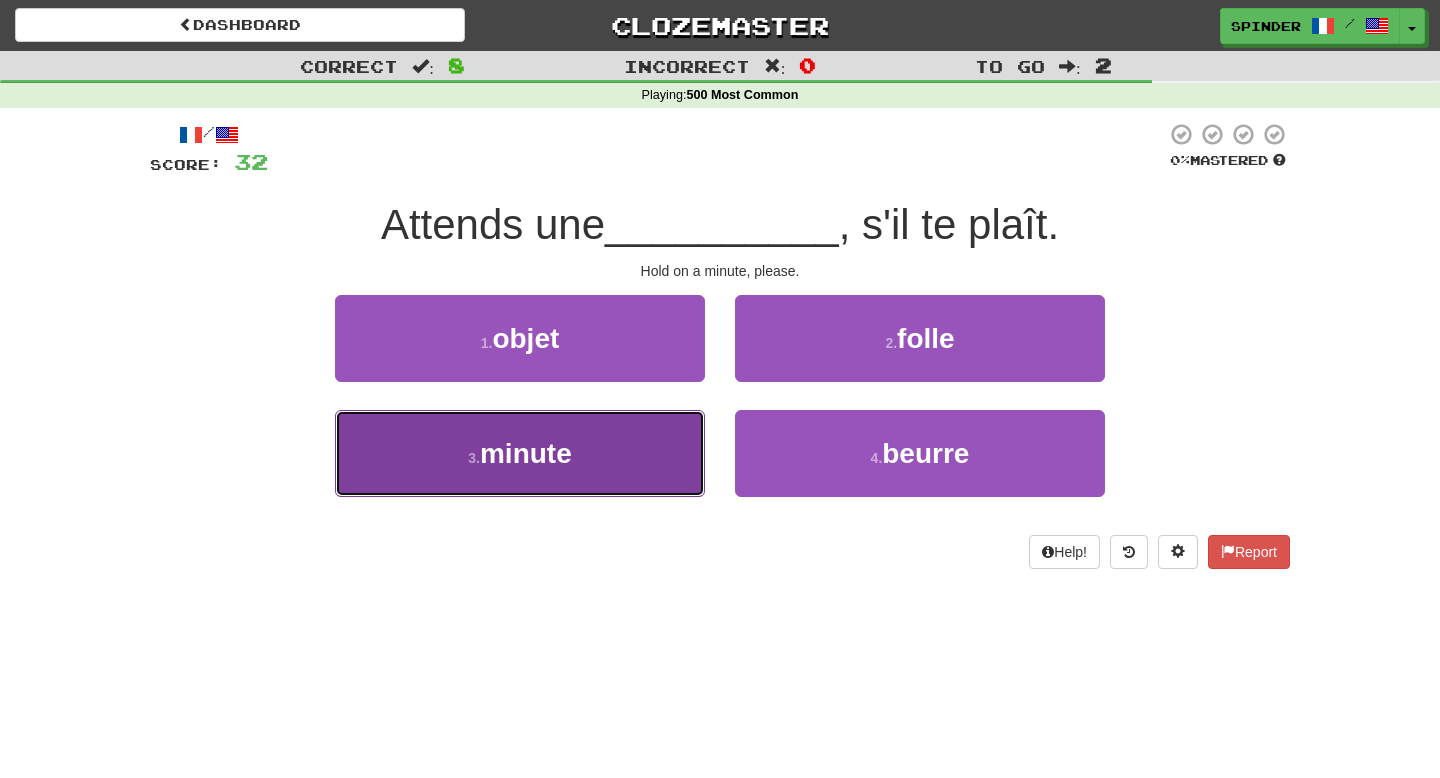 click on "3 .  minute" at bounding box center [520, 453] 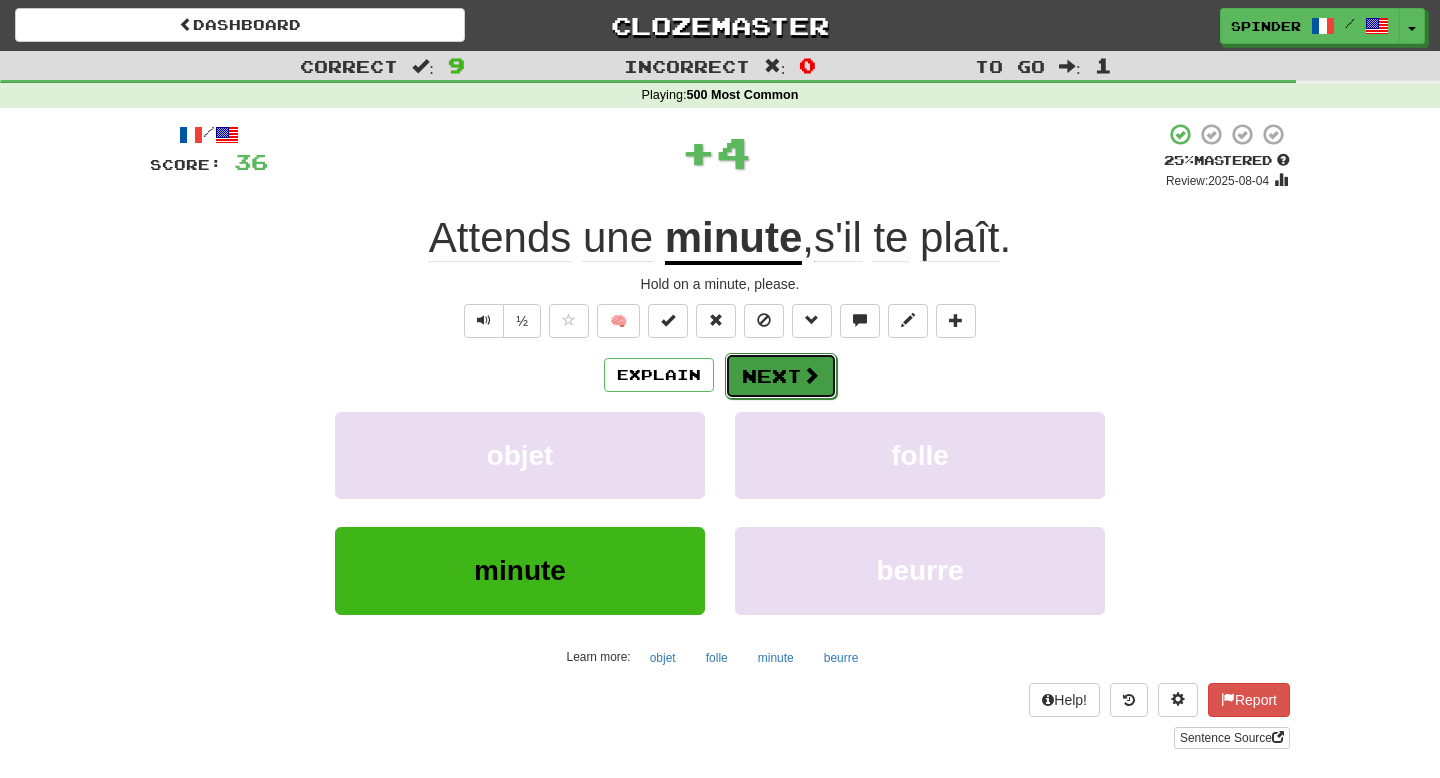 click on "Next" at bounding box center [781, 376] 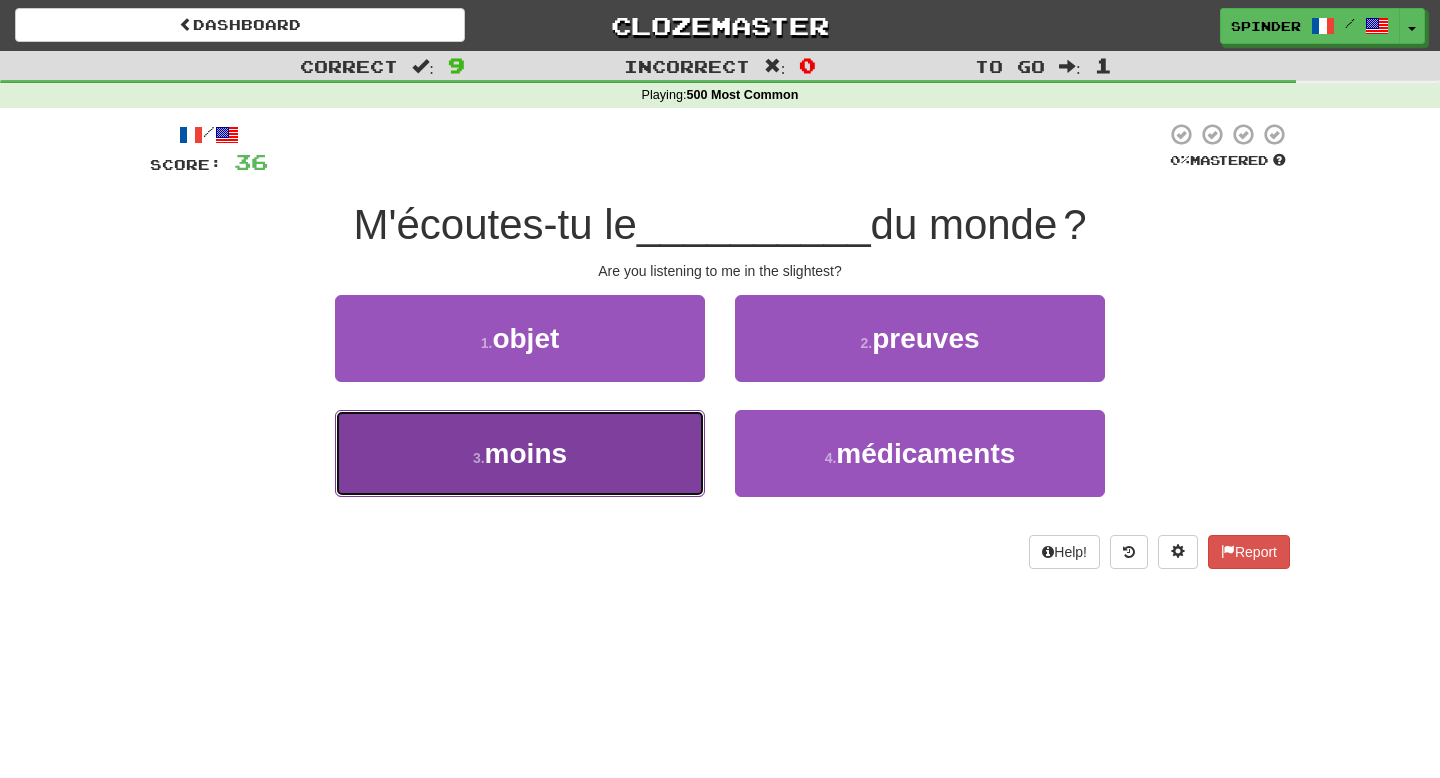 click on "3 .  moins" at bounding box center (520, 453) 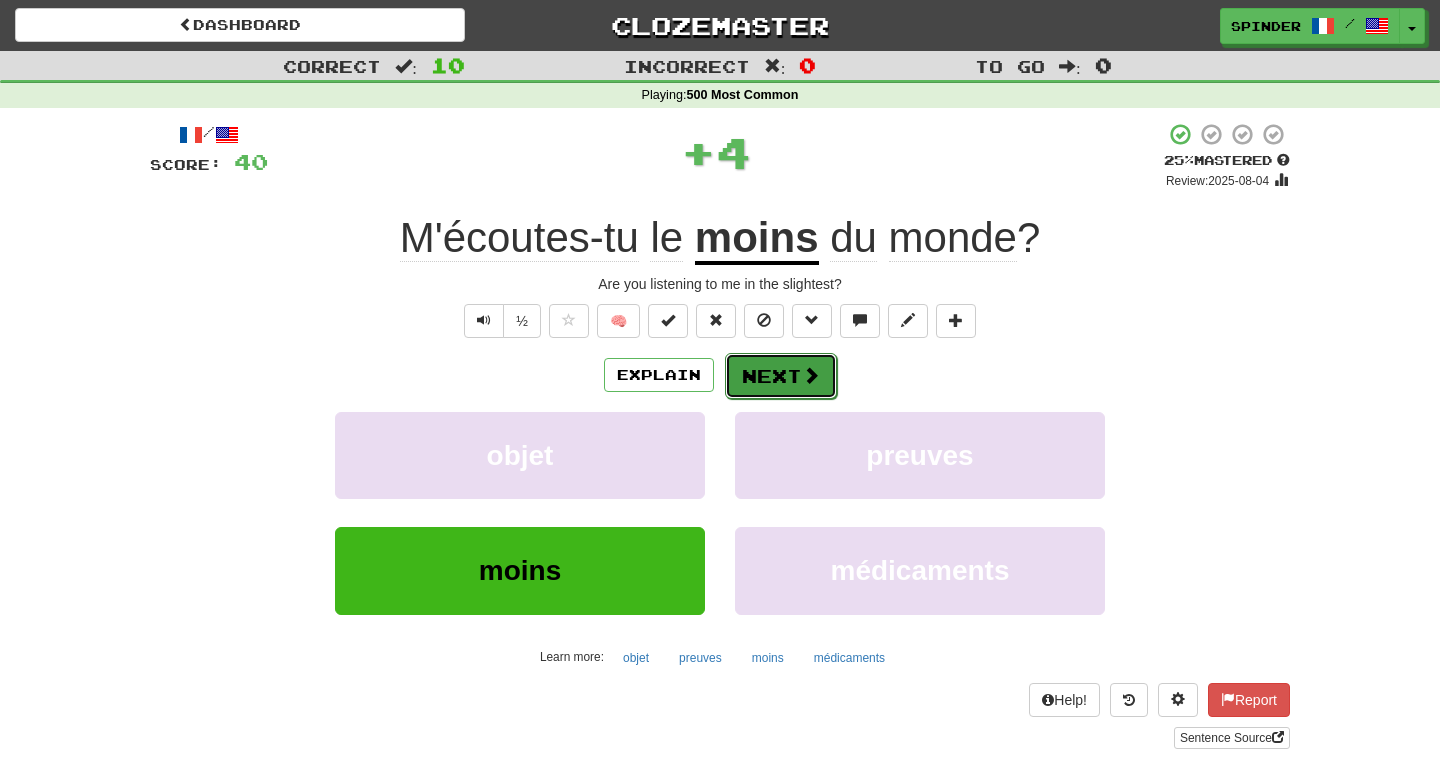 click on "Next" at bounding box center [781, 376] 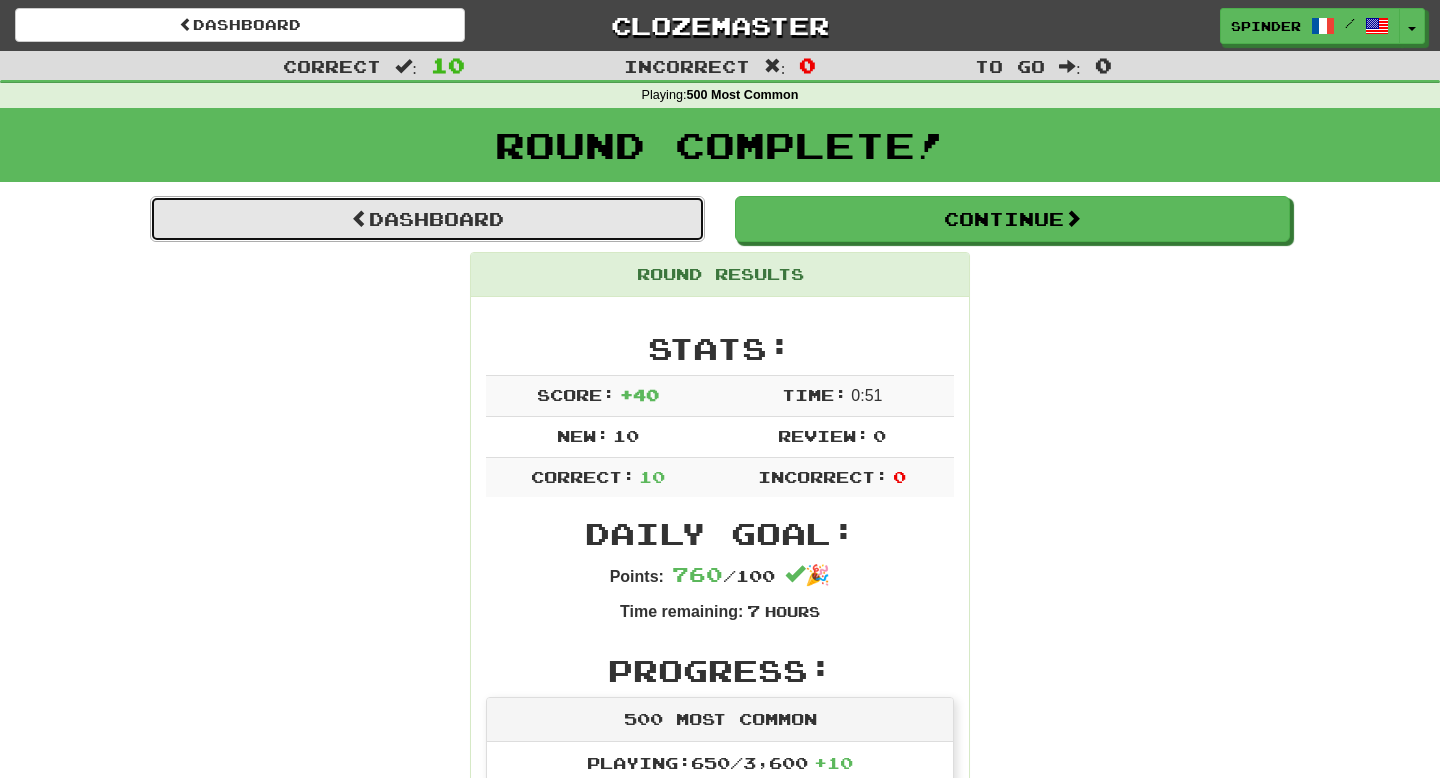 click on "Dashboard" at bounding box center [427, 219] 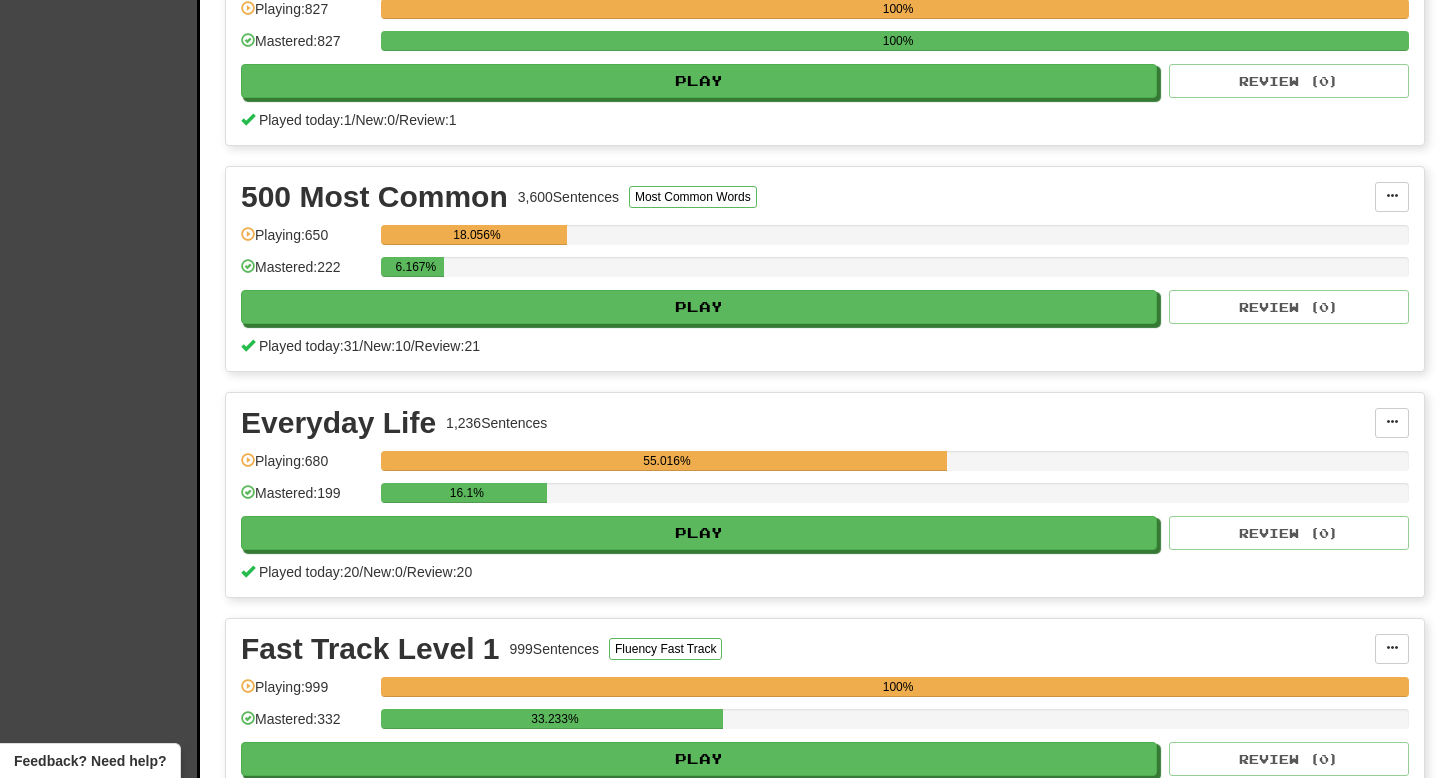 scroll, scrollTop: 526, scrollLeft: 0, axis: vertical 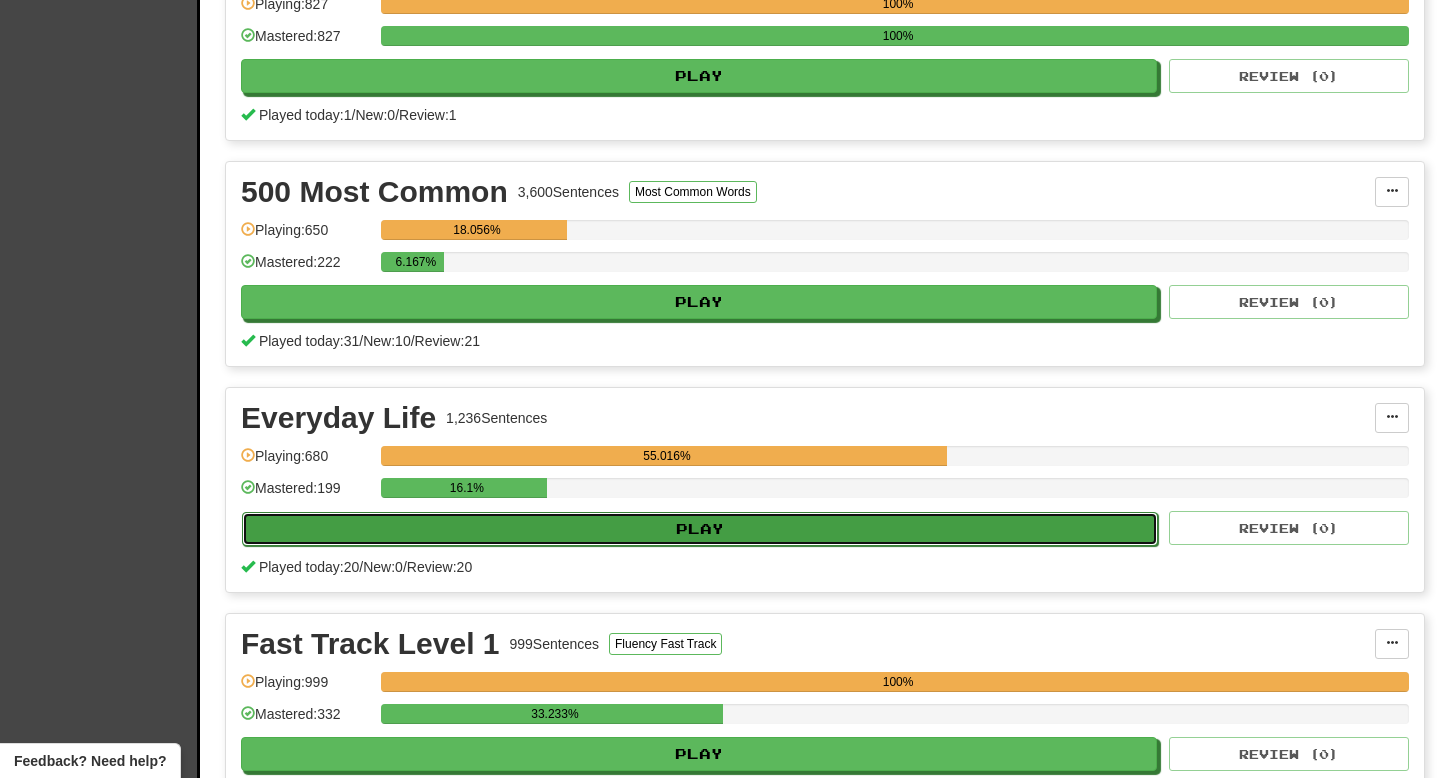 click on "Play" at bounding box center [700, 529] 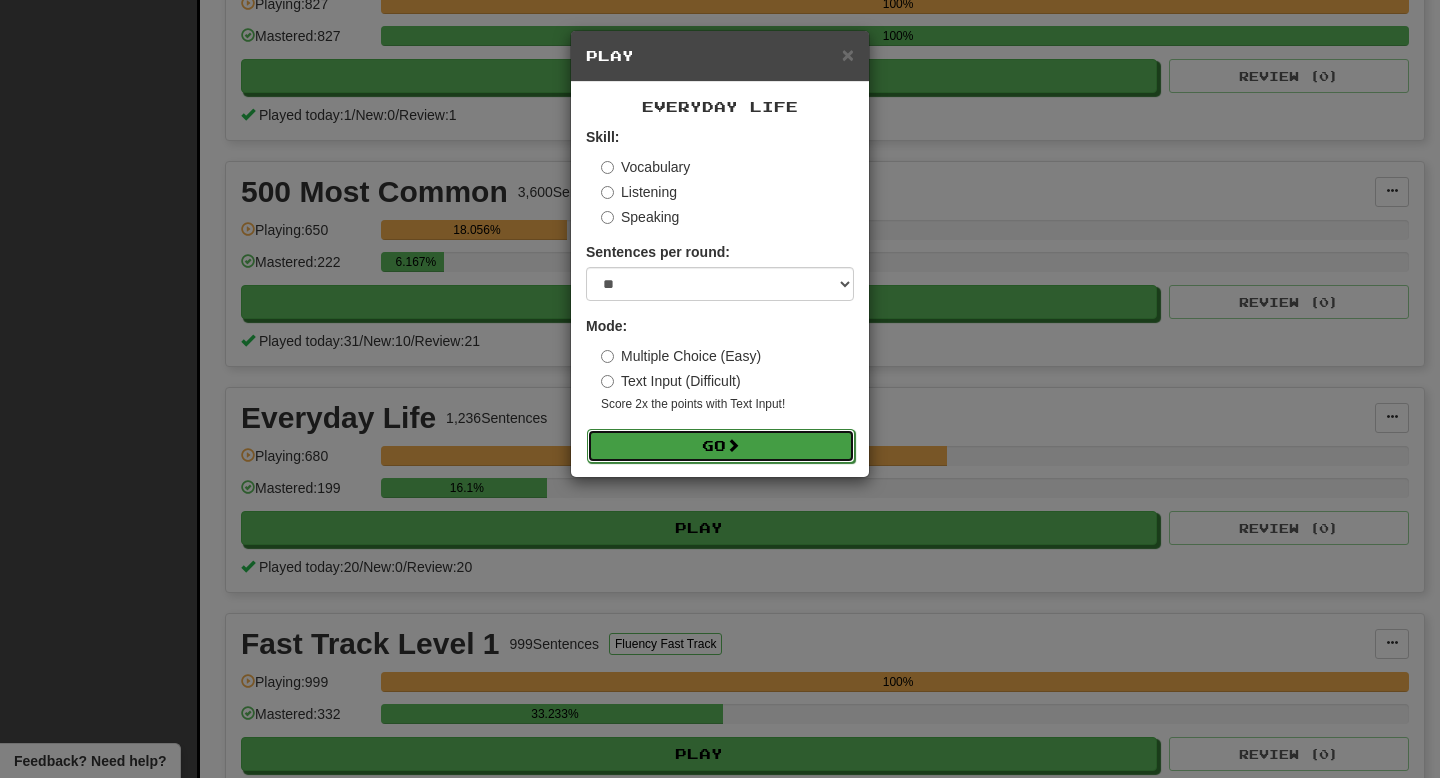 click on "Go" at bounding box center [721, 446] 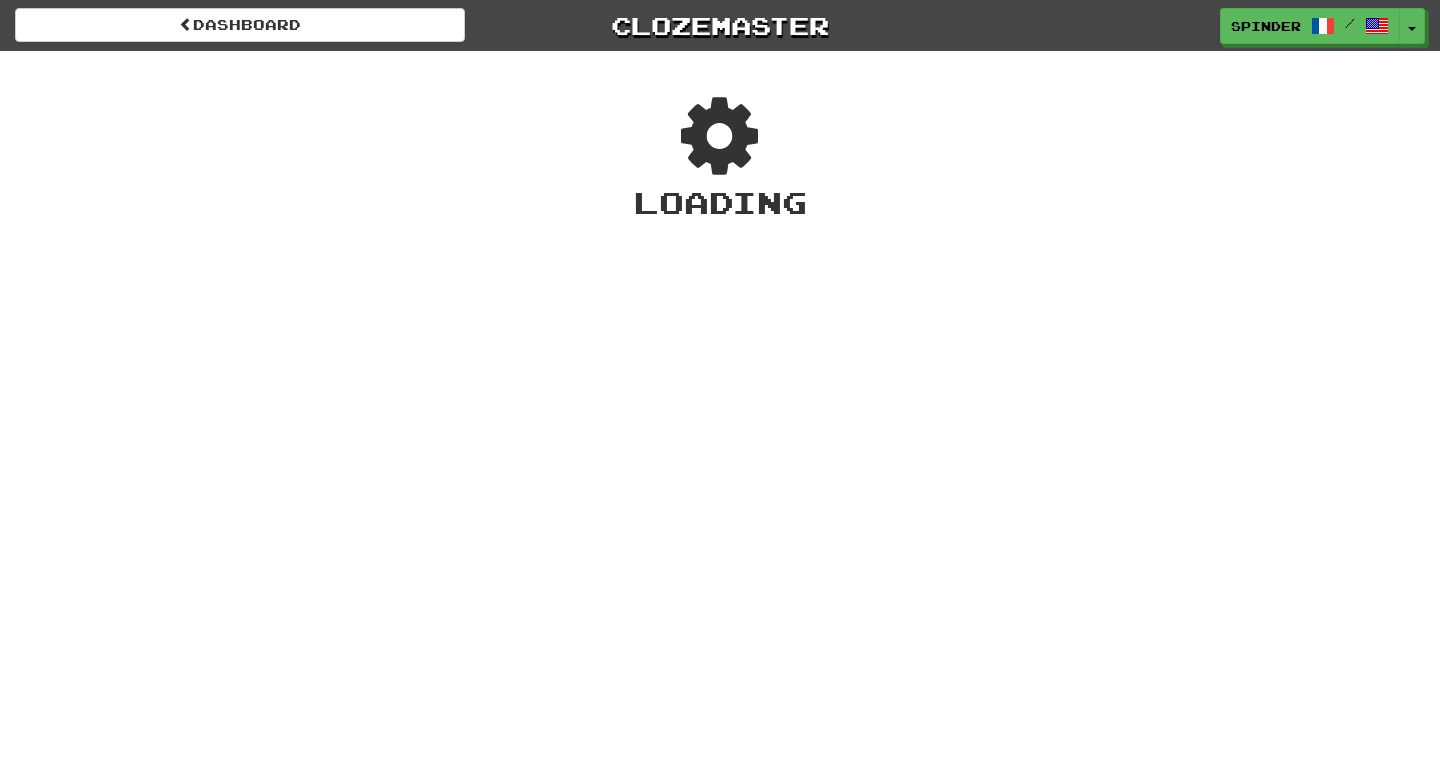 scroll, scrollTop: 0, scrollLeft: 0, axis: both 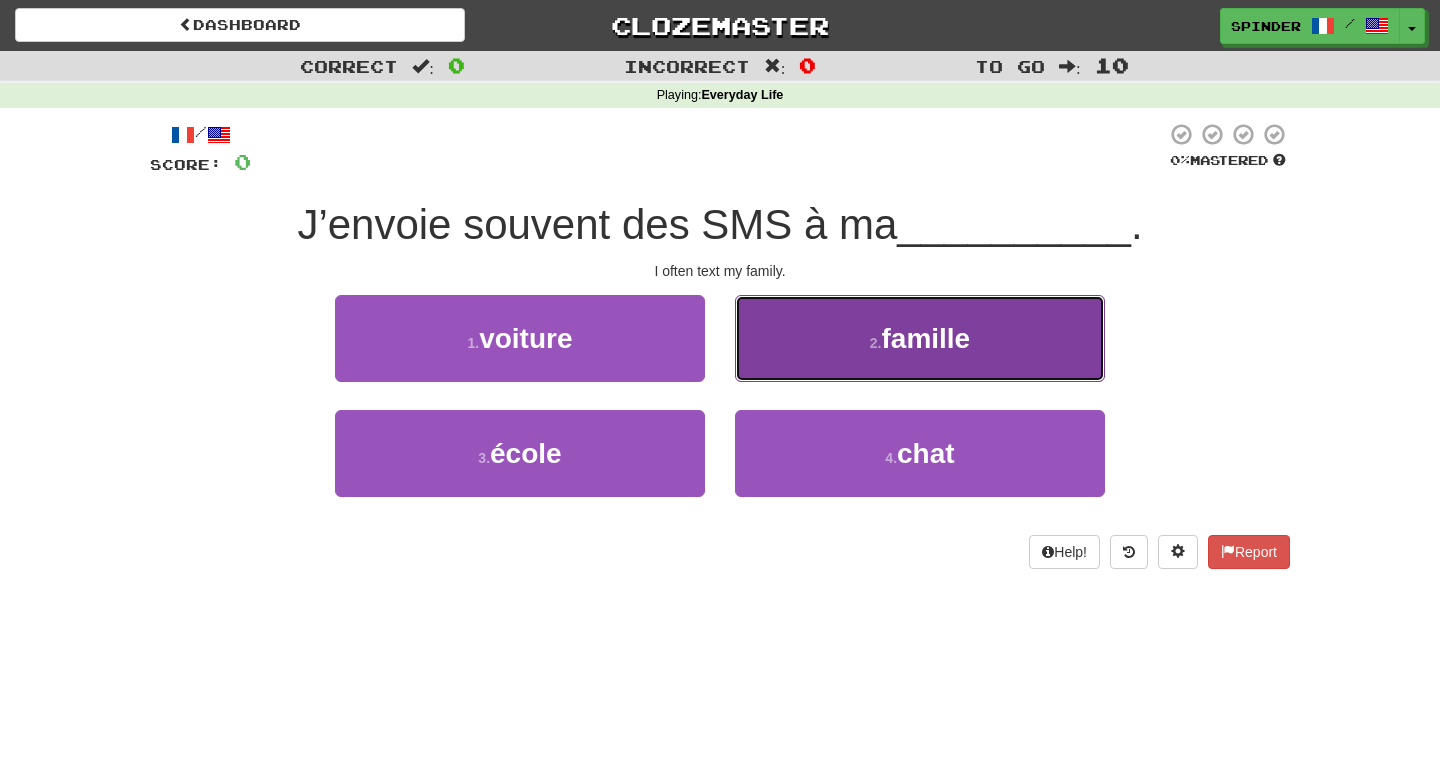 click on "2 .  famille" at bounding box center (920, 338) 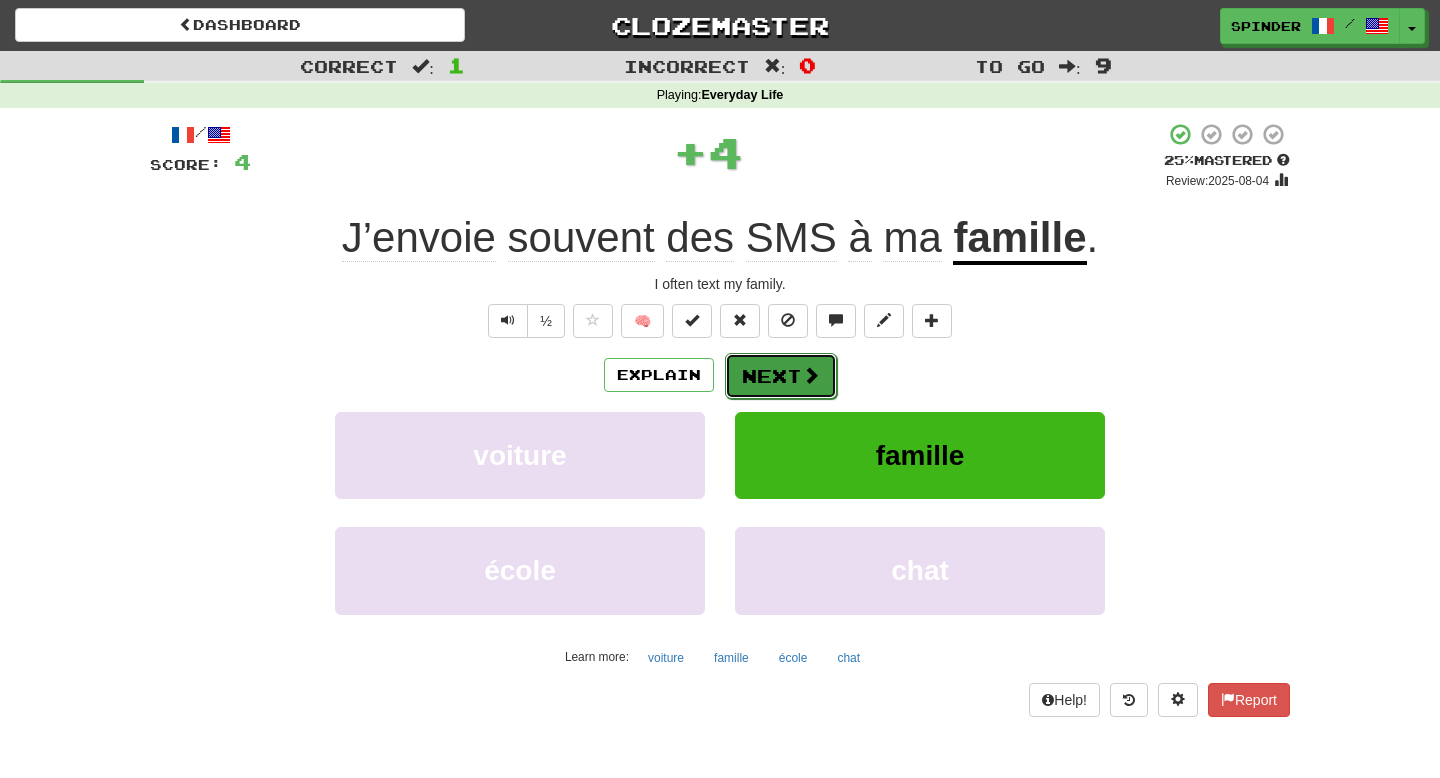 click at bounding box center (811, 375) 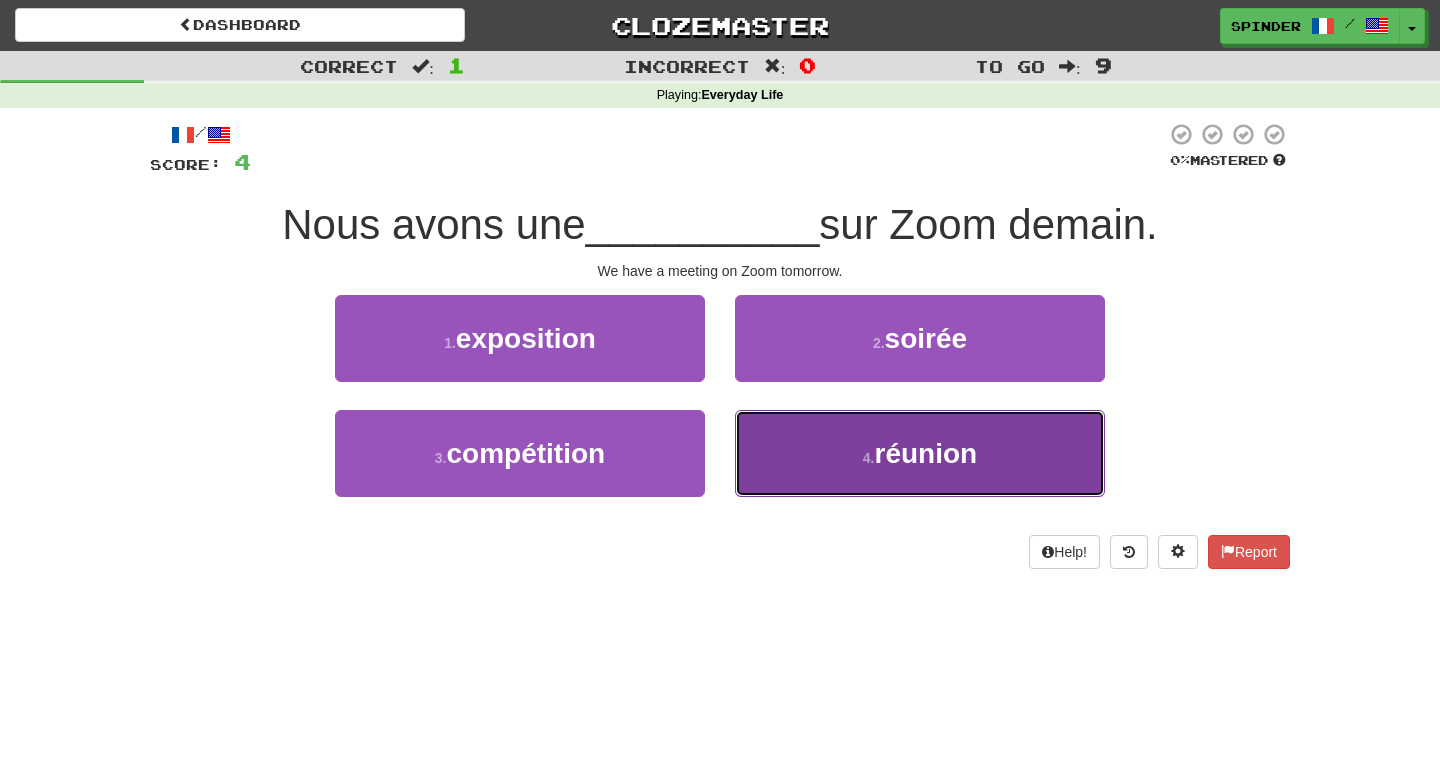 click on "4 .  réunion" at bounding box center (920, 453) 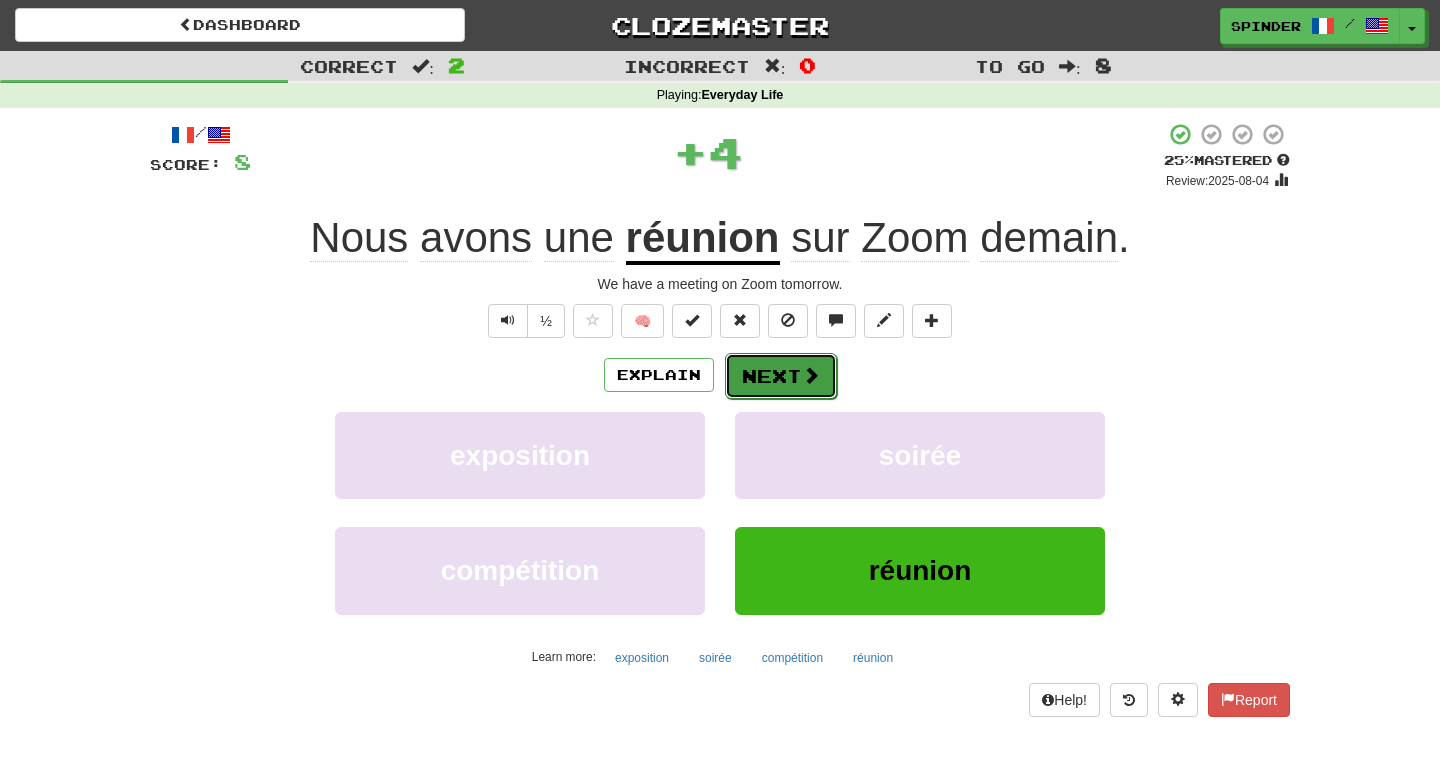 click at bounding box center [811, 375] 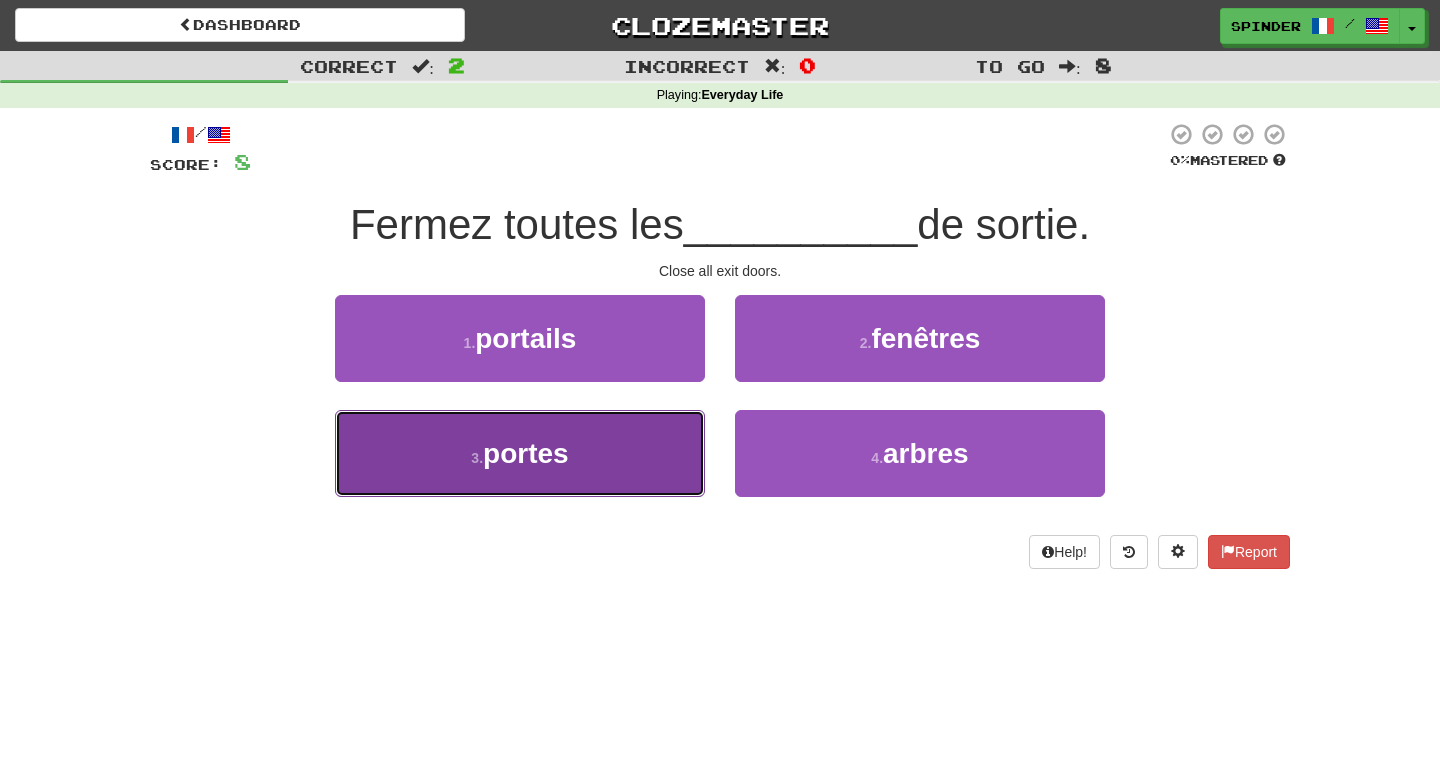 click on "3 .  portes" at bounding box center [520, 453] 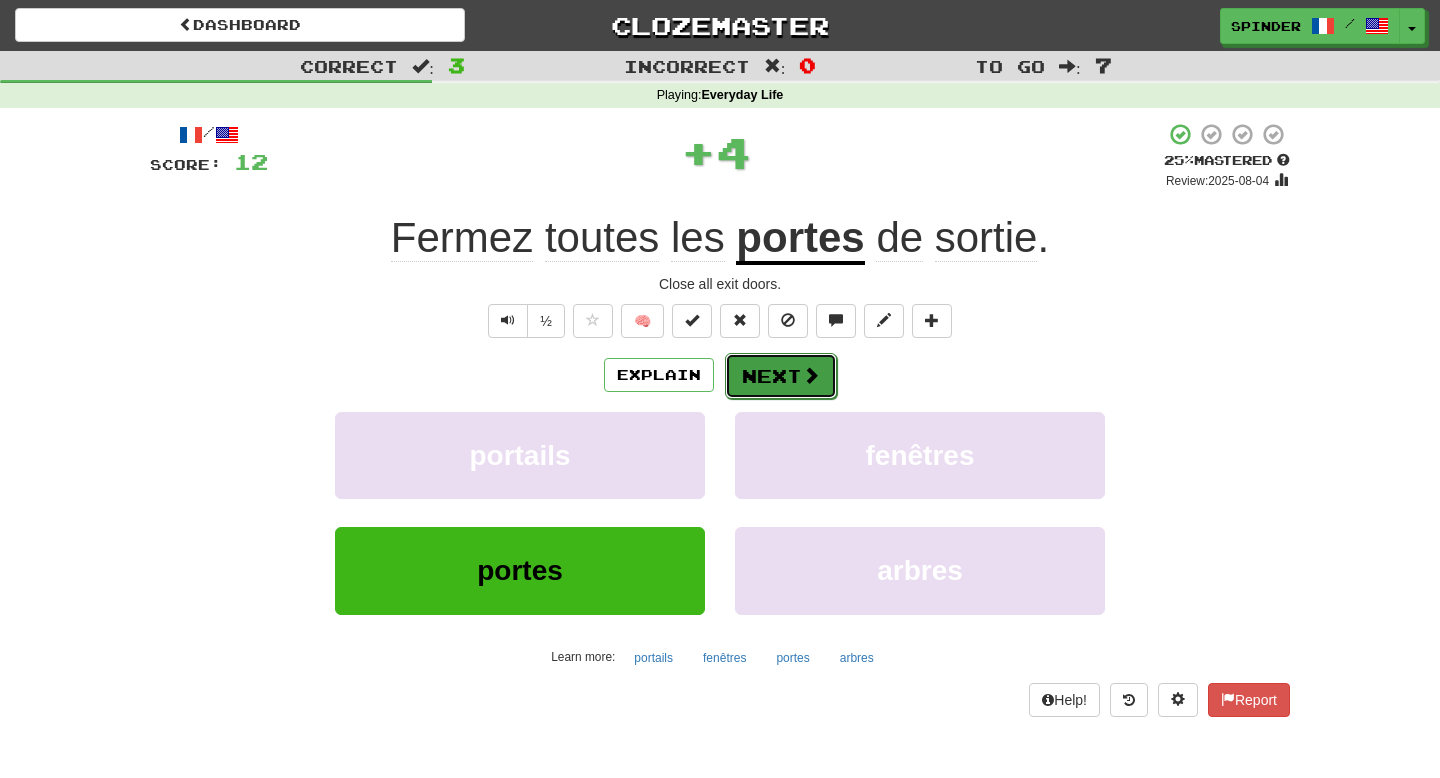 click on "Next" at bounding box center (781, 376) 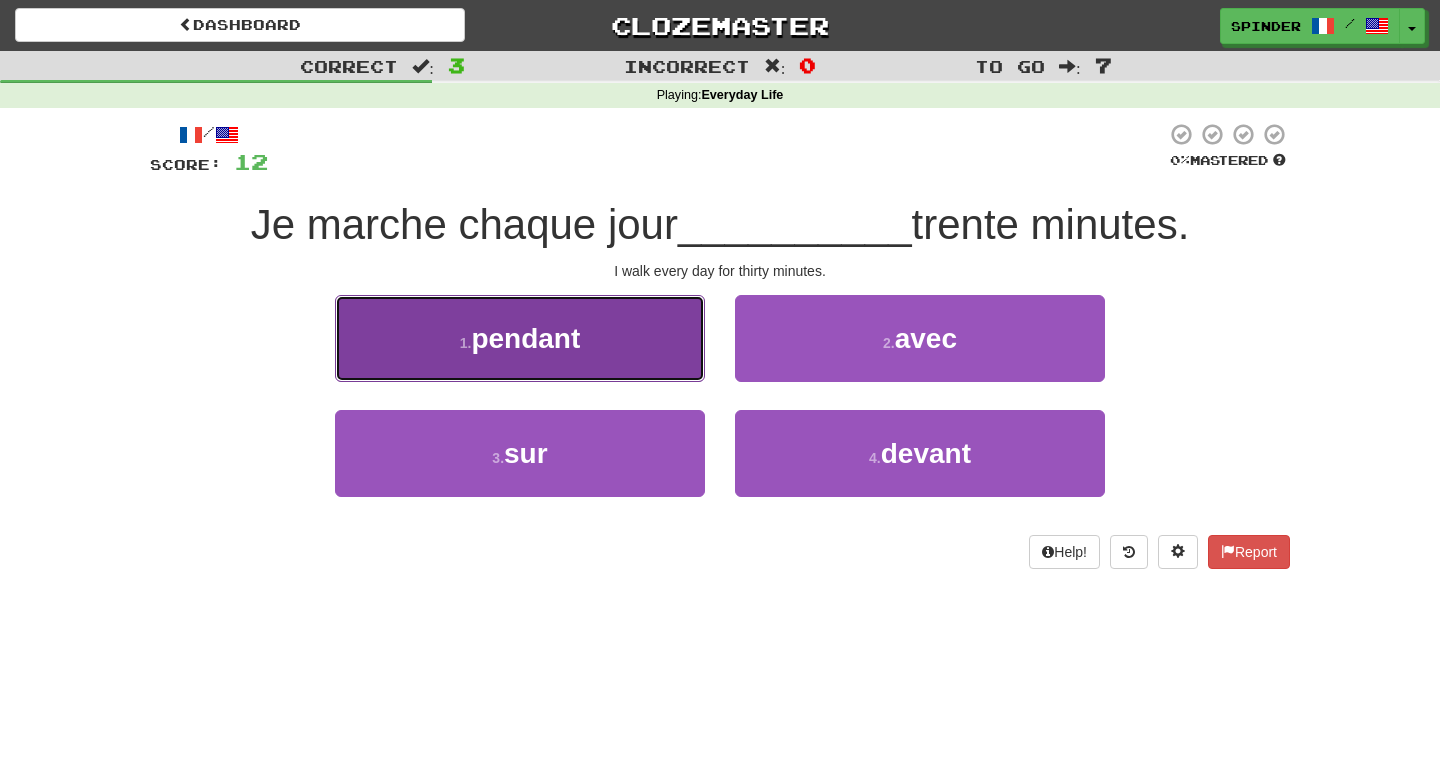 click on "1 .  pendant" at bounding box center (520, 338) 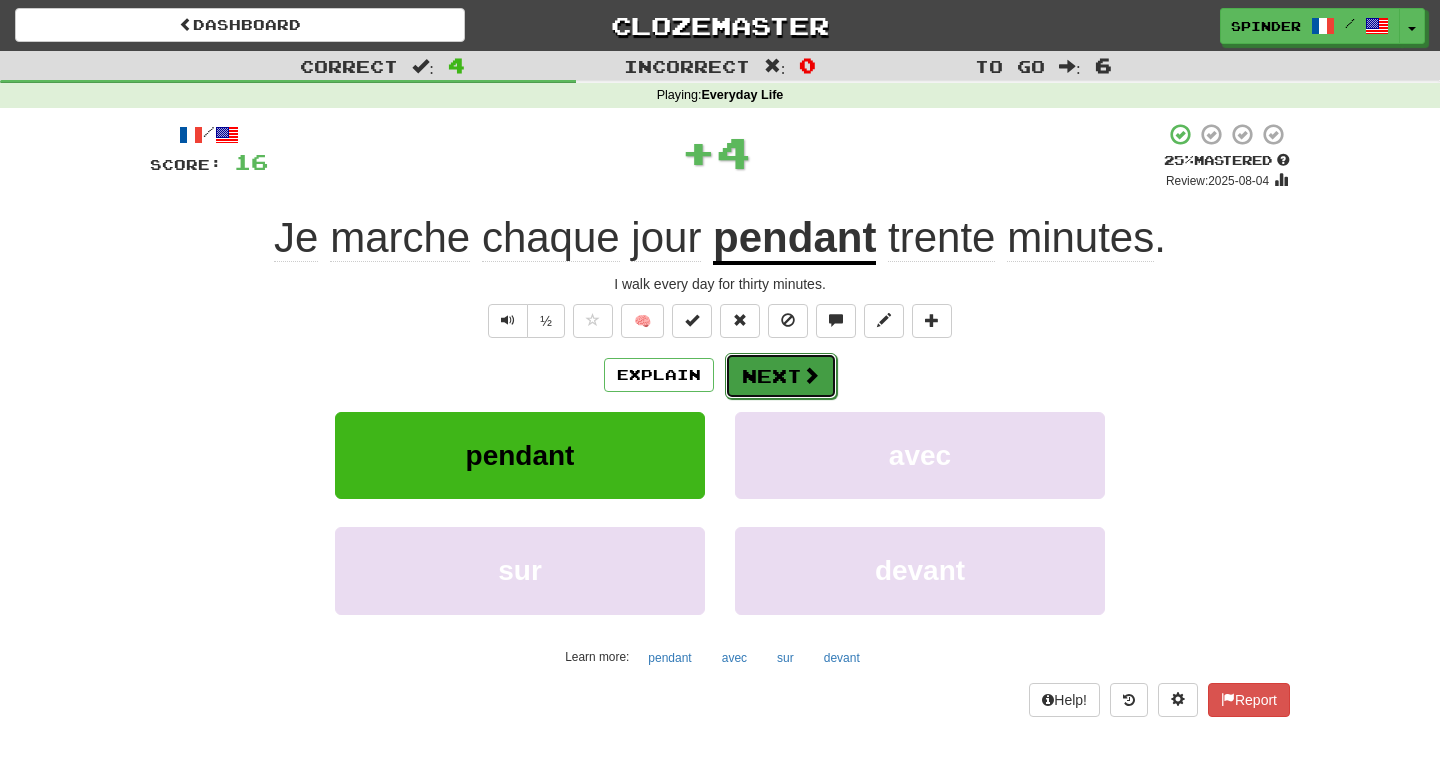 click on "Next" at bounding box center [781, 376] 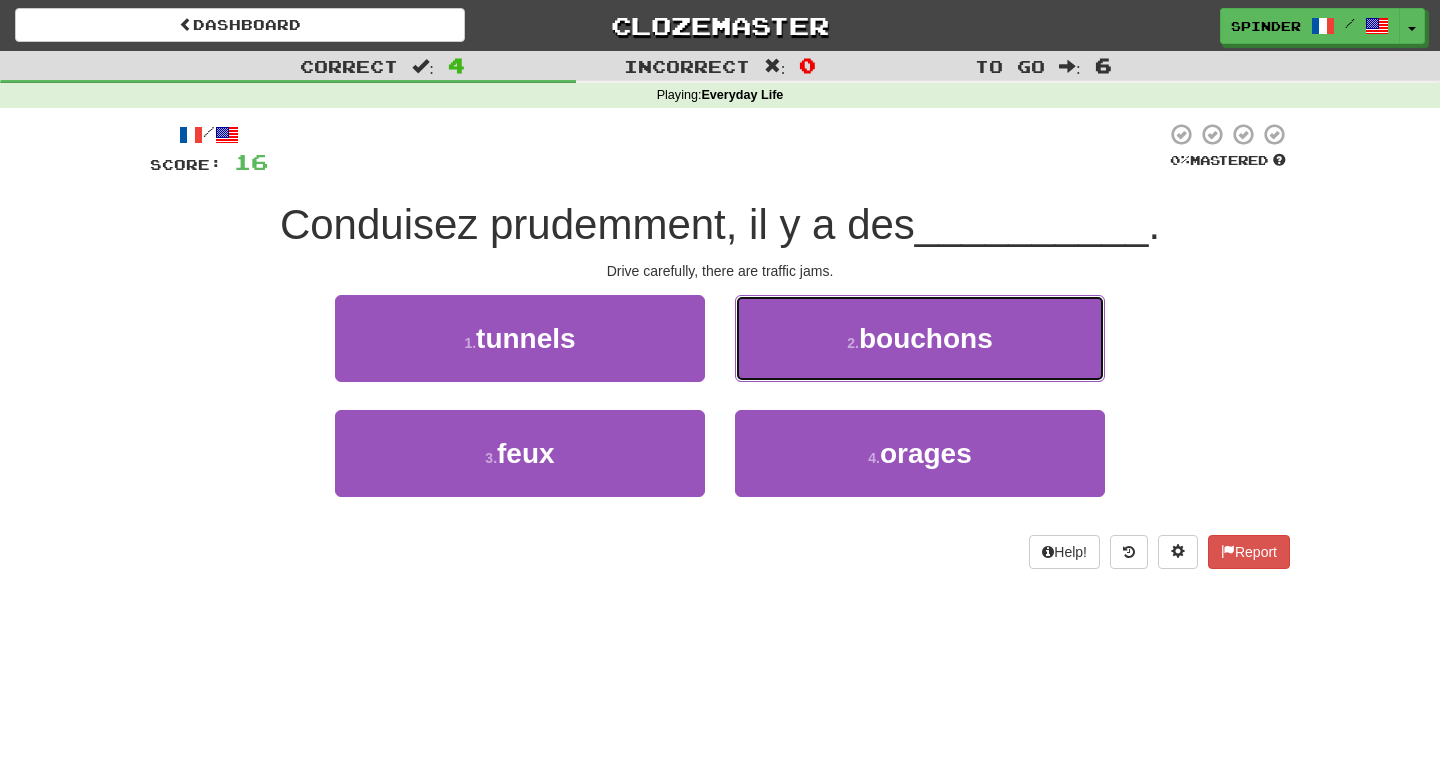 click on "2 .  bouchons" at bounding box center (920, 338) 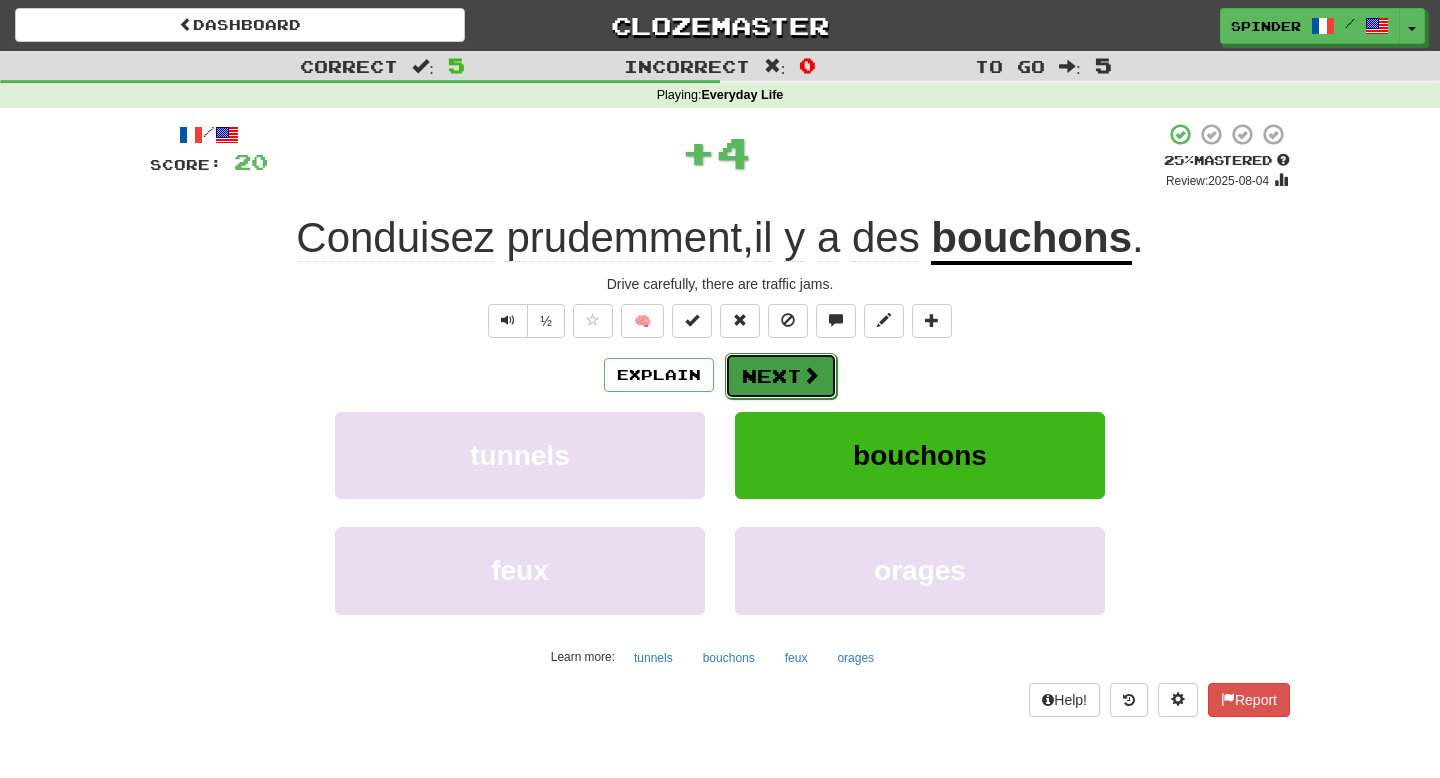 click on "Next" at bounding box center (781, 376) 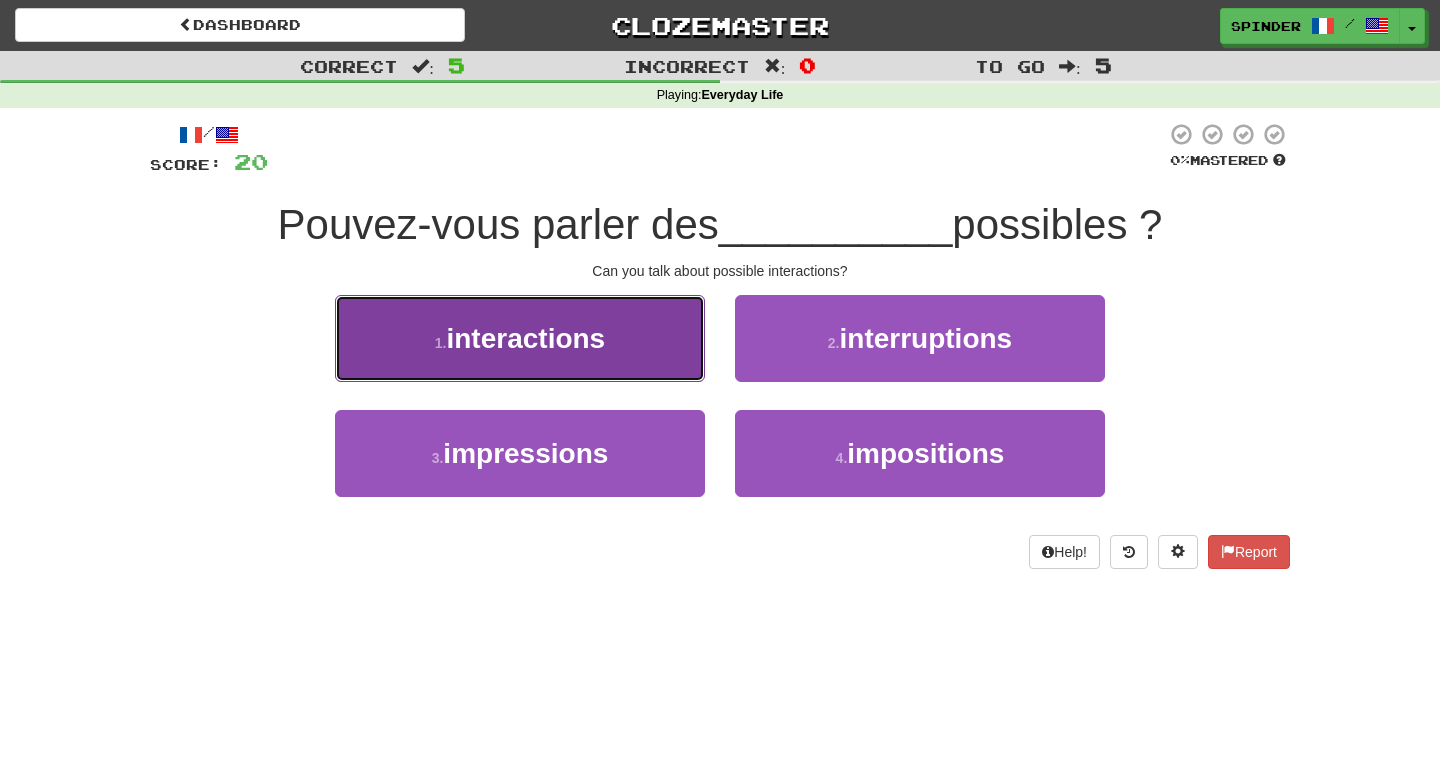 click on "1 .  interactions" at bounding box center [520, 338] 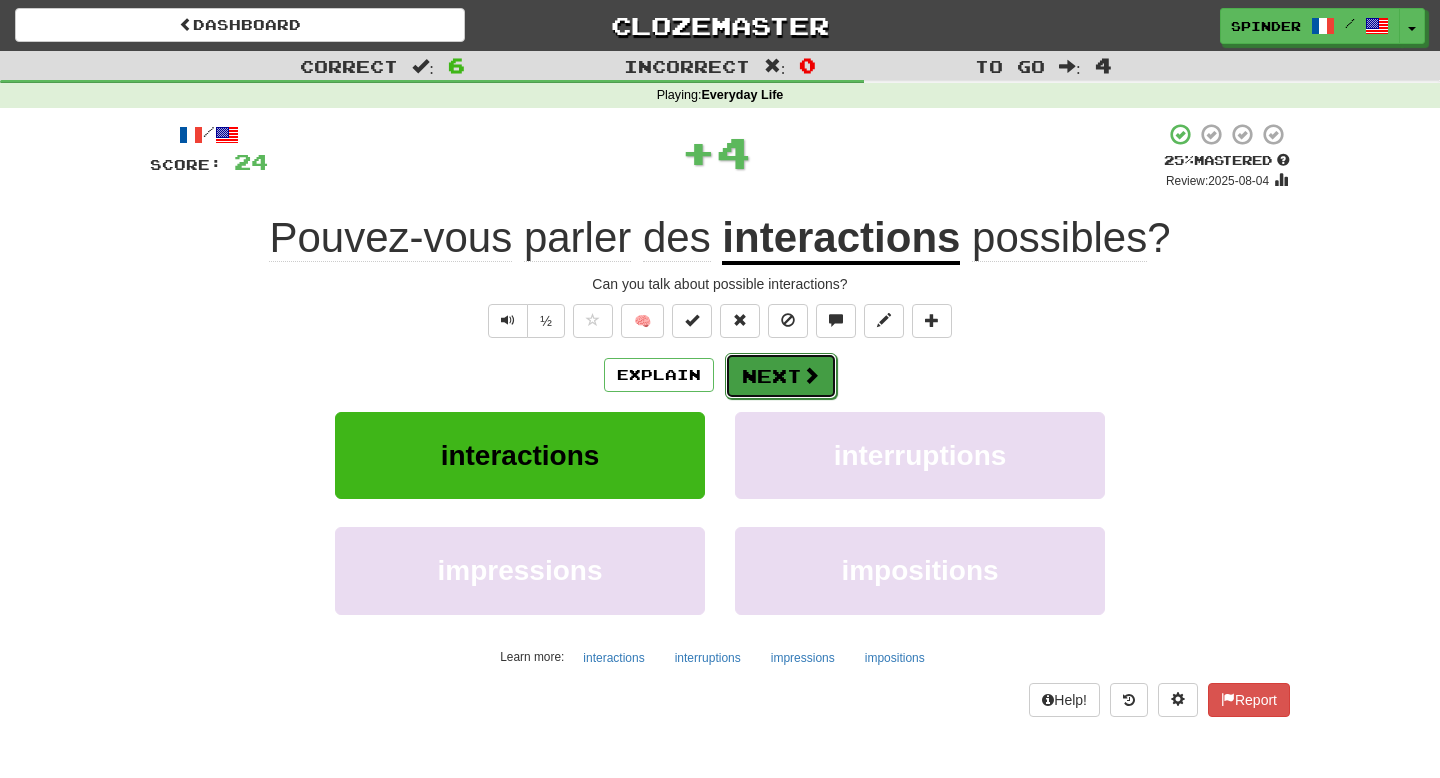 click on "Next" at bounding box center (781, 376) 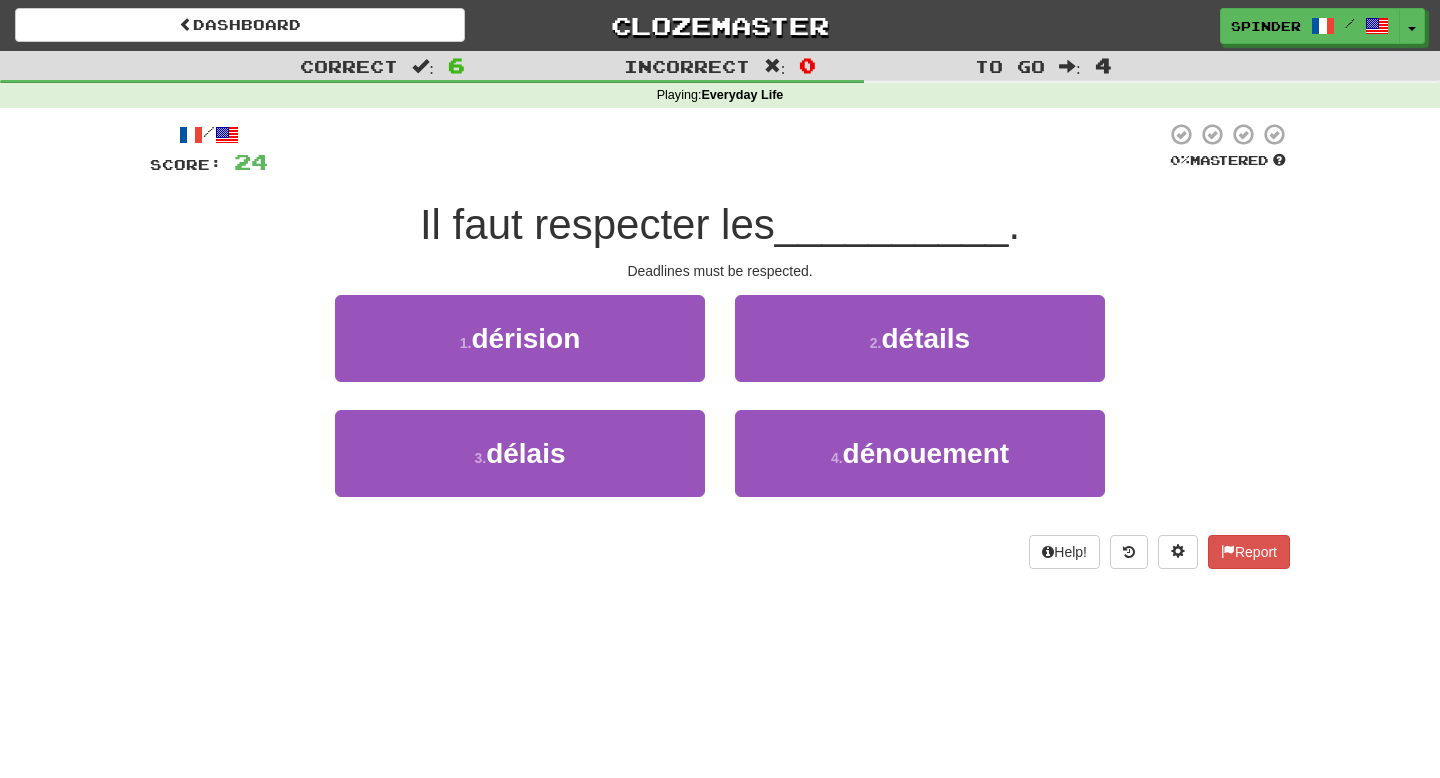 click on "3 .  délais" at bounding box center [520, 467] 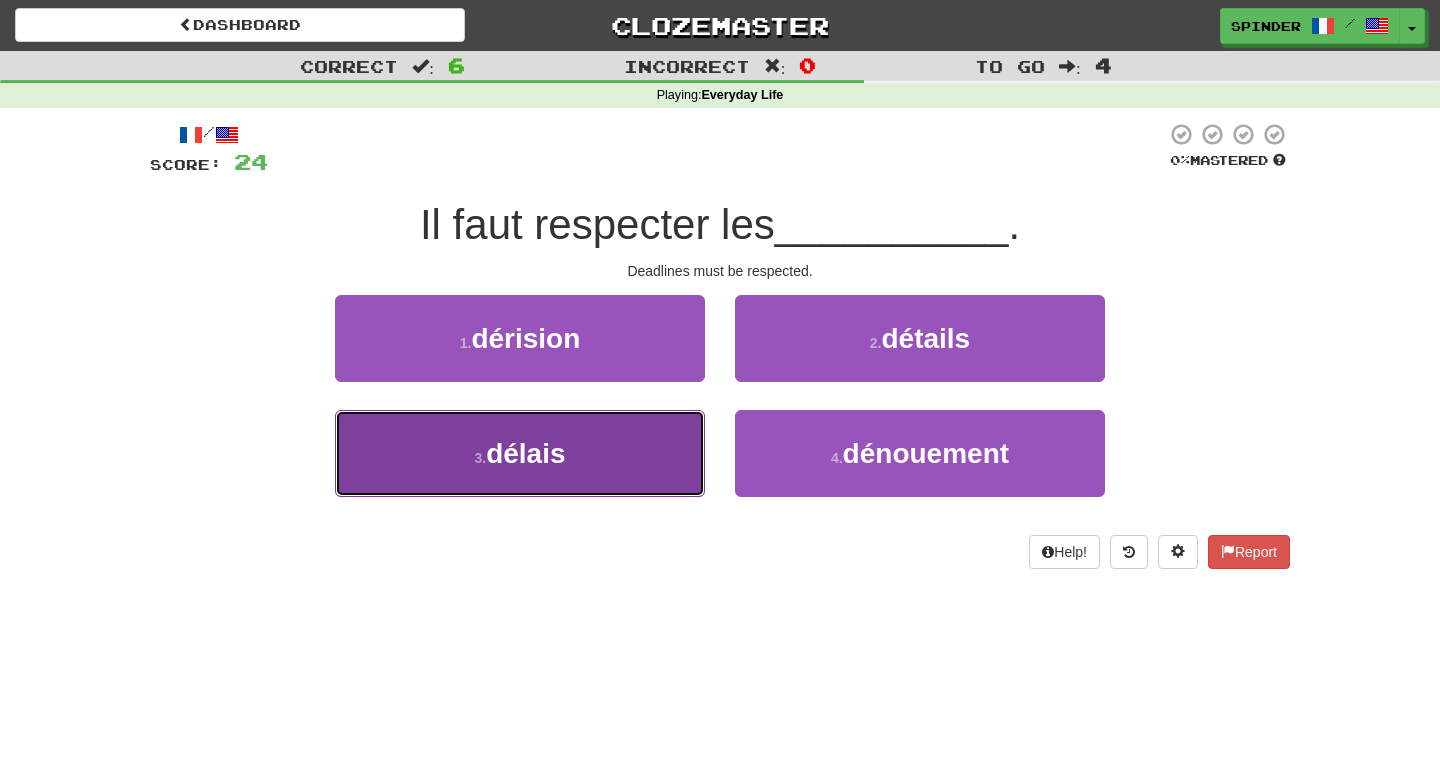 click on "3 .  délais" at bounding box center [520, 453] 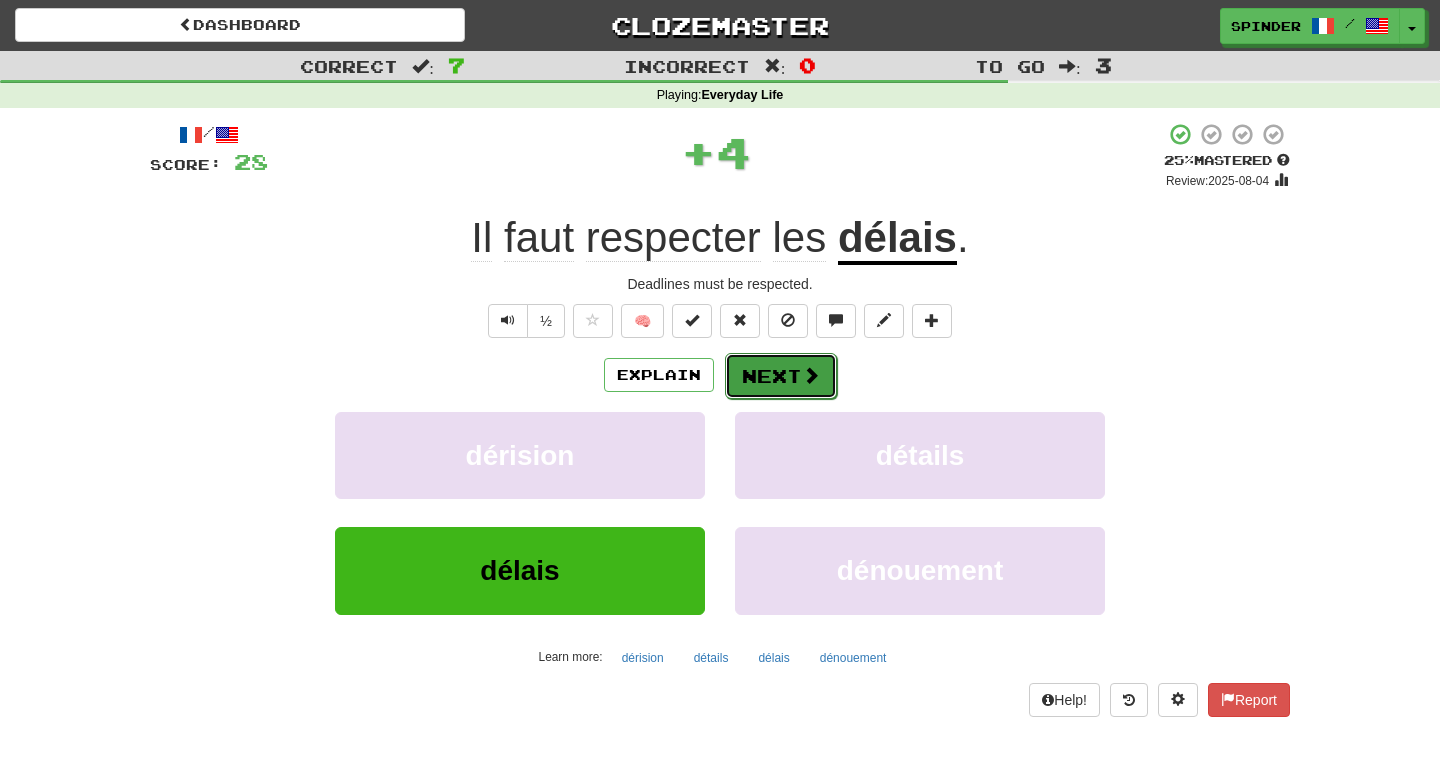 click on "Next" at bounding box center (781, 376) 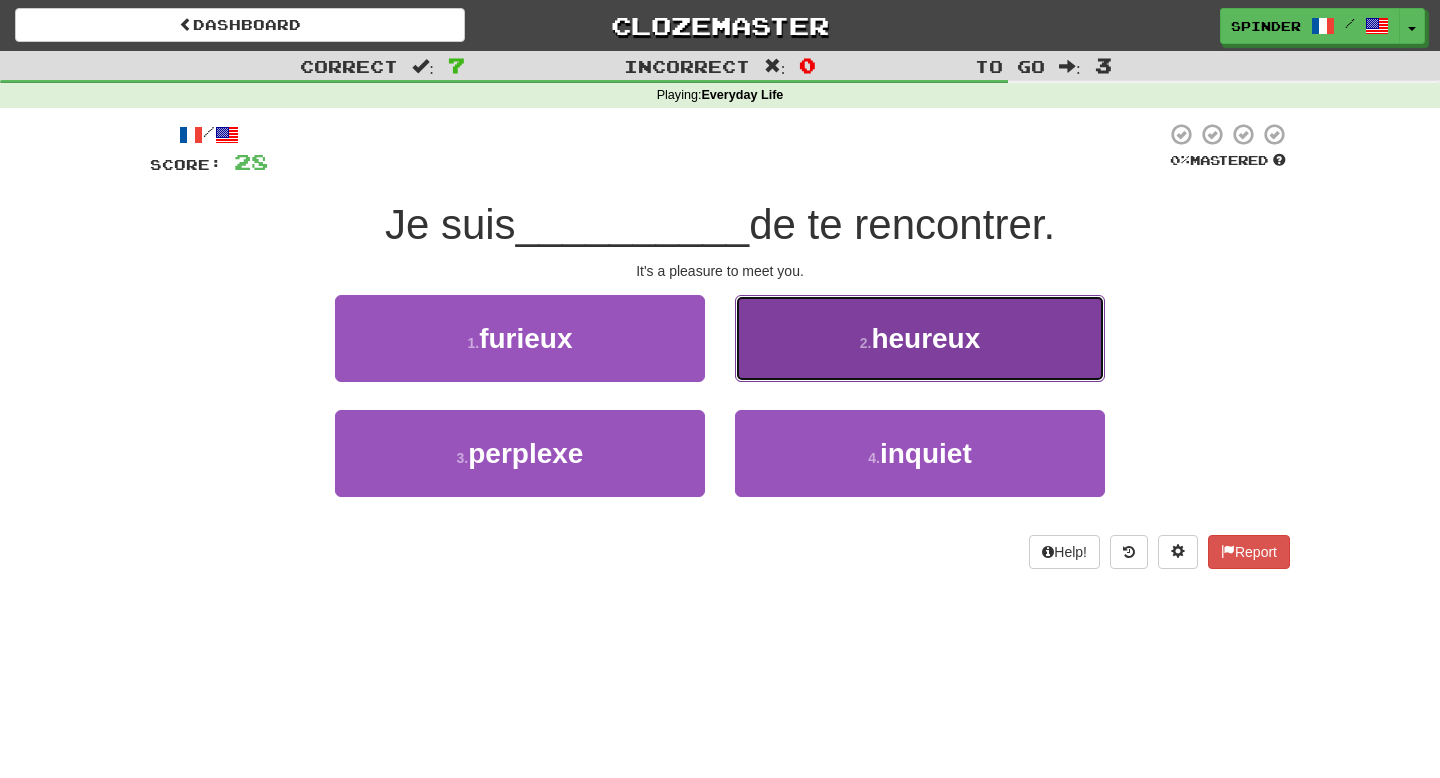 click on "2 .  heureux" at bounding box center (920, 338) 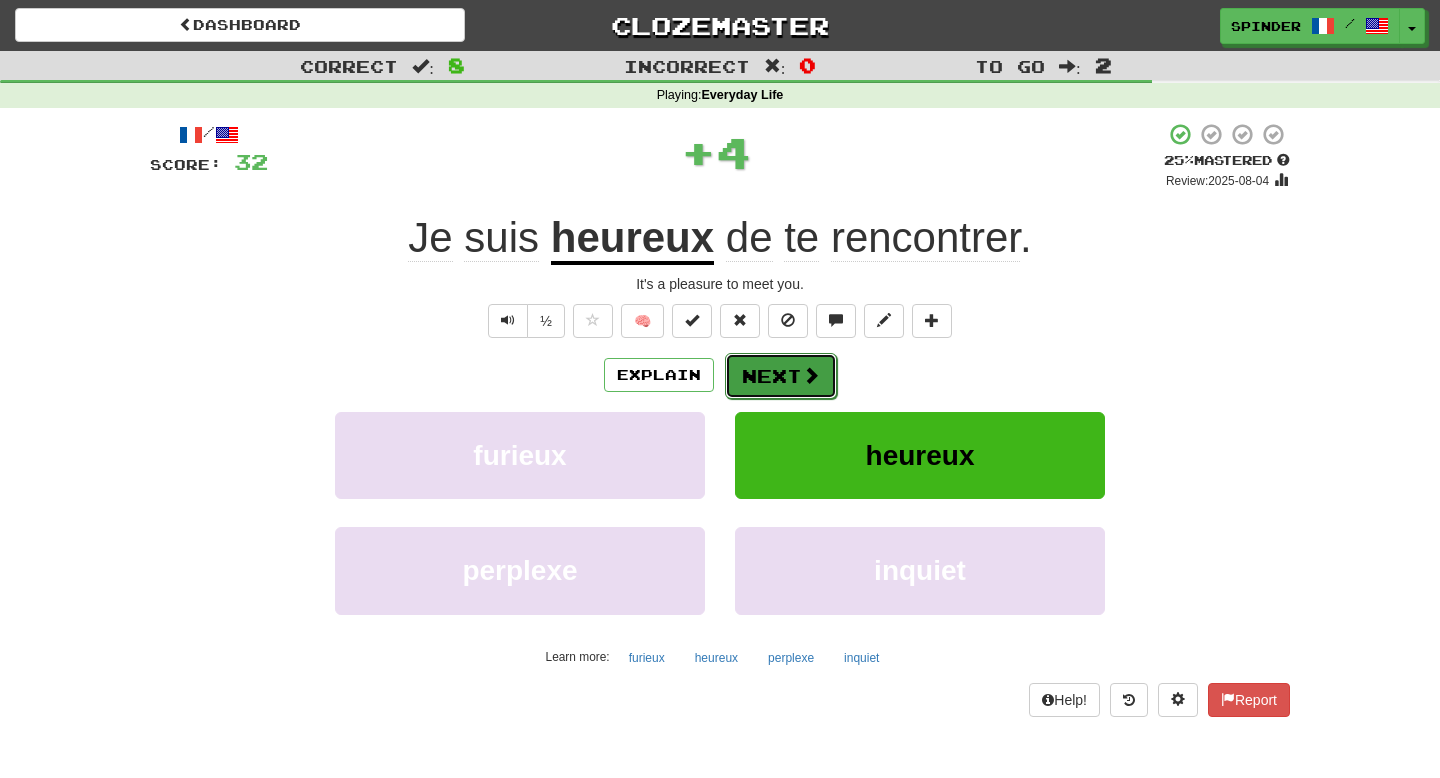 click on "Next" at bounding box center (781, 376) 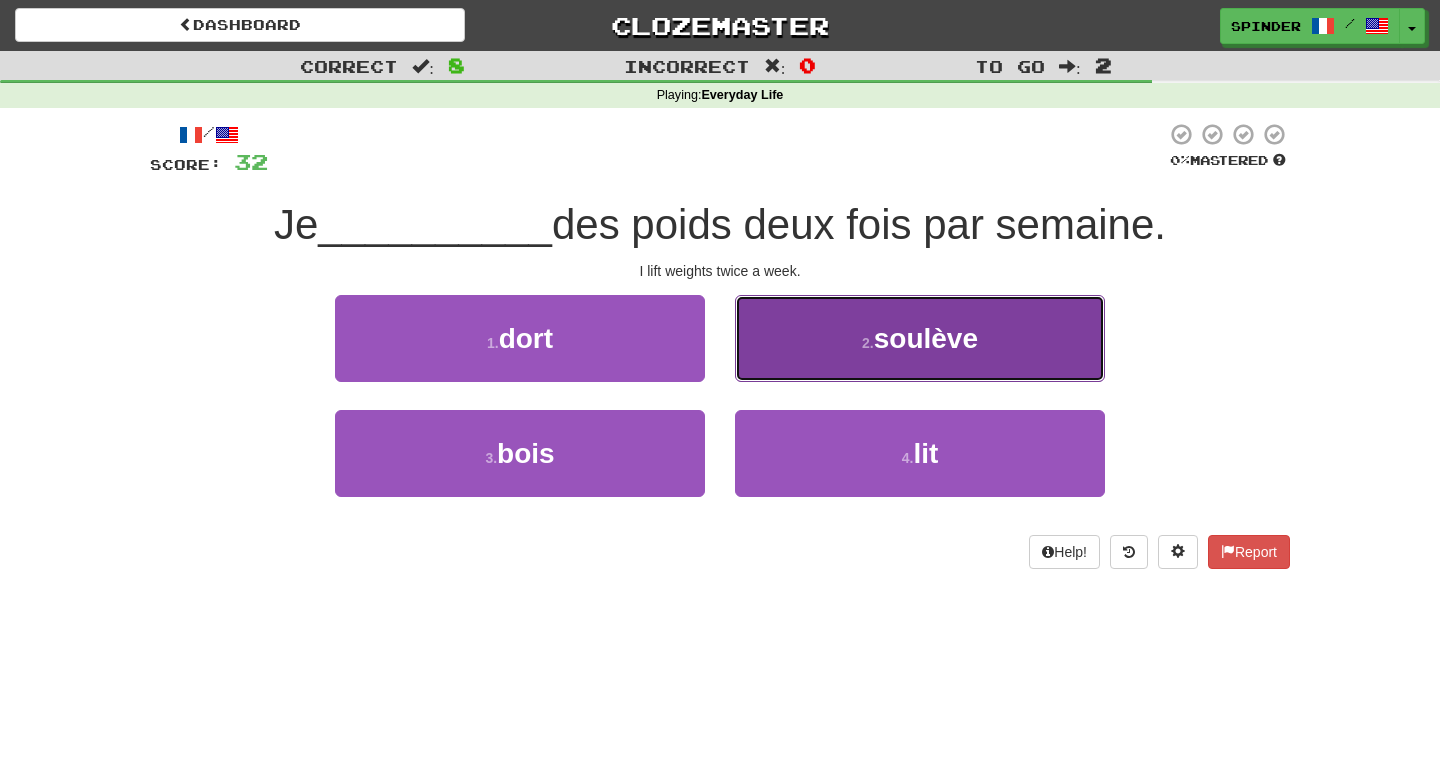 click on "2 .  soulève" at bounding box center (920, 338) 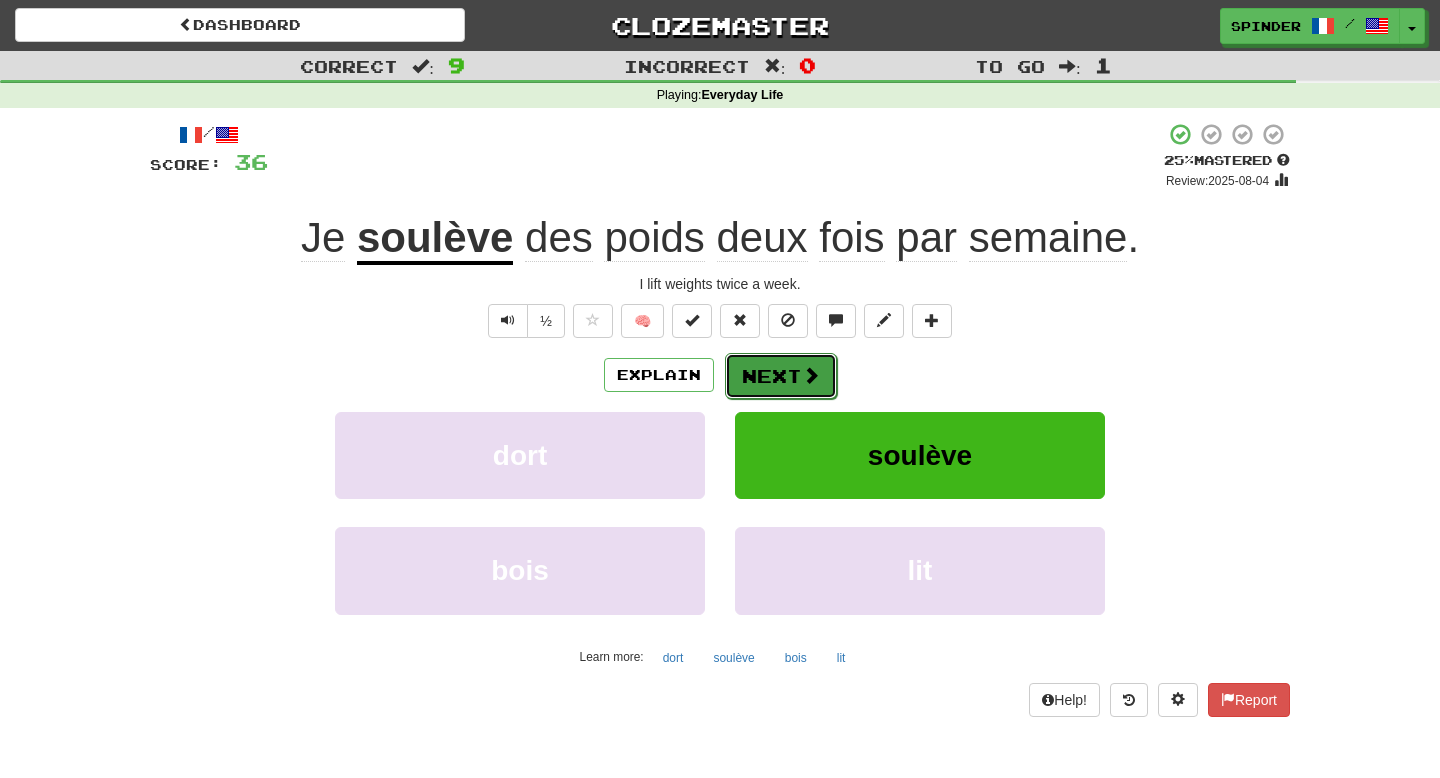 click on "Next" at bounding box center [781, 376] 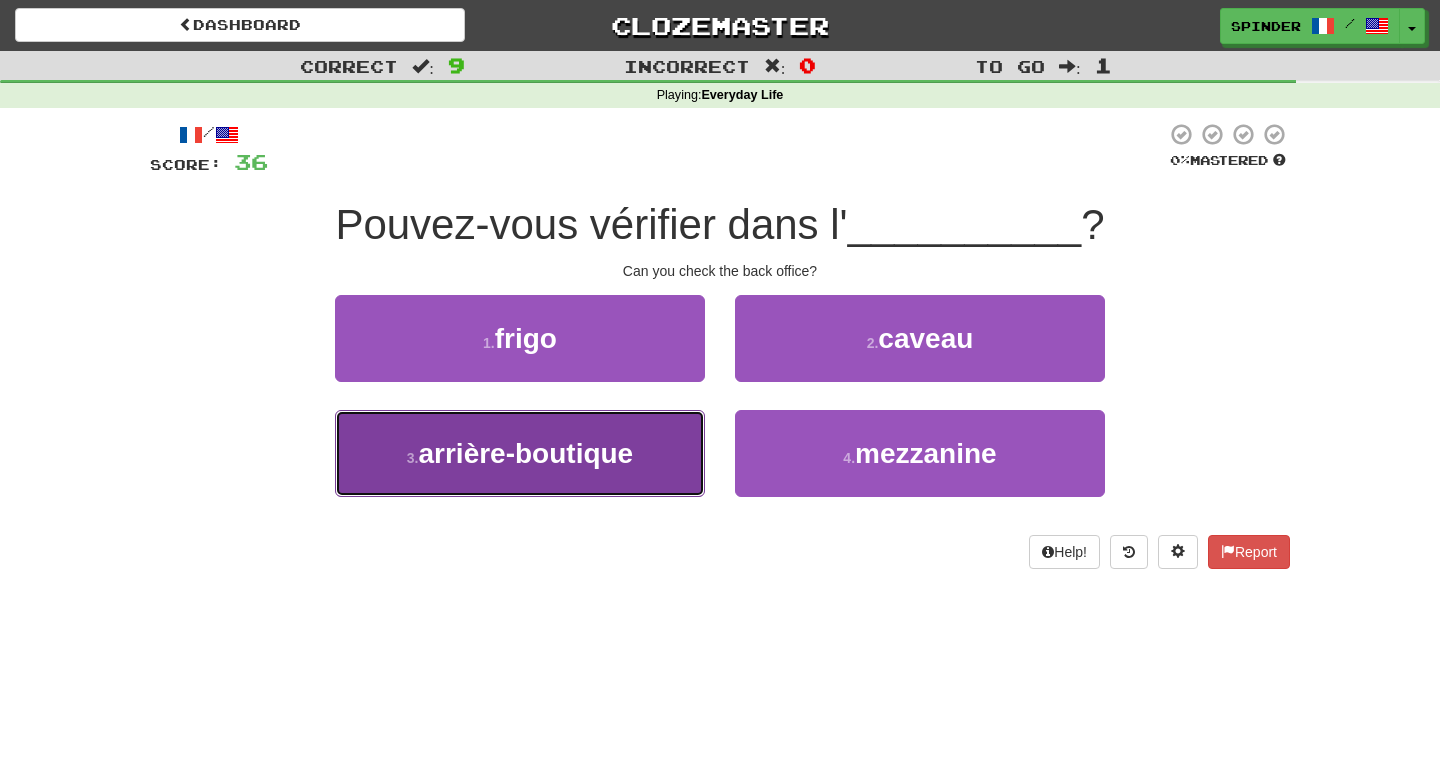 click on "3 .  arrière-boutique" at bounding box center (520, 453) 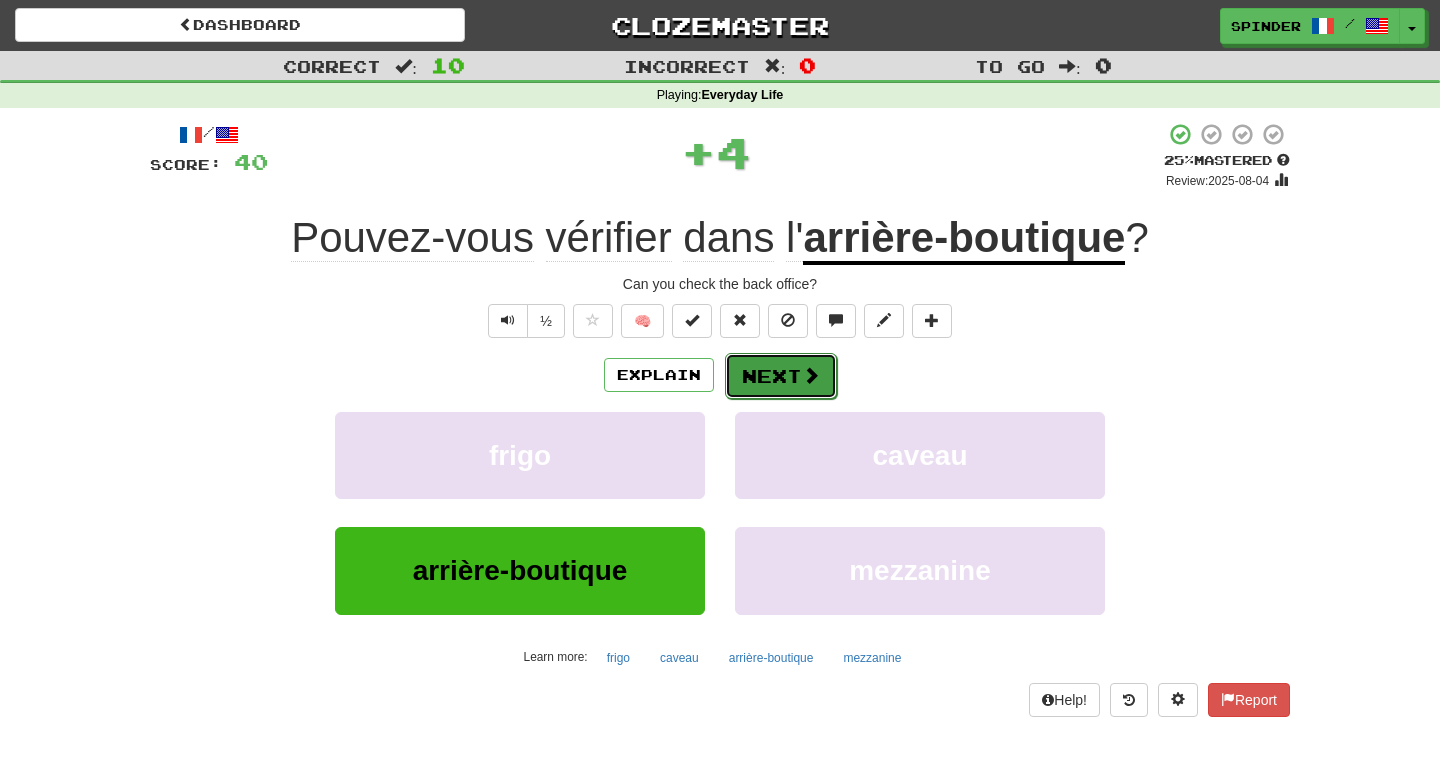 click on "Next" at bounding box center [781, 376] 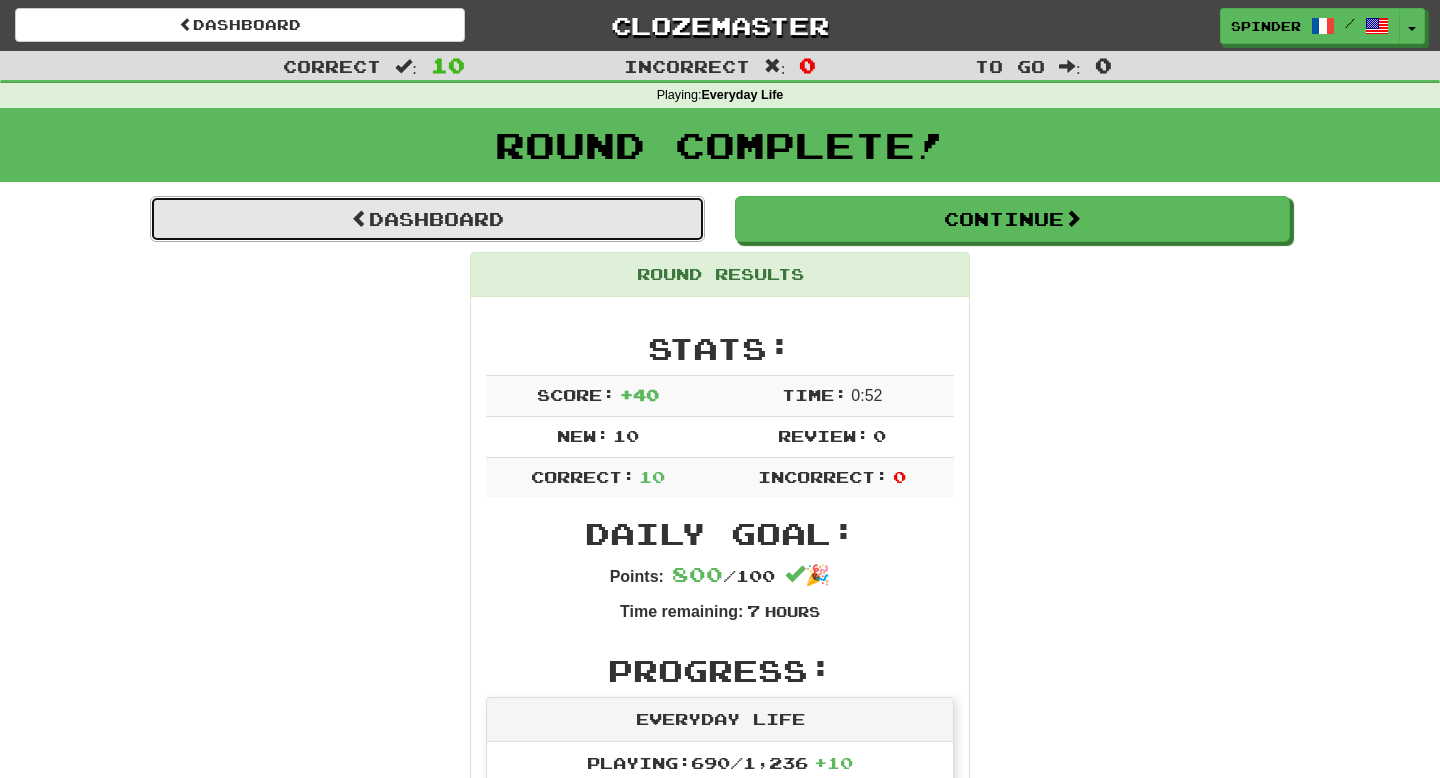 click on "Dashboard" at bounding box center [427, 219] 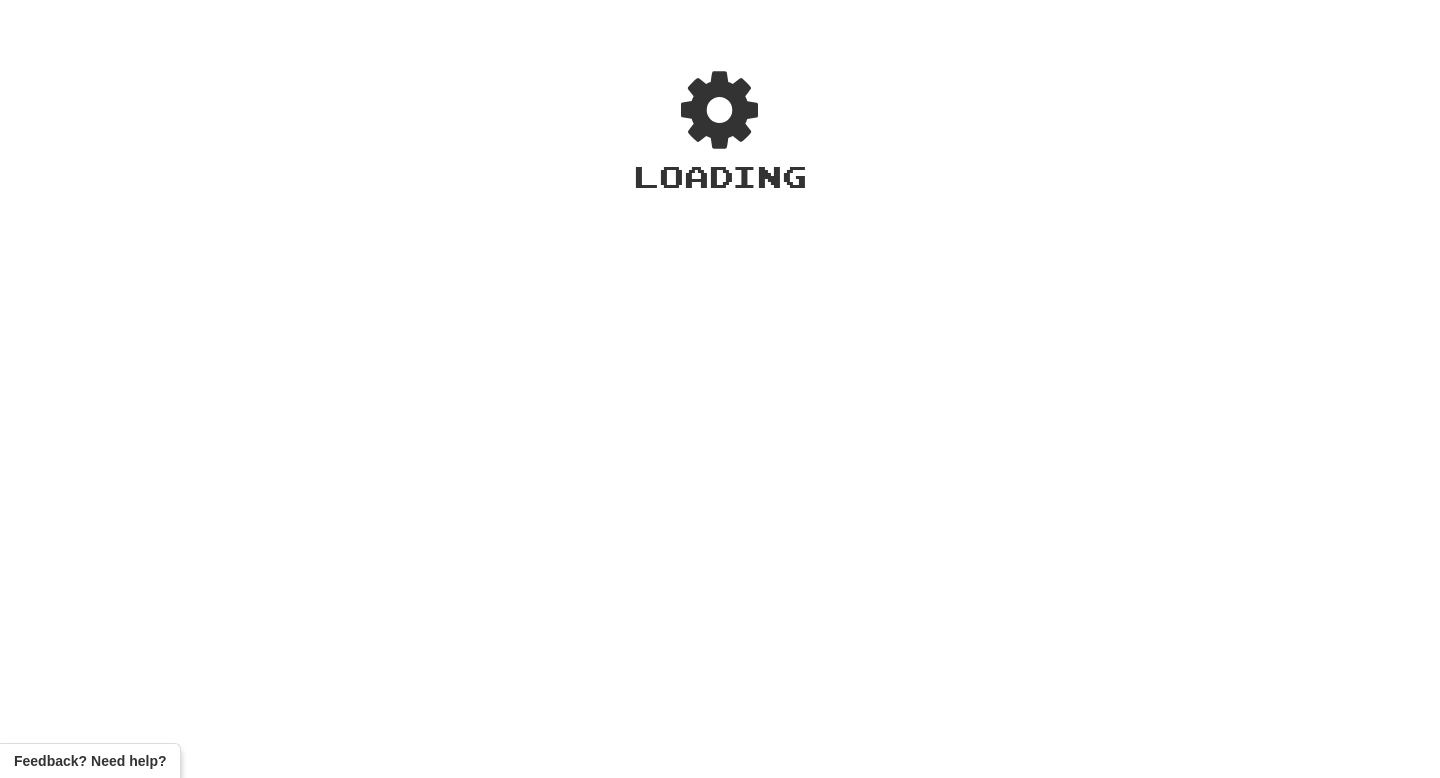 scroll, scrollTop: 0, scrollLeft: 0, axis: both 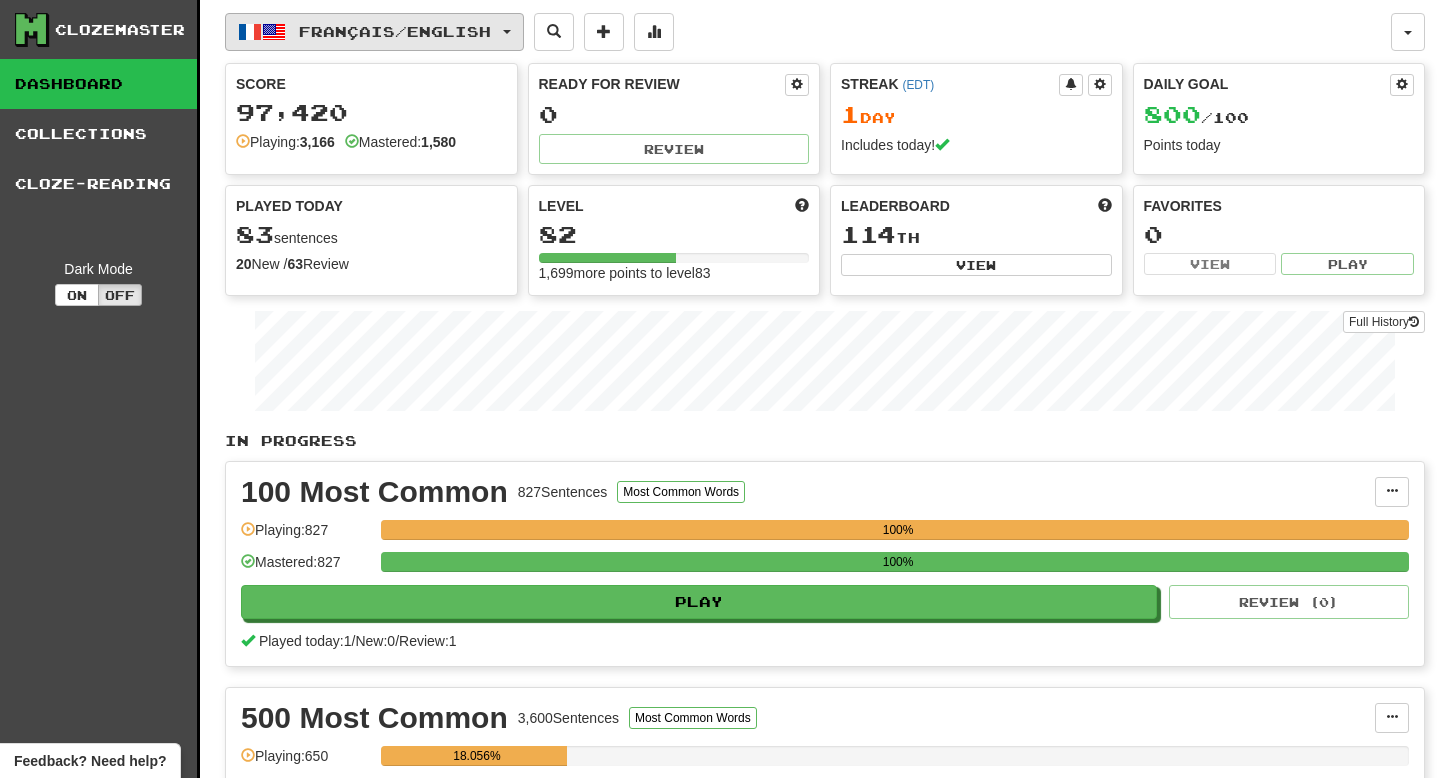 click on "Français  /  English" at bounding box center (395, 31) 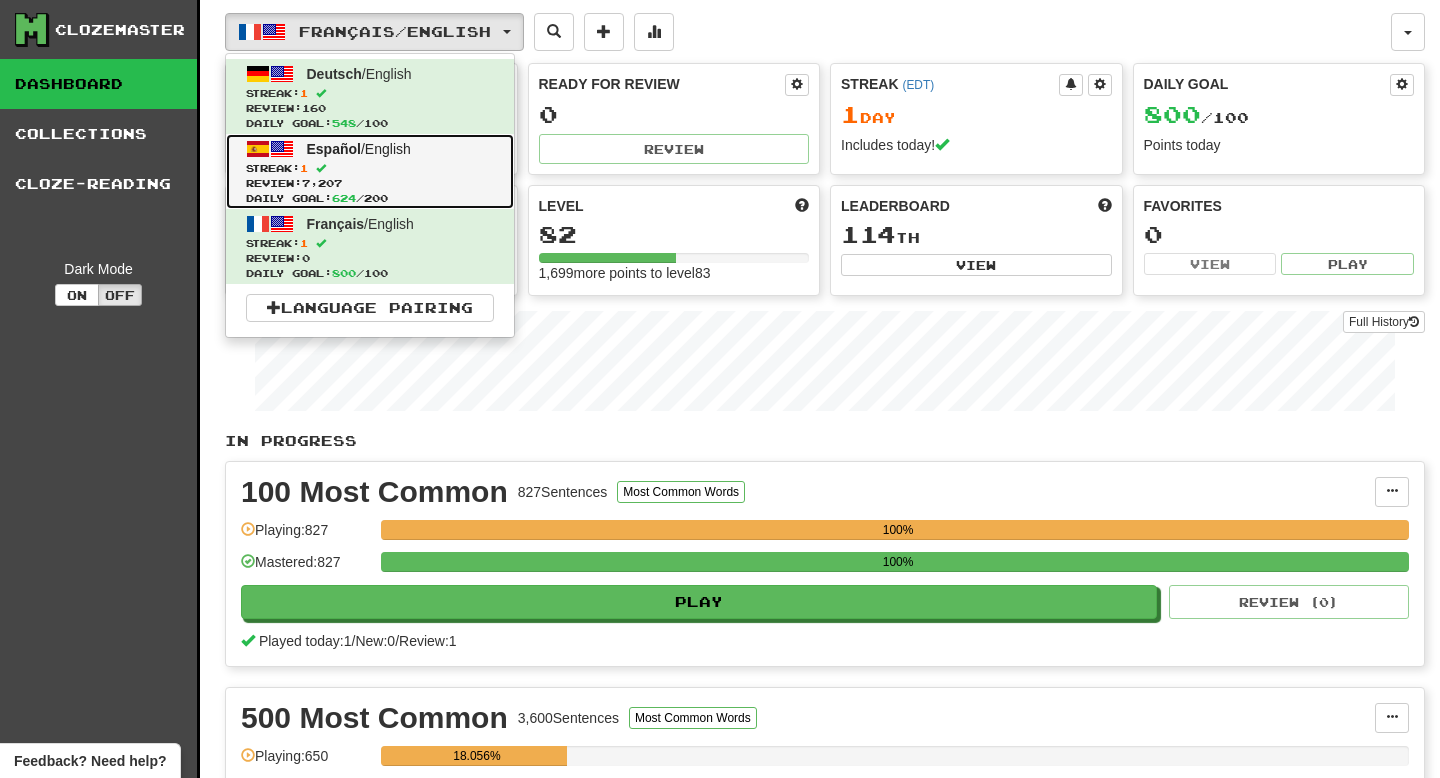 click on "Español  /  English" at bounding box center [359, 149] 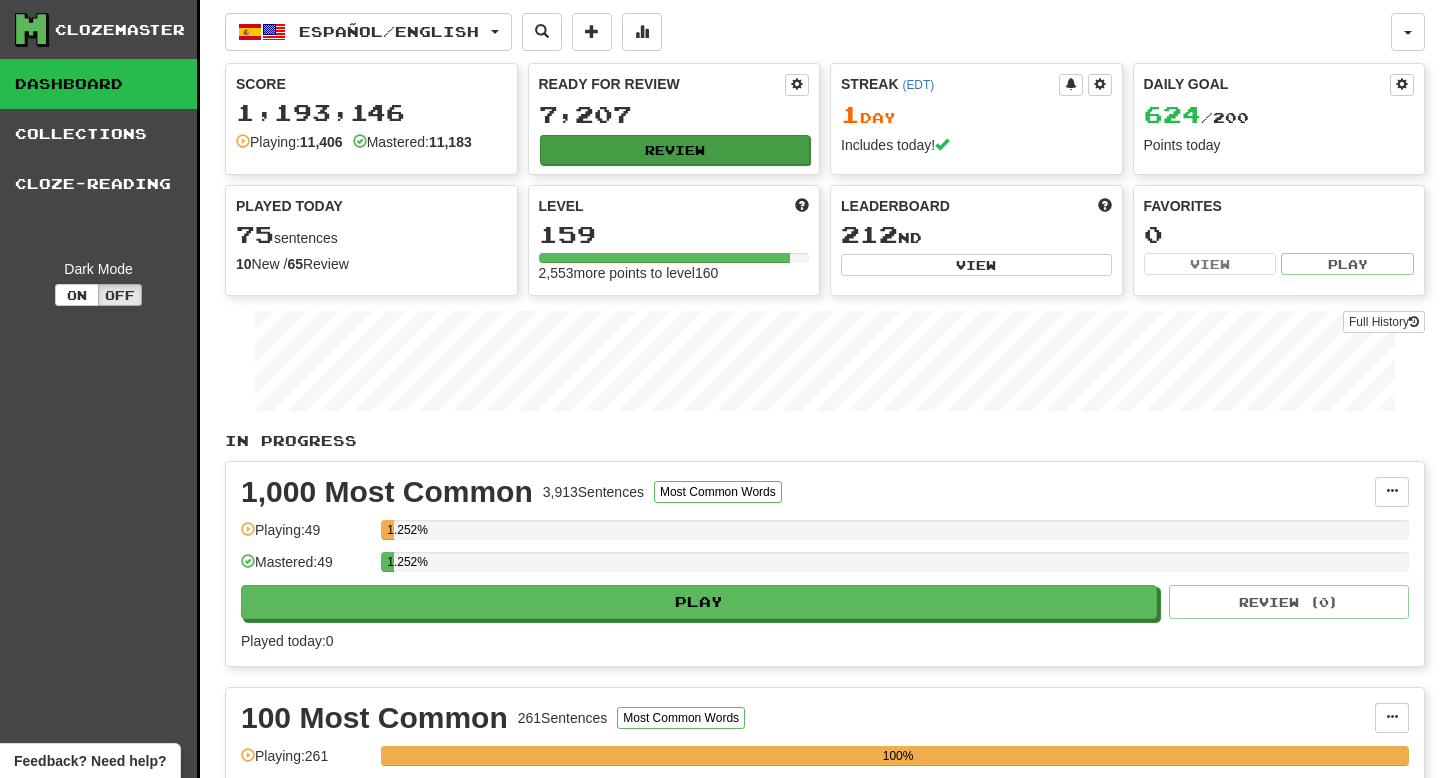 scroll, scrollTop: 0, scrollLeft: 0, axis: both 